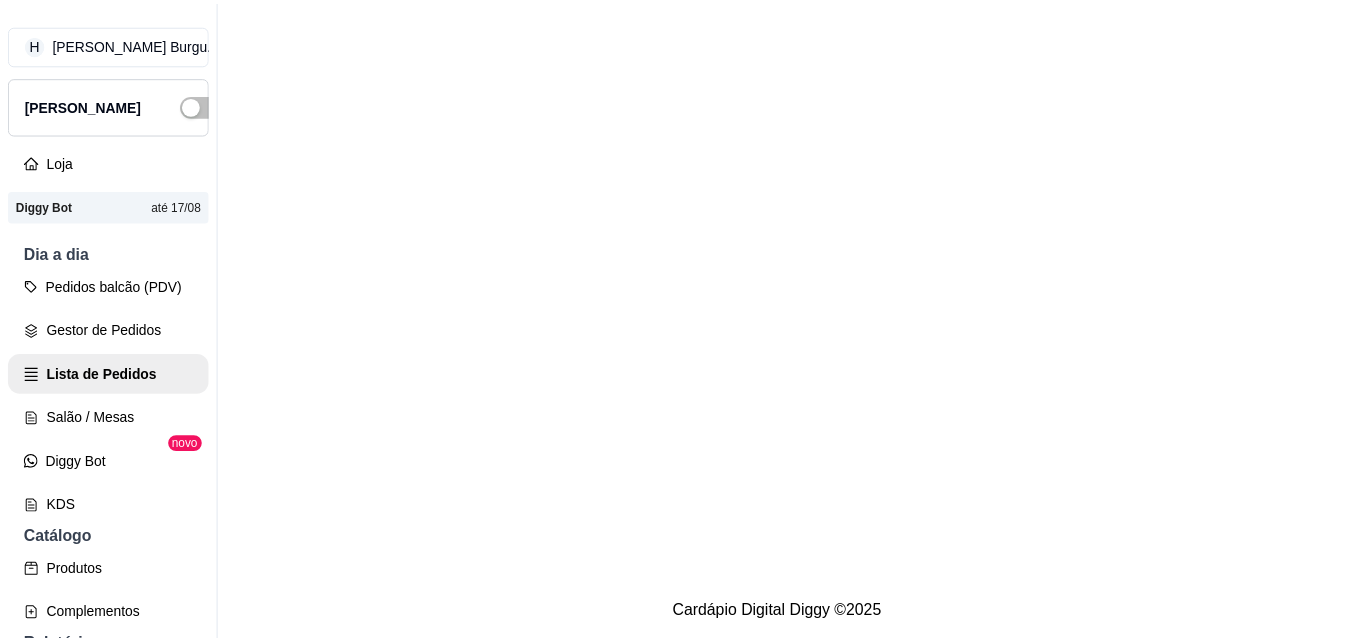 scroll, scrollTop: 0, scrollLeft: 0, axis: both 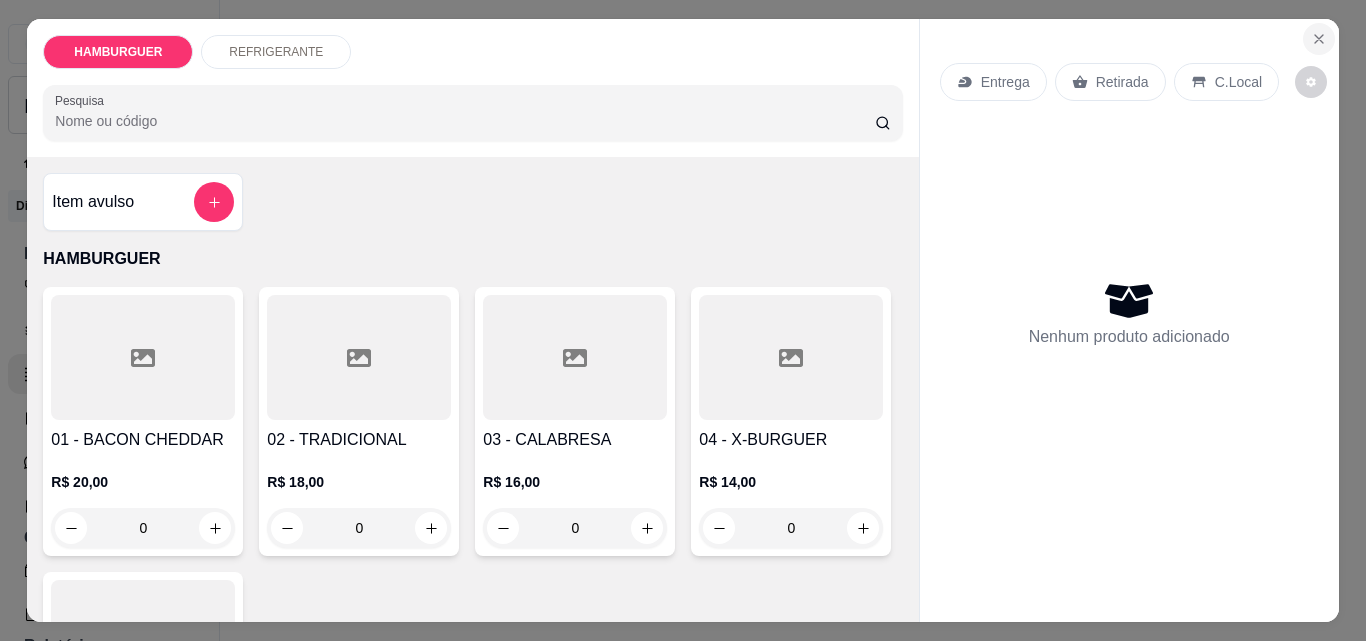 click 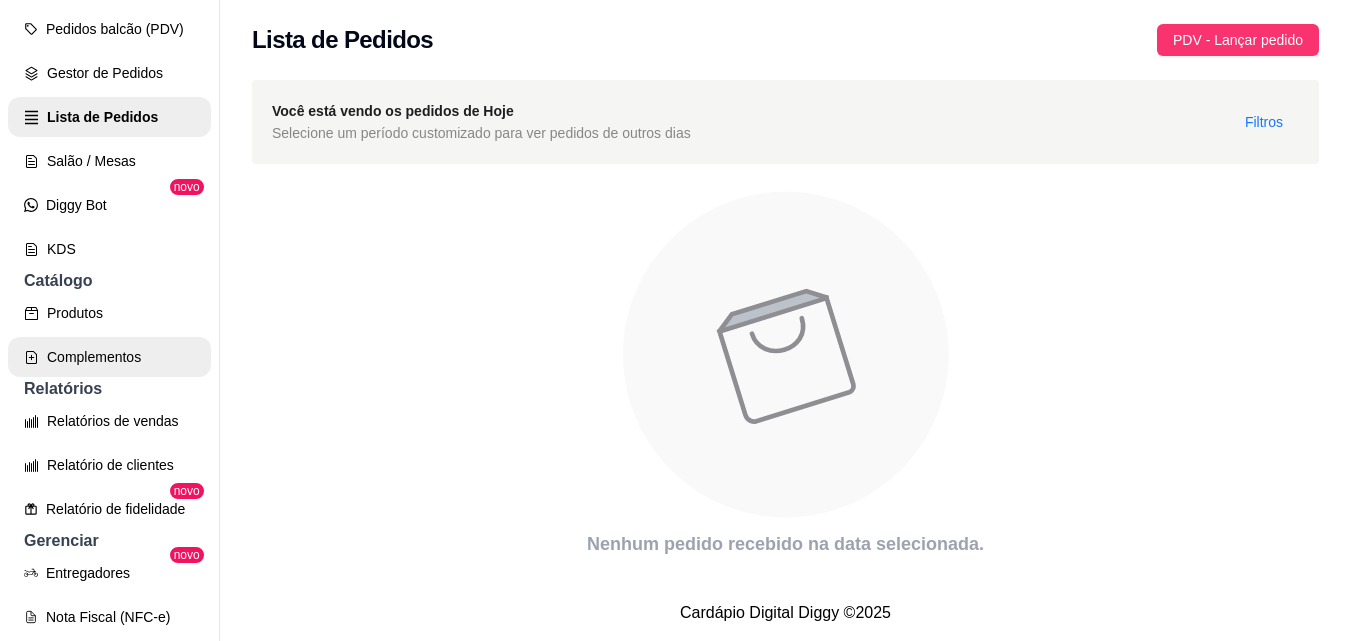 scroll, scrollTop: 300, scrollLeft: 0, axis: vertical 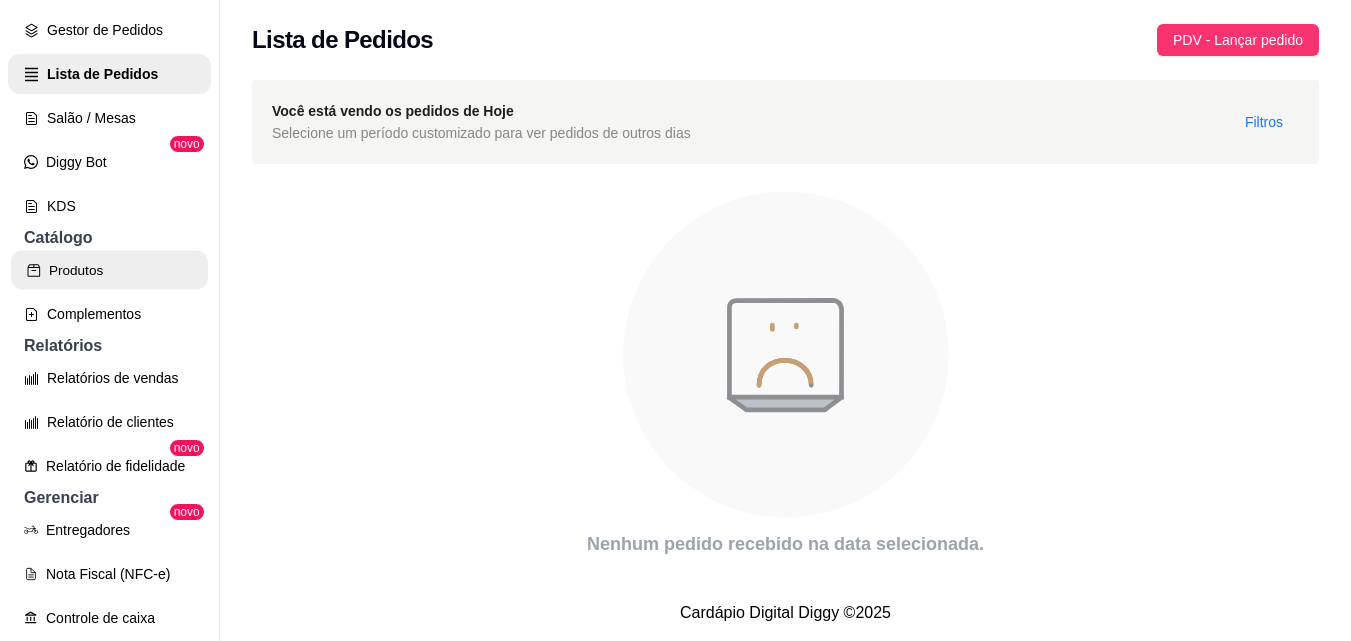 click on "Produtos" at bounding box center (109, 270) 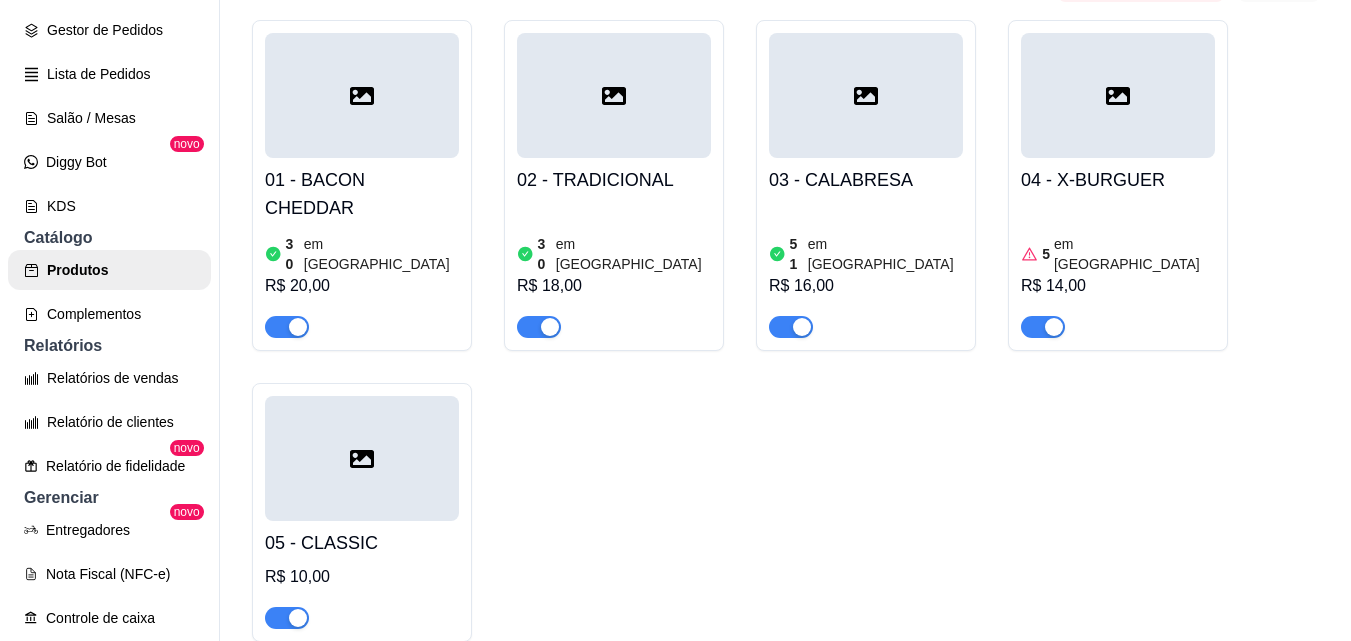 scroll, scrollTop: 200, scrollLeft: 0, axis: vertical 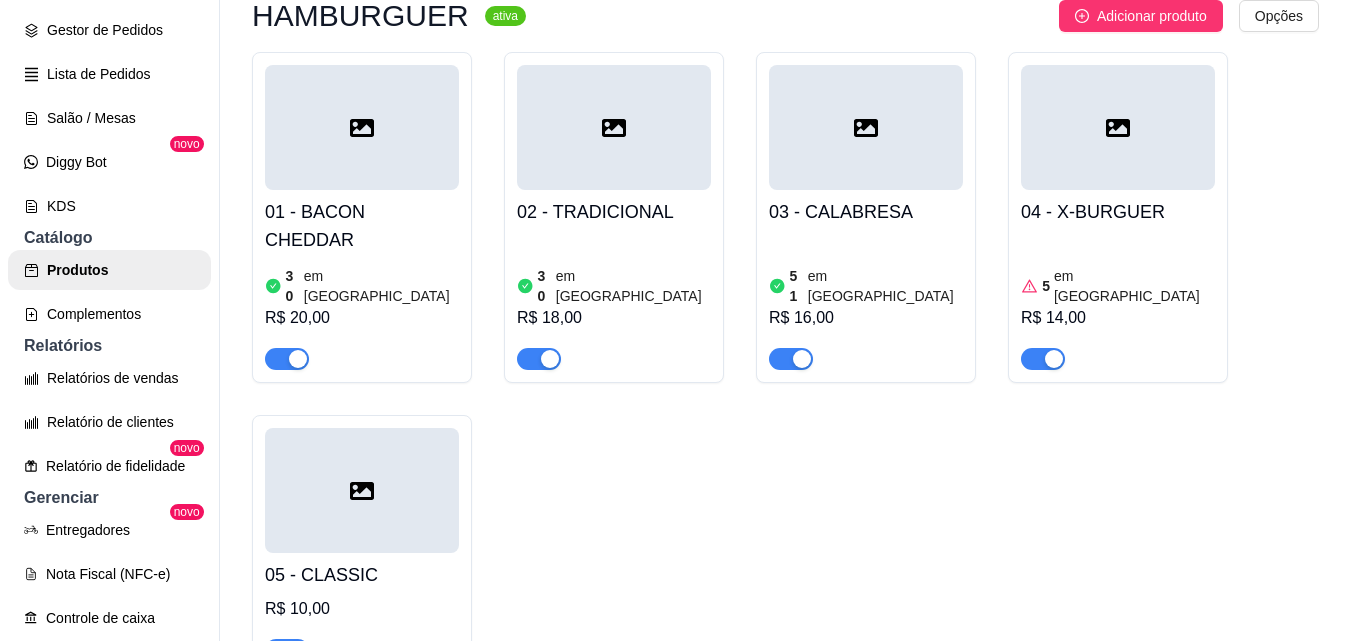 click on "04 - X-BURGUER    5 em estoque R$ 14,00" at bounding box center [1118, 280] 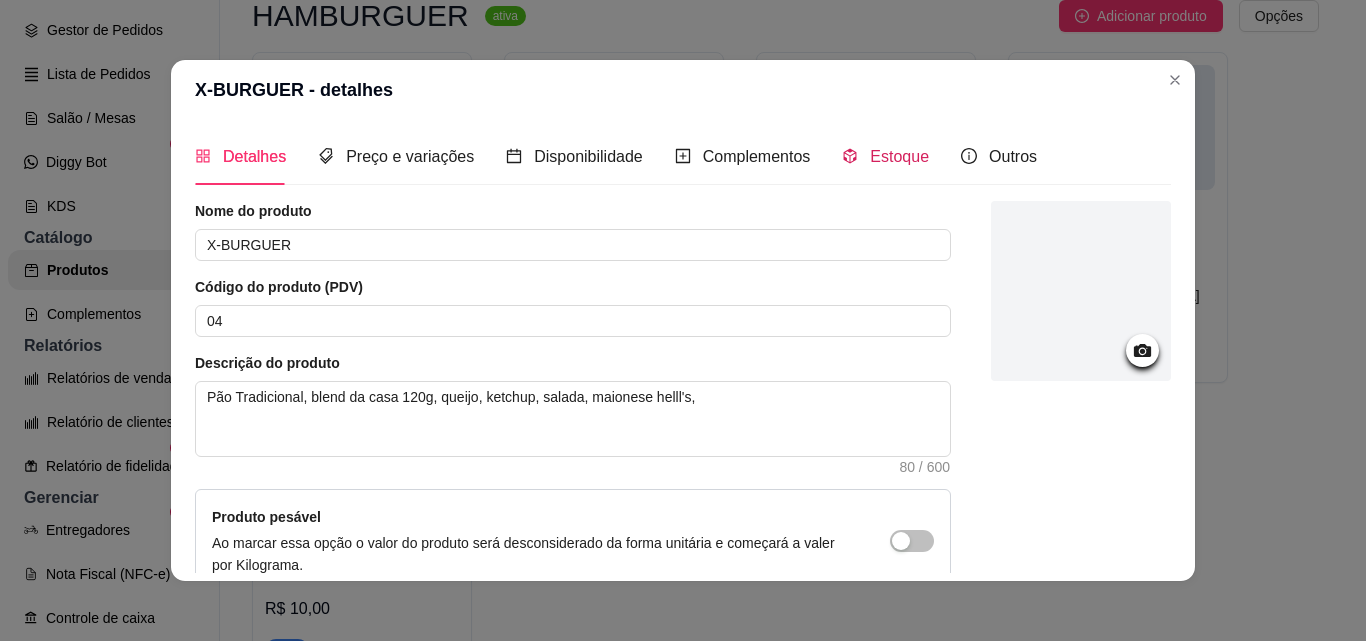 click on "Estoque" at bounding box center [899, 156] 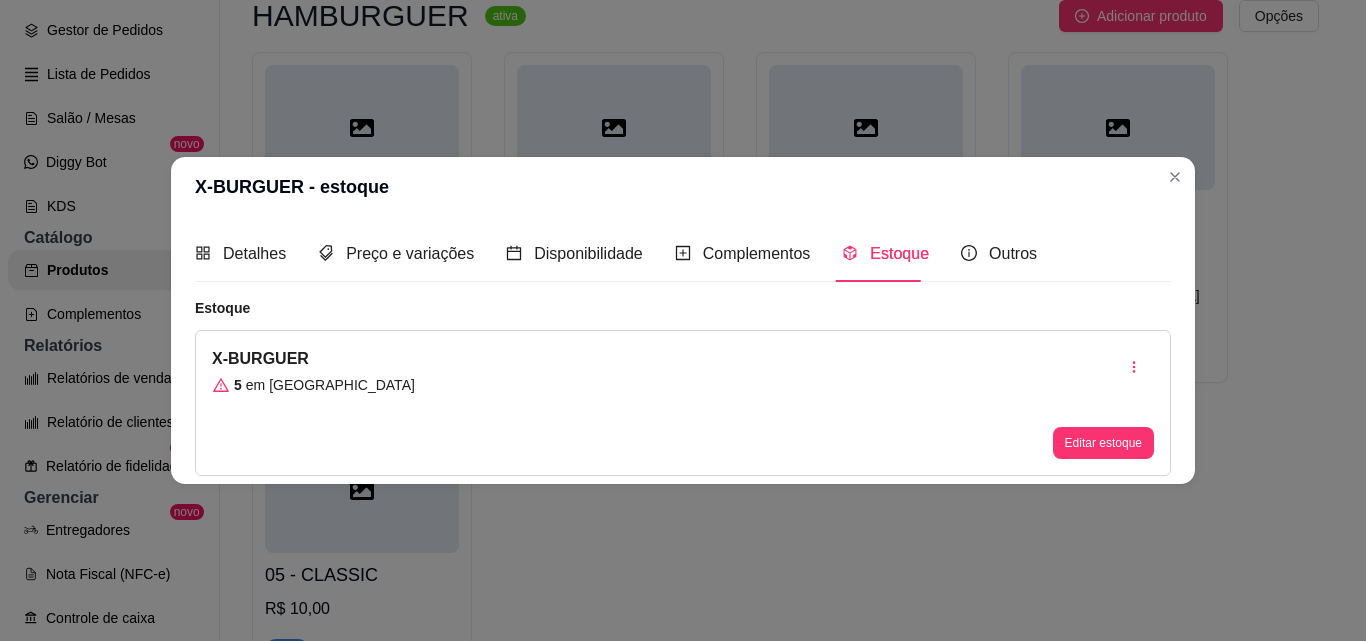 click on "X-BURGUER  5 em estoque Editar estoque" at bounding box center [683, 403] 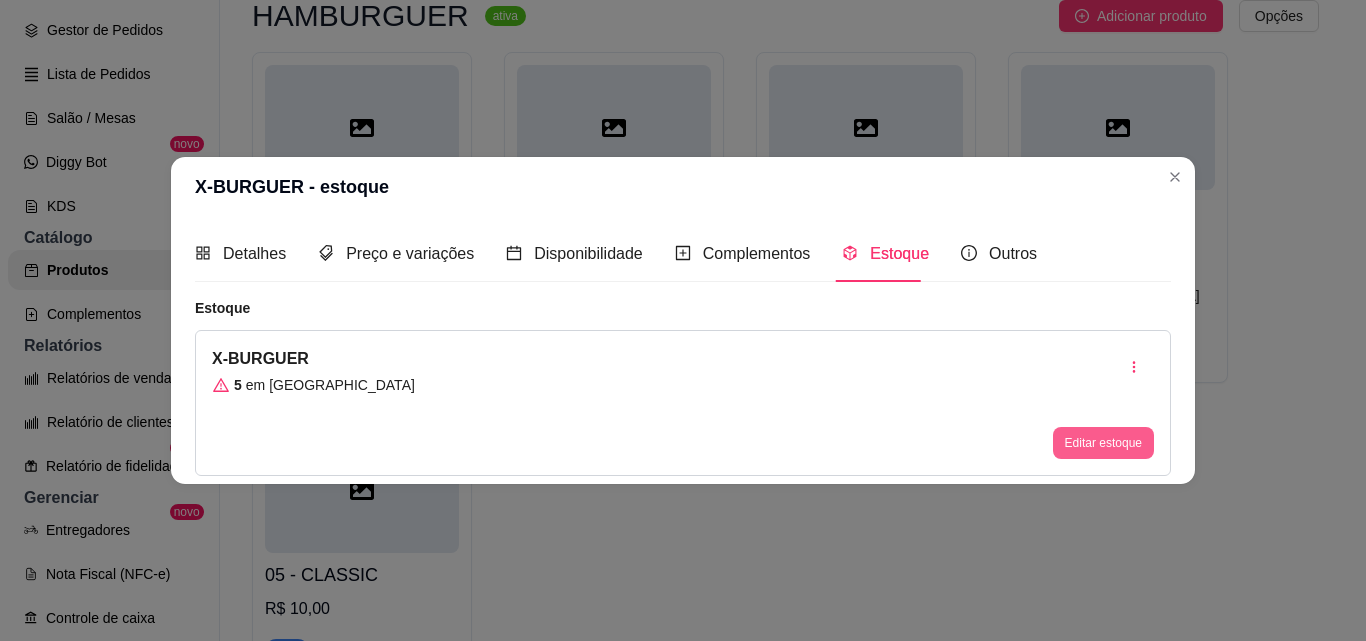 click on "Editar estoque" at bounding box center (1103, 443) 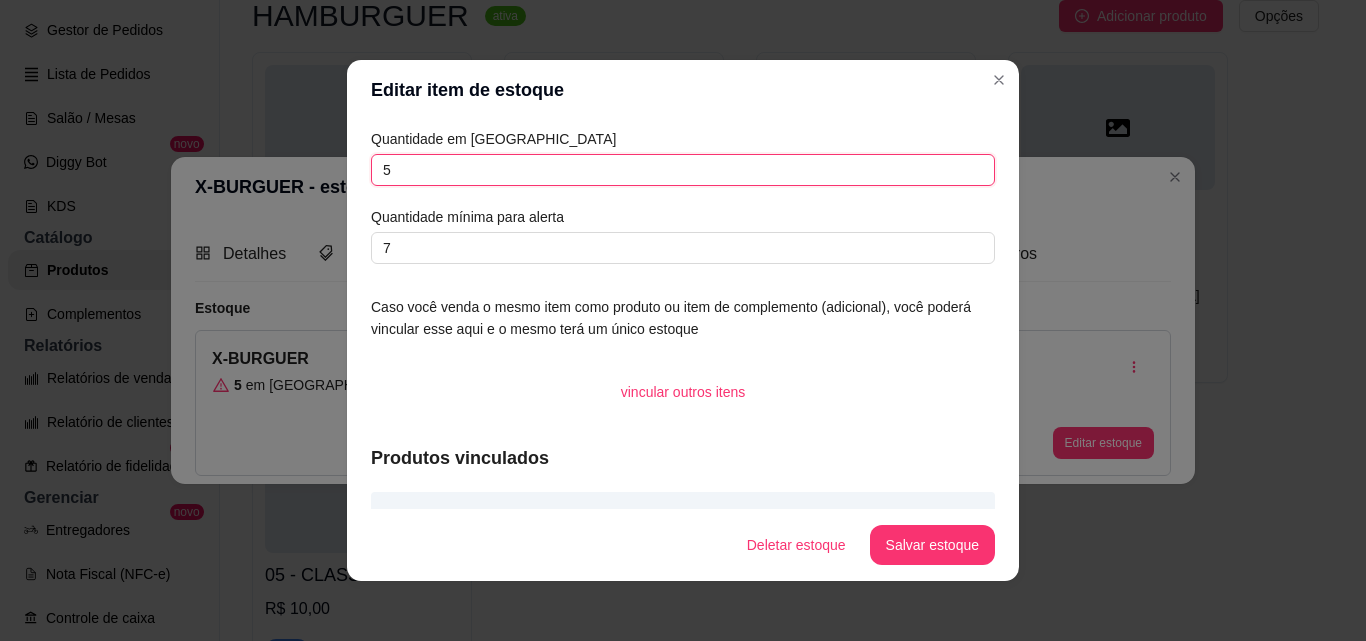 click on "5" at bounding box center (683, 170) 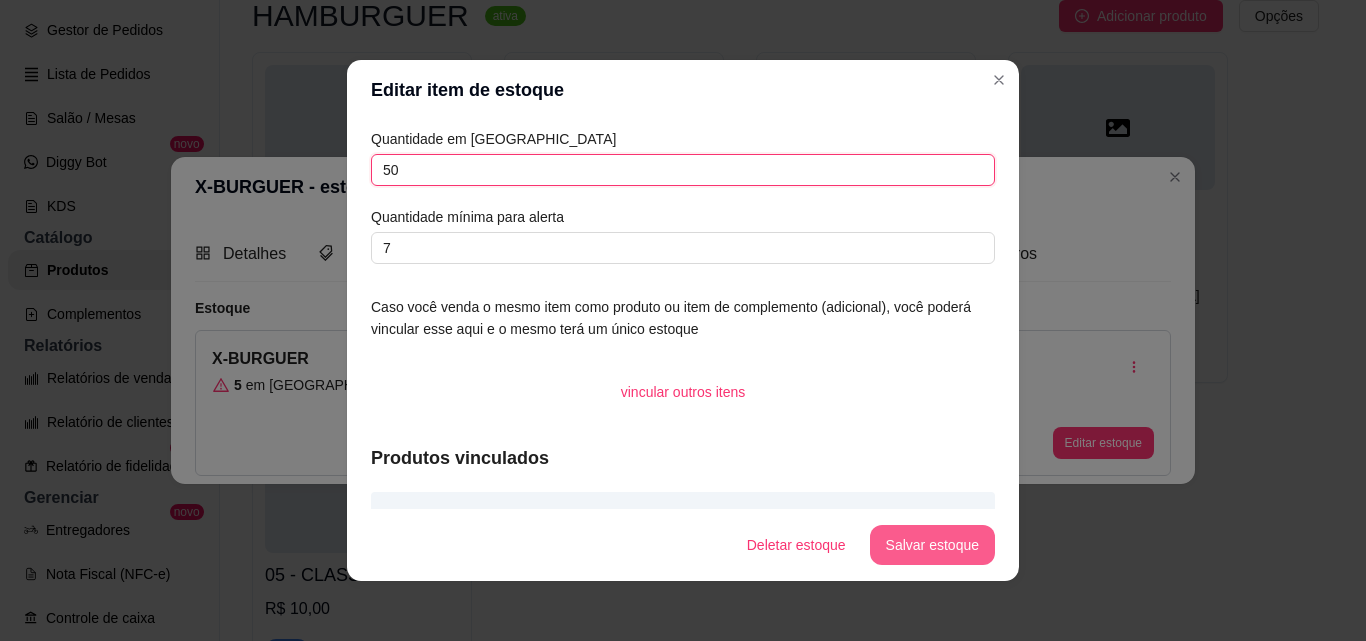 type on "50" 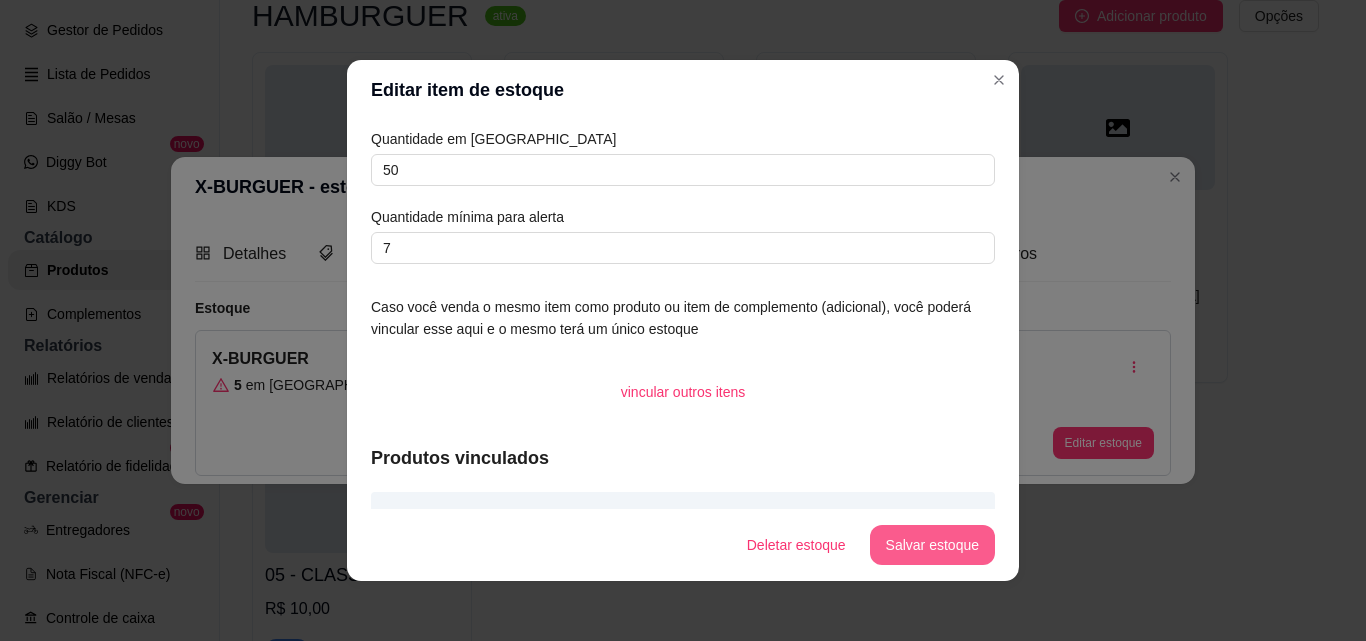click on "Salvar estoque" at bounding box center [932, 545] 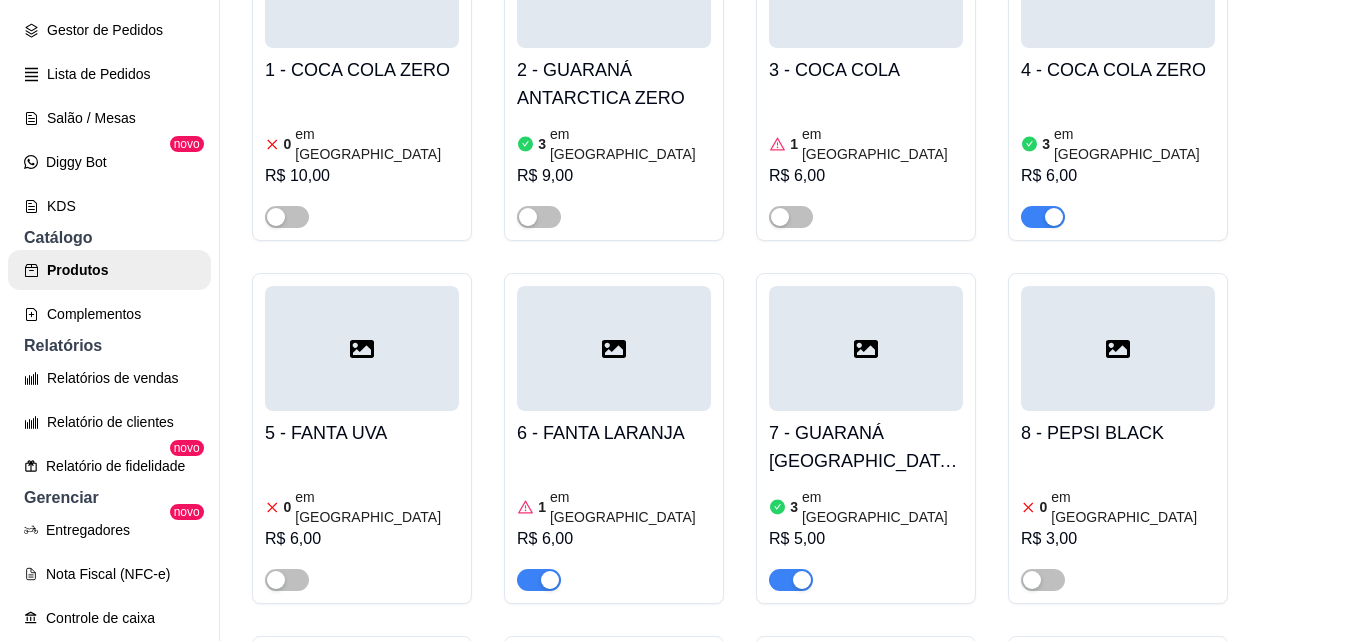 scroll, scrollTop: 2200, scrollLeft: 0, axis: vertical 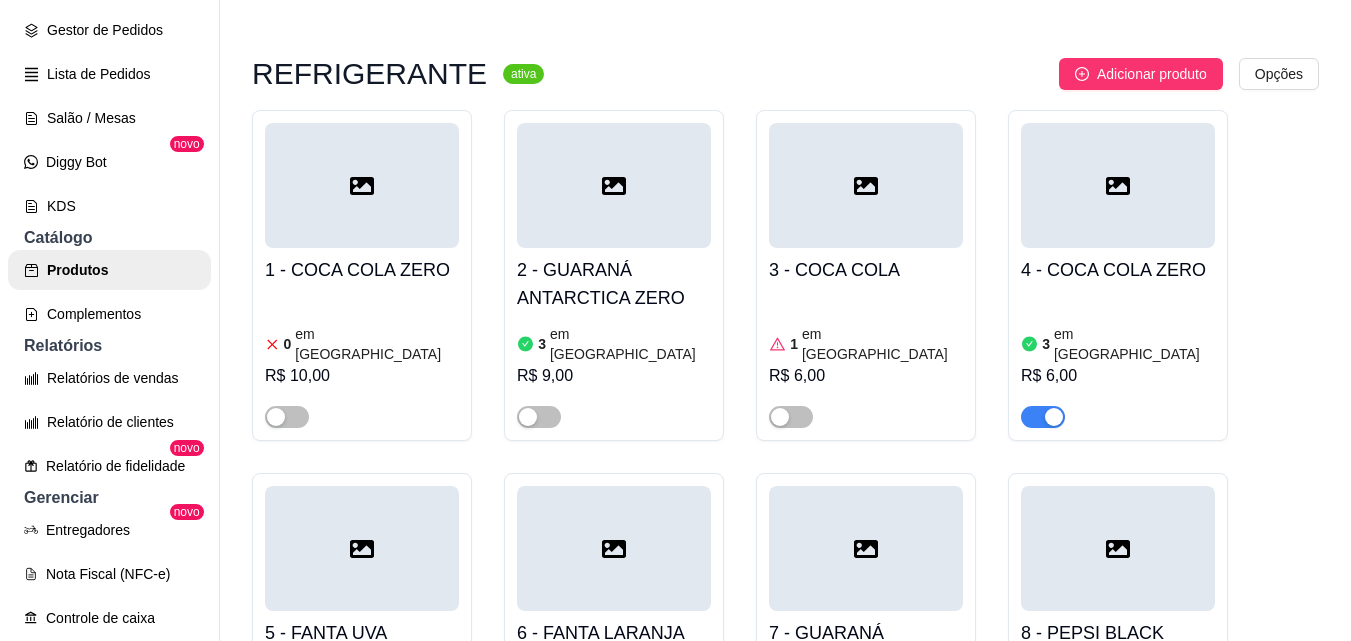 click on "2 - GUARANÁ ANTARCTICA ZERO" at bounding box center [614, 284] 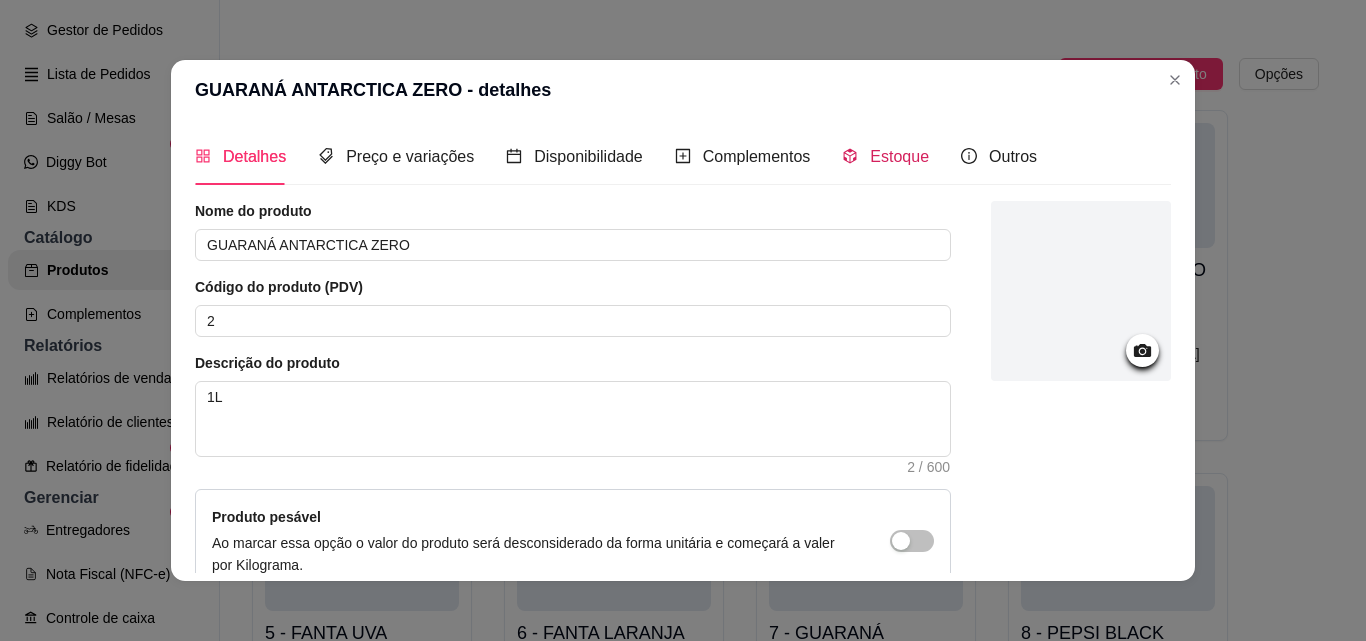 click on "Estoque" at bounding box center [899, 156] 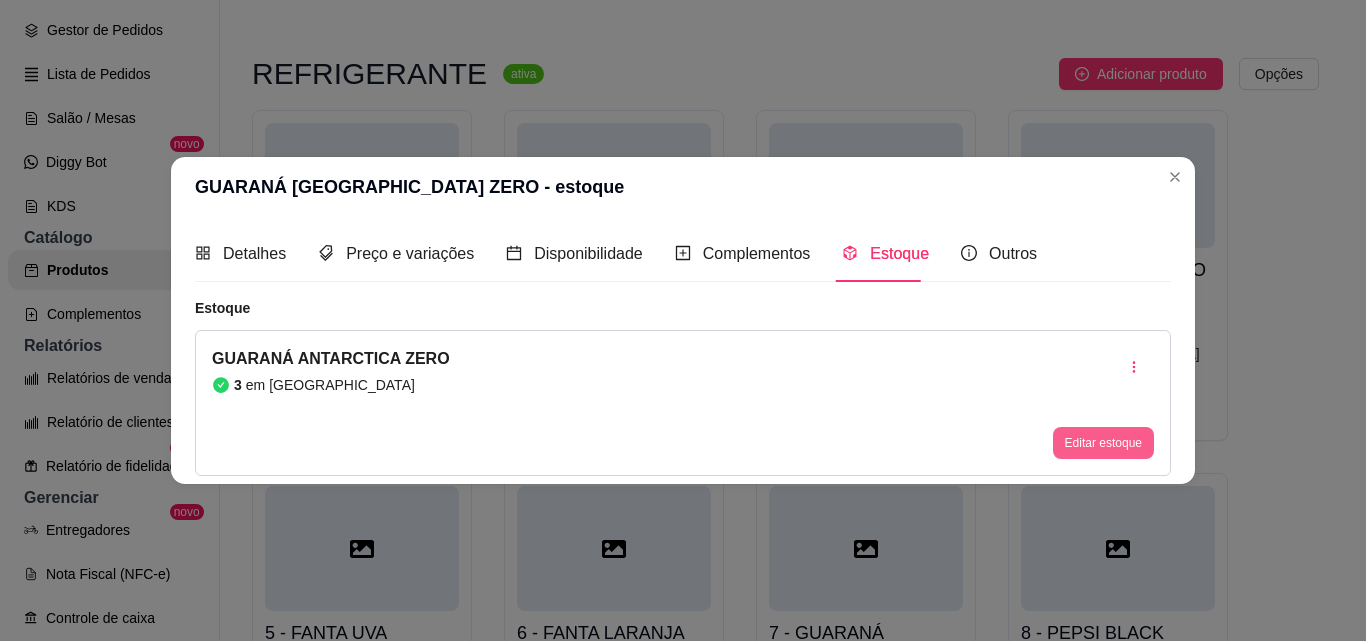 click on "Editar estoque" at bounding box center (1103, 443) 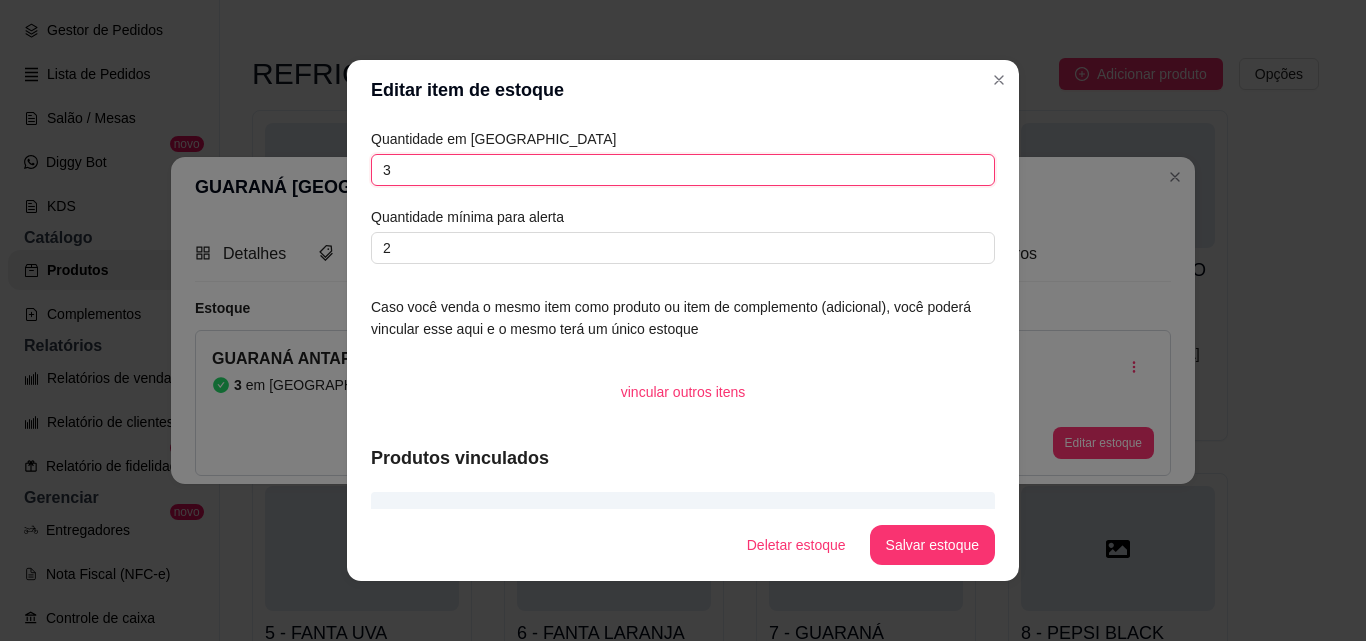 click on "3" at bounding box center (683, 170) 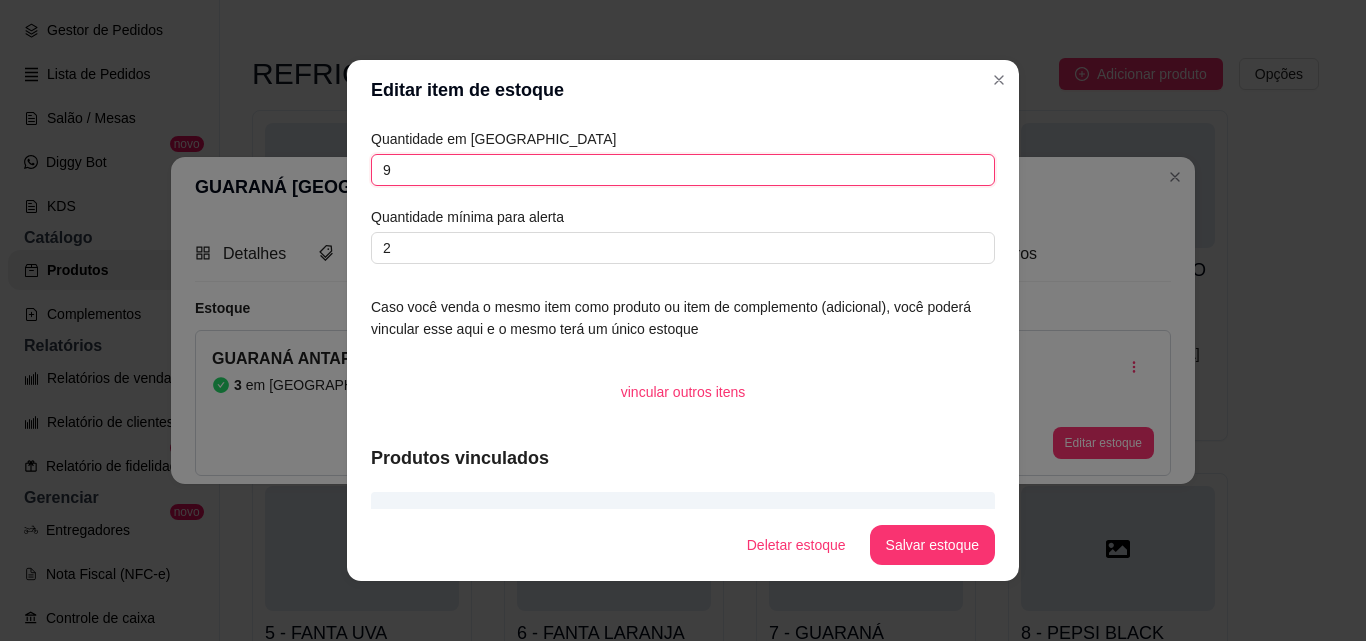 type on "9" 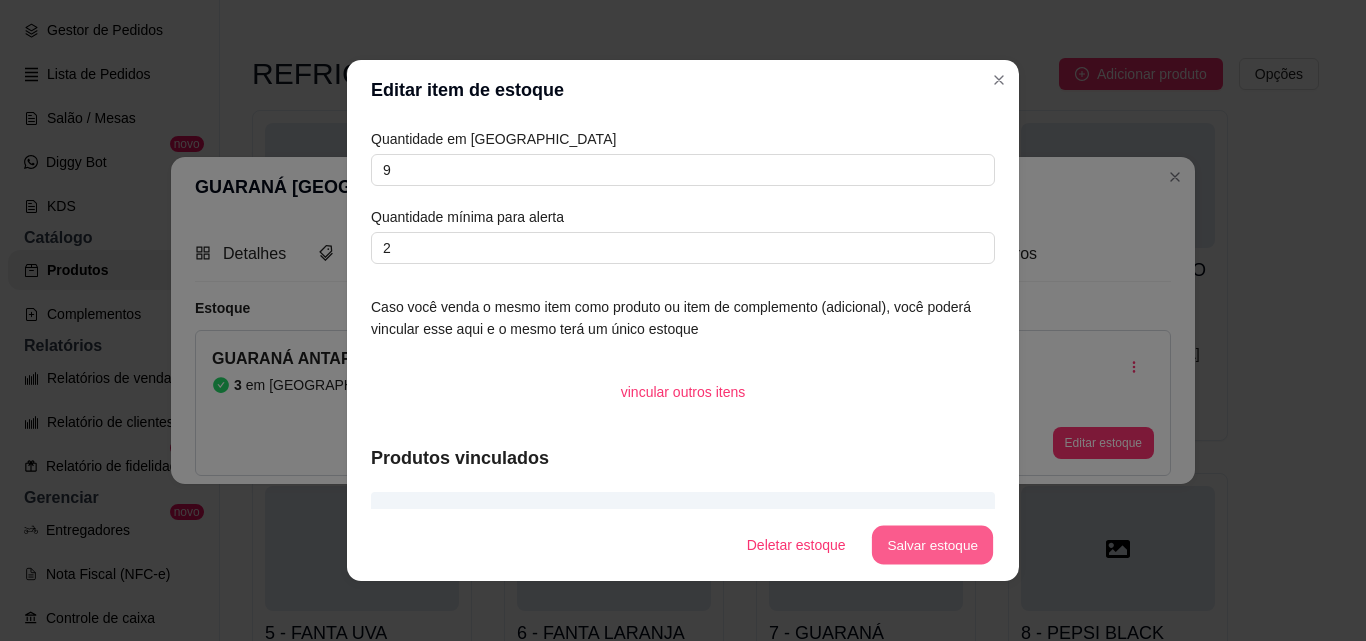 click on "Salvar estoque" at bounding box center (932, 545) 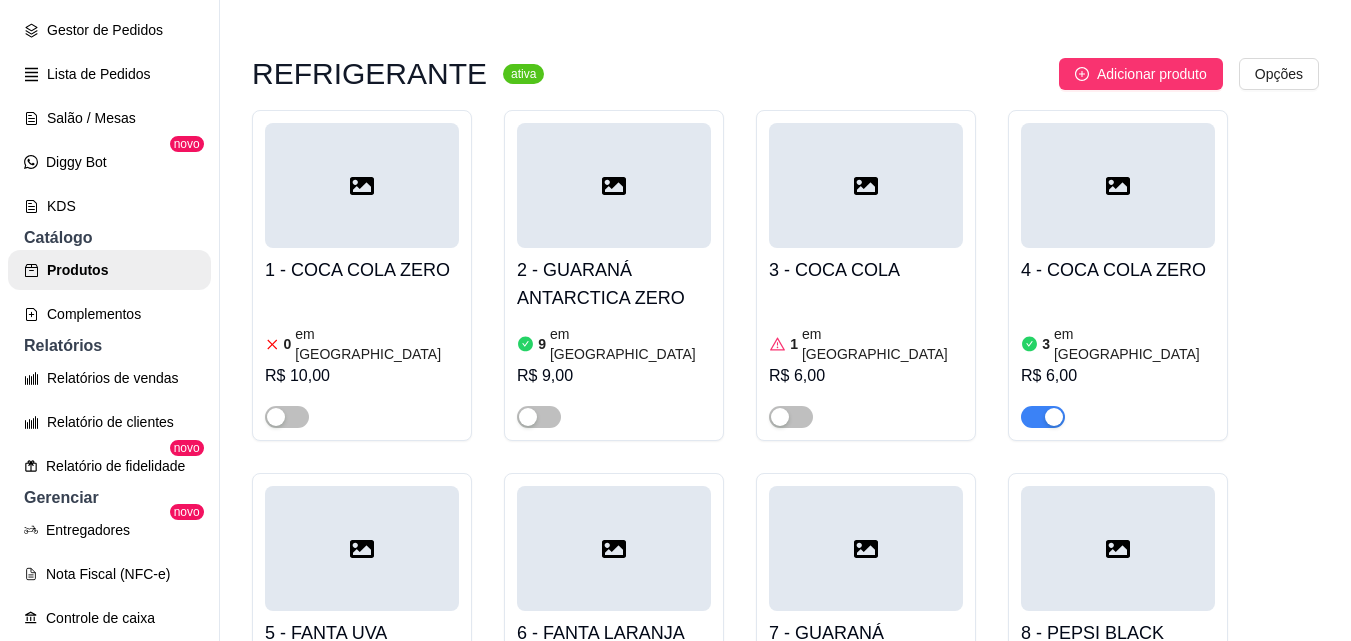click on "1 - COCA COLA ZERO" at bounding box center (362, 270) 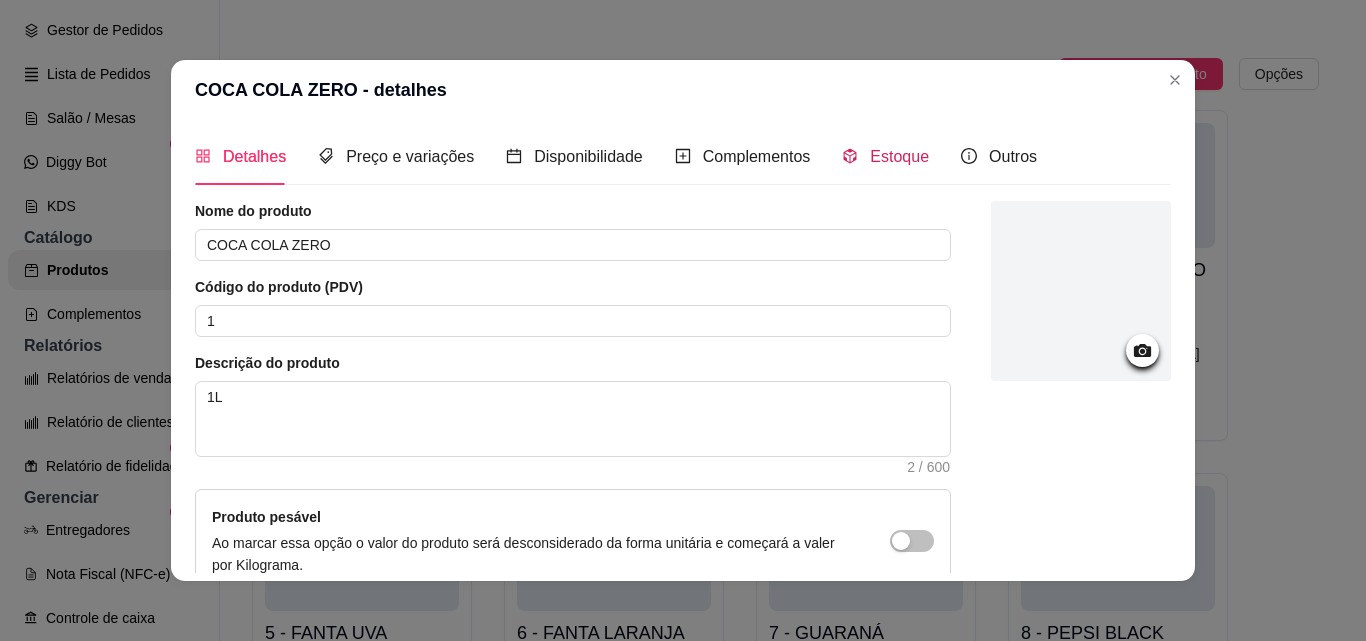 click on "Estoque" at bounding box center (899, 156) 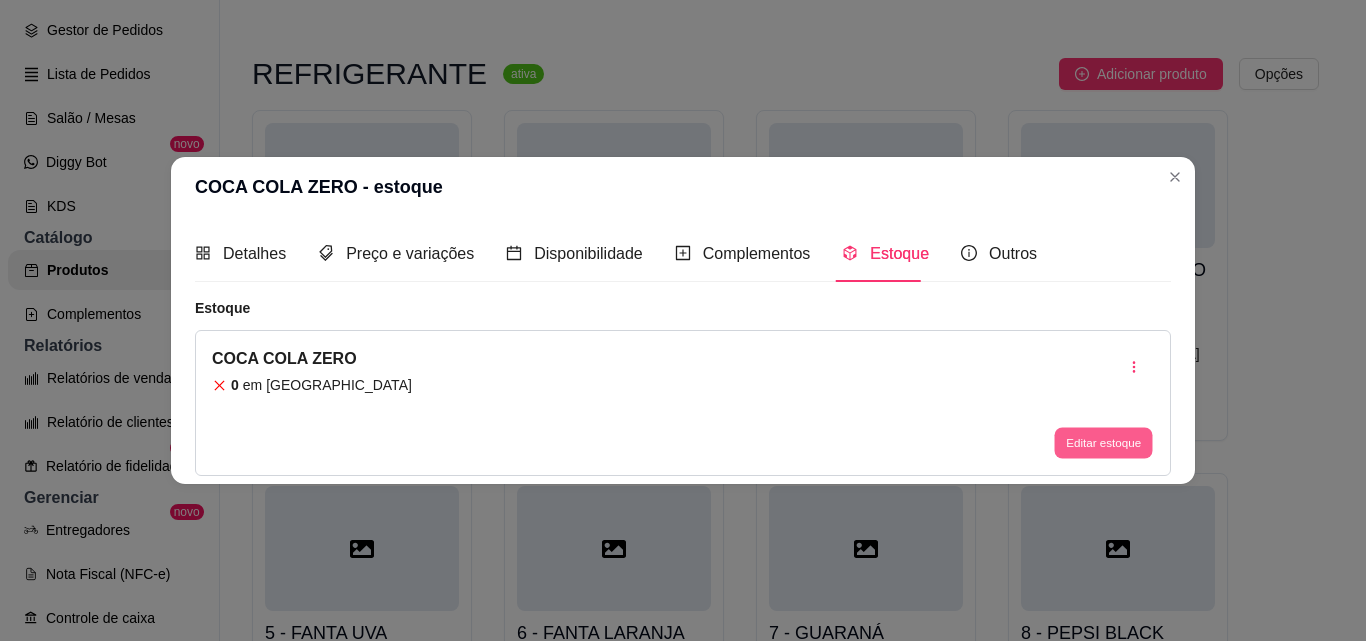 click on "Editar estoque" at bounding box center [1103, 443] 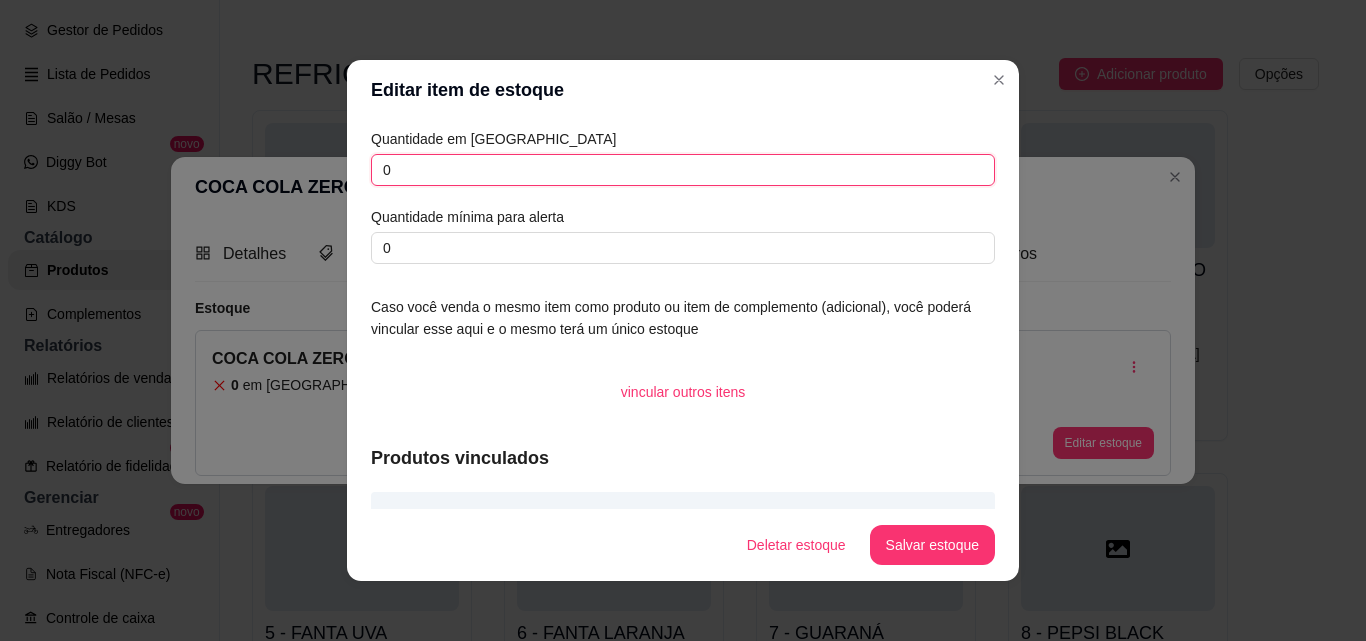 click on "0" at bounding box center [683, 170] 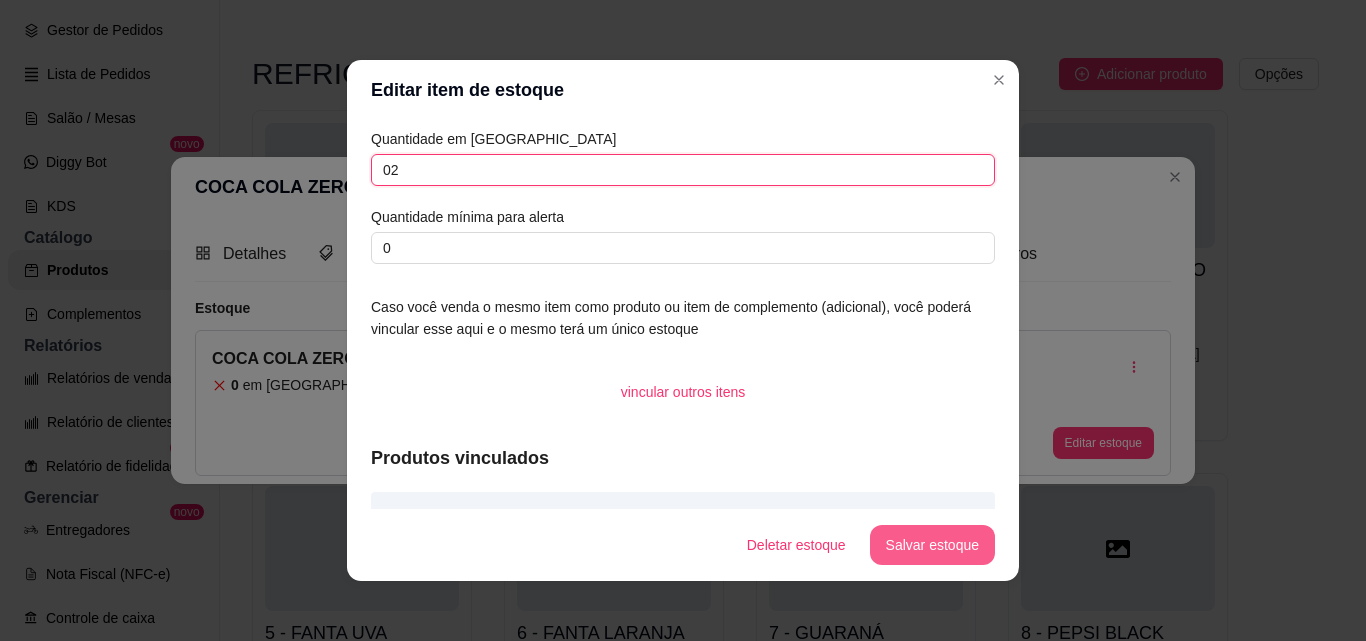 type on "02" 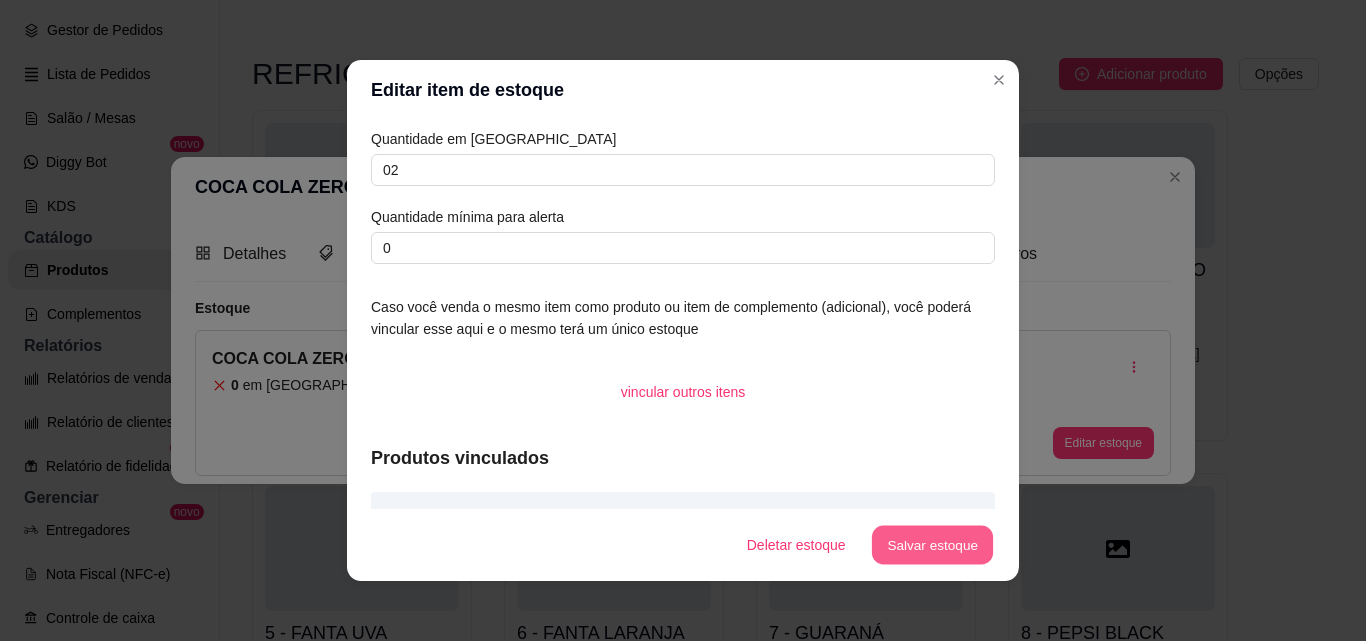 click on "Salvar estoque" at bounding box center (932, 545) 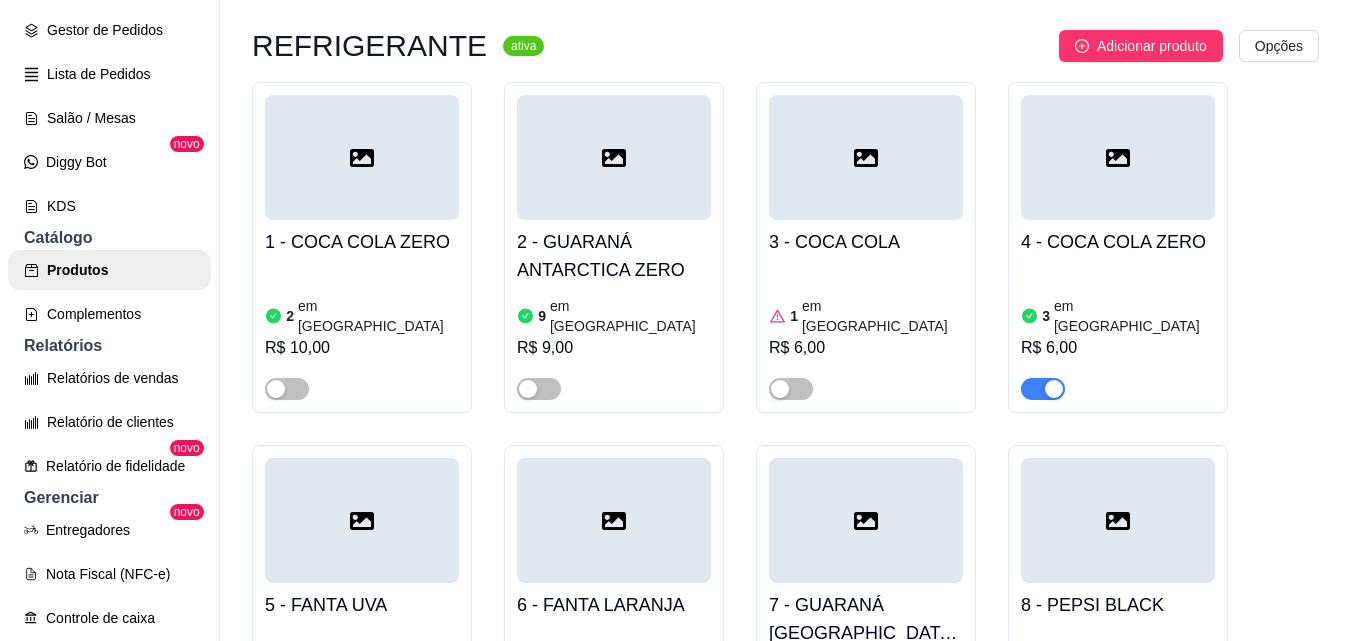 scroll, scrollTop: 2200, scrollLeft: 0, axis: vertical 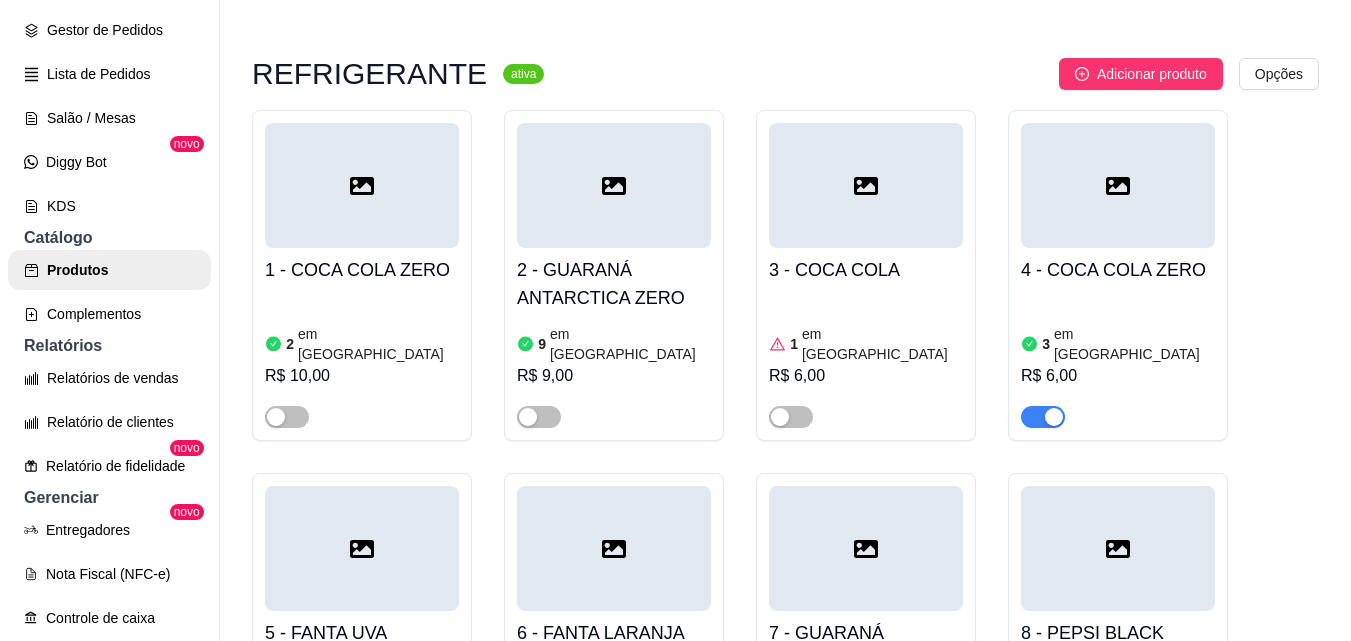 click on "3 - COCA COLA" at bounding box center (866, 270) 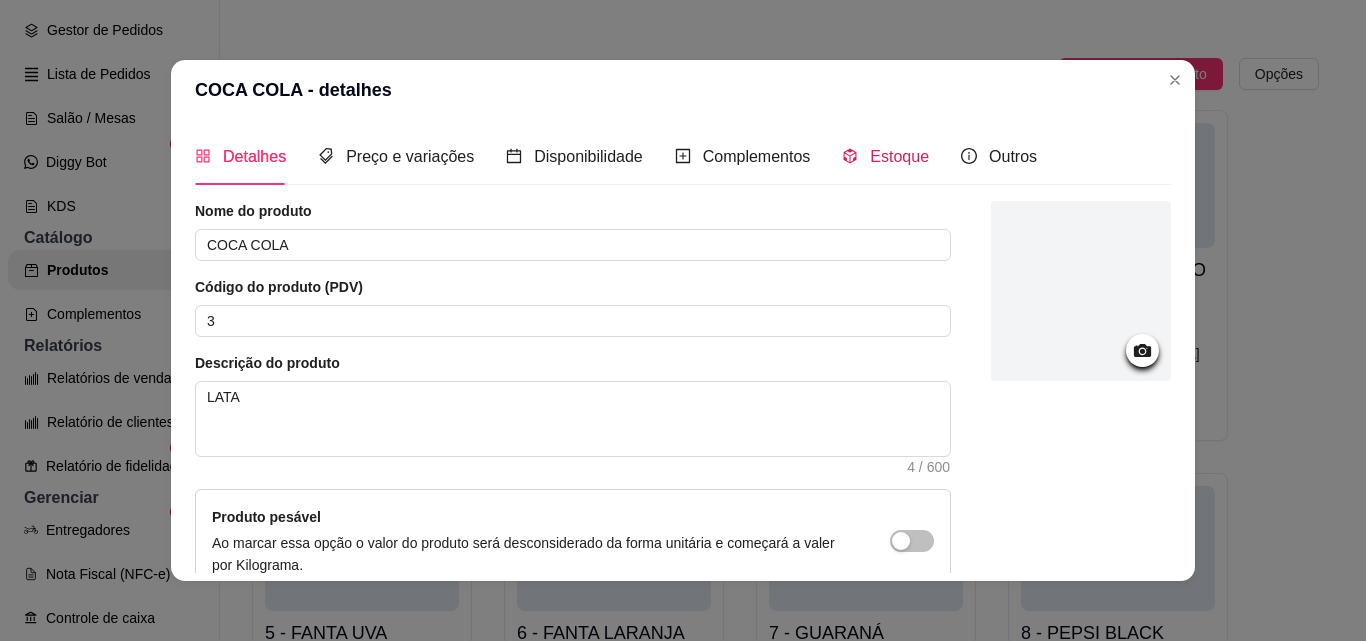 click on "Estoque" at bounding box center [899, 156] 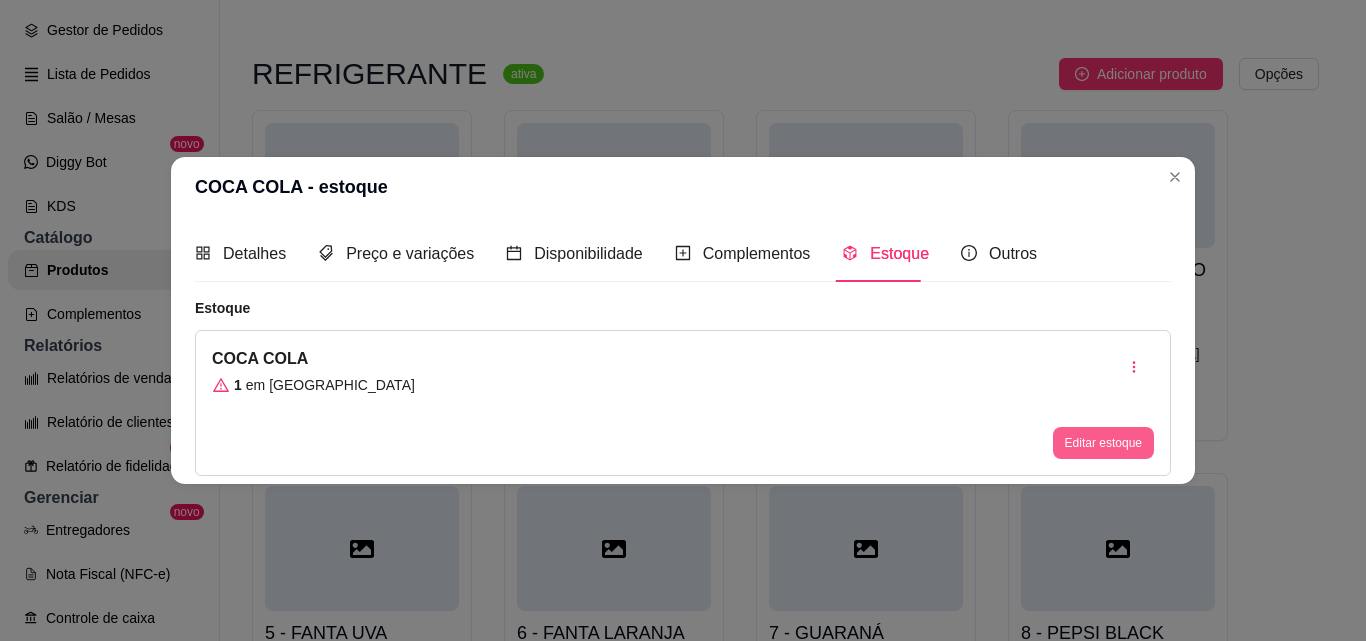 click on "Editar estoque" at bounding box center (1103, 443) 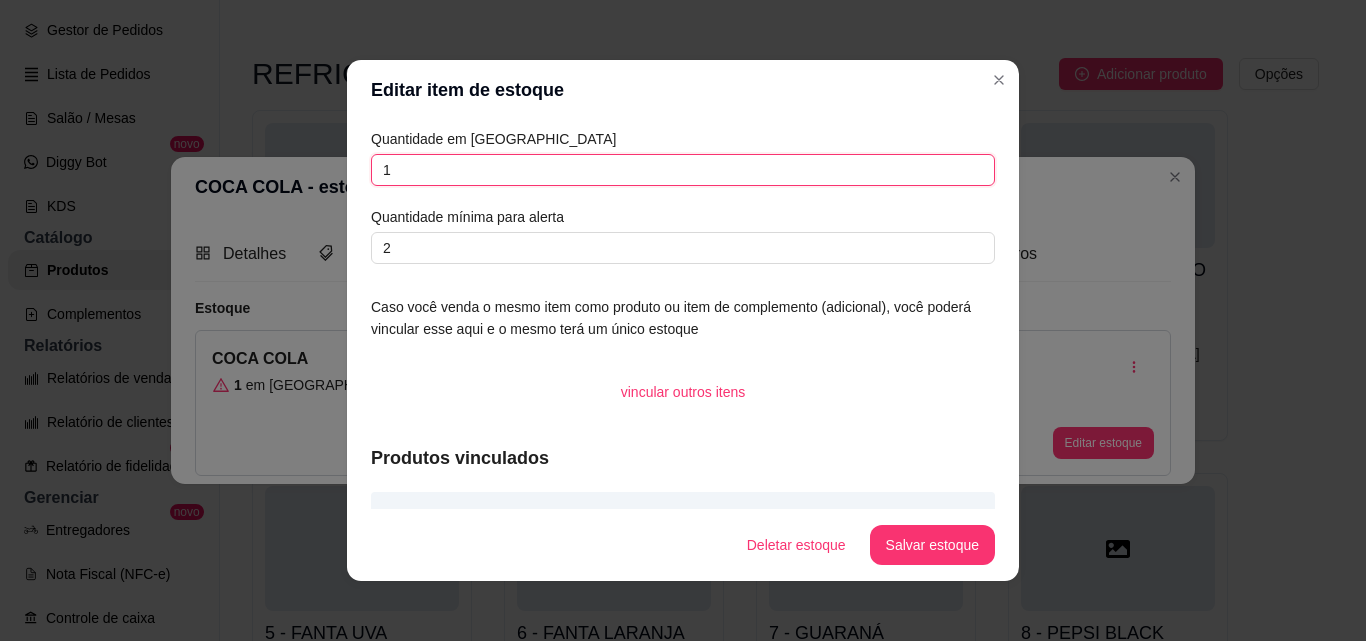 click on "1" at bounding box center (683, 170) 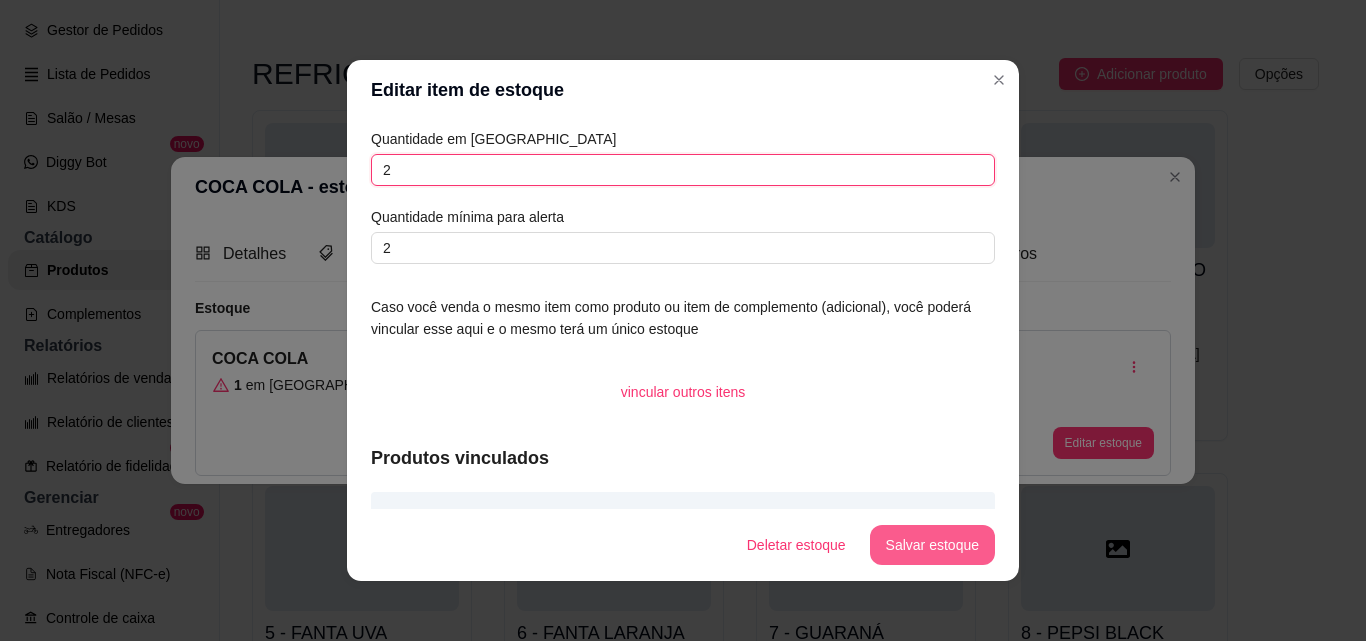 type on "2" 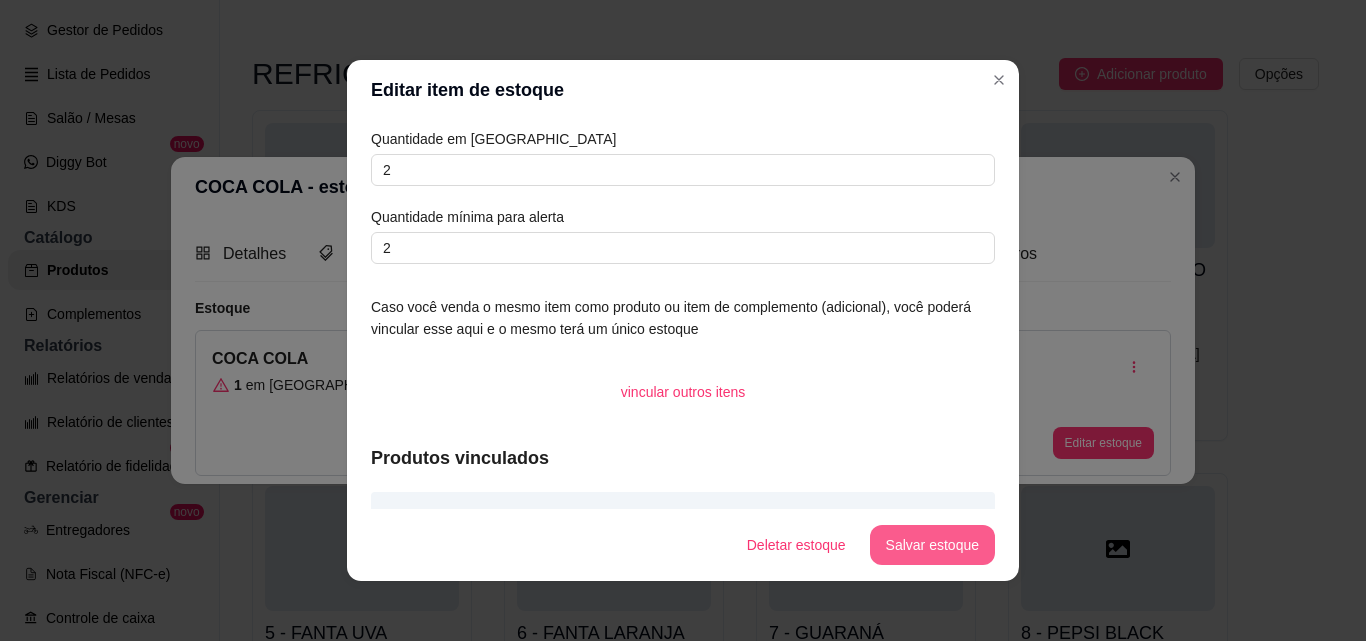 click on "Salvar estoque" at bounding box center [932, 545] 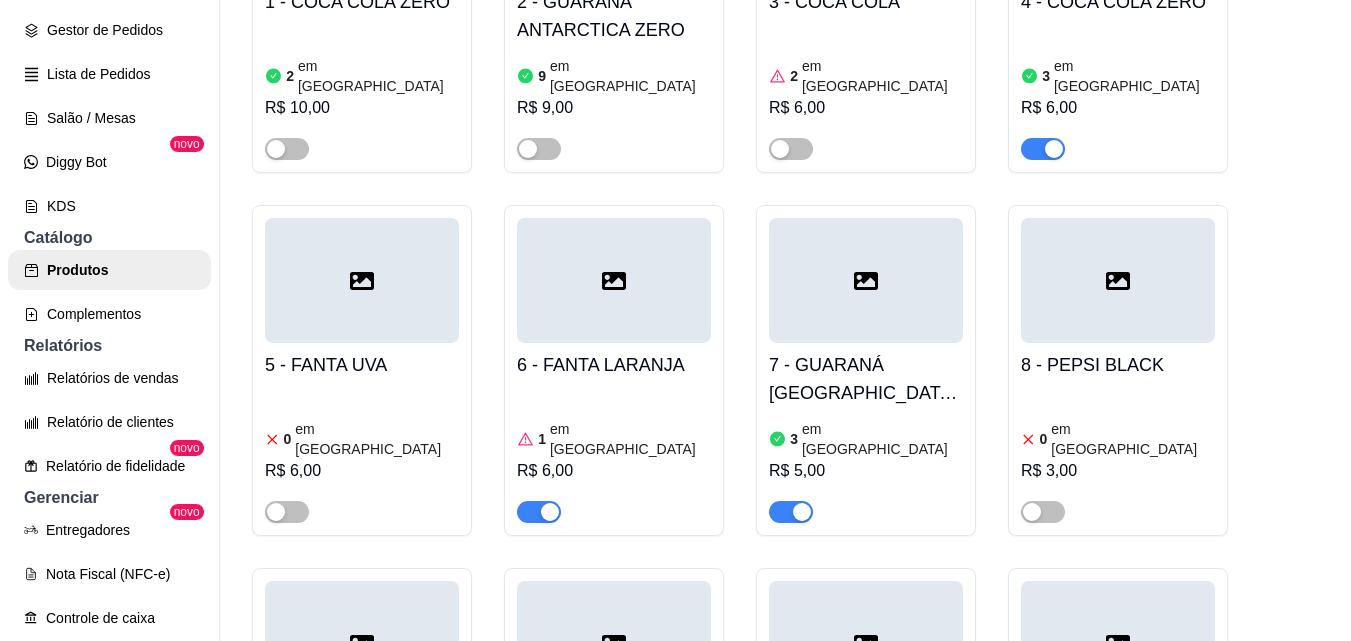 scroll, scrollTop: 2500, scrollLeft: 0, axis: vertical 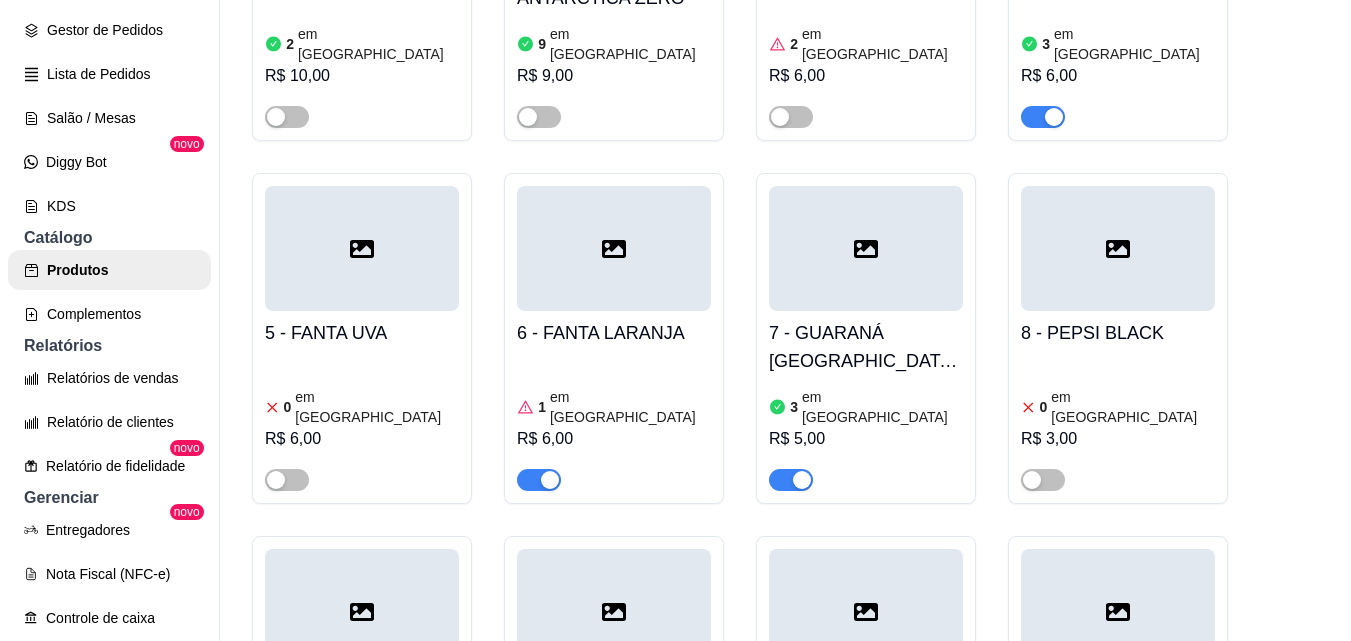 click on "7 - GUARANÁ [GEOGRAPHIC_DATA] ZERO" at bounding box center (866, 347) 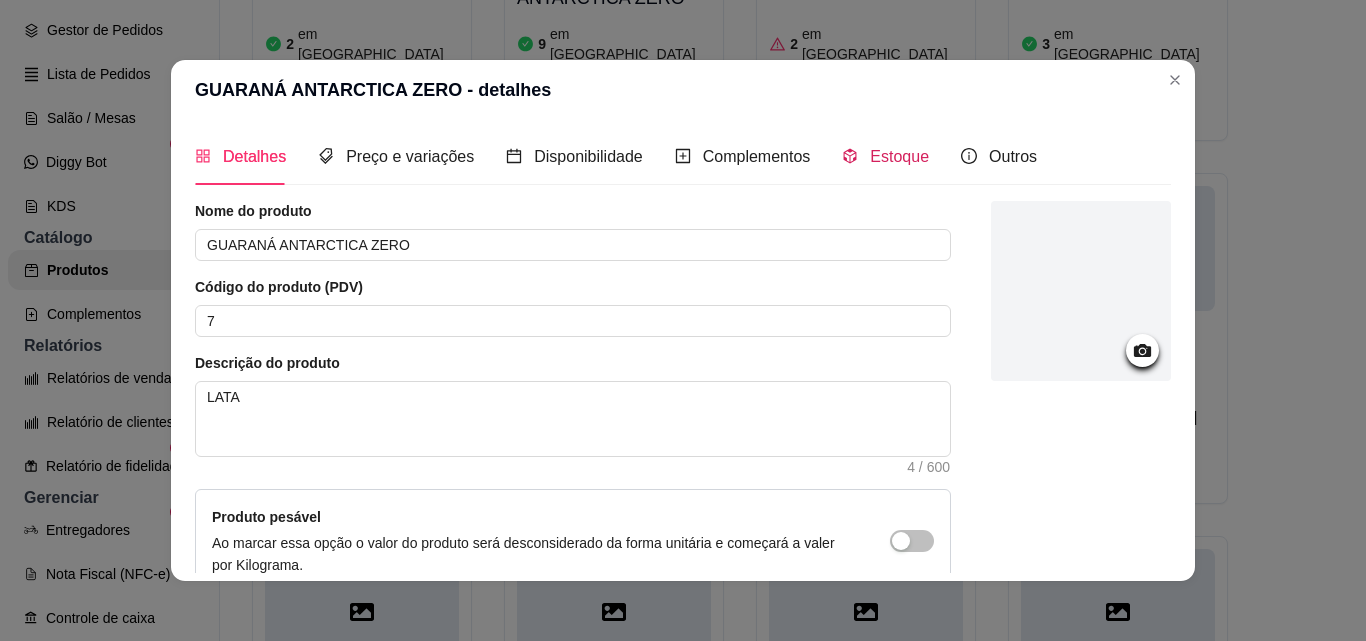click on "Estoque" at bounding box center [899, 156] 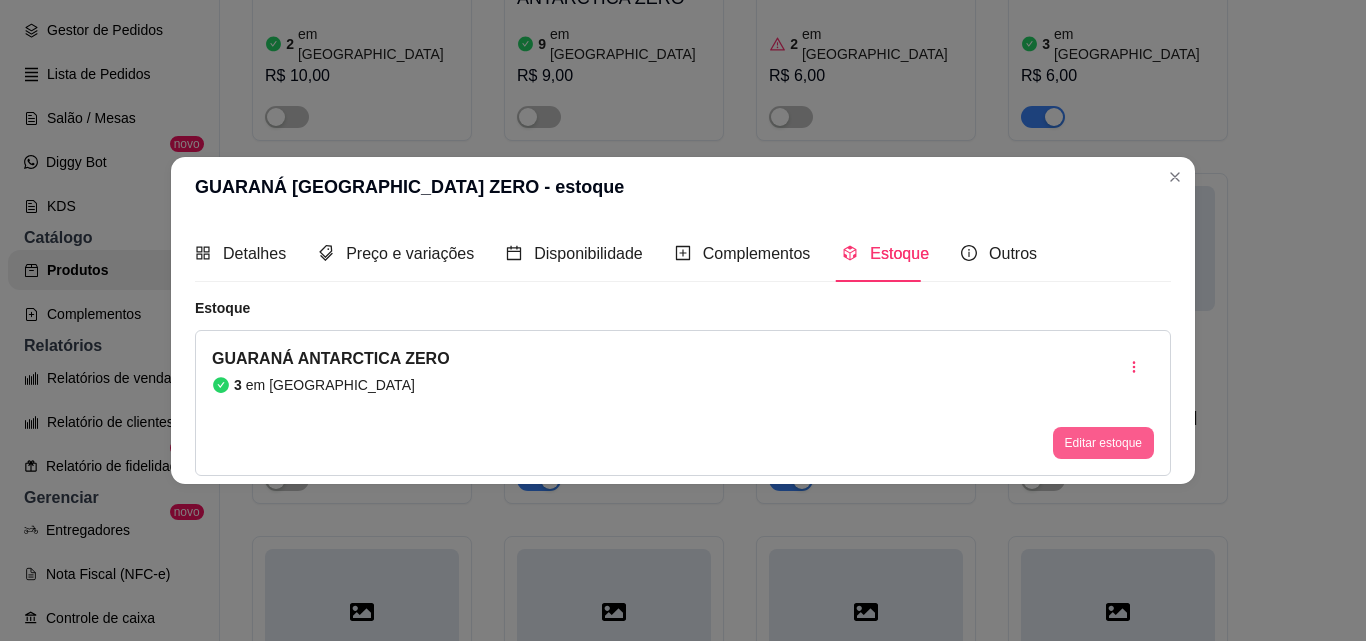 click on "Editar estoque" at bounding box center (1103, 443) 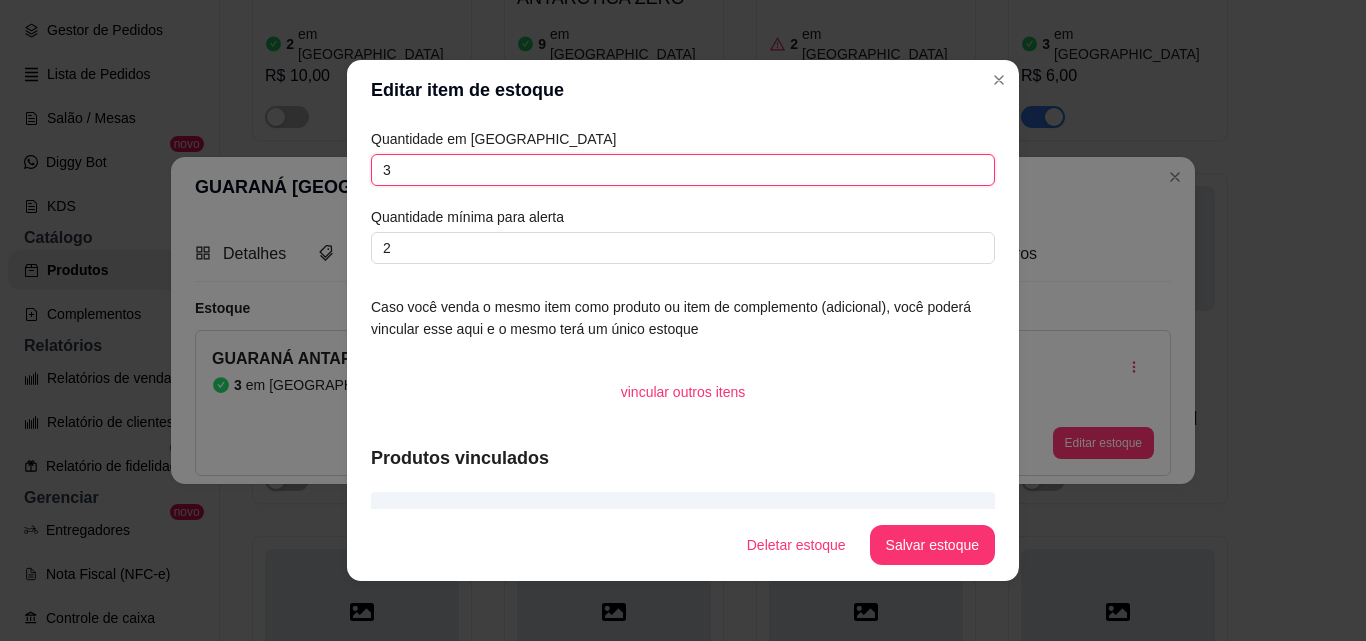 click on "3" at bounding box center [683, 170] 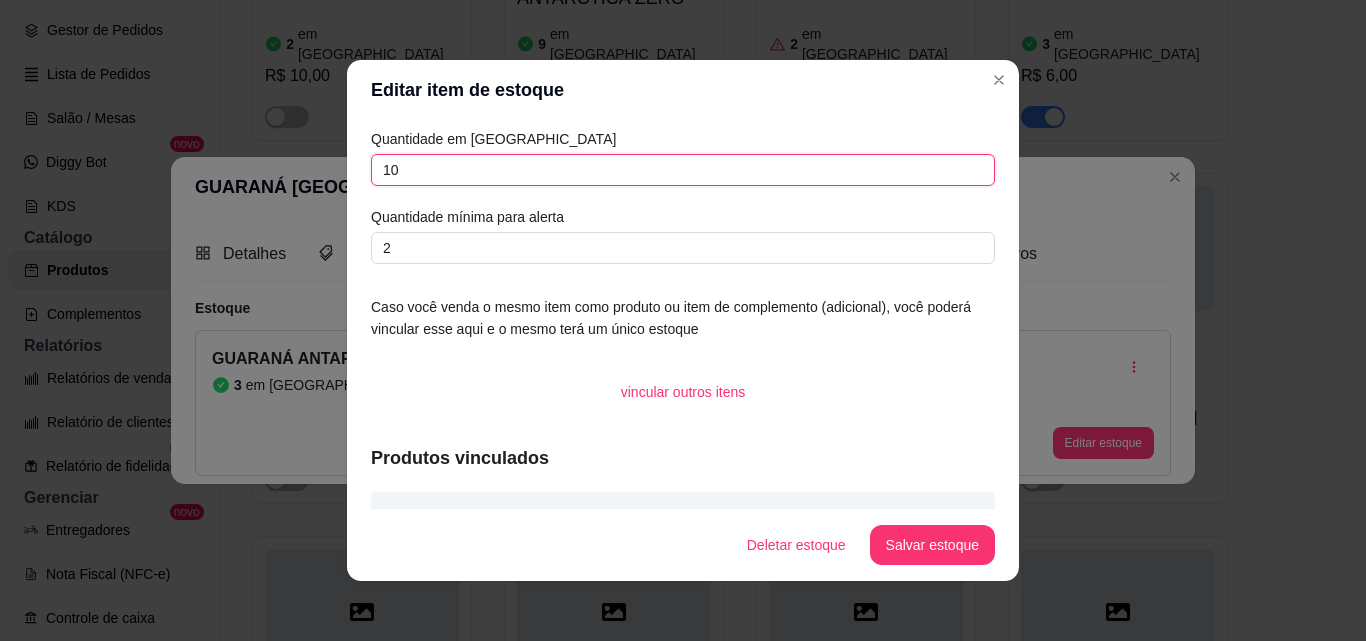 type on "1" 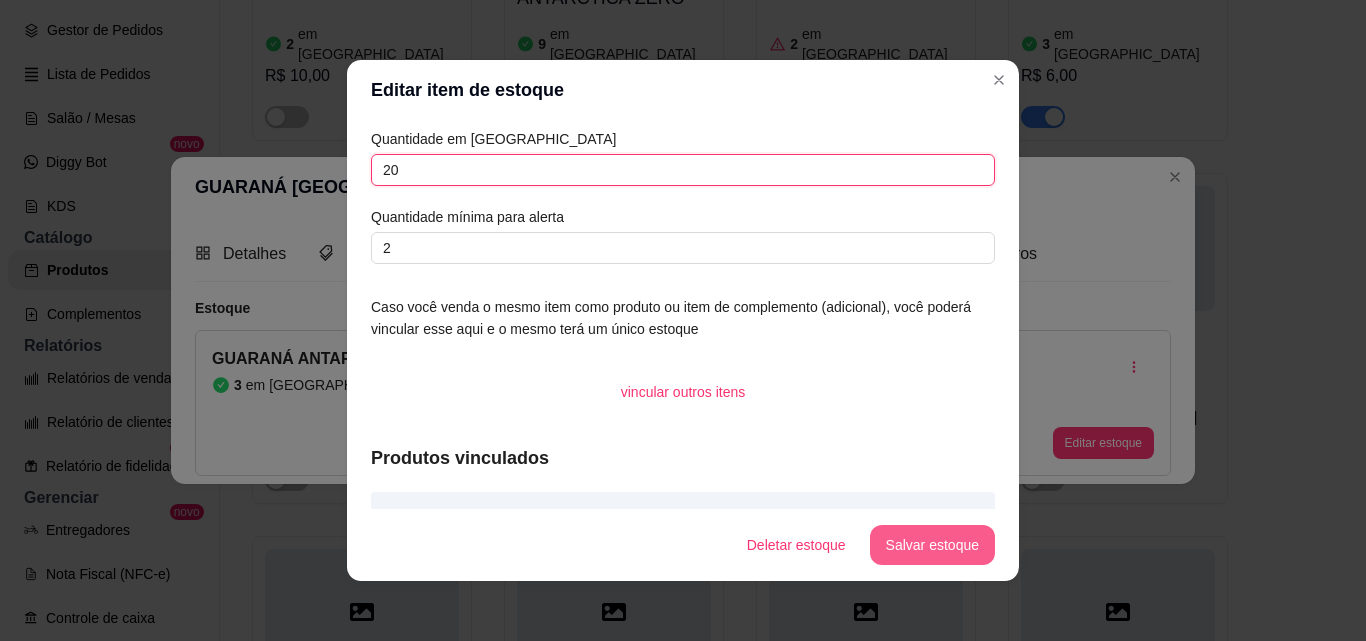 type on "20" 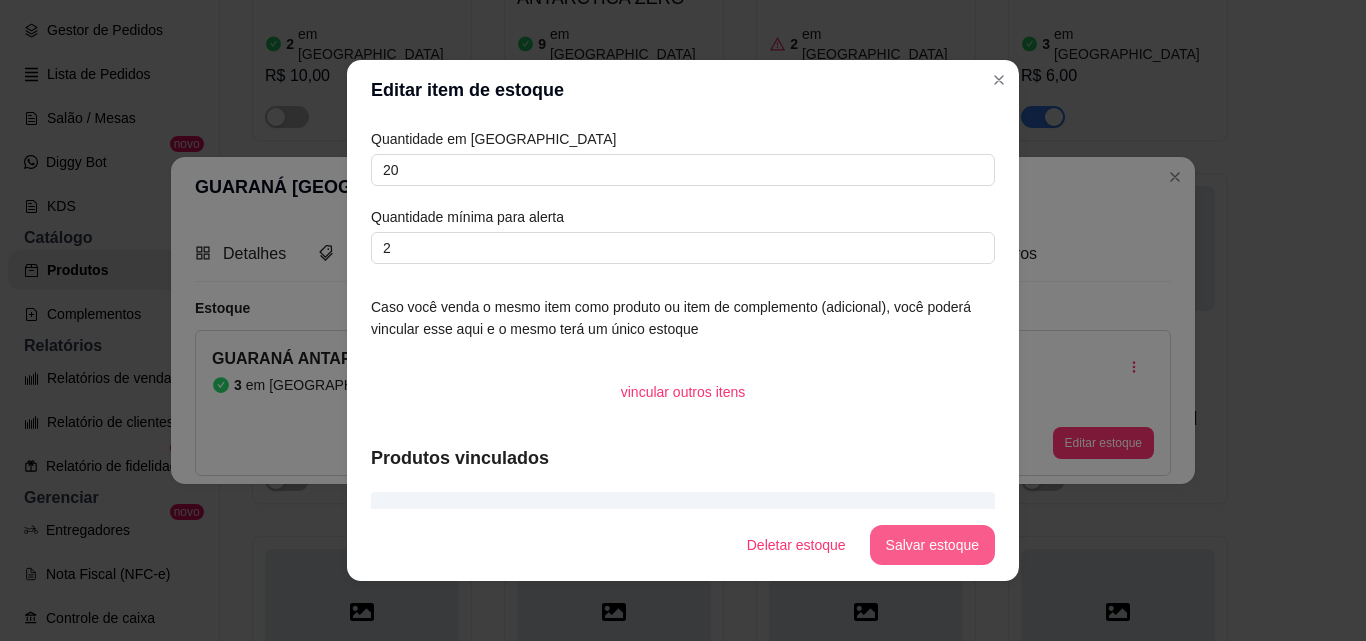 click on "Salvar estoque" at bounding box center [932, 545] 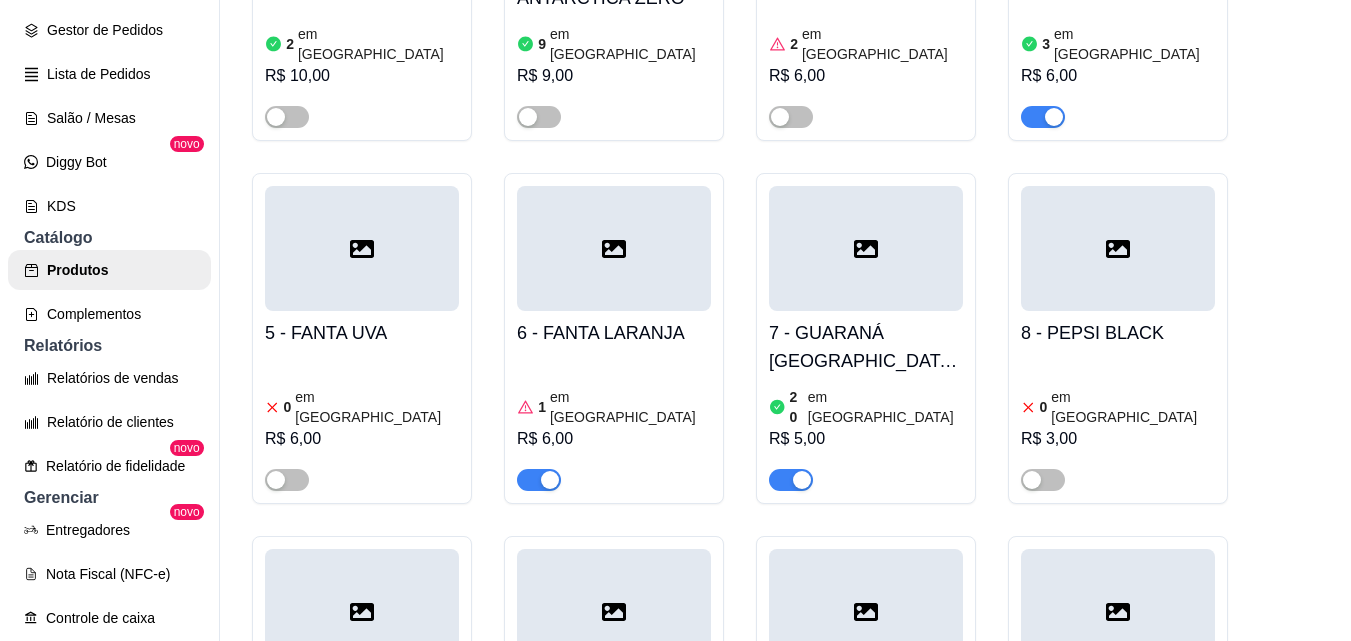 click on "7 - GUARANÁ [GEOGRAPHIC_DATA] ZERO" at bounding box center [866, 347] 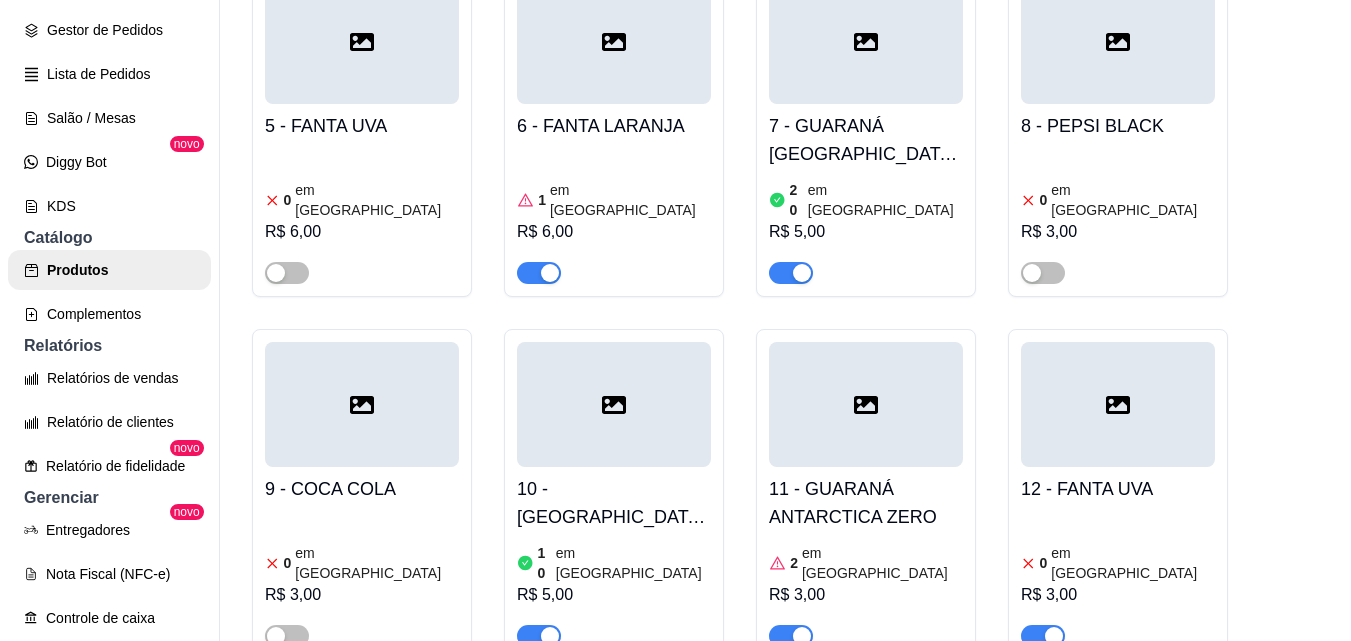 scroll, scrollTop: 2800, scrollLeft: 0, axis: vertical 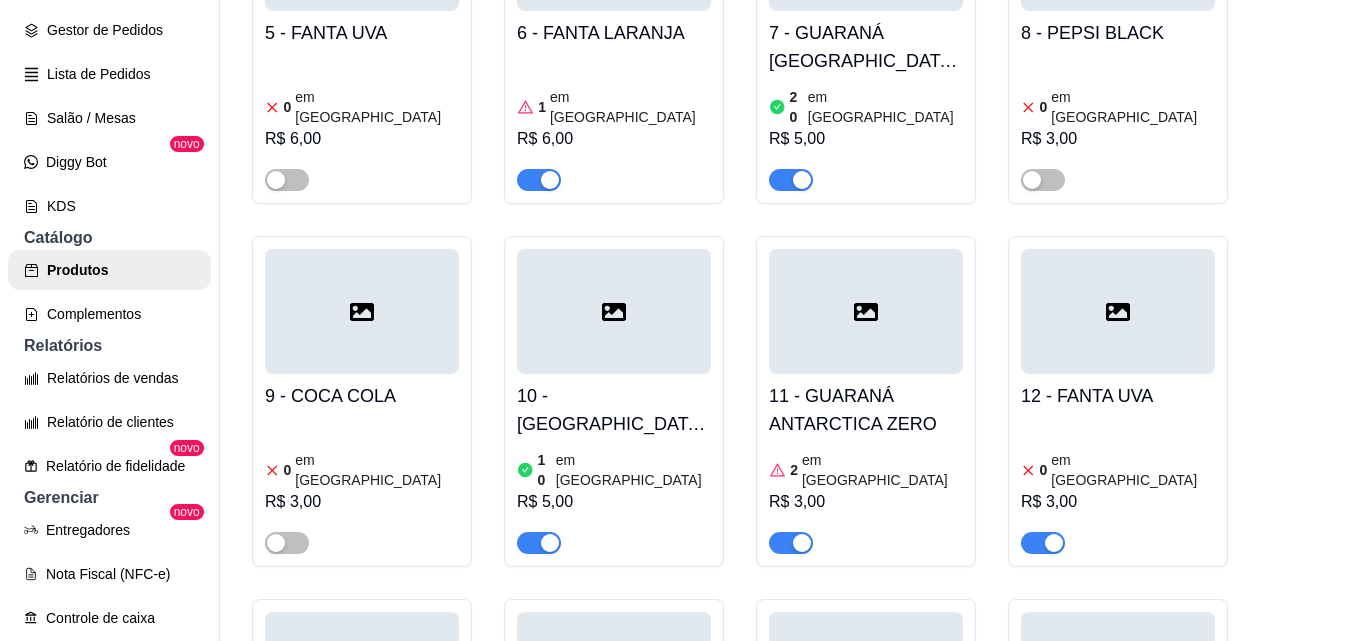 click on "10 - [GEOGRAPHIC_DATA] [GEOGRAPHIC_DATA]" at bounding box center (614, 410) 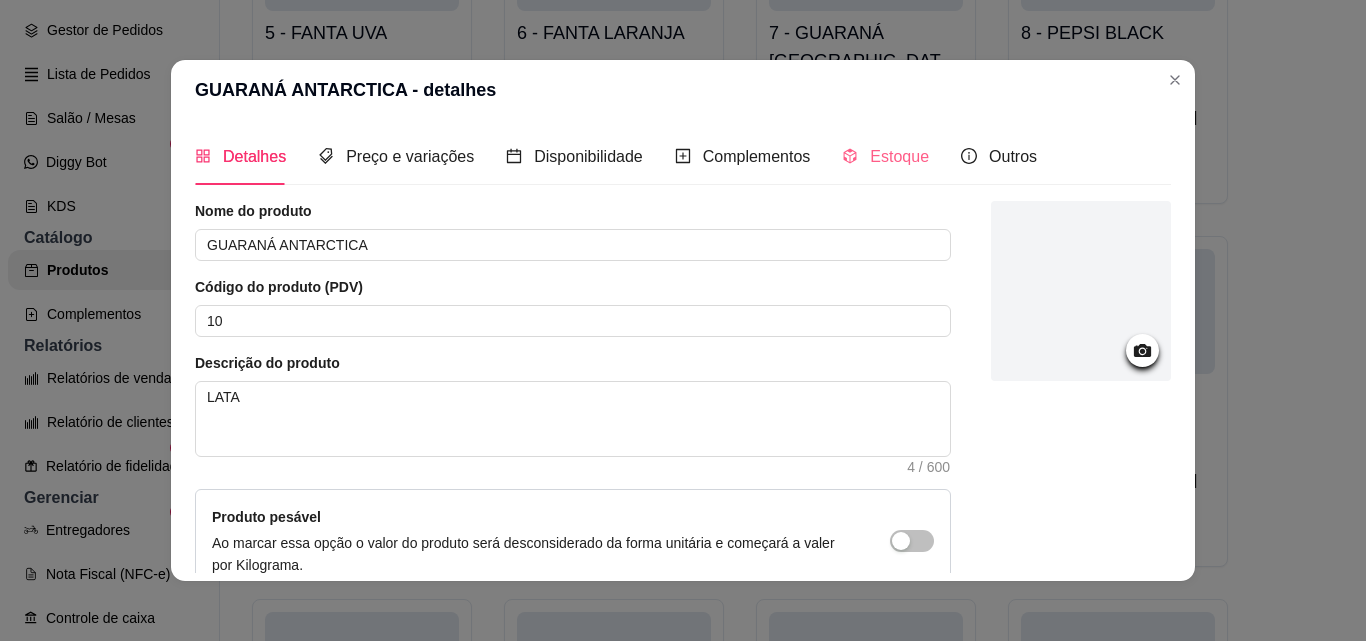 click on "Estoque" at bounding box center (885, 156) 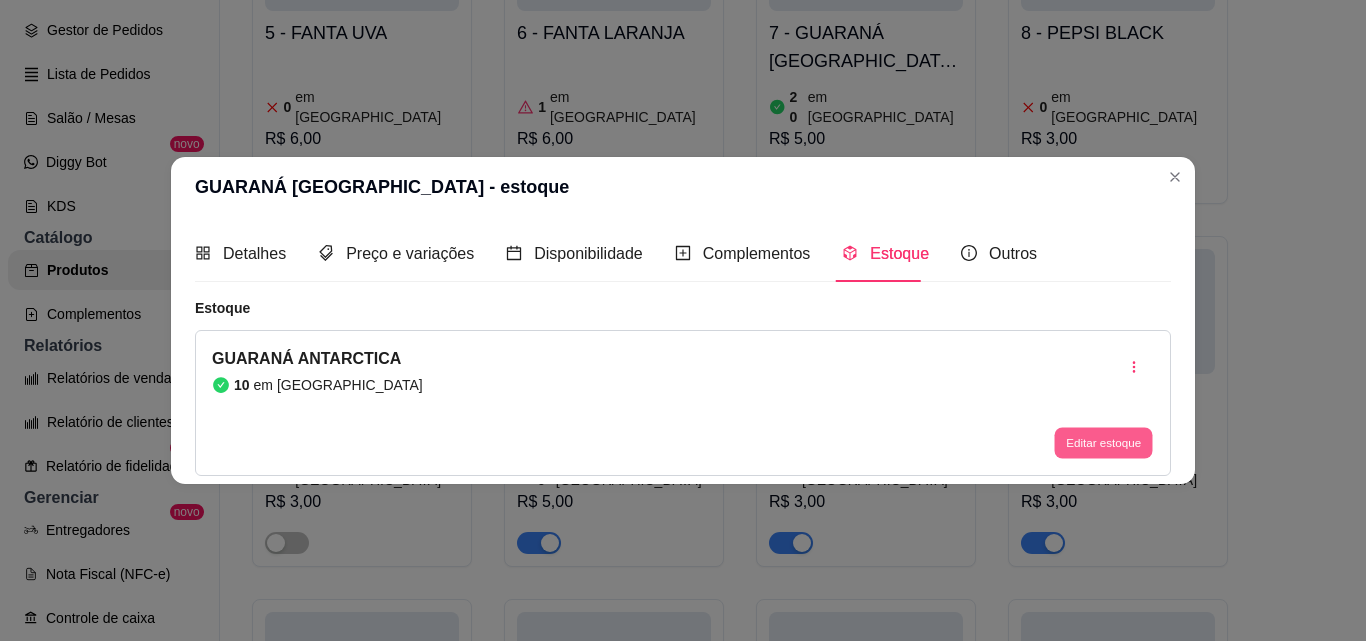 click on "Editar estoque" at bounding box center (1103, 443) 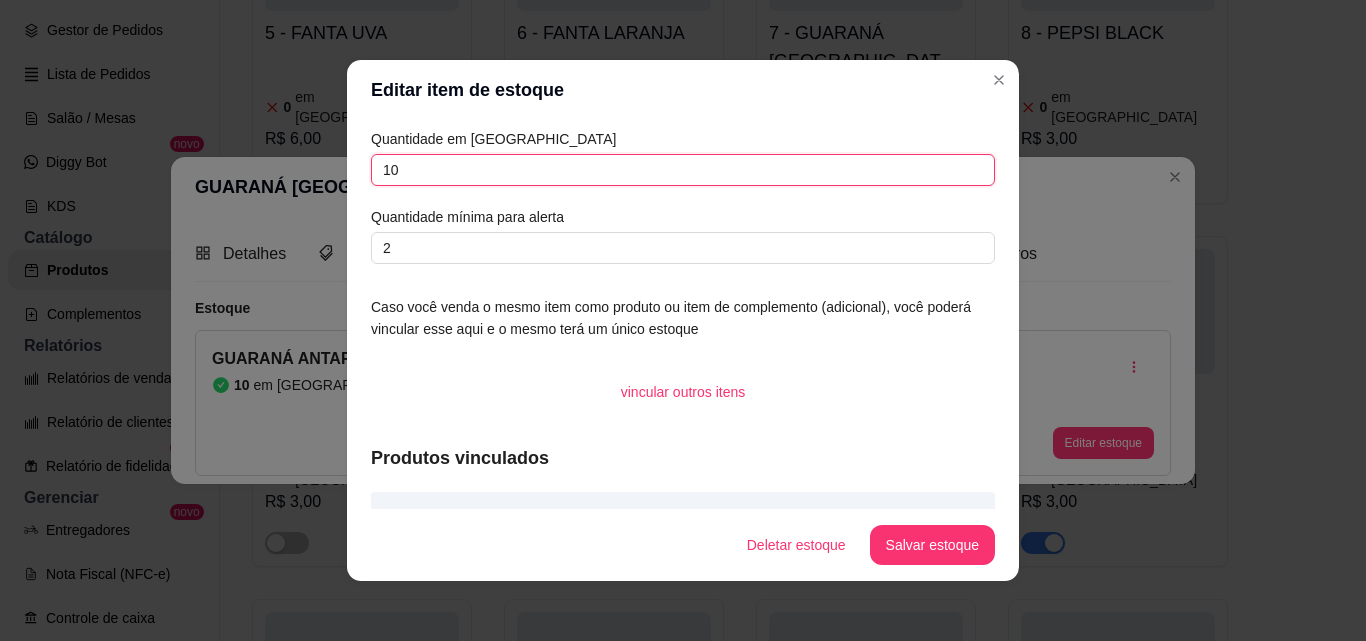 click on "10" at bounding box center (683, 170) 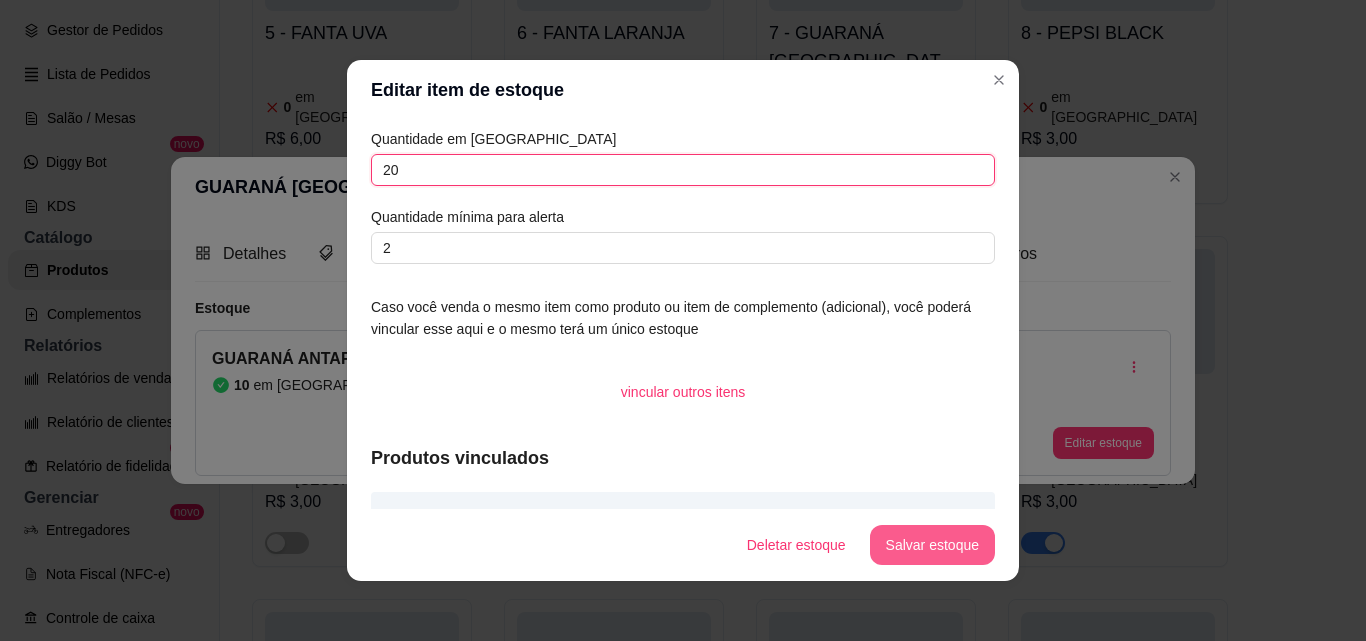 type on "20" 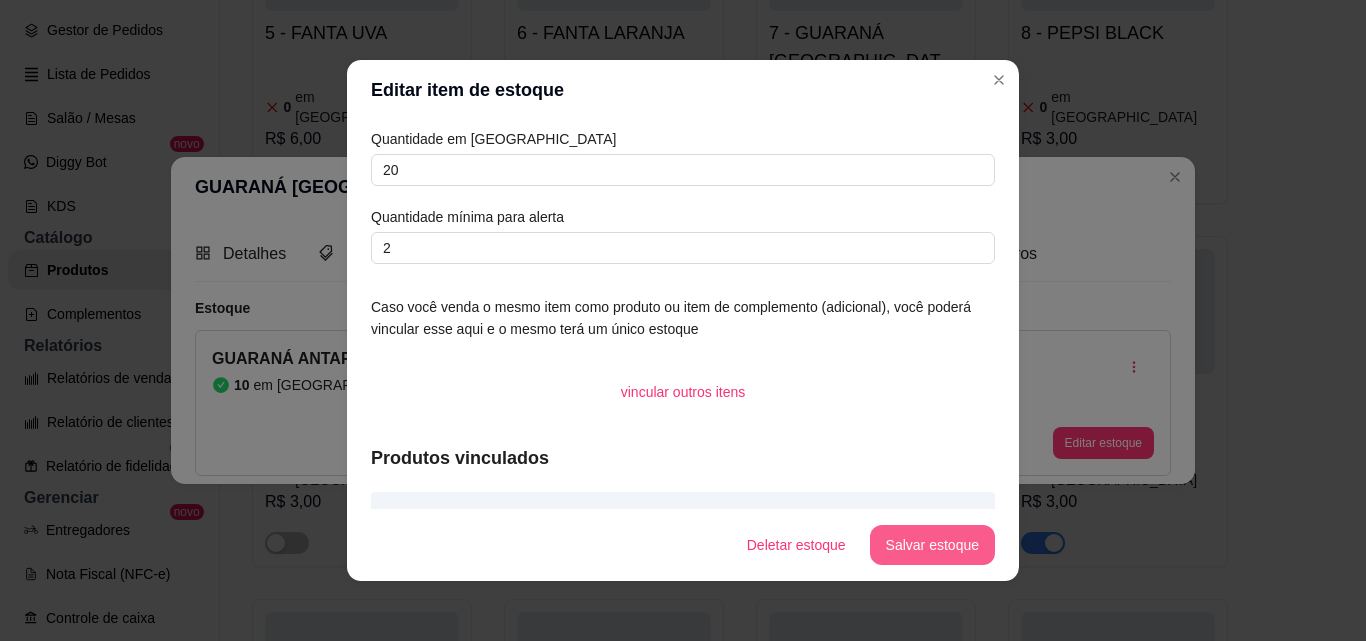 click on "Salvar estoque" at bounding box center (932, 545) 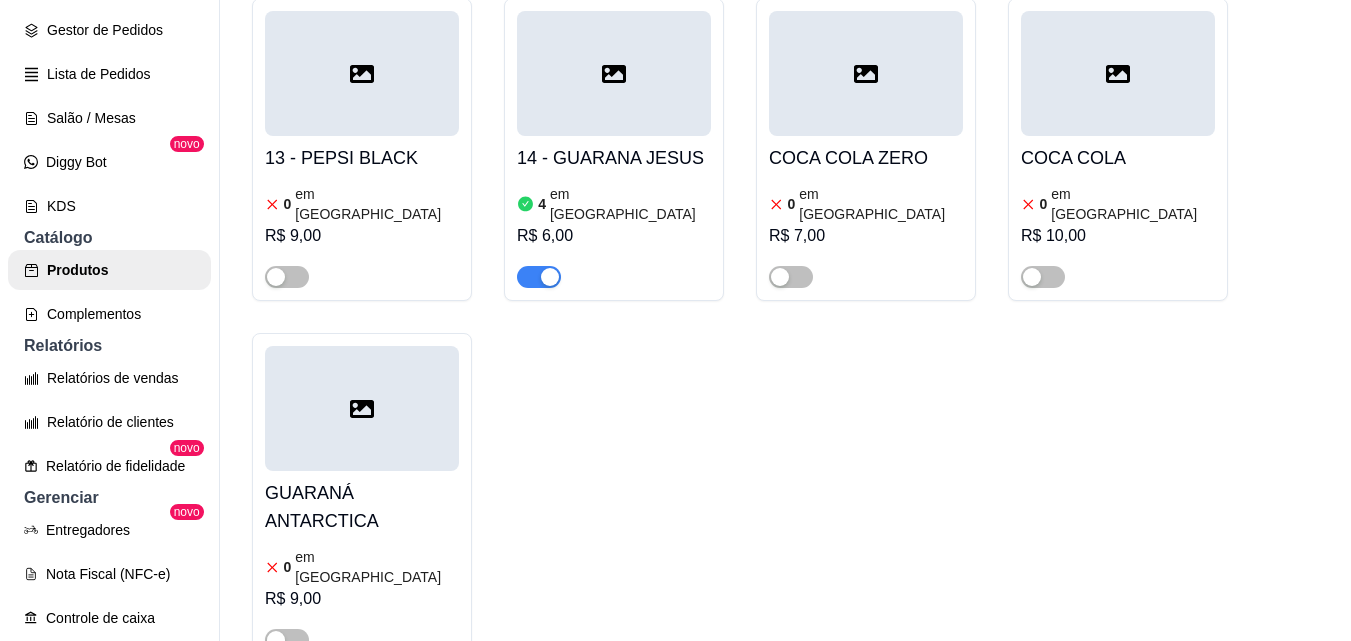 scroll, scrollTop: 3402, scrollLeft: 0, axis: vertical 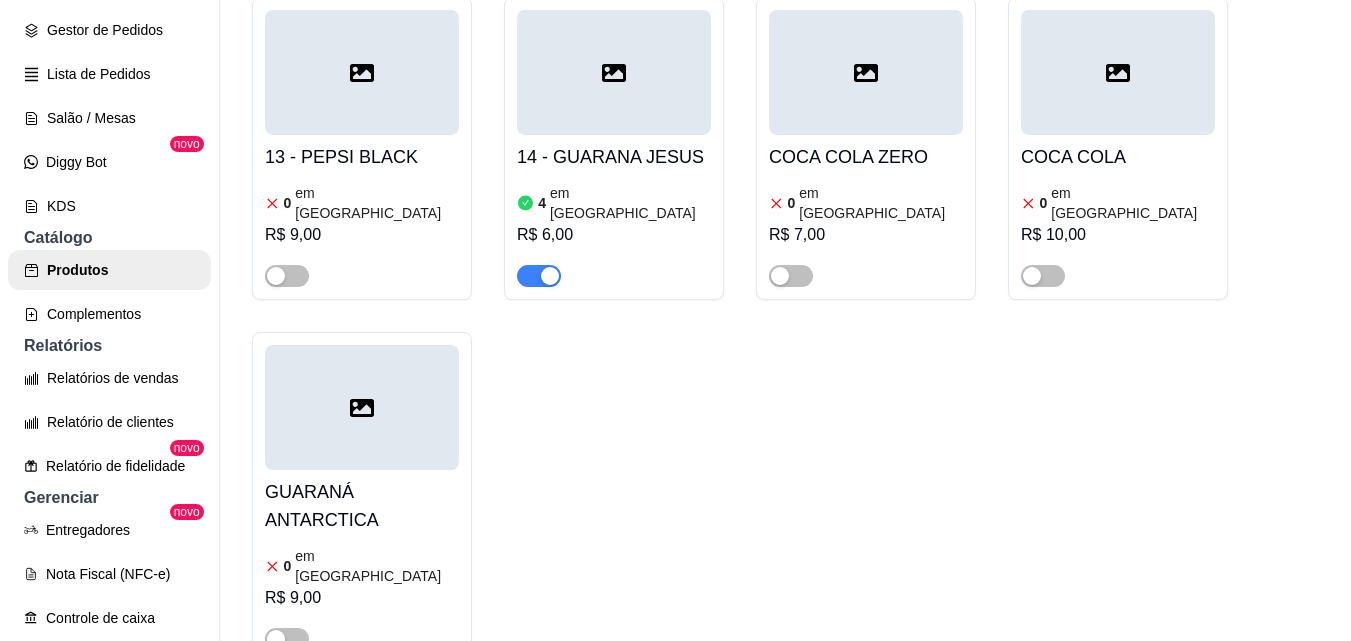 click on "GUARANÁ ANTARCTICA" at bounding box center [362, 506] 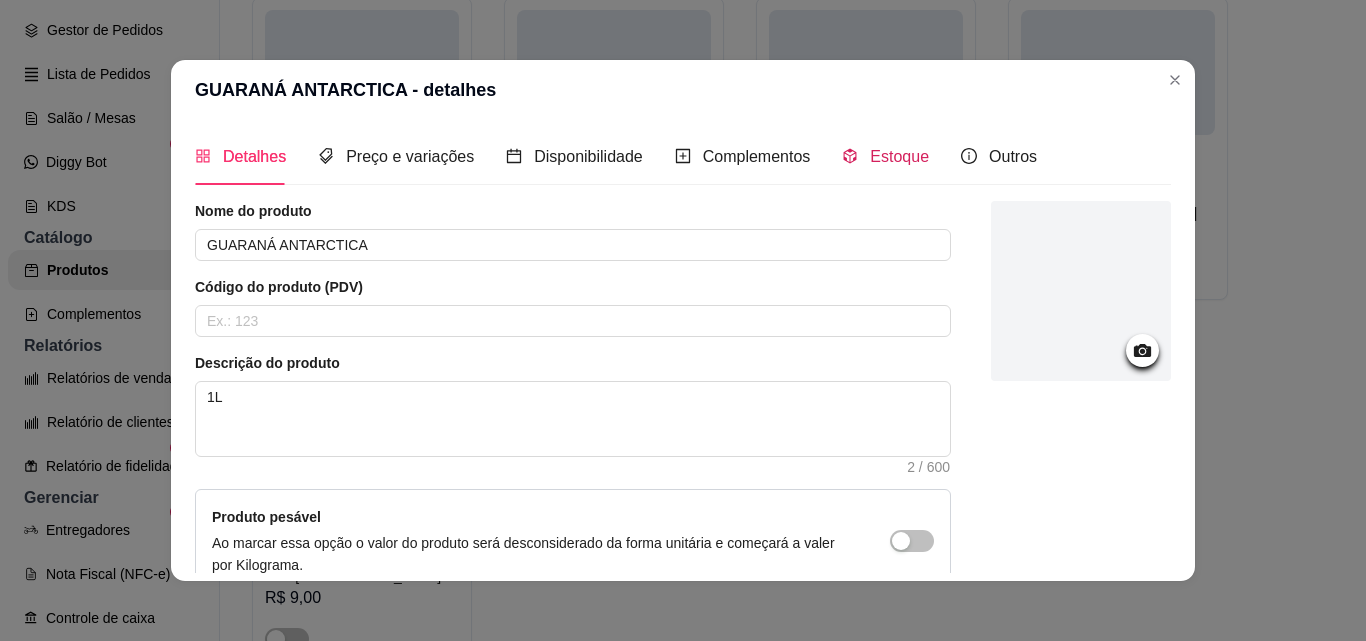 click on "Estoque" at bounding box center (899, 156) 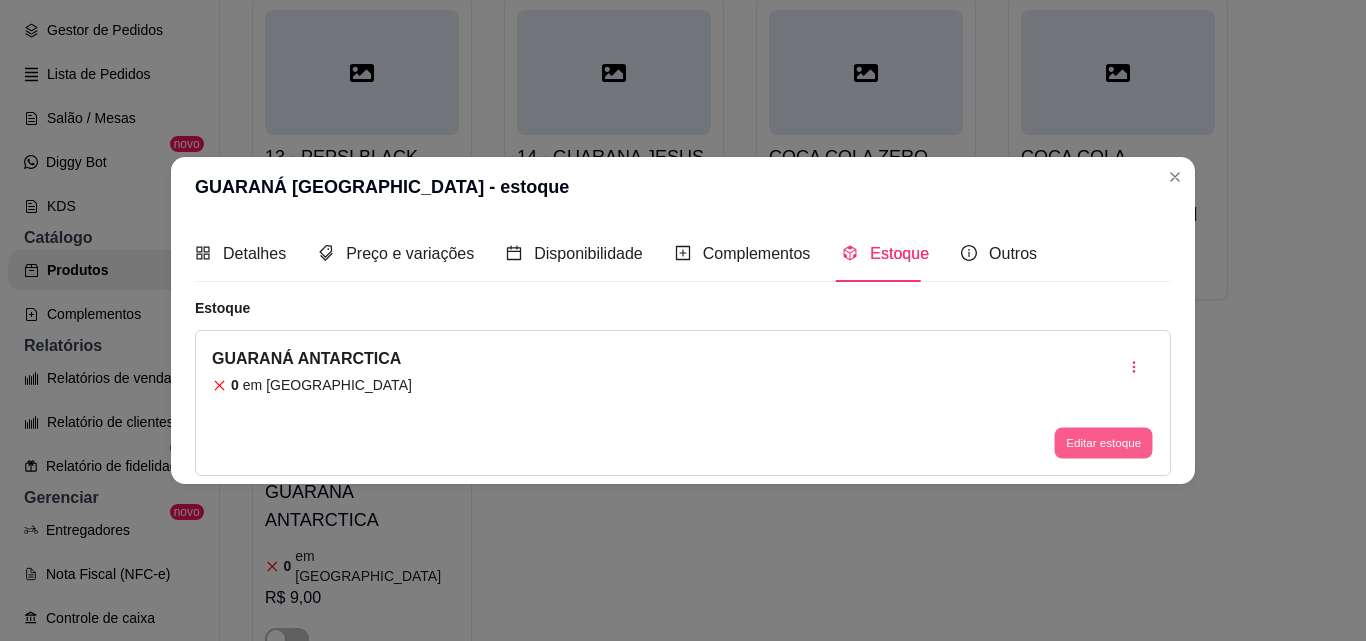 click on "Editar estoque" at bounding box center (1103, 443) 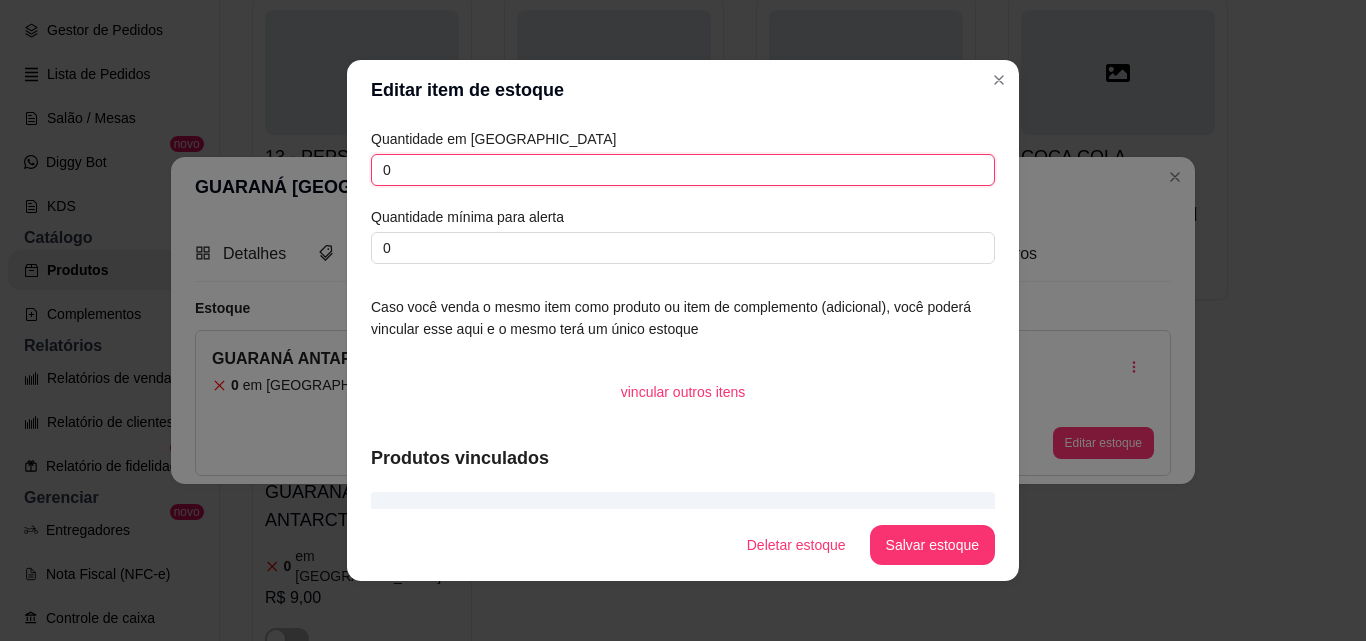 click on "0" at bounding box center (683, 170) 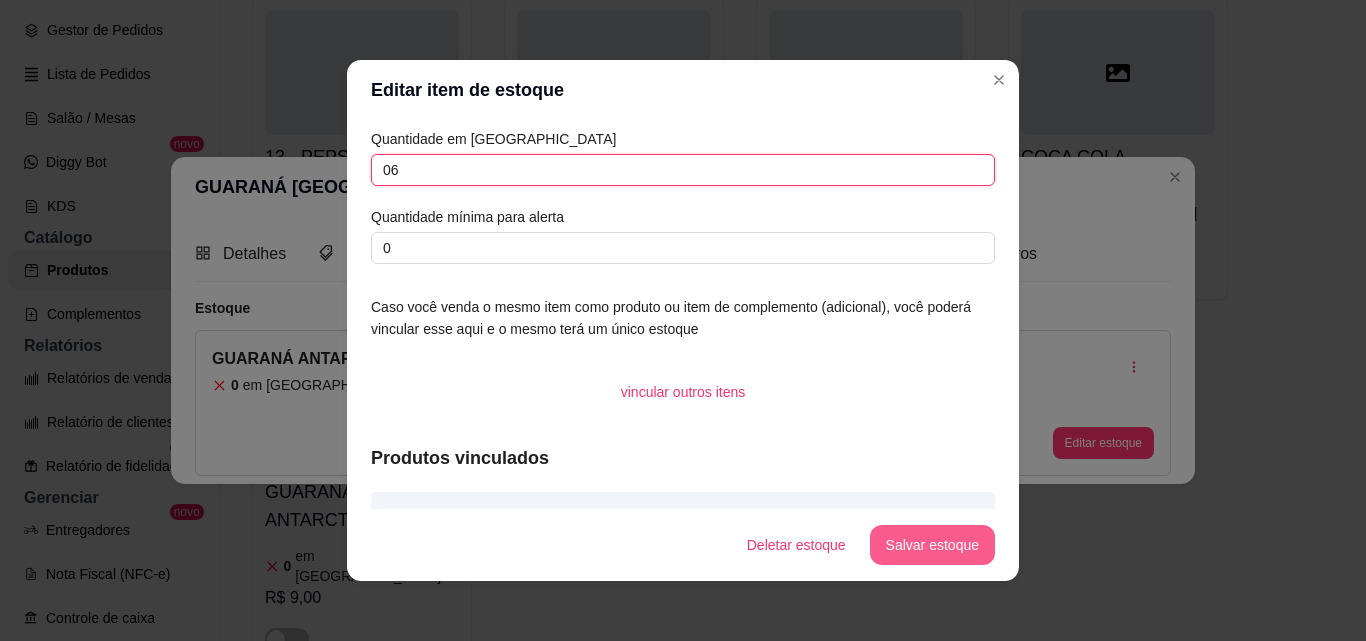 type on "06" 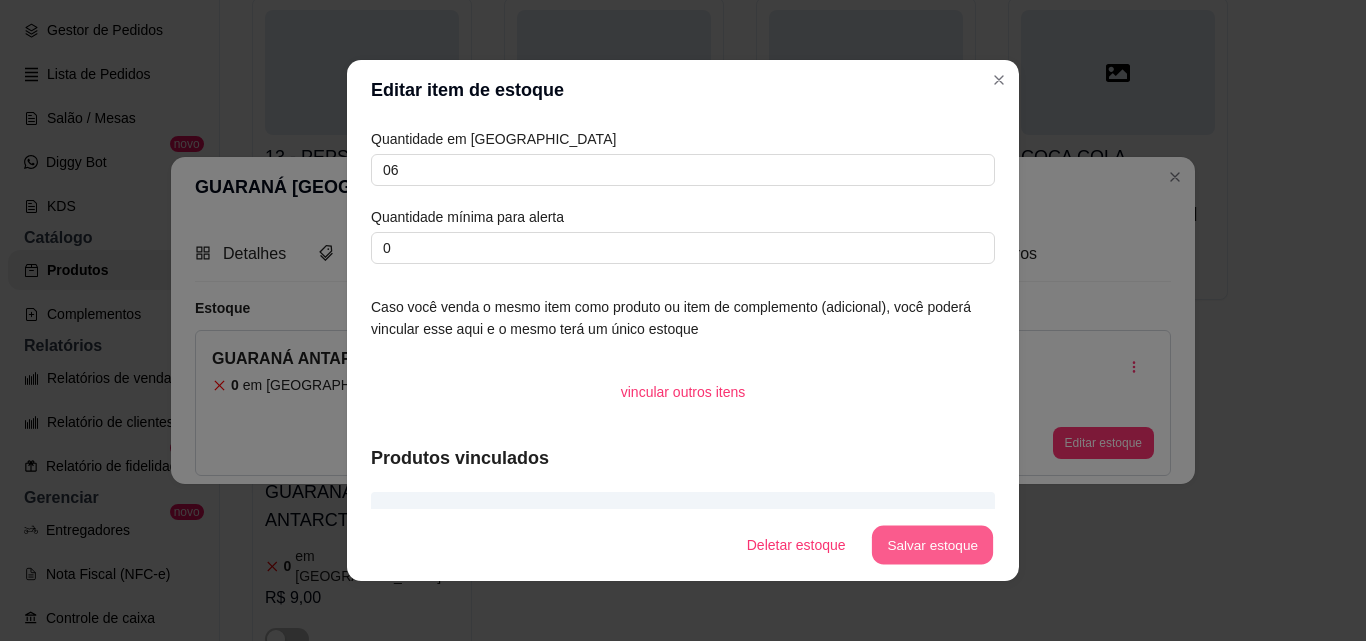 click on "Salvar estoque" at bounding box center (932, 545) 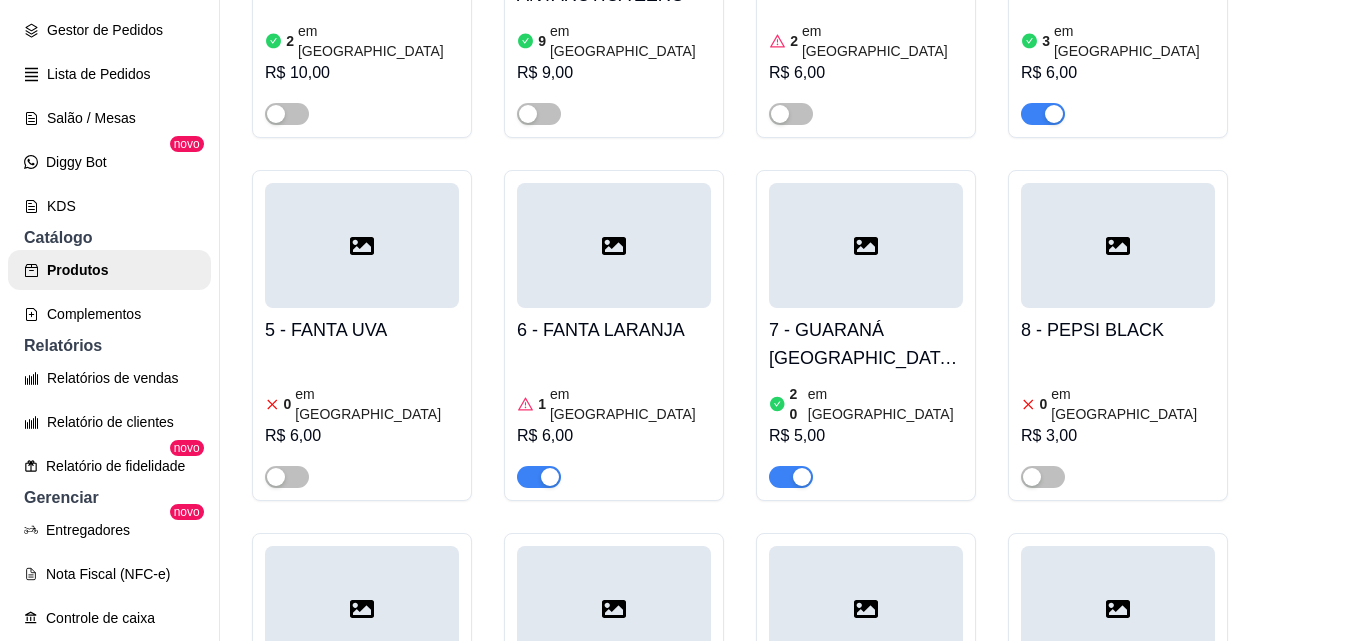 scroll, scrollTop: 2502, scrollLeft: 0, axis: vertical 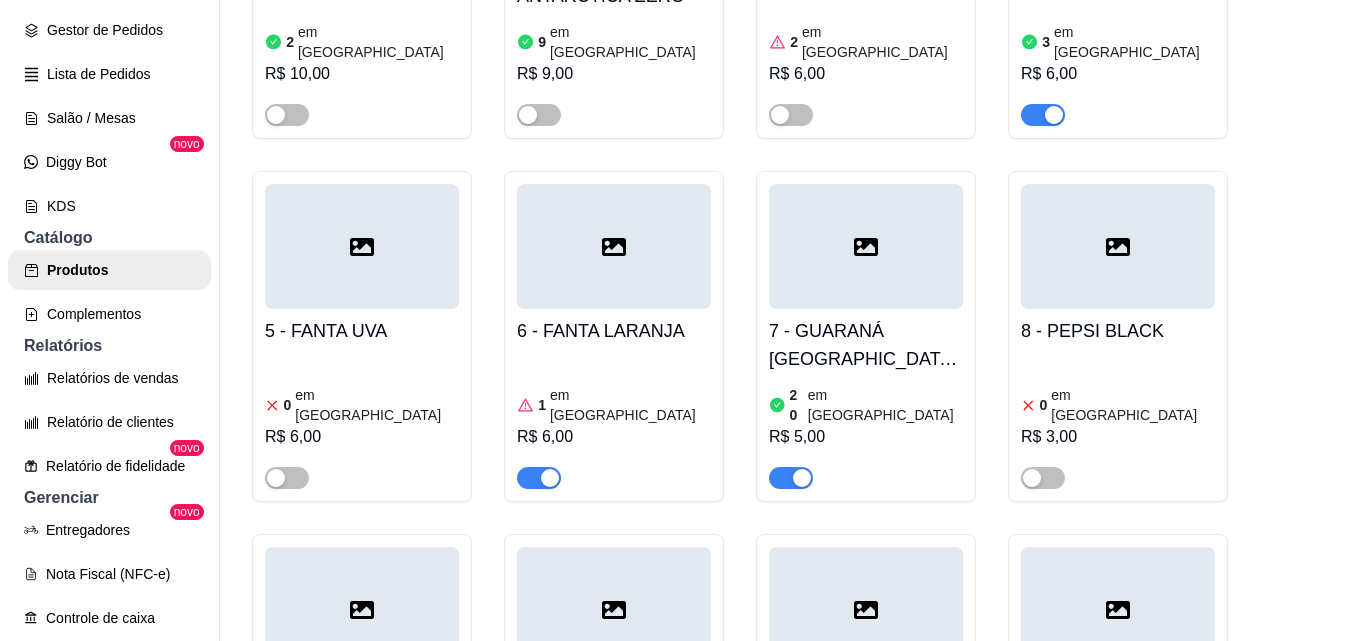 click on "7 - GUARANÁ [GEOGRAPHIC_DATA] ZERO" at bounding box center [866, 345] 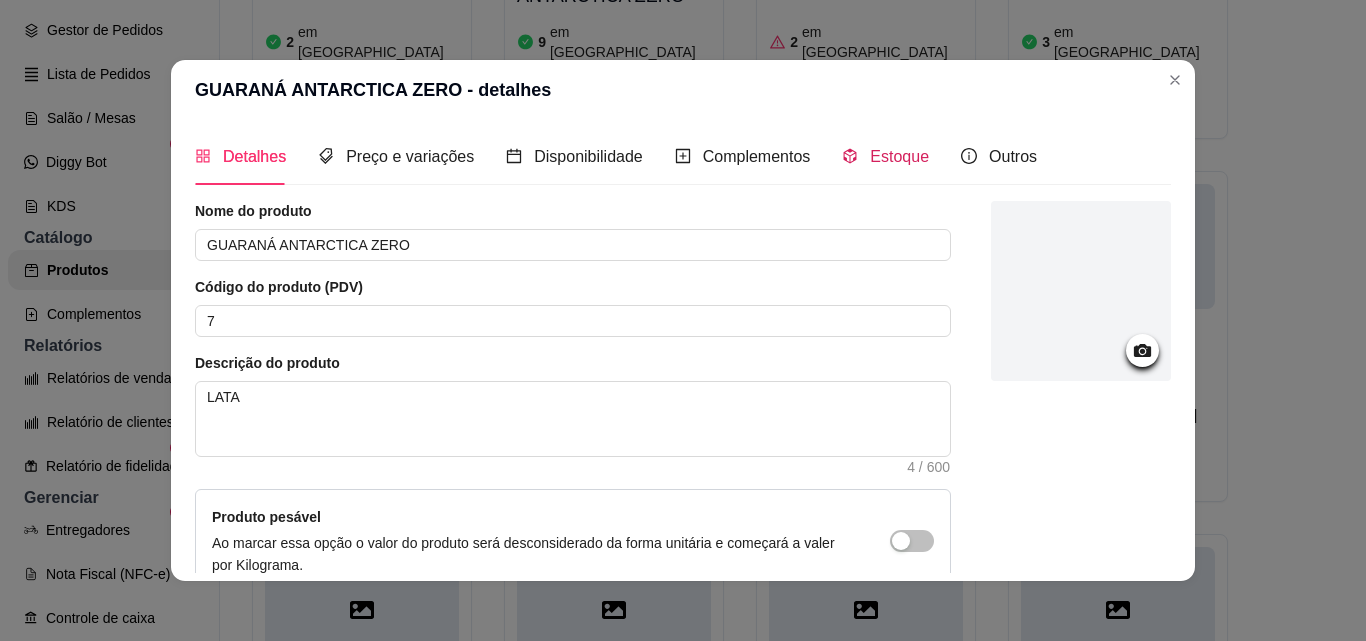 click on "Estoque" at bounding box center (899, 156) 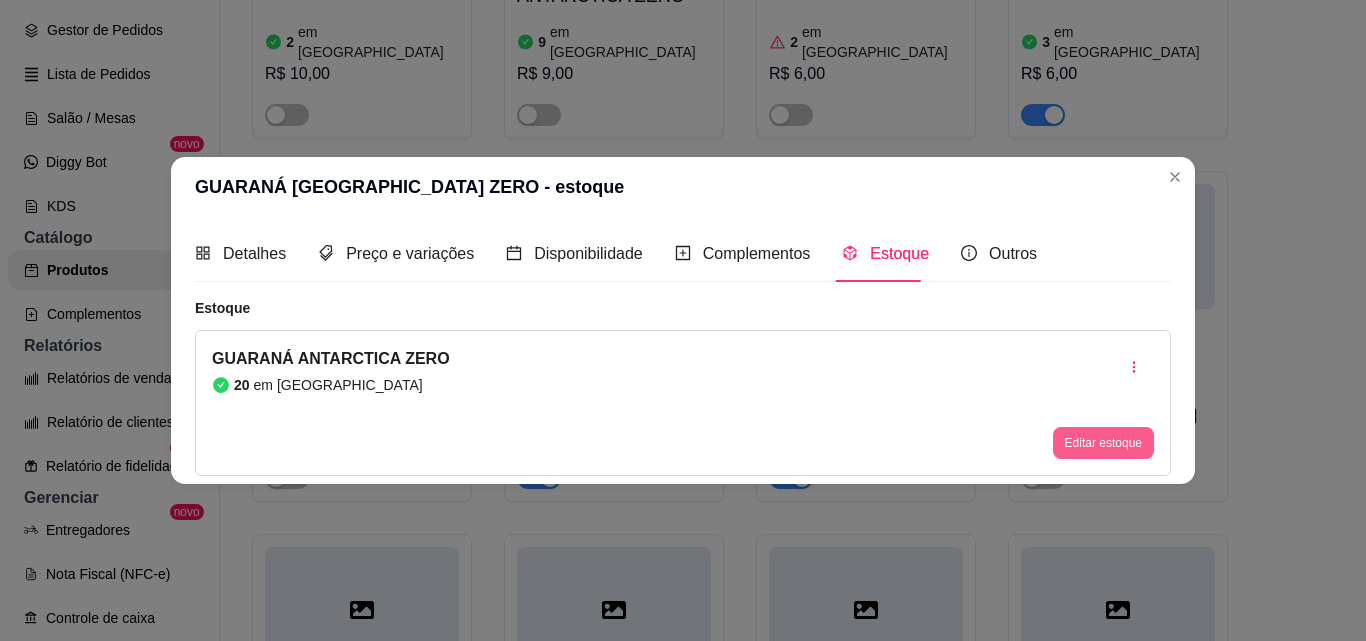 click on "Editar estoque" at bounding box center (1103, 443) 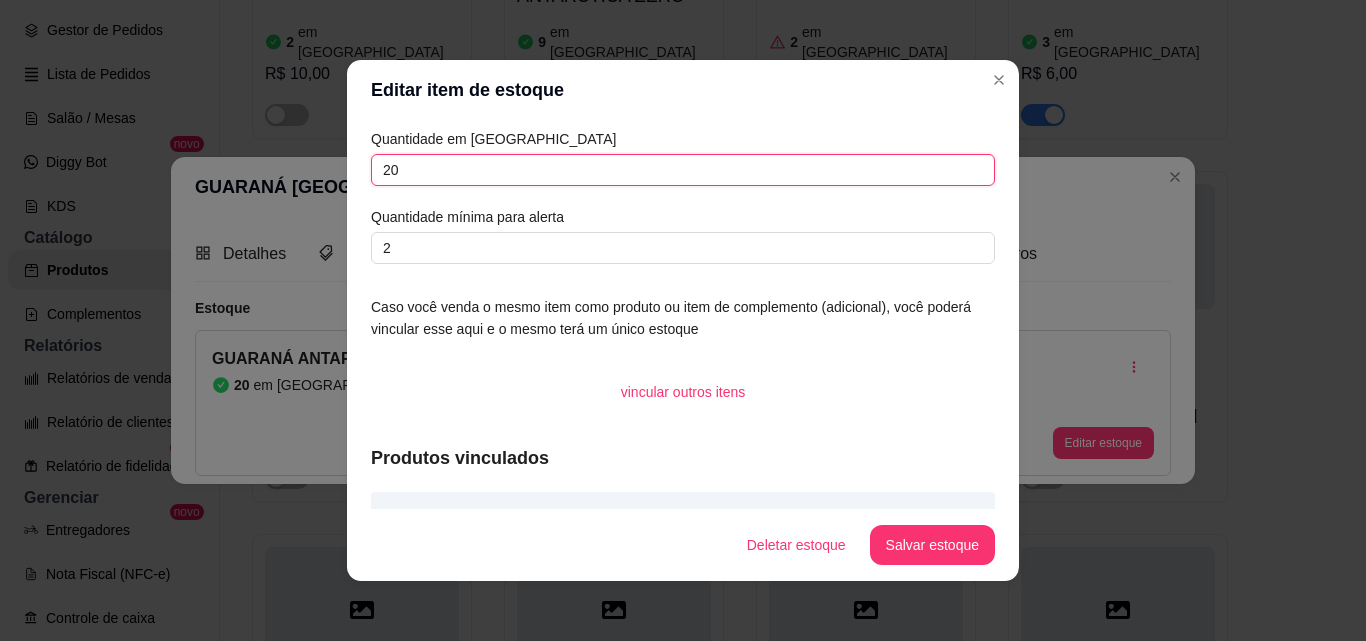 click on "20" at bounding box center (683, 170) 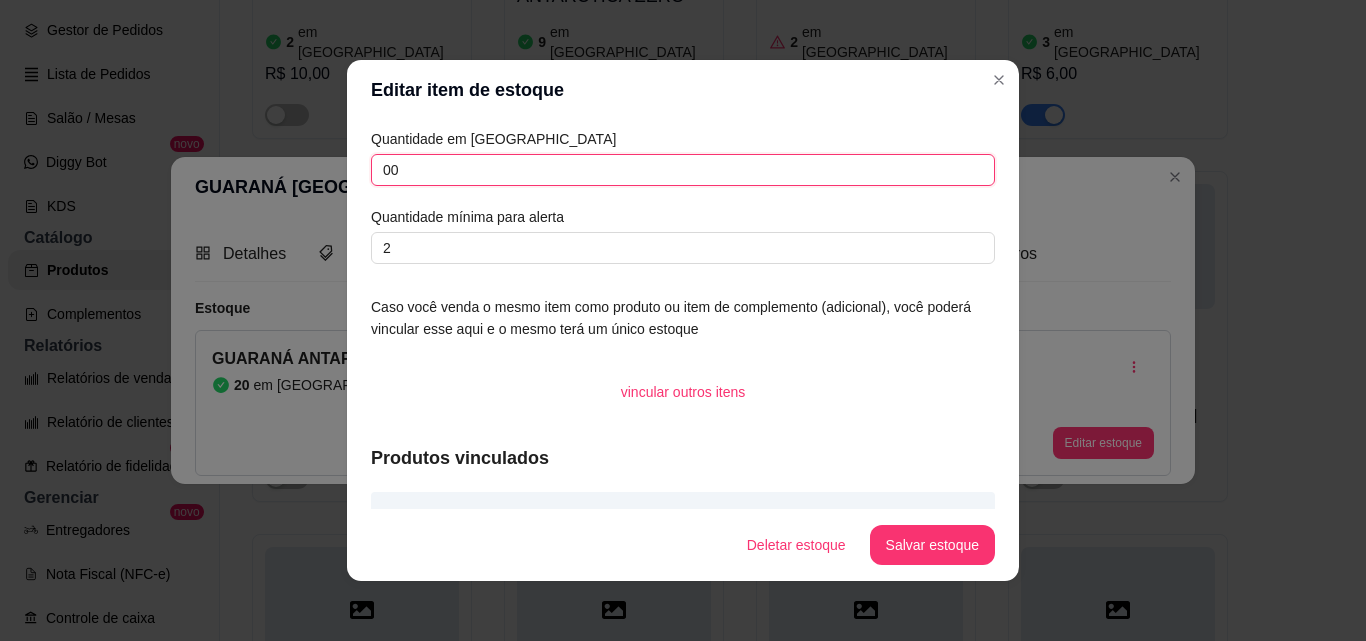 type on "00" 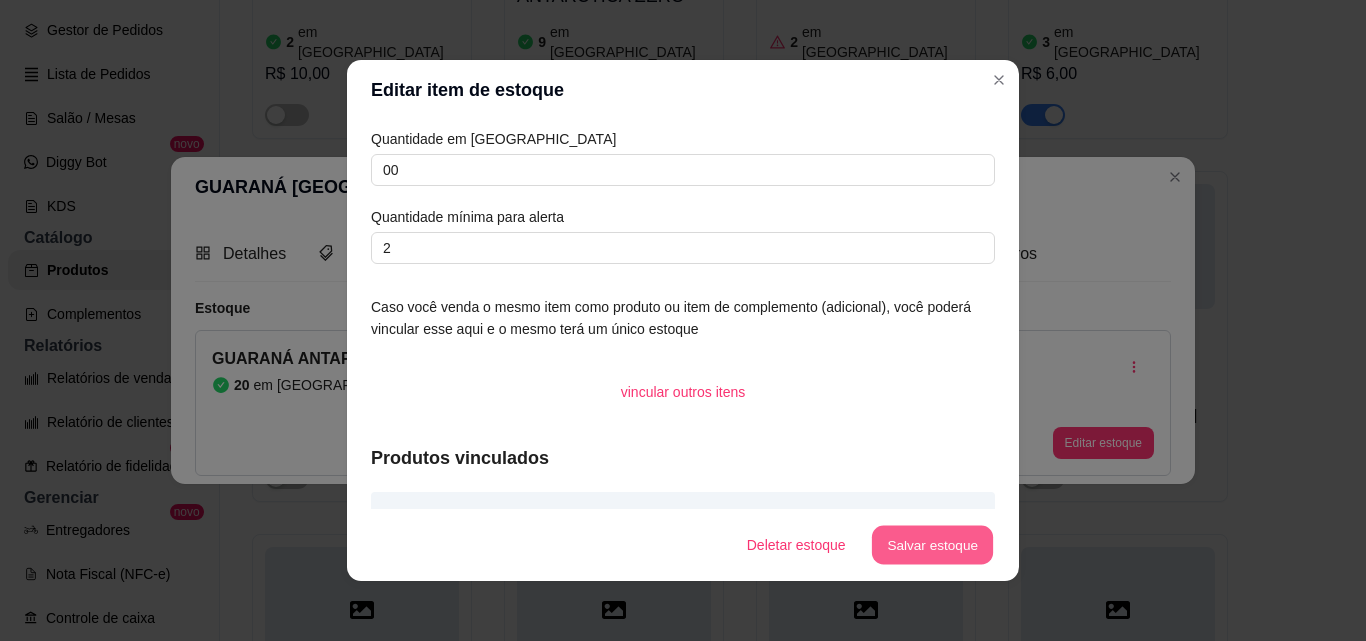 click on "Salvar estoque" at bounding box center (932, 545) 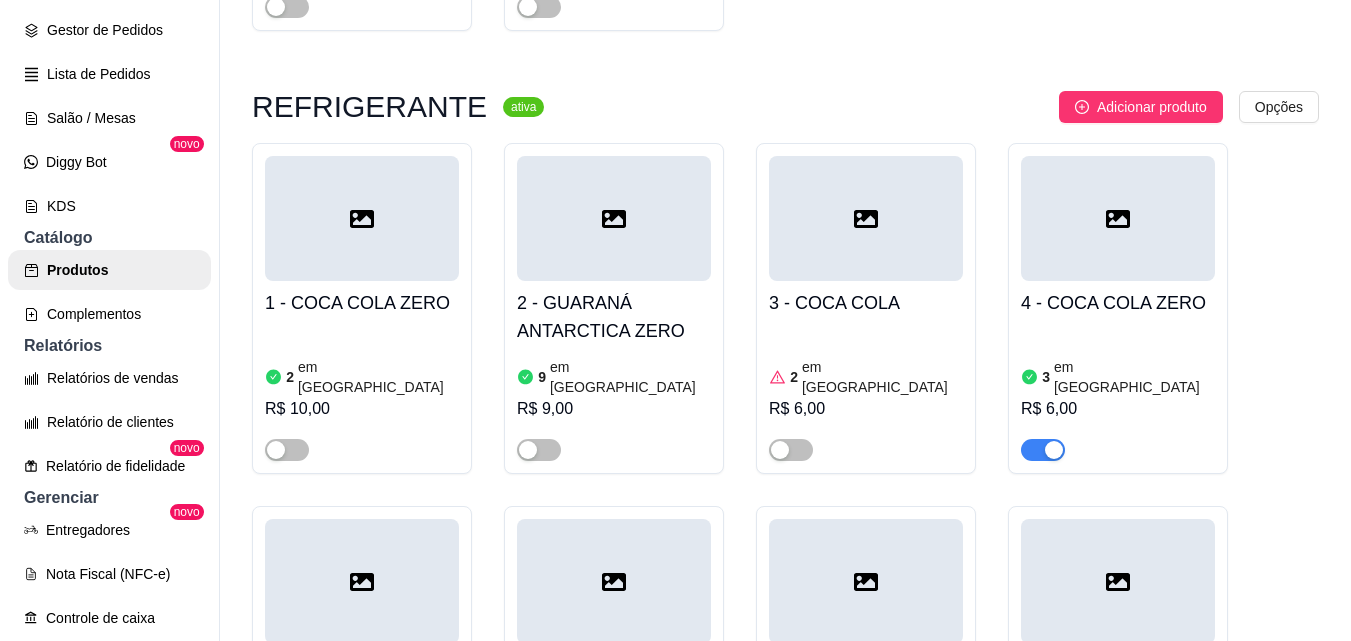 scroll, scrollTop: 2202, scrollLeft: 0, axis: vertical 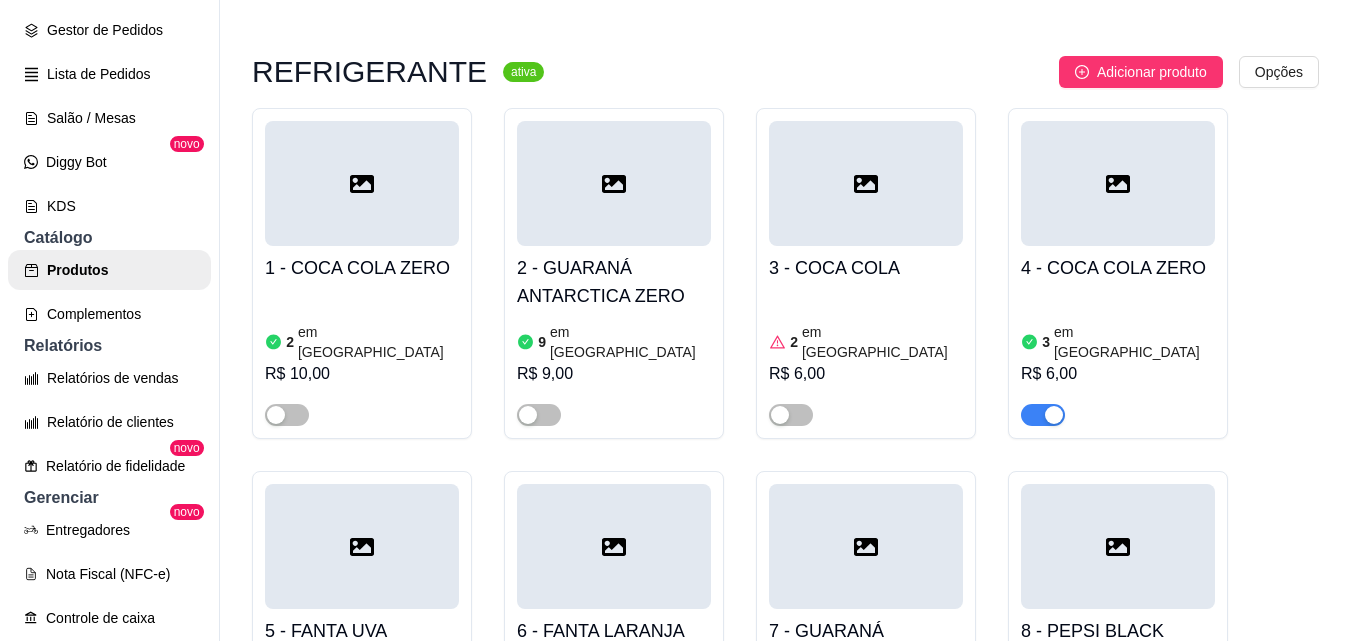 click on "2 - GUARANÁ ANTARCTICA ZERO" at bounding box center (614, 282) 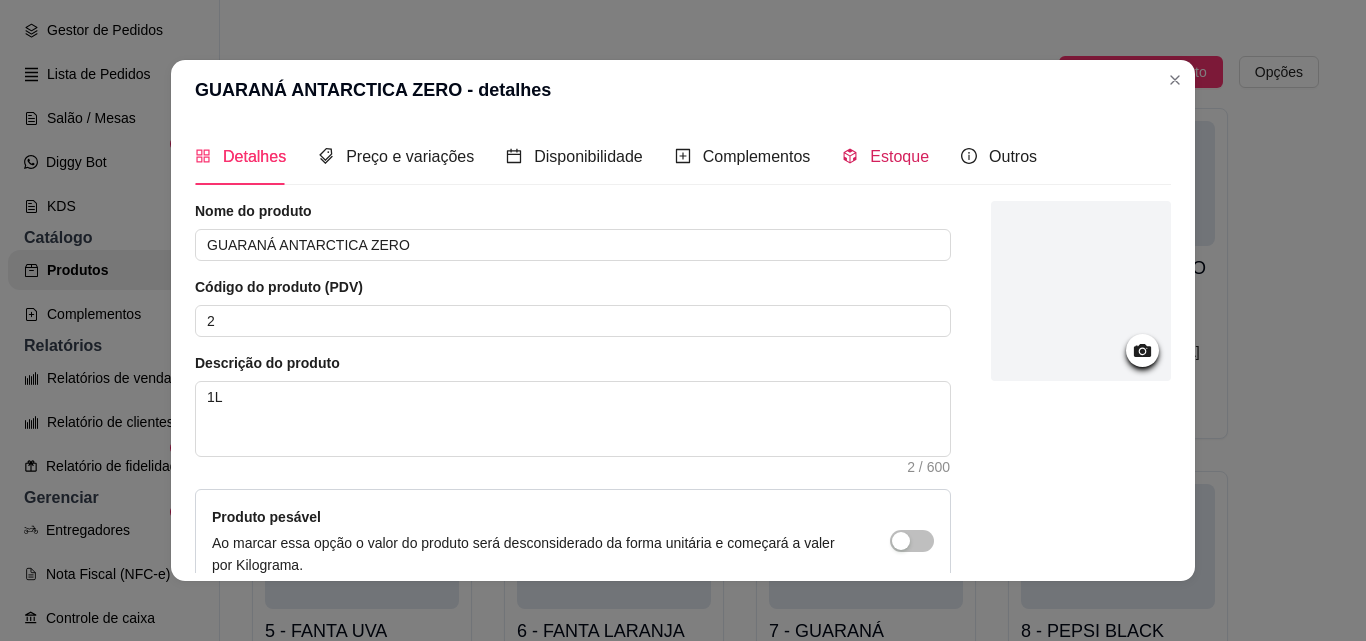 click on "Estoque" at bounding box center (899, 156) 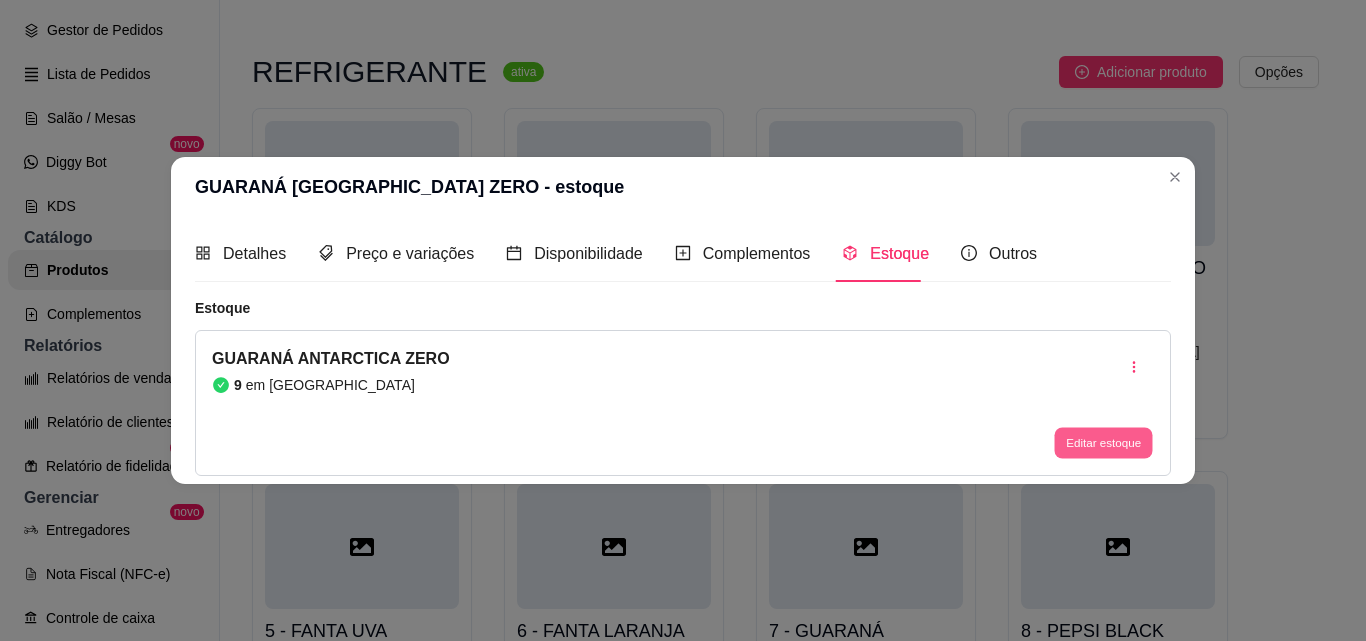 click on "Editar estoque" at bounding box center [1103, 443] 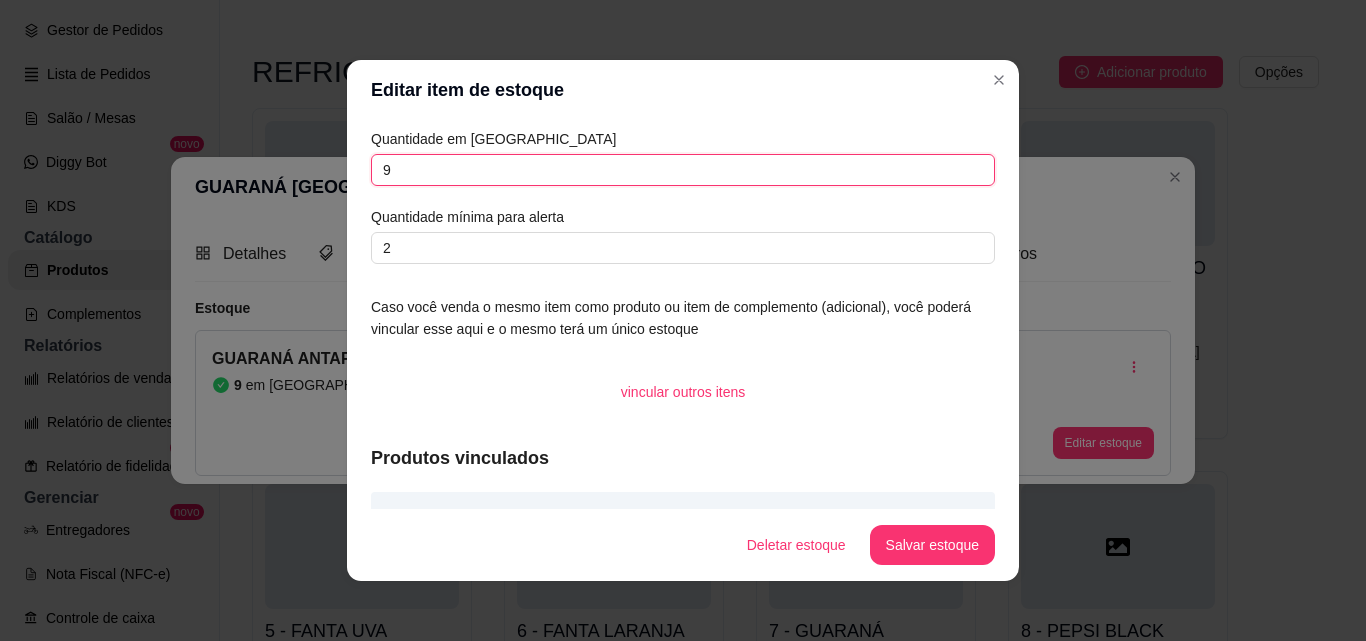 click on "9" at bounding box center (683, 170) 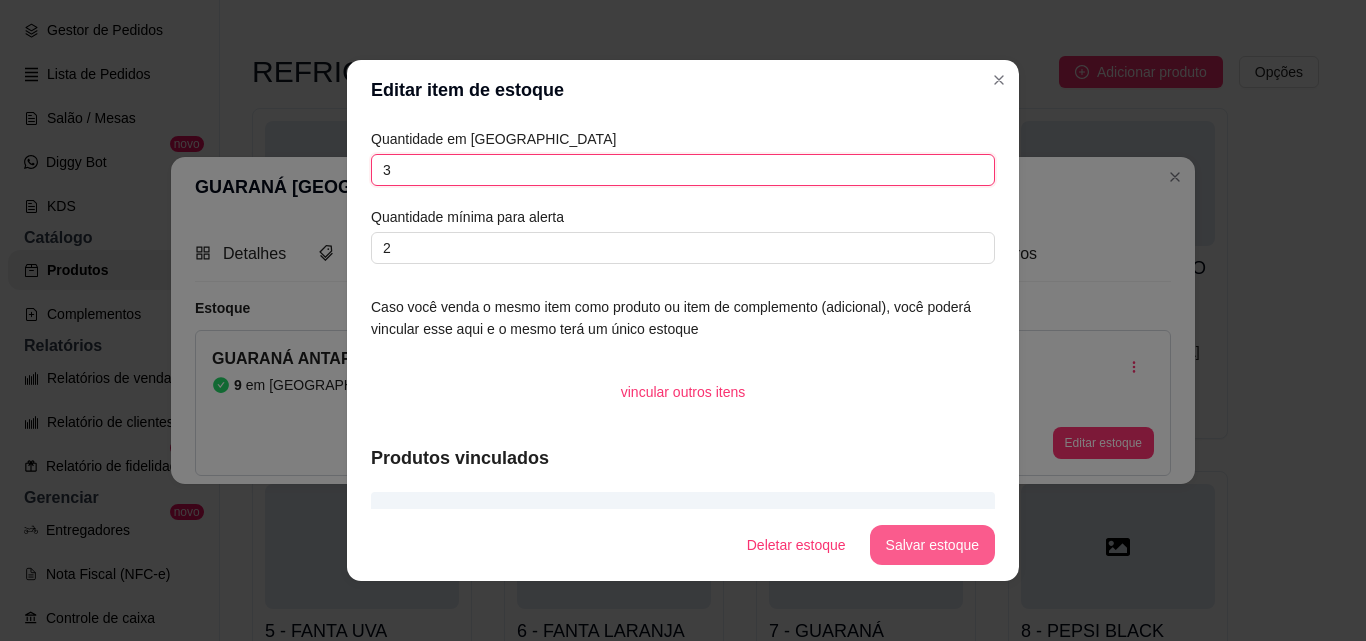 type on "3" 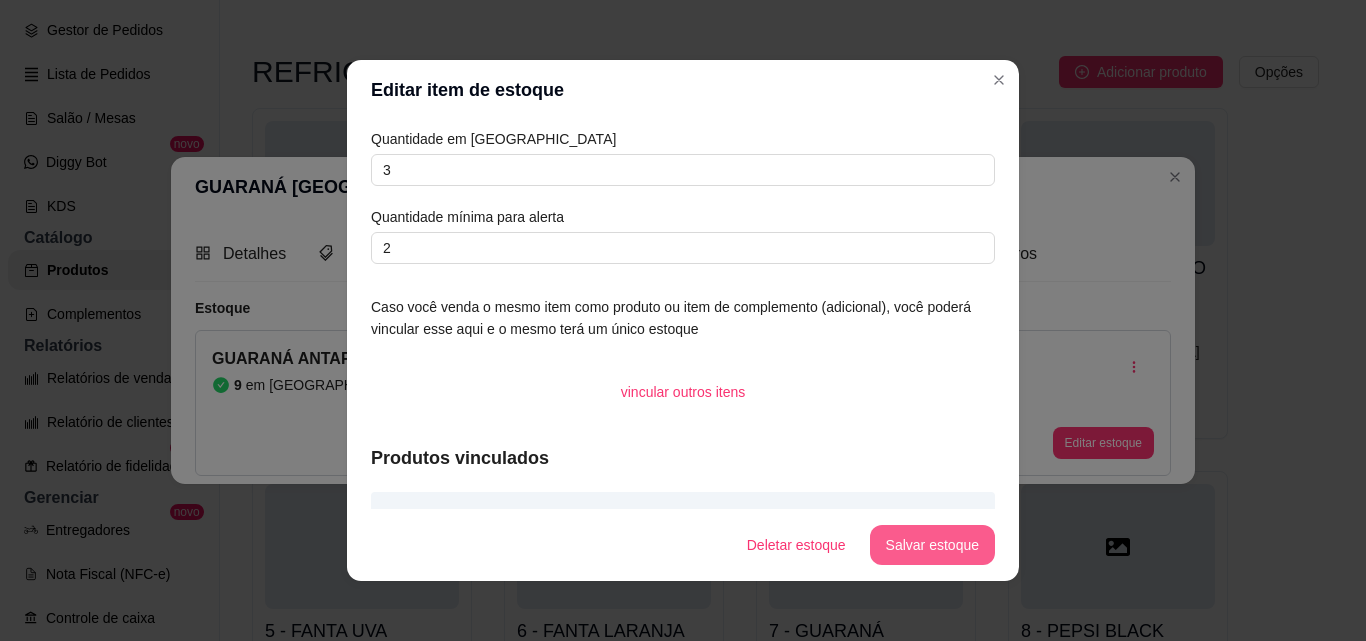 click on "Salvar estoque" at bounding box center [932, 545] 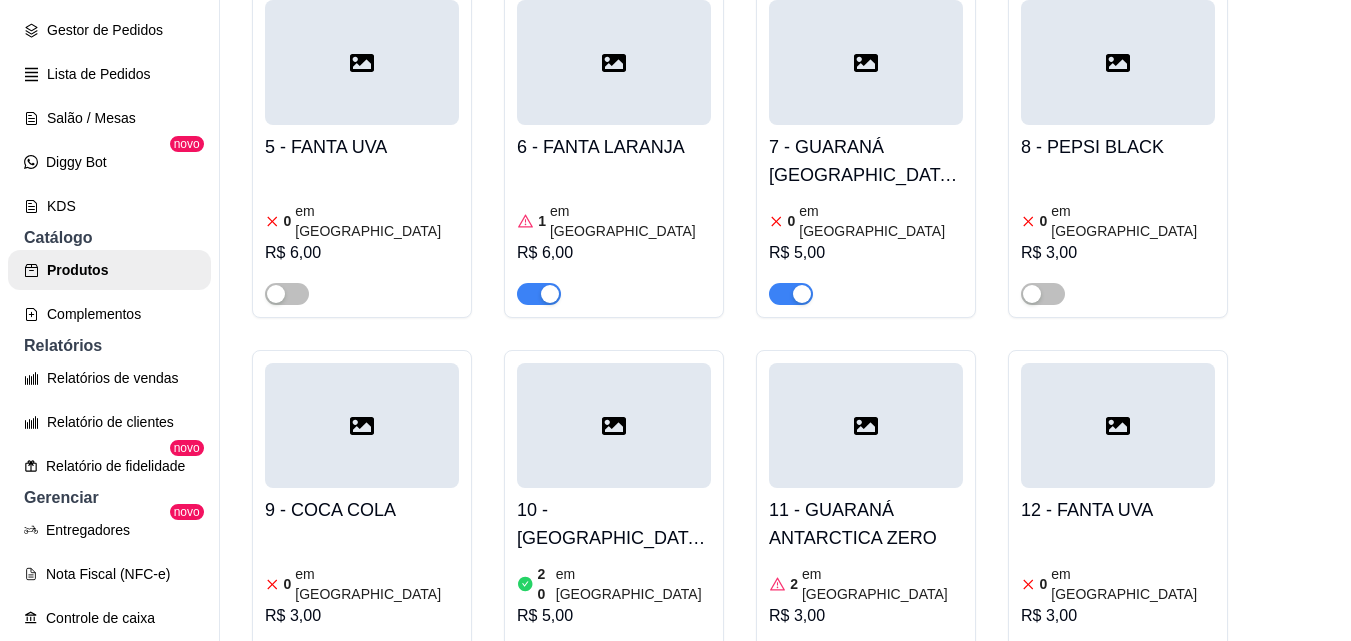 scroll, scrollTop: 2702, scrollLeft: 0, axis: vertical 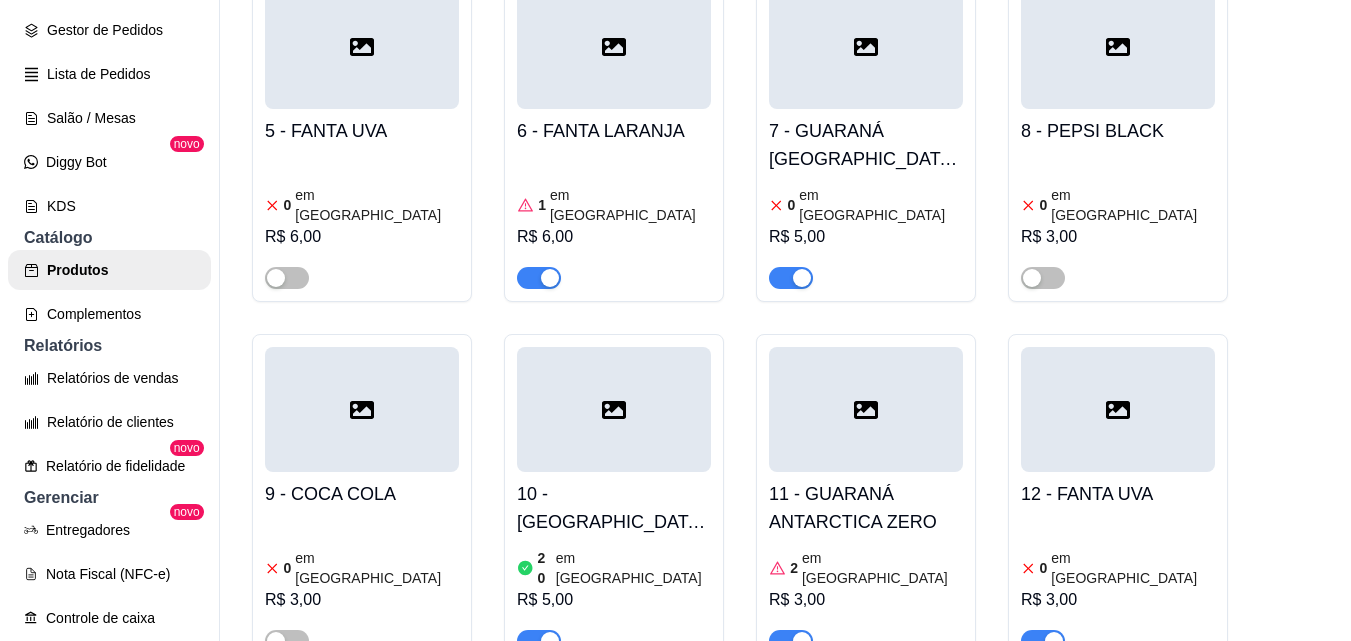 click on "em [GEOGRAPHIC_DATA]" at bounding box center [630, 205] 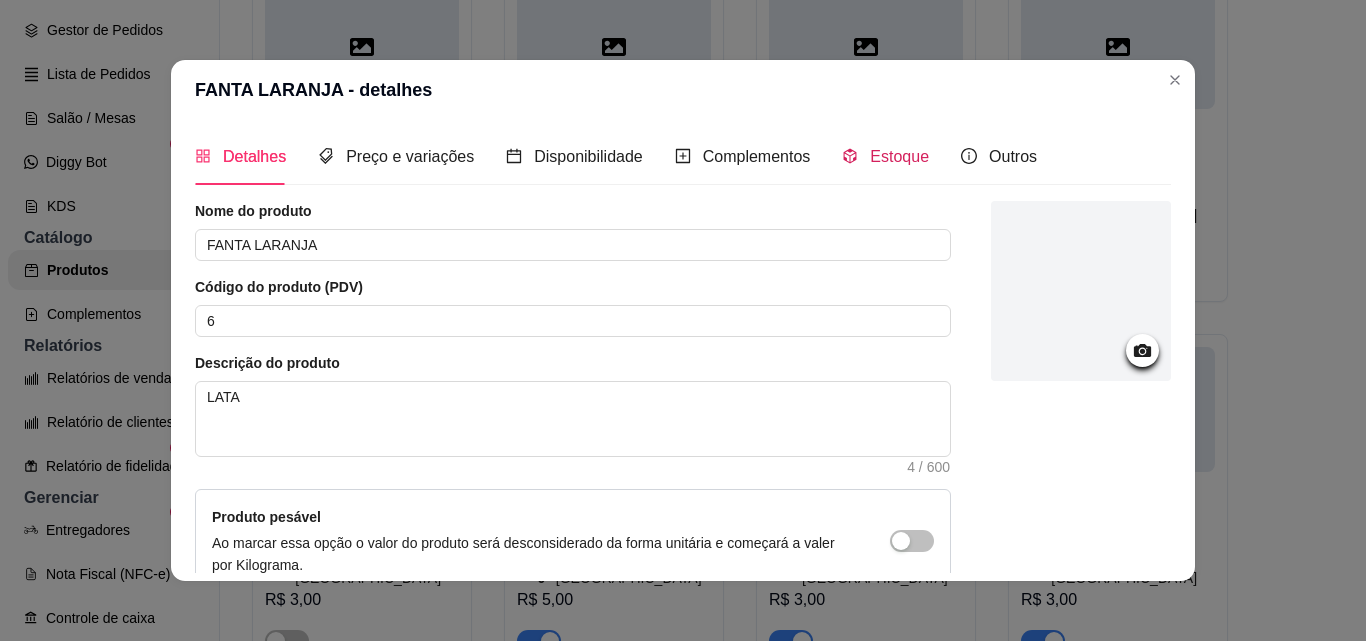 click on "Estoque" at bounding box center [899, 156] 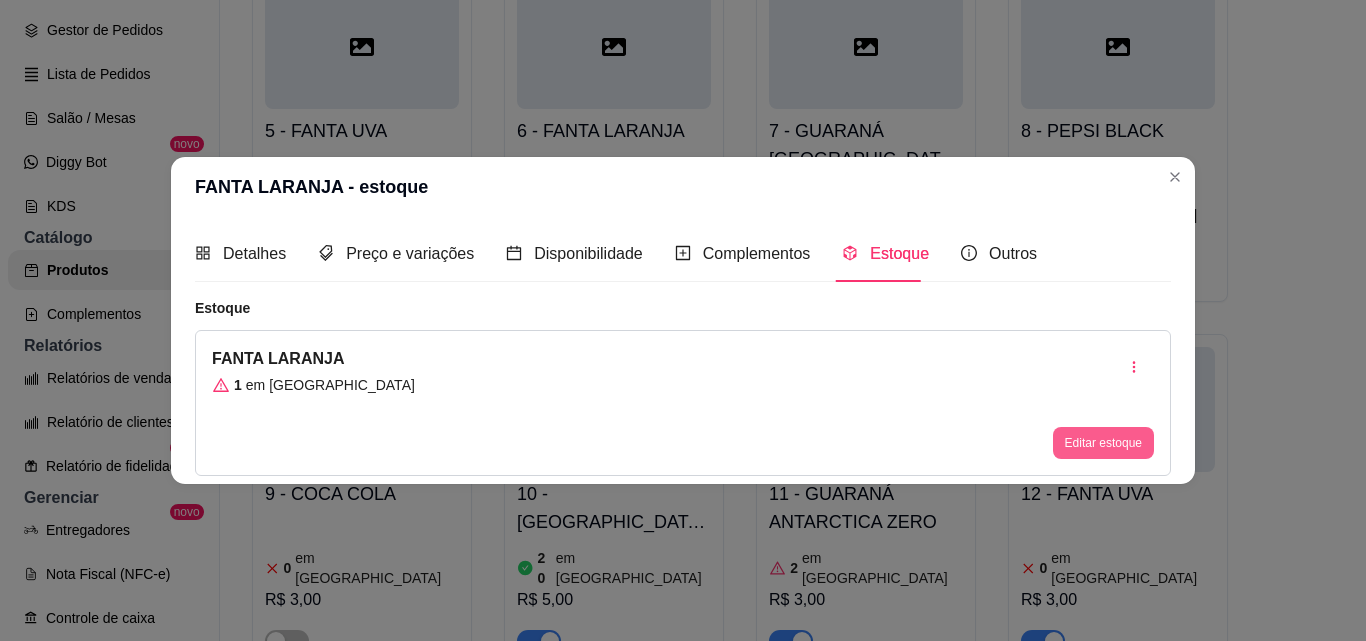 click on "Editar estoque" at bounding box center [1103, 443] 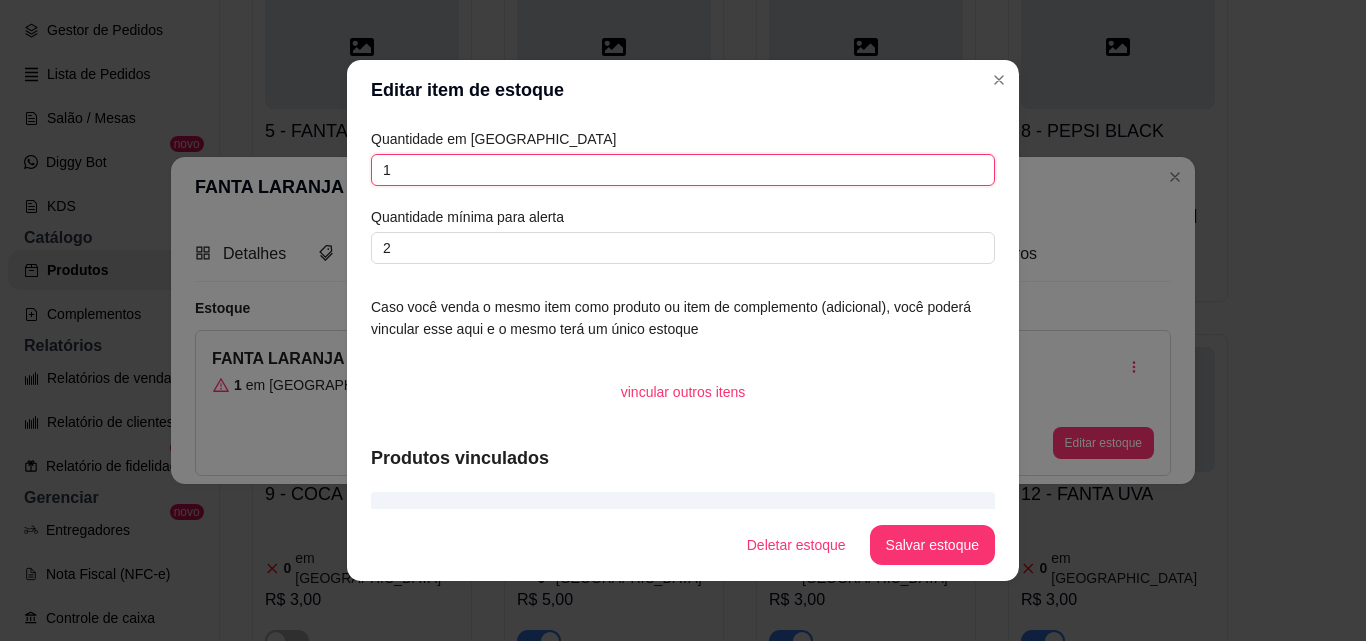 click on "1" at bounding box center [683, 170] 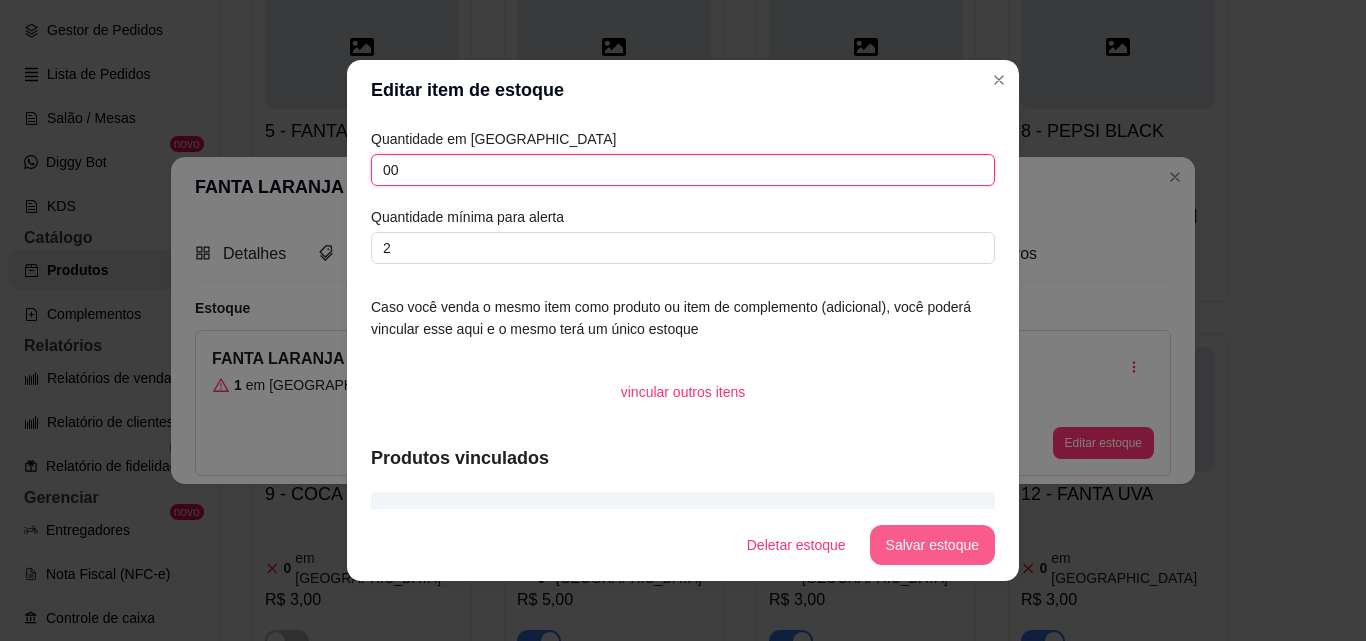 type on "00" 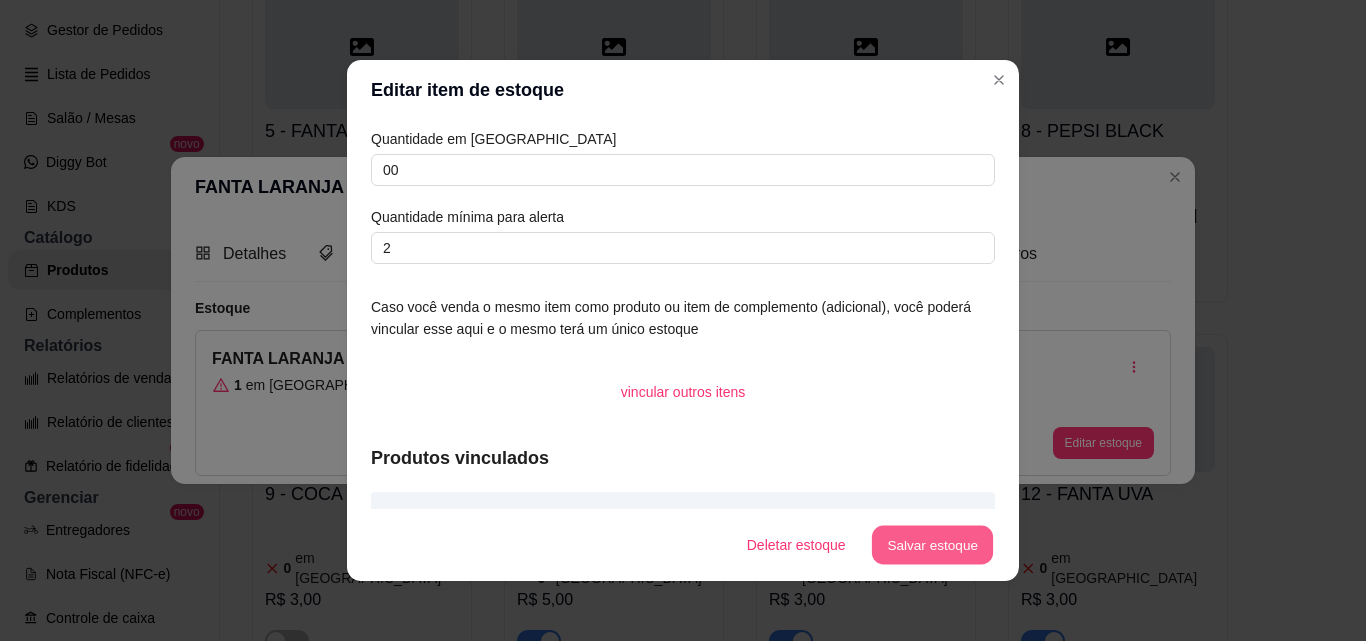 click on "Salvar estoque" at bounding box center (932, 545) 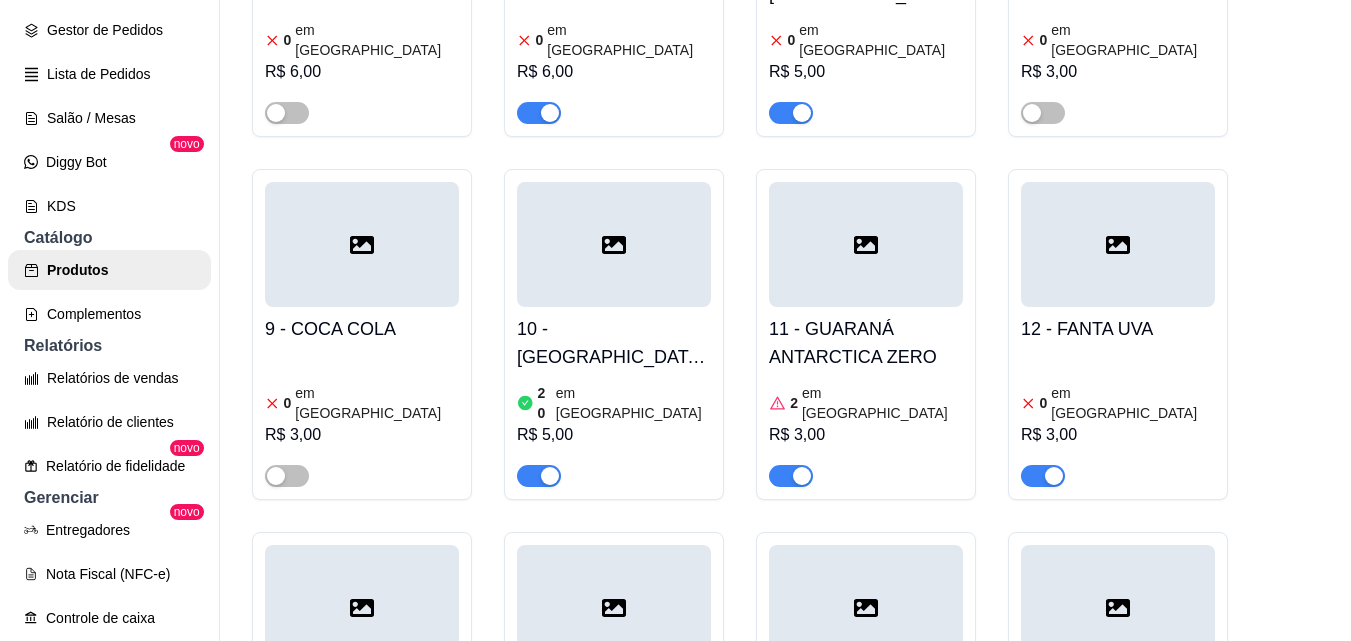 scroll, scrollTop: 2902, scrollLeft: 0, axis: vertical 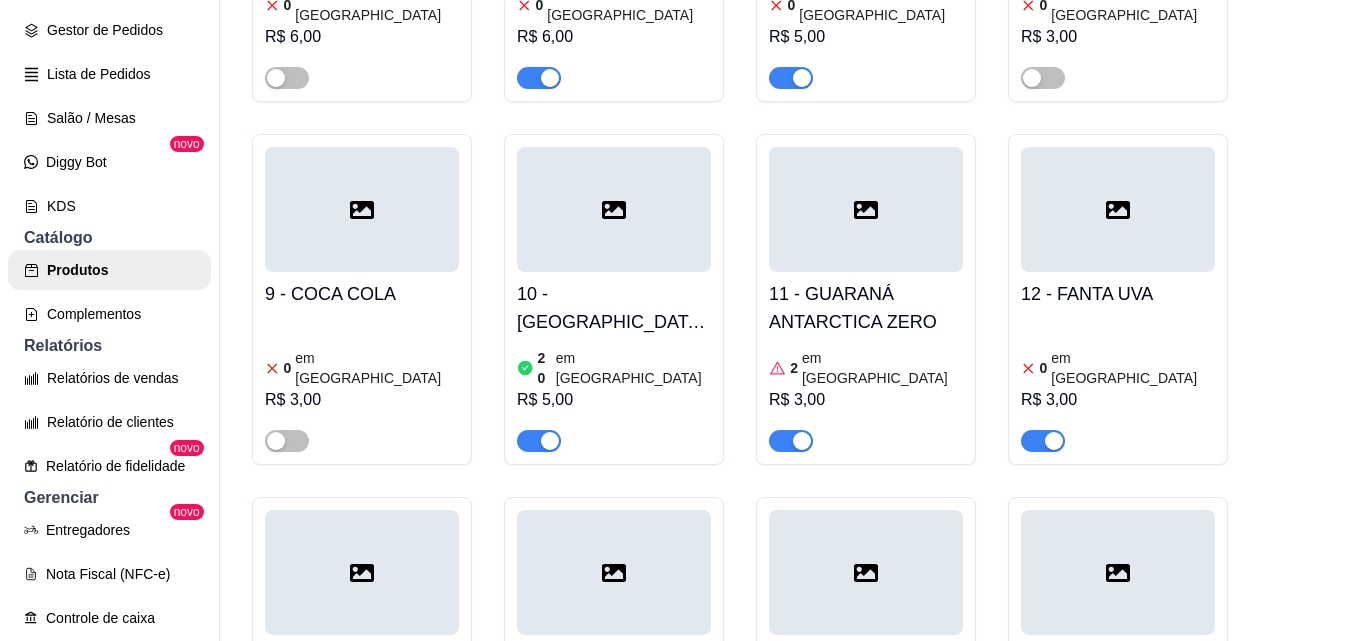 click on "0 em estoque R$ 3,00" at bounding box center (1118, 384) 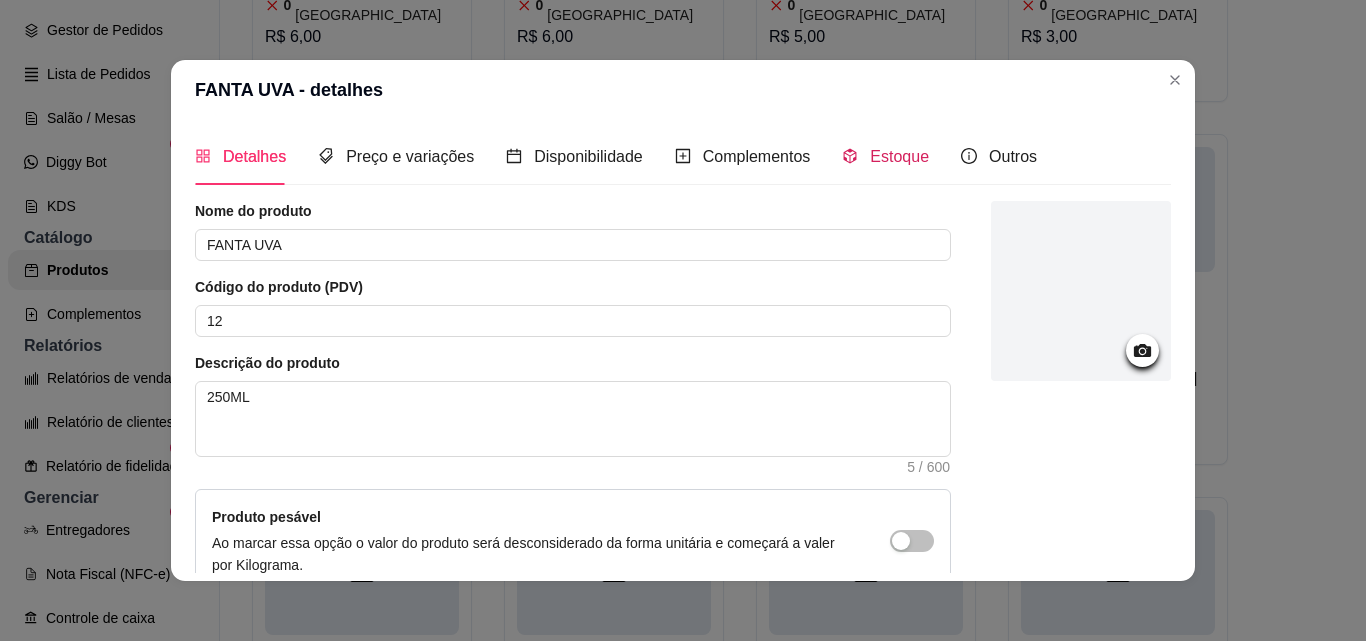 click on "Estoque" at bounding box center (899, 156) 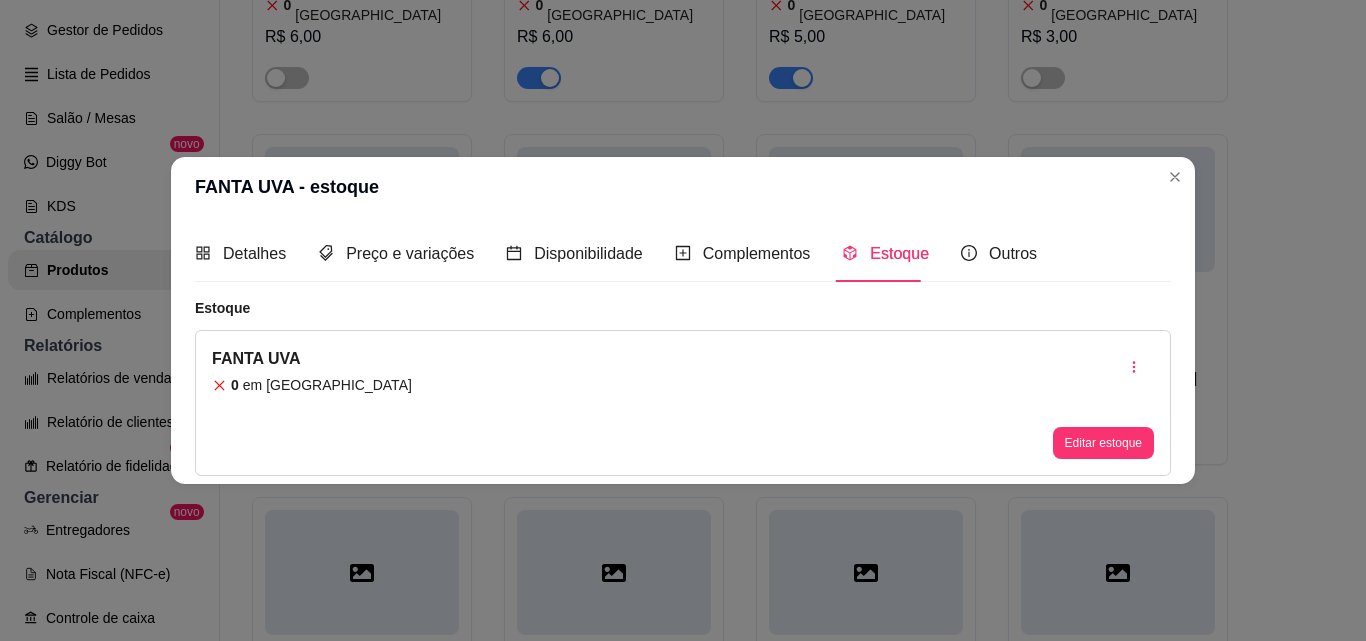 click on "FANTA UVA 0 em estoque Editar estoque" at bounding box center (683, 403) 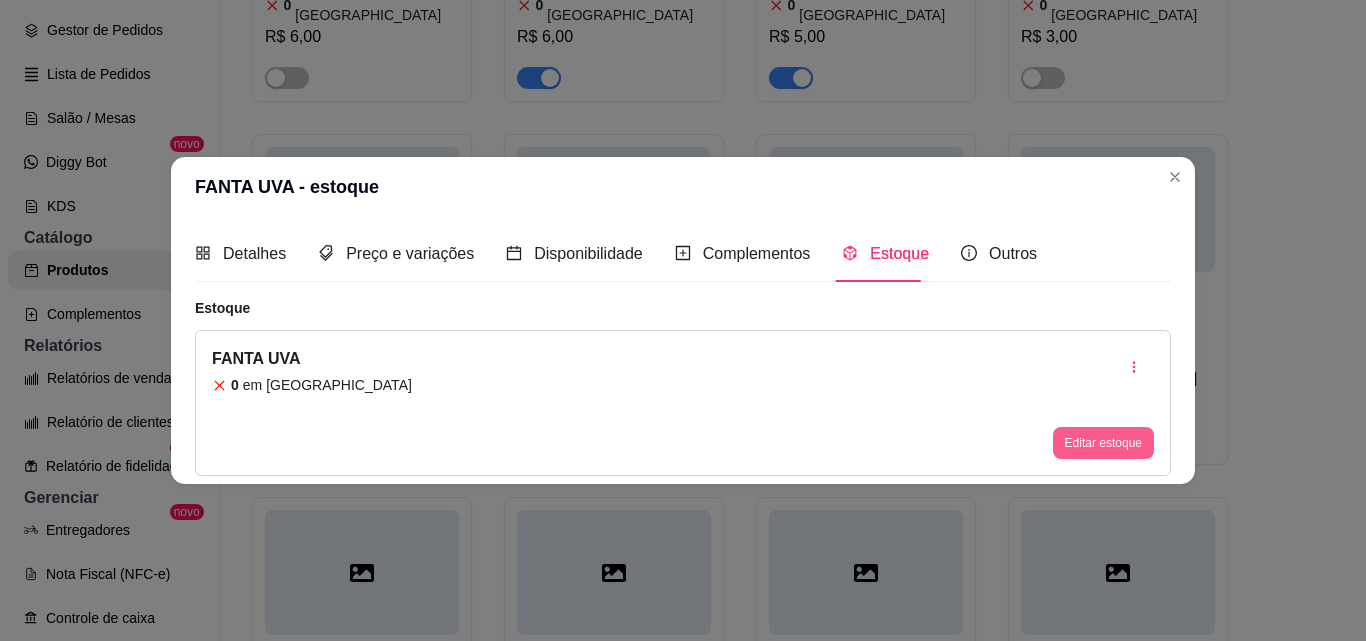 click on "Editar estoque" at bounding box center [1103, 443] 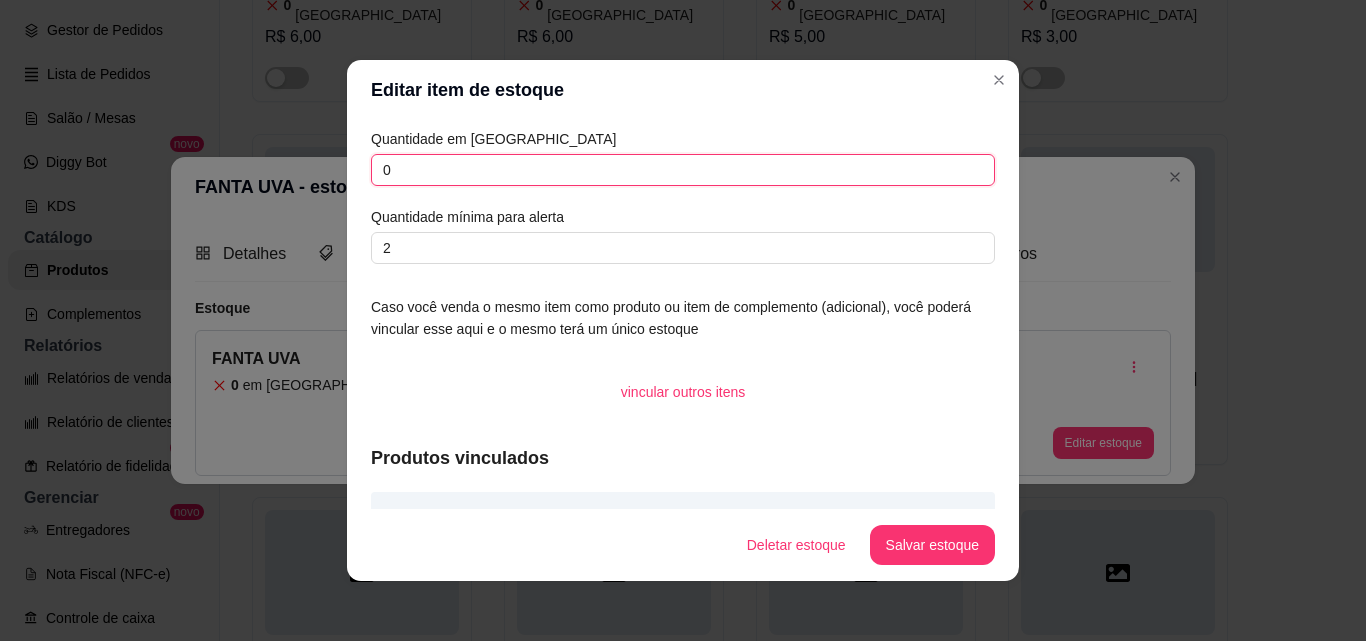 click on "0" at bounding box center (683, 170) 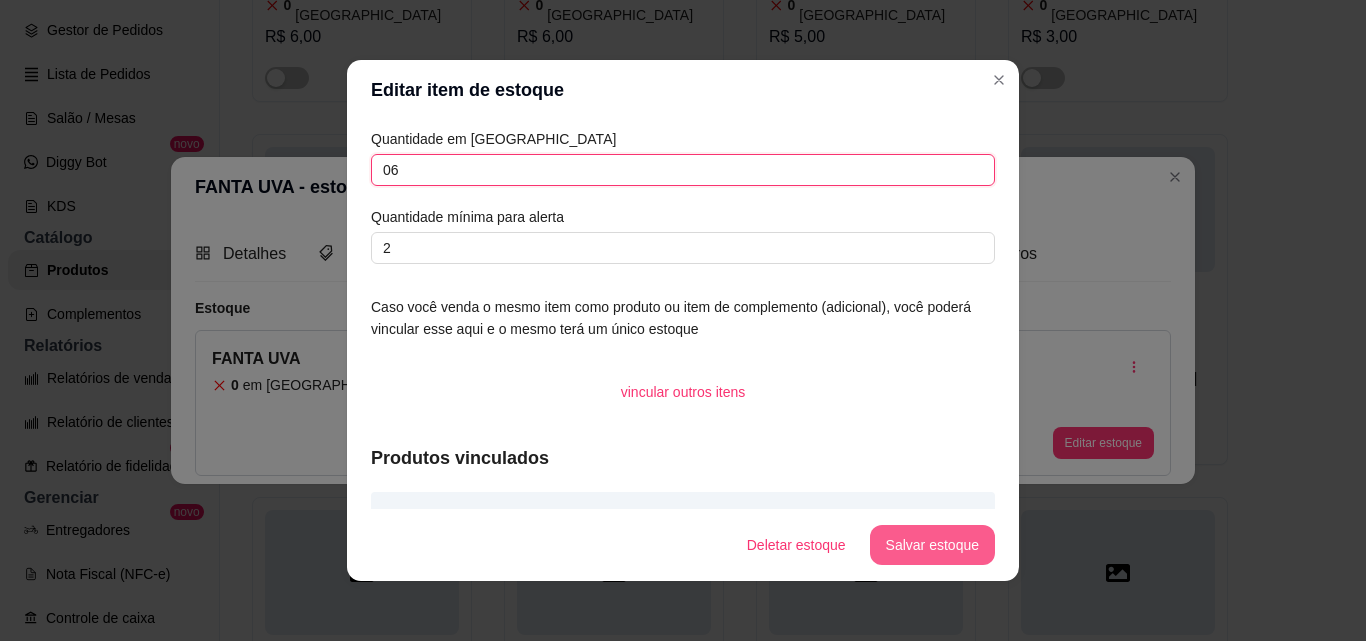 type on "06" 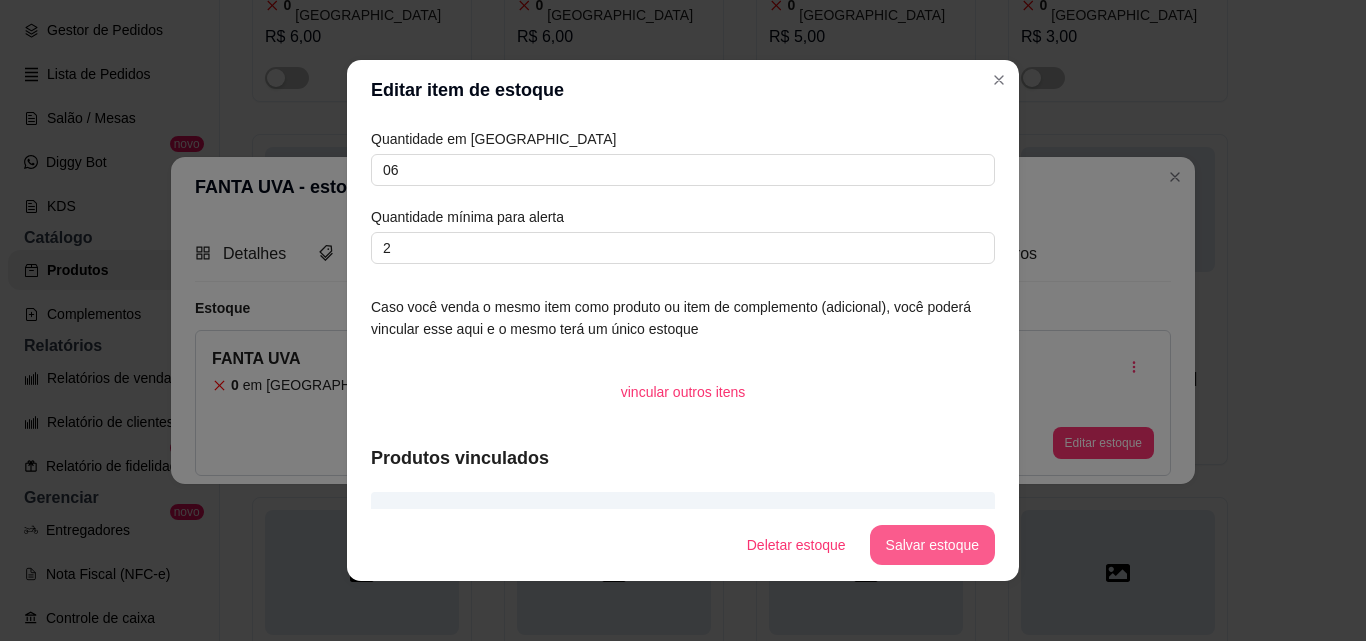 click on "Deletar estoque Salvar estoque" at bounding box center [683, 545] 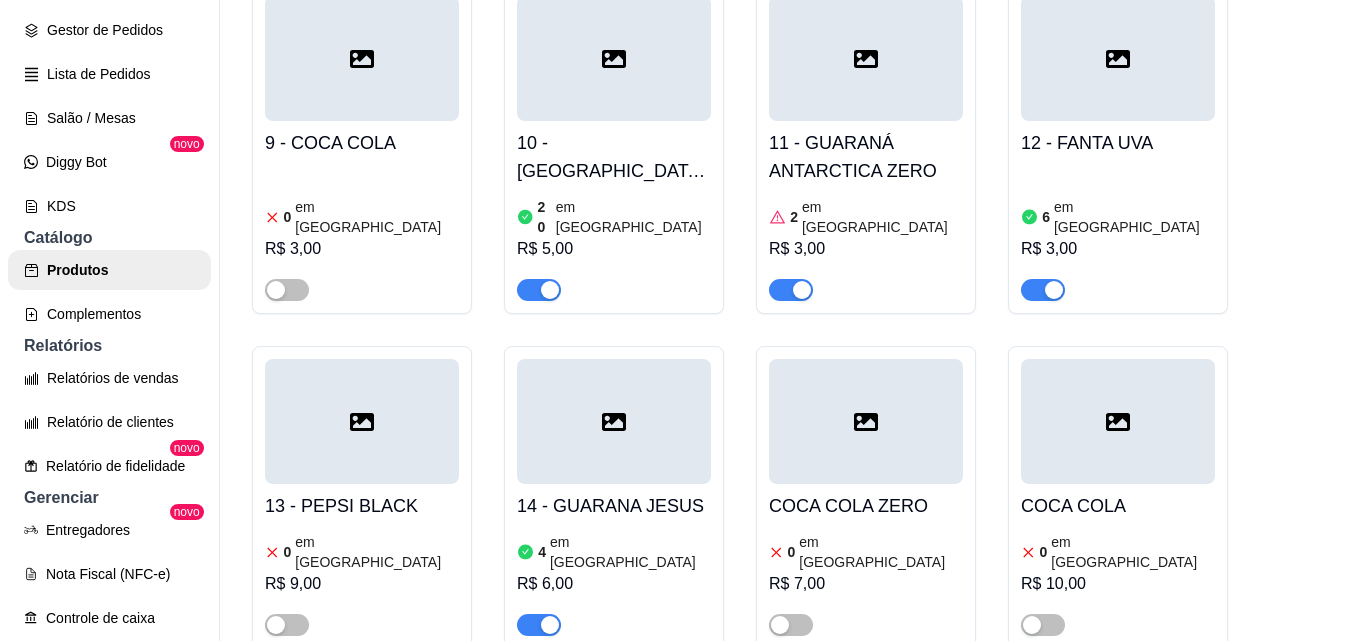scroll, scrollTop: 3102, scrollLeft: 0, axis: vertical 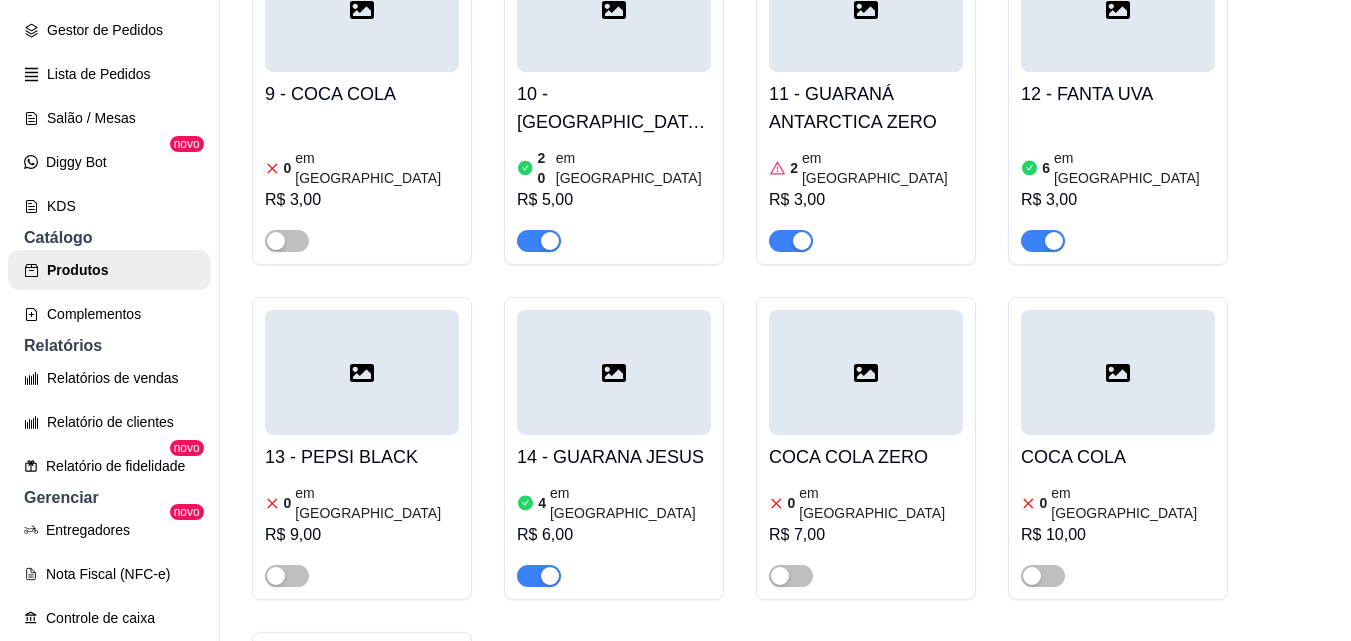 click on "COCA COLA" at bounding box center (1118, 457) 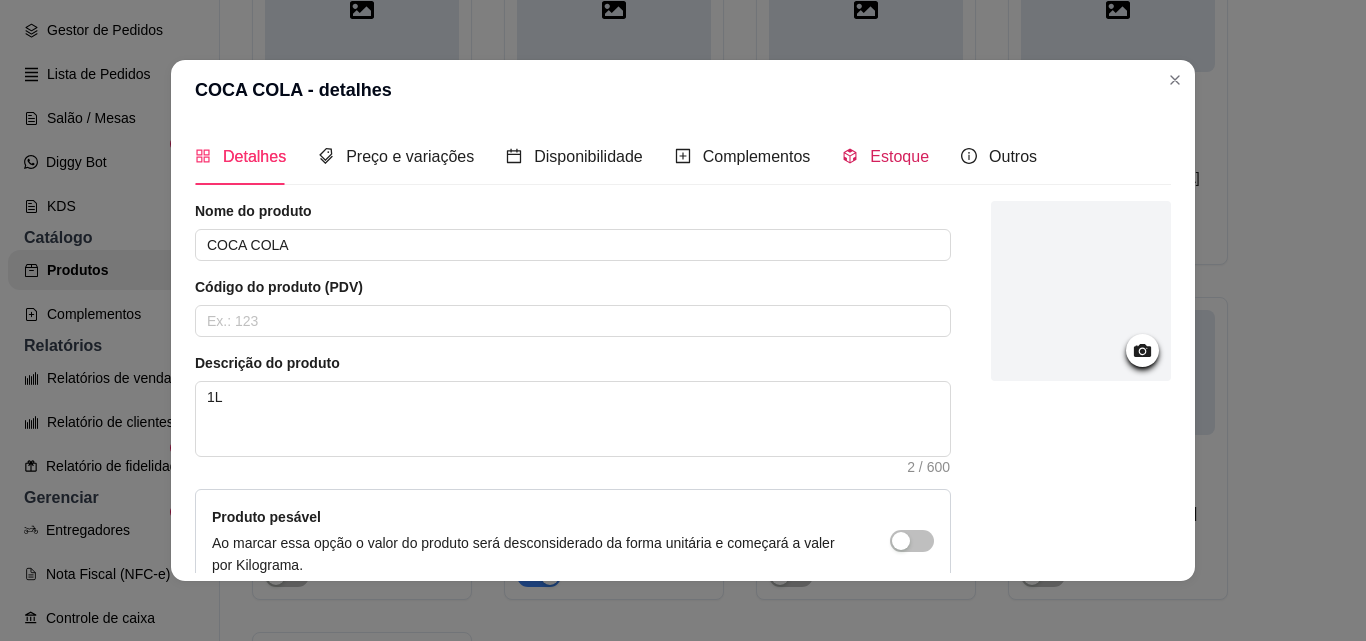 click on "Estoque" at bounding box center (899, 156) 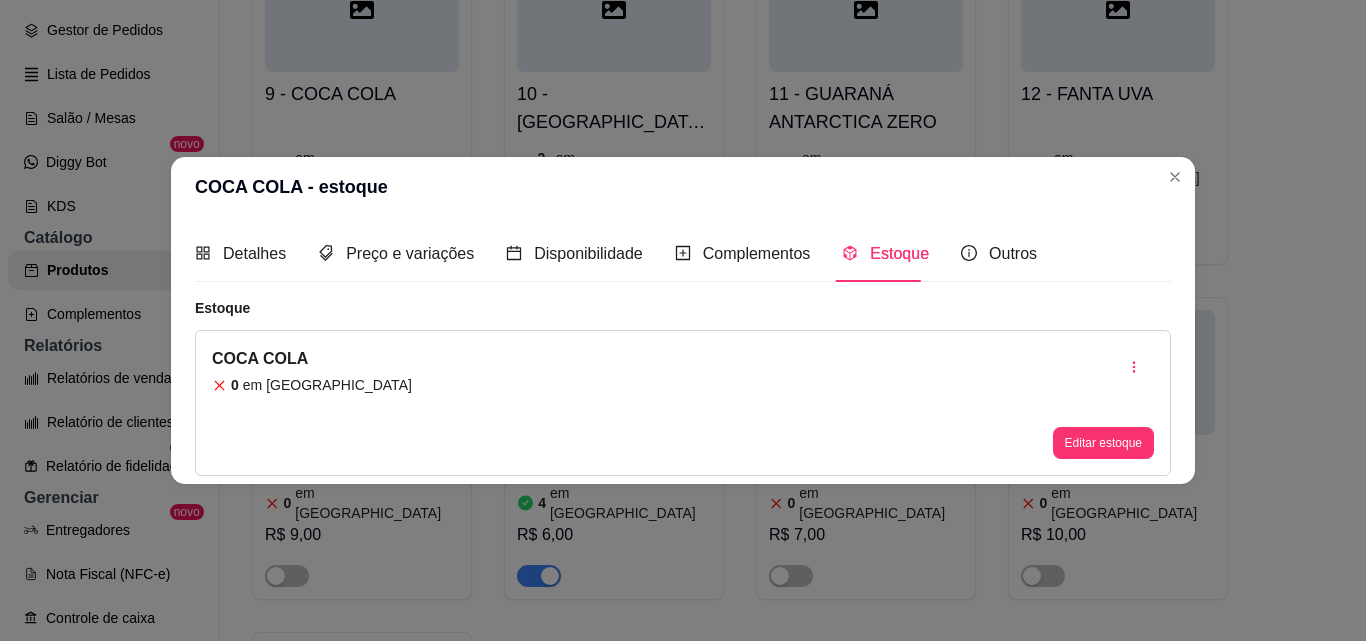click on "Editar estoque" at bounding box center [1103, 403] 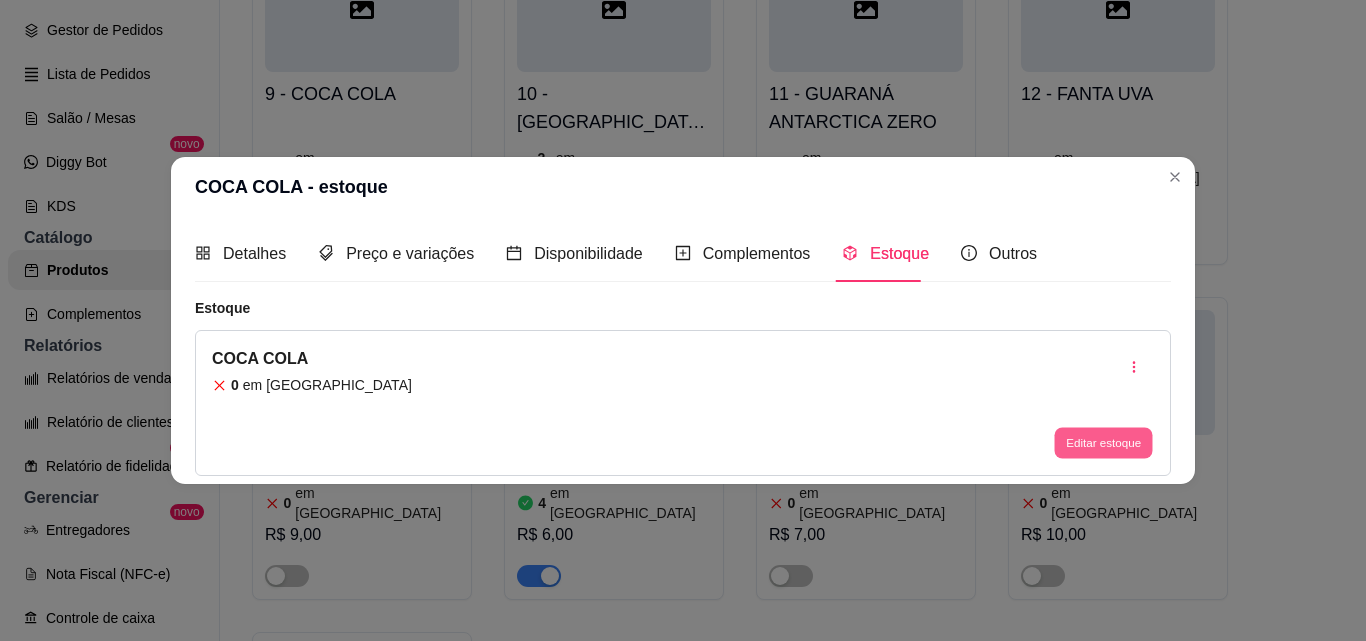 click on "Editar estoque" at bounding box center [1103, 443] 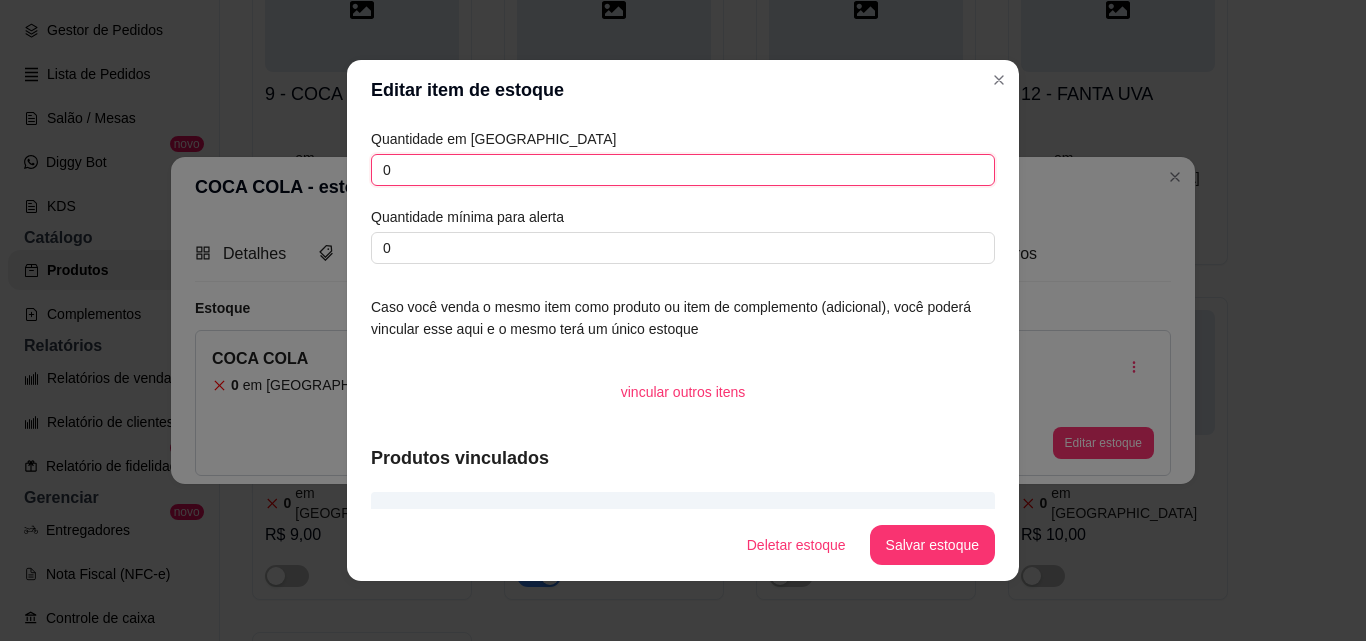 click on "0" at bounding box center (683, 170) 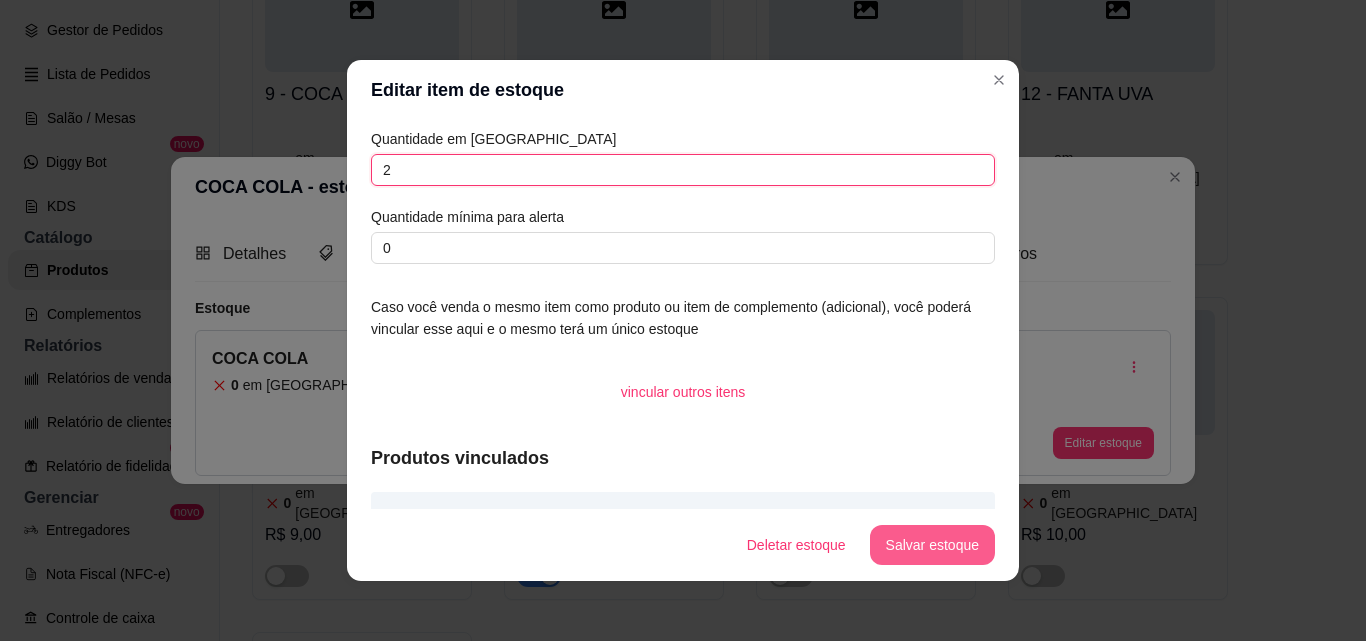 type on "2" 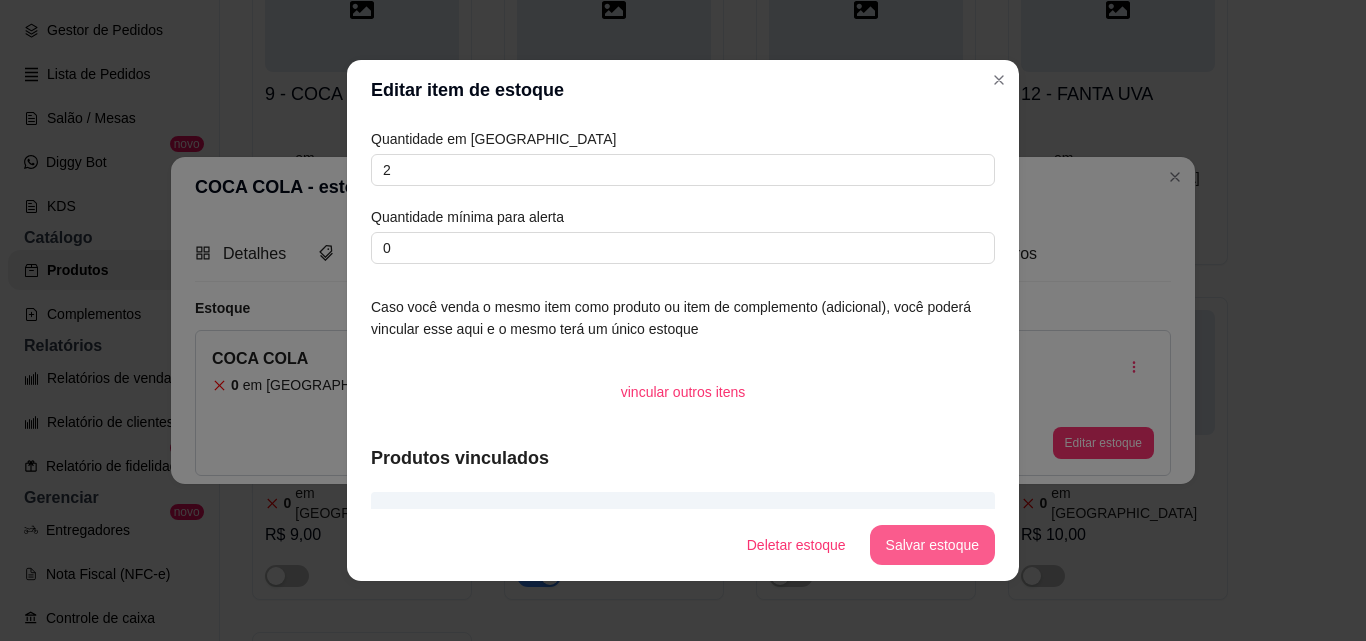 click on "Salvar estoque" at bounding box center [932, 545] 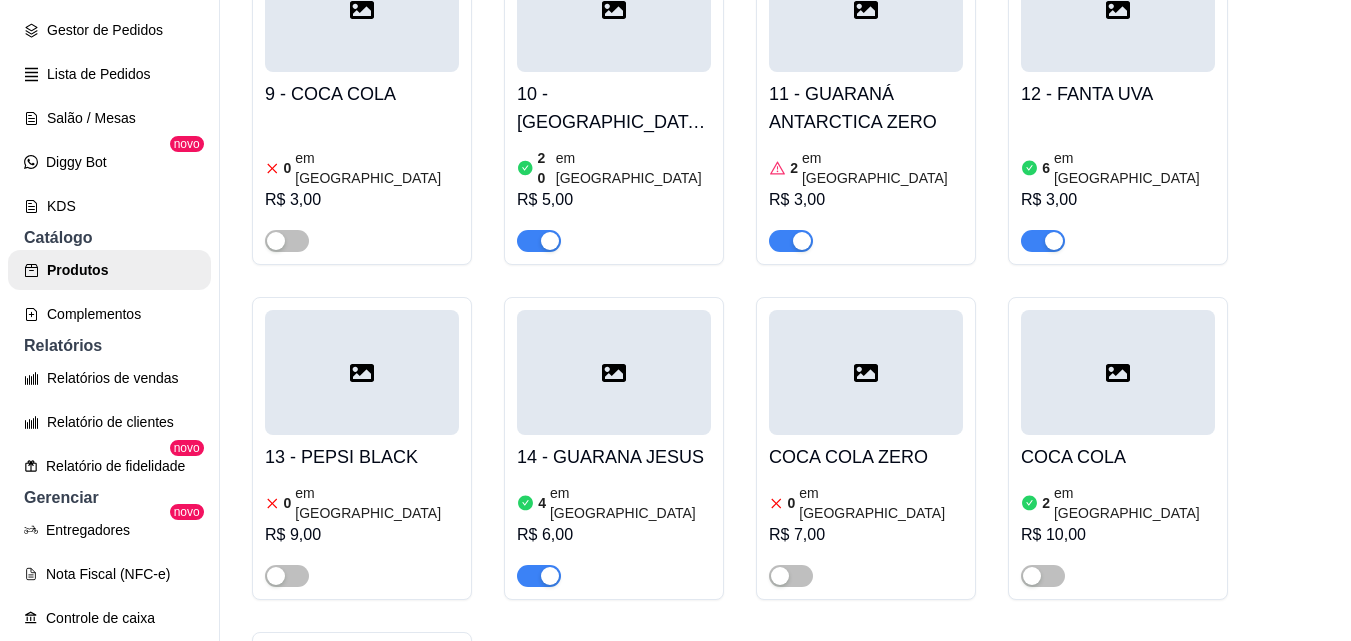 click on "14 - GUARANA JESUS" at bounding box center [614, 457] 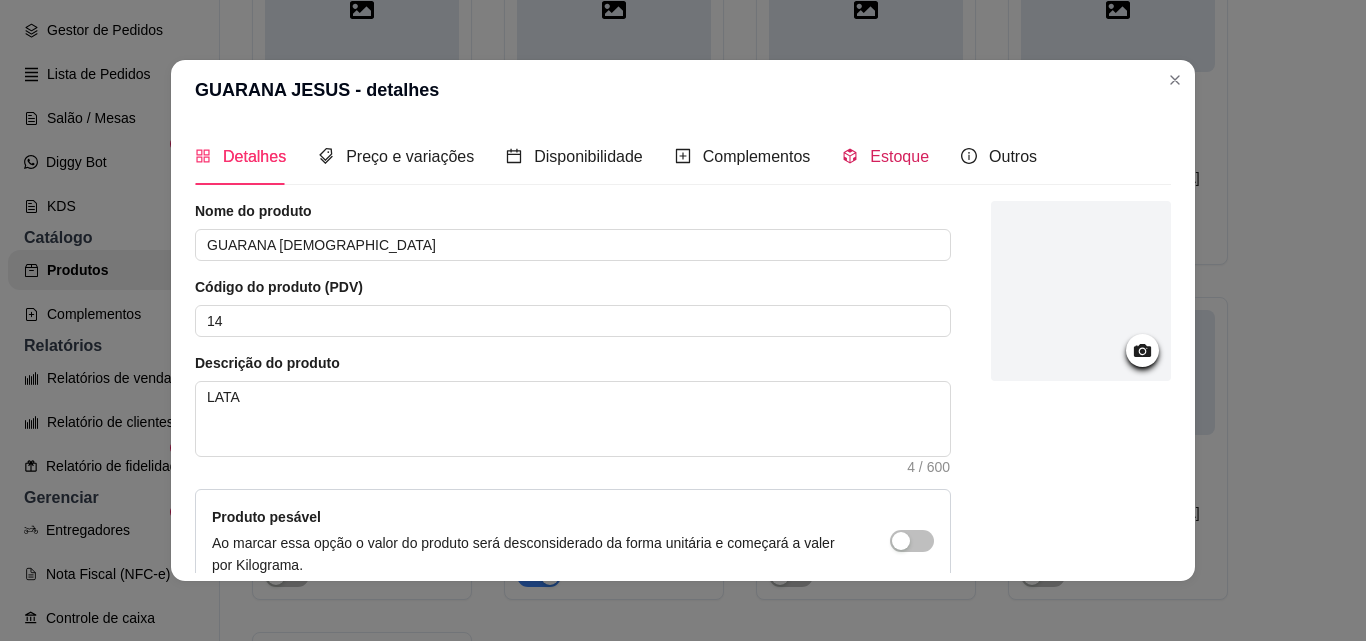 click on "Estoque" at bounding box center (899, 156) 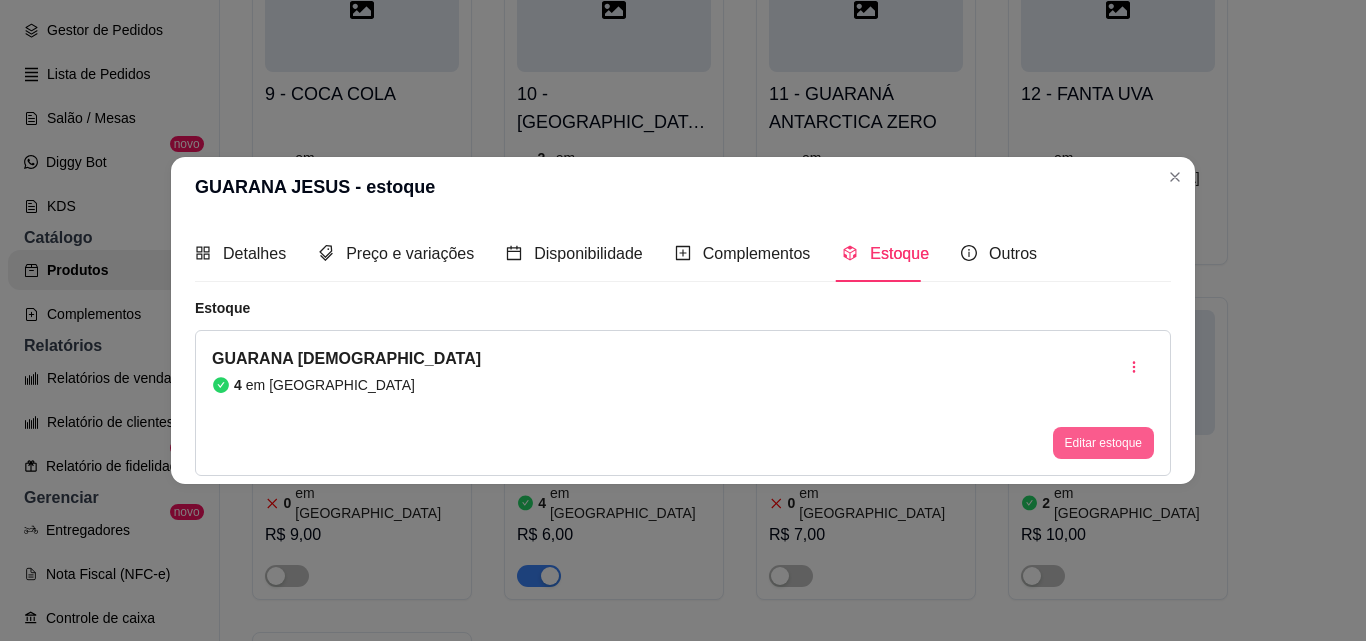 click on "Editar estoque" at bounding box center (1103, 443) 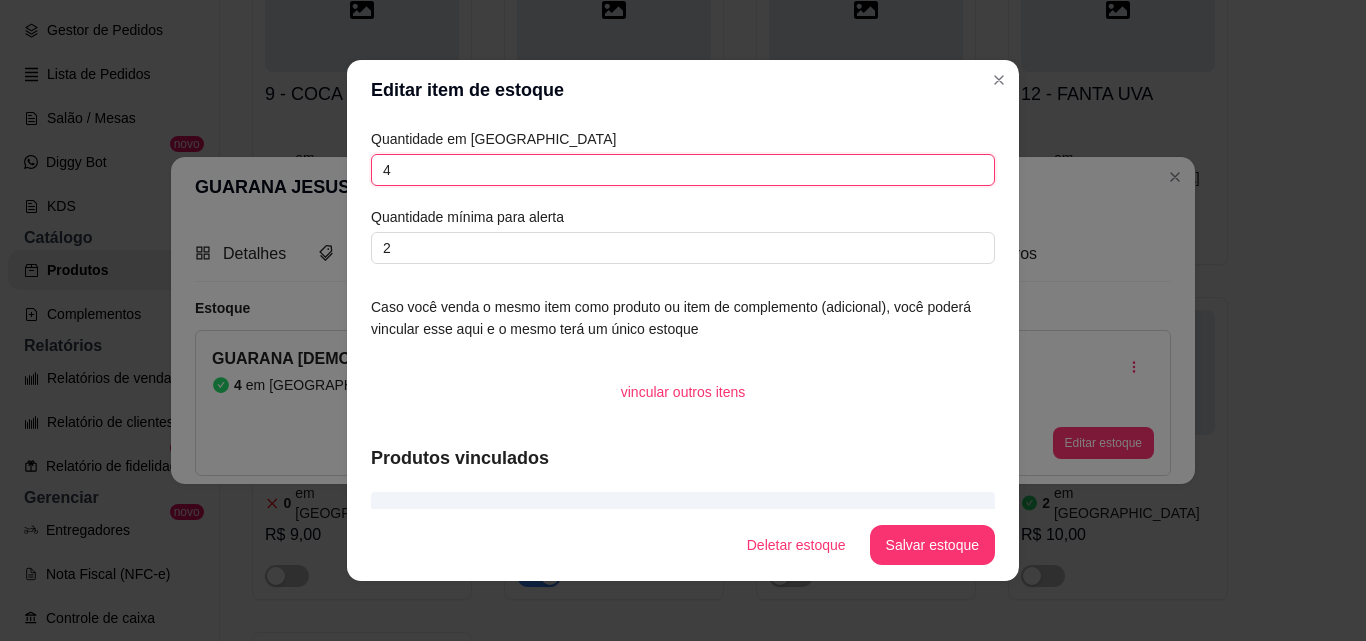 click on "4" at bounding box center (683, 170) 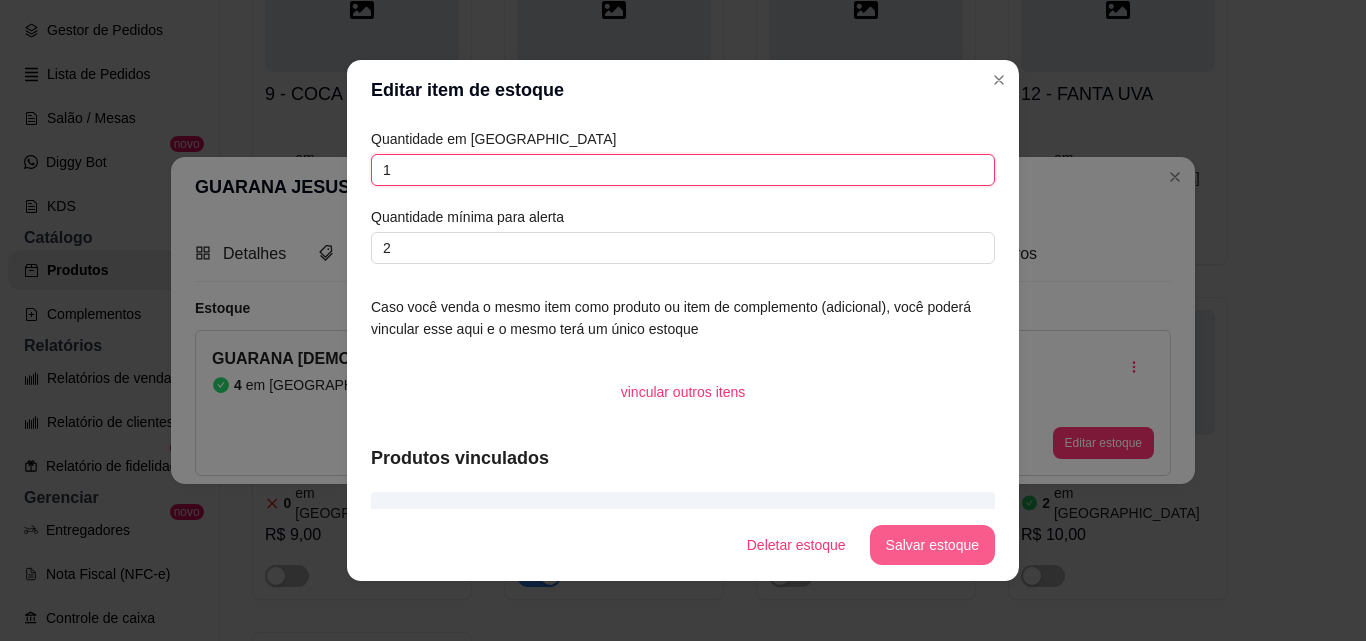 type on "1" 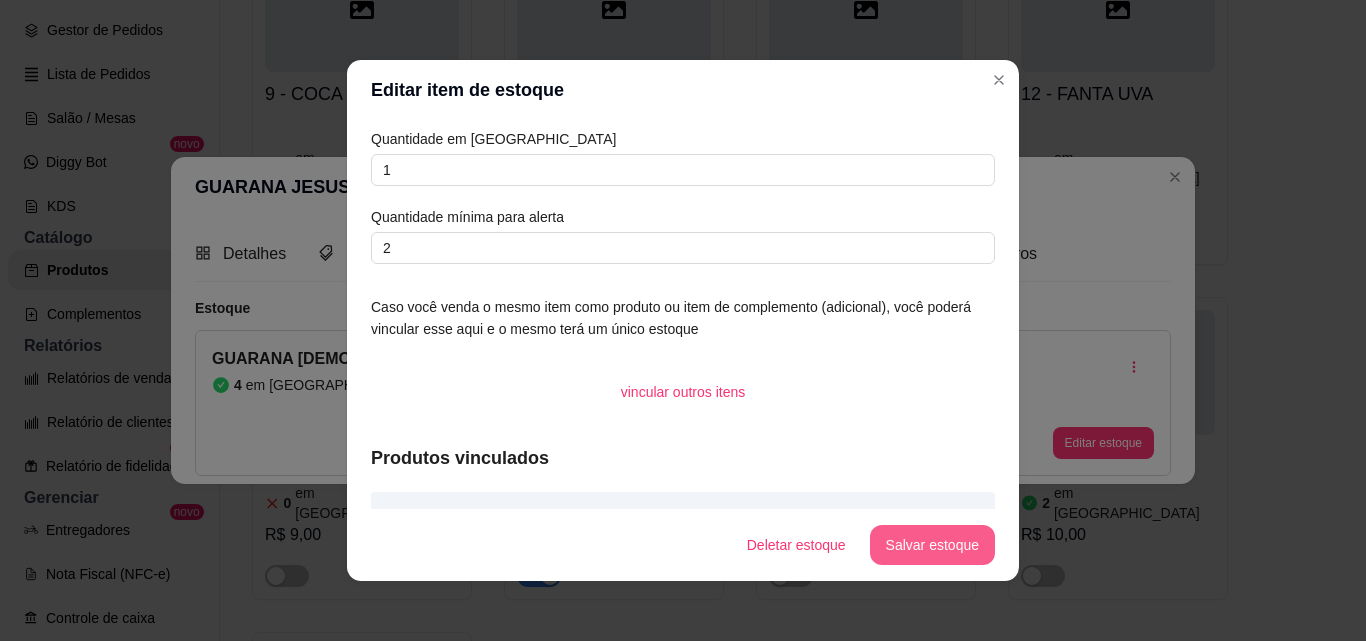 click on "Salvar estoque" at bounding box center (932, 545) 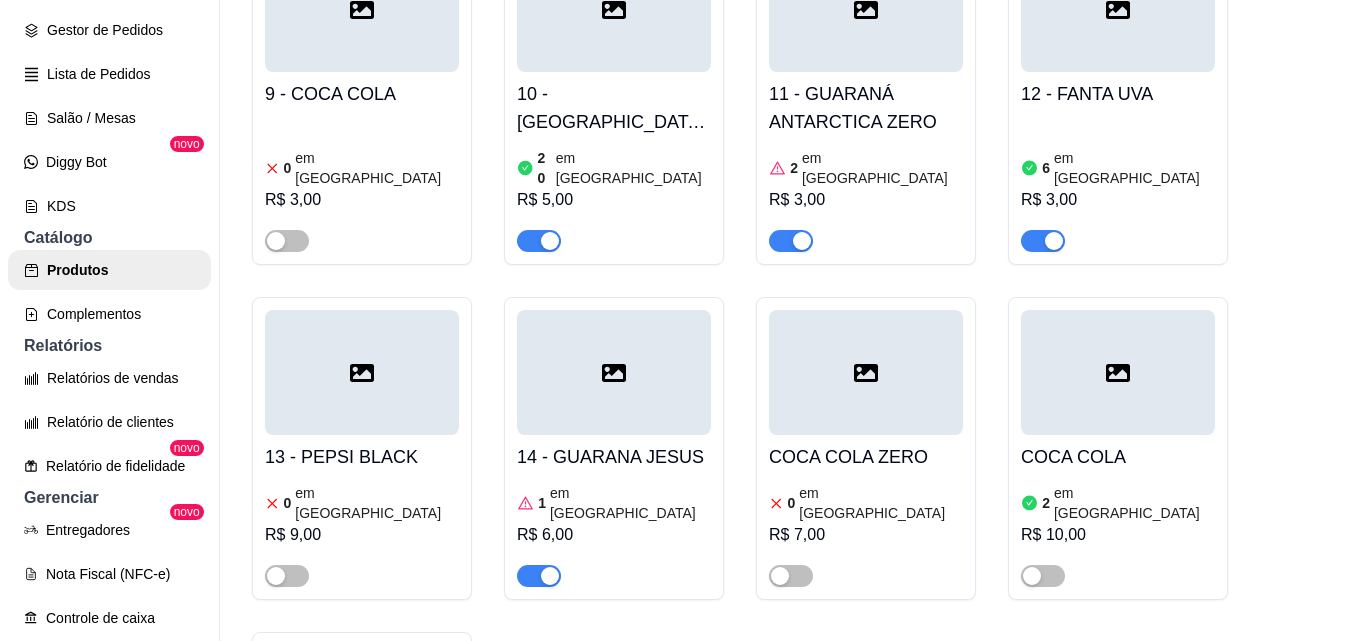 scroll, scrollTop: 3002, scrollLeft: 0, axis: vertical 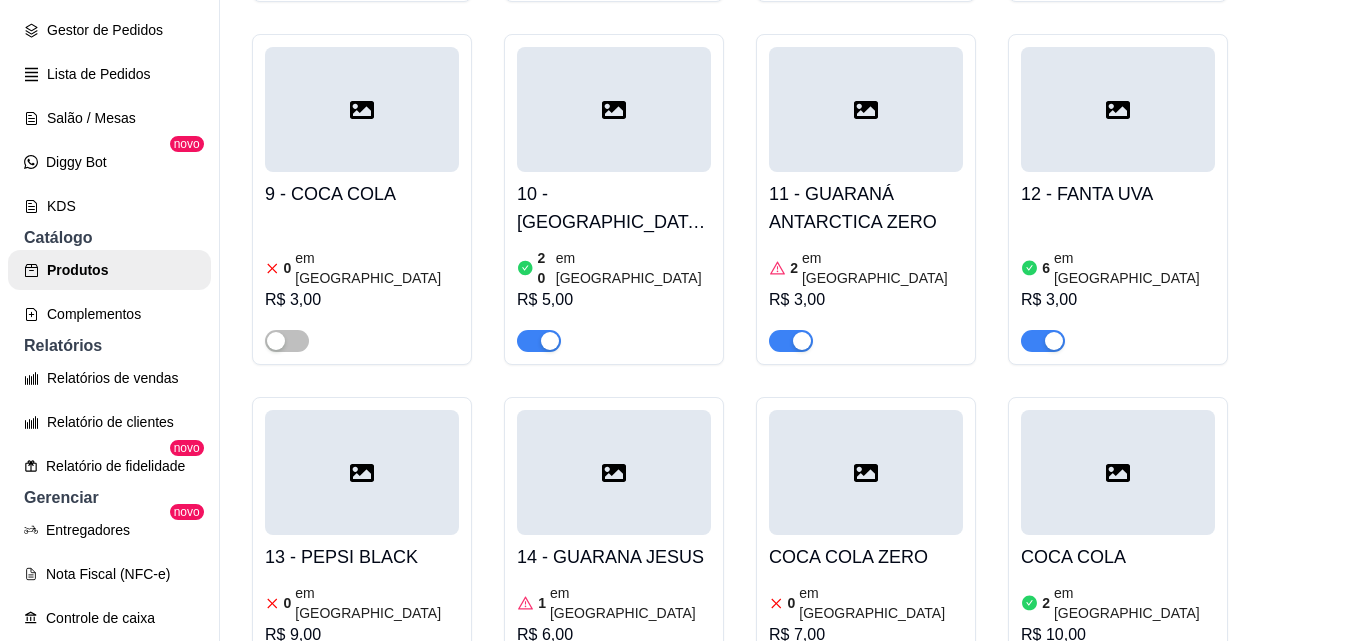 click on "11 - GUARANÁ ANTARCTICA ZERO" at bounding box center [866, 208] 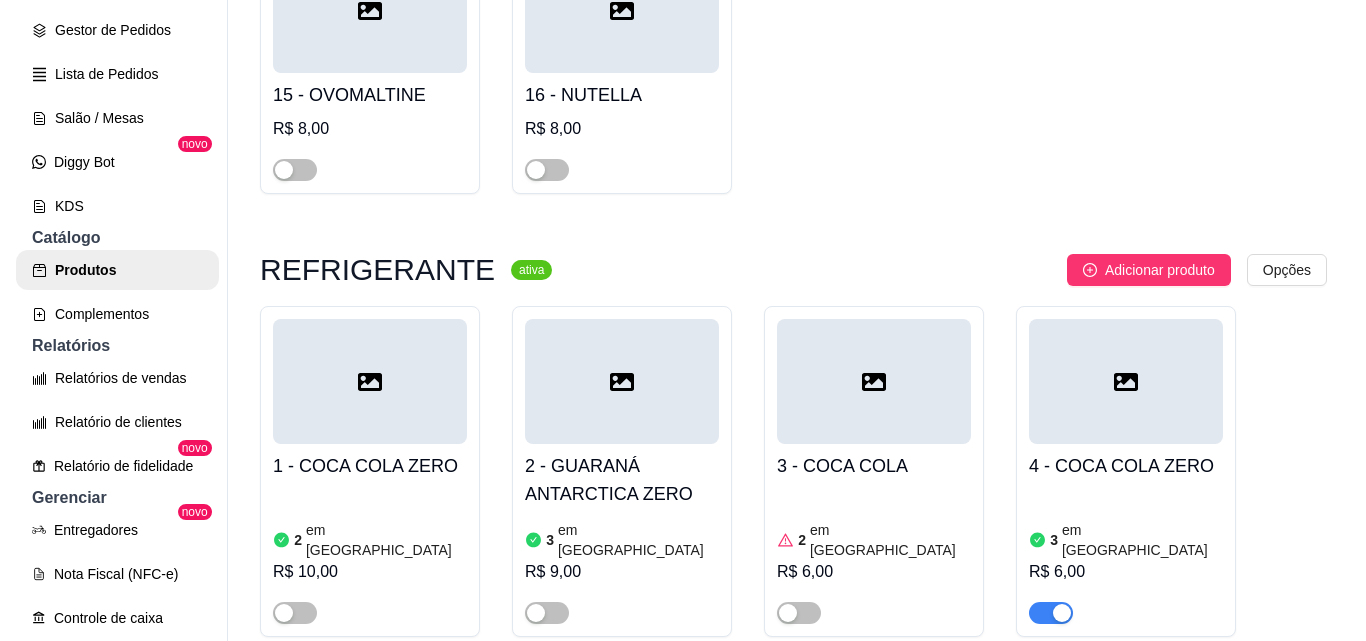 scroll, scrollTop: 2002, scrollLeft: 0, axis: vertical 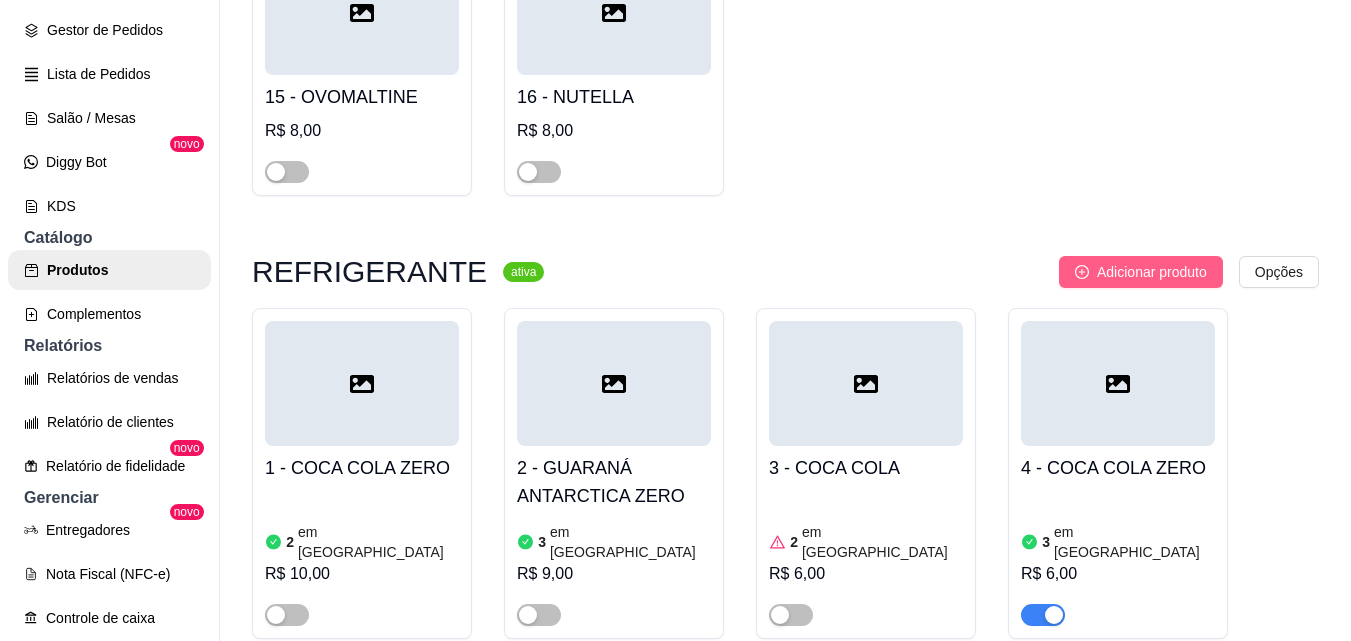 click on "Adicionar produto" at bounding box center [1152, 272] 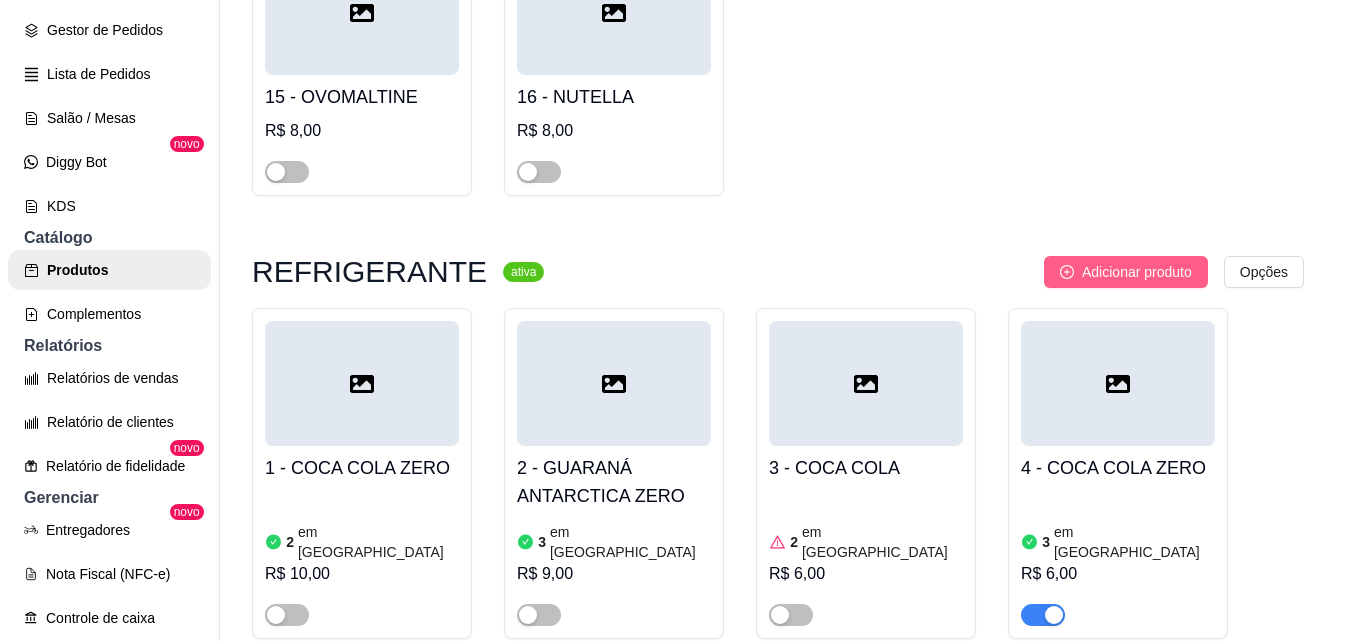 type 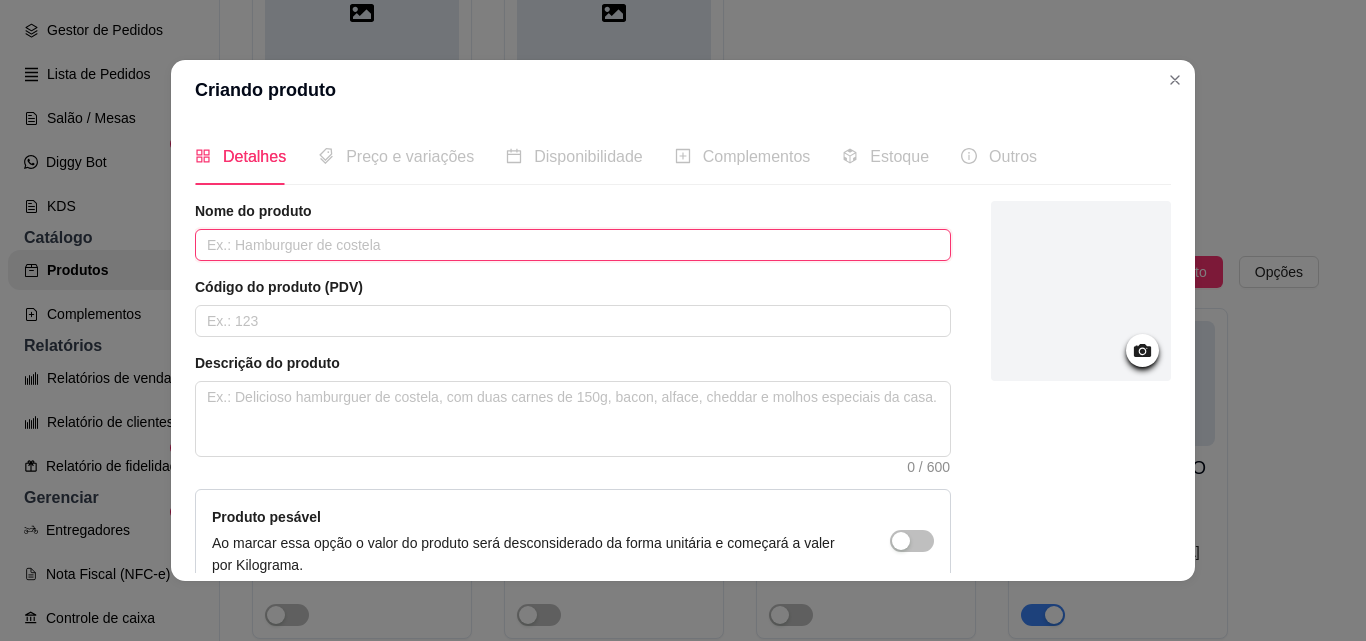click at bounding box center [573, 245] 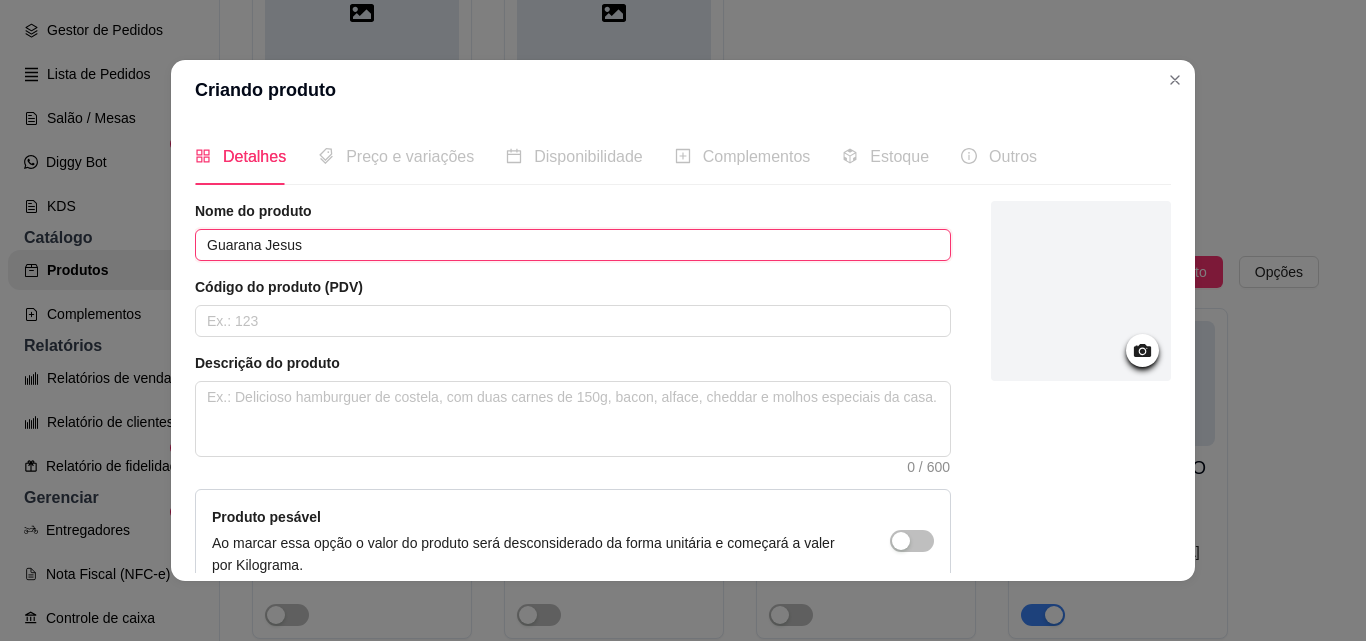 type on "Guarana Jesus" 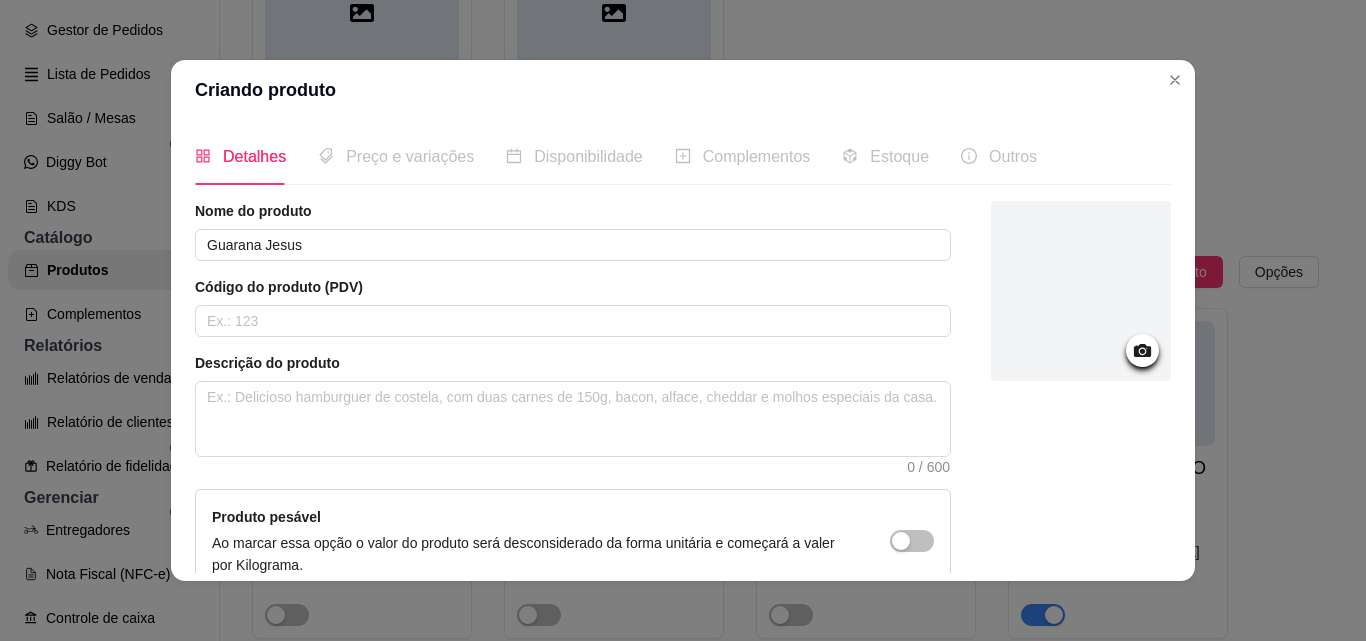 click on "Descrição do produto 0 / 600" at bounding box center [573, 413] 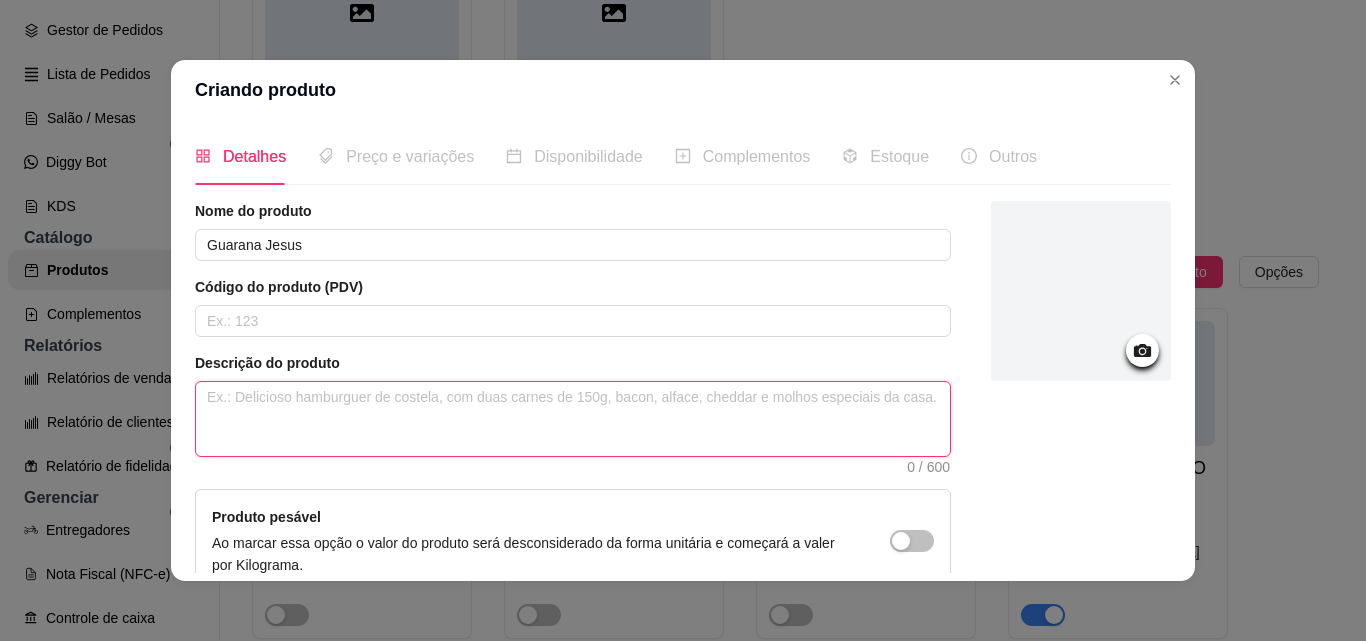 click at bounding box center (573, 419) 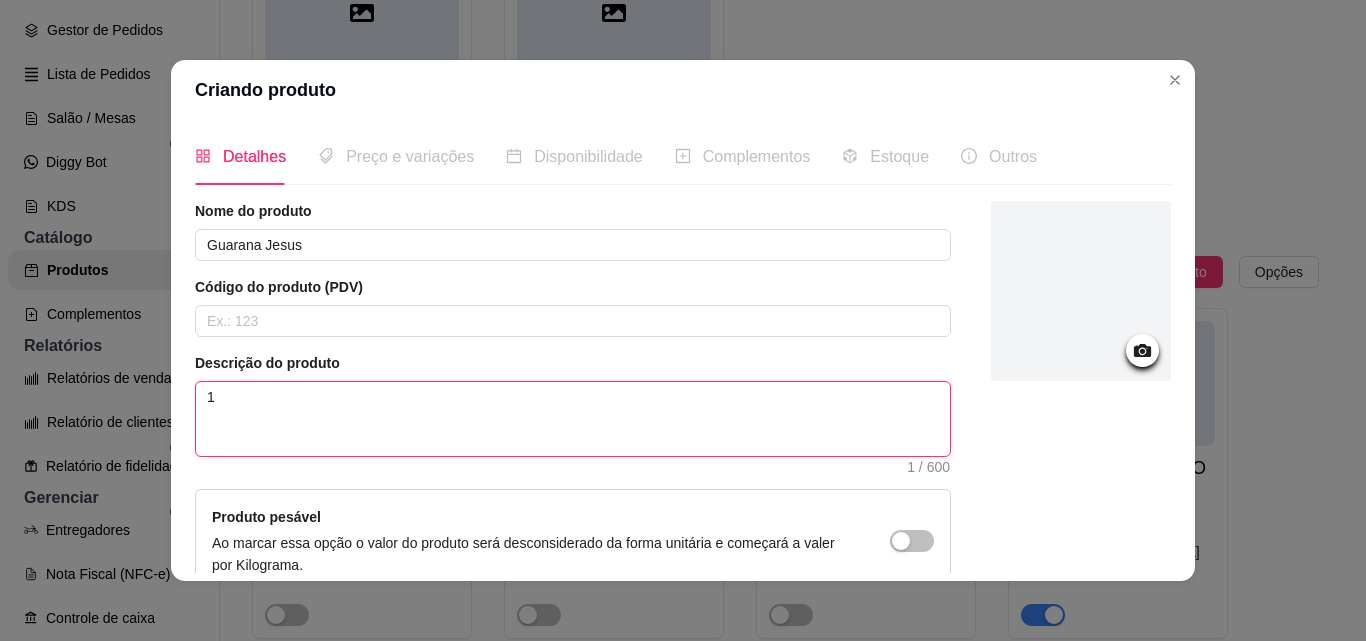 type 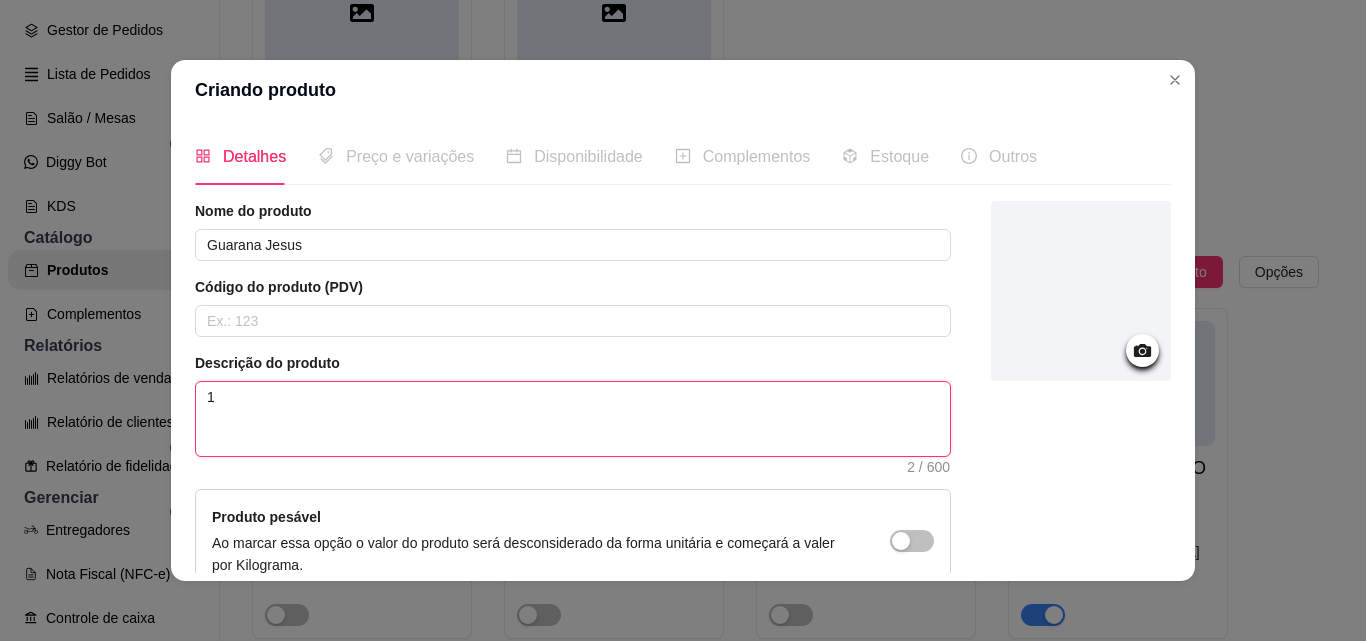 type 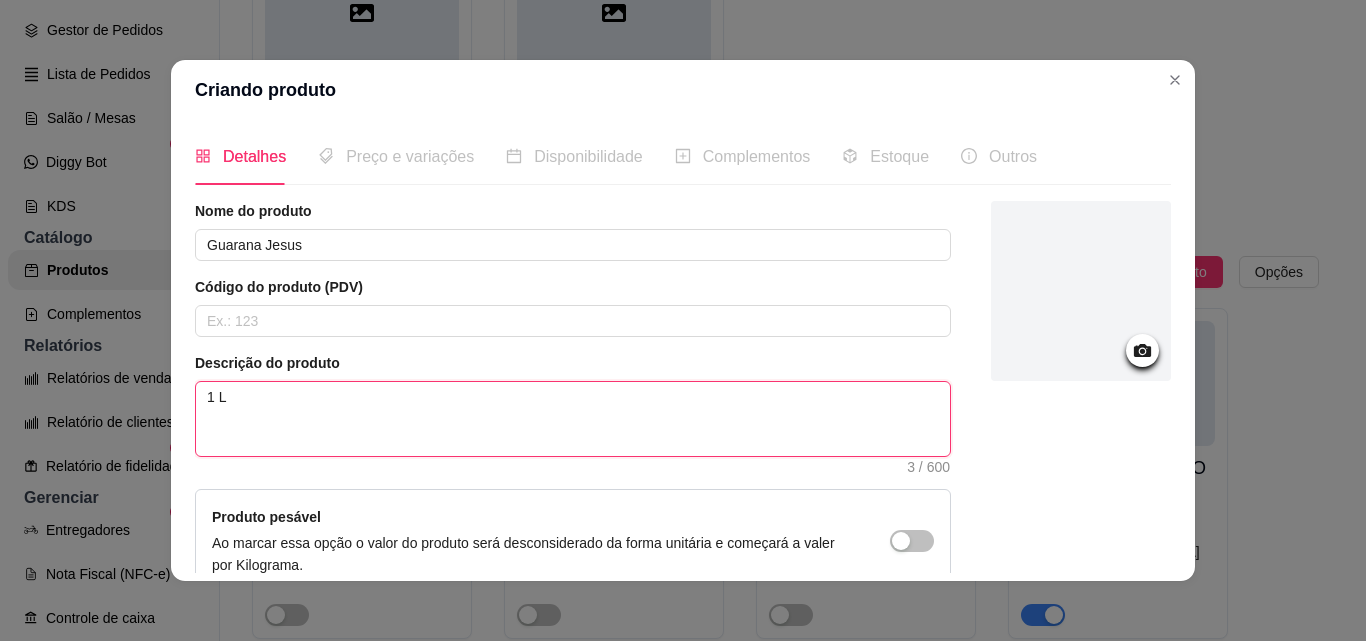 type 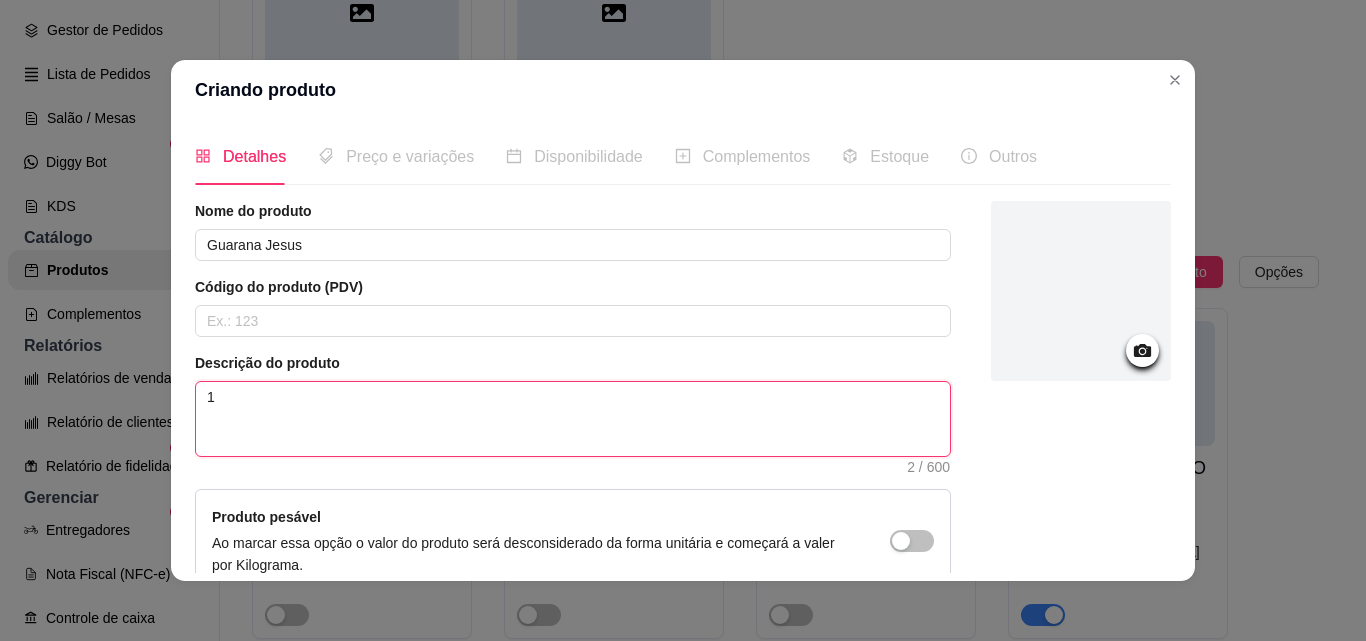 type 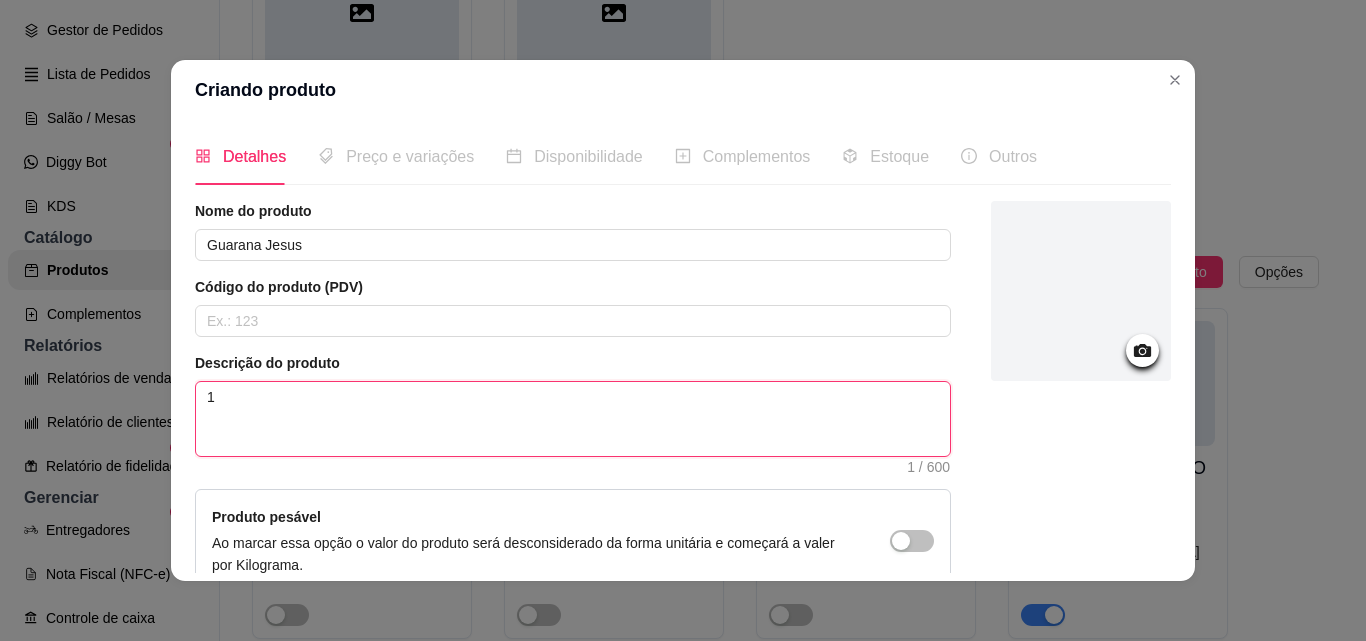 type 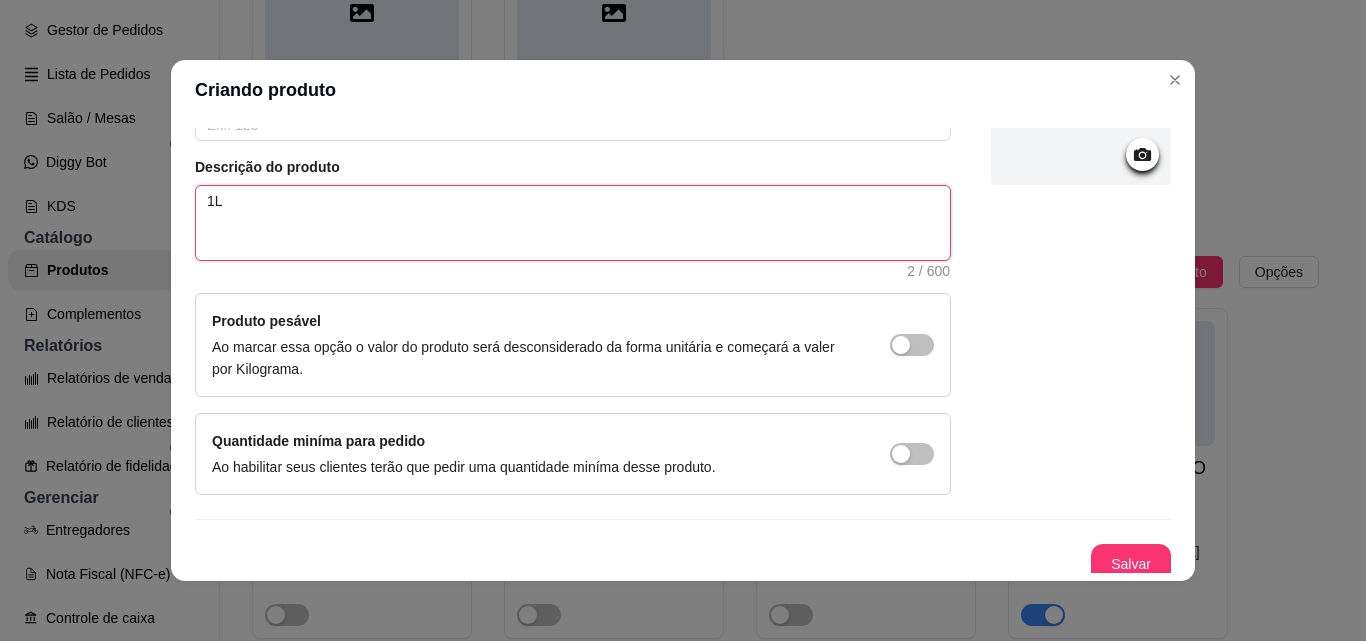 scroll, scrollTop: 207, scrollLeft: 0, axis: vertical 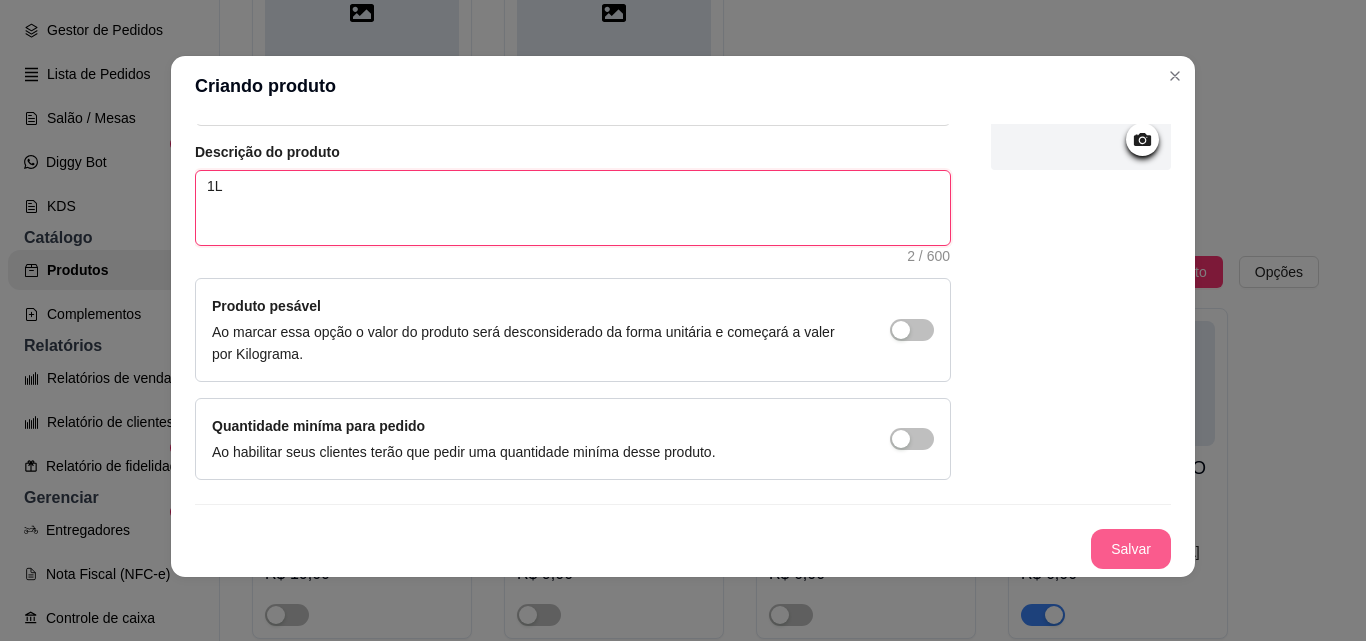type on "1L" 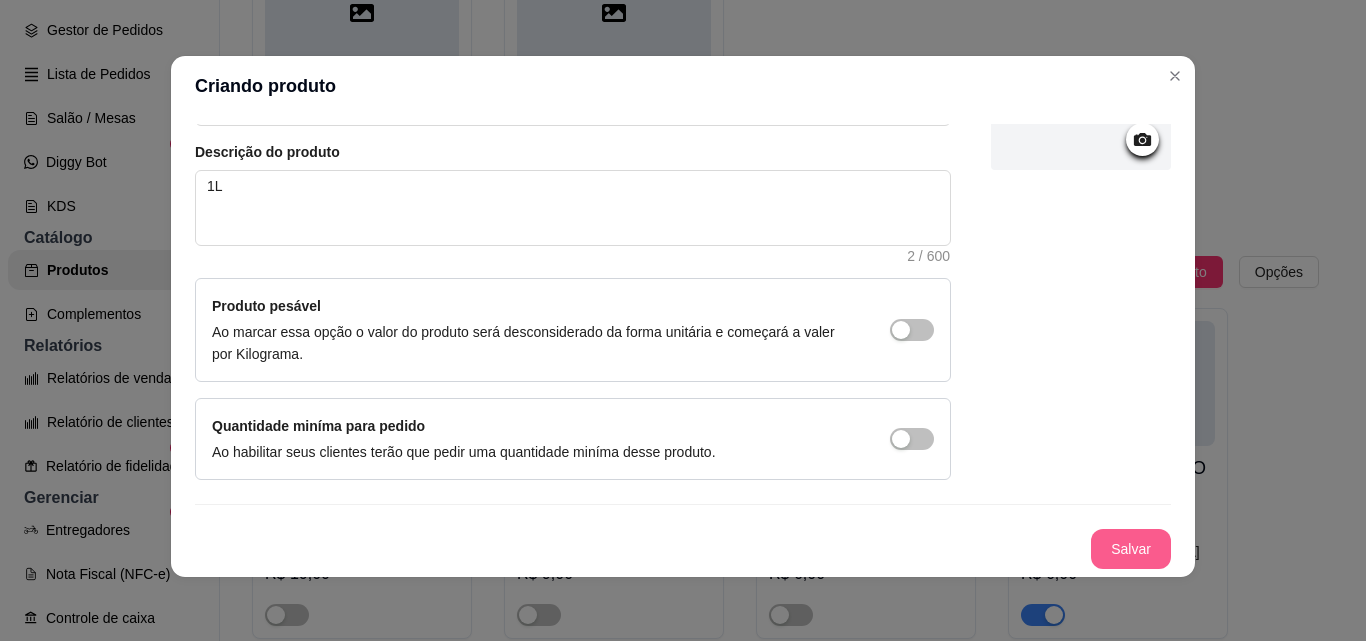 click on "Salvar" at bounding box center (1131, 549) 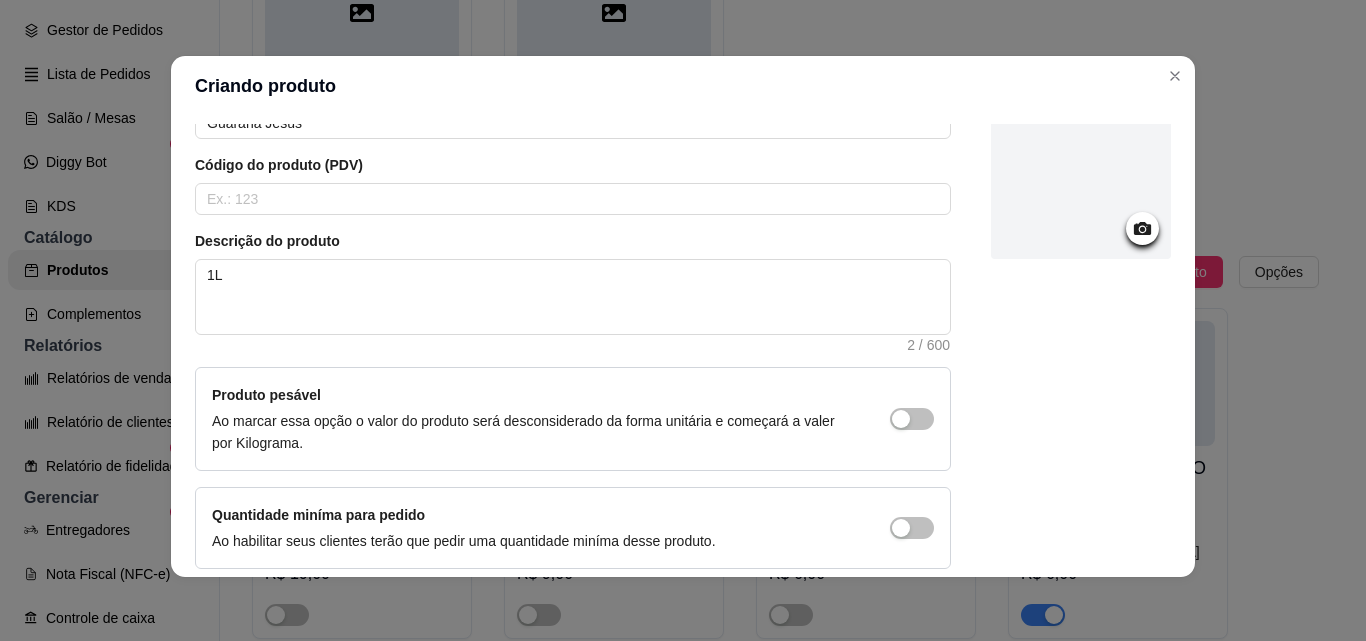 scroll, scrollTop: 7, scrollLeft: 0, axis: vertical 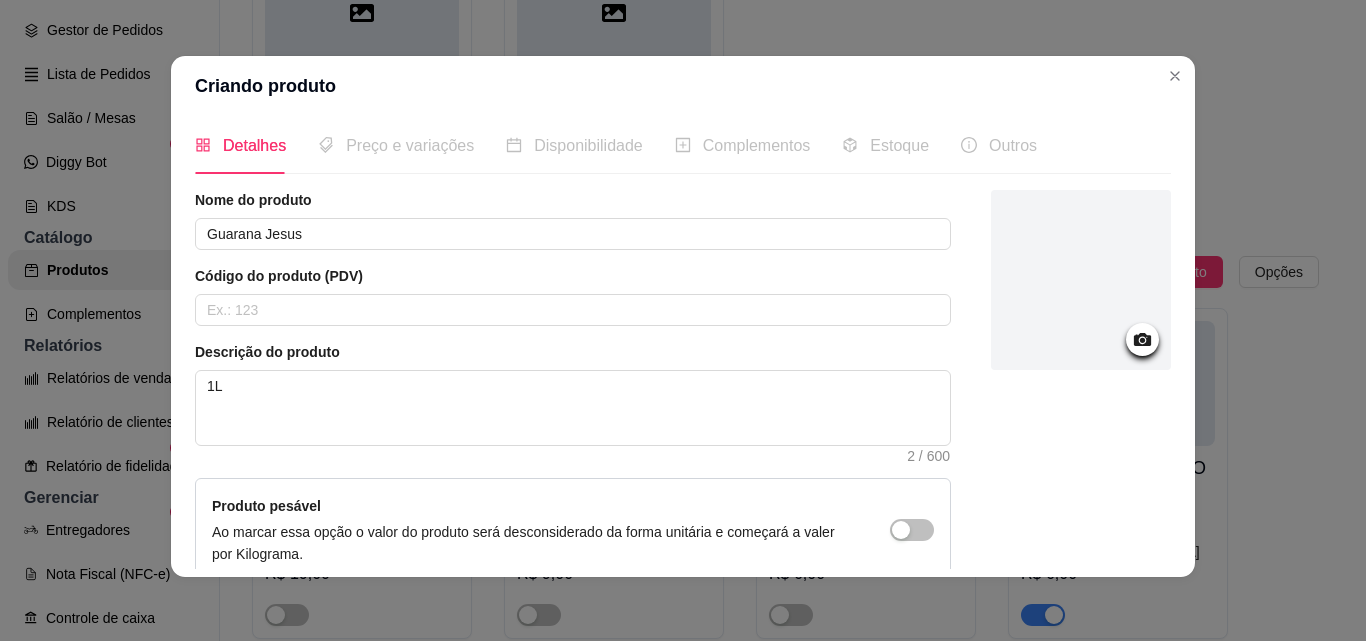 type 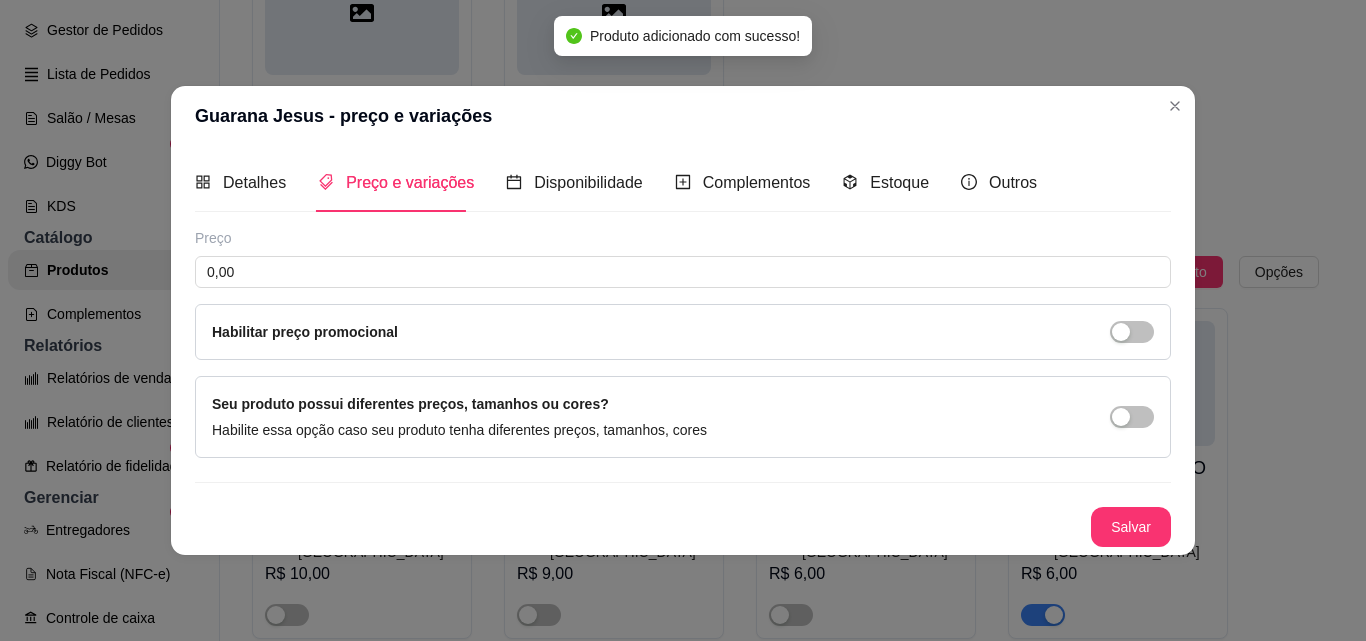 scroll, scrollTop: 0, scrollLeft: 0, axis: both 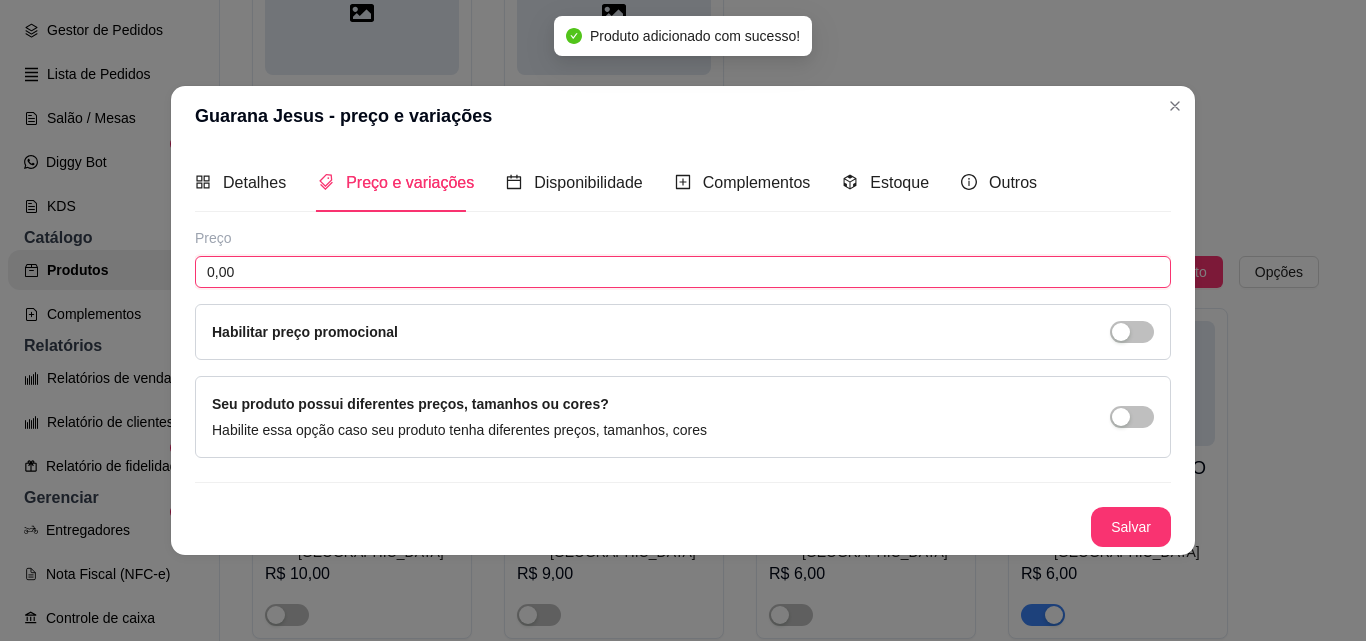 click on "0,00" at bounding box center [683, 272] 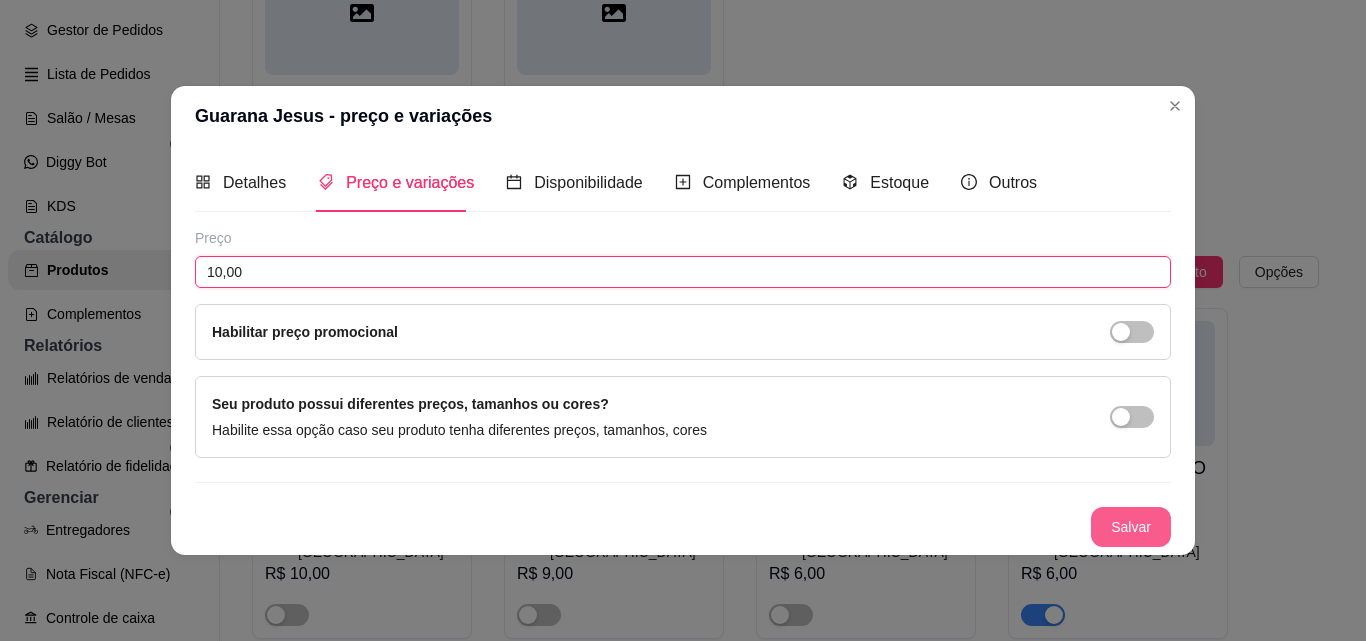 type on "10,00" 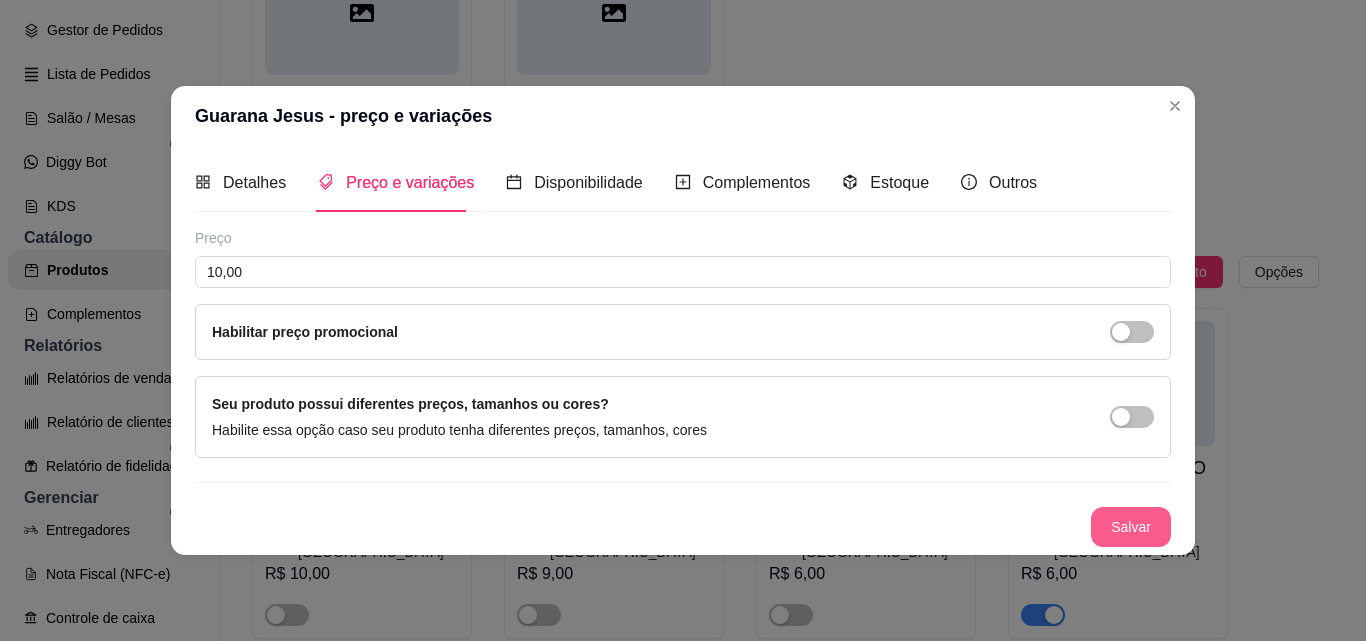 click on "Salvar" at bounding box center [1131, 527] 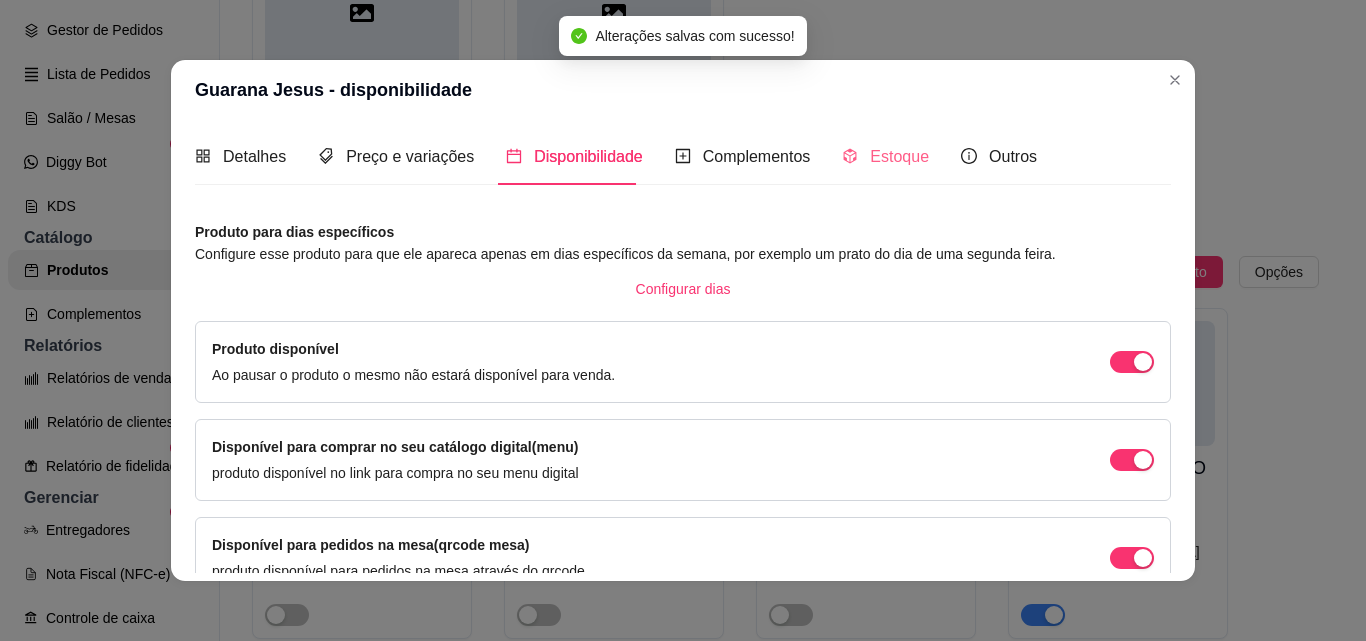 click on "Estoque" at bounding box center [885, 156] 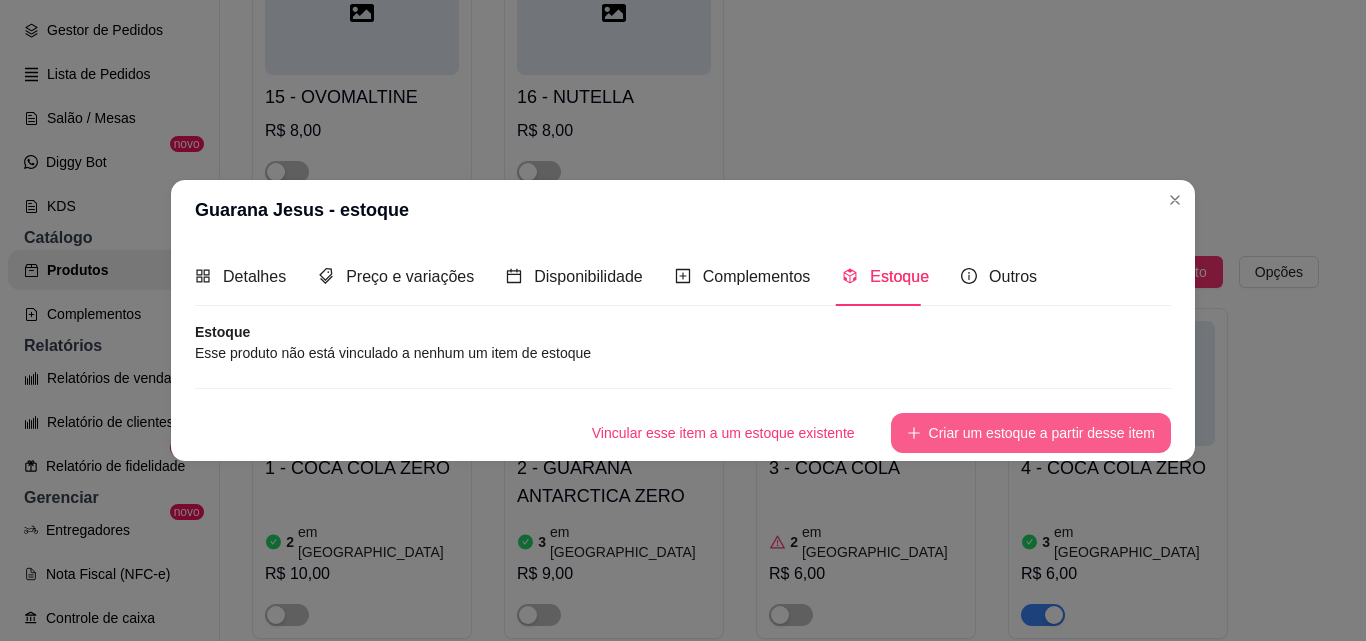 click on "Criar um estoque a partir desse item" at bounding box center (1031, 433) 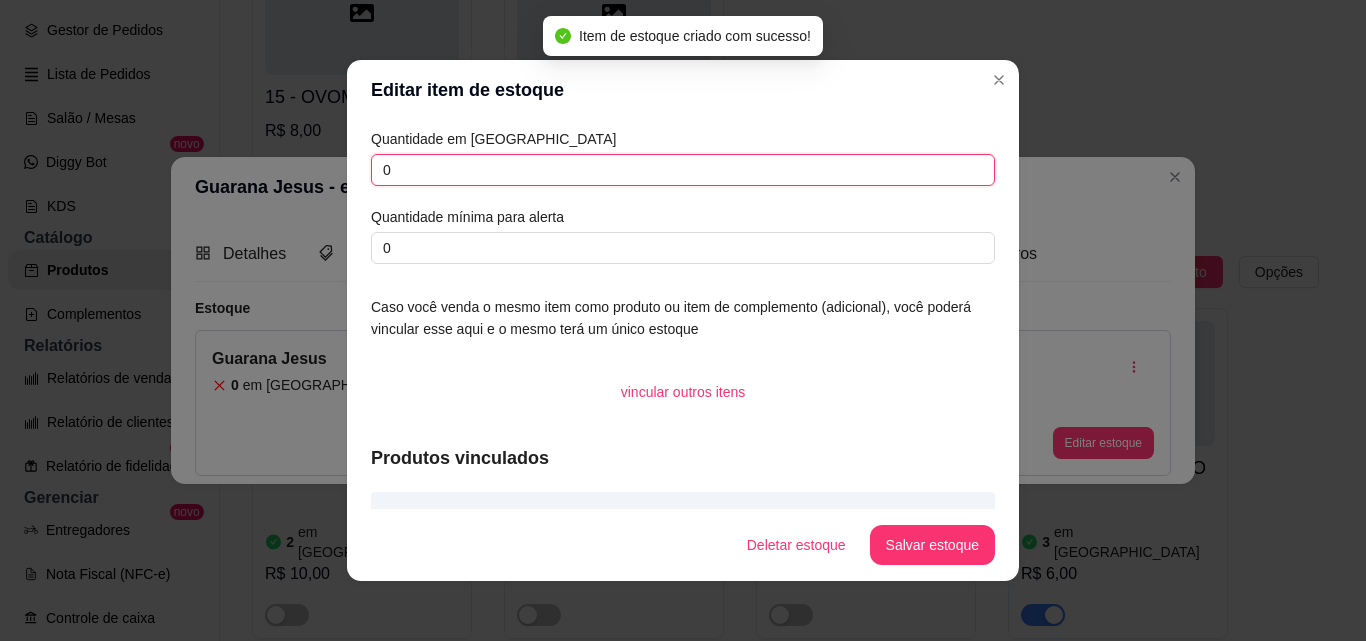 click on "0" at bounding box center [683, 170] 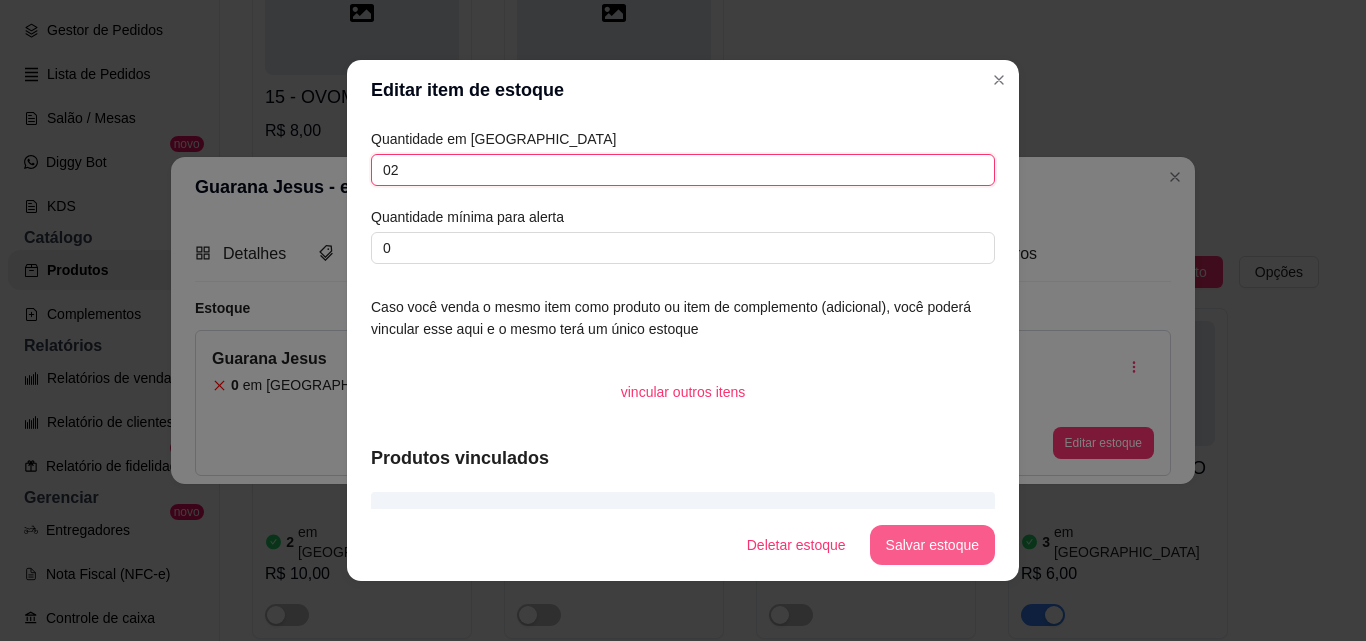 type on "02" 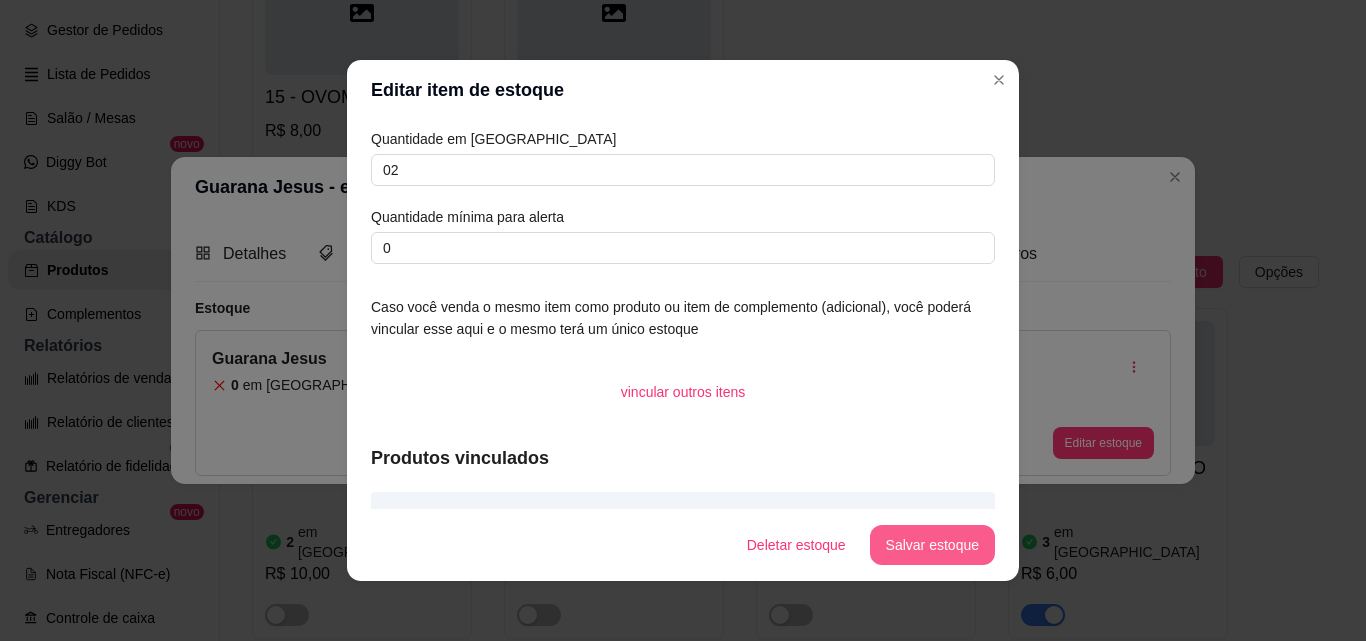 click on "Salvar estoque" at bounding box center [932, 545] 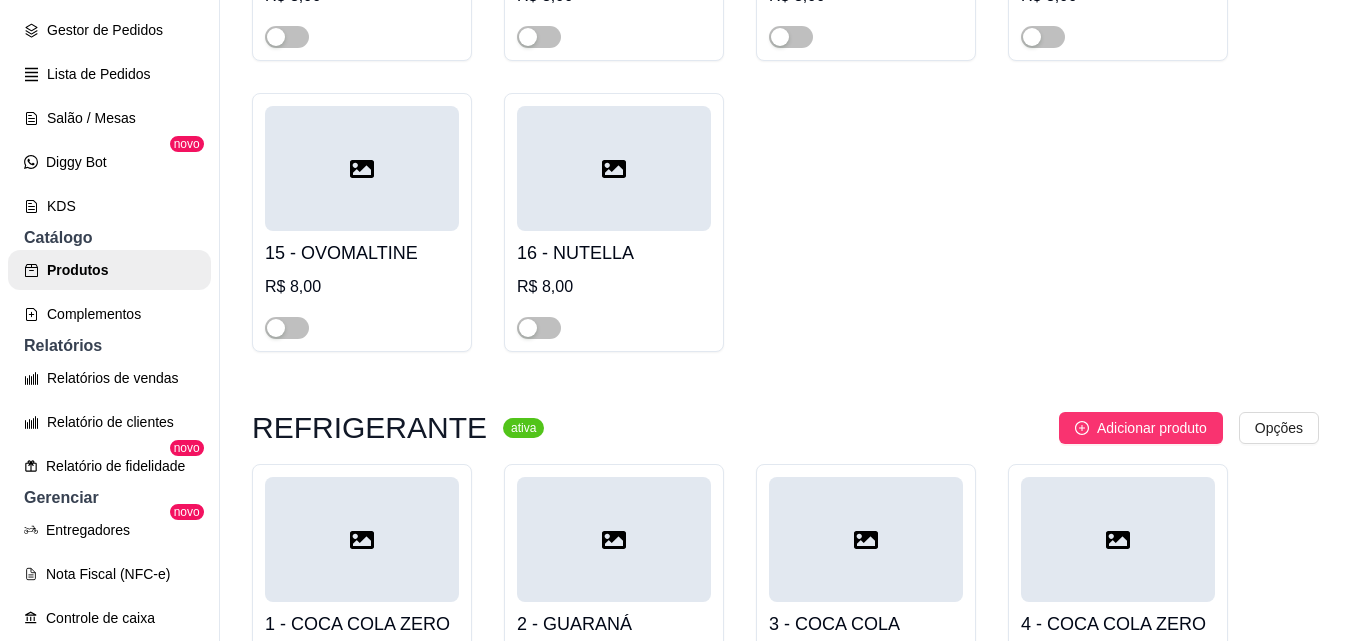 scroll, scrollTop: 1802, scrollLeft: 0, axis: vertical 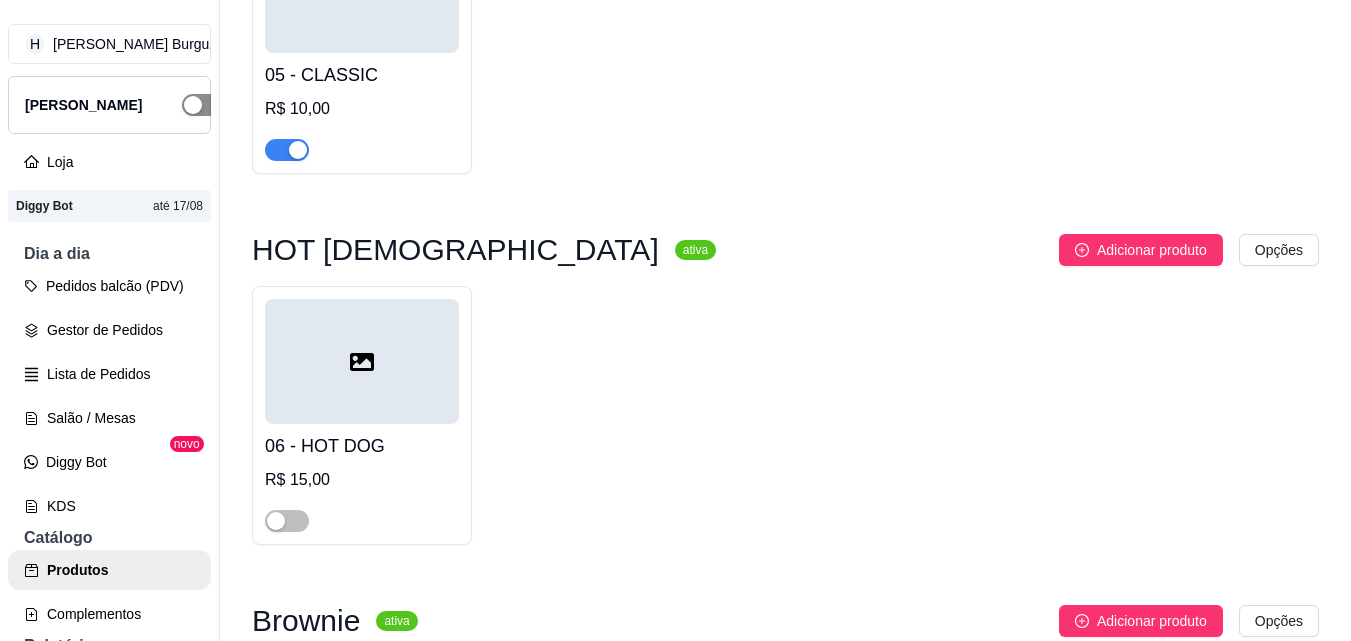 click at bounding box center (193, 105) 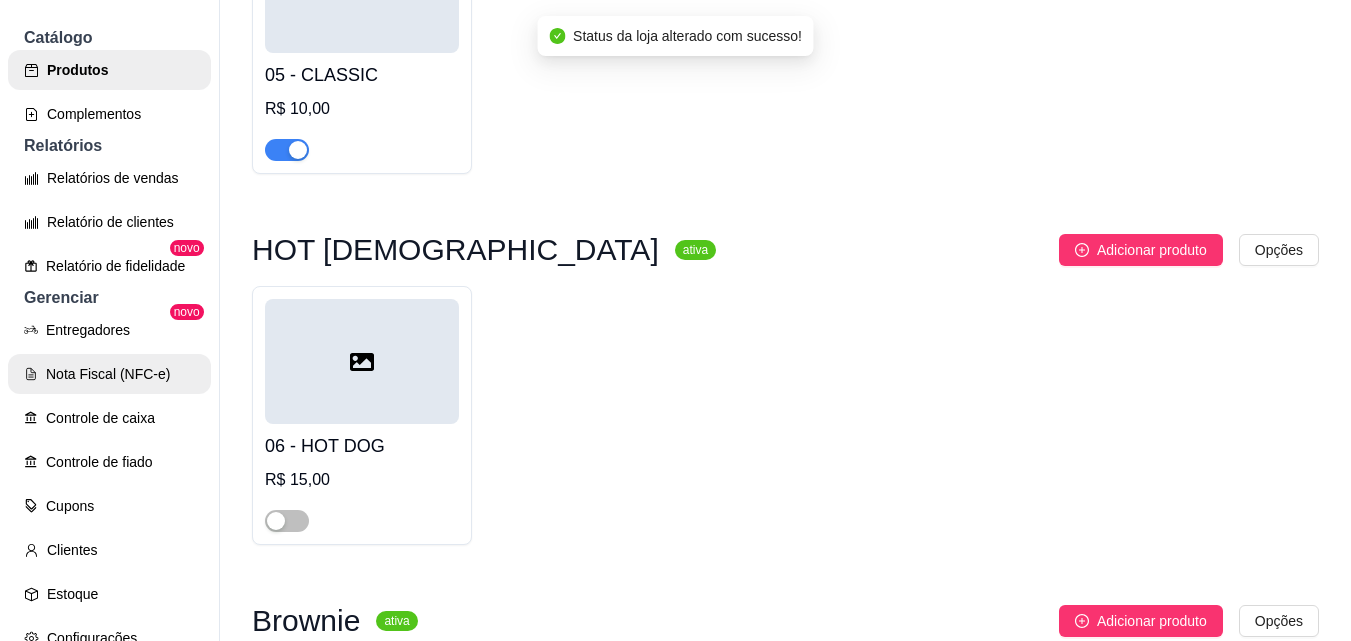 scroll, scrollTop: 600, scrollLeft: 0, axis: vertical 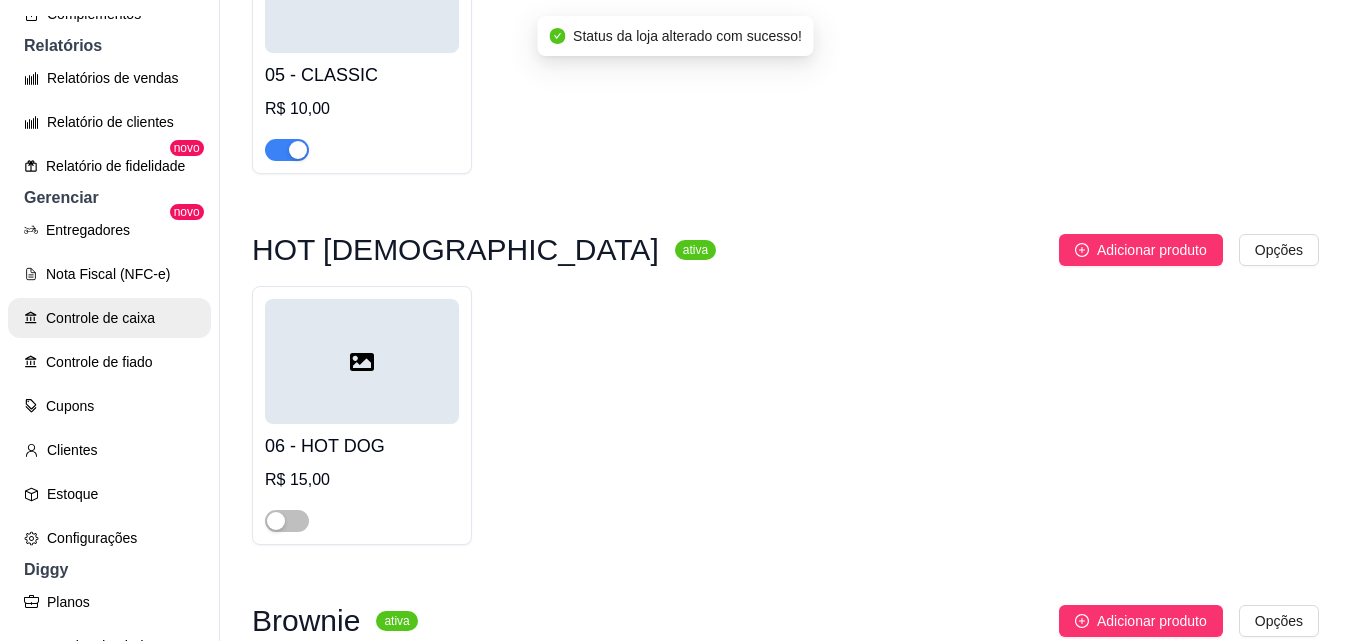 click on "Controle de caixa" at bounding box center (109, 318) 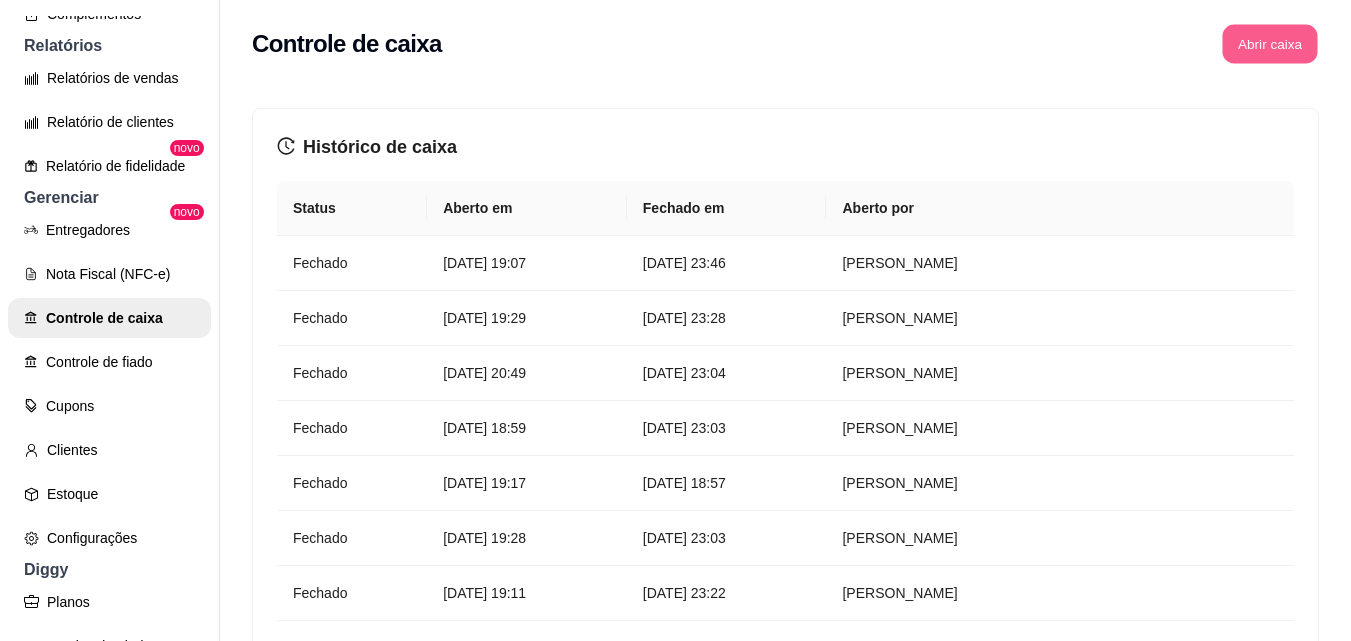 click on "Abrir caixa" at bounding box center [1269, 44] 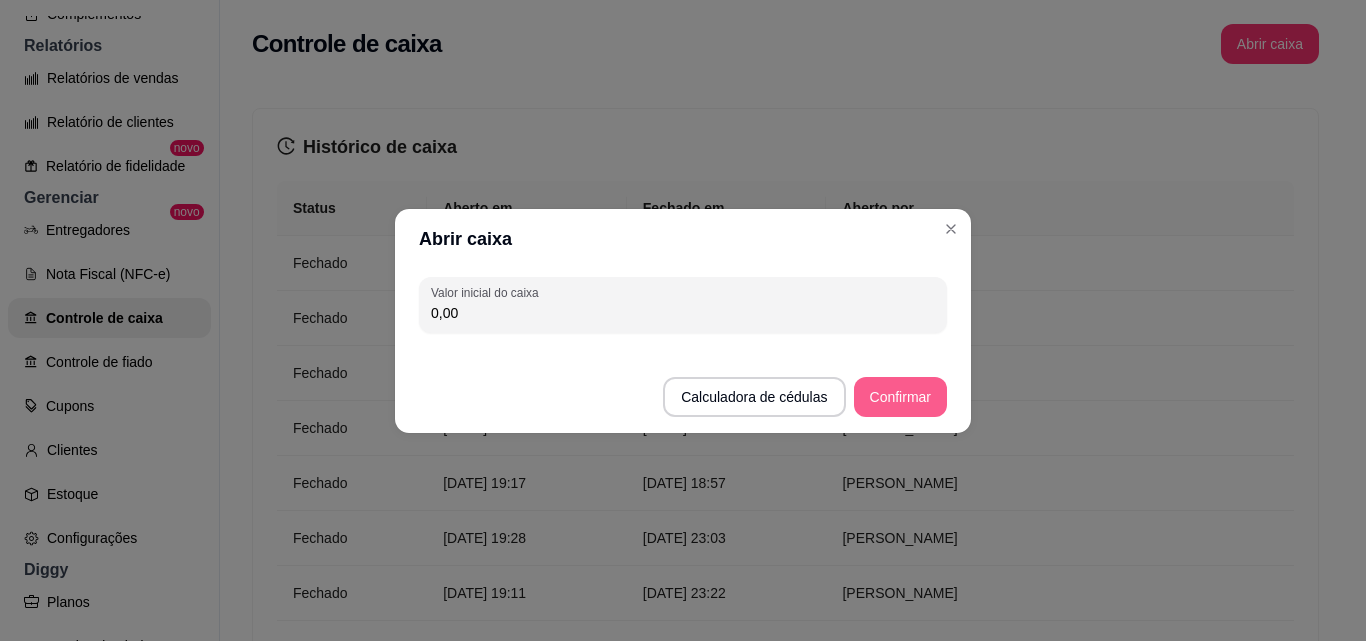 click on "Confirmar" at bounding box center (900, 397) 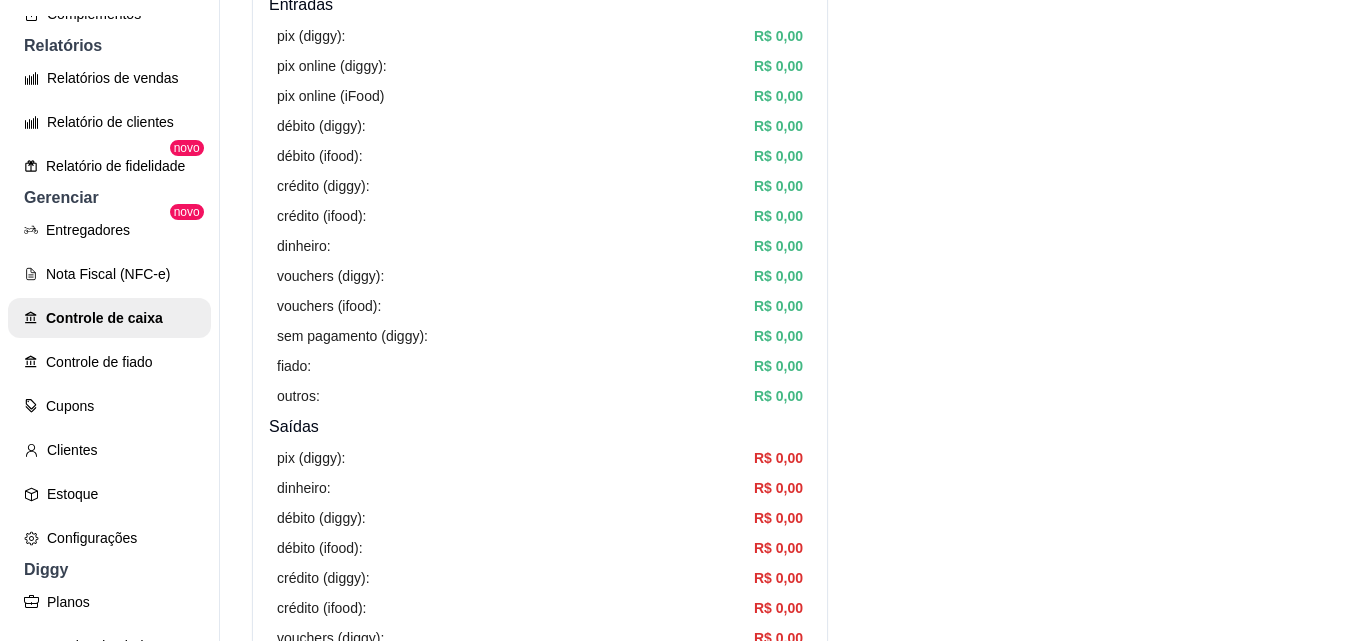 scroll, scrollTop: 500, scrollLeft: 0, axis: vertical 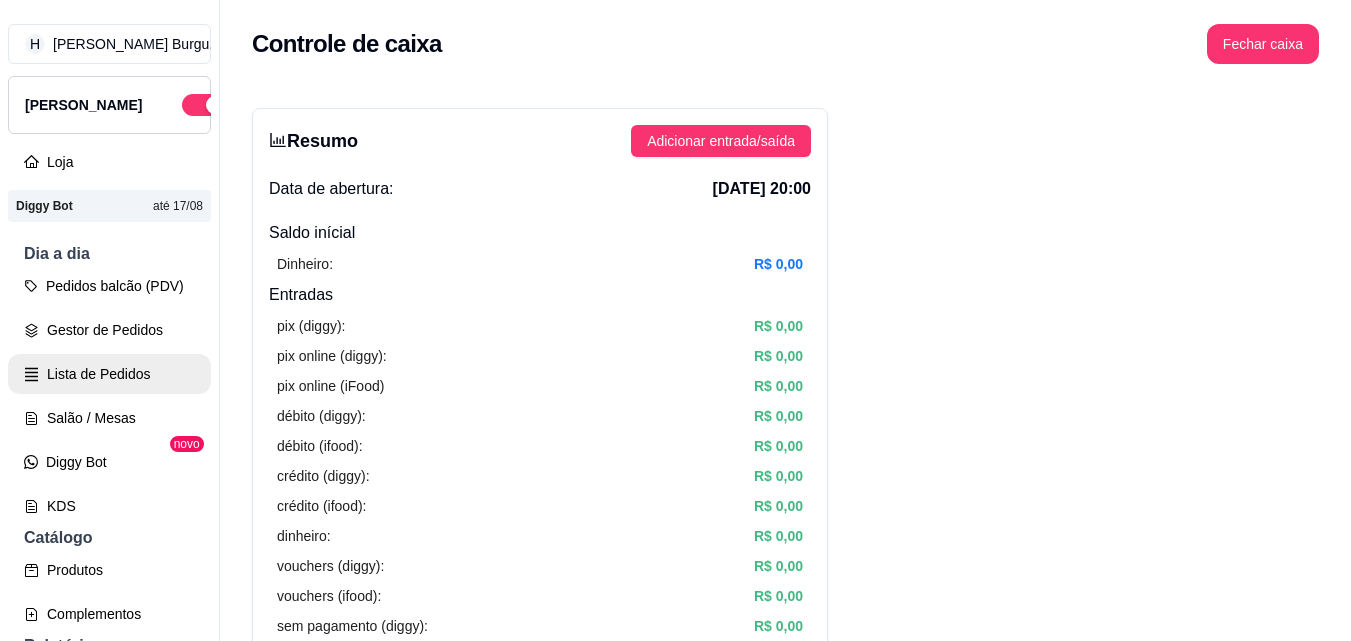 click on "Lista de Pedidos" at bounding box center [109, 374] 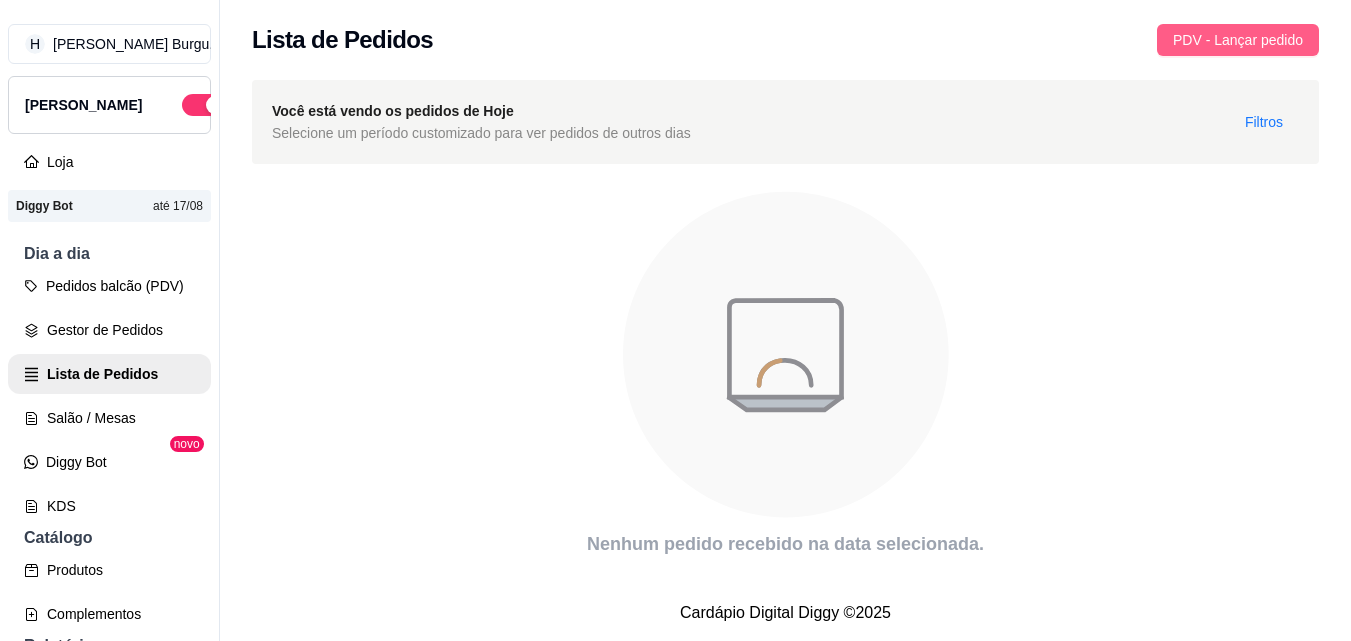 click on "PDV - Lançar pedido" at bounding box center [1238, 40] 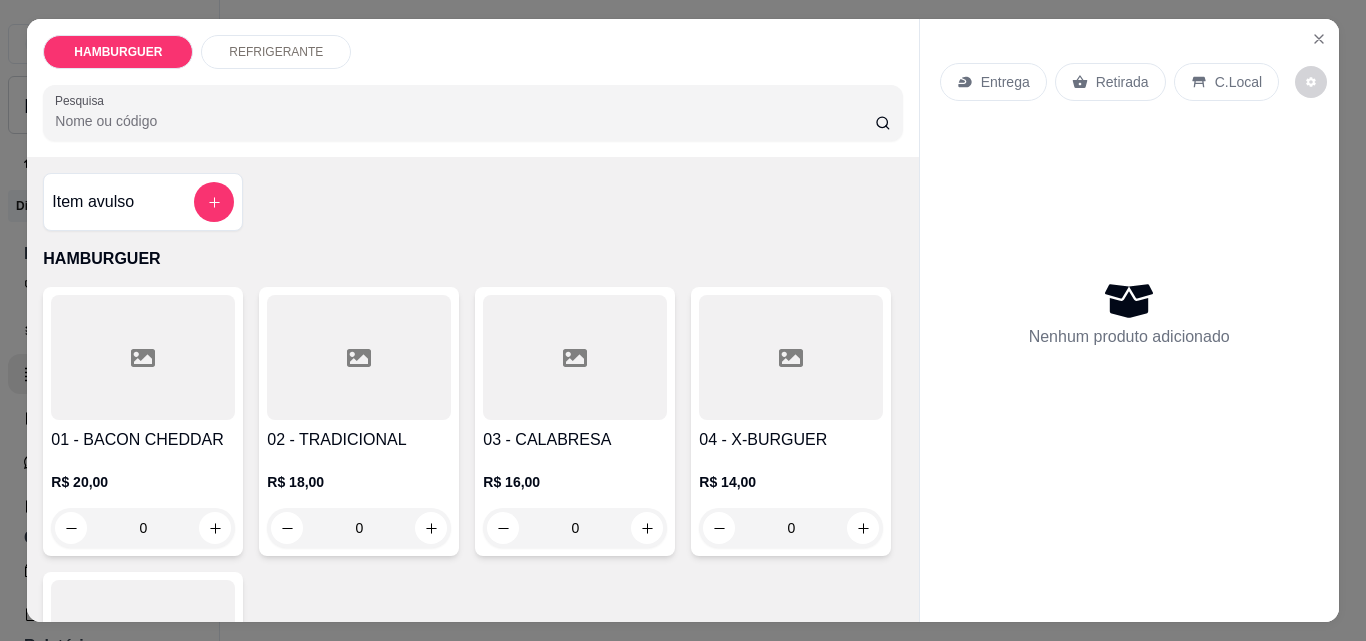 click on "Entrega" at bounding box center [1005, 82] 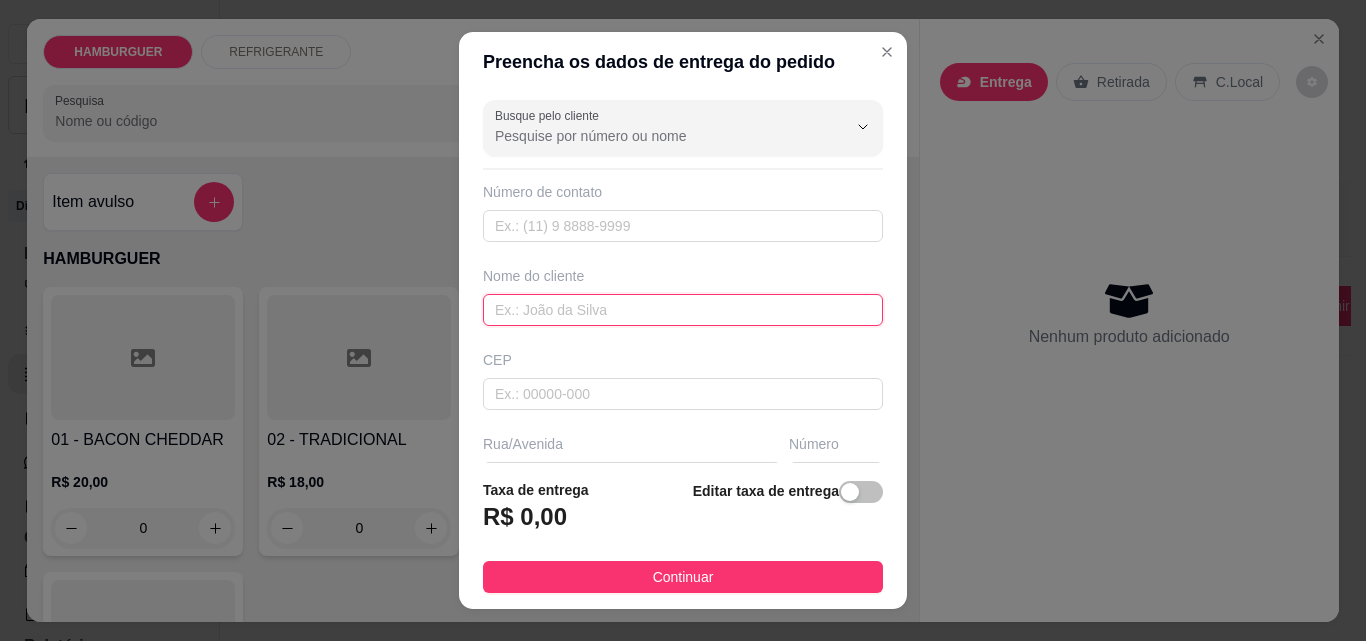 click at bounding box center (683, 310) 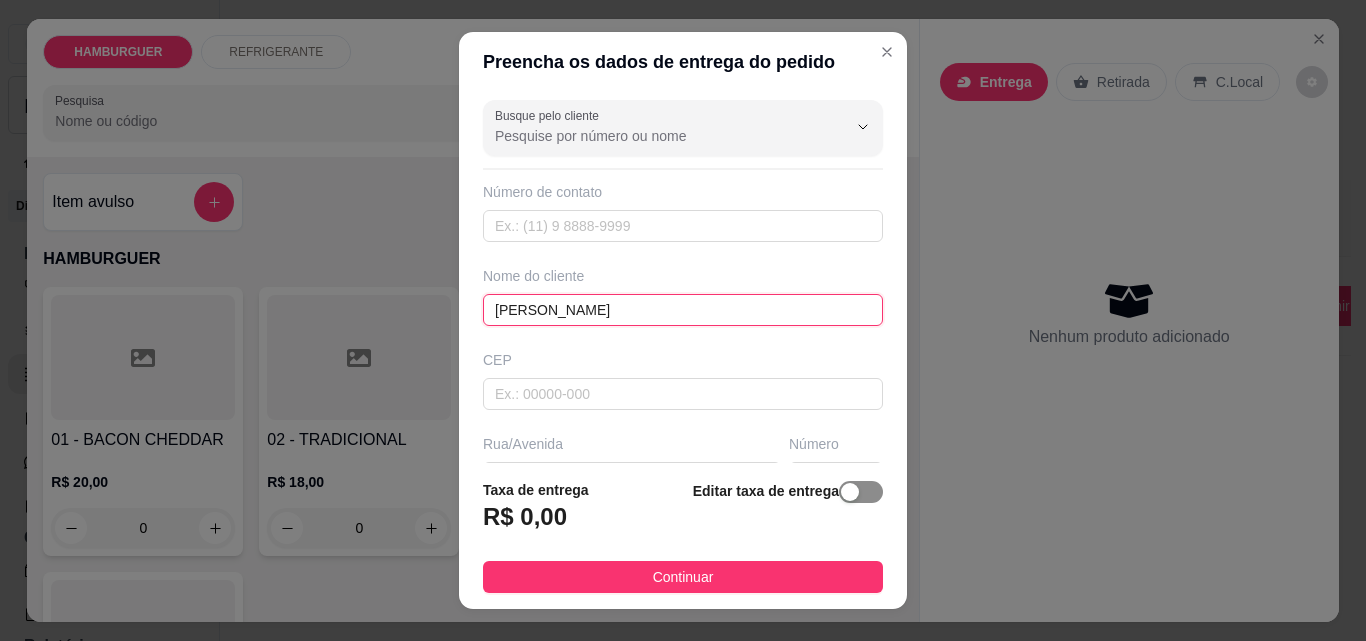 type on "[PERSON_NAME]" 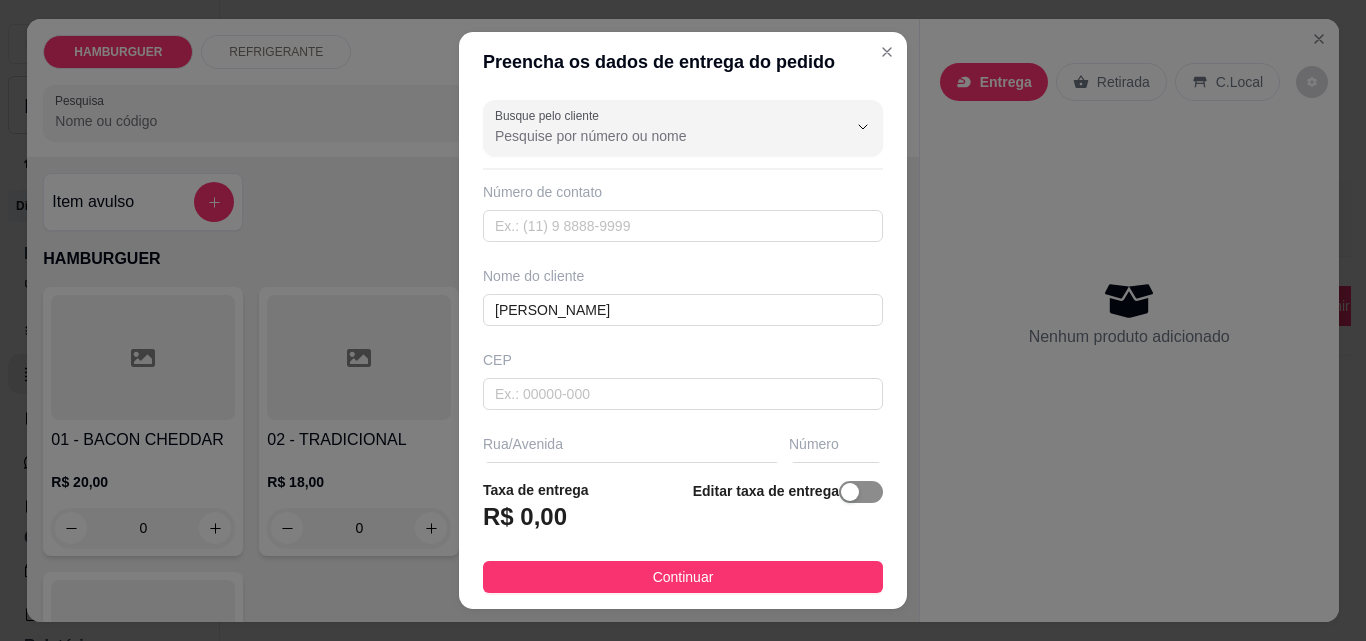 click at bounding box center (850, 492) 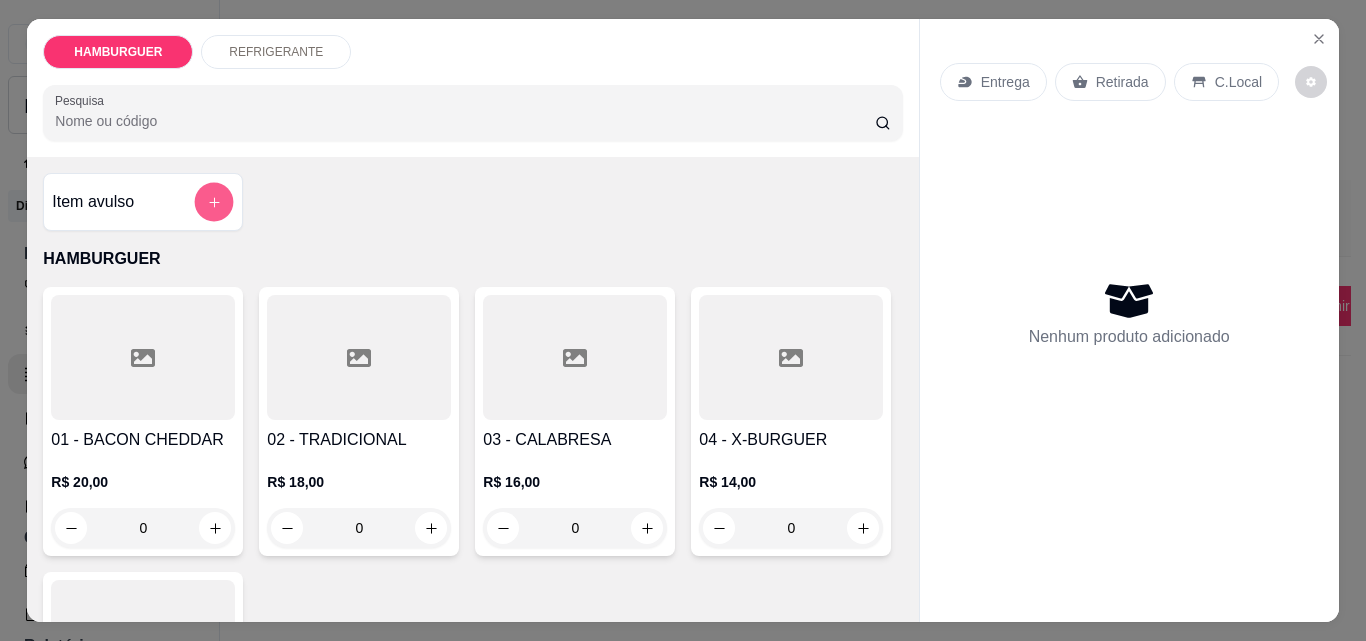 click 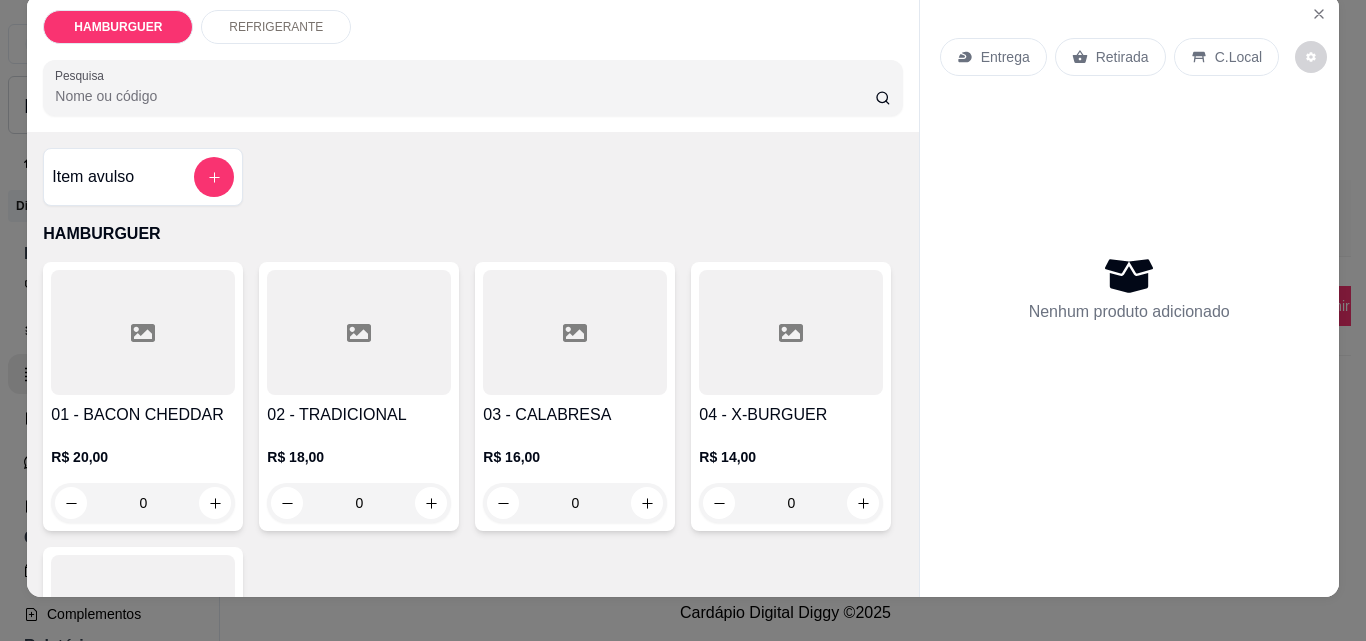 scroll, scrollTop: 0, scrollLeft: 0, axis: both 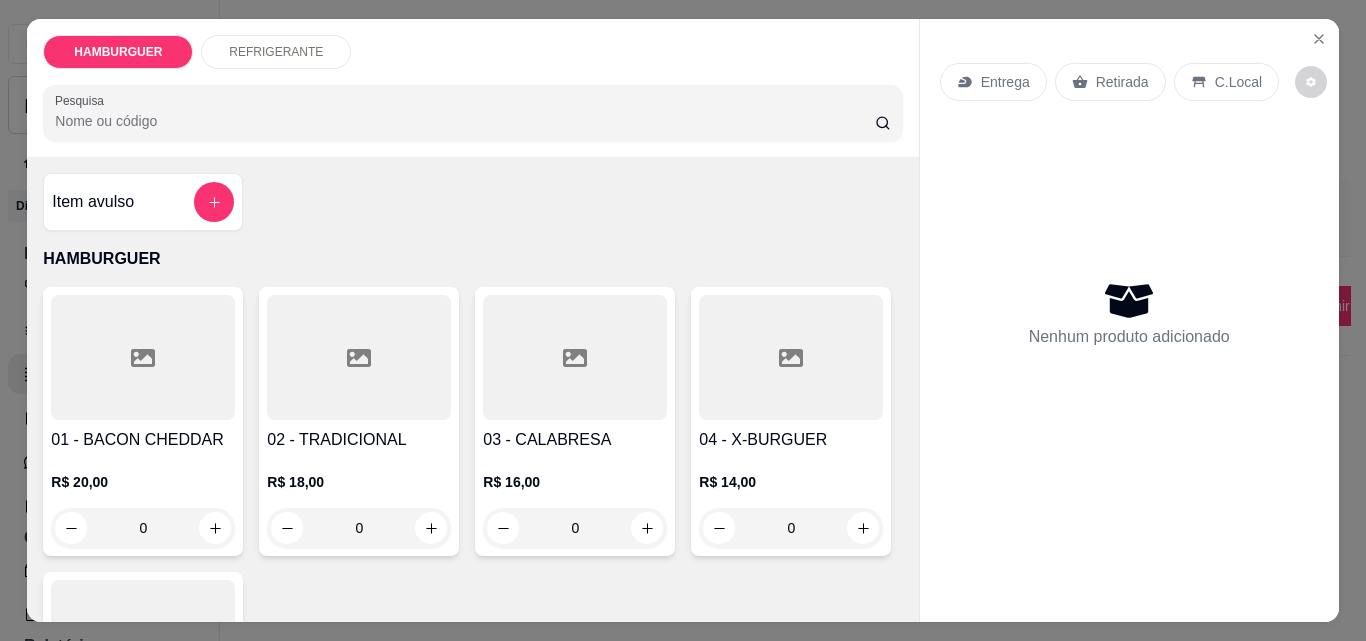 click on "Entrega" at bounding box center (1005, 82) 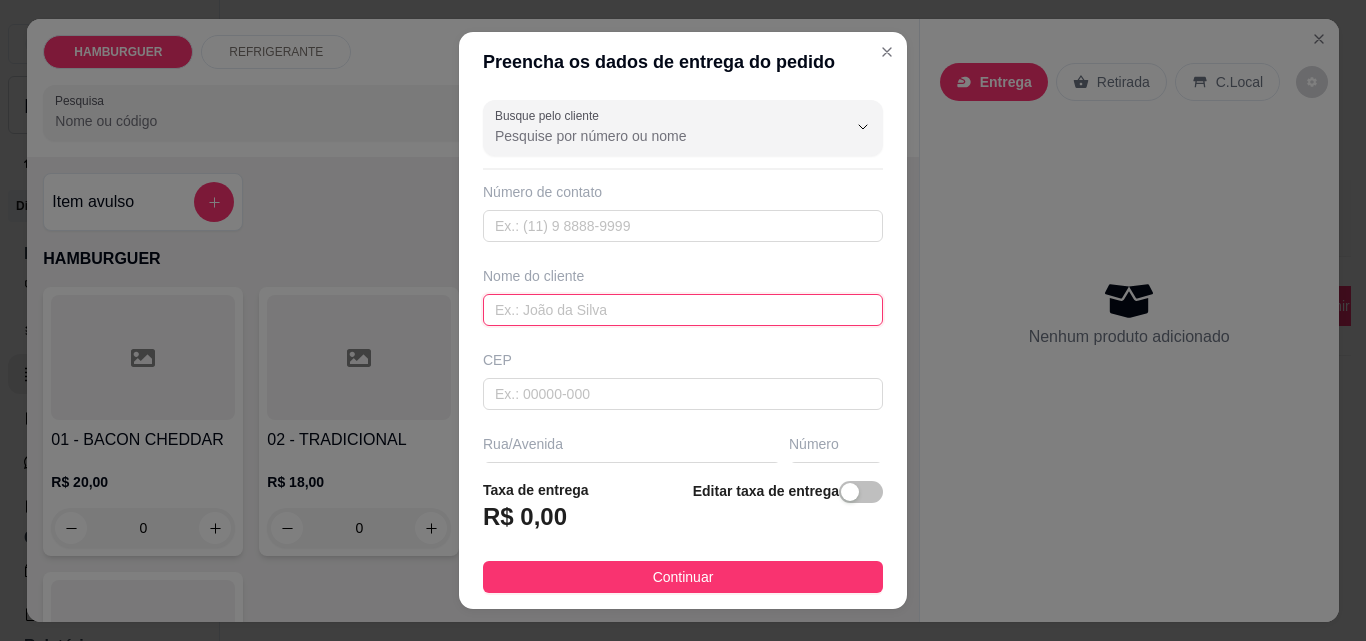 click at bounding box center (683, 310) 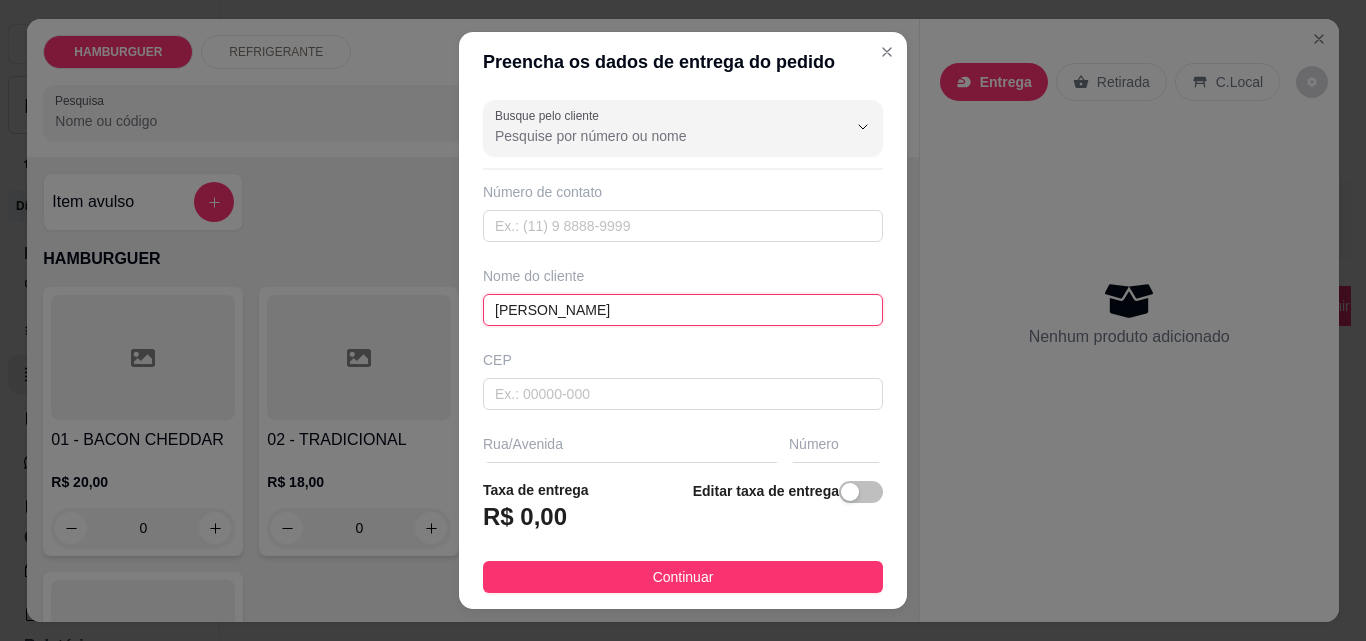 scroll, scrollTop: 100, scrollLeft: 0, axis: vertical 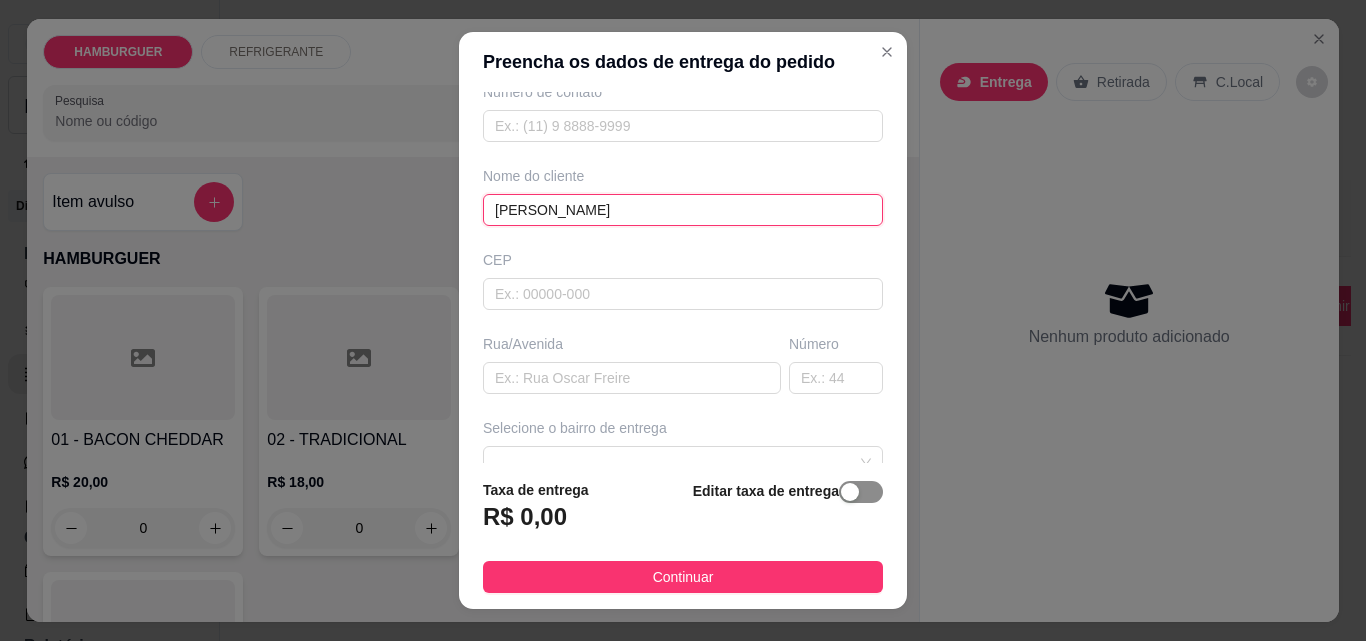 type on "[PERSON_NAME]" 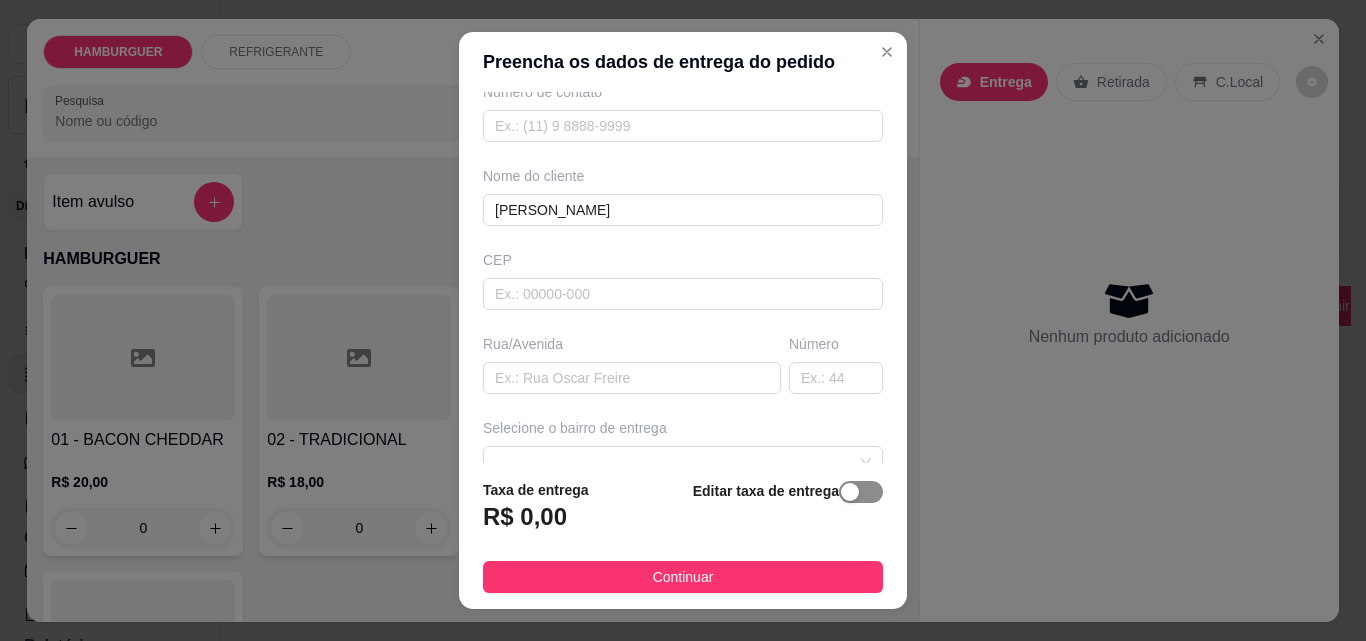 click at bounding box center [850, 492] 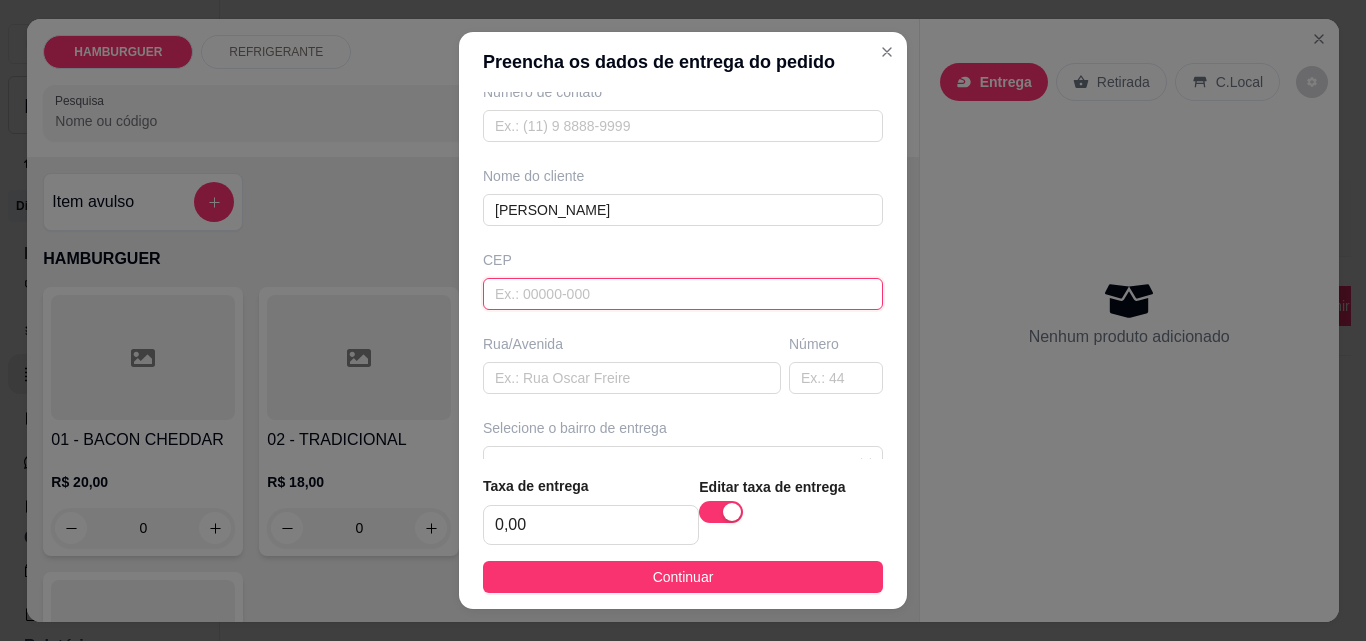 click at bounding box center (683, 294) 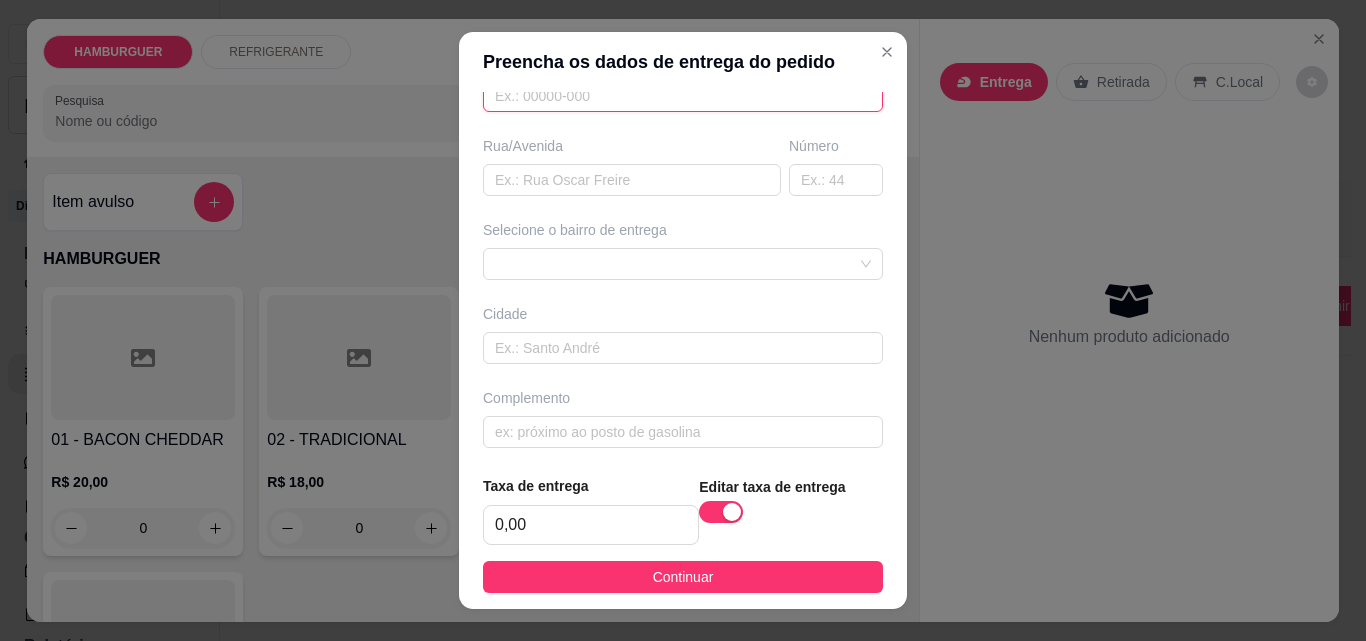 scroll, scrollTop: 300, scrollLeft: 0, axis: vertical 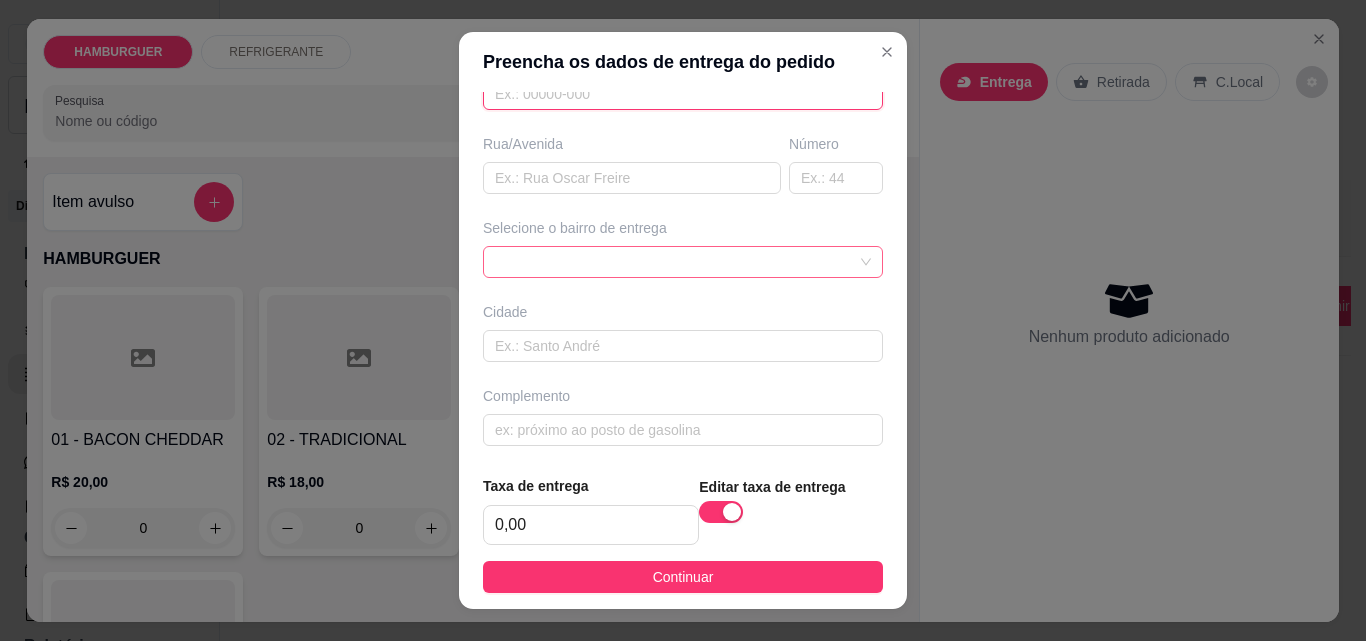 click at bounding box center [683, 262] 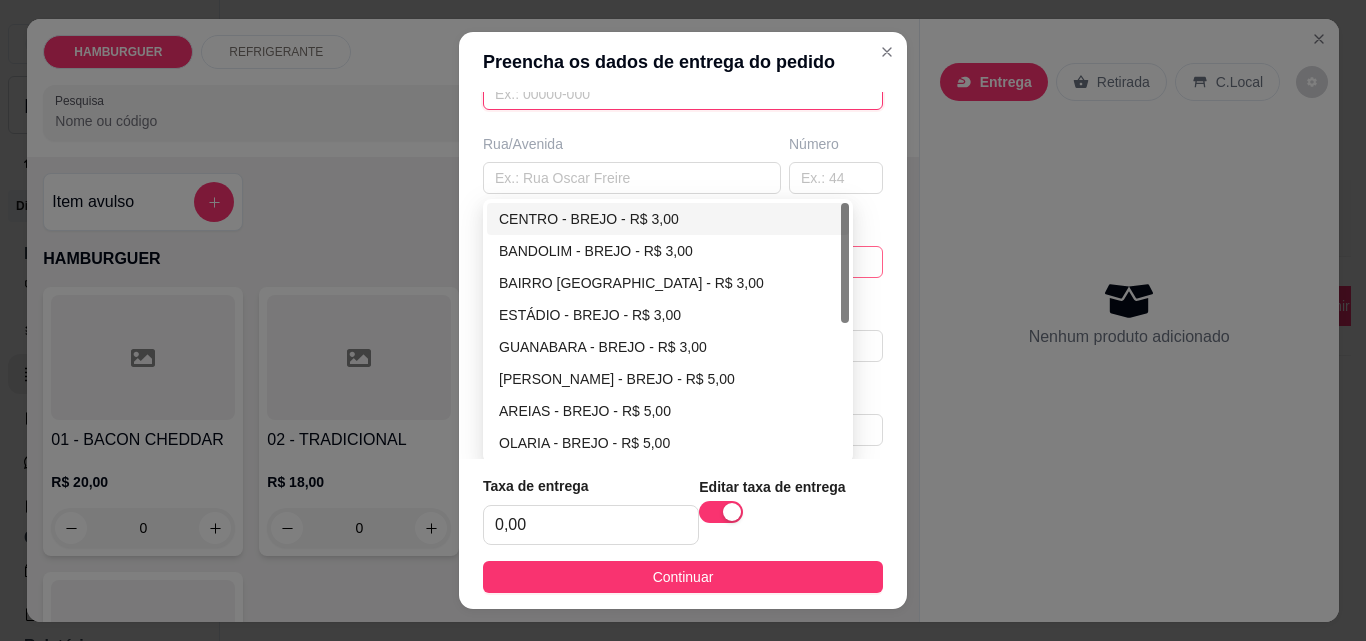 scroll, scrollTop: 292, scrollLeft: 0, axis: vertical 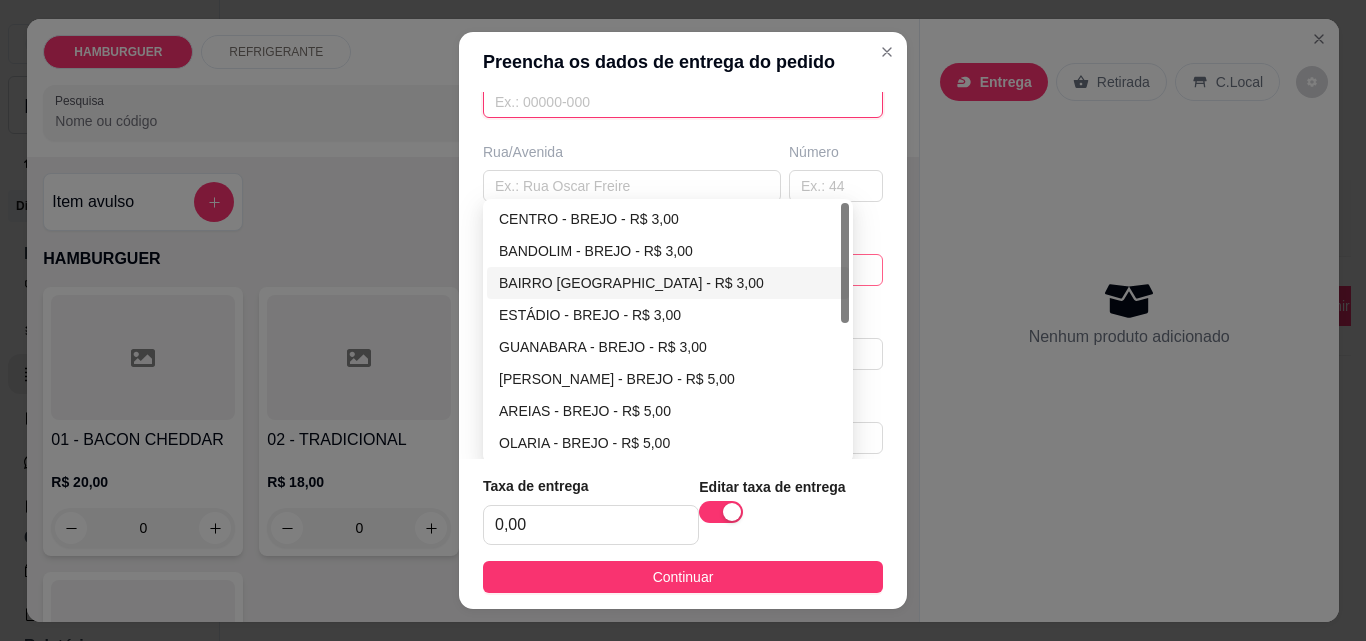 type 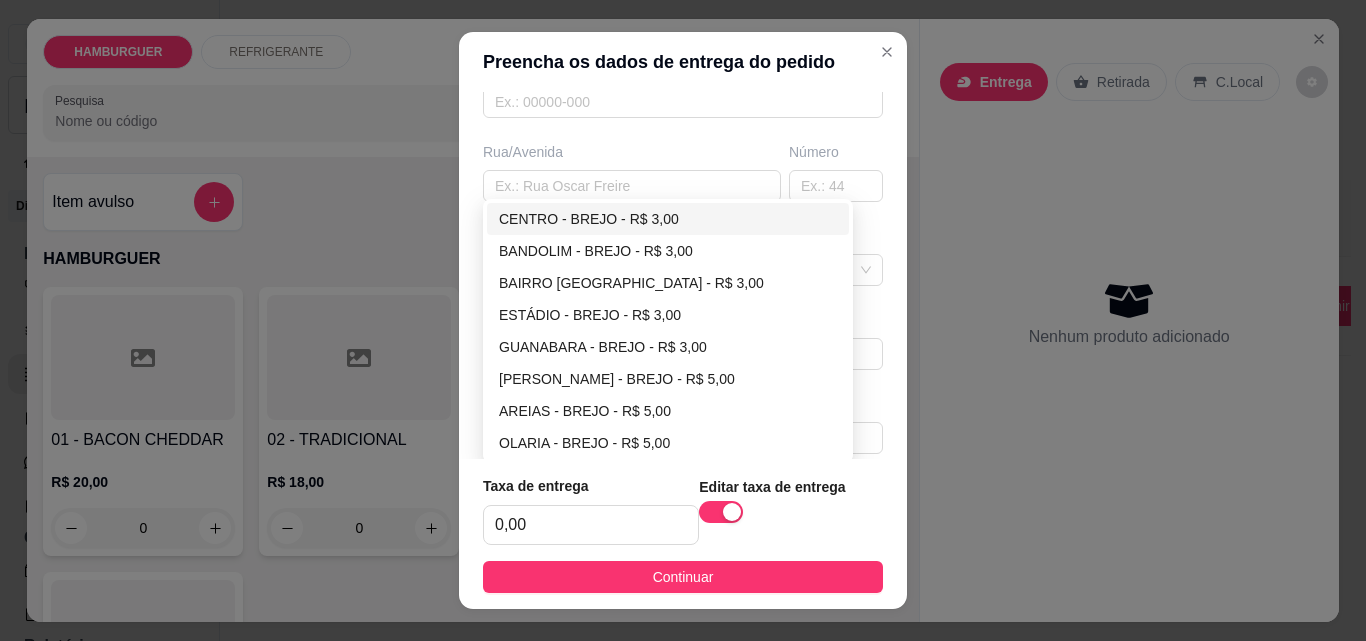 click on "Preencha os dados de entrega do pedido" at bounding box center [683, 62] 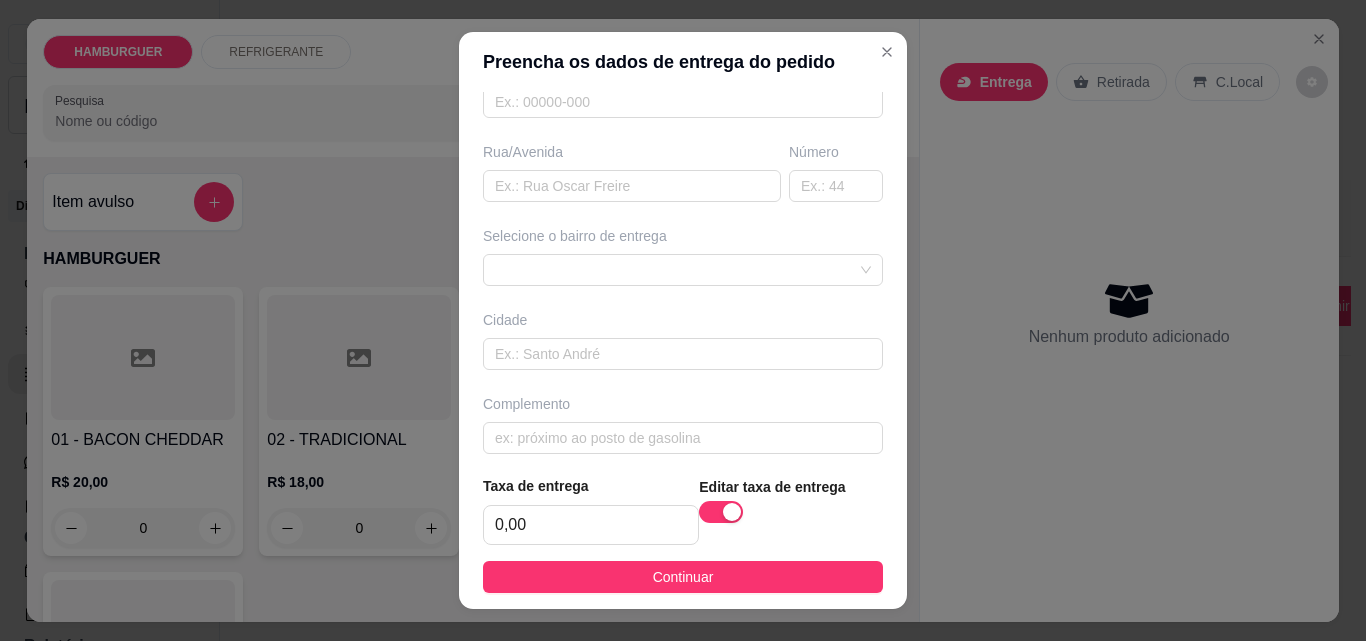 click on "Selecione o bairro de entrega" at bounding box center (683, 236) 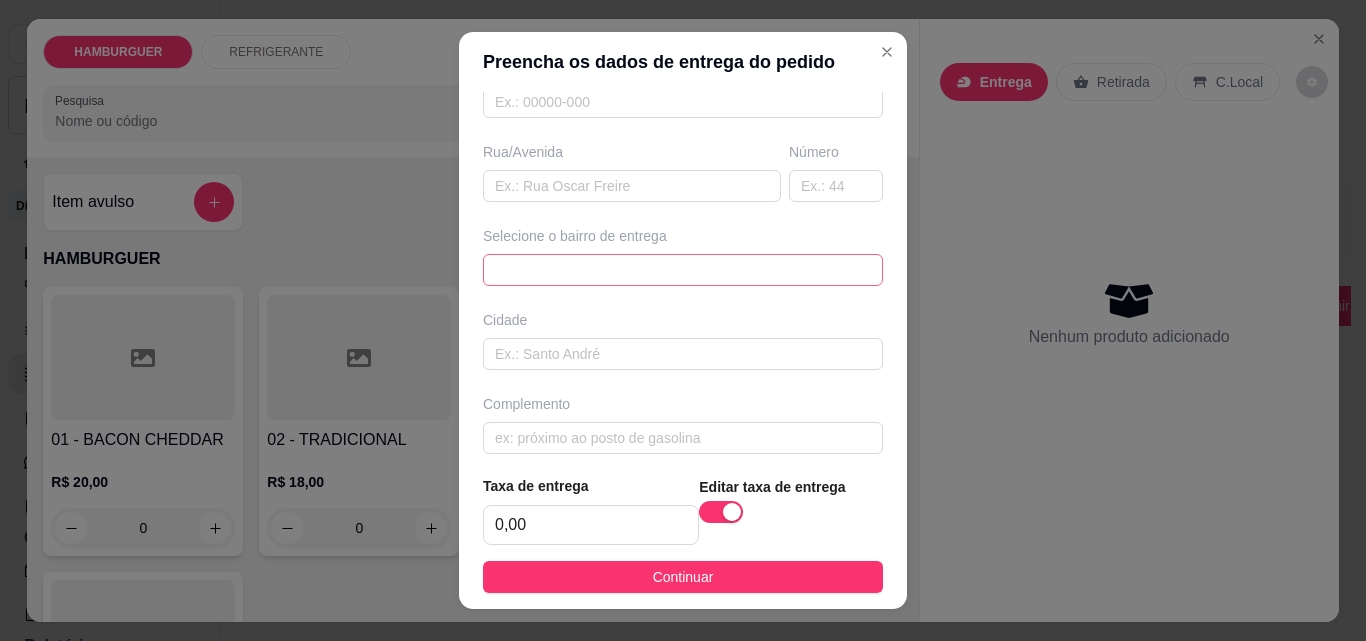 click on "66298c029941de51737f068b 66298db95d55fd10880ad7b6 CENTRO - BREJO -  R$ 3,00 BANDOLIM - [GEOGRAPHIC_DATA] -  R$ 3,00 BAIRRO [GEOGRAPHIC_DATA] -  R$ 3,00 [GEOGRAPHIC_DATA] -  R$ 3,00 [GEOGRAPHIC_DATA] - [GEOGRAPHIC_DATA] -  R$ 3,00 [GEOGRAPHIC_DATA] - BREJO -  R$ 5,00 AREIAS - BREJO -  R$ 5,00 OLARIA - BREJO -  R$ 5,00 ESCALVADO - BREJO -  R$ 3,00 [GEOGRAPHIC_DATA] - BREJO -  R$ 3,00" at bounding box center [683, 270] 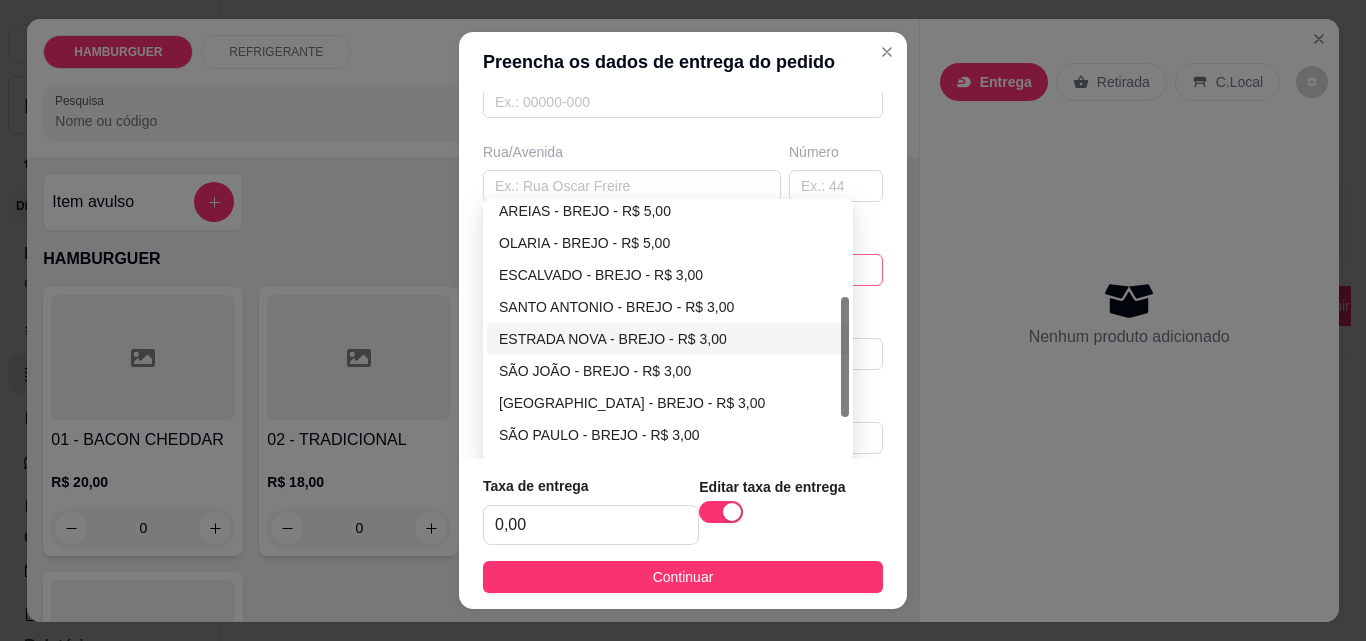 scroll, scrollTop: 288, scrollLeft: 0, axis: vertical 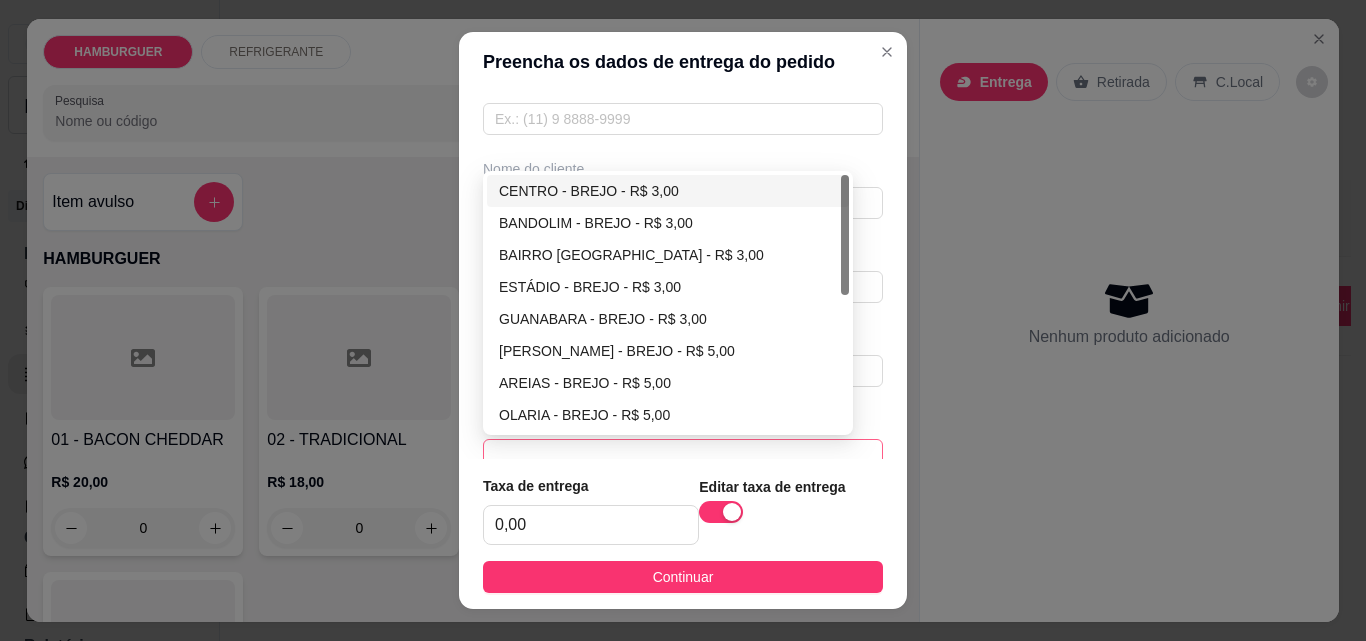 click on "CENTRO - BREJO -  R$ 3,00" at bounding box center (668, 191) 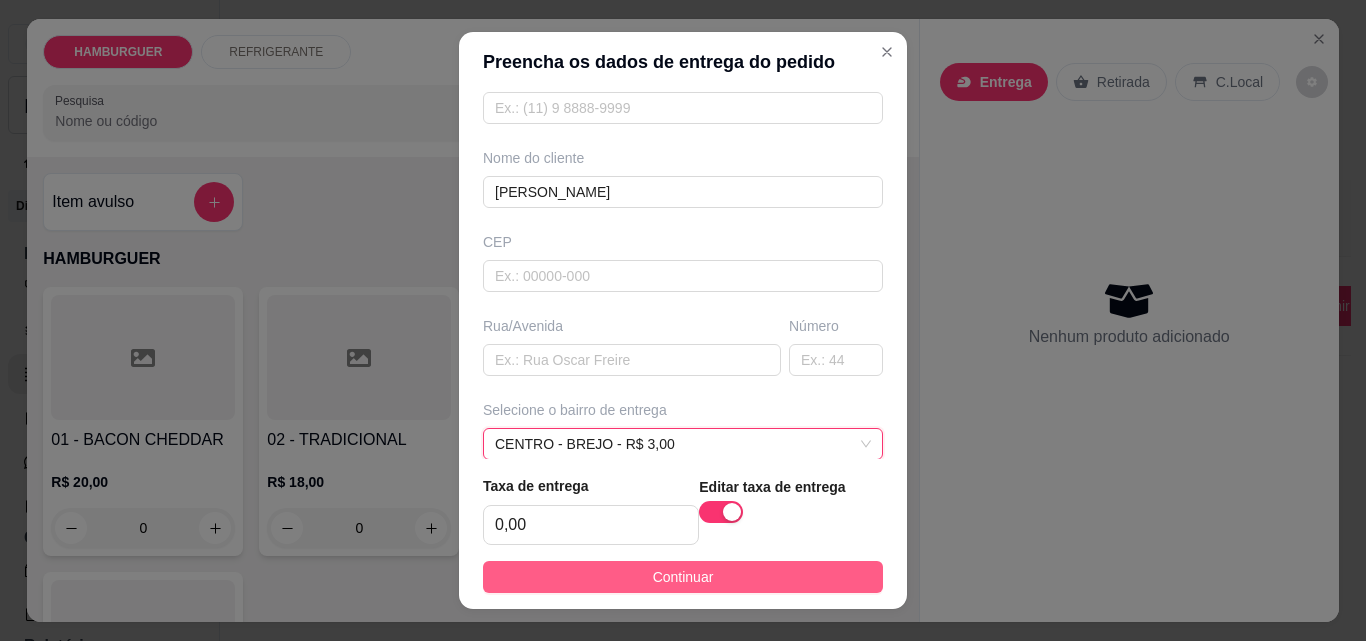 click on "Continuar" at bounding box center (683, 577) 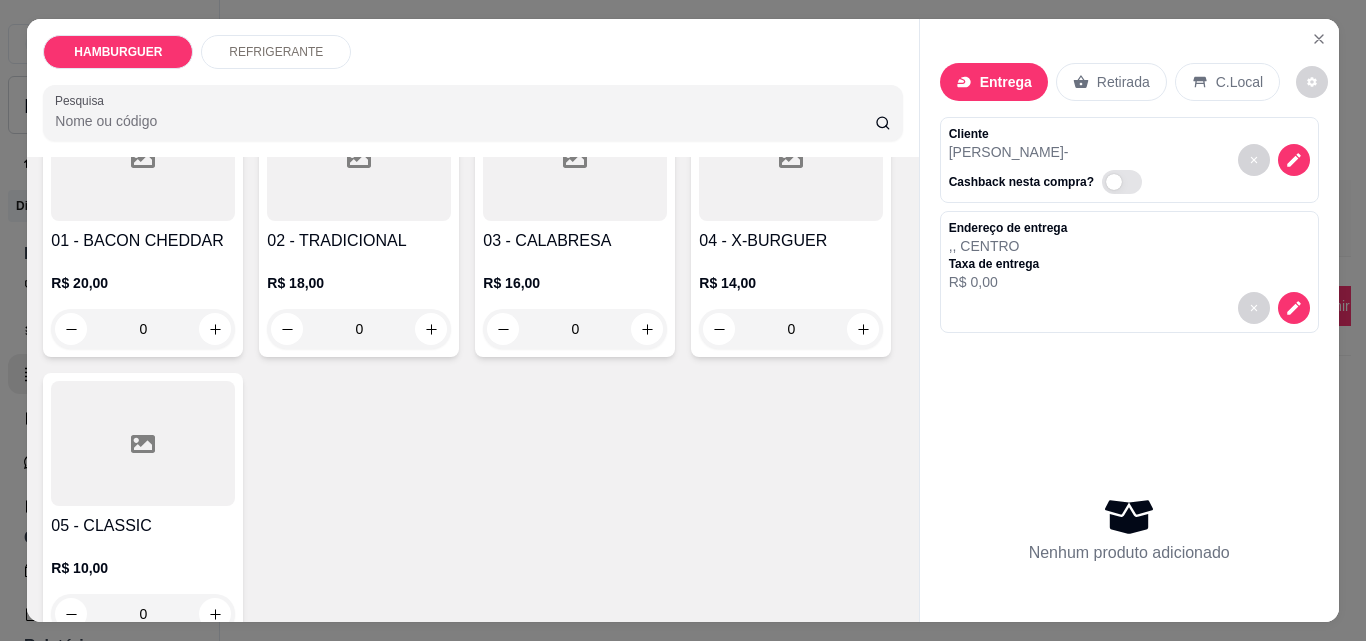 scroll, scrollTop: 200, scrollLeft: 0, axis: vertical 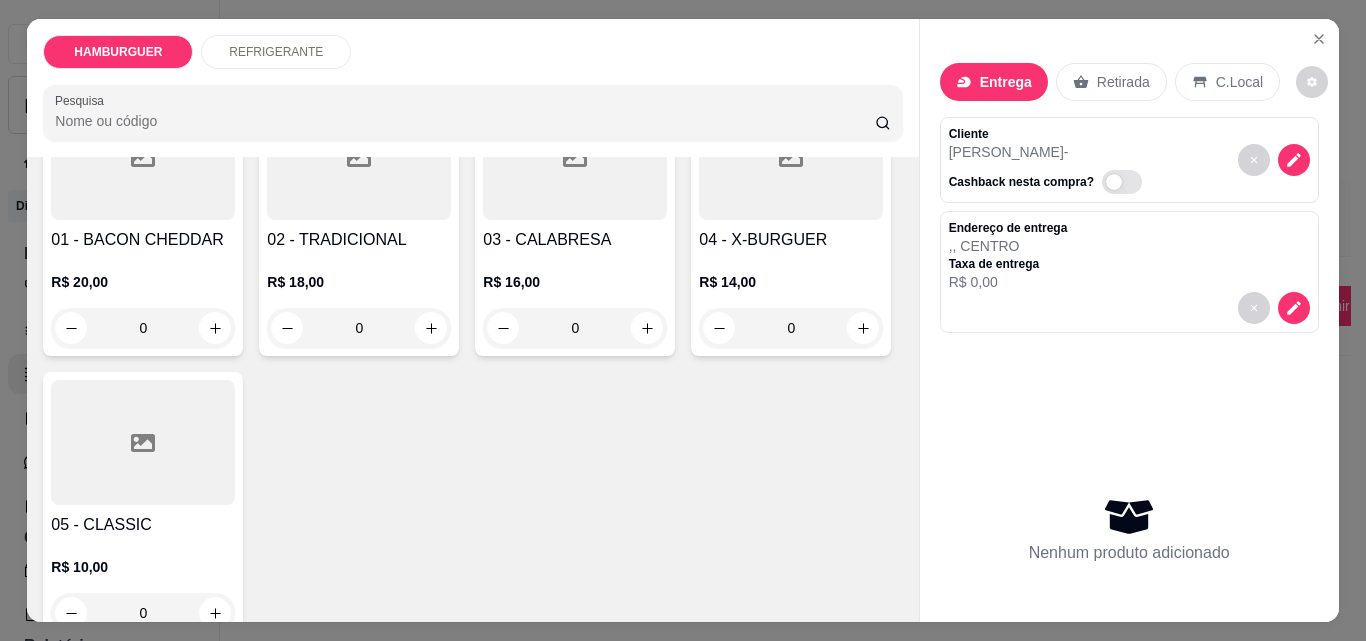 click on "0" at bounding box center (575, 328) 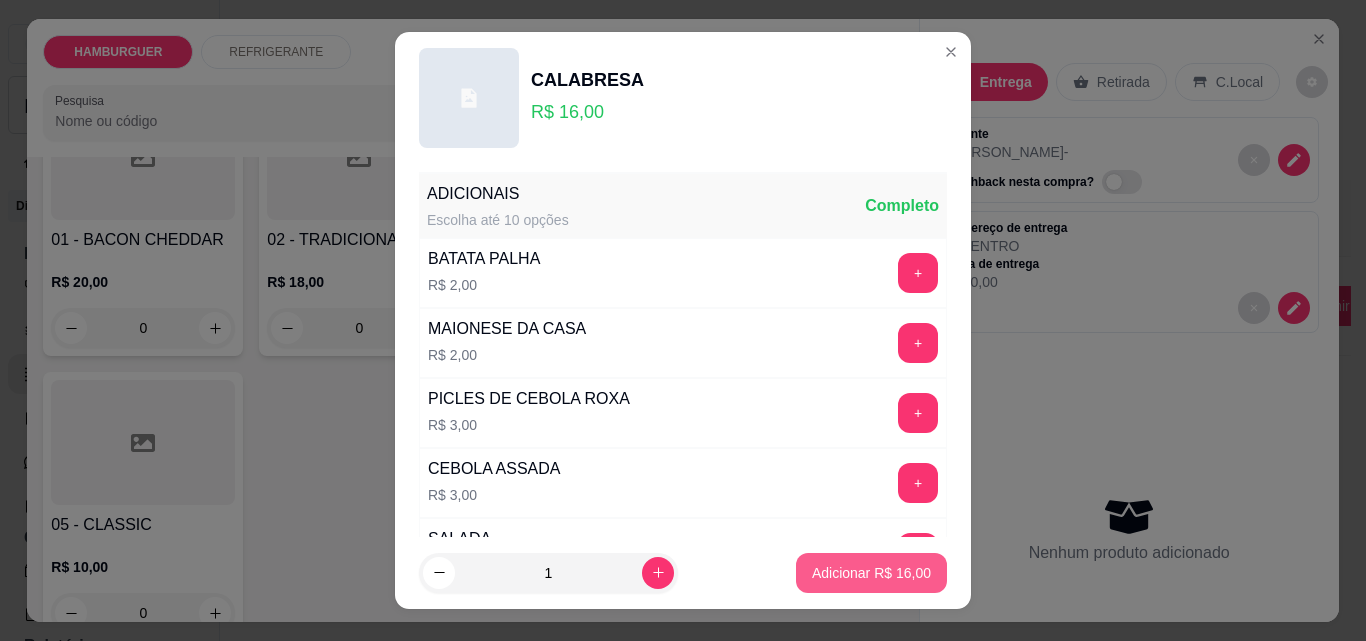 click on "Adicionar   R$ 16,00" at bounding box center [871, 573] 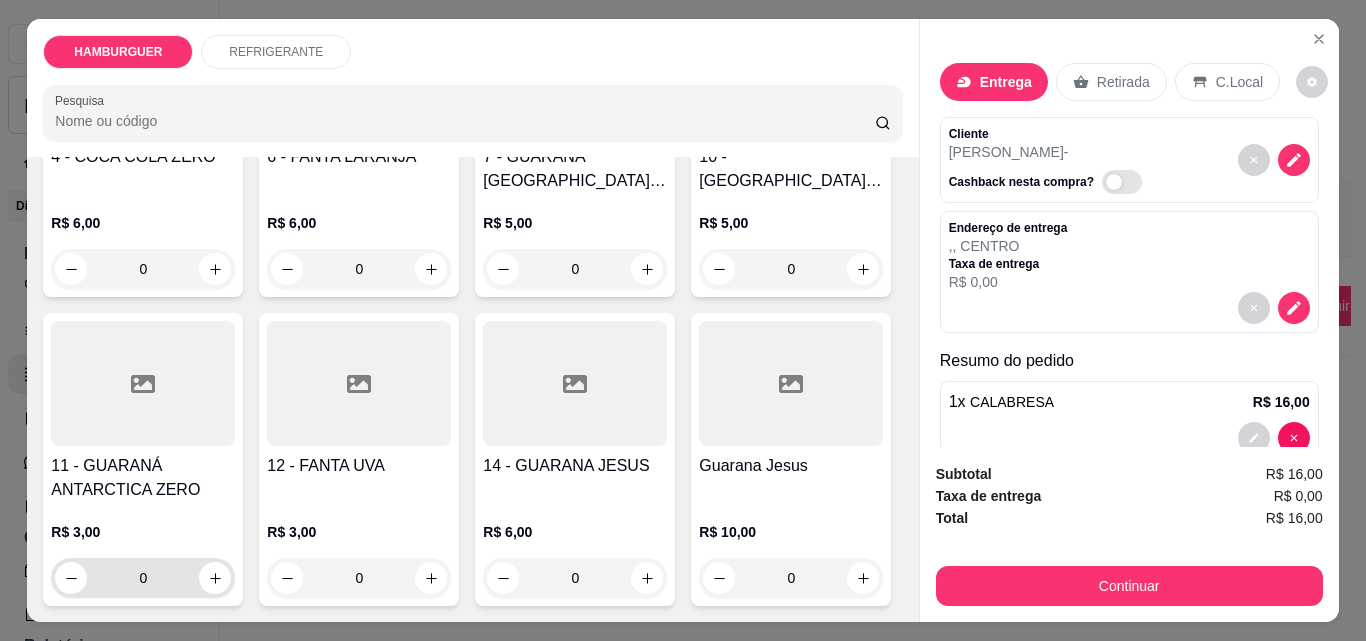 scroll, scrollTop: 1180, scrollLeft: 0, axis: vertical 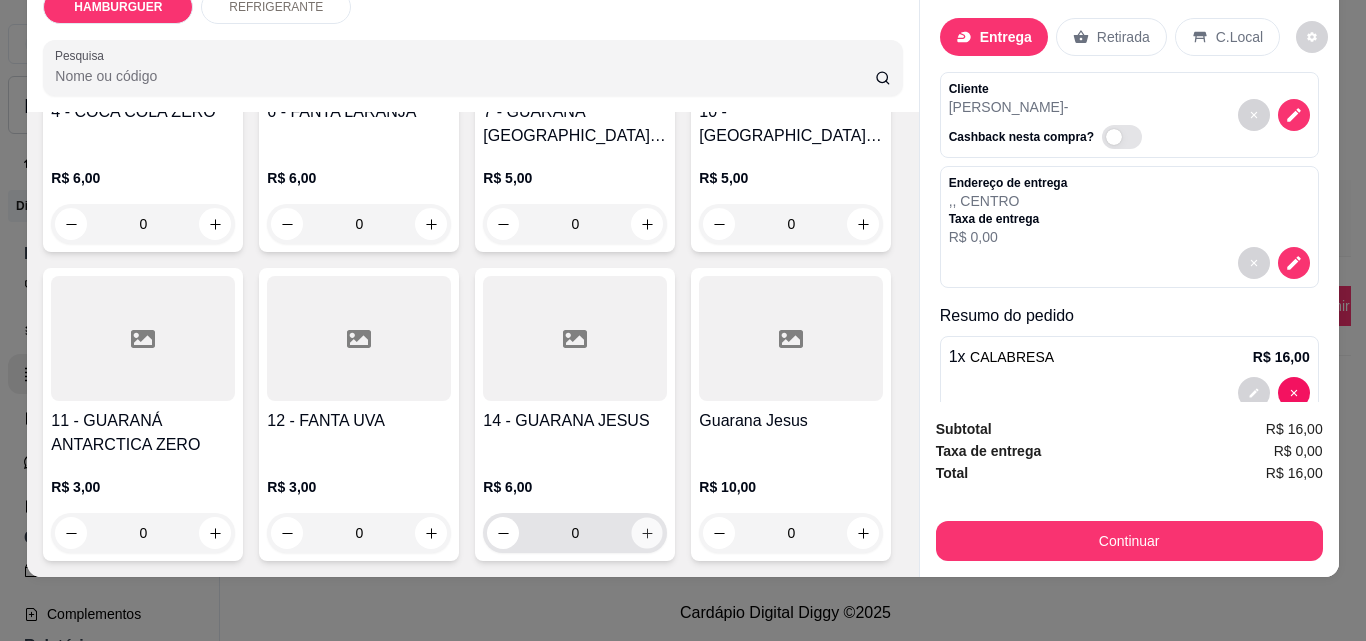 click 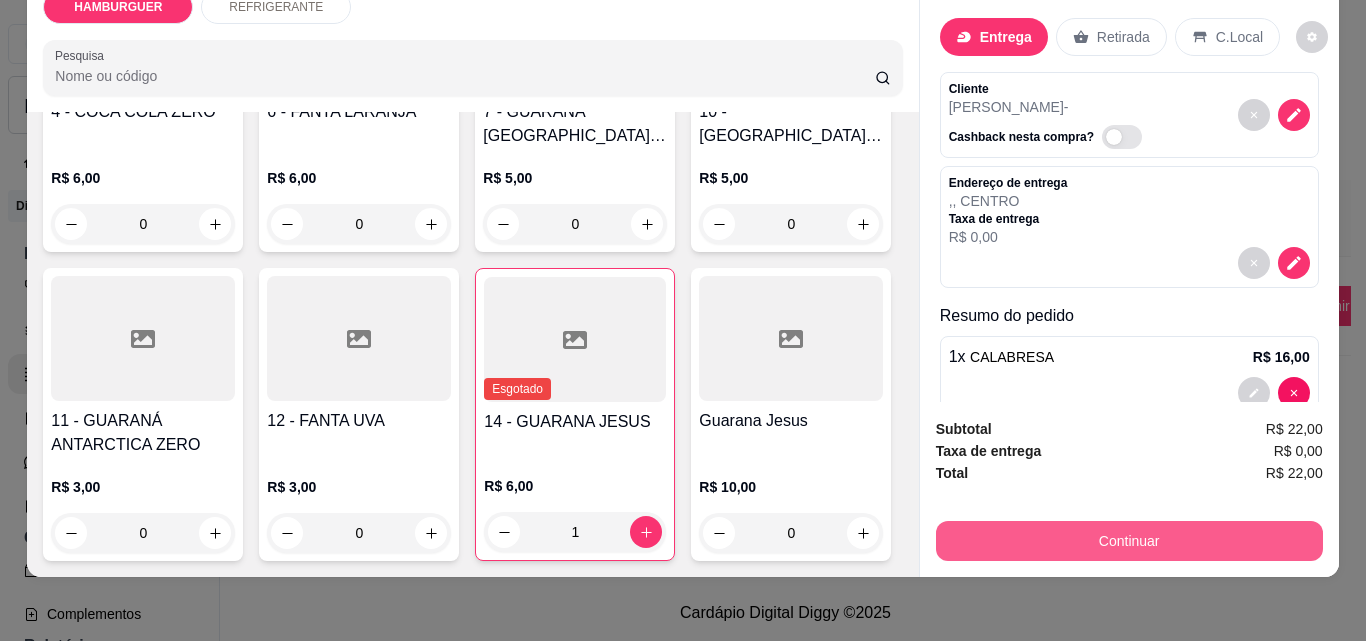 click on "Continuar" at bounding box center (1129, 541) 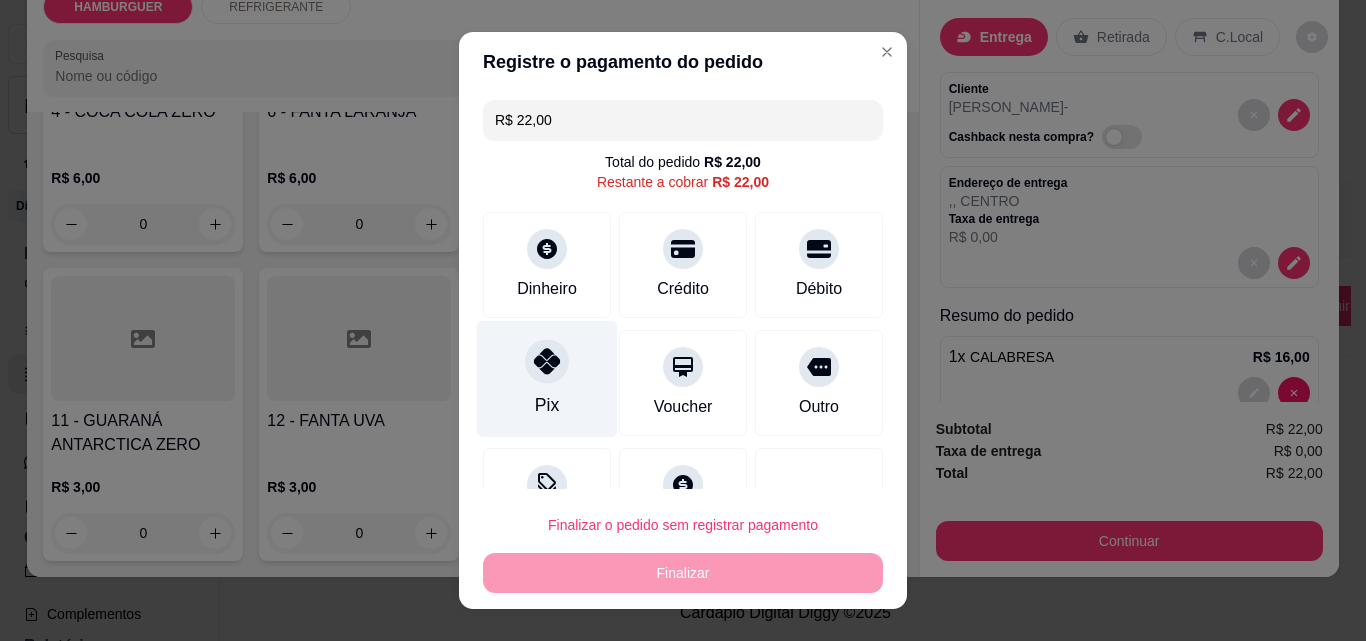 click 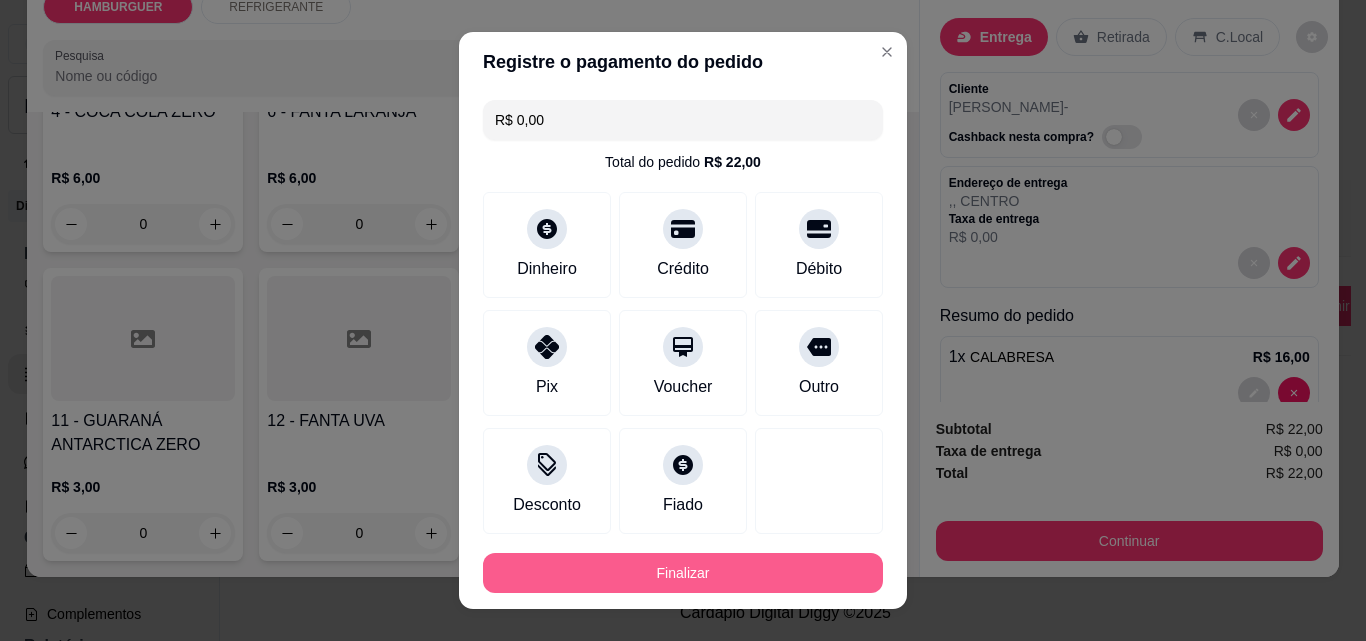 click on "Finalizar" at bounding box center (683, 573) 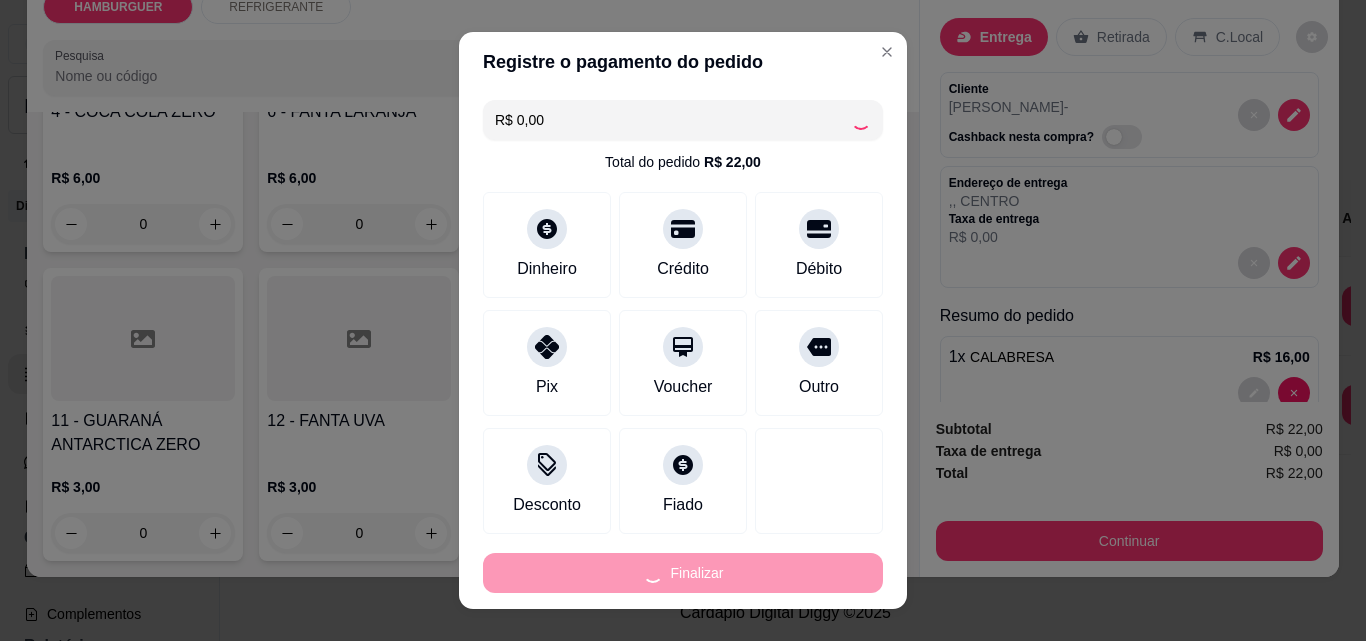 type on "0" 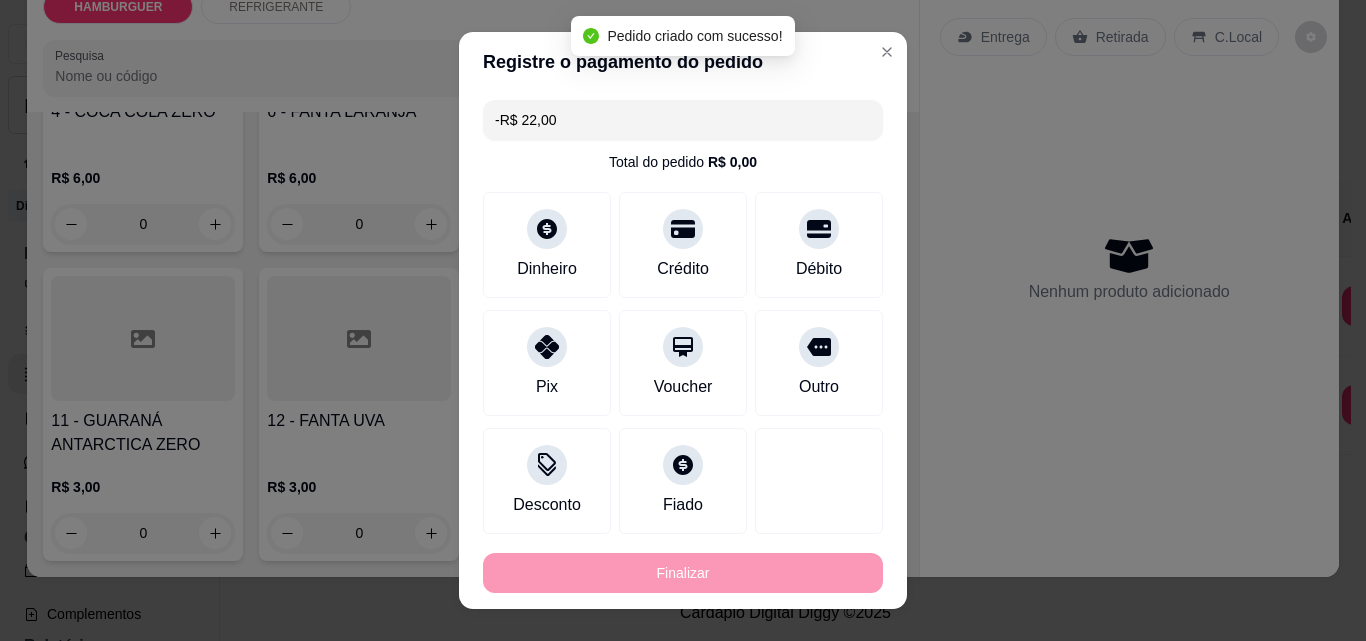 scroll, scrollTop: 1178, scrollLeft: 0, axis: vertical 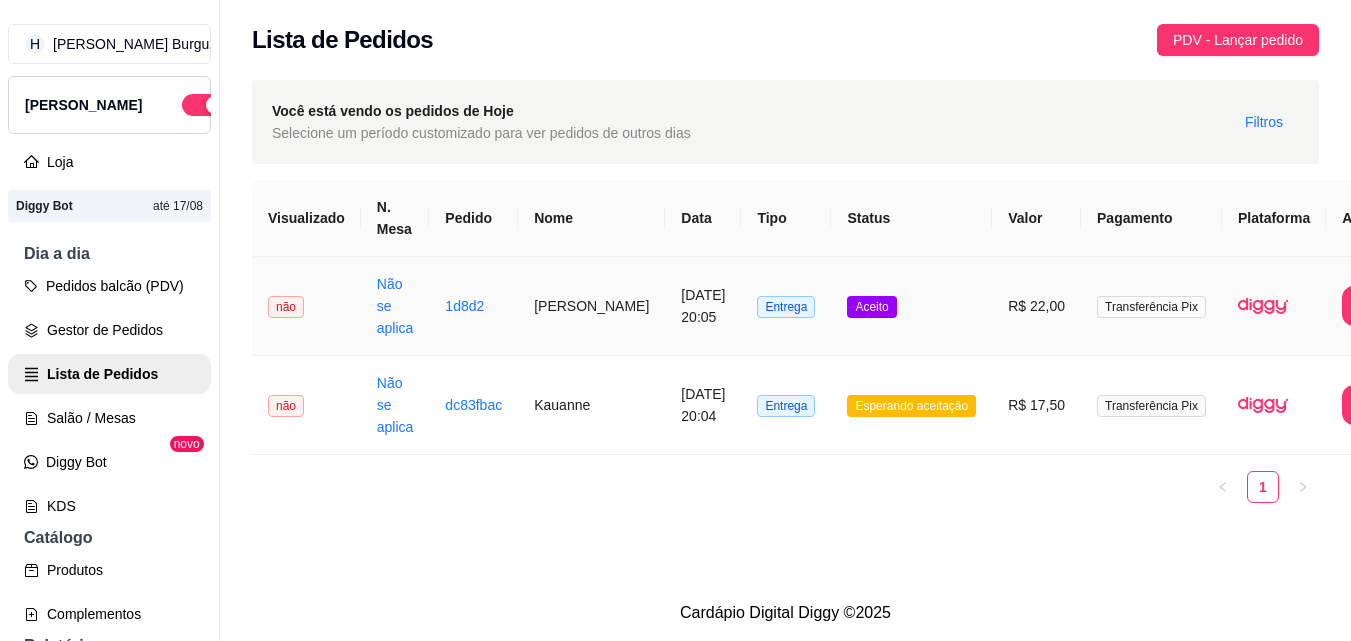click on "[PERSON_NAME]" at bounding box center (591, 306) 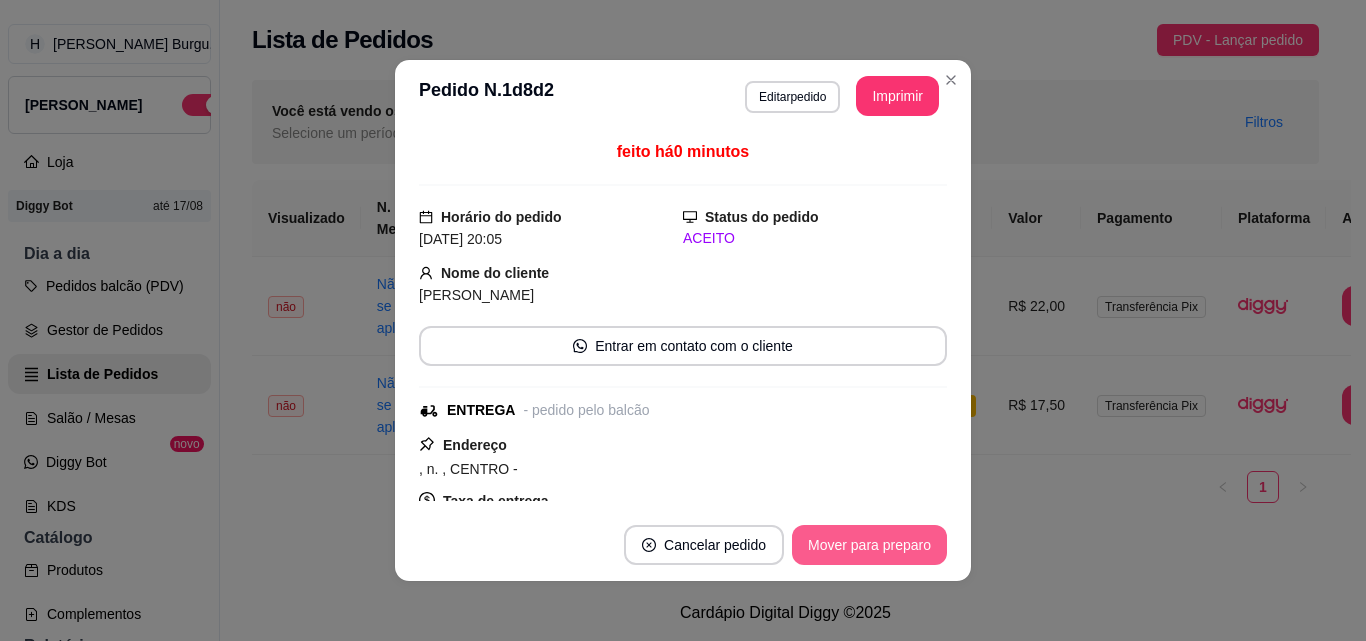 click on "Mover para preparo" at bounding box center [869, 545] 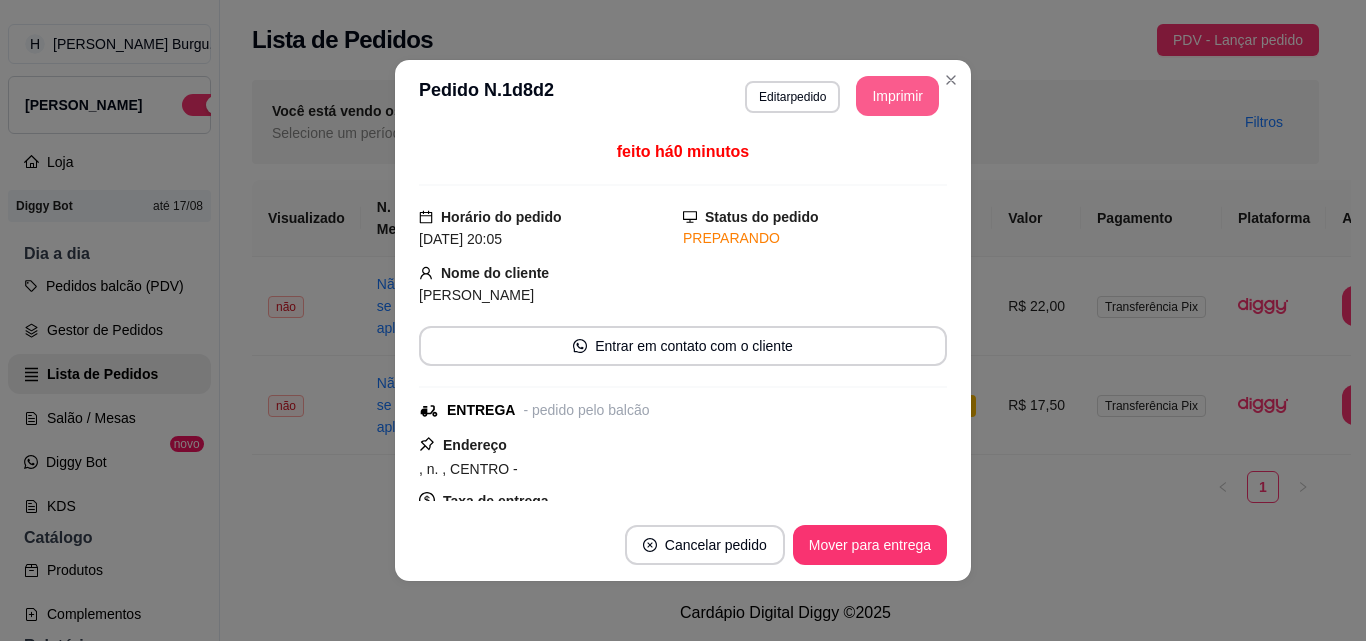 click on "Imprimir" at bounding box center [897, 96] 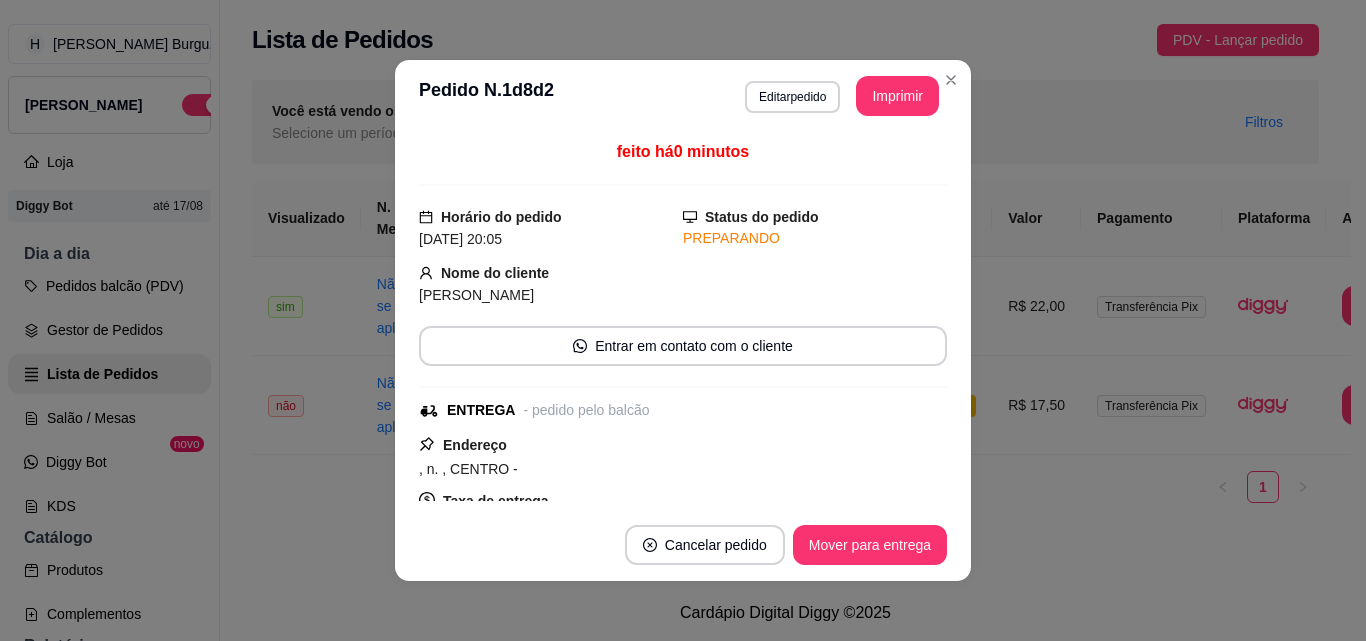 scroll, scrollTop: 0, scrollLeft: 0, axis: both 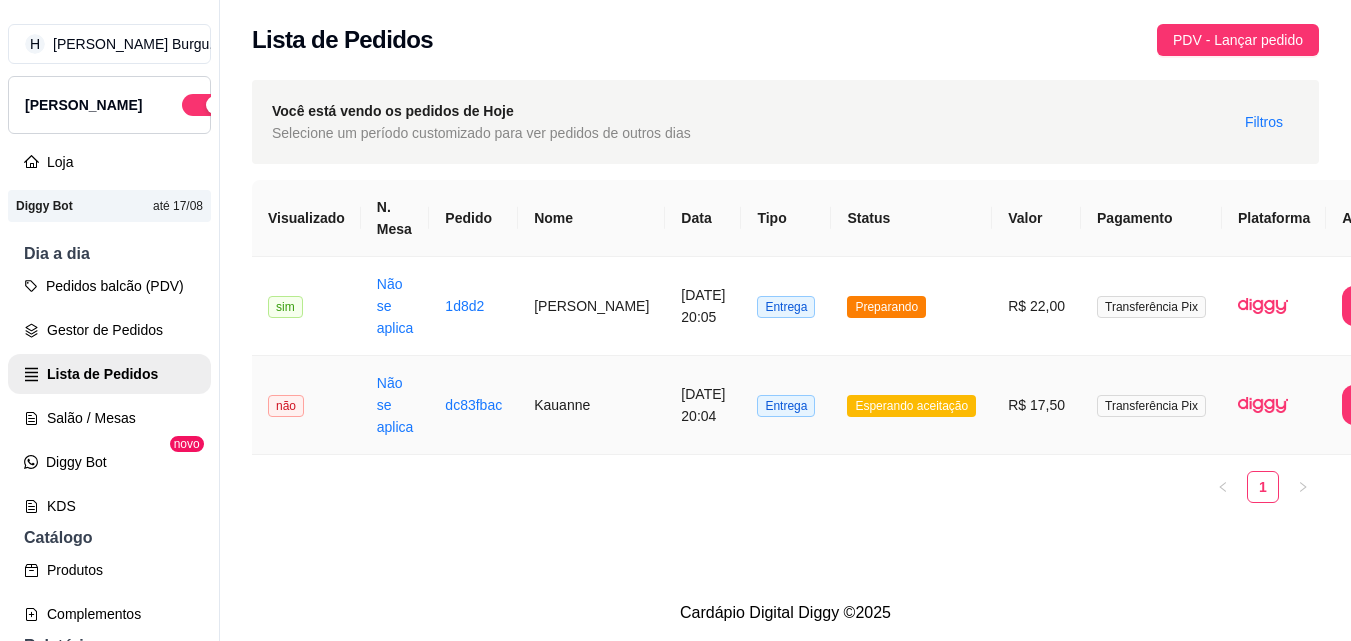 click on "Kauanne" at bounding box center (591, 405) 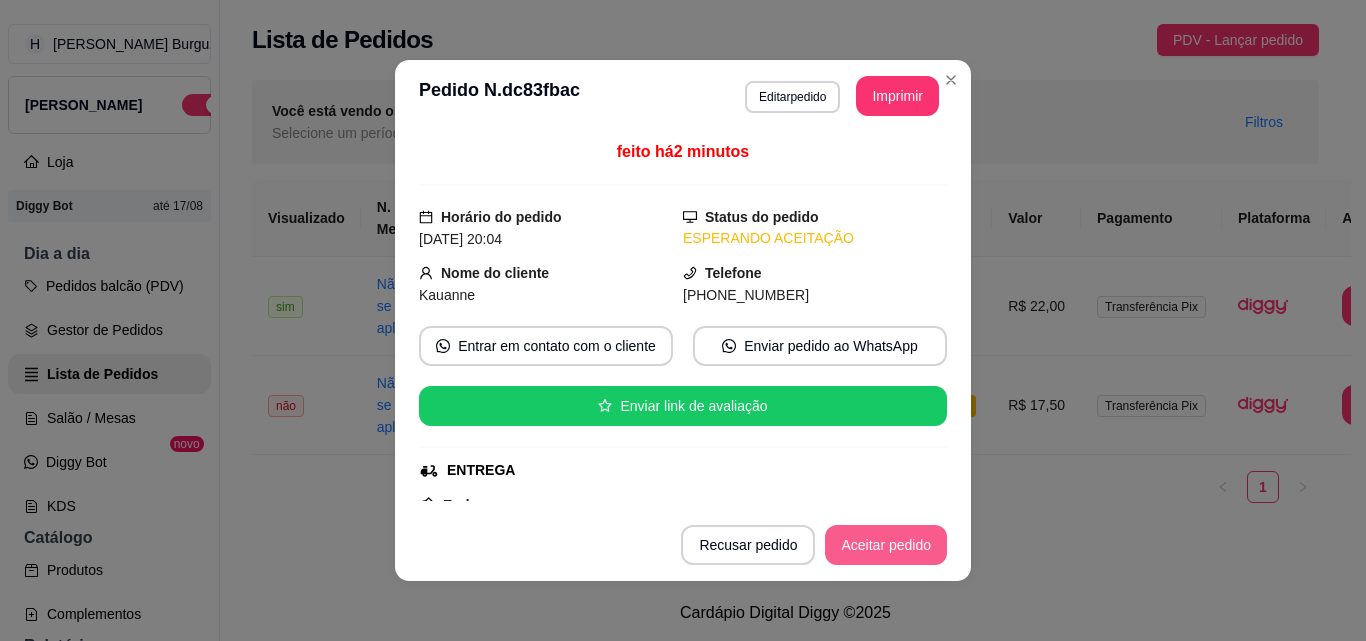 click on "Aceitar pedido" at bounding box center (886, 545) 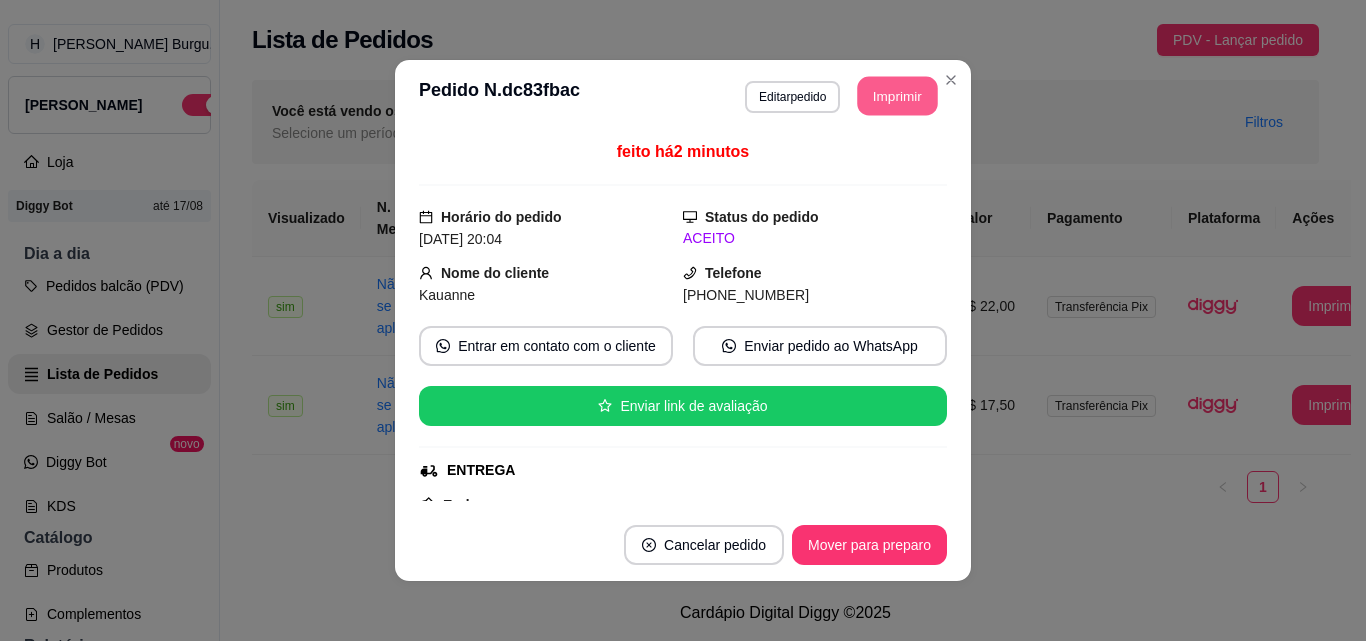 click on "Imprimir" at bounding box center (898, 96) 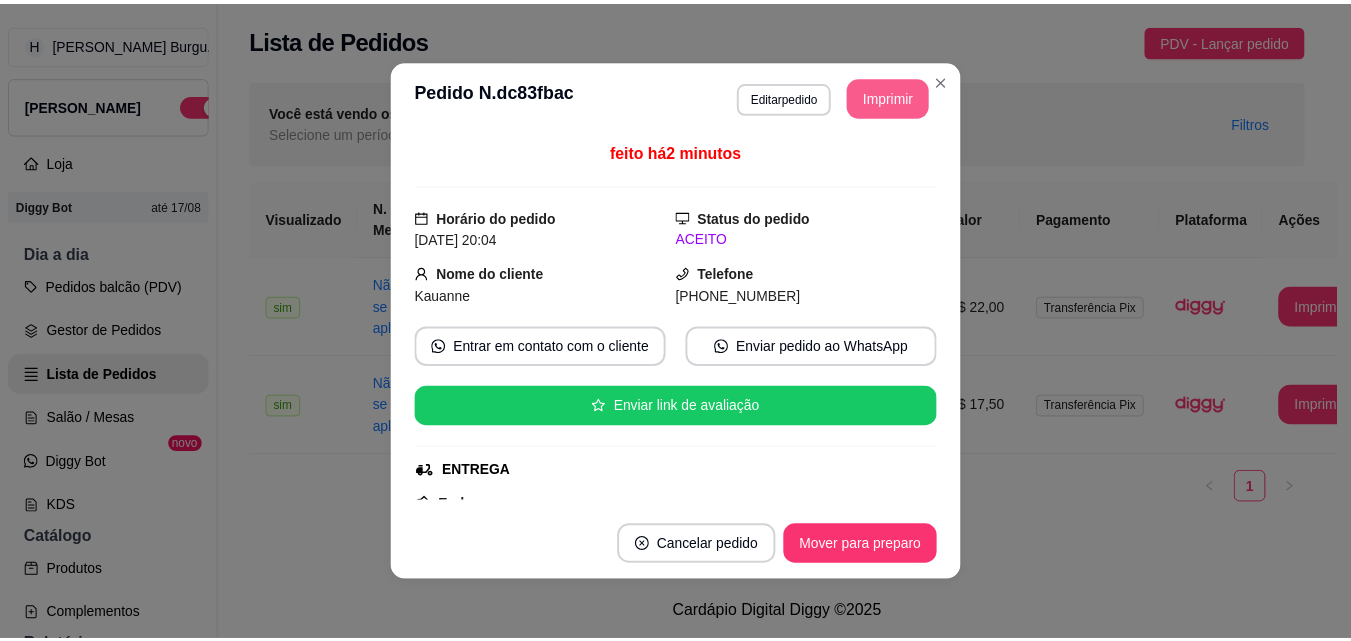 scroll, scrollTop: 0, scrollLeft: 0, axis: both 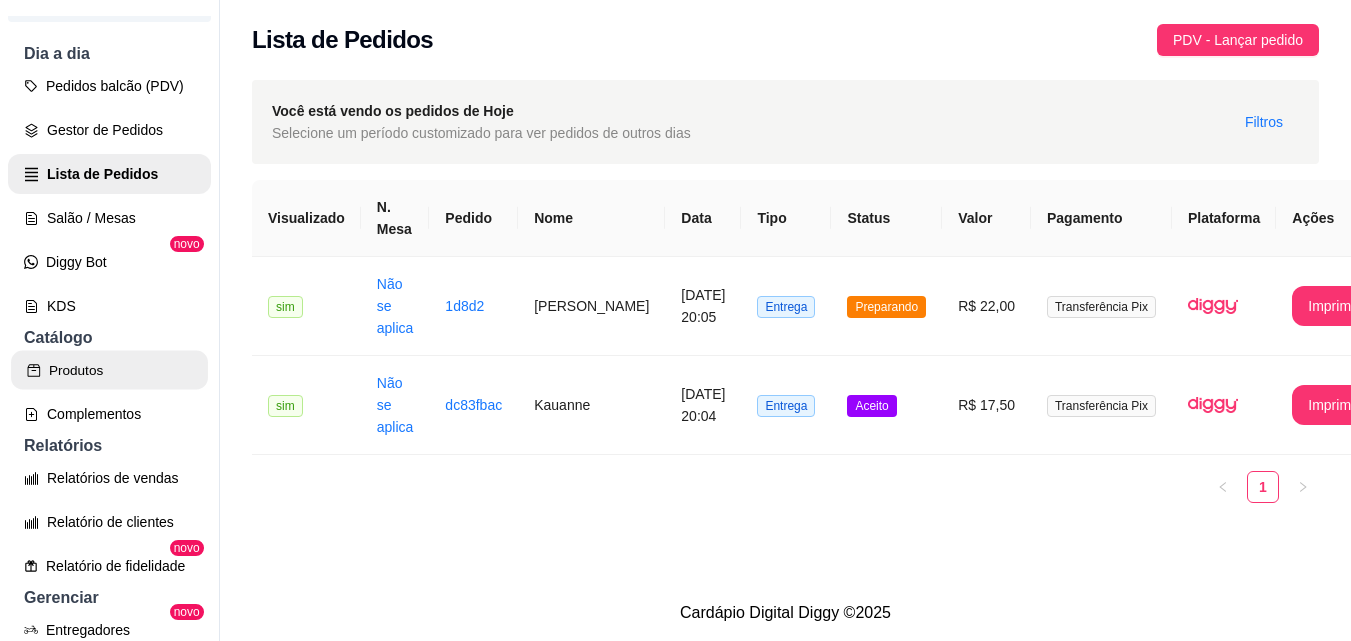 click on "Produtos" at bounding box center [109, 370] 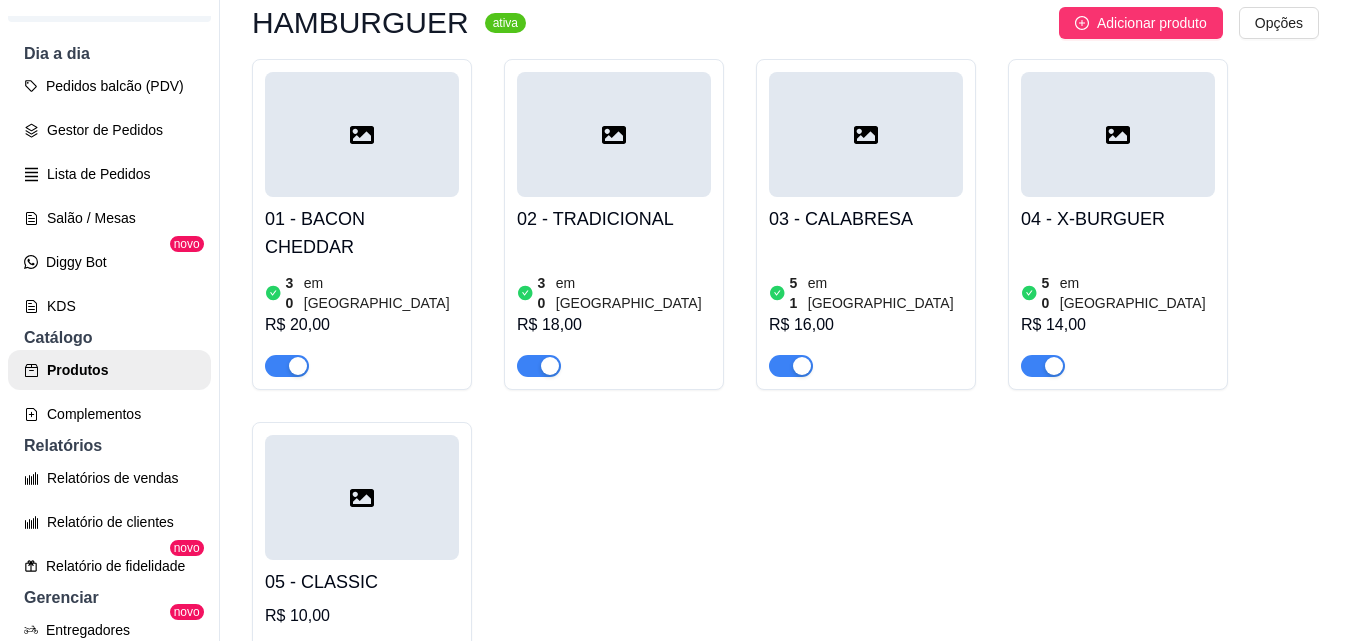 scroll, scrollTop: 300, scrollLeft: 0, axis: vertical 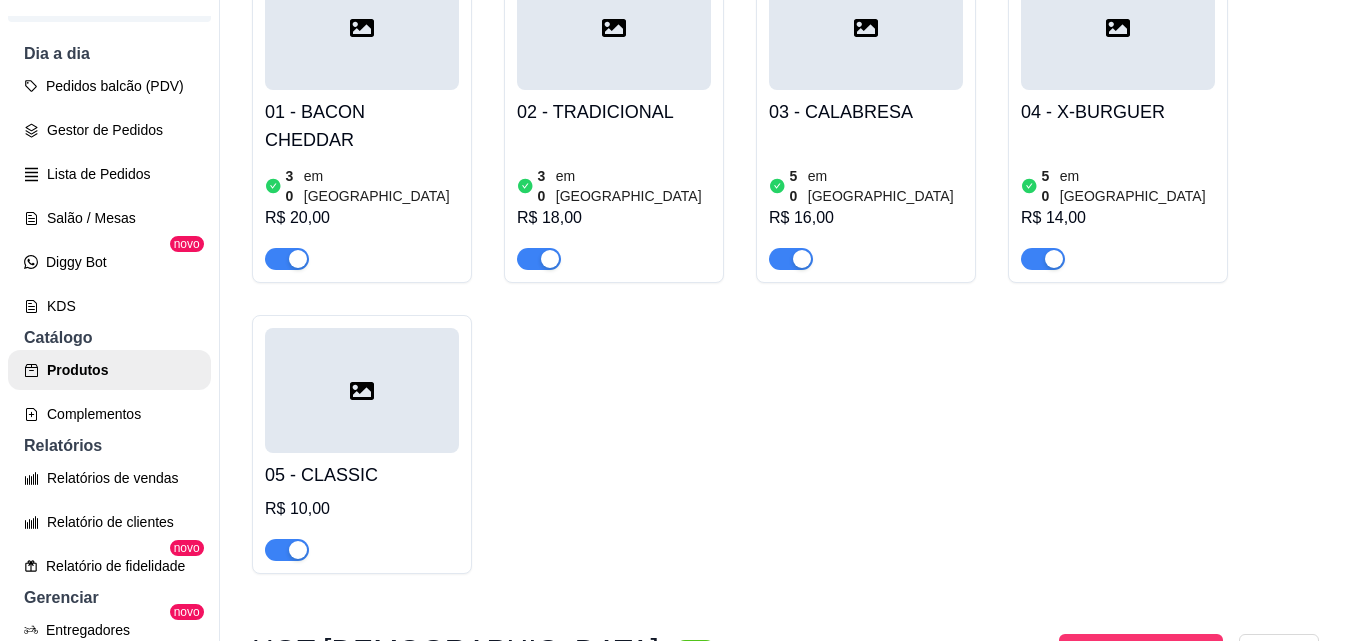 click at bounding box center (298, 550) 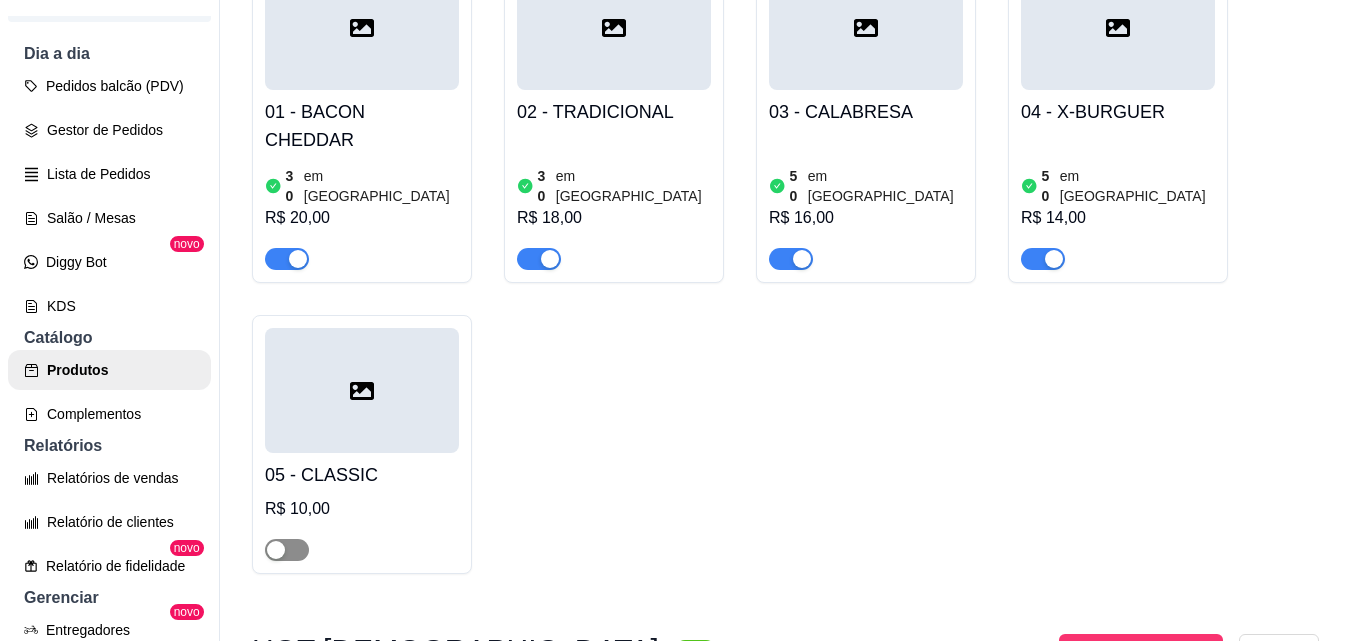 click at bounding box center [276, 550] 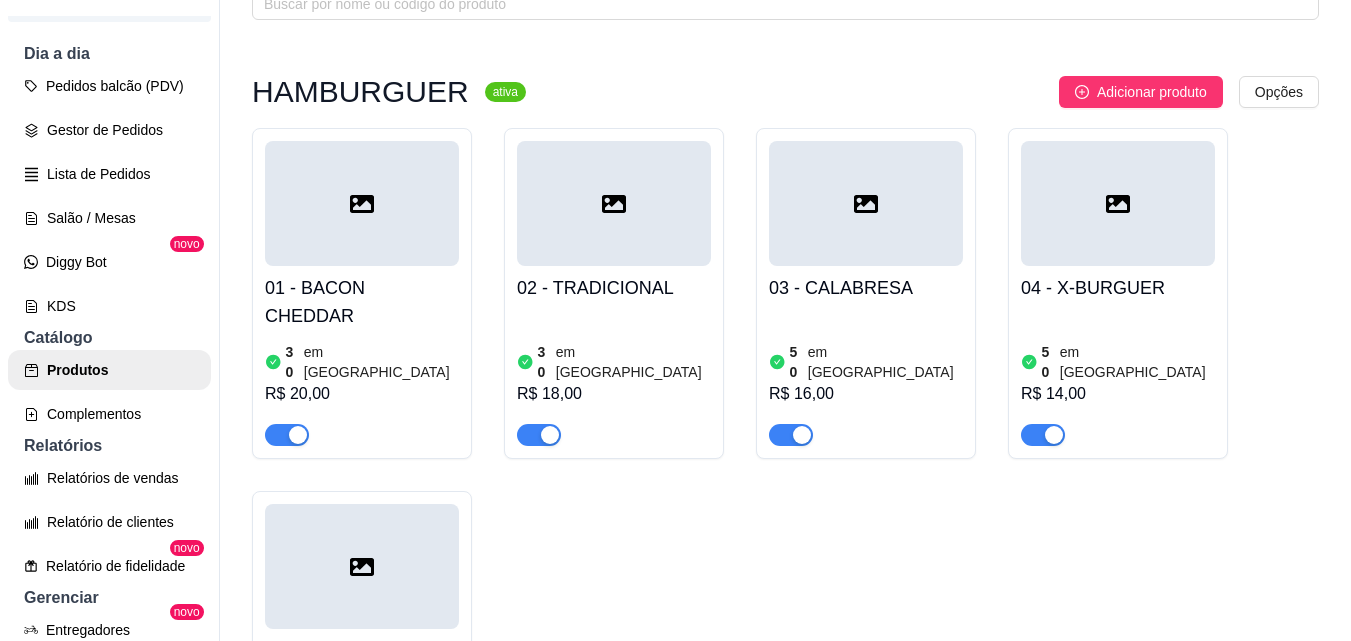 scroll, scrollTop: 0, scrollLeft: 0, axis: both 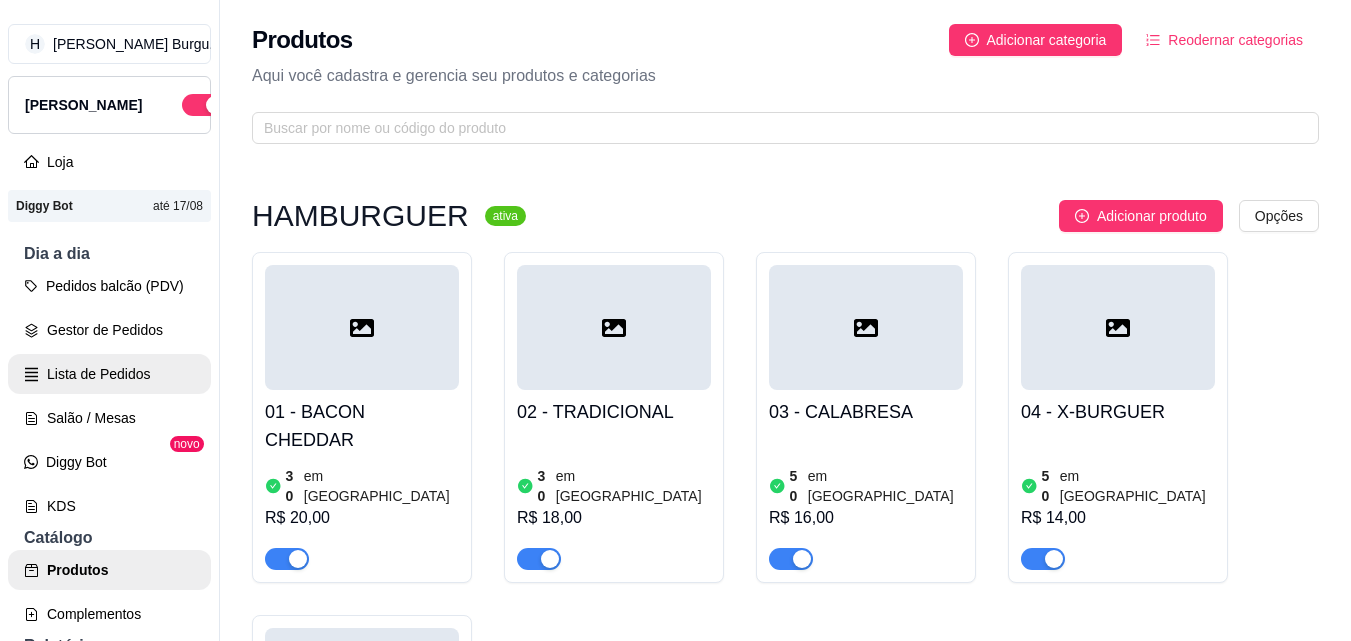 click on "Lista de Pedidos" at bounding box center (109, 374) 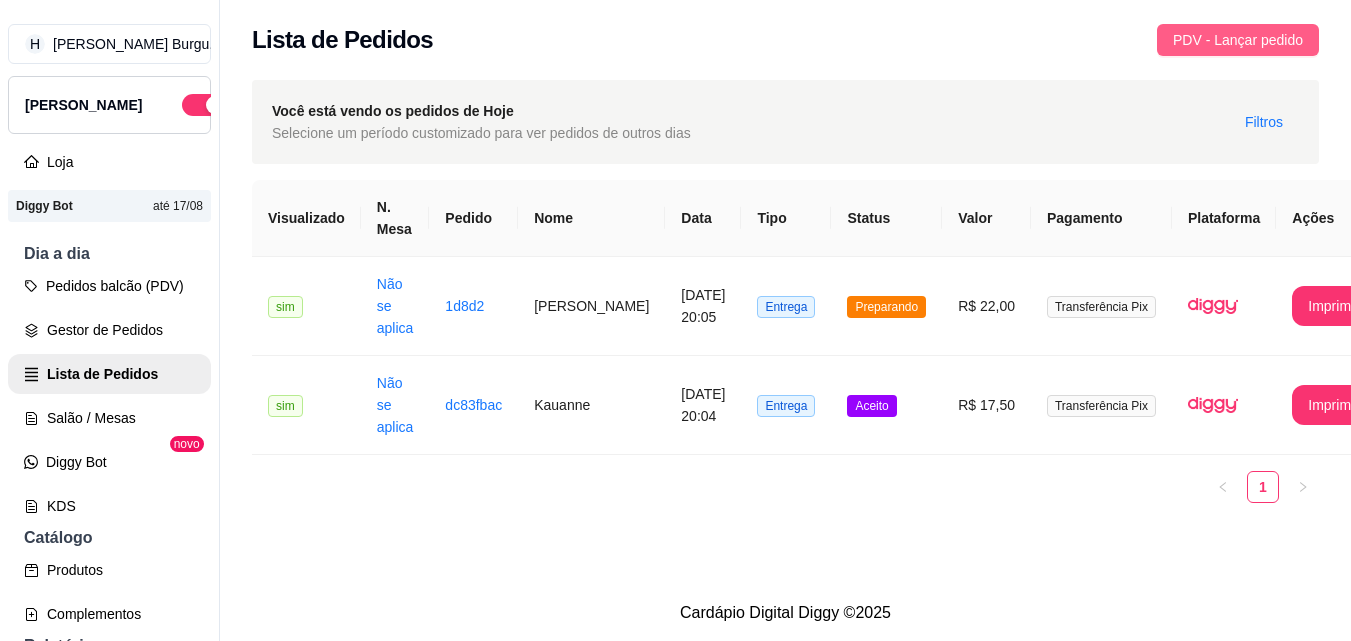 click on "PDV - Lançar pedido" at bounding box center (1238, 40) 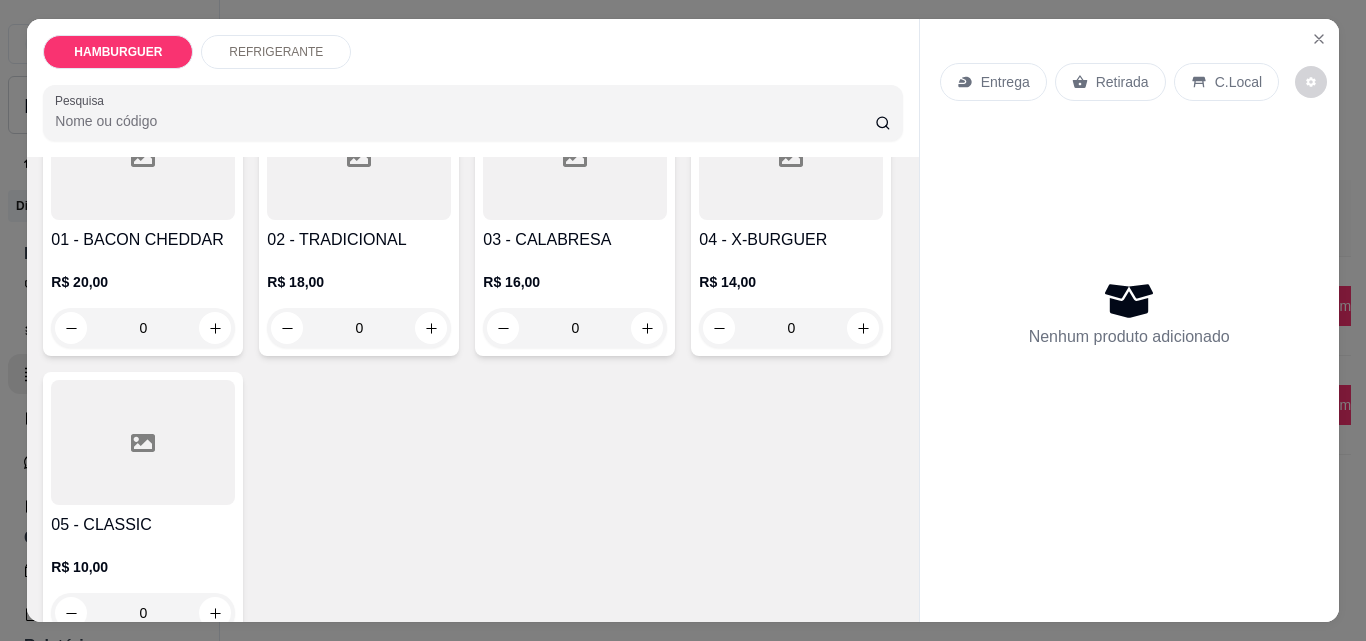 scroll, scrollTop: 0, scrollLeft: 0, axis: both 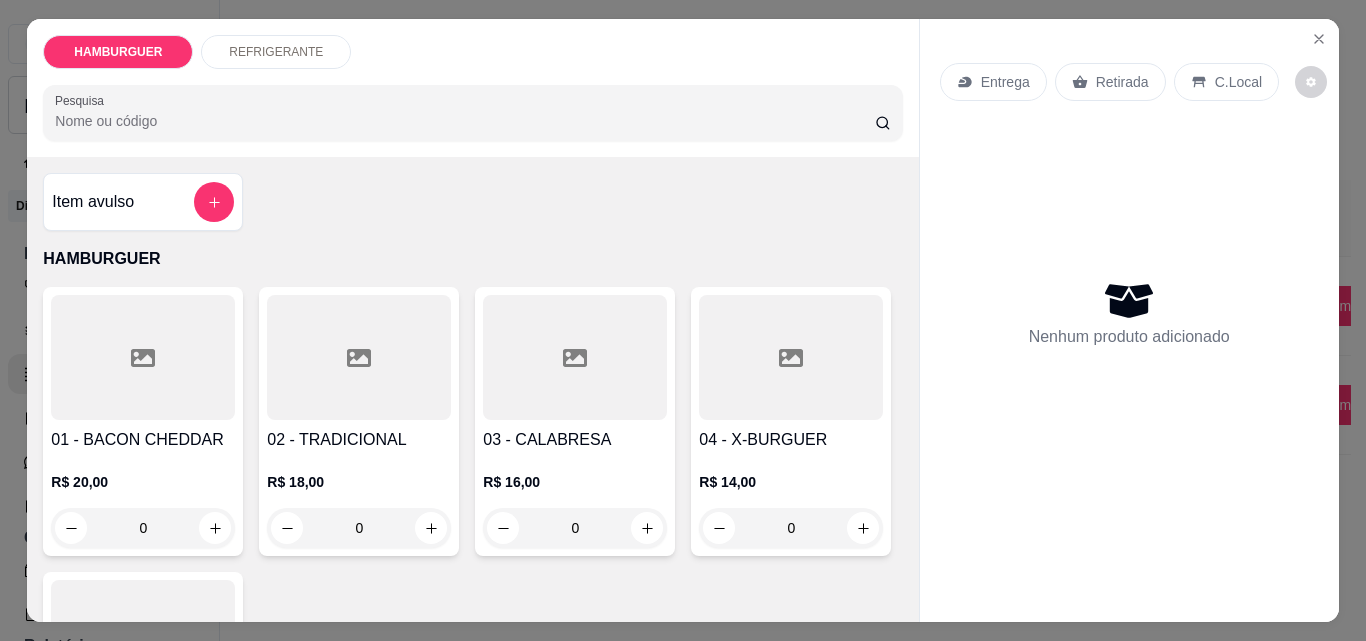 click on "Retirada" at bounding box center (1122, 82) 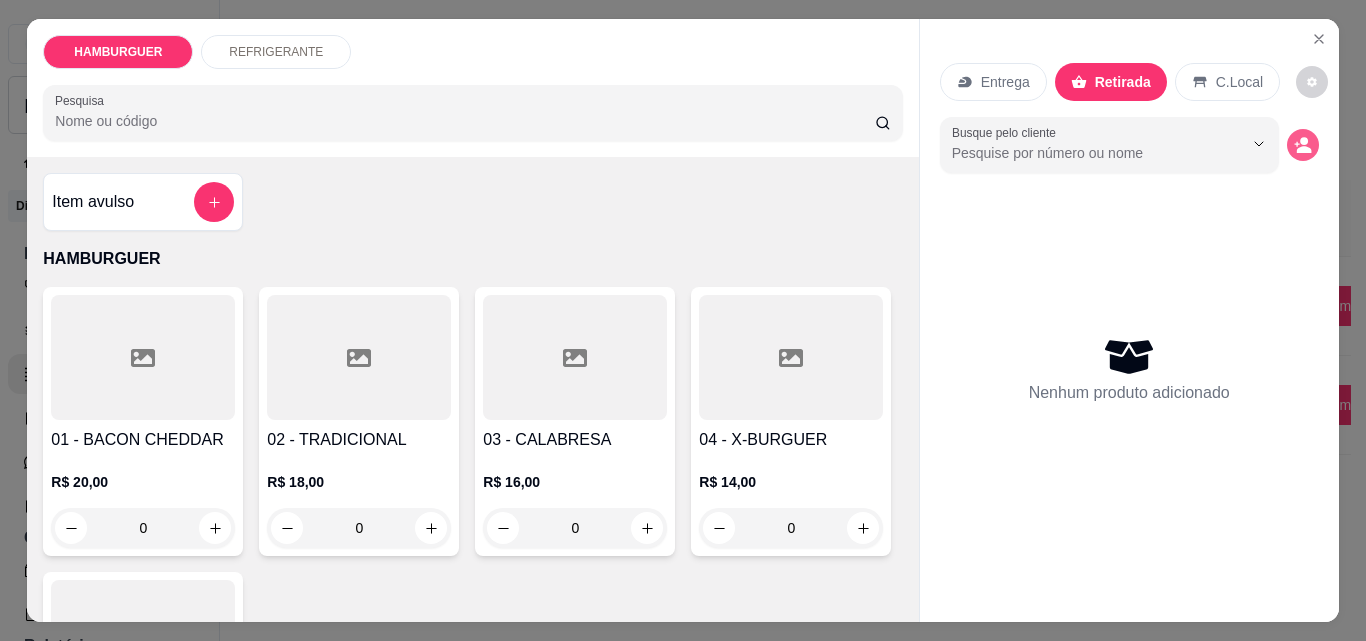 click at bounding box center [1303, 145] 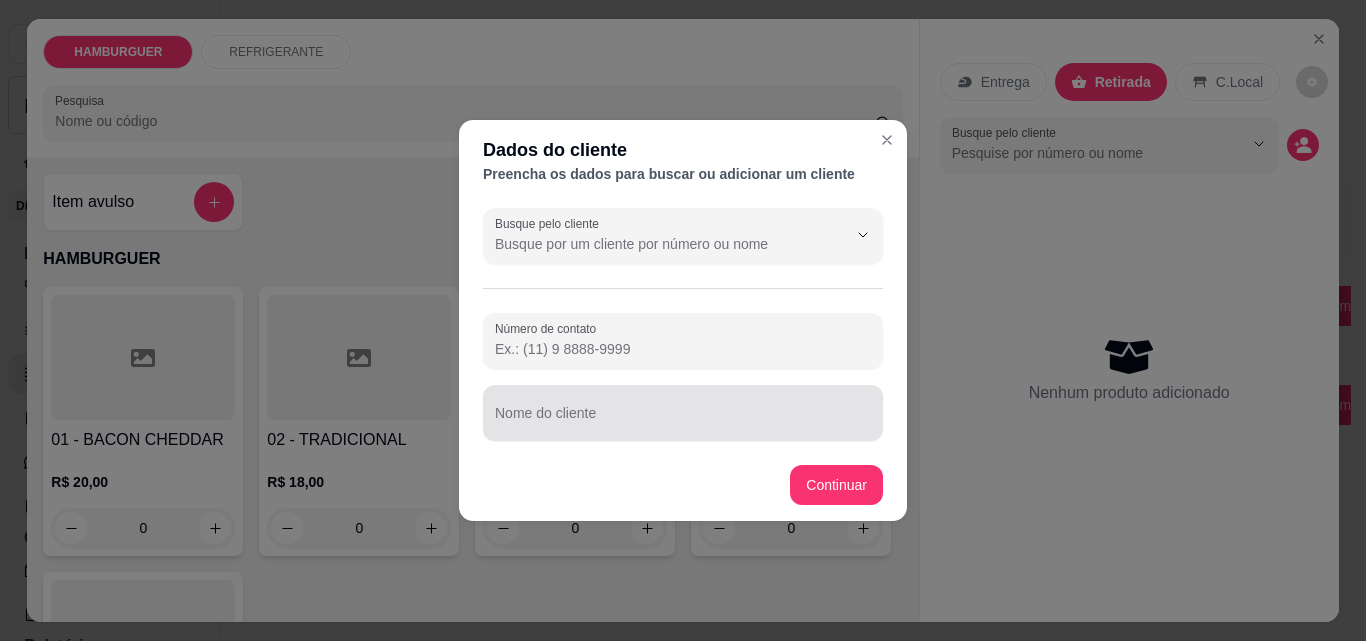 click on "Nome do cliente" at bounding box center (683, 421) 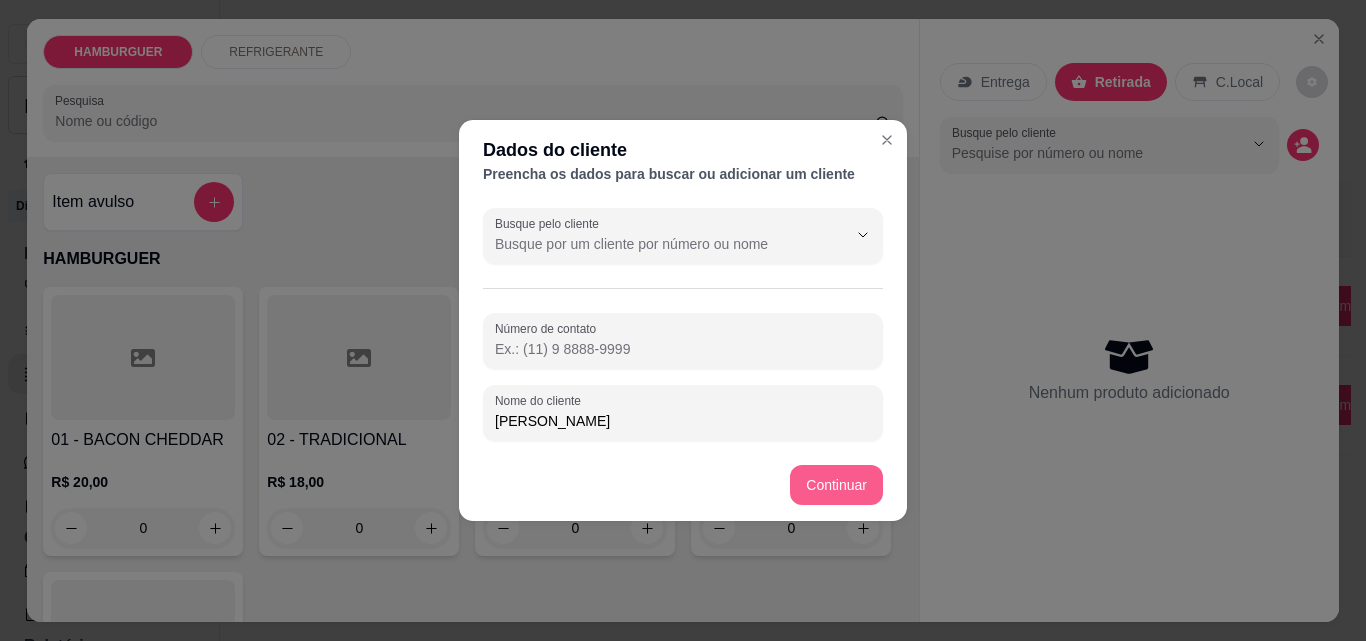type on "[PERSON_NAME]" 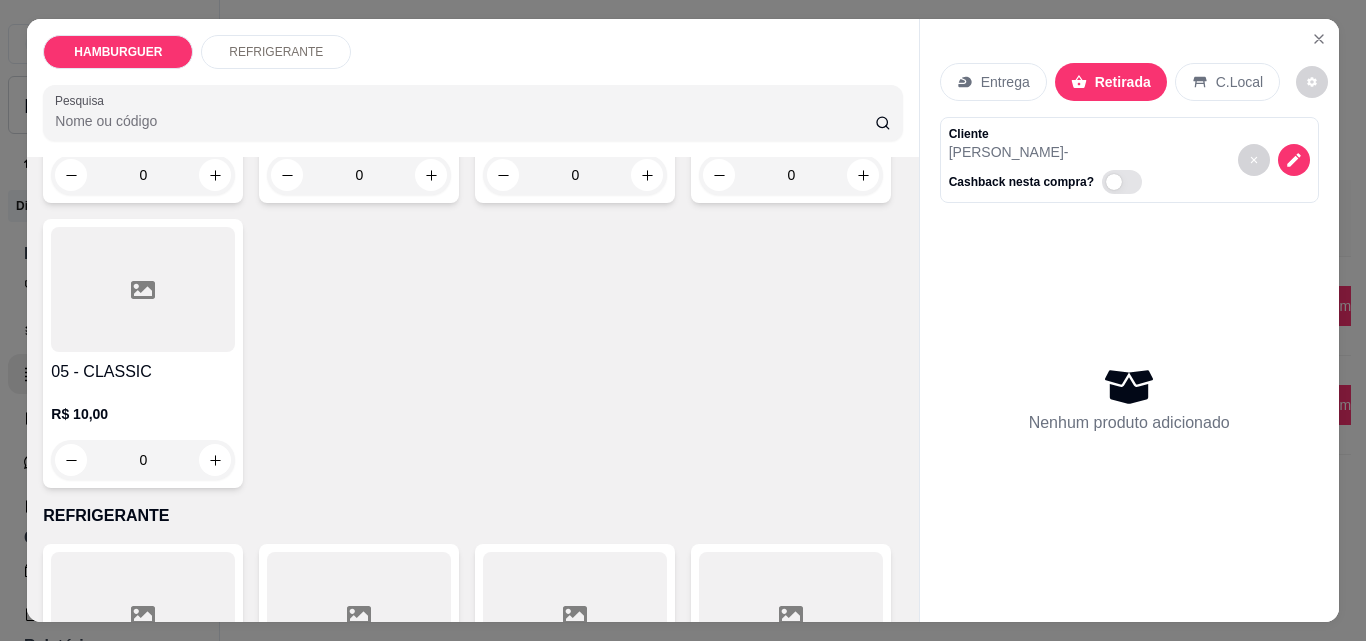 scroll, scrollTop: 400, scrollLeft: 0, axis: vertical 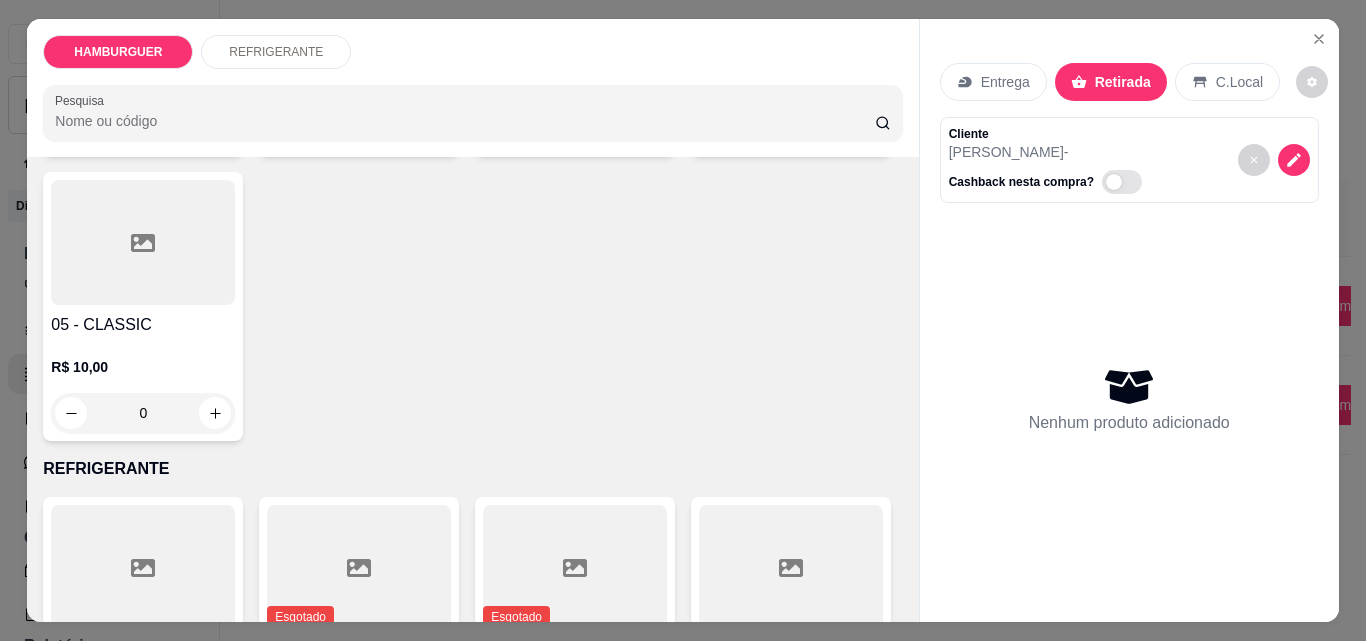 click on "0" at bounding box center (143, 413) 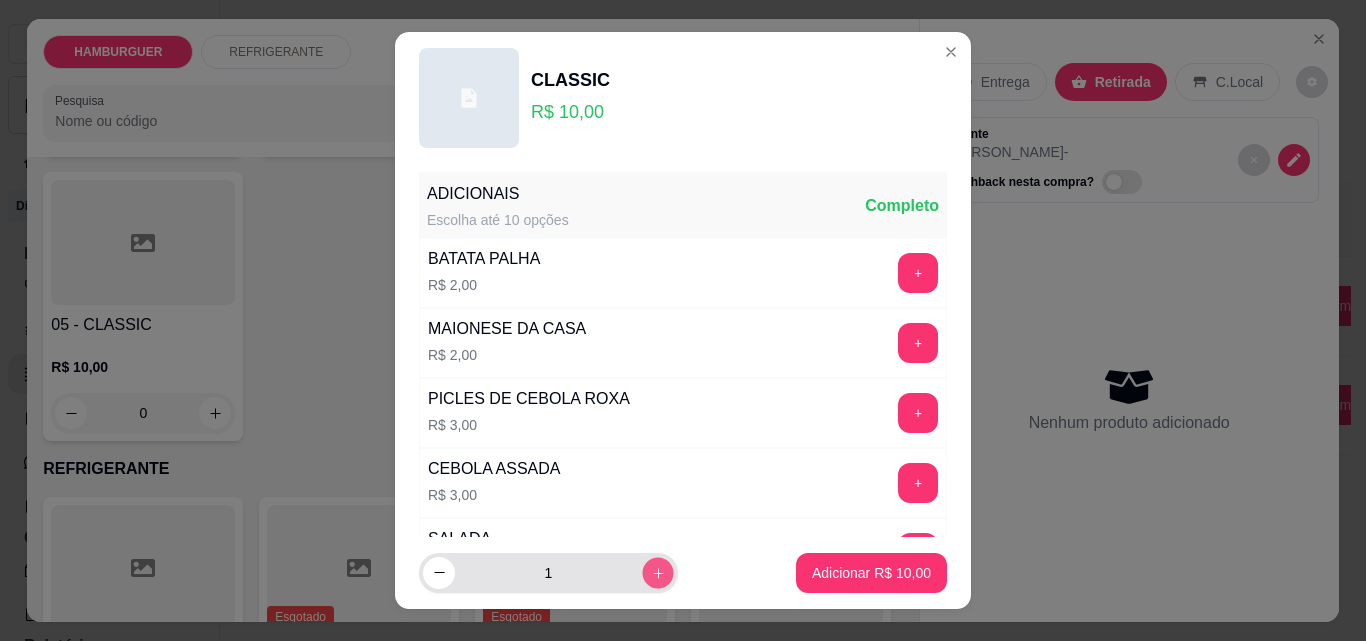 click 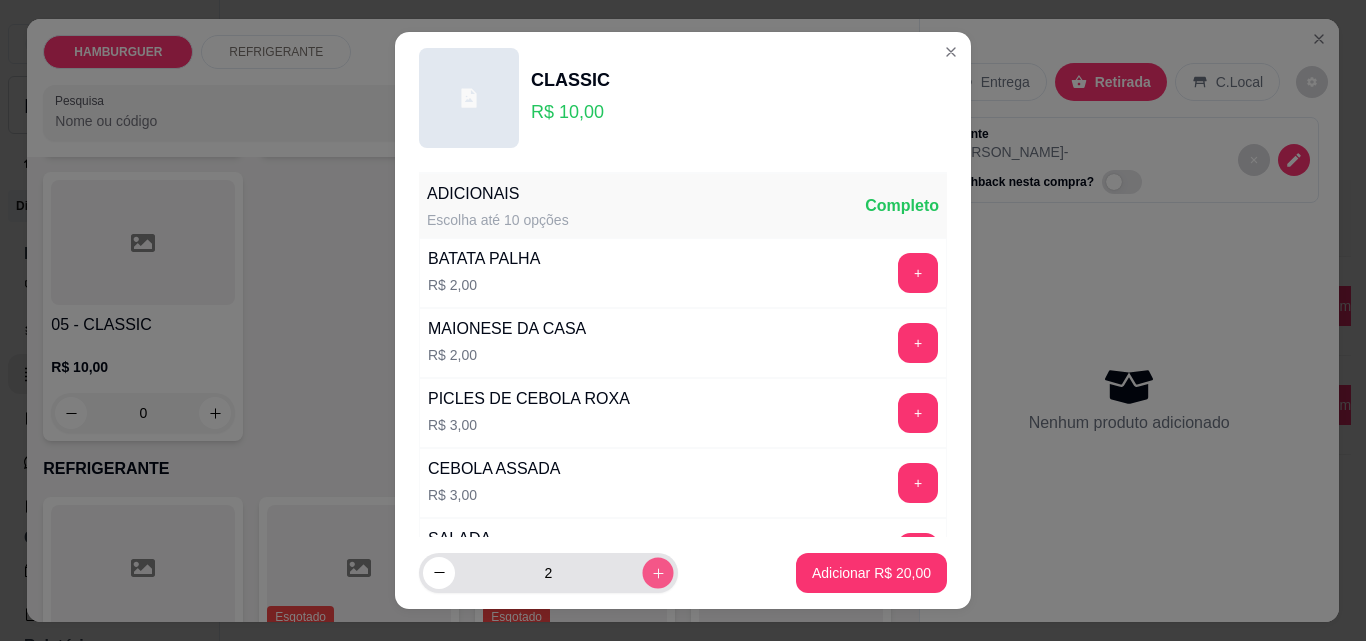 click 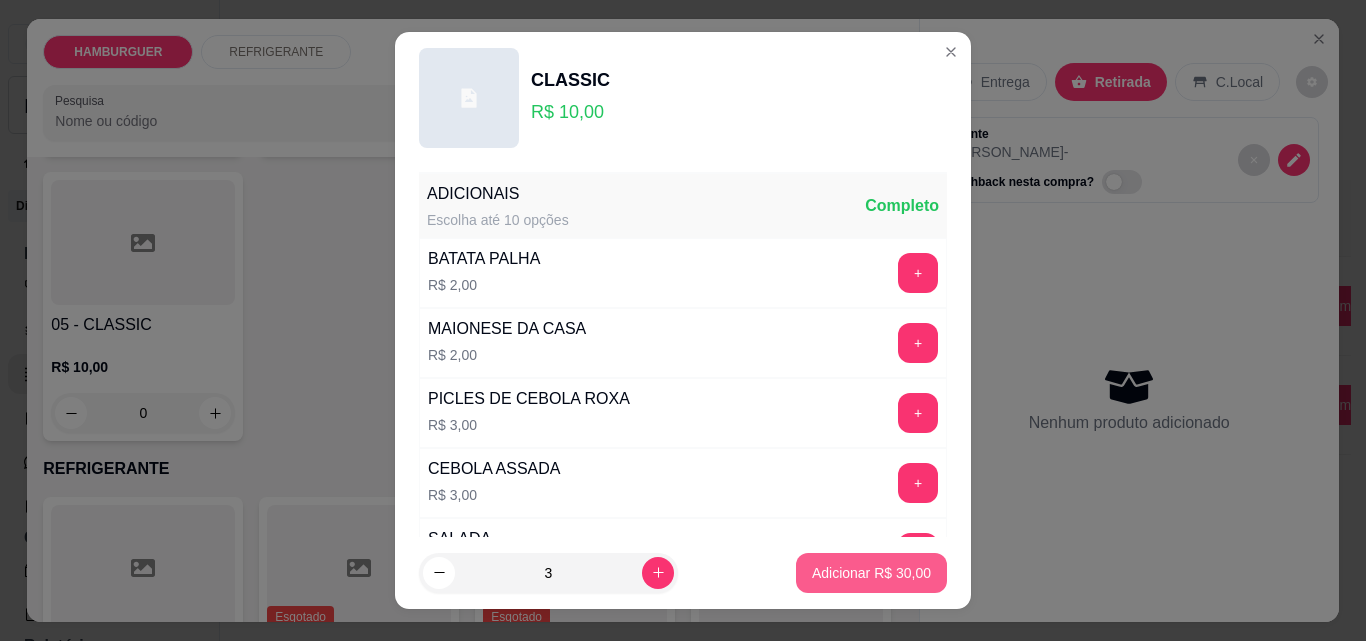 click on "Adicionar   R$ 30,00" at bounding box center [871, 573] 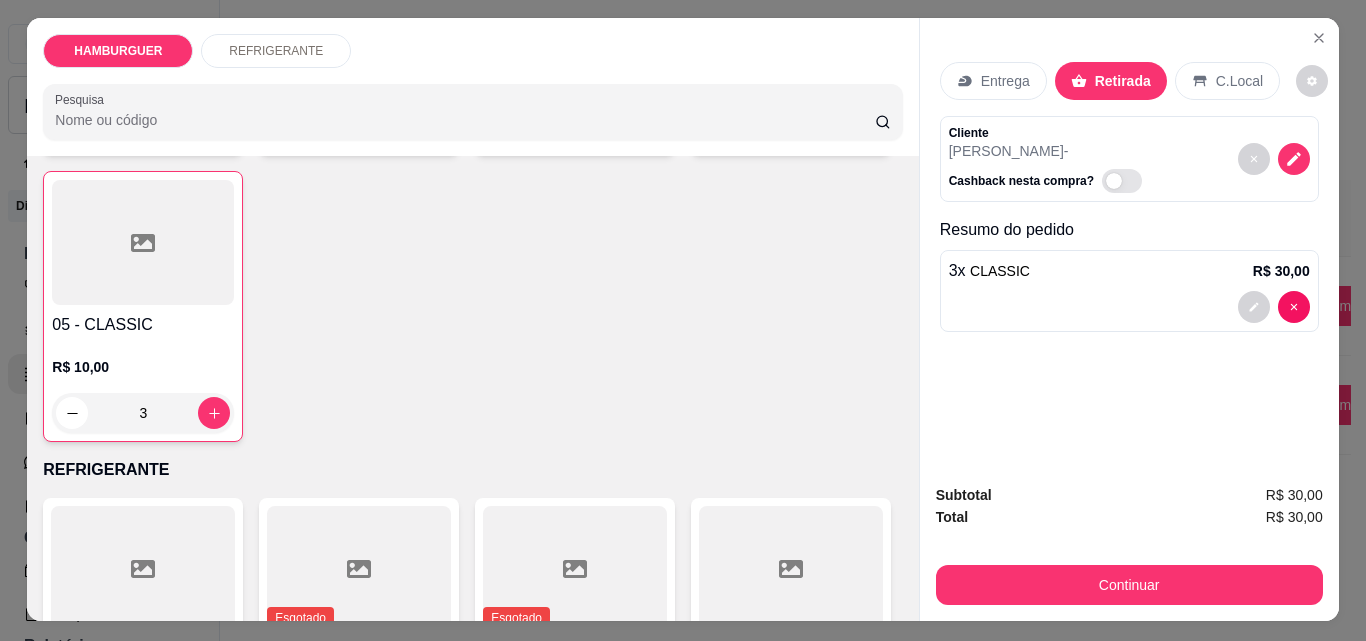 scroll, scrollTop: 0, scrollLeft: 0, axis: both 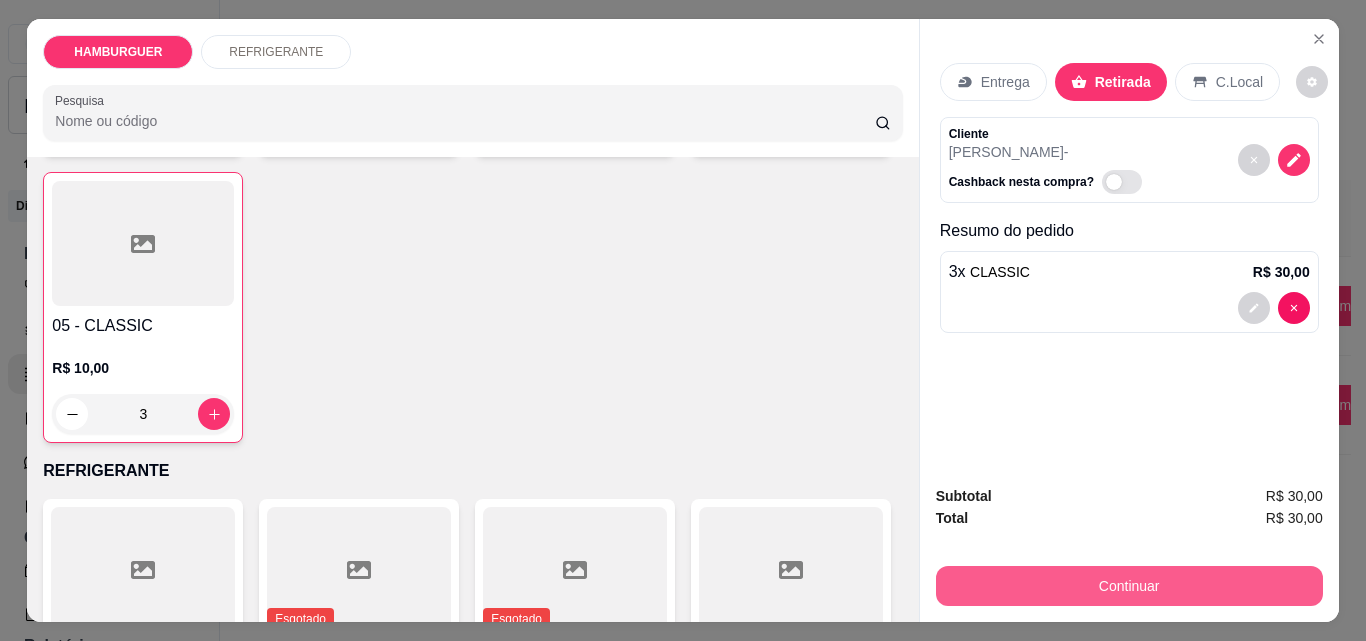 click on "Continuar" at bounding box center (1129, 586) 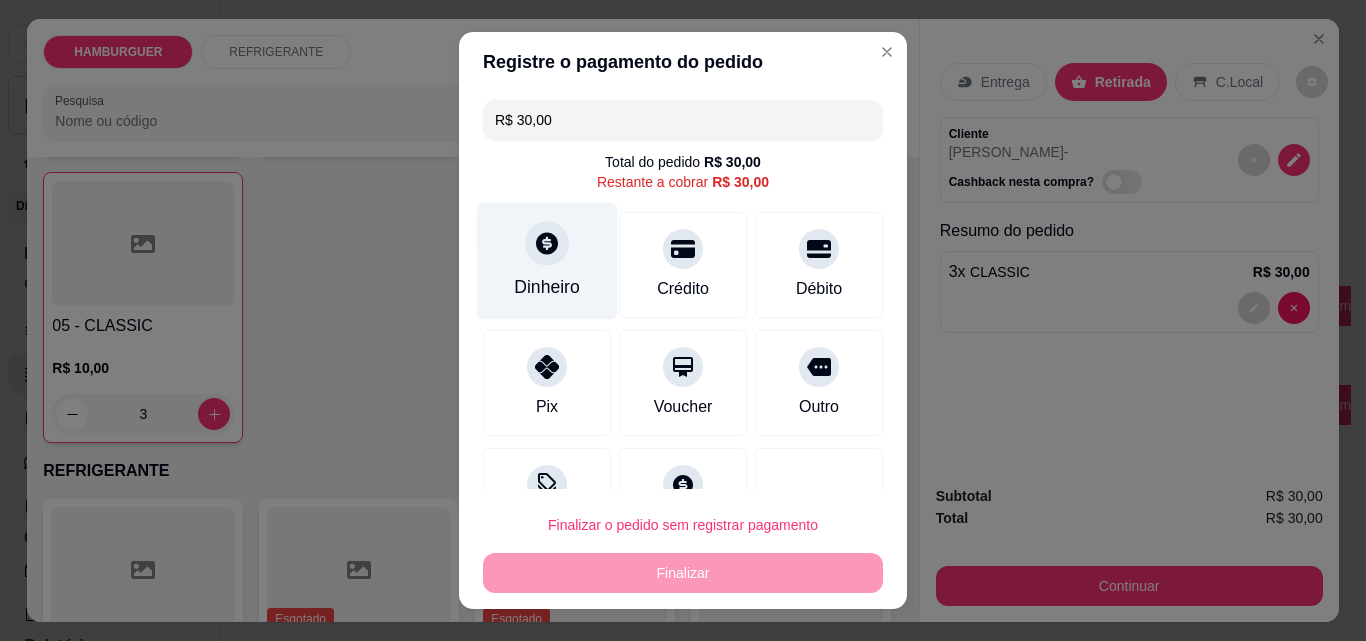 click 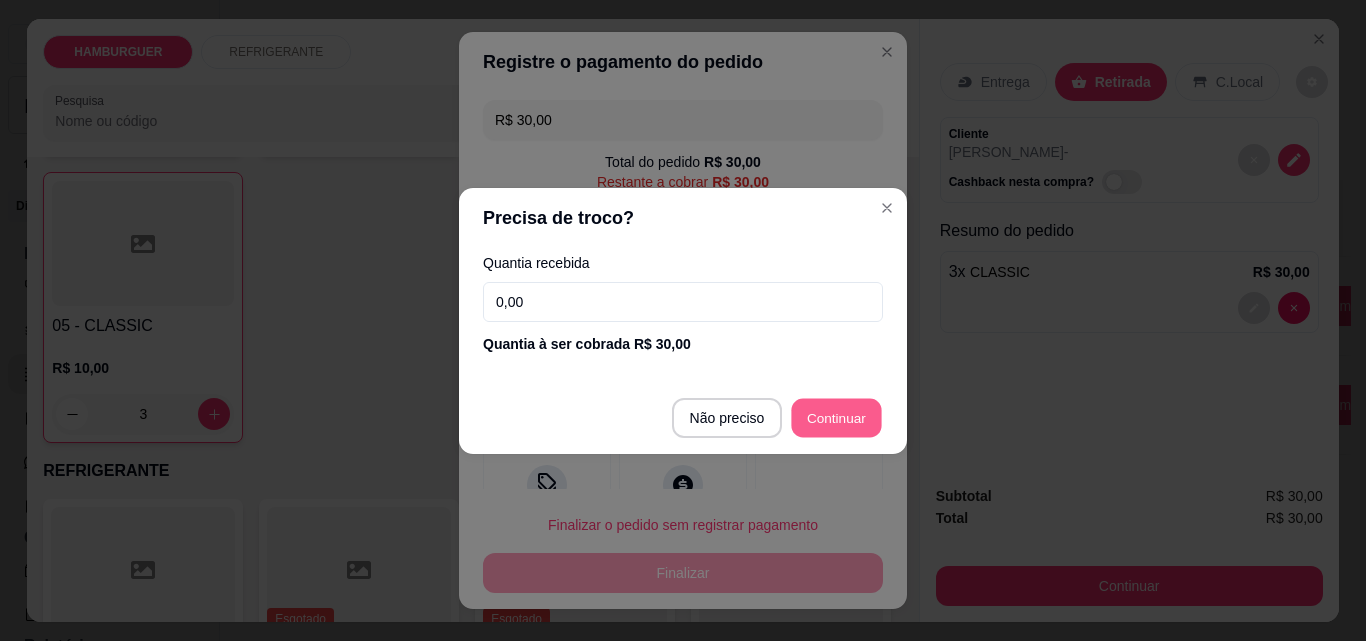 type on "R$ 0,00" 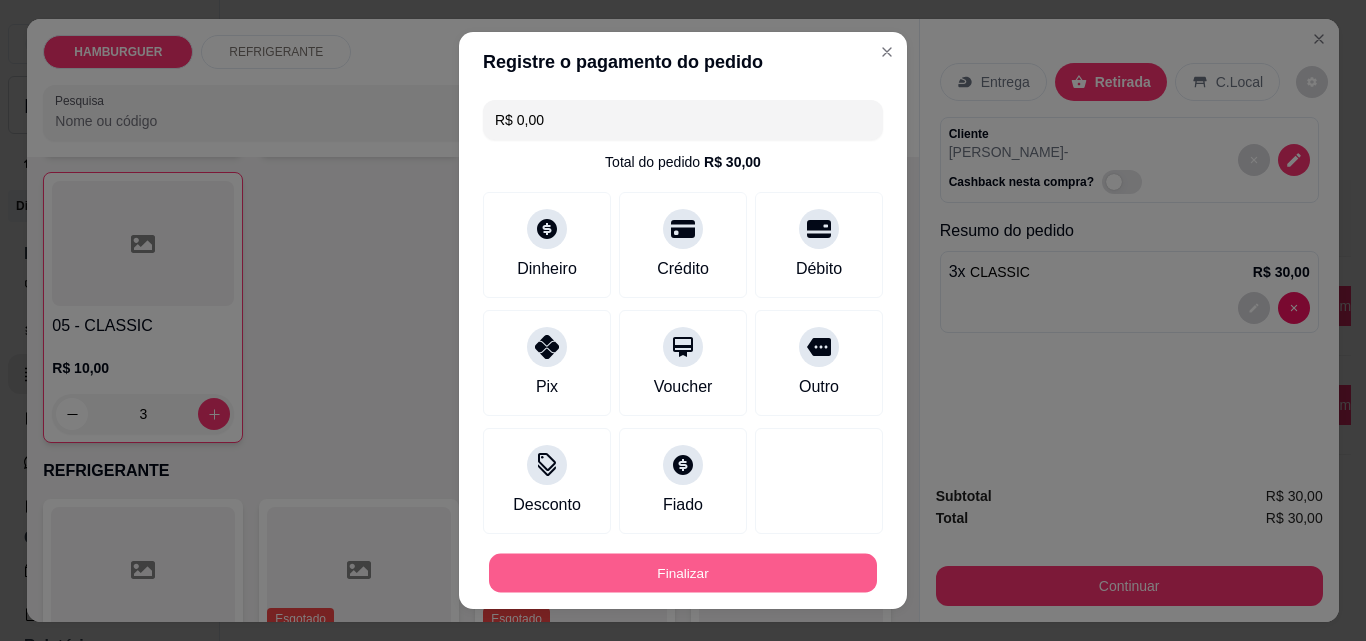click on "Finalizar" at bounding box center [683, 573] 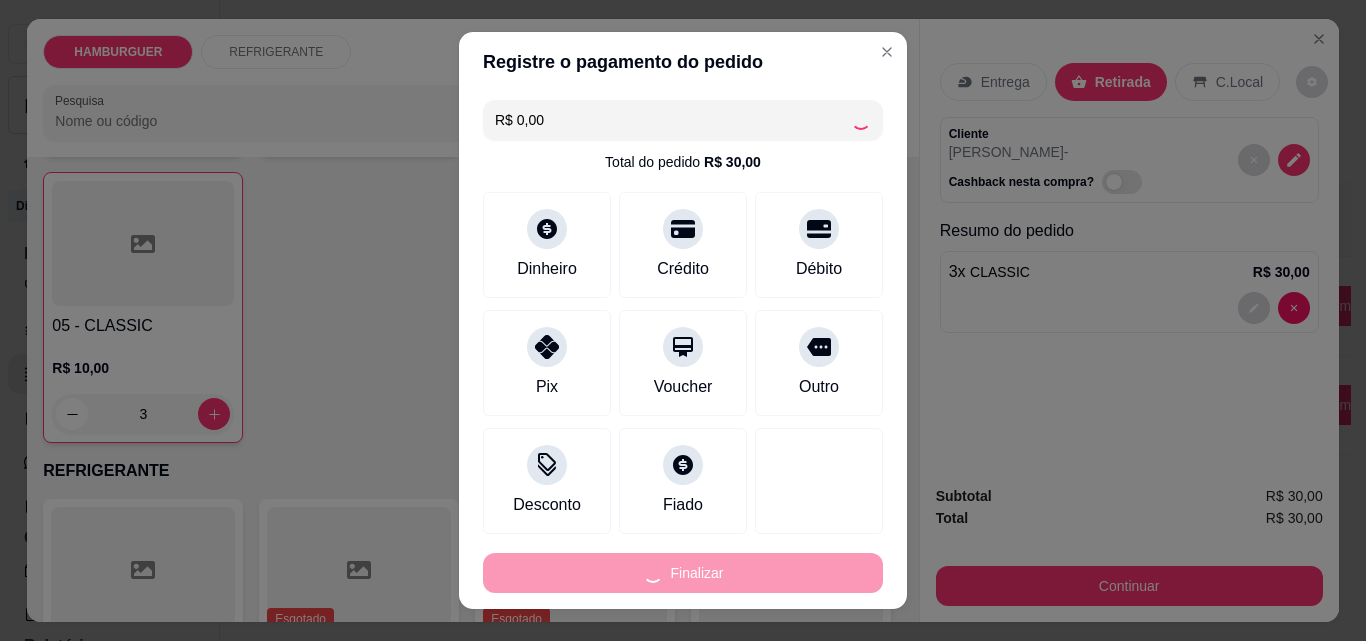 type on "0" 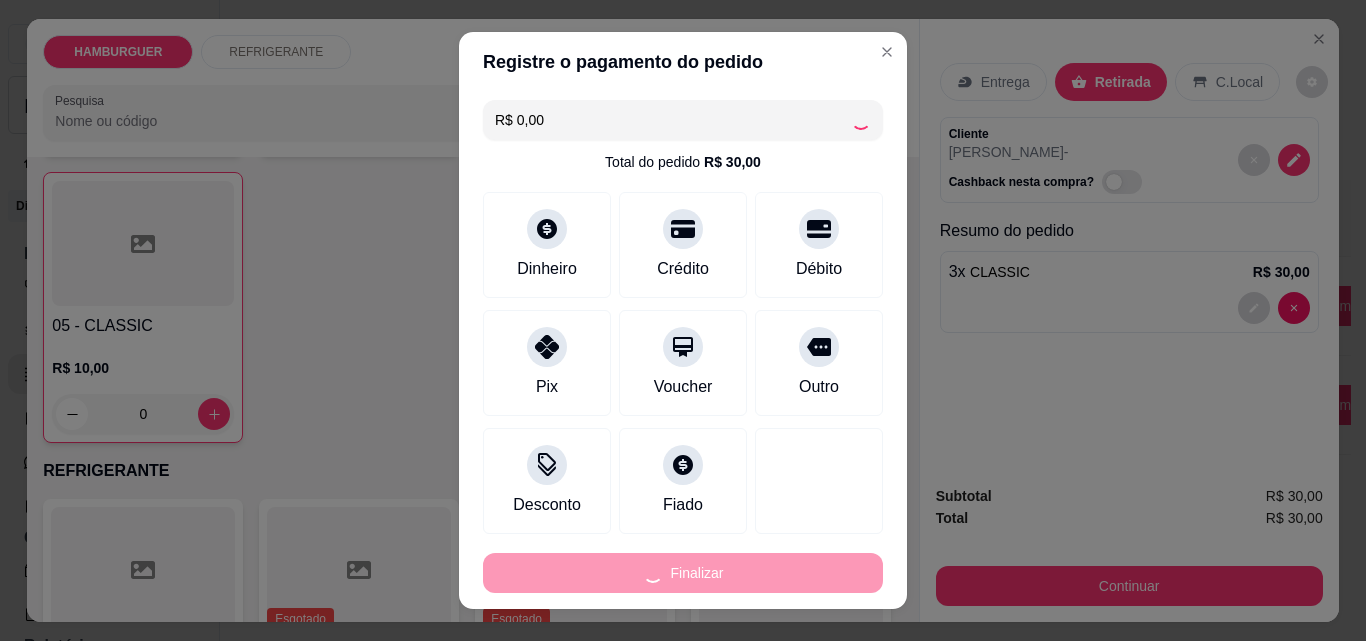 type on "-R$ 30,00" 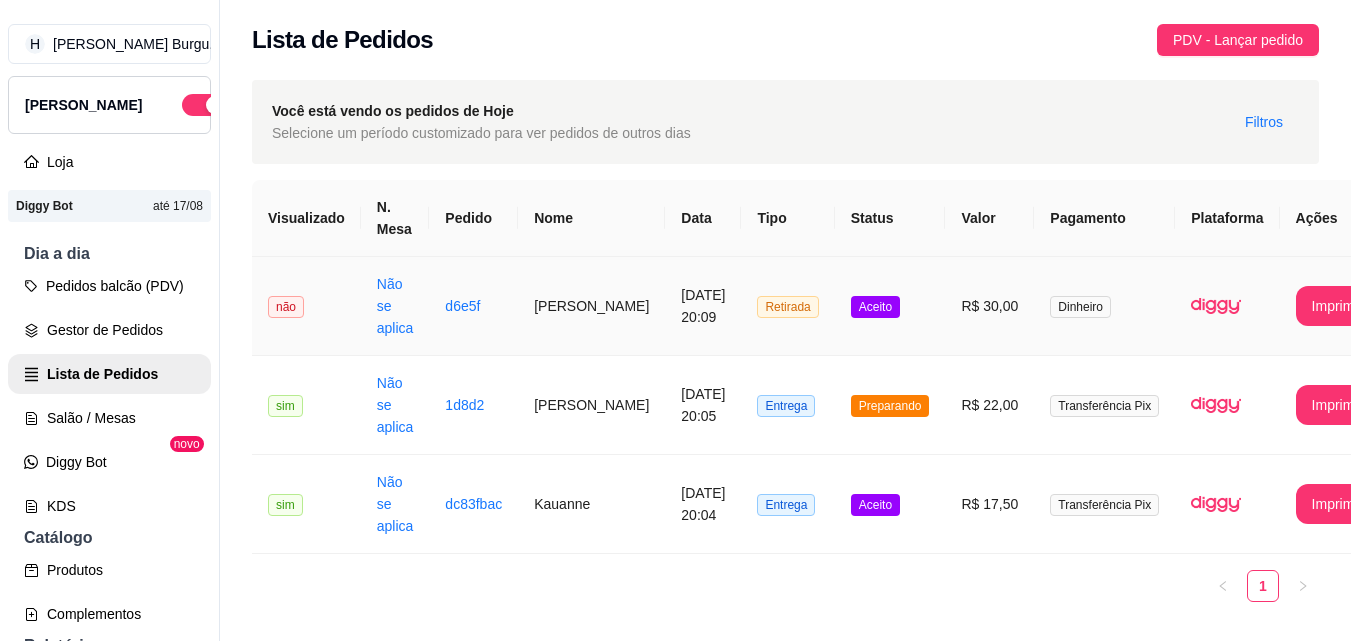 click on "[PERSON_NAME]" at bounding box center [591, 306] 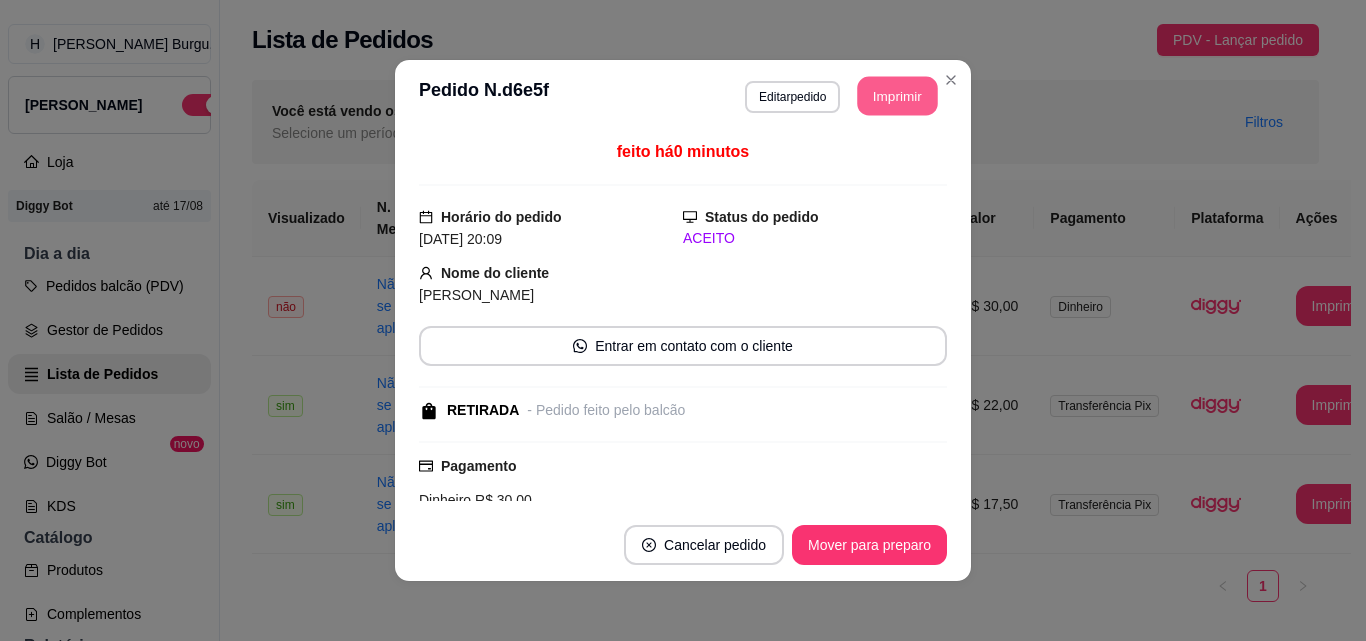 click on "Imprimir" at bounding box center (898, 96) 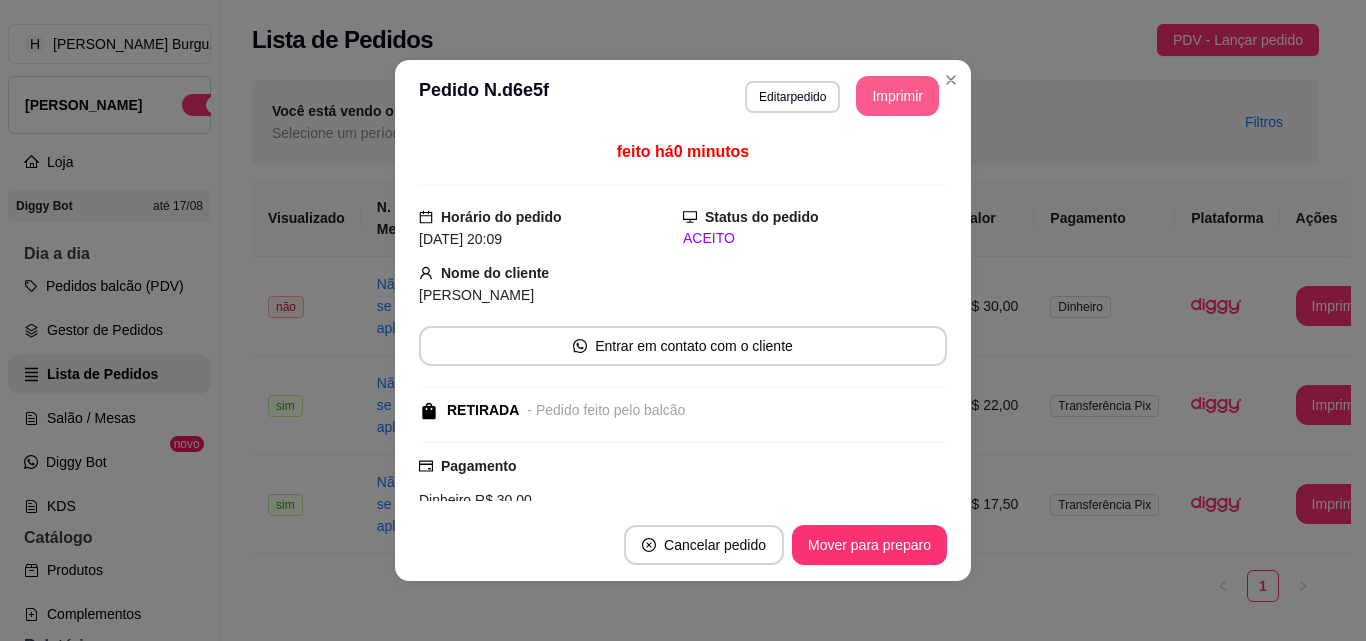 scroll, scrollTop: 0, scrollLeft: 0, axis: both 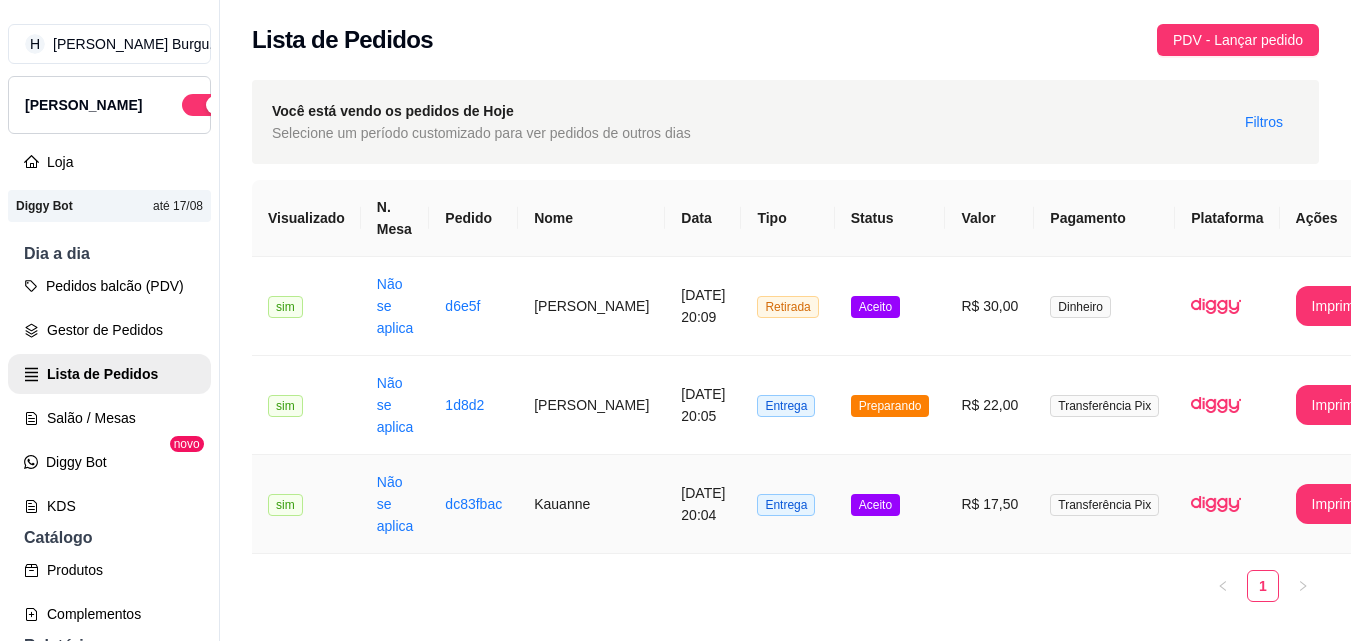 click on "Kauanne" at bounding box center (591, 504) 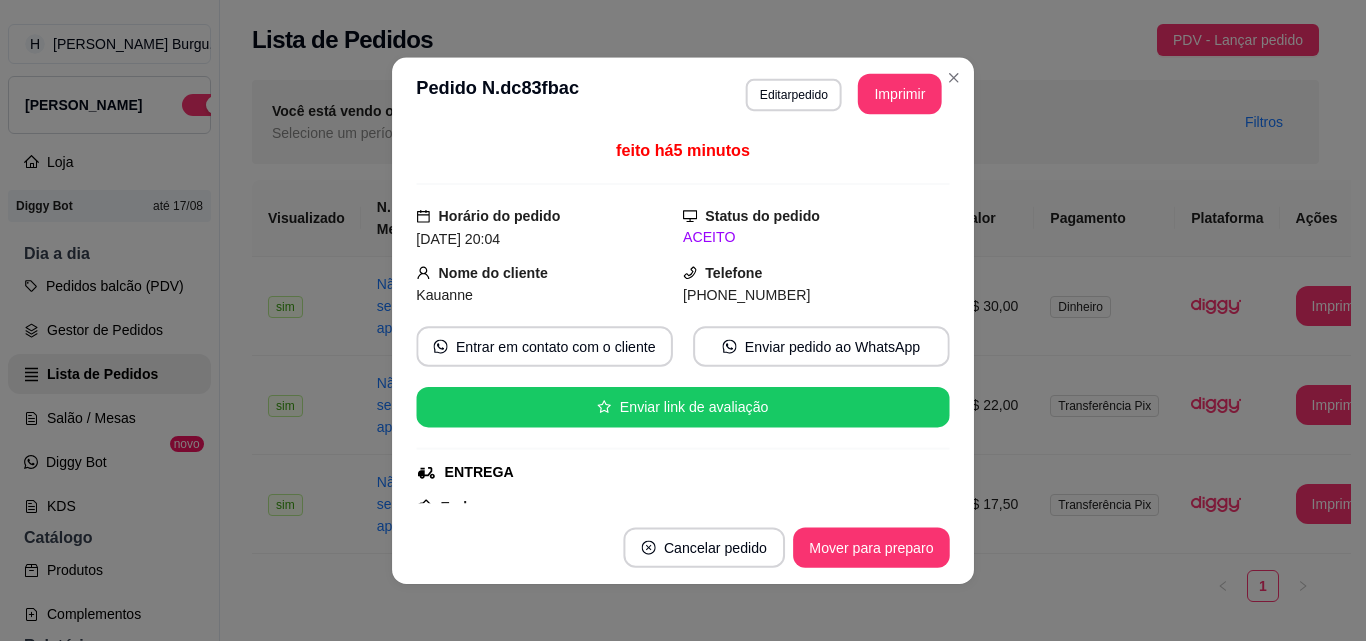 click on "feito há  5   minutos Horário do pedido [DATE] 20:04 Status do pedido ACEITO Nome do cliente Kauanne Telefone [PHONE_NUMBER] Entrar em contato com o cliente Enviar pedido ao WhatsApp Enviar link de avaliação ENTREGA Endereço  [STREET_ADDRESS] sn, ESCALVADO - 65520000 casa da [PERSON_NAME], antes da igreja santa rita  Taxa de entrega  R$ 3,00 Copiar Endereço Pagamento Transferência Pix   R$ 17,50 Resumo do pedido 1 x     CLASSIC R$ 14,50 ADICIONAIS   1 x   BLEND/CARNE  ( R$ 4,50 ) Subtotal R$ 14,50 Total R$ 17,50" at bounding box center [683, 320] 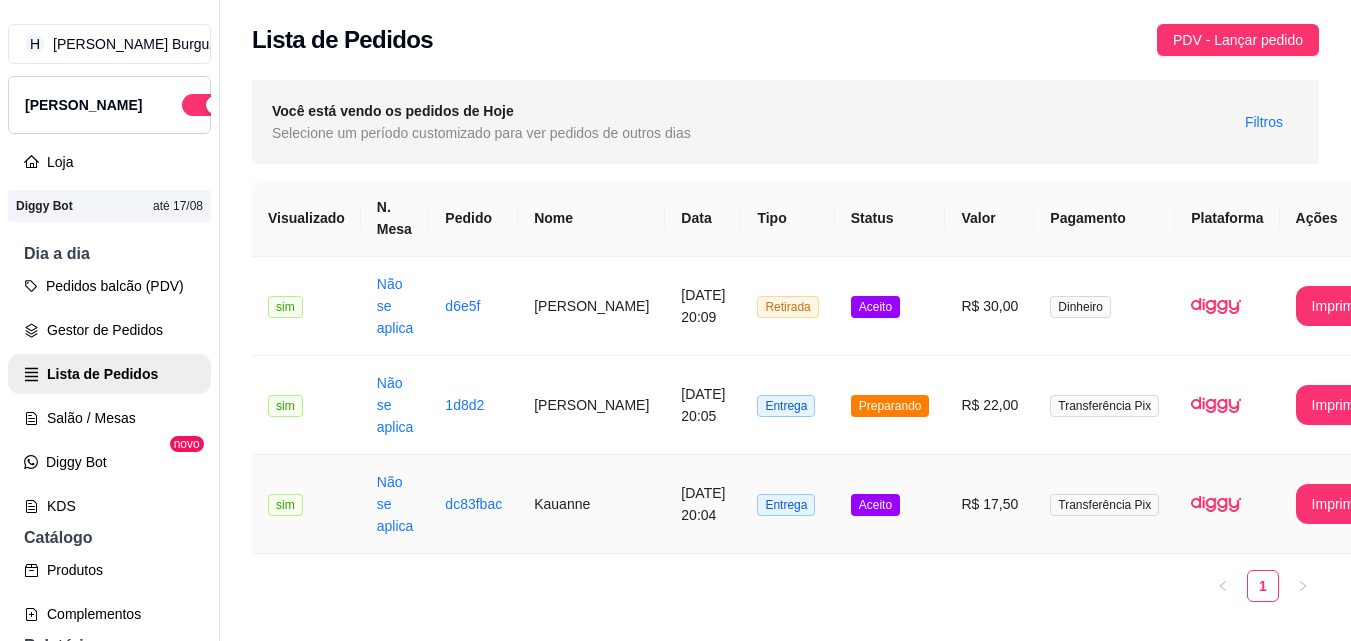 click on "Kauanne" at bounding box center (591, 504) 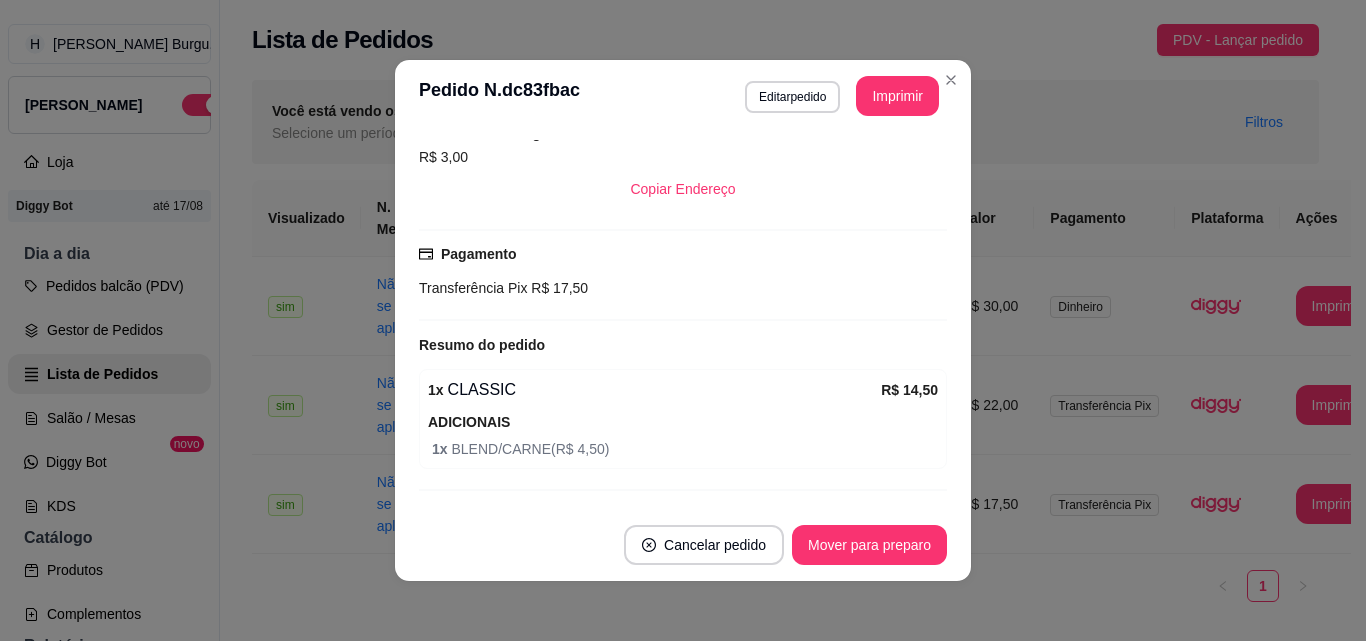 scroll, scrollTop: 498, scrollLeft: 0, axis: vertical 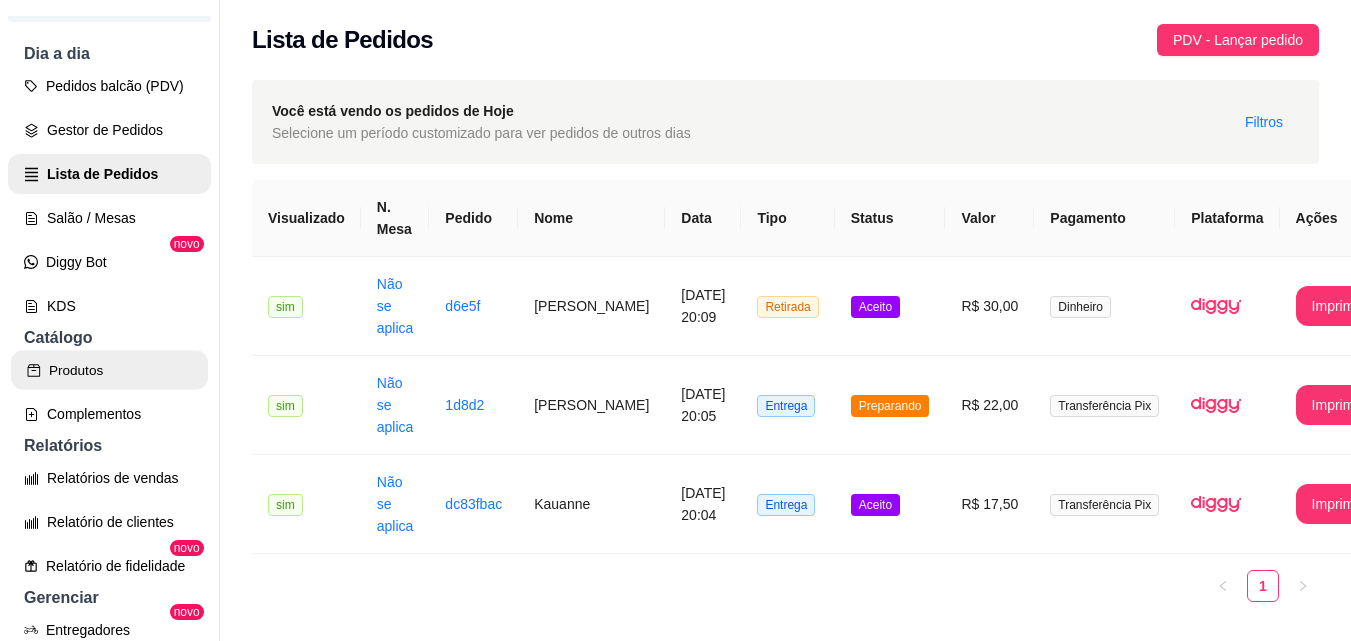 click on "Produtos" at bounding box center [109, 370] 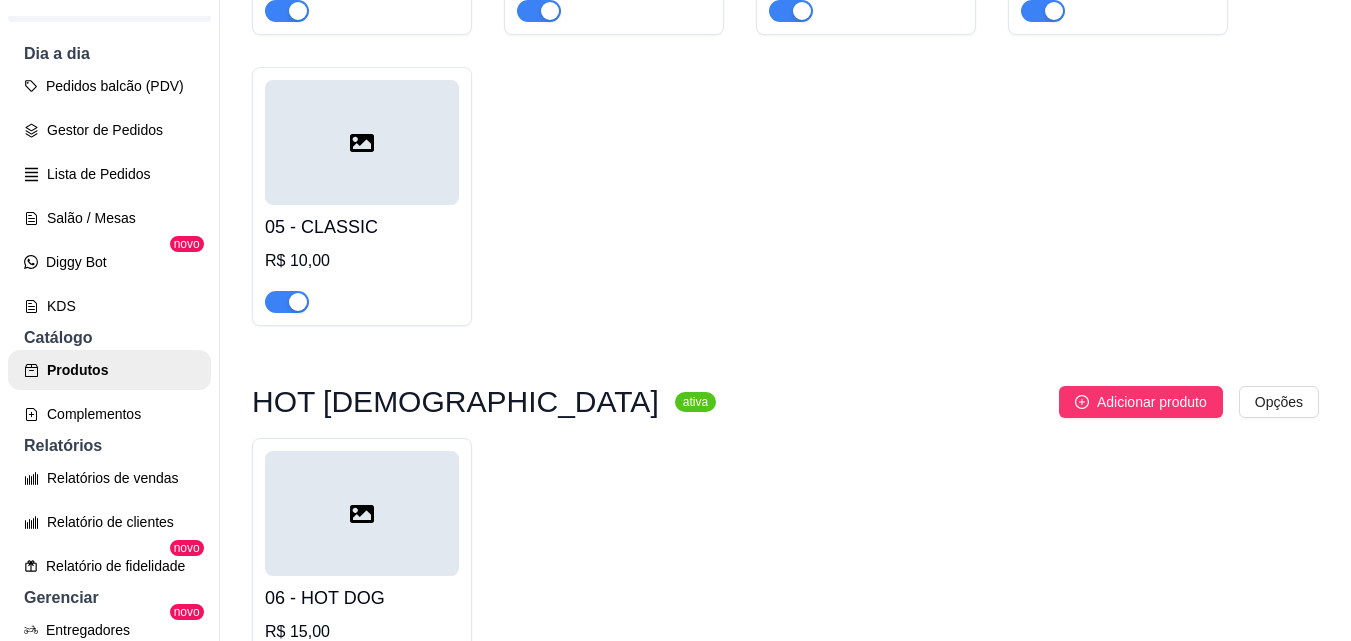 scroll, scrollTop: 500, scrollLeft: 0, axis: vertical 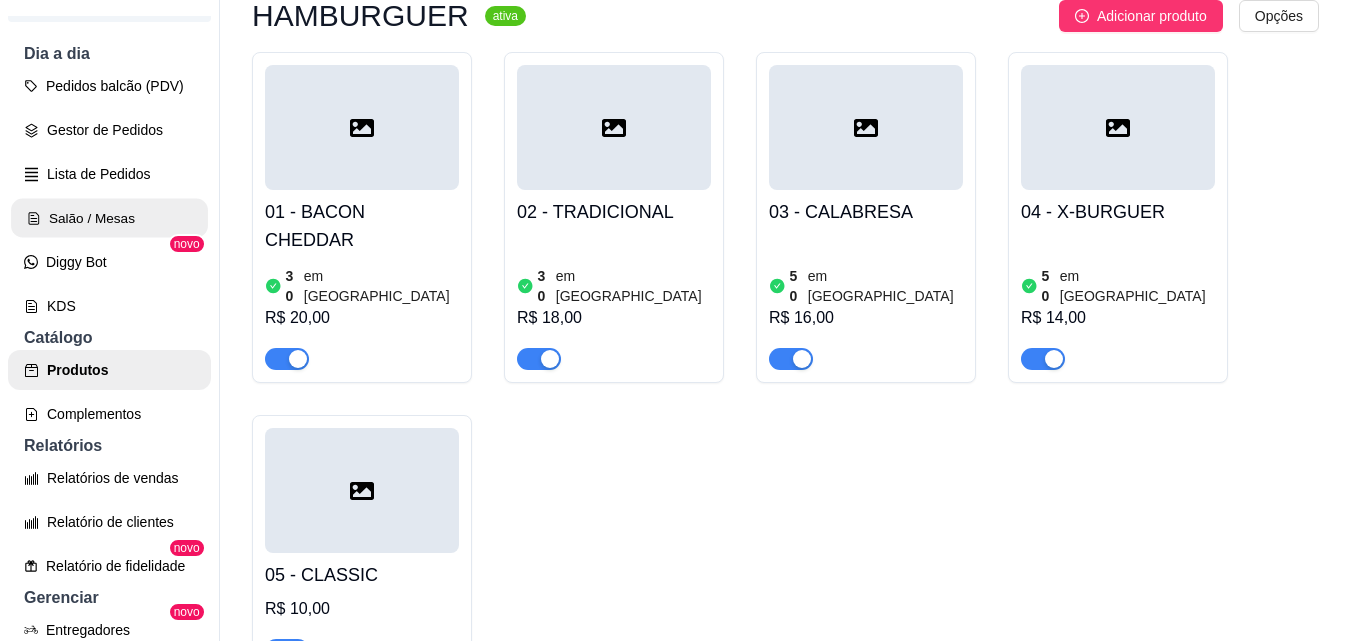 click on "Salão / Mesas" at bounding box center (109, 218) 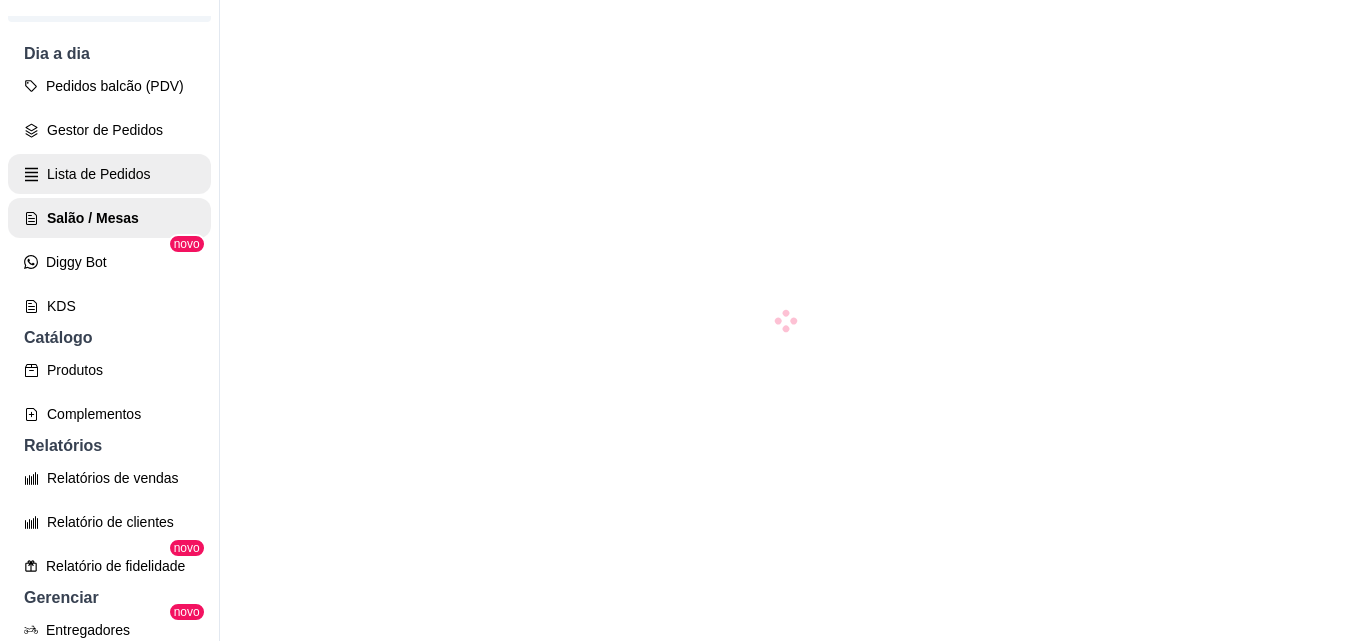 click on "Lista de Pedidos" at bounding box center [109, 174] 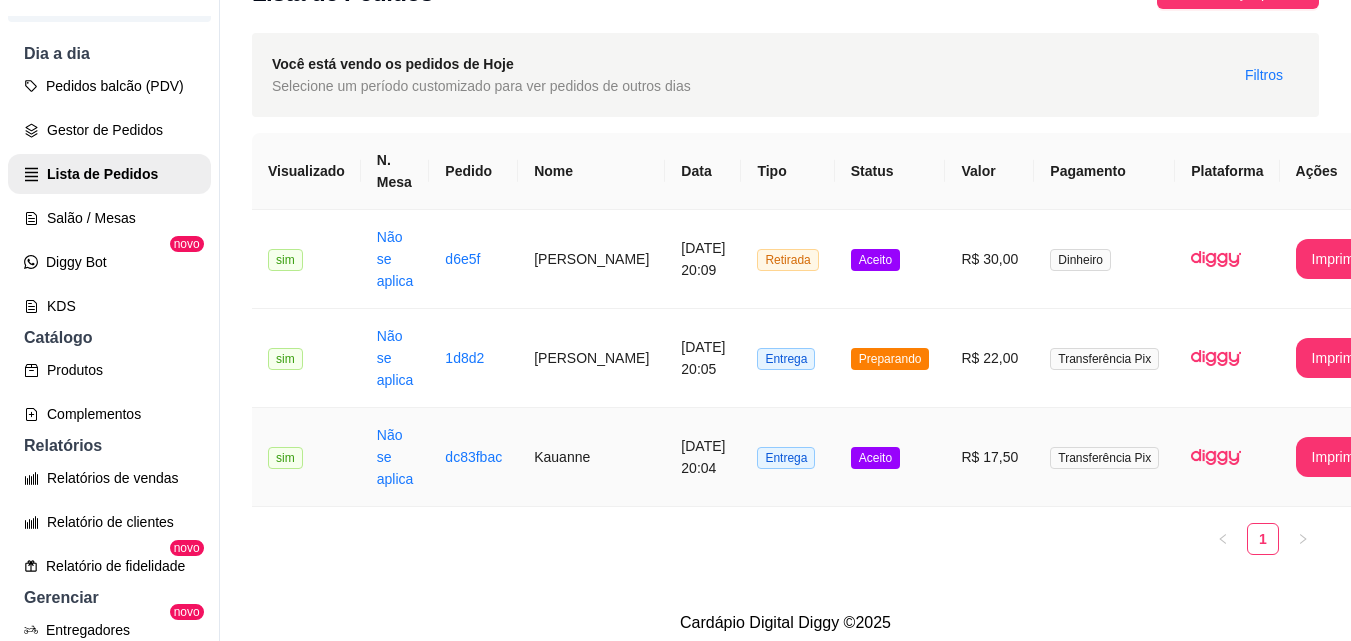 scroll, scrollTop: 72, scrollLeft: 0, axis: vertical 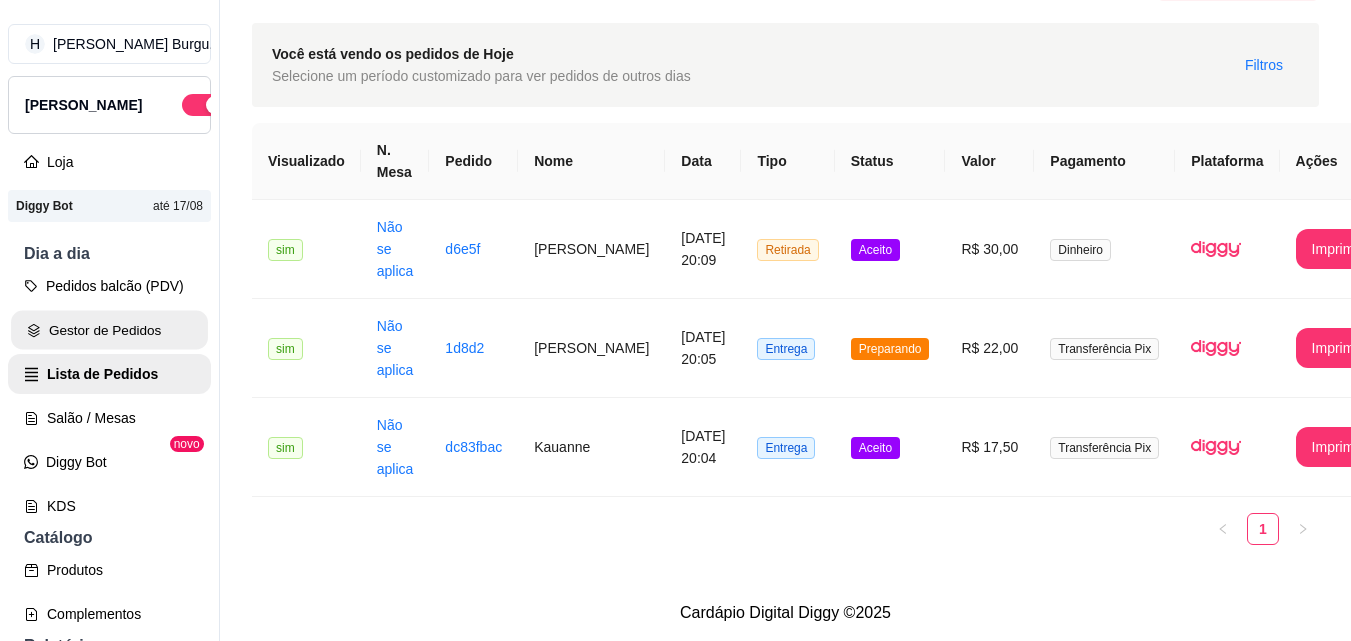 click on "Gestor de Pedidos" at bounding box center [109, 330] 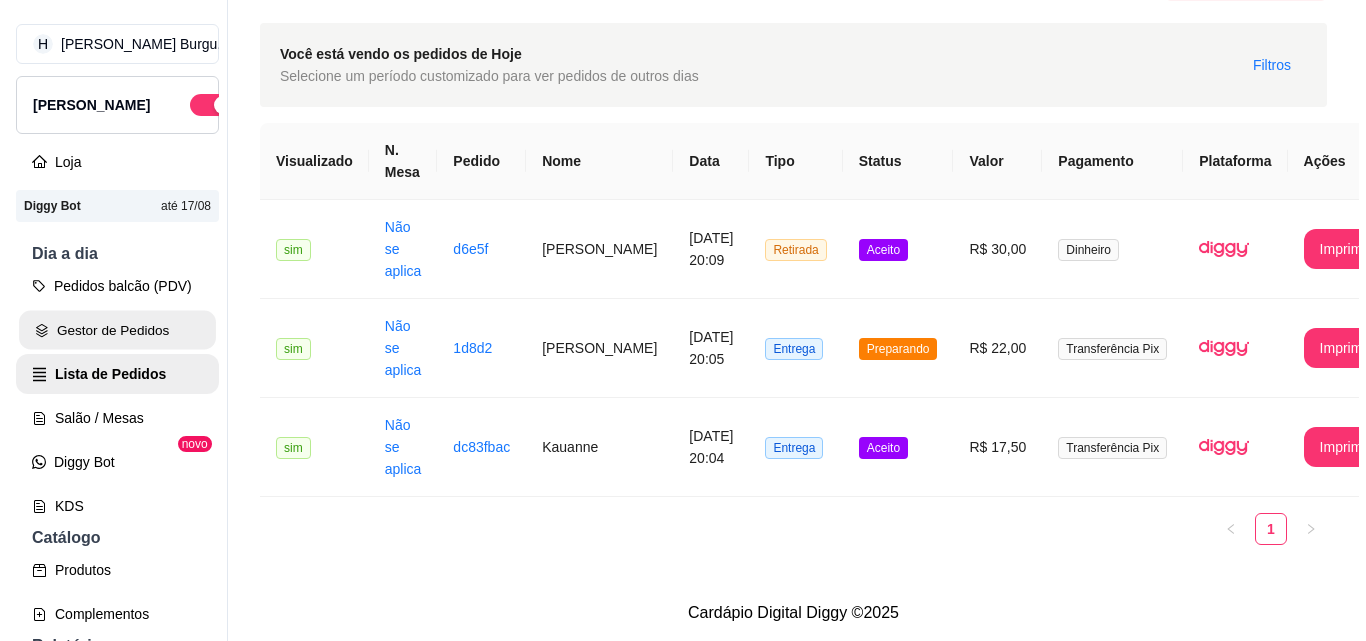 scroll, scrollTop: 0, scrollLeft: 0, axis: both 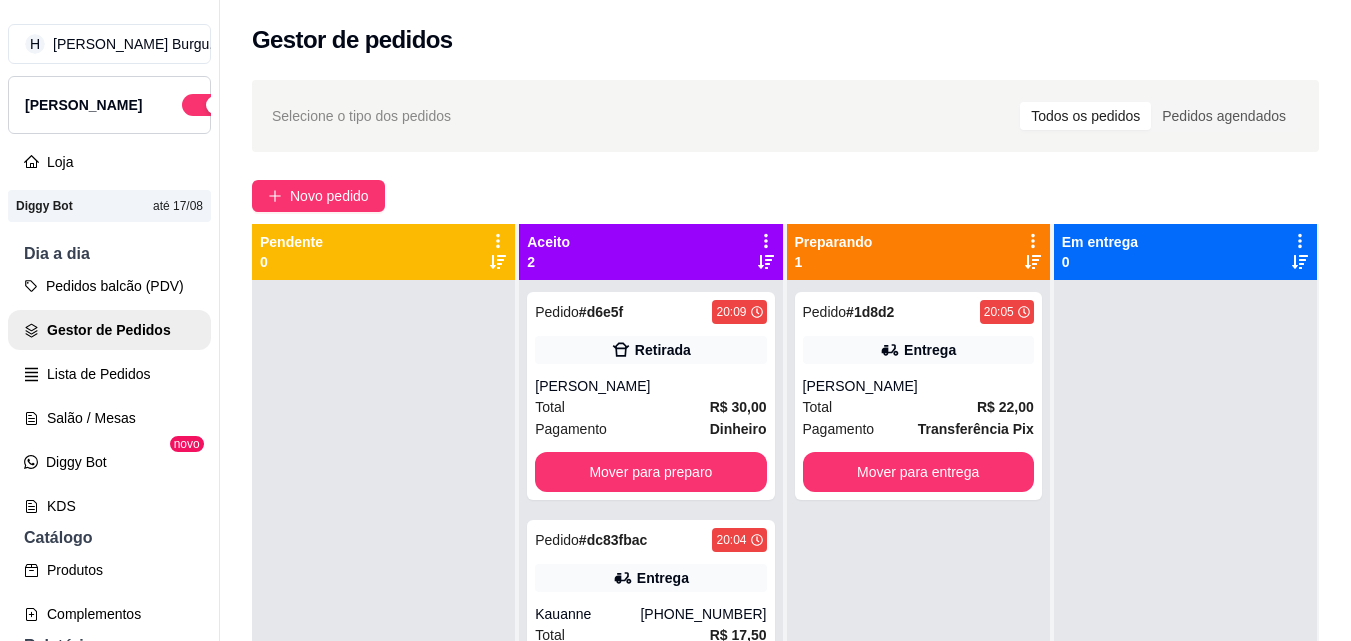 click on "Dia a dia" at bounding box center (109, 254) 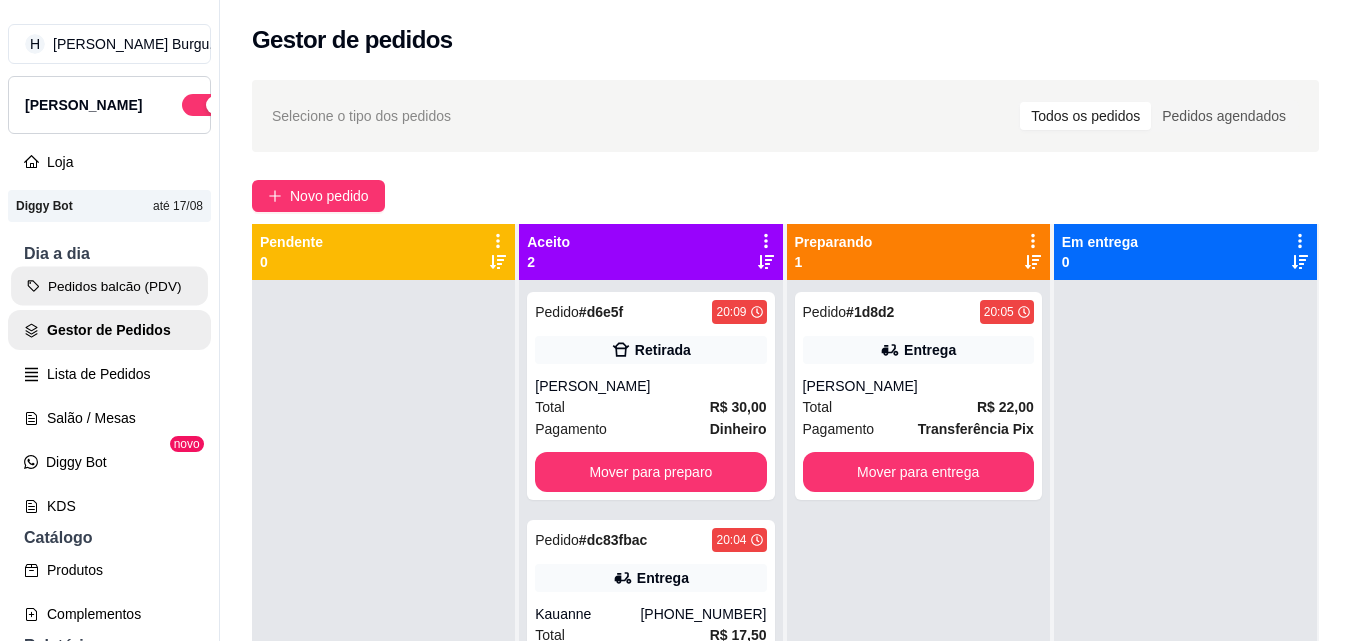 click on "Pedidos balcão (PDV)" at bounding box center (109, 286) 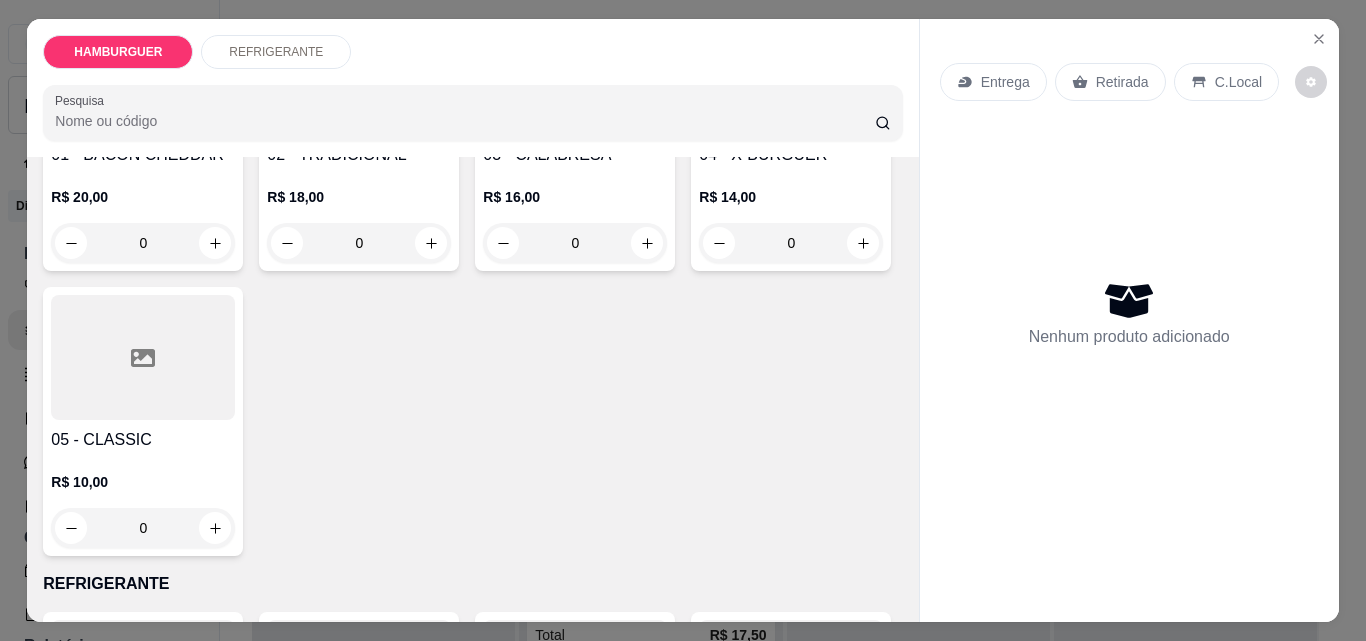 scroll, scrollTop: 400, scrollLeft: 0, axis: vertical 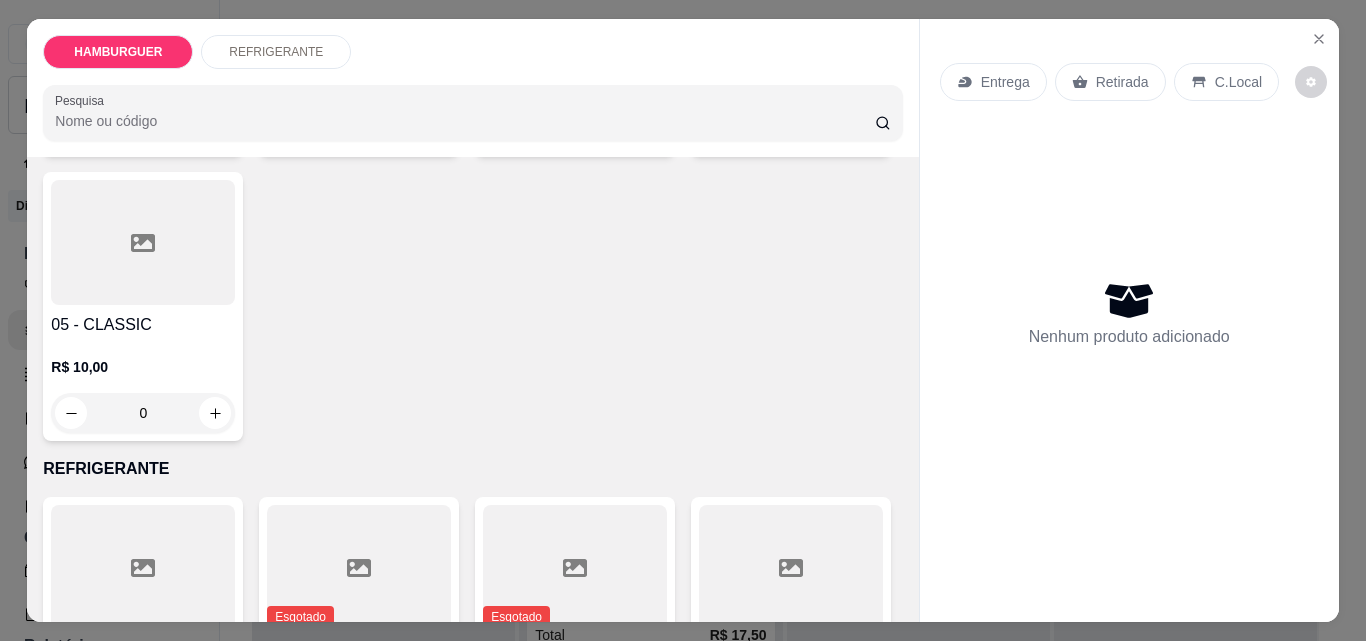 click on "0" at bounding box center (143, 413) 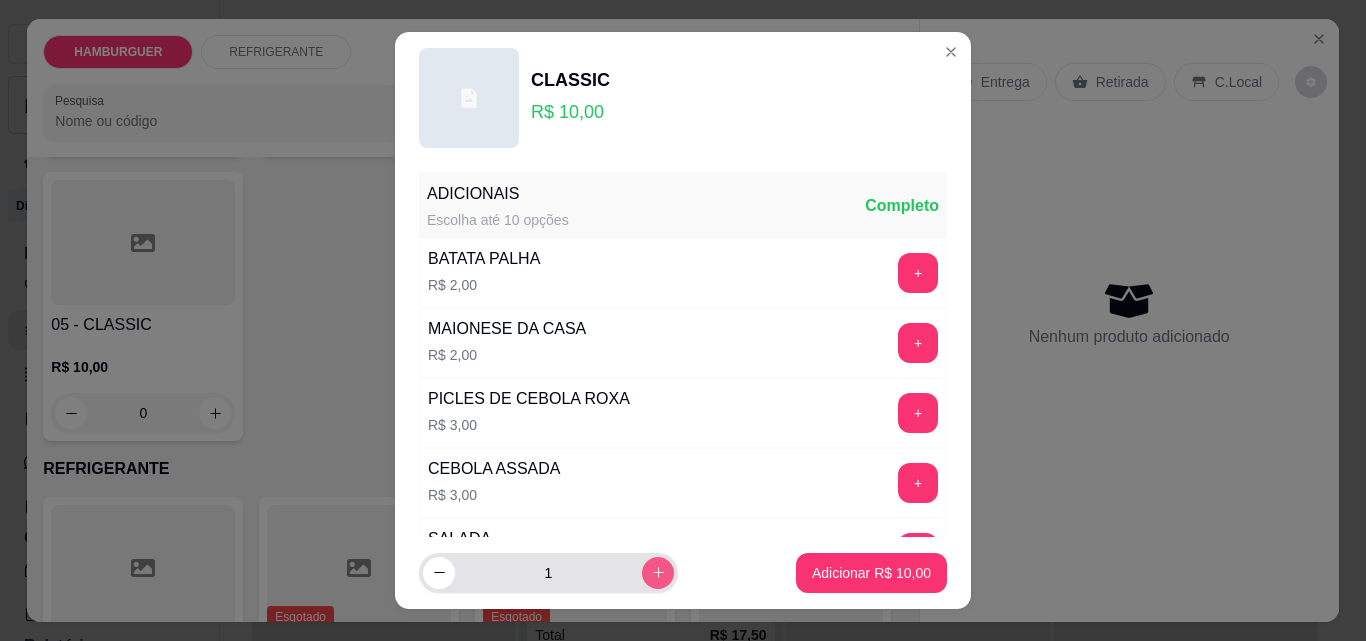 click at bounding box center (658, 573) 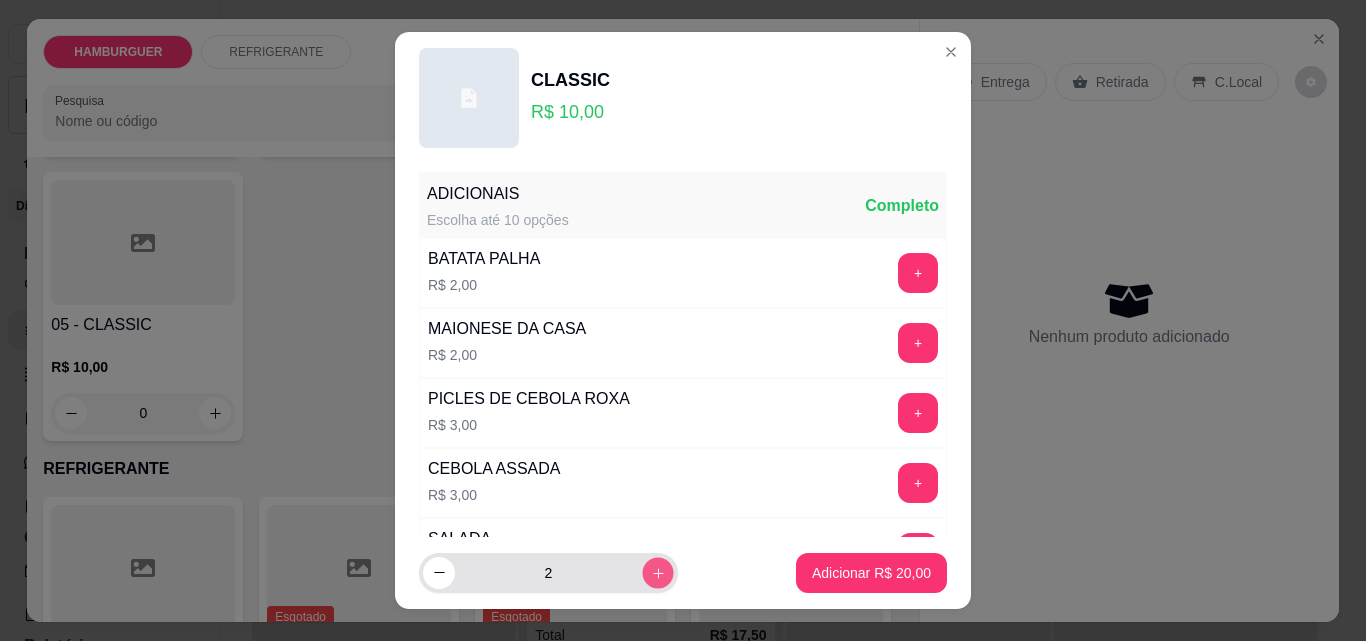 click at bounding box center [657, 572] 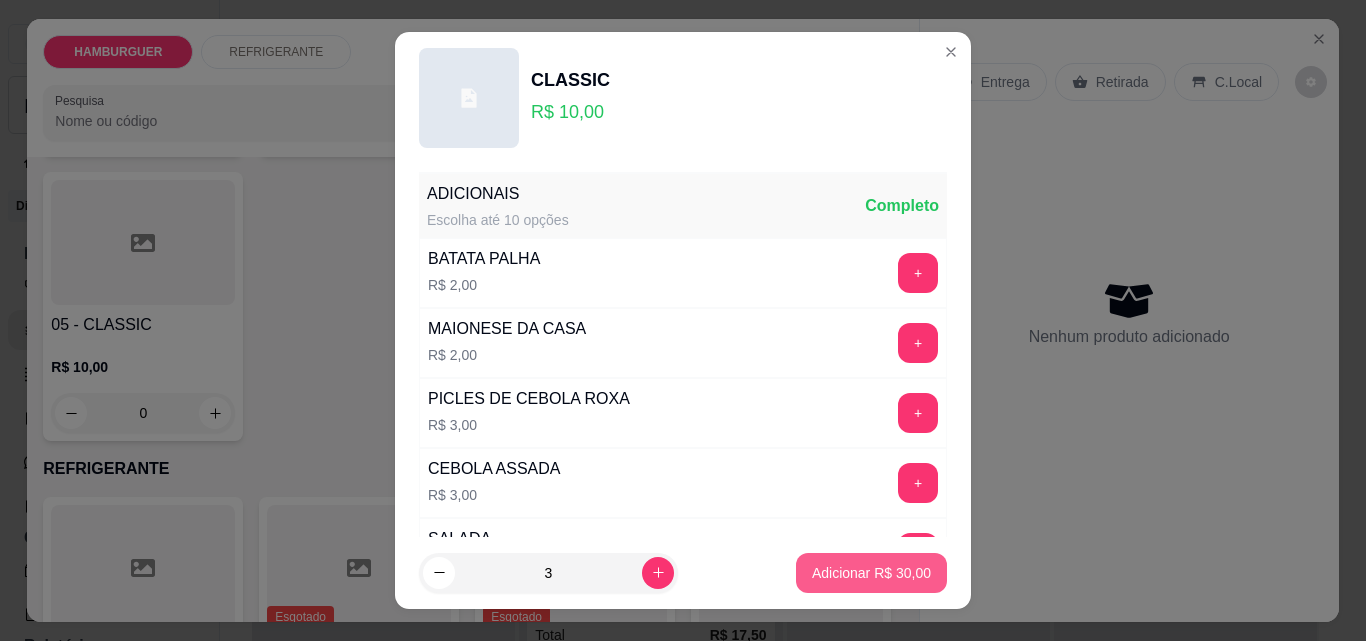 click on "Adicionar   R$ 30,00" at bounding box center [871, 573] 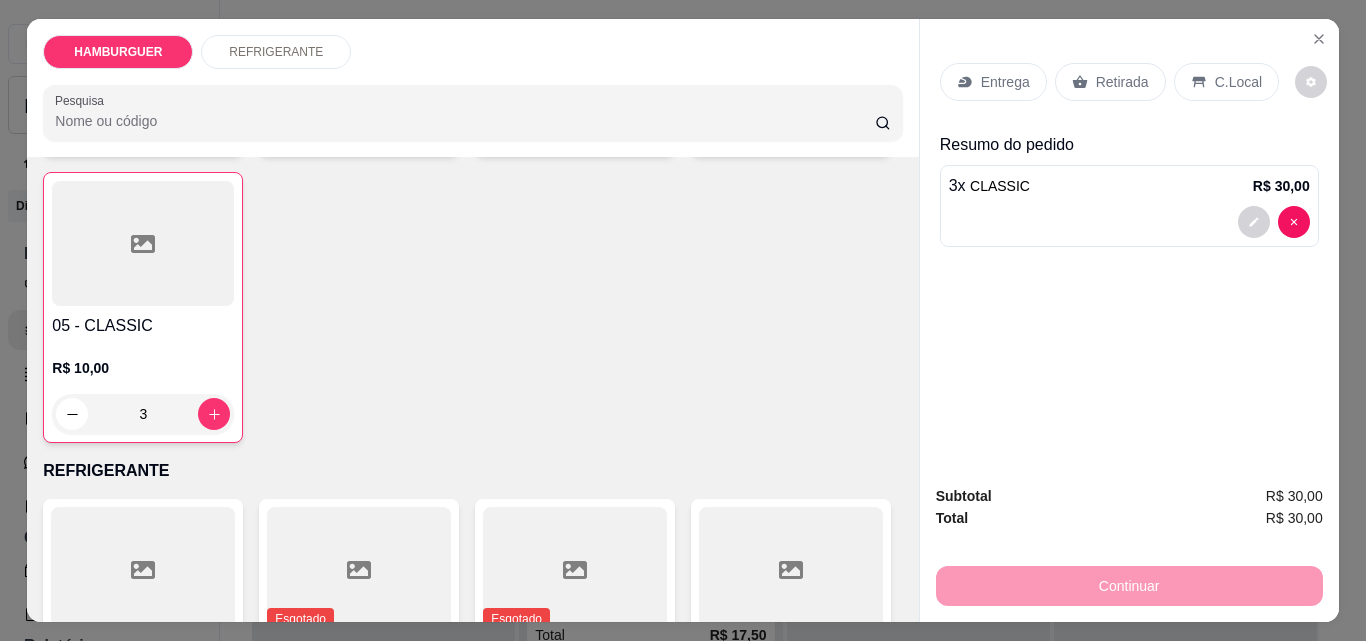 click on "C.Local" at bounding box center [1226, 82] 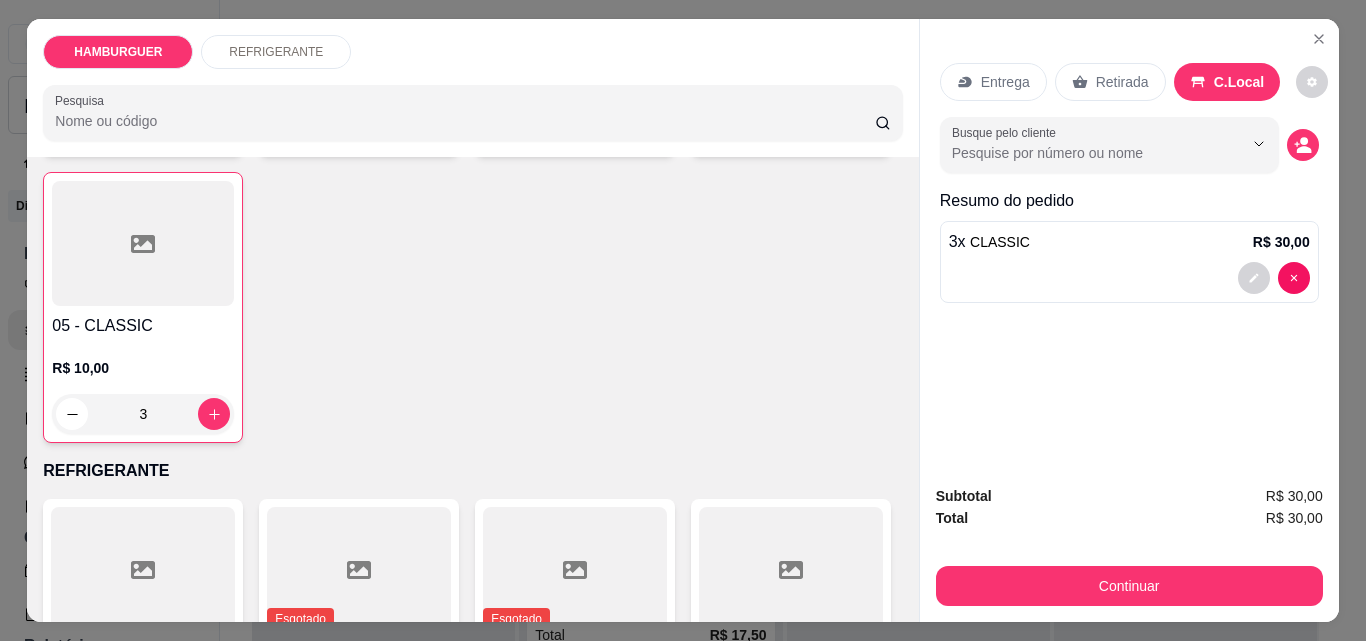 click 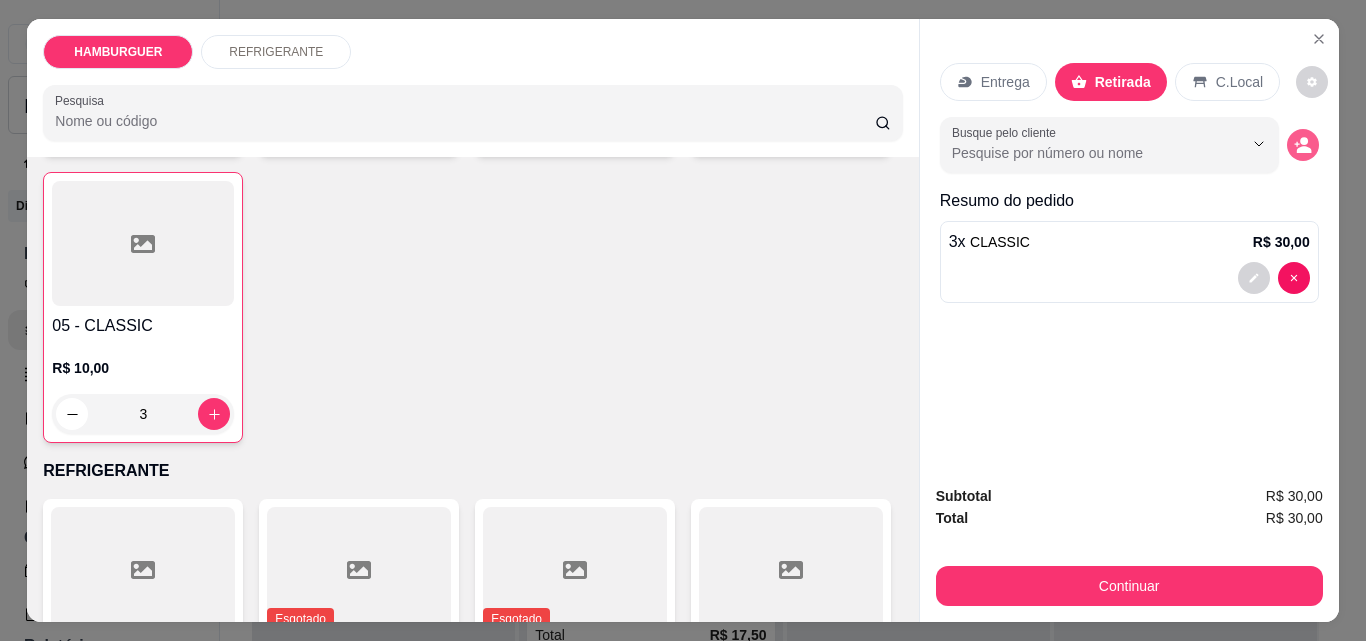 click at bounding box center [1303, 145] 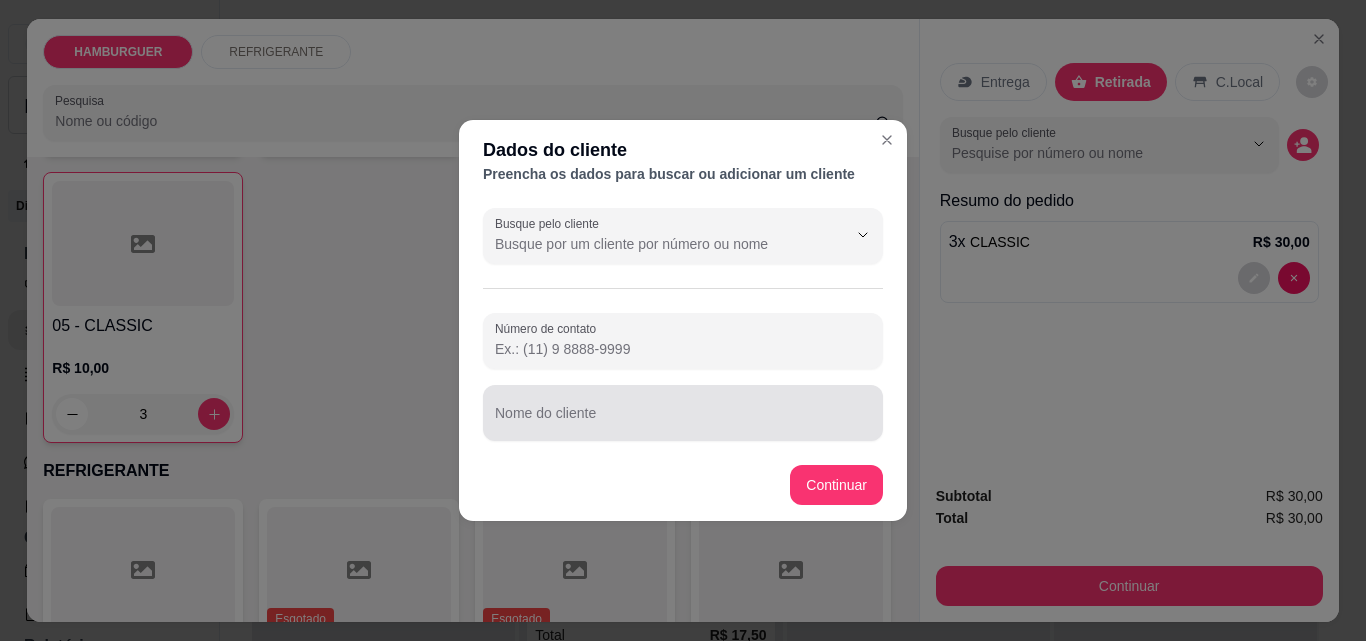 click on "Nome do cliente" at bounding box center [683, 421] 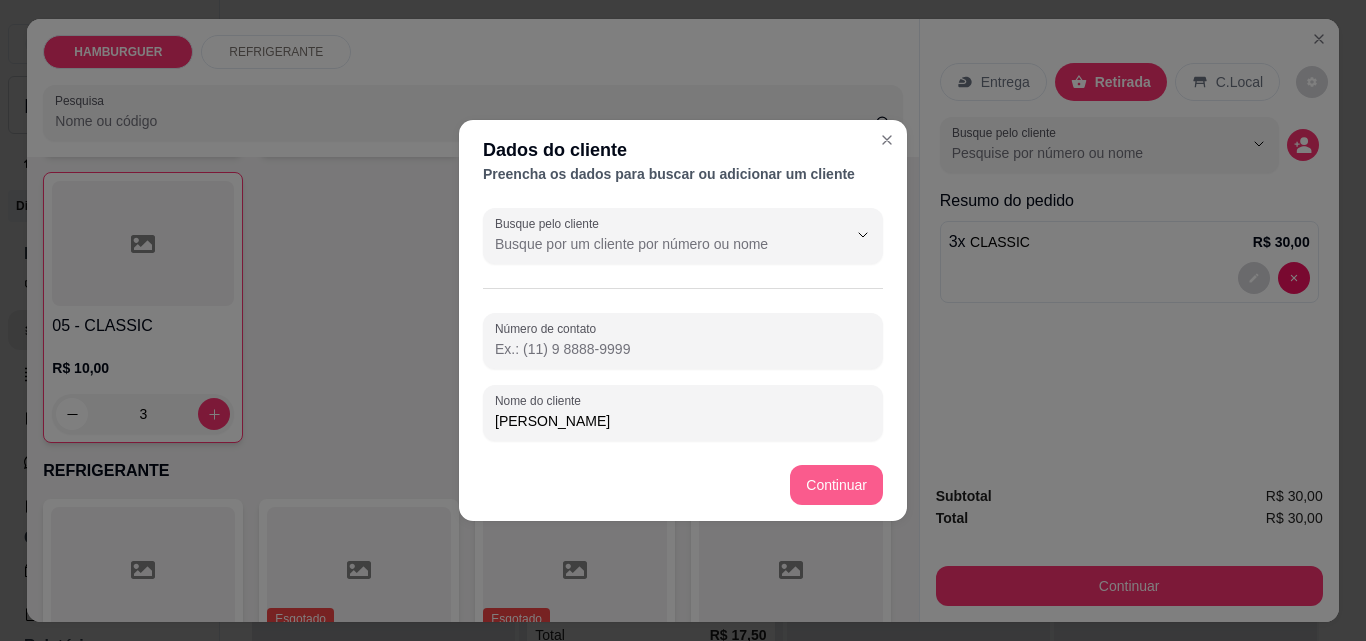 type on "[PERSON_NAME]" 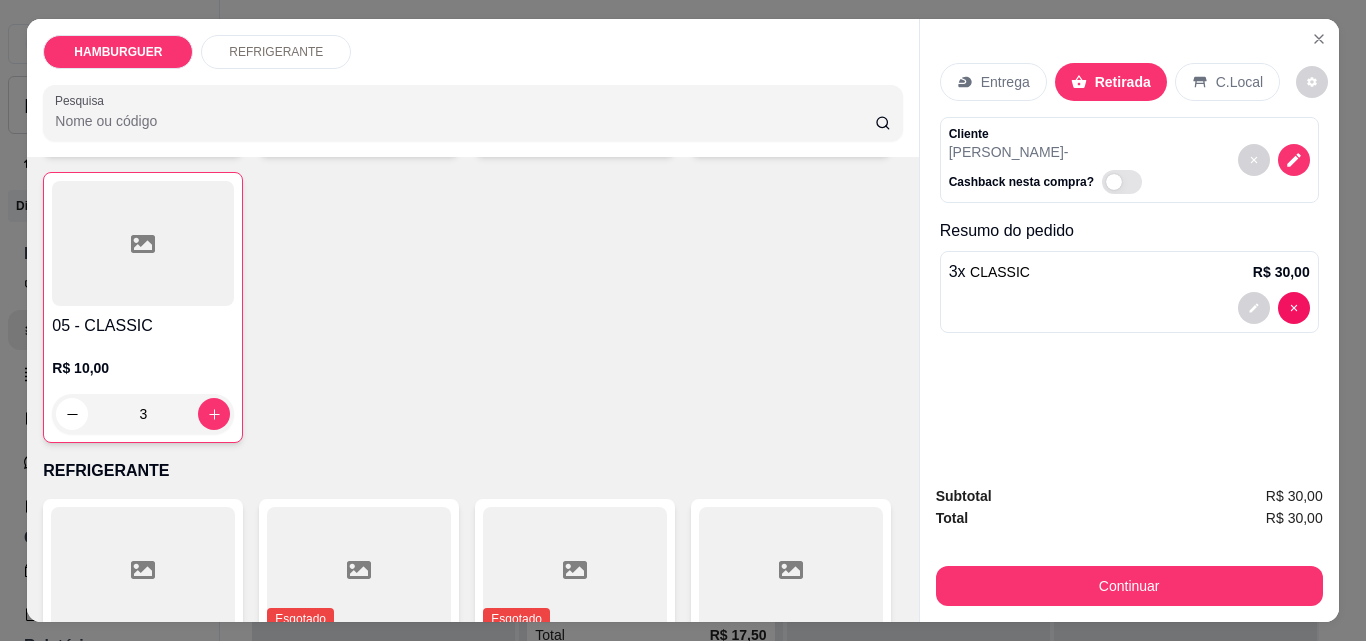 click on "Subtotal R$ 30,00 Total R$ 30,00 Continuar" at bounding box center (1129, 545) 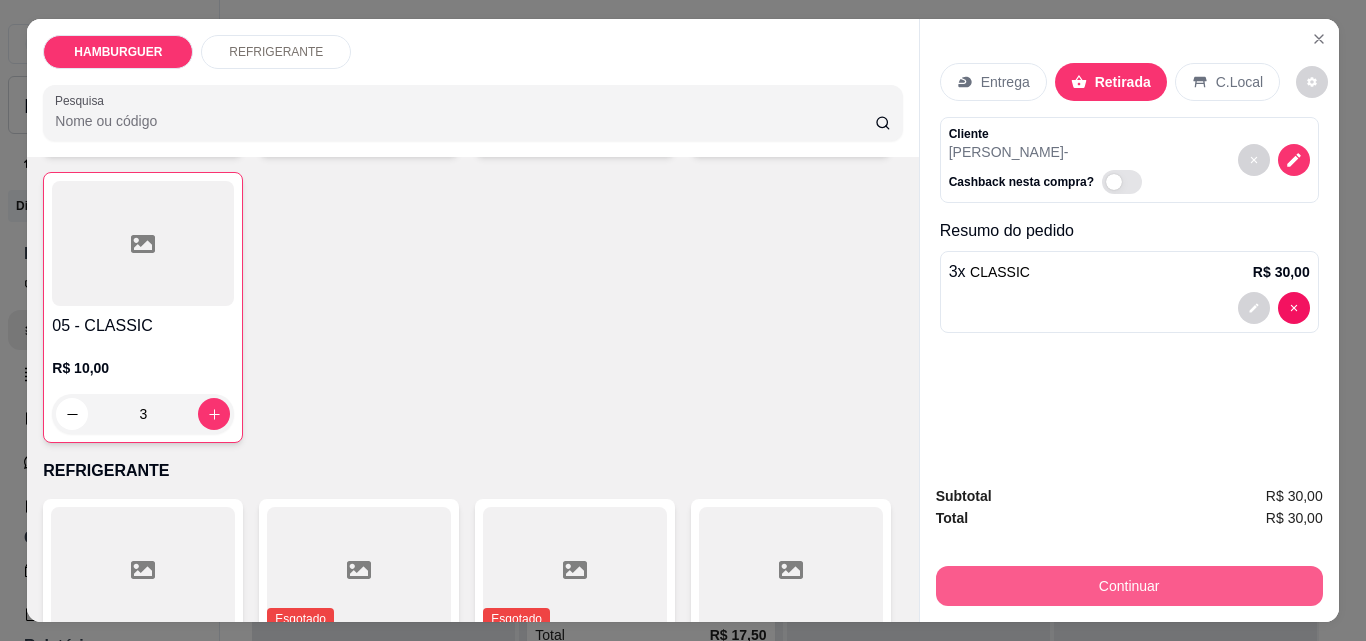 click on "Continuar" at bounding box center [1129, 586] 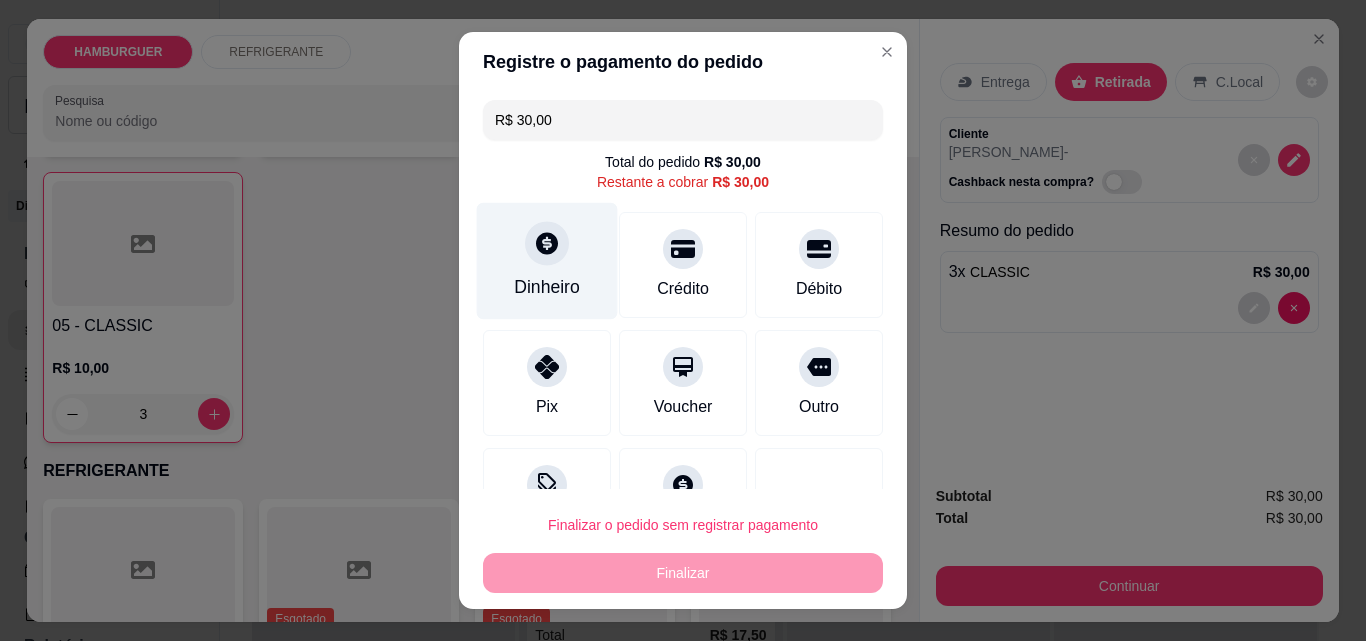 click 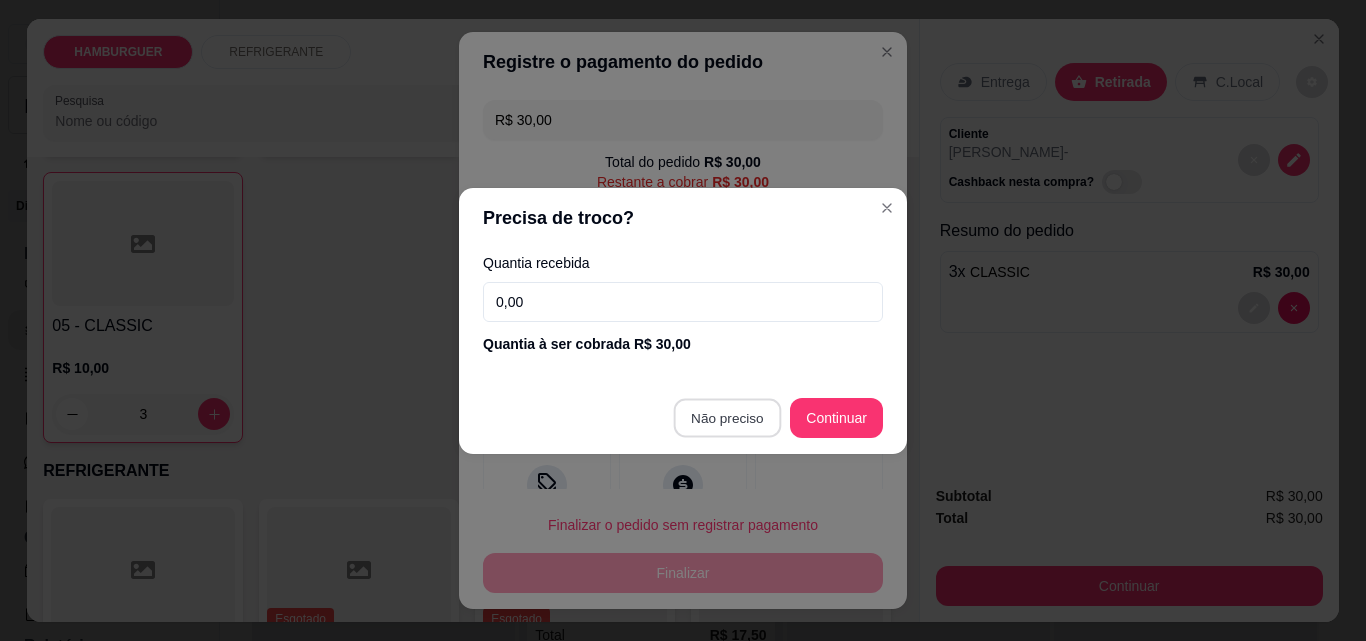 type on "R$ 0,00" 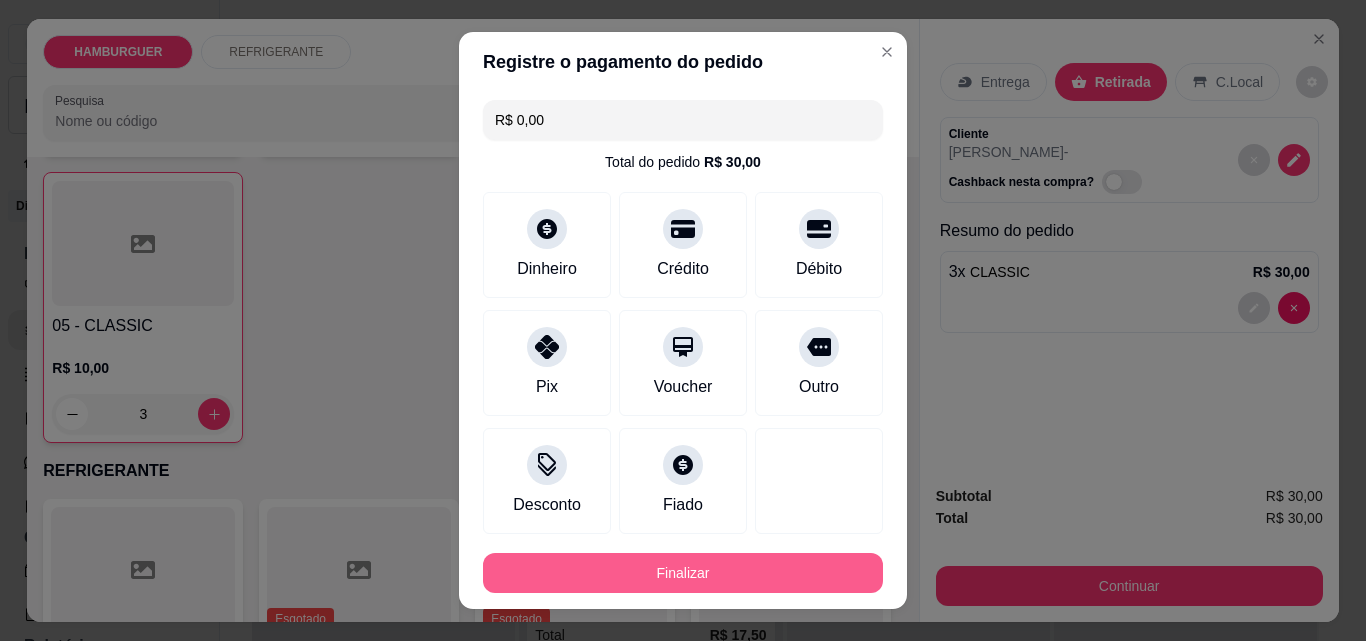 click on "Finalizar" at bounding box center [683, 573] 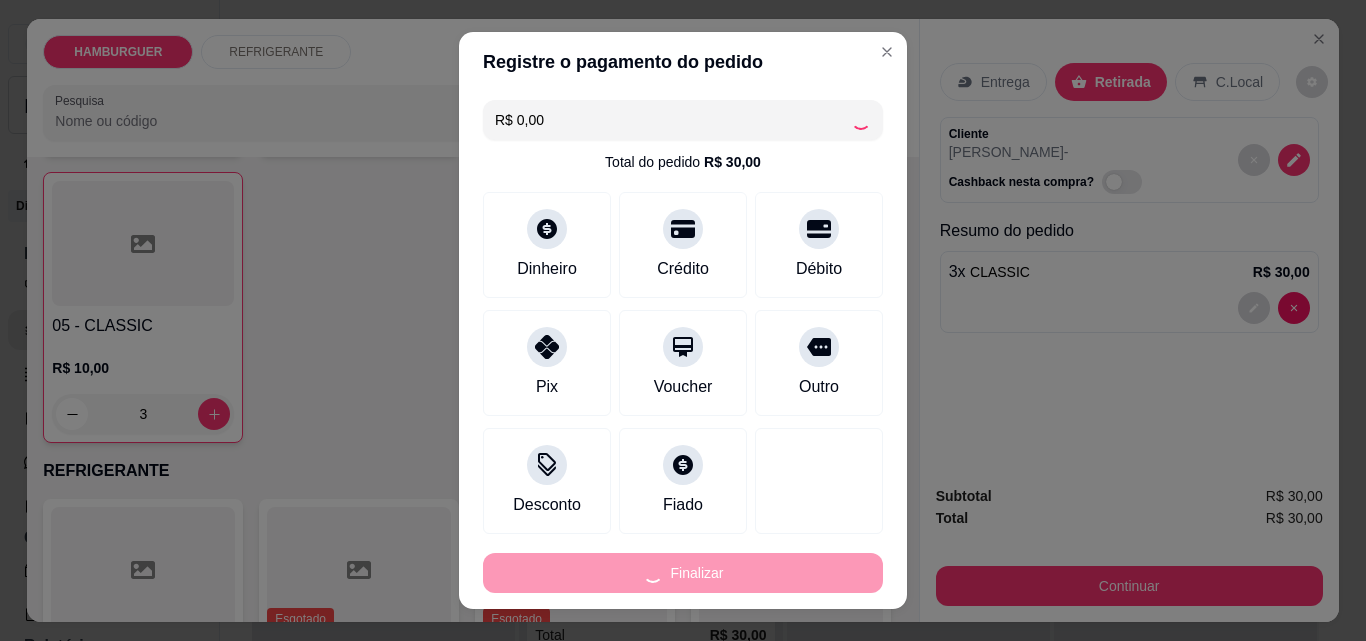 type on "0" 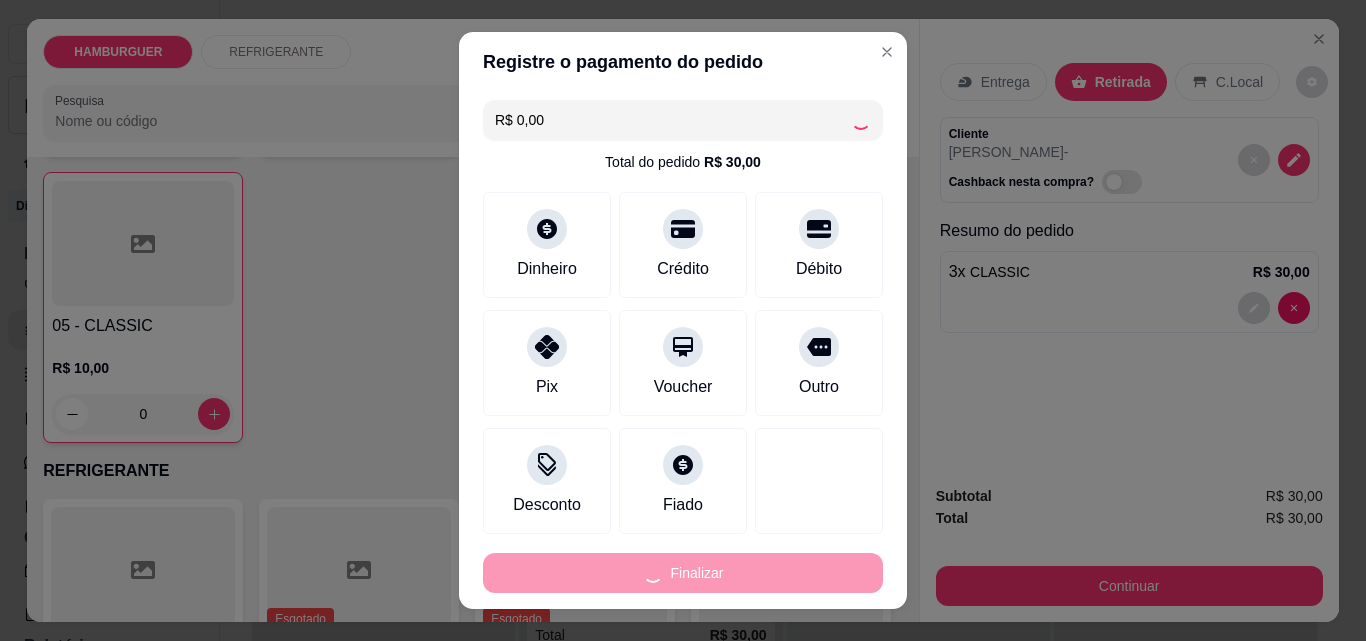 type on "-R$ 30,00" 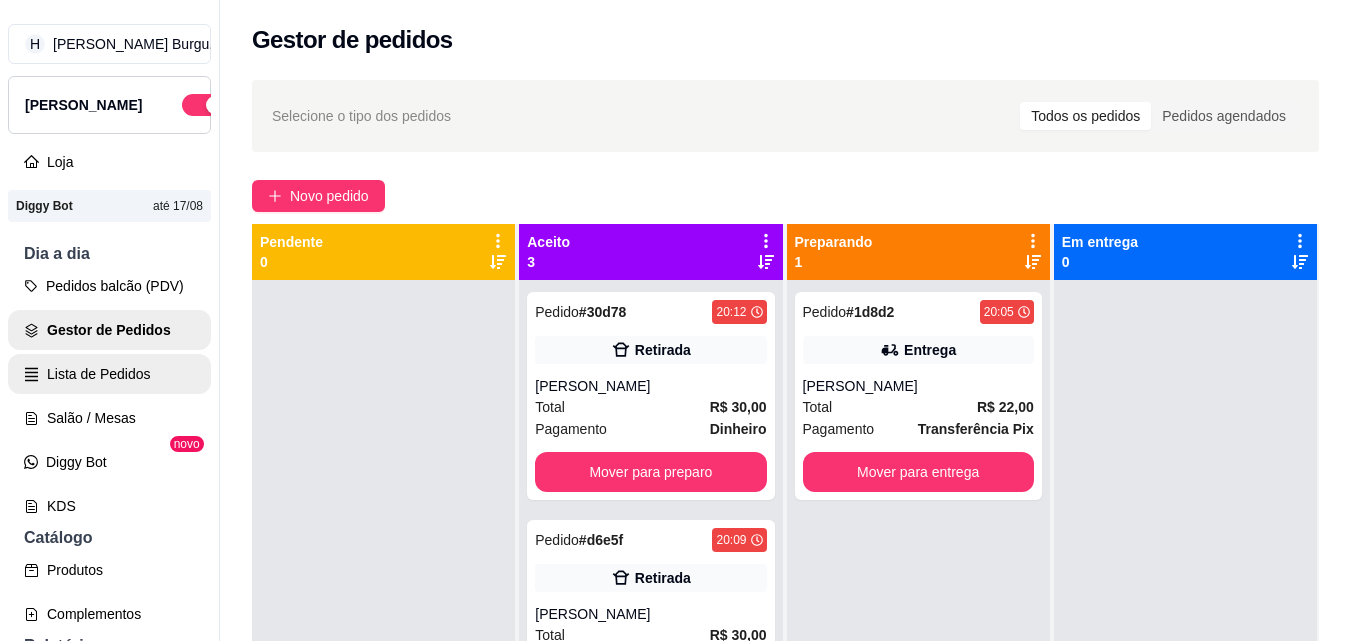 click on "Lista de Pedidos" at bounding box center [109, 374] 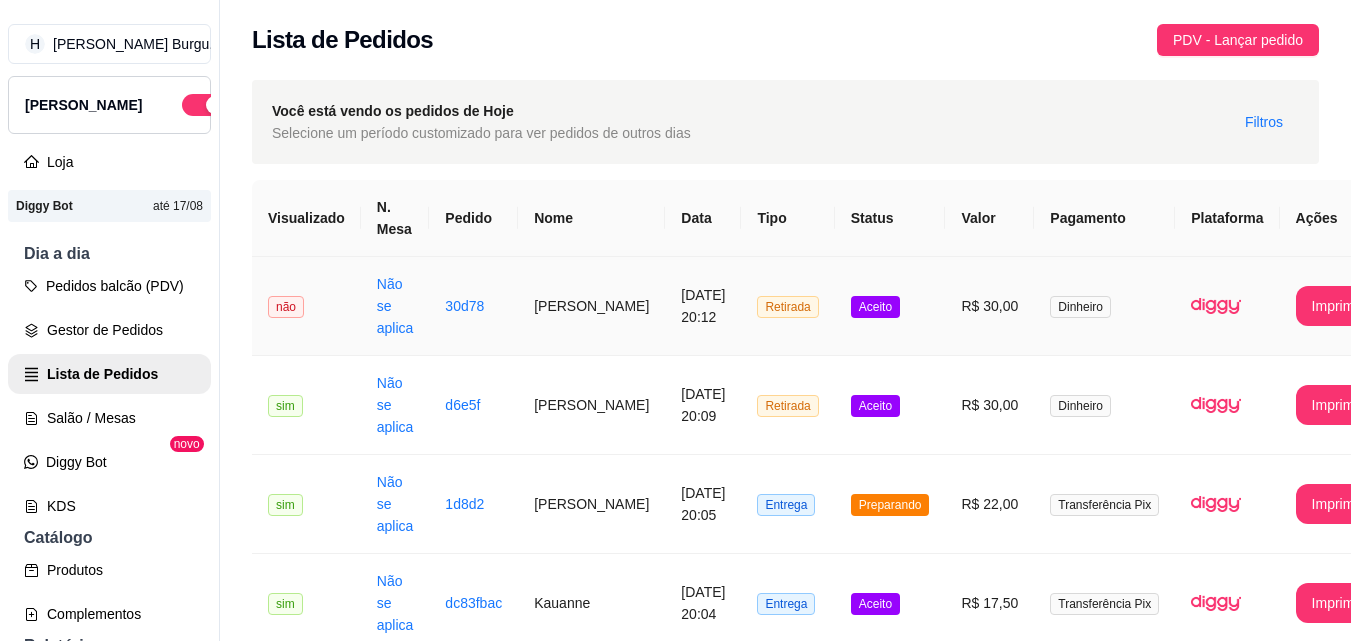 click on "Aceito" at bounding box center [890, 306] 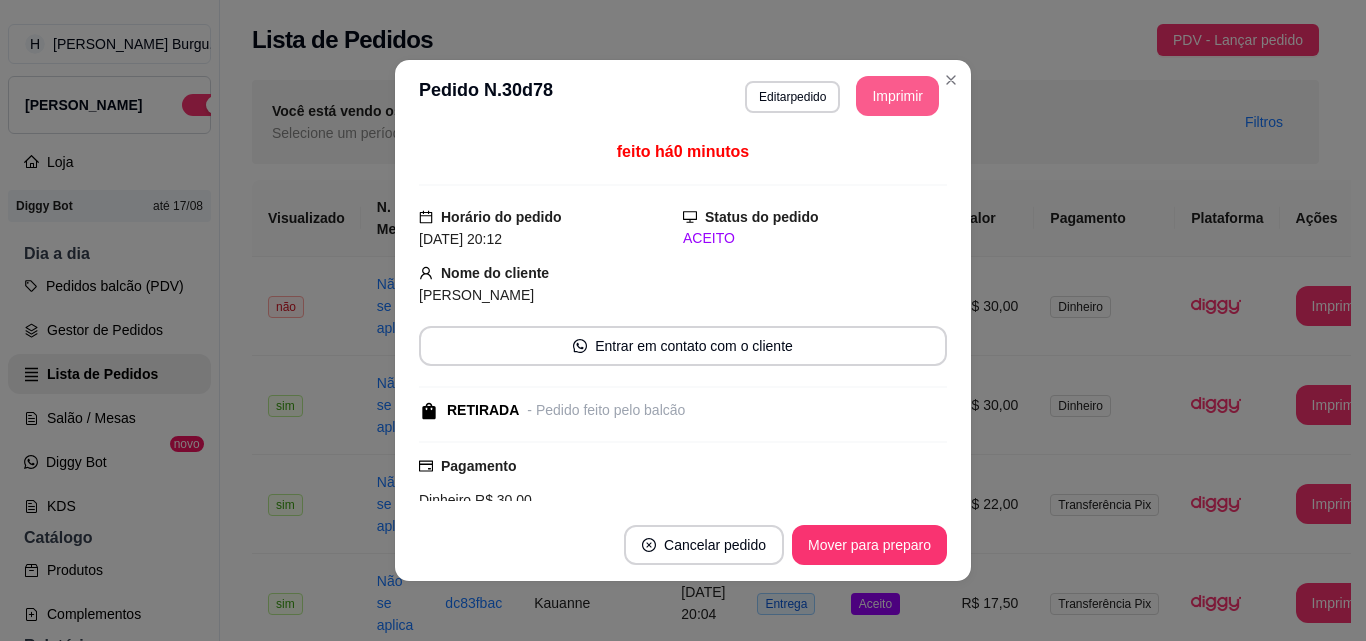 click on "Imprimir" at bounding box center (897, 96) 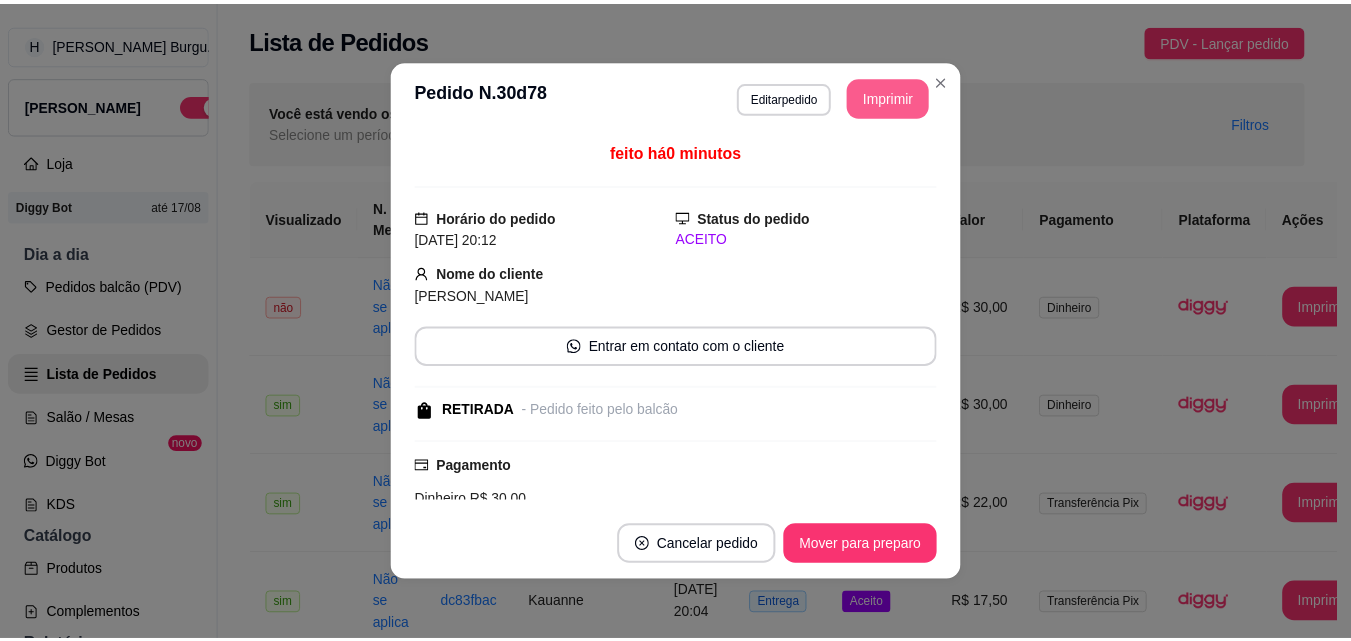 scroll, scrollTop: 0, scrollLeft: 0, axis: both 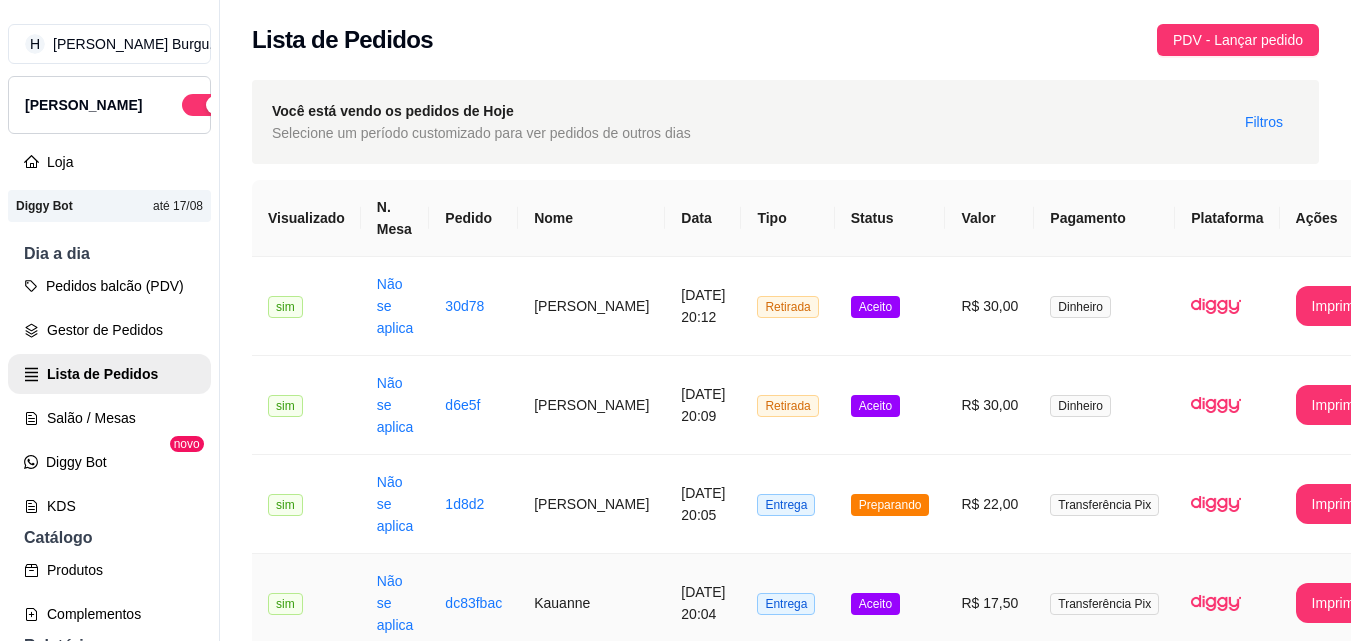 click on "R$ 17,50" at bounding box center [989, 603] 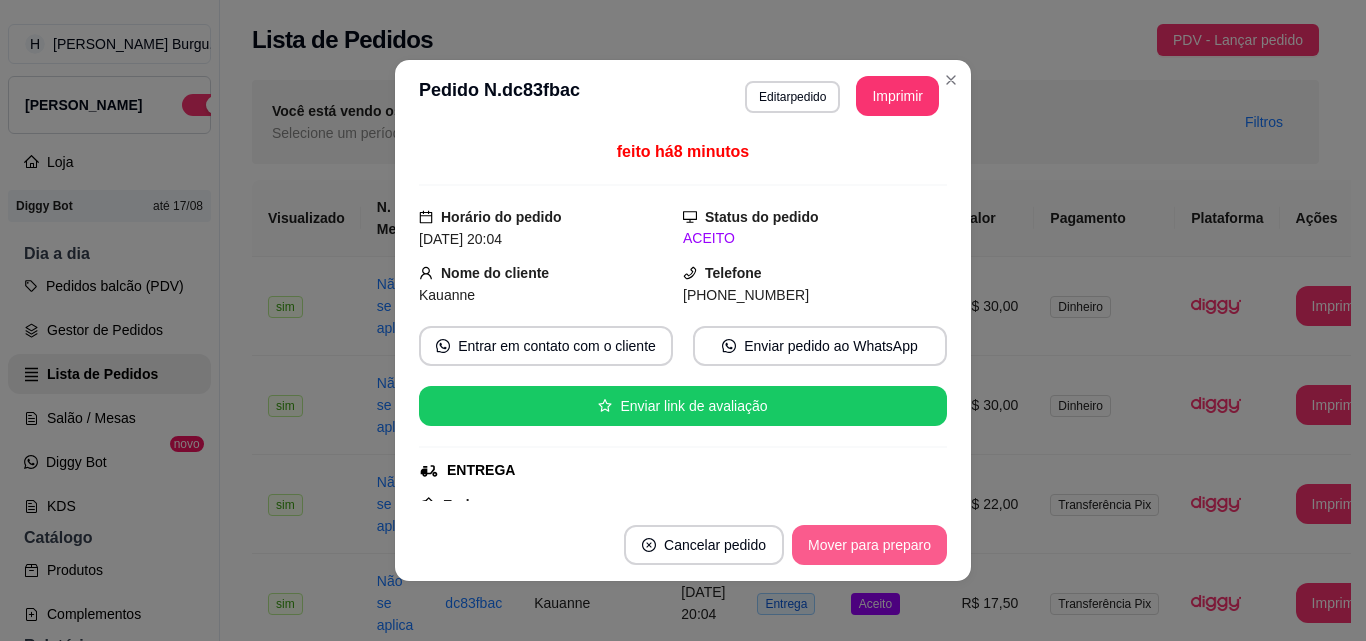 click on "Mover para preparo" at bounding box center (869, 545) 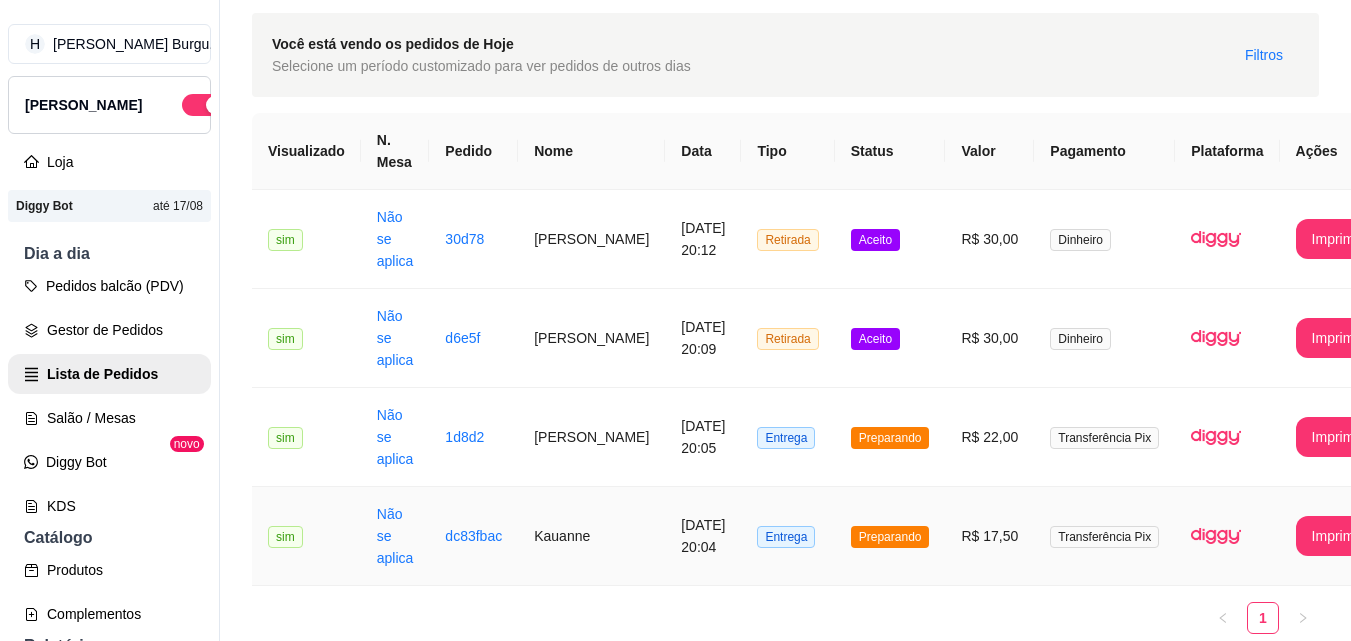 scroll, scrollTop: 171, scrollLeft: 0, axis: vertical 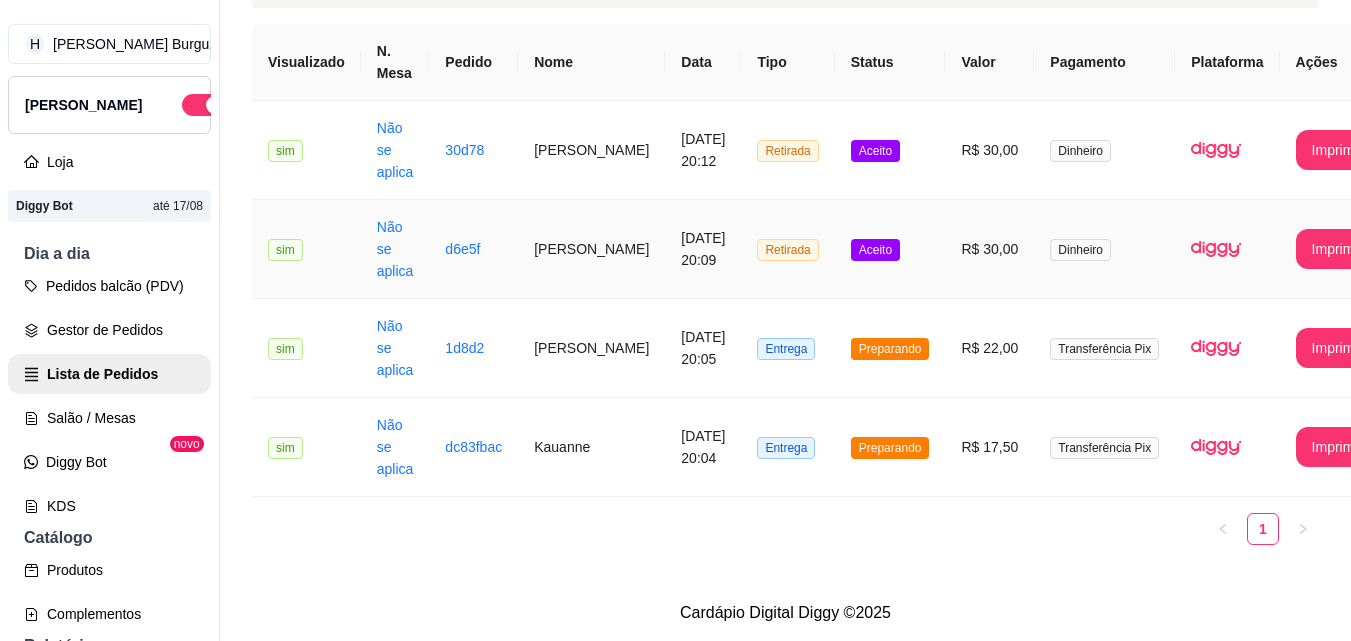 click on "Aceito" at bounding box center [890, 249] 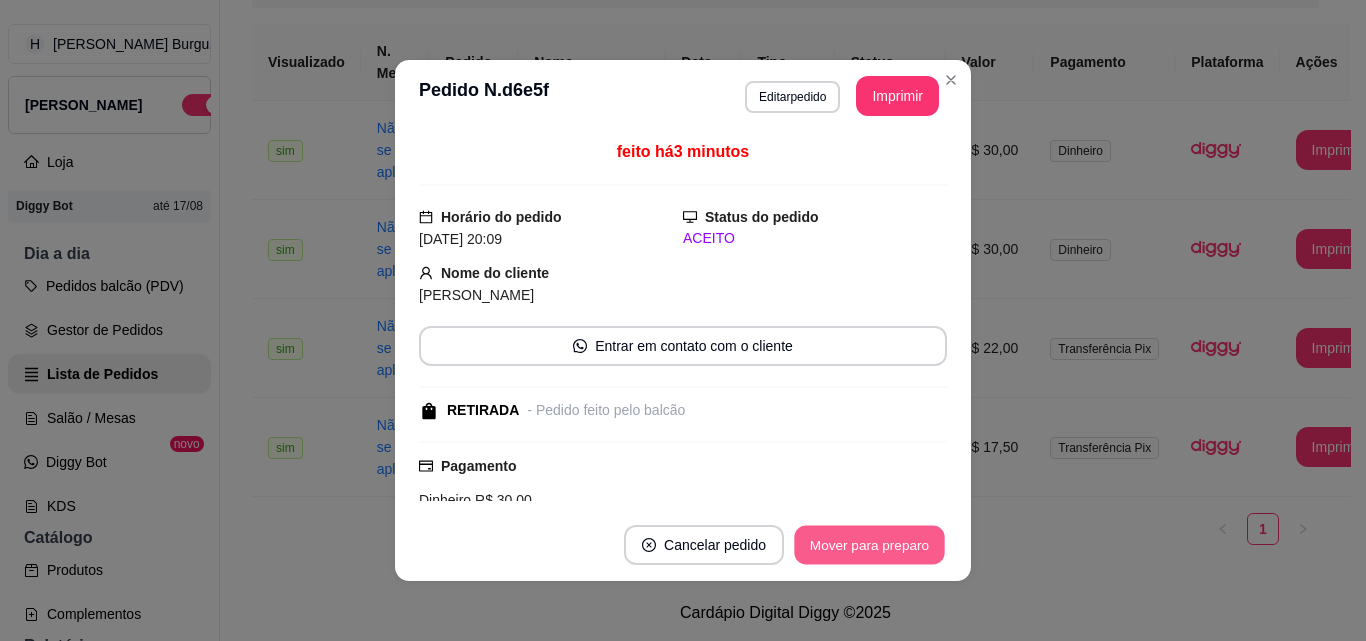 click on "Mover para preparo" at bounding box center [869, 545] 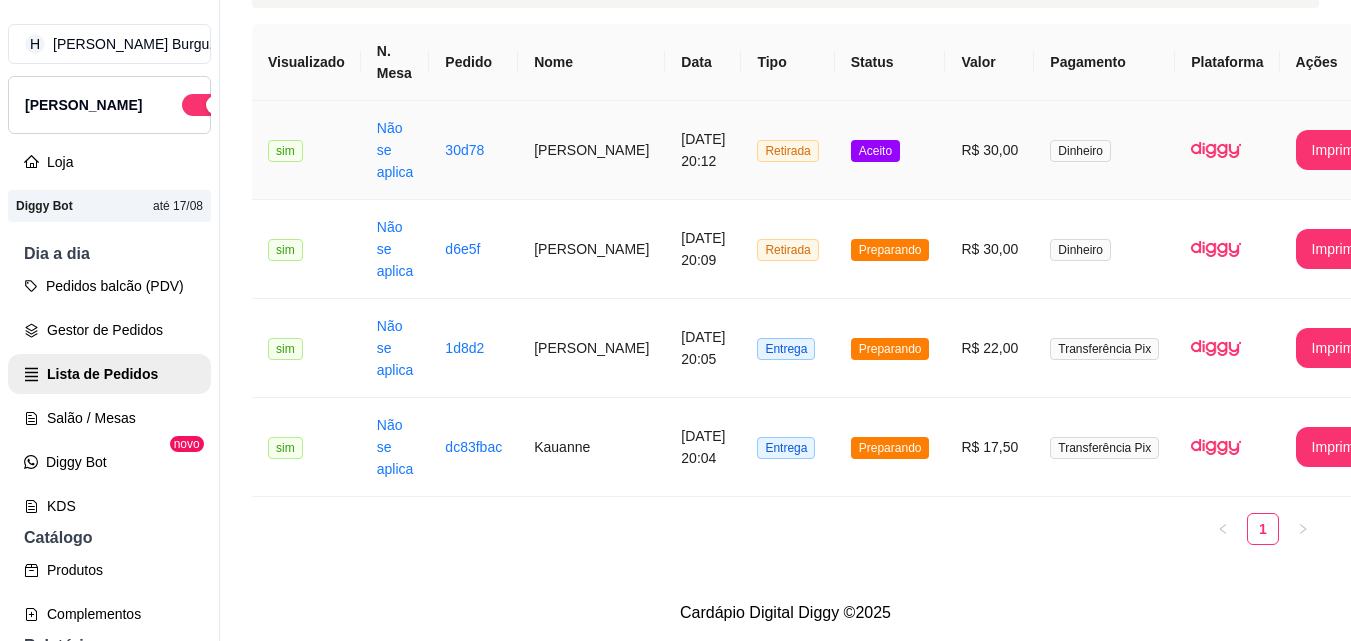 click on "R$ 30,00" at bounding box center (989, 150) 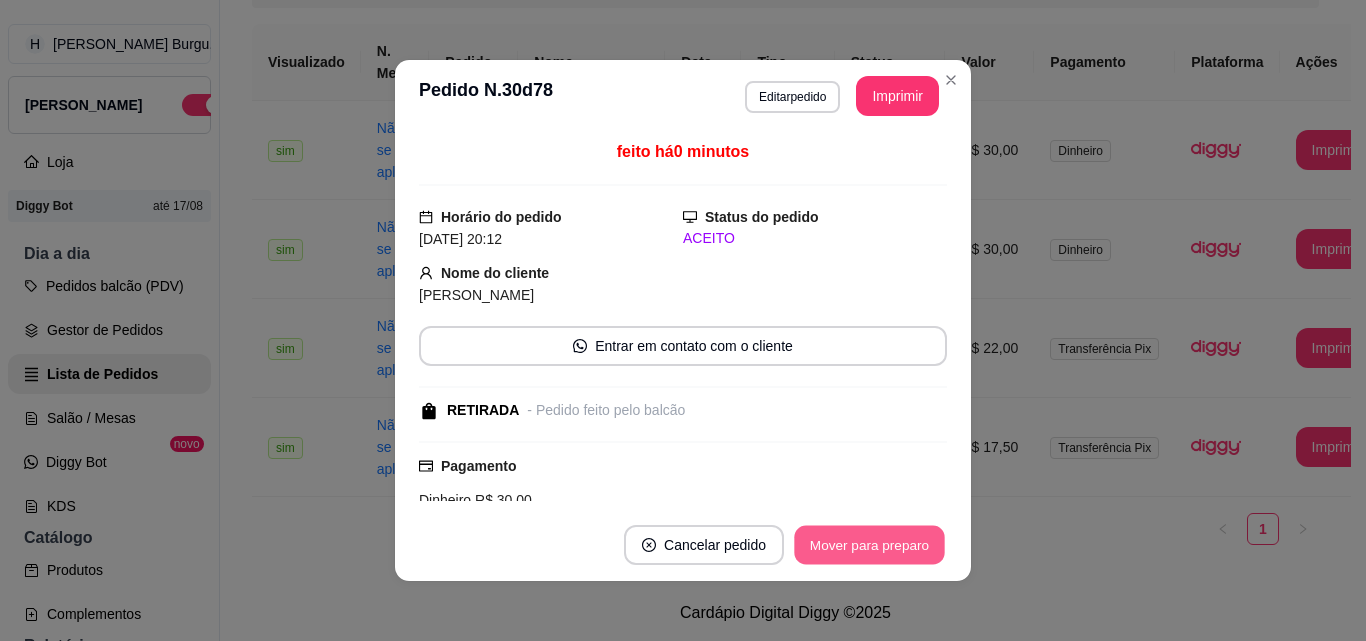 click on "Mover para preparo" at bounding box center [869, 545] 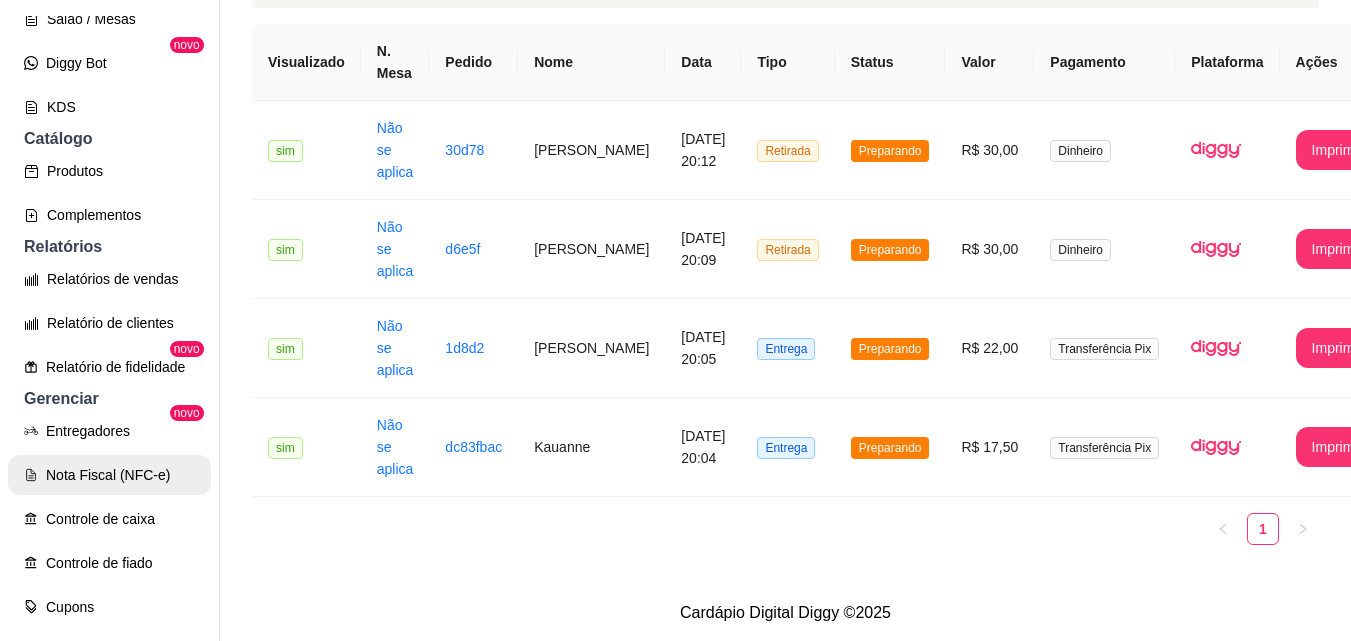 scroll, scrollTop: 400, scrollLeft: 0, axis: vertical 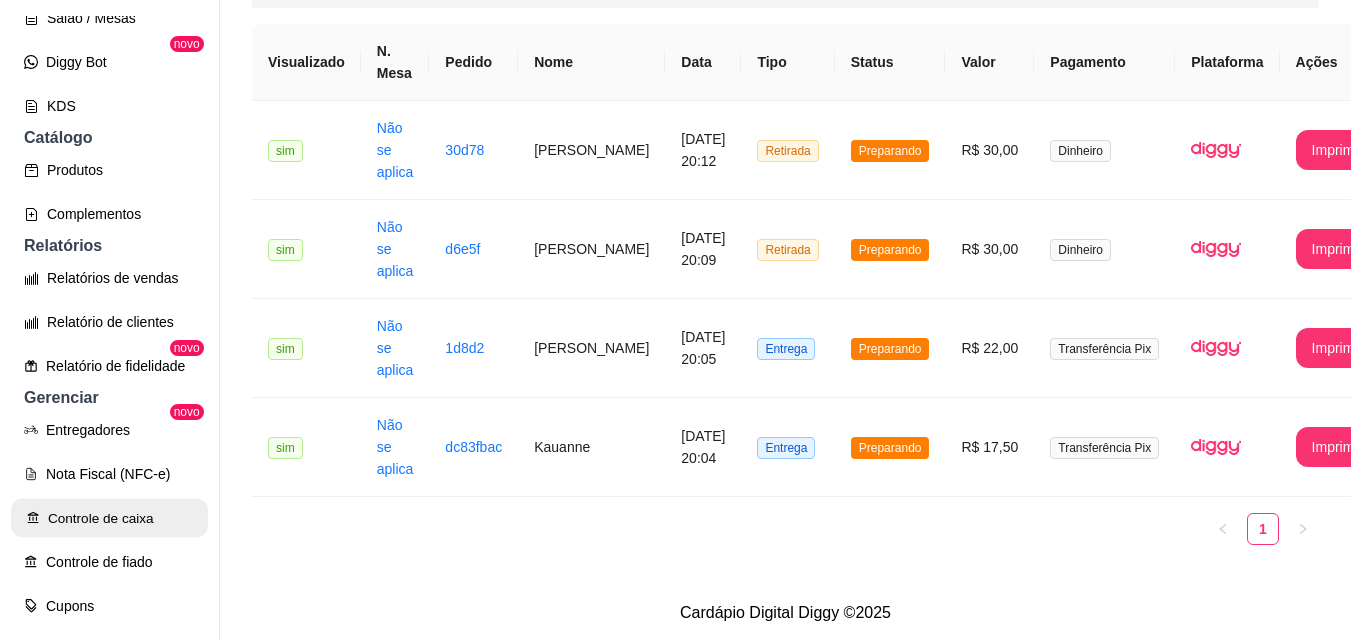 click on "Controle de caixa" at bounding box center (109, 518) 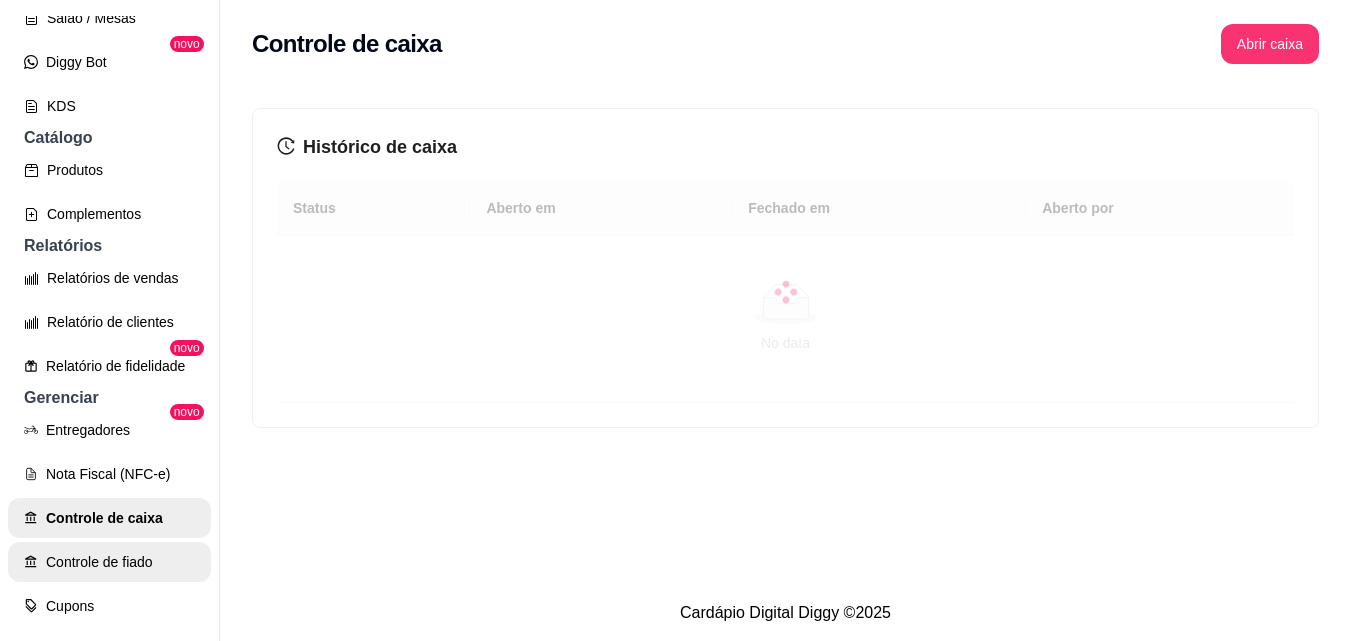 click on "Controle de fiado" at bounding box center [109, 562] 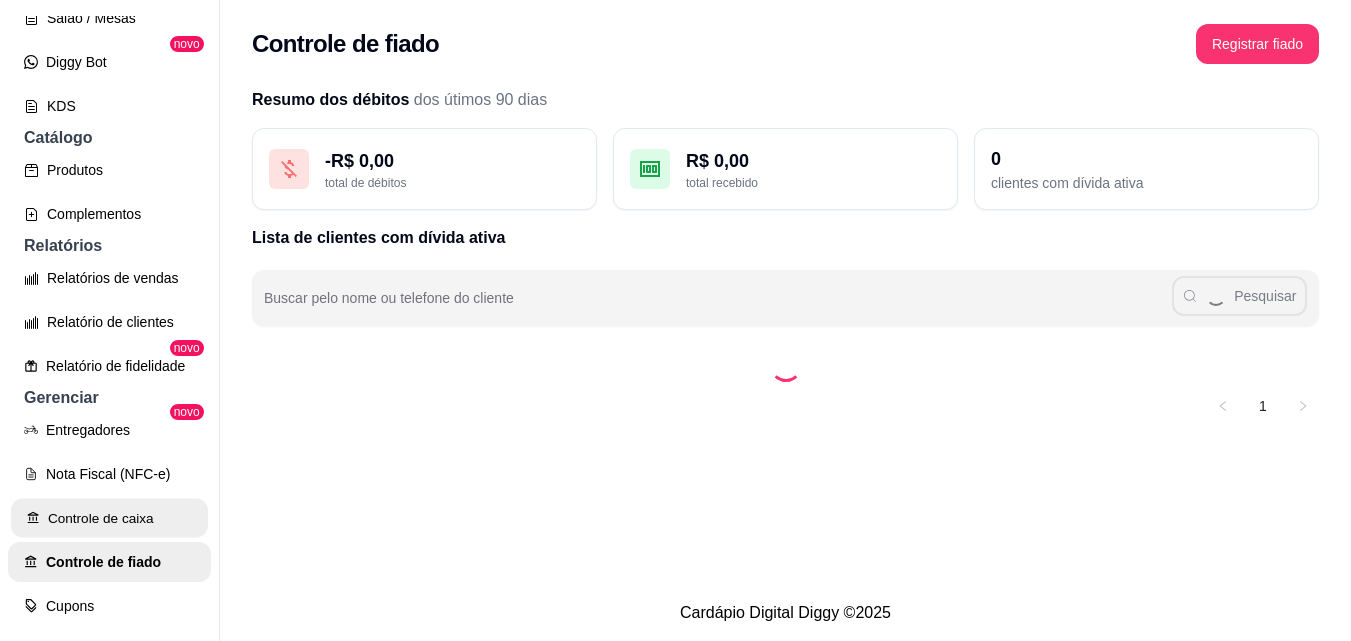 click on "Controle de caixa" at bounding box center [109, 518] 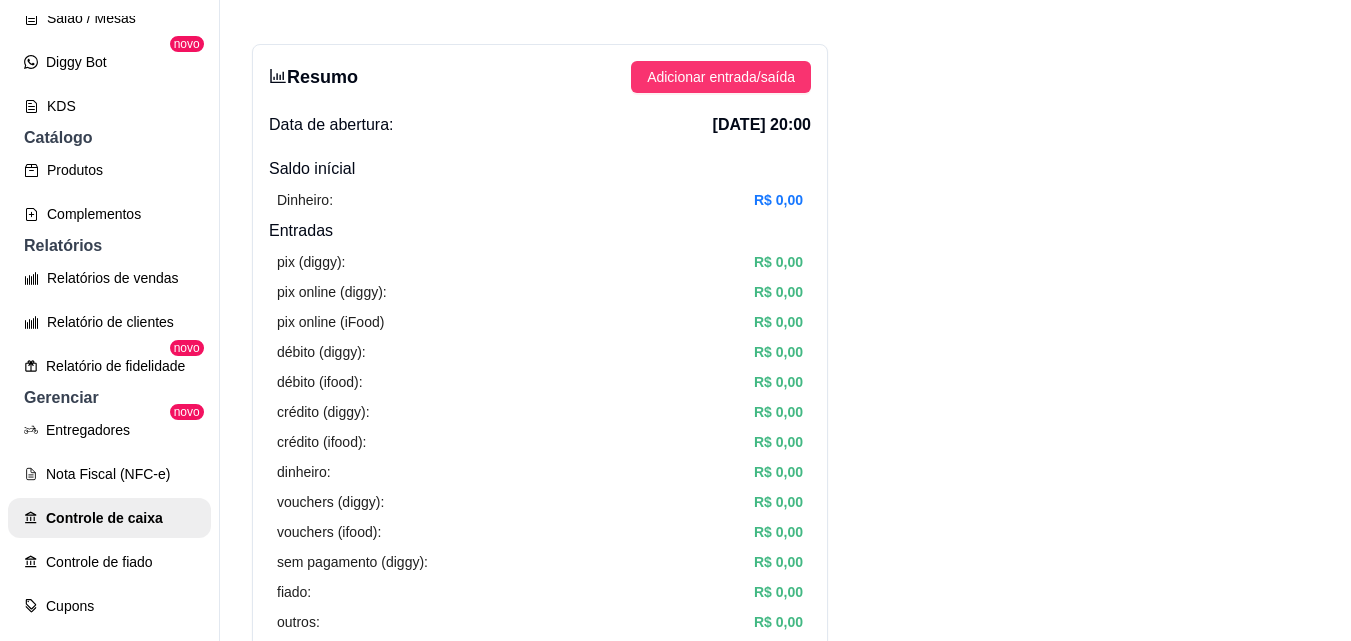 scroll, scrollTop: 0, scrollLeft: 0, axis: both 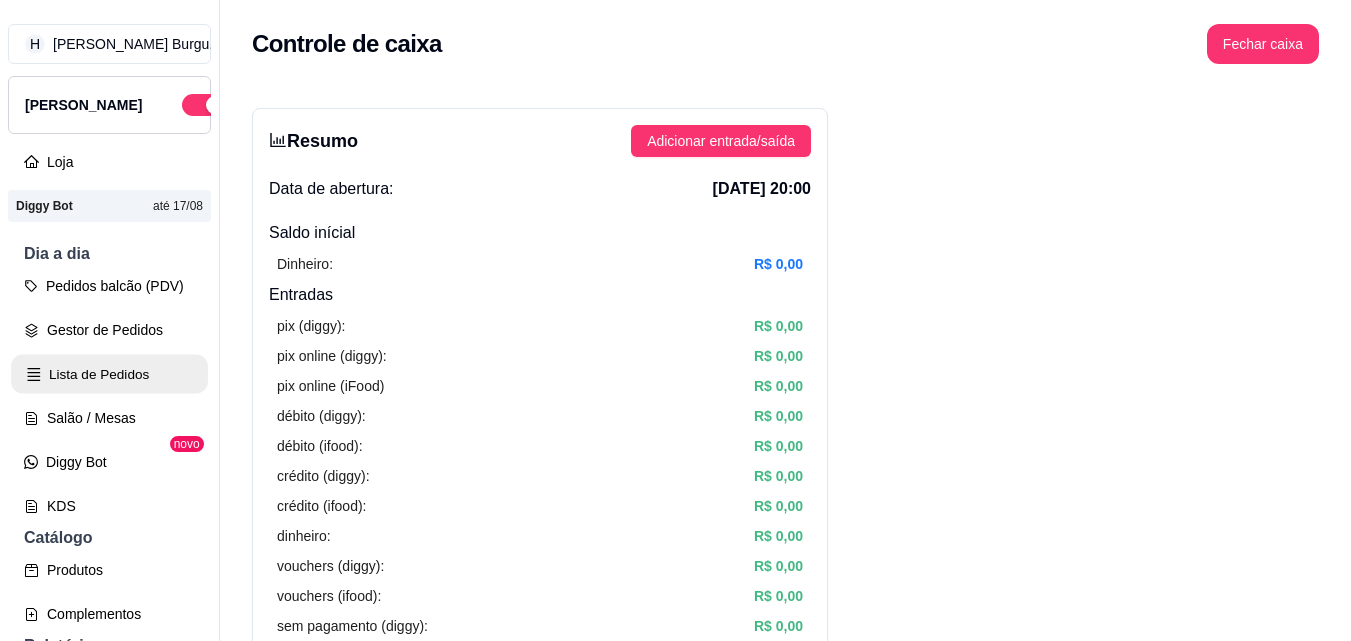 click on "Lista de Pedidos" at bounding box center (109, 374) 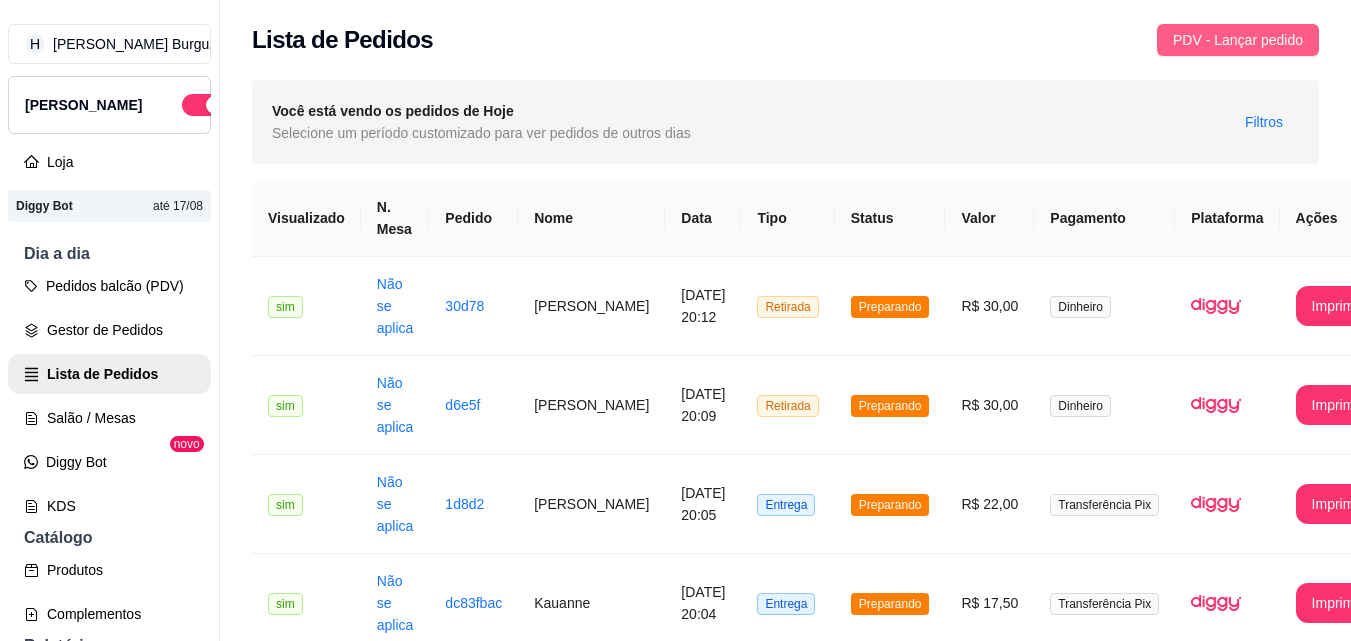 click on "PDV - Lançar pedido" at bounding box center [1238, 40] 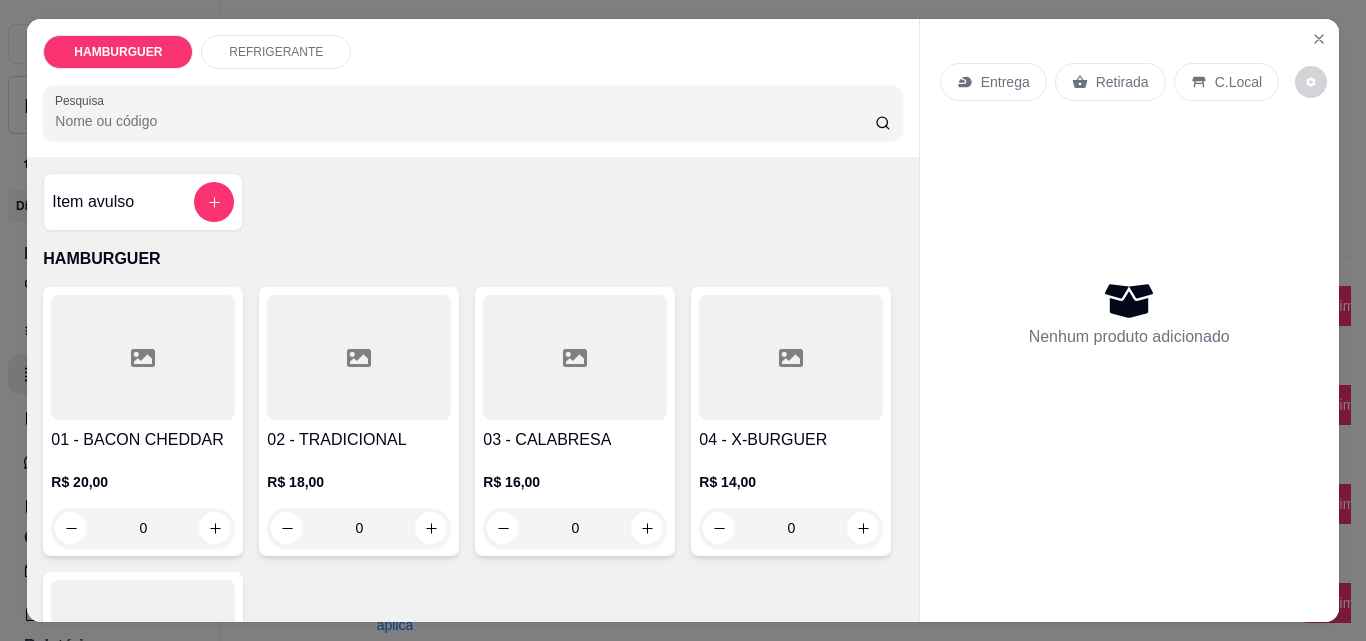 click on "C.Local" at bounding box center (1238, 82) 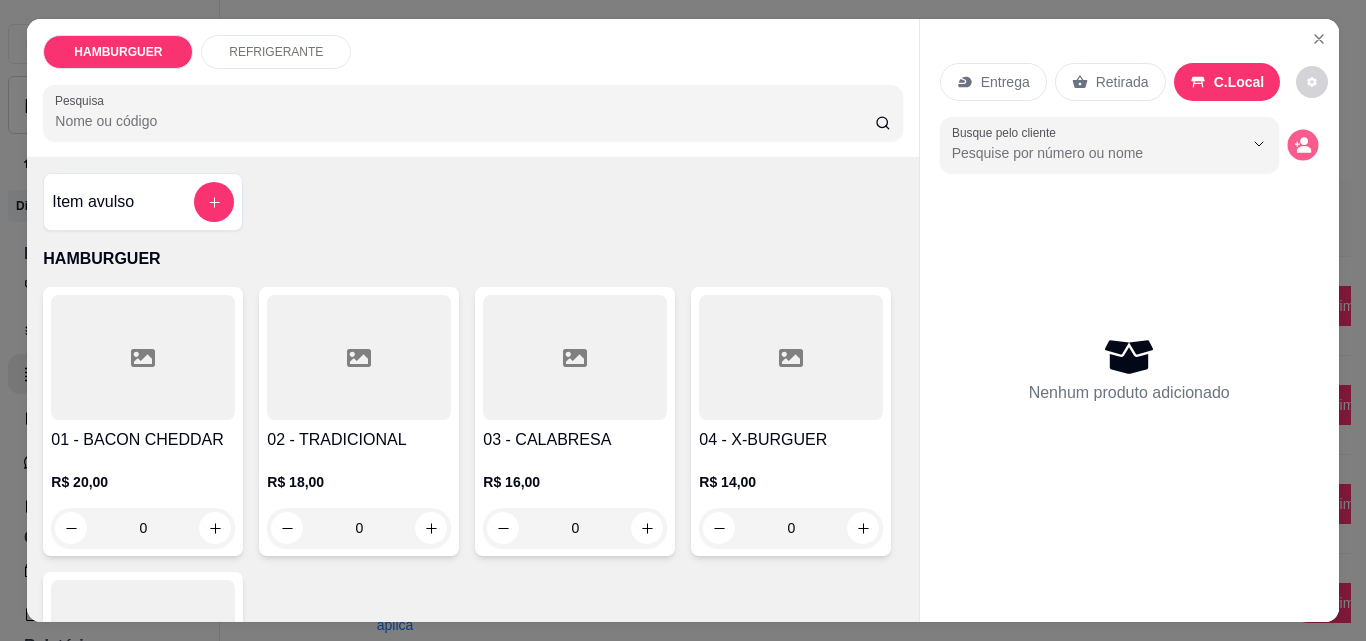 click at bounding box center (1302, 145) 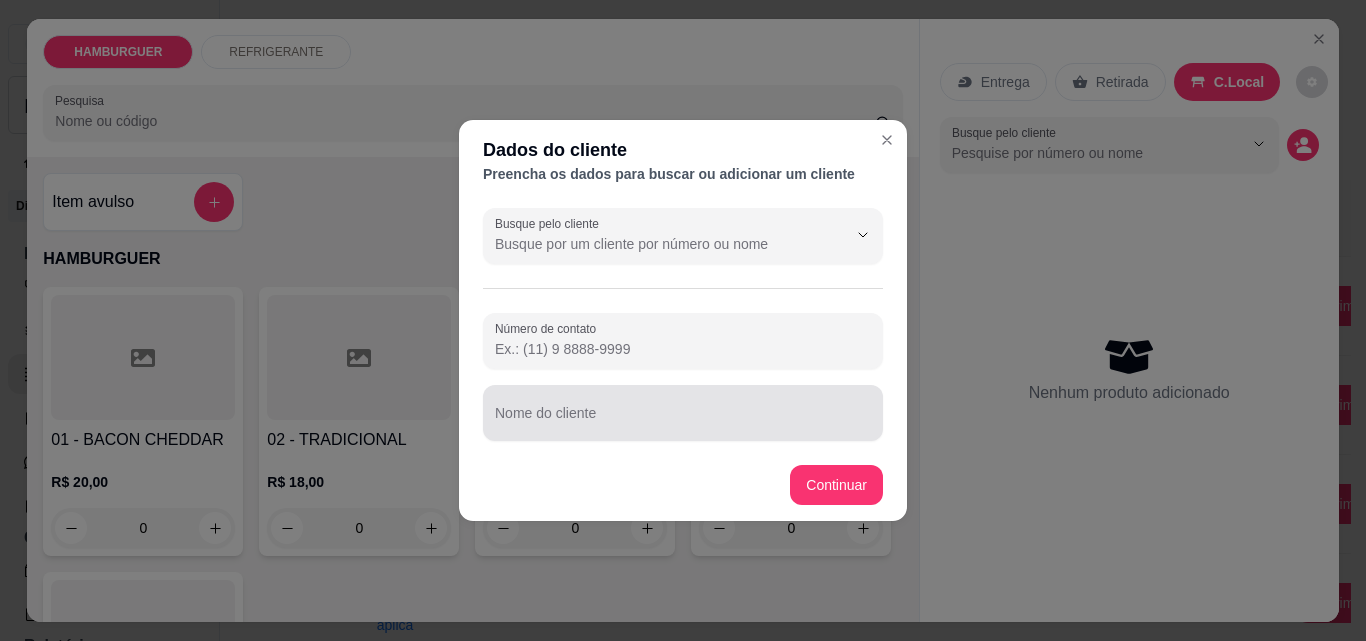 click at bounding box center [683, 413] 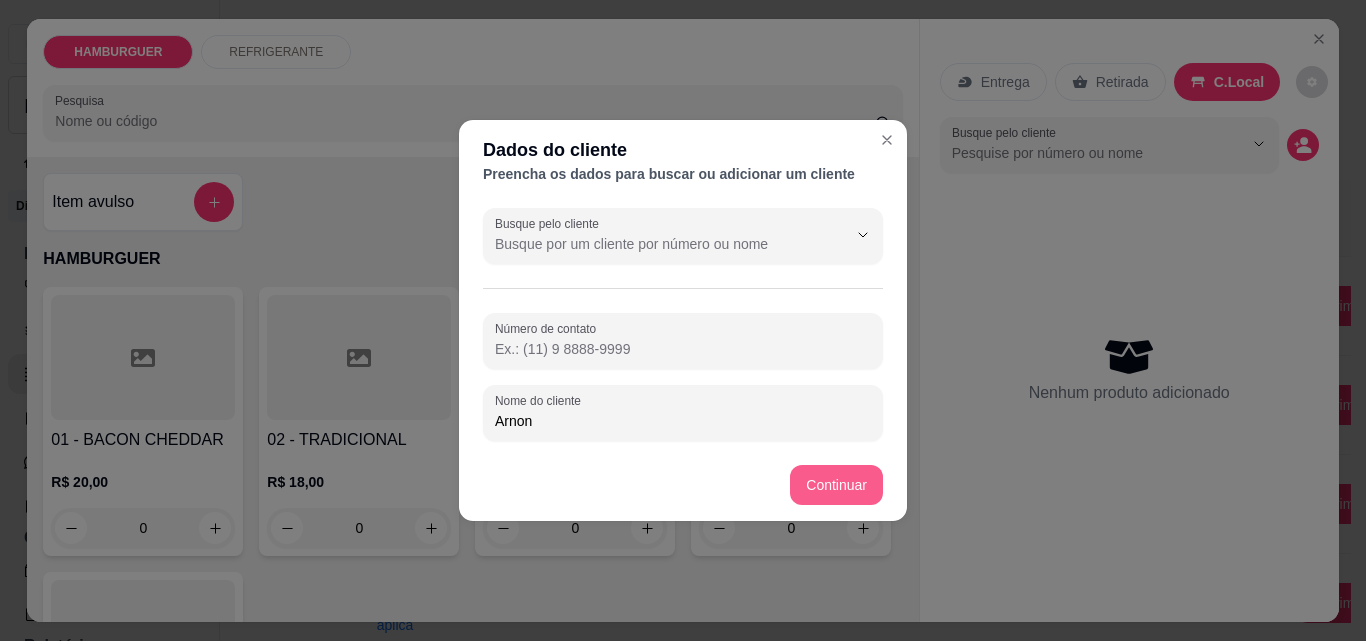type on "Arnon" 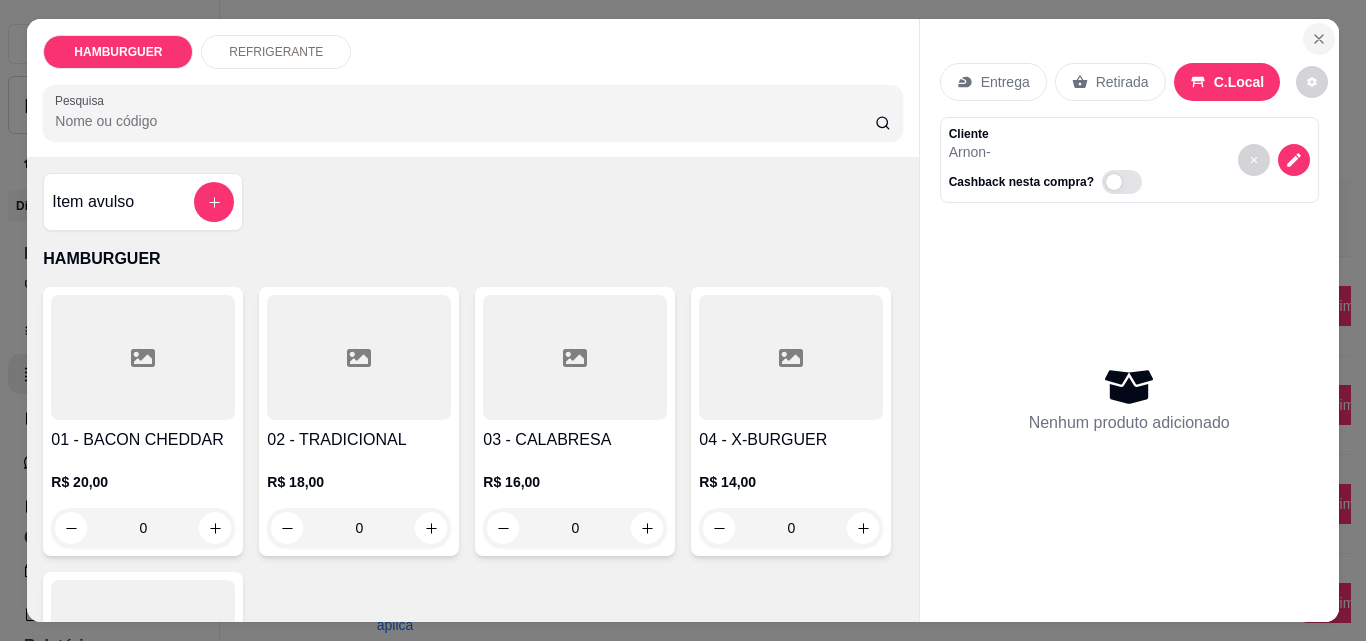 click 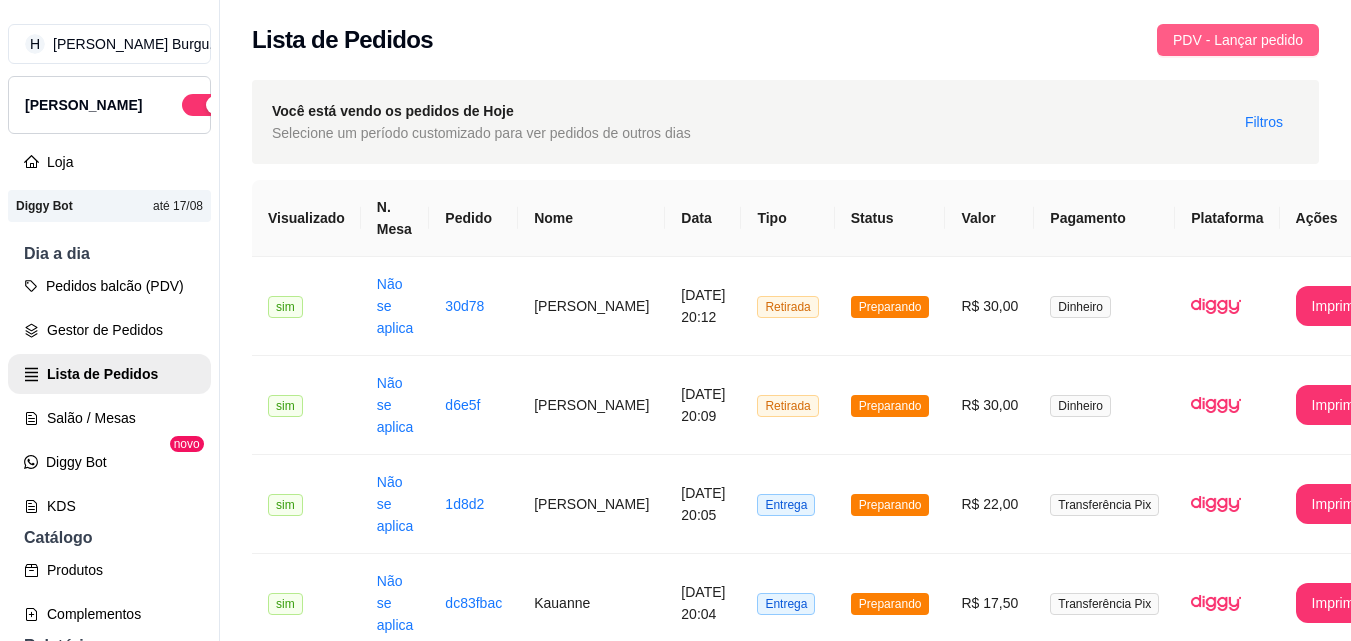 click on "PDV - Lançar pedido" at bounding box center (1238, 40) 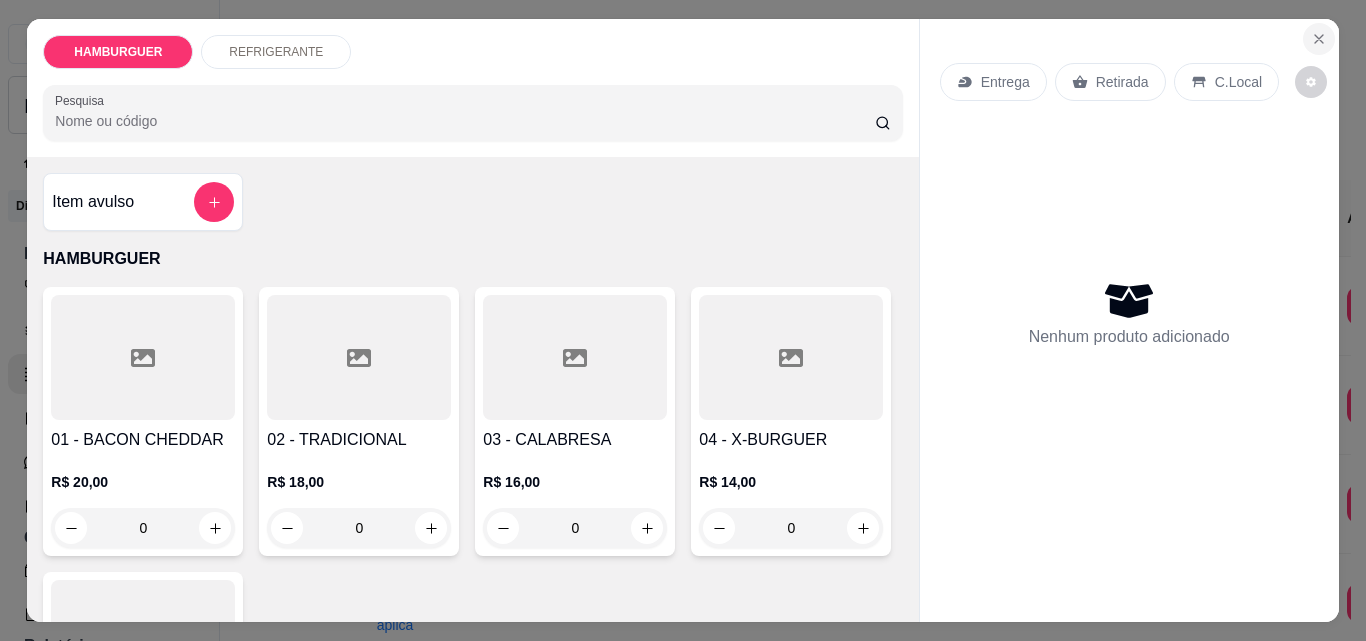 click at bounding box center [1319, 39] 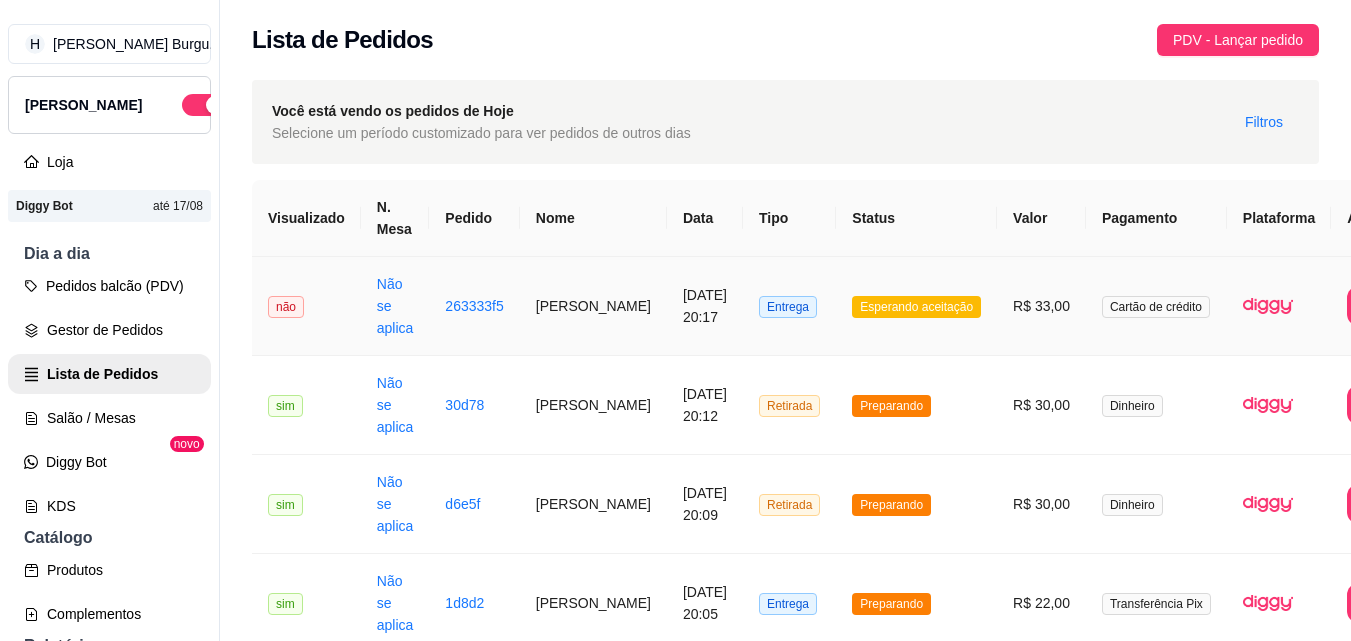 click on "Entrega" at bounding box center (789, 306) 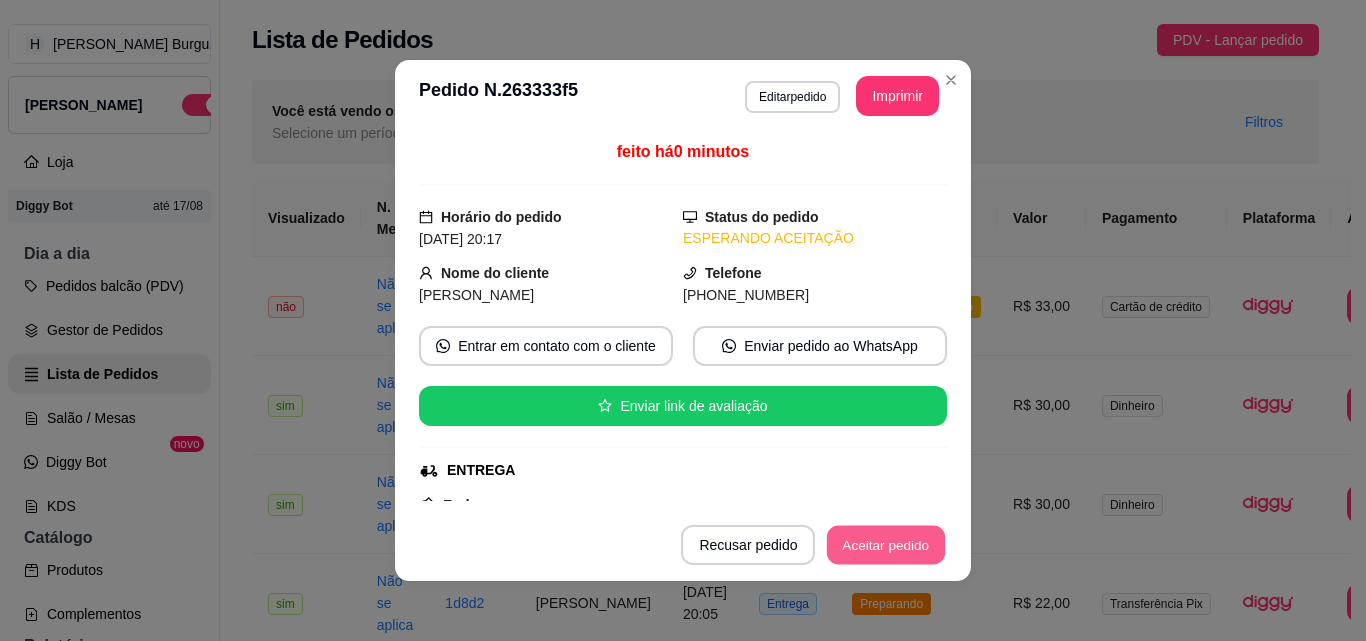 click on "Aceitar pedido" at bounding box center [886, 545] 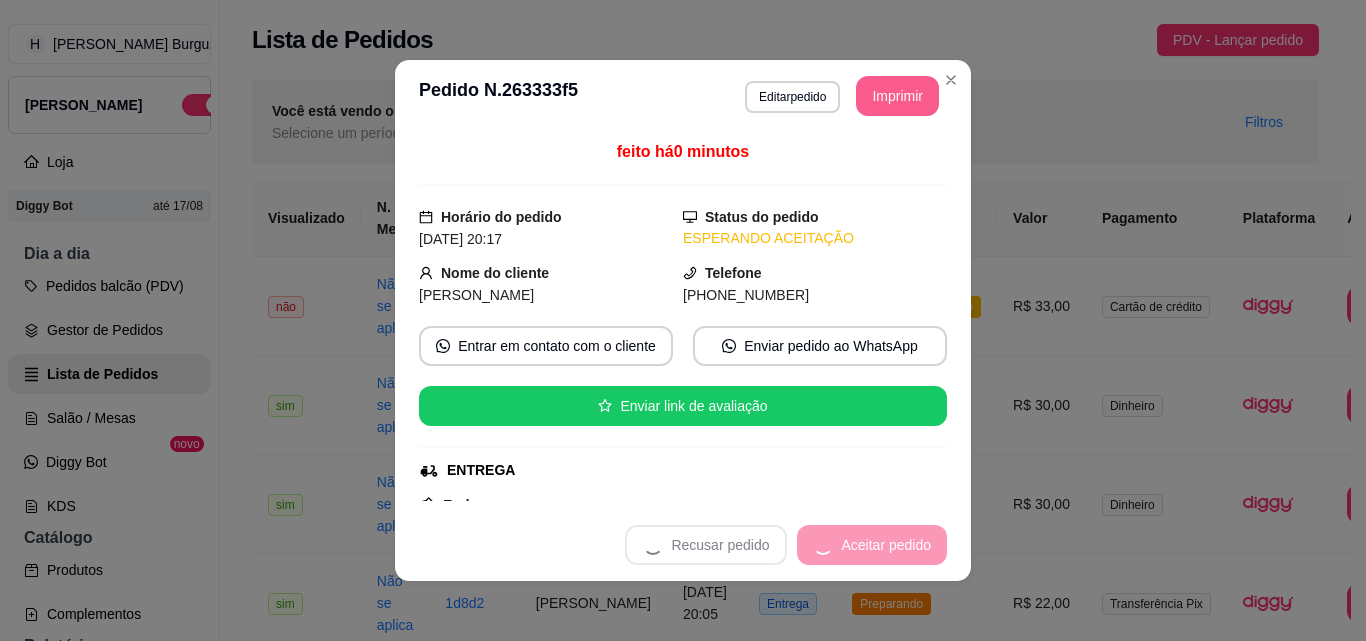 click on "Imprimir" at bounding box center [897, 96] 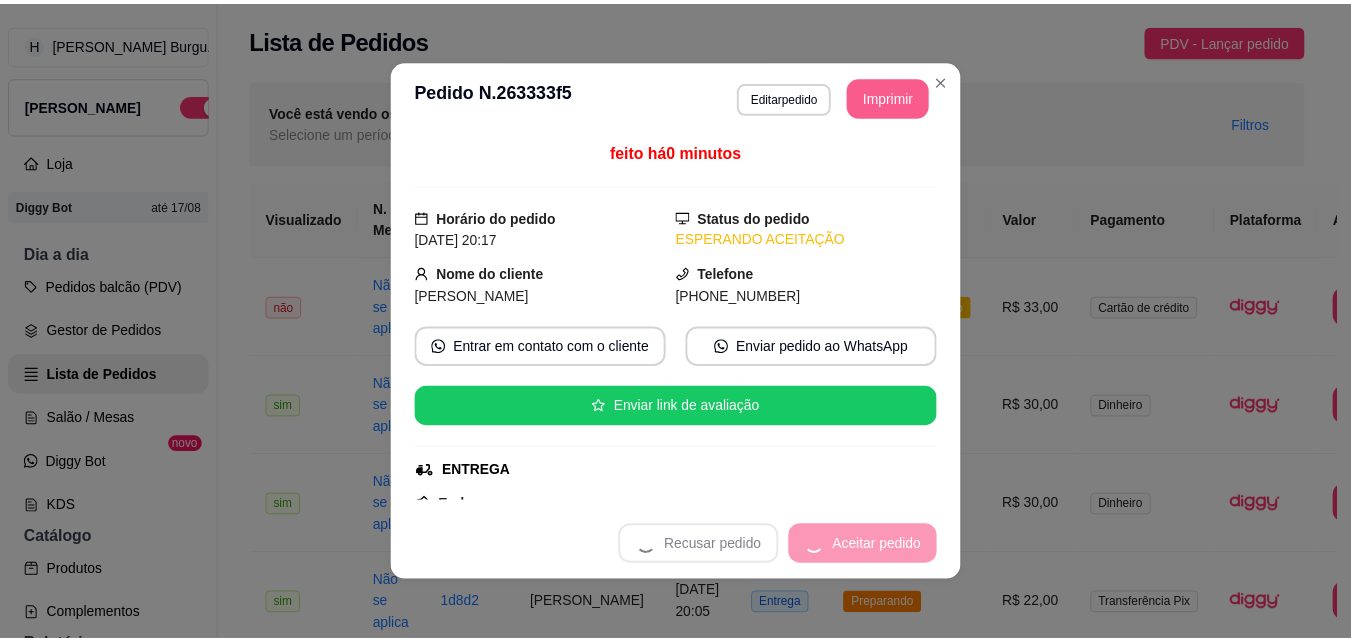 scroll, scrollTop: 0, scrollLeft: 0, axis: both 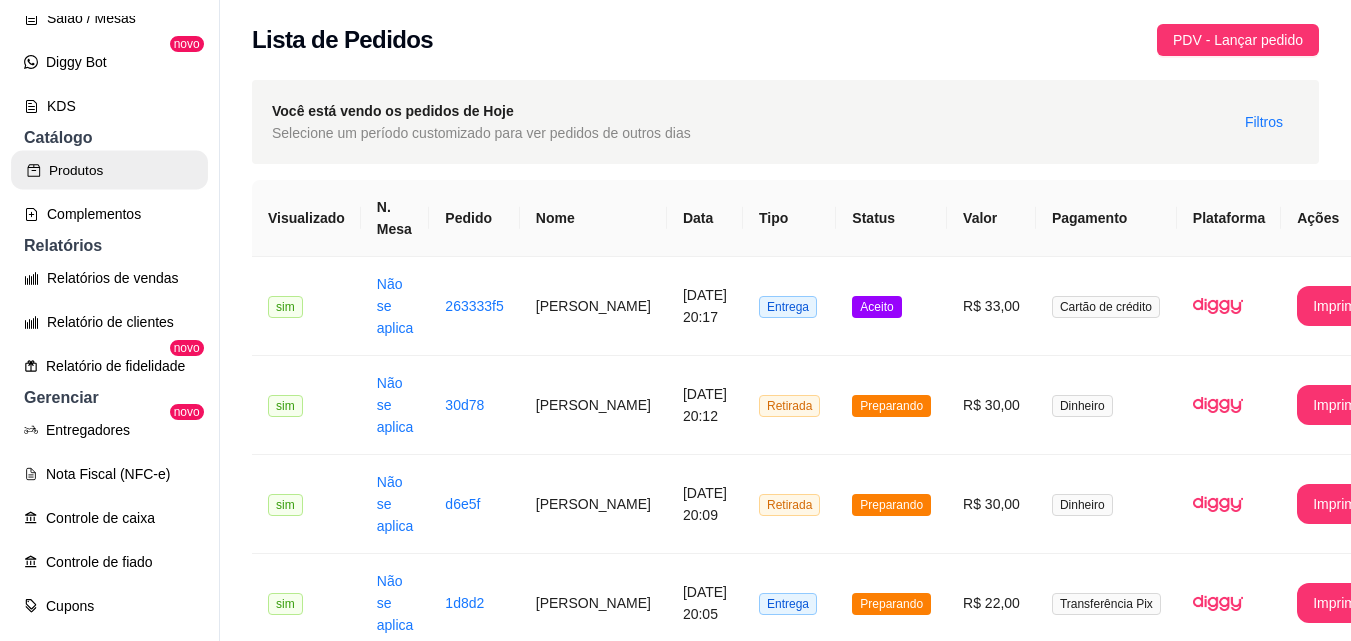 click on "Produtos" at bounding box center (109, 170) 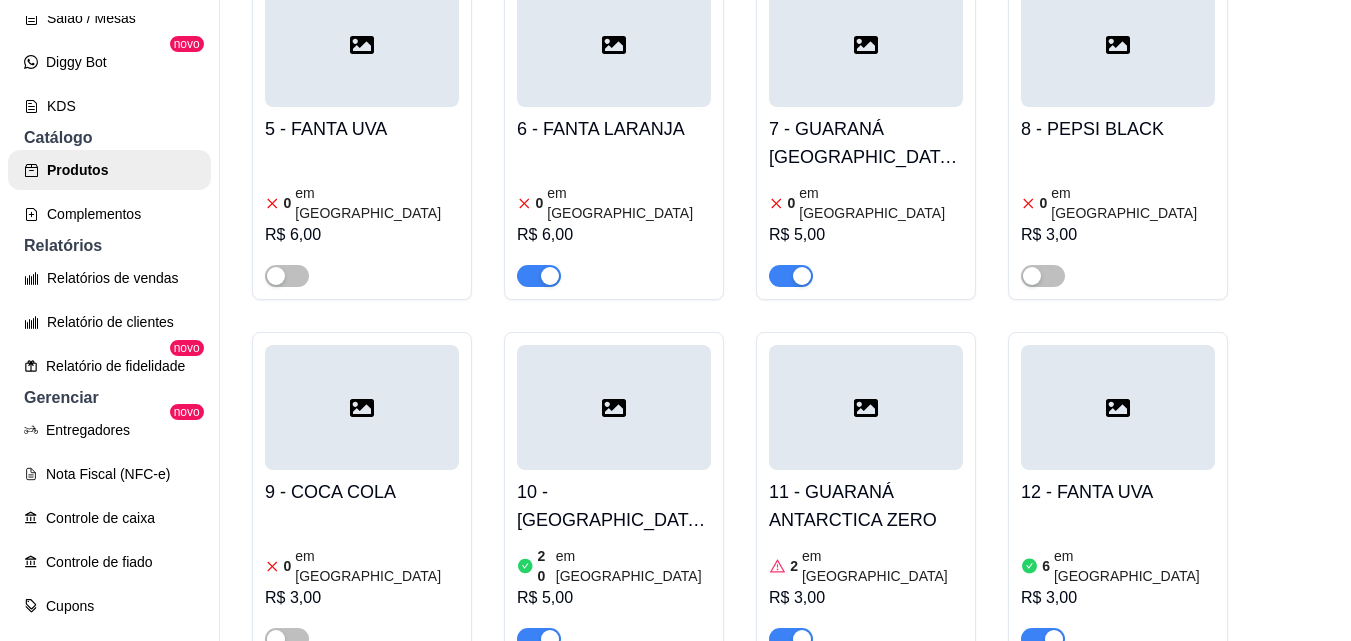 scroll, scrollTop: 2800, scrollLeft: 0, axis: vertical 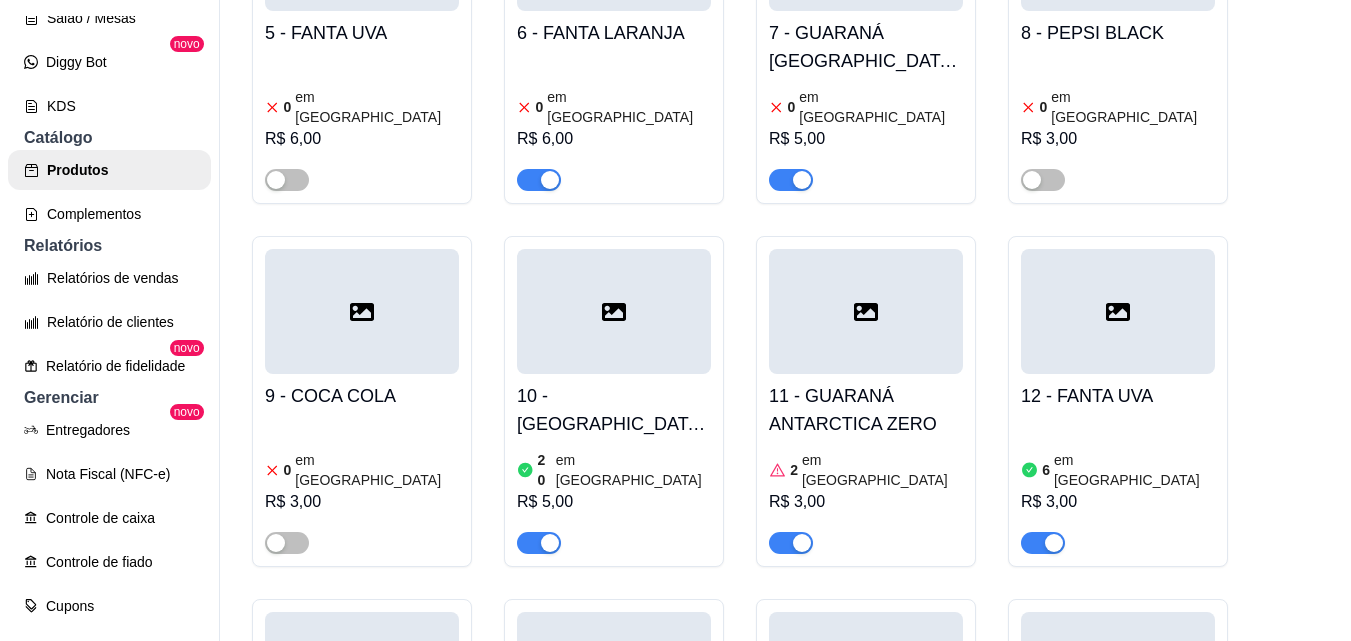 click on "6 em estoque R$ 3,00" at bounding box center [1118, 486] 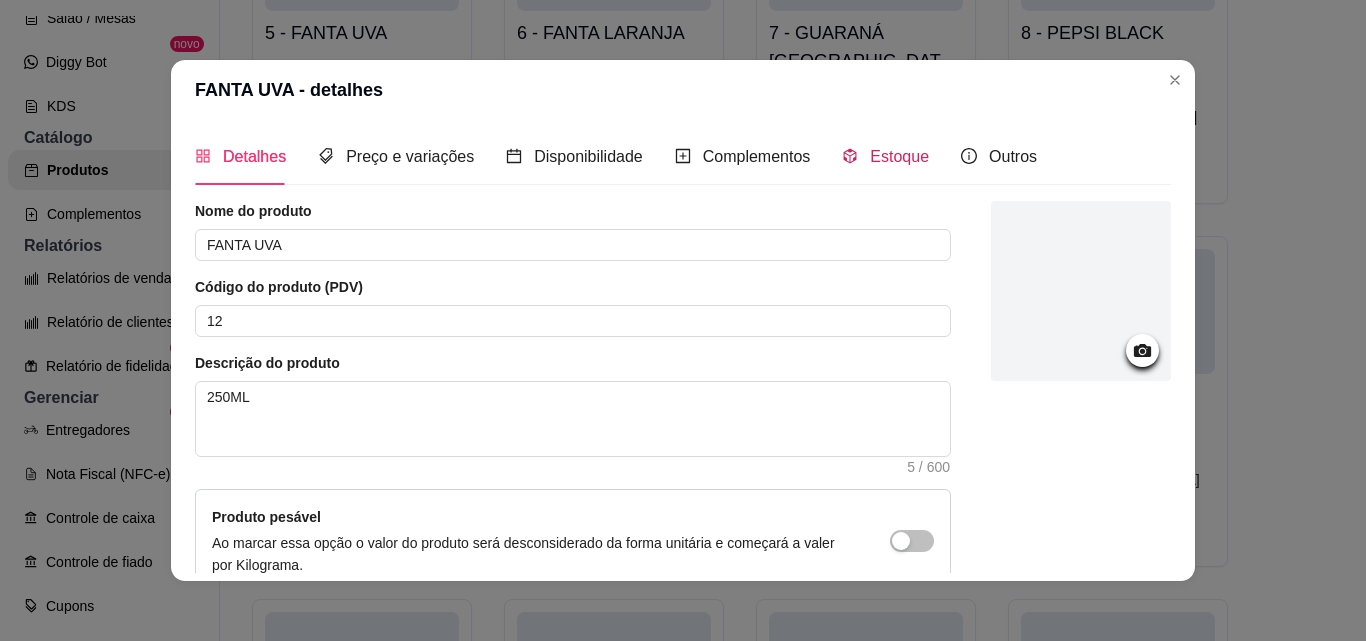 click on "Estoque" at bounding box center (899, 156) 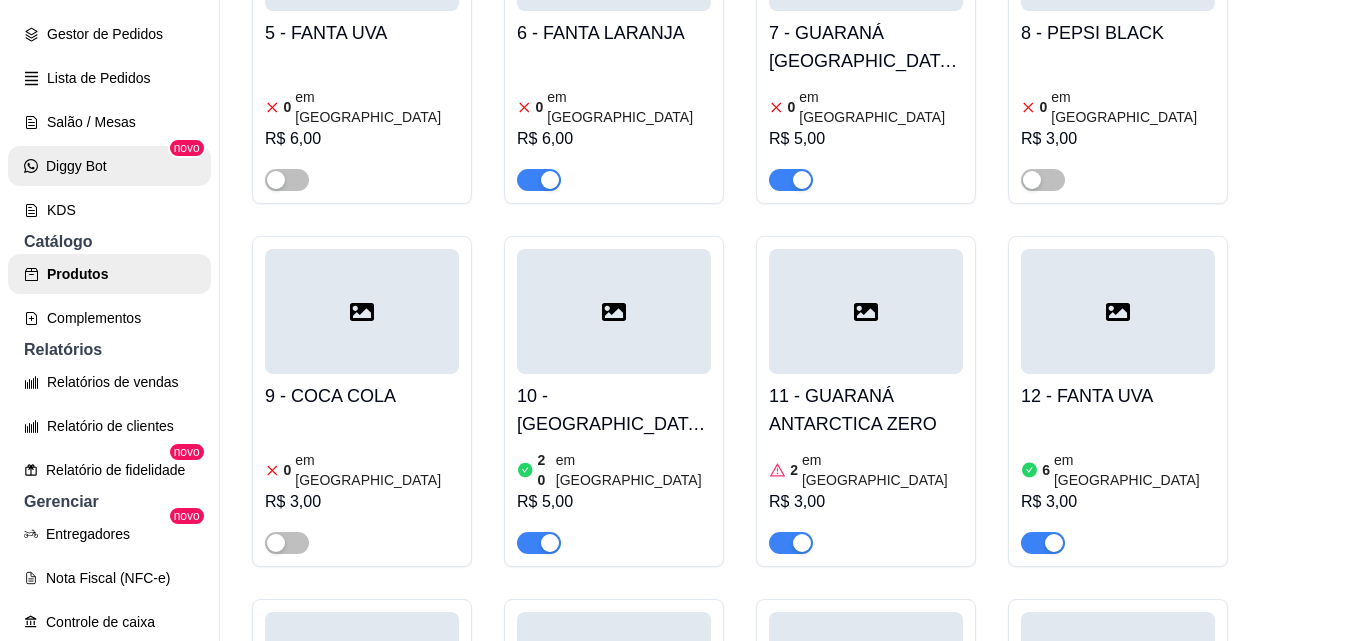 scroll, scrollTop: 200, scrollLeft: 0, axis: vertical 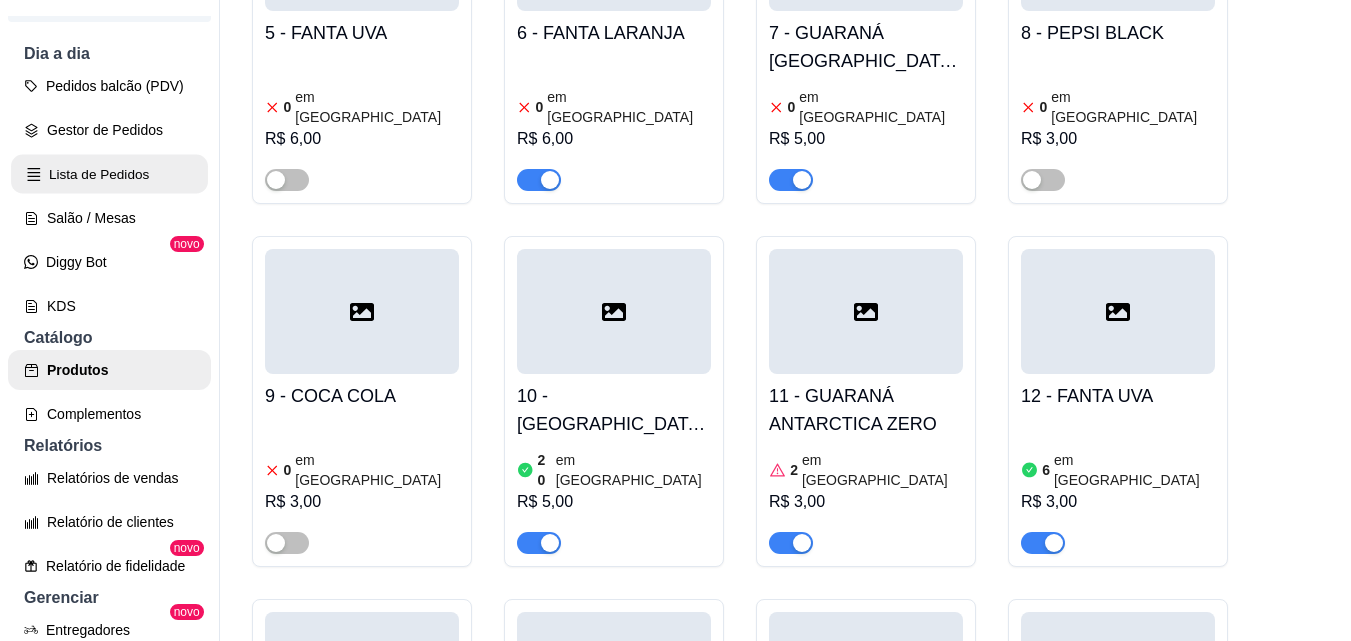click on "Lista de Pedidos" at bounding box center [109, 174] 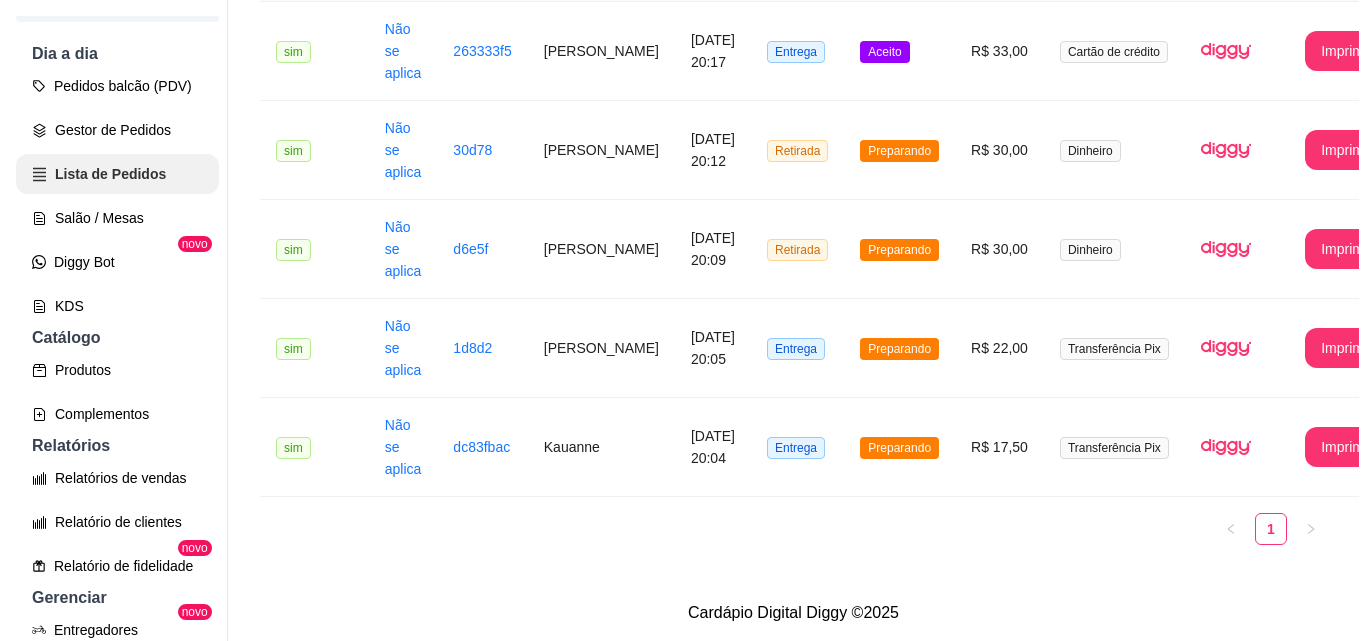 scroll, scrollTop: 0, scrollLeft: 0, axis: both 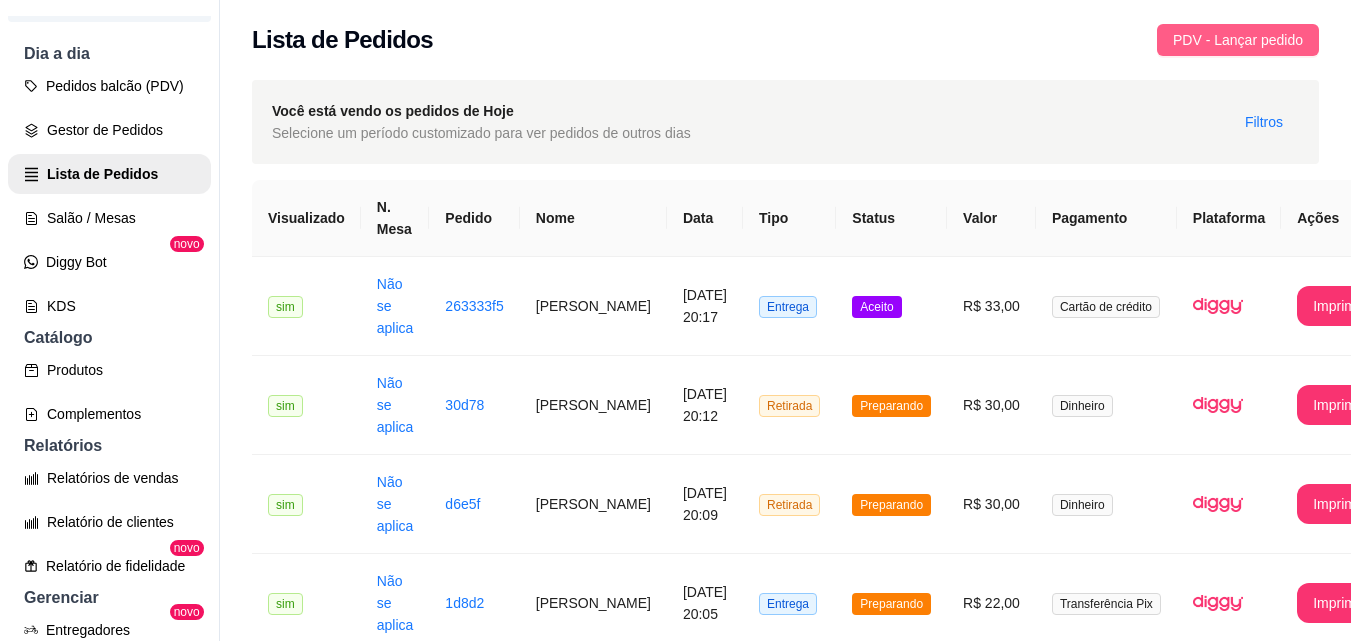 click on "PDV - Lançar pedido" at bounding box center [1238, 40] 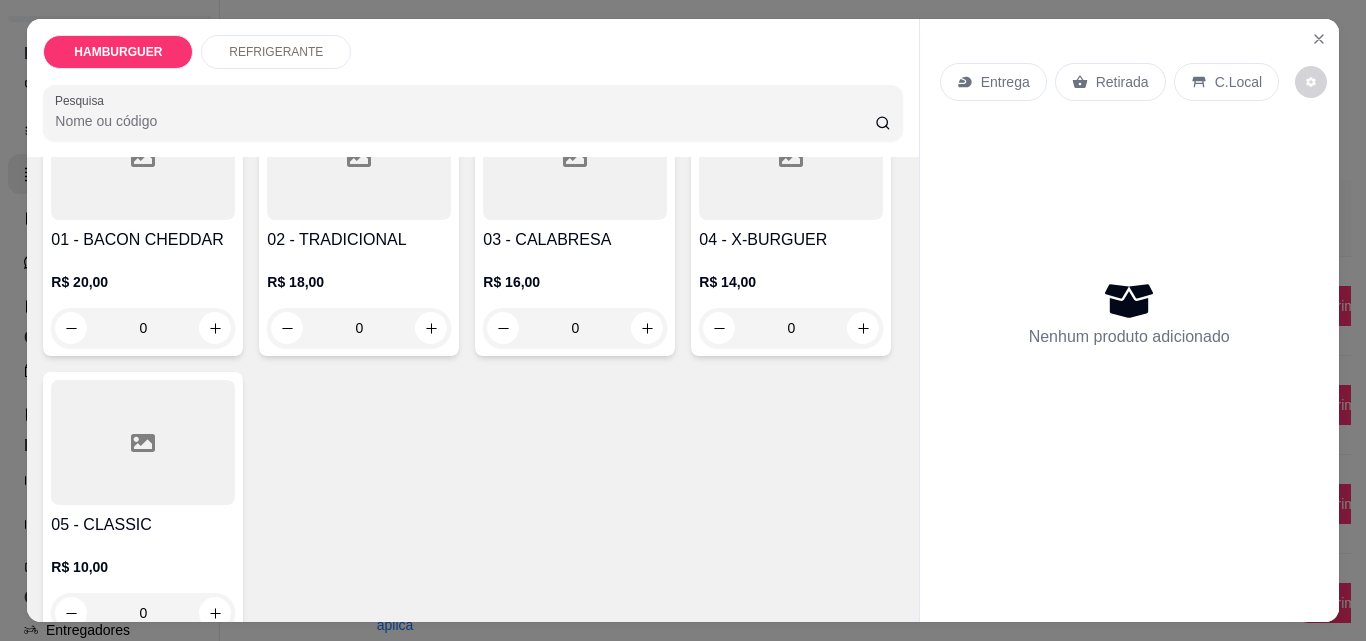 scroll, scrollTop: 300, scrollLeft: 0, axis: vertical 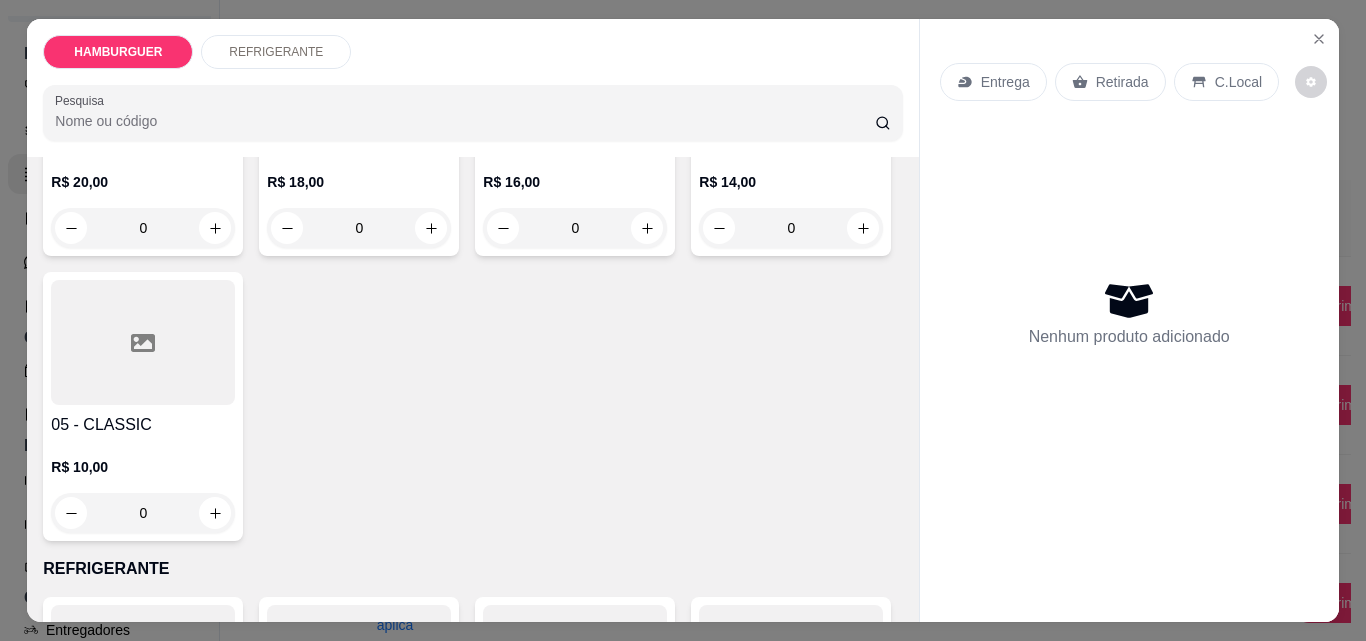 click on "0" at bounding box center (143, 513) 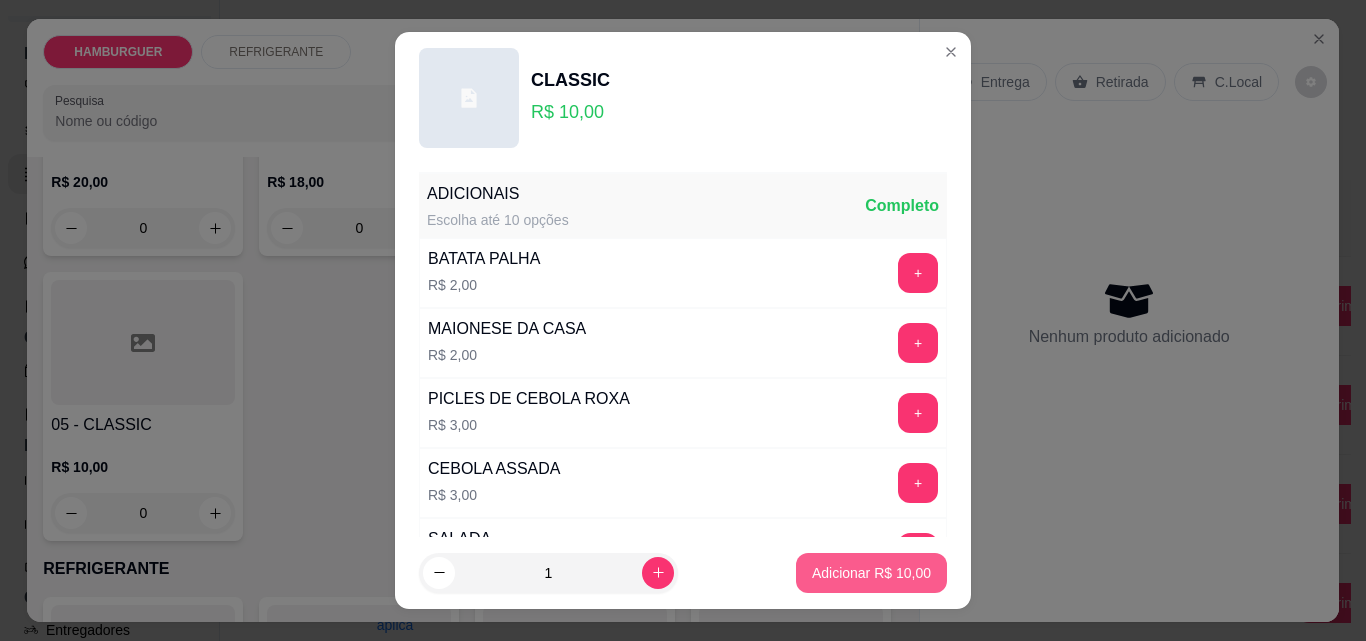 click on "Adicionar   R$ 10,00" at bounding box center [871, 573] 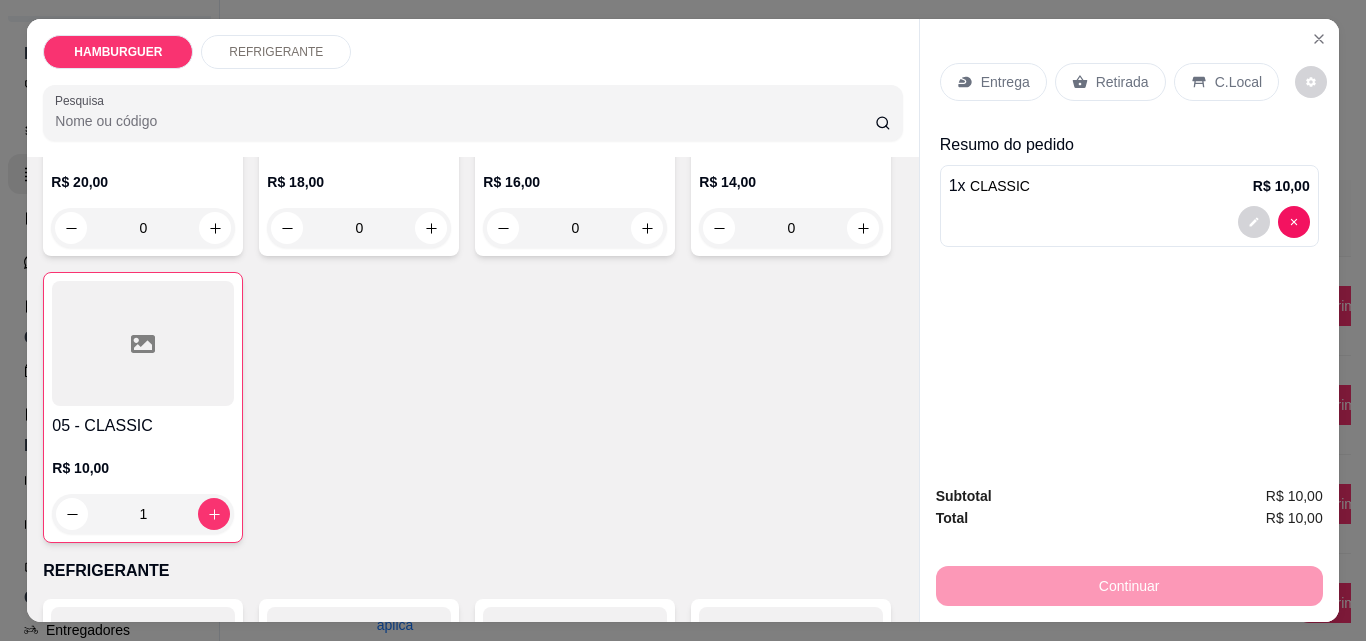 click on "C.Local" at bounding box center (1238, 82) 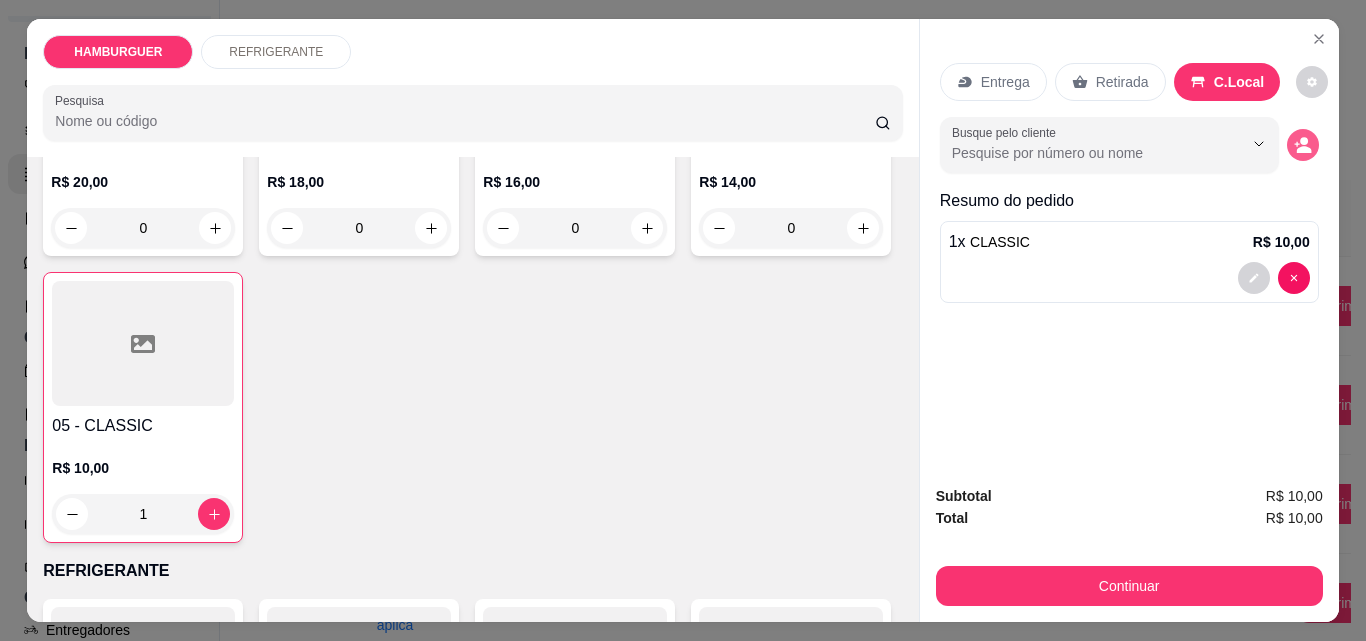 click 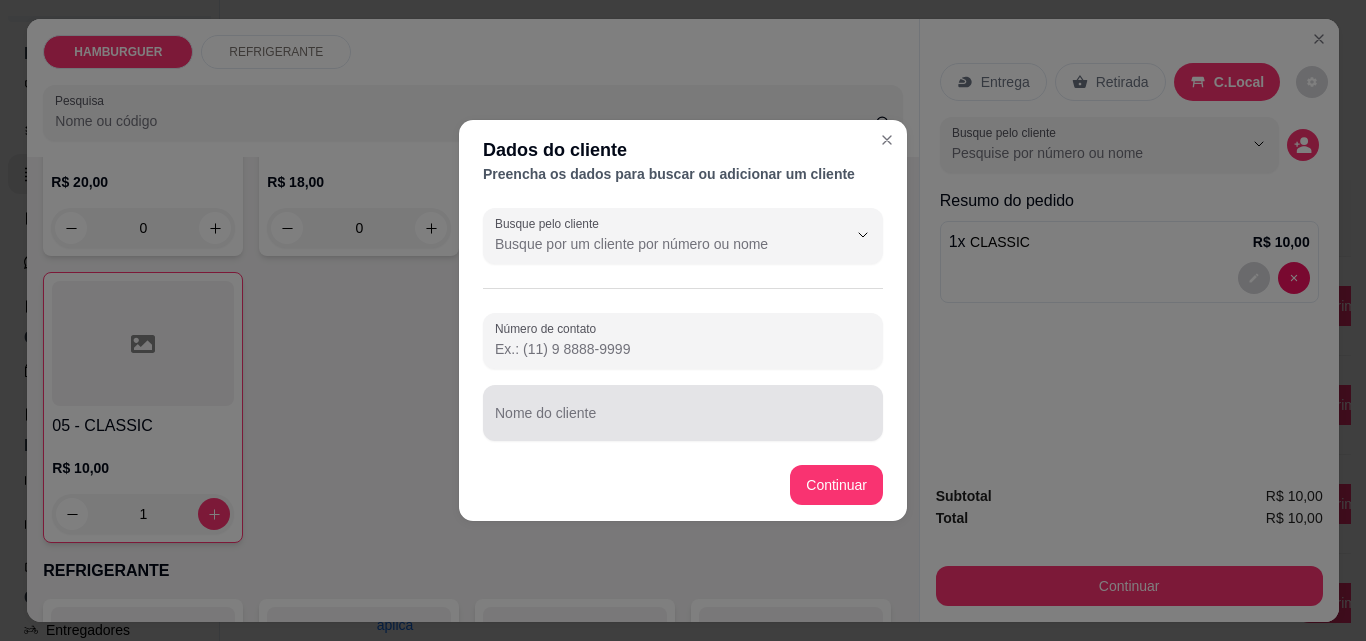 click on "Nome do cliente" at bounding box center (683, 413) 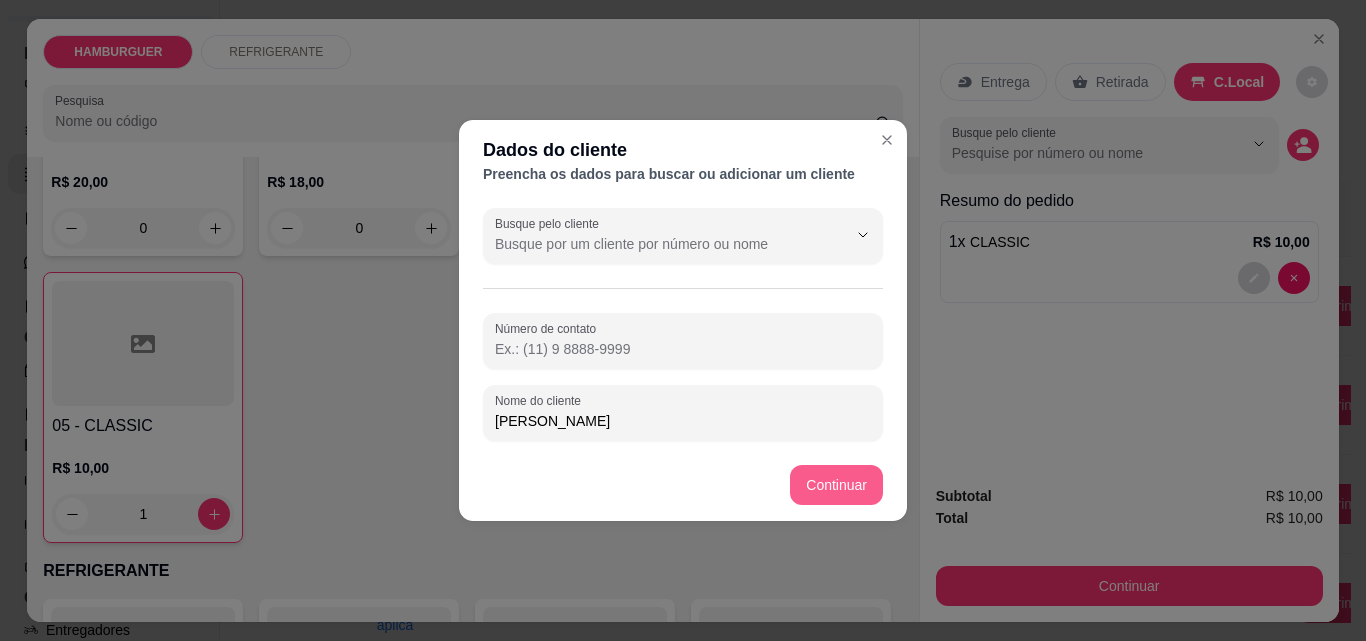 type on "[PERSON_NAME]" 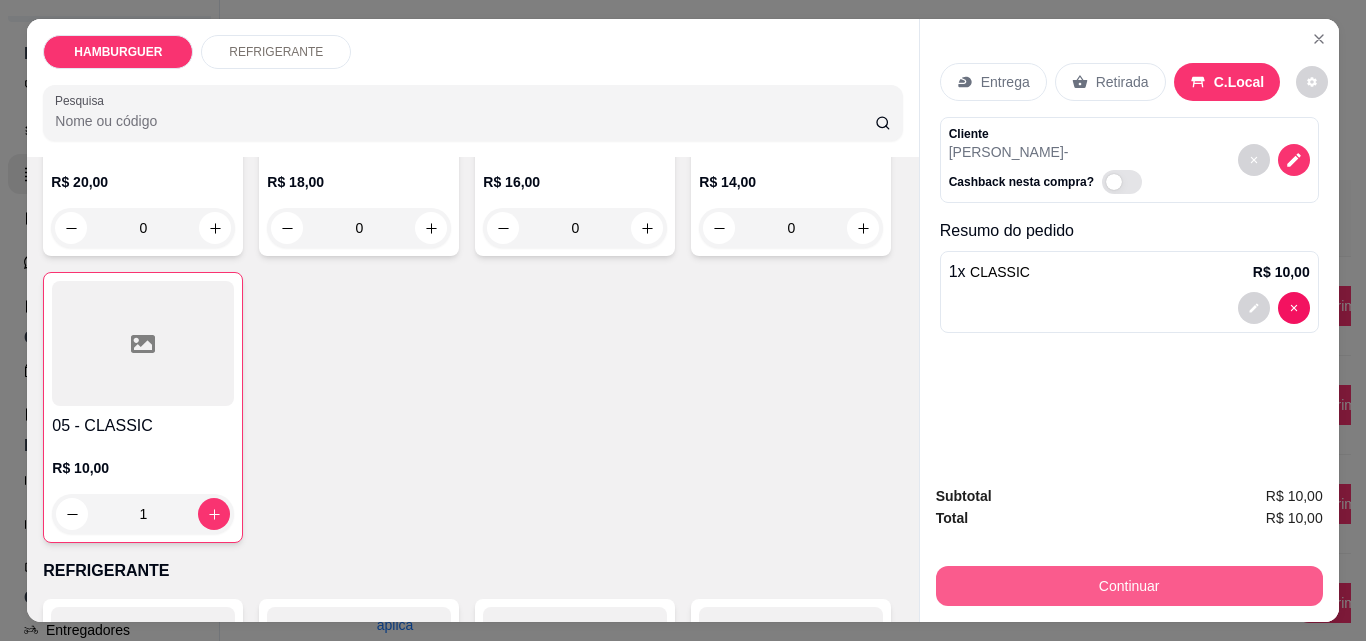 click on "Continuar" at bounding box center [1129, 586] 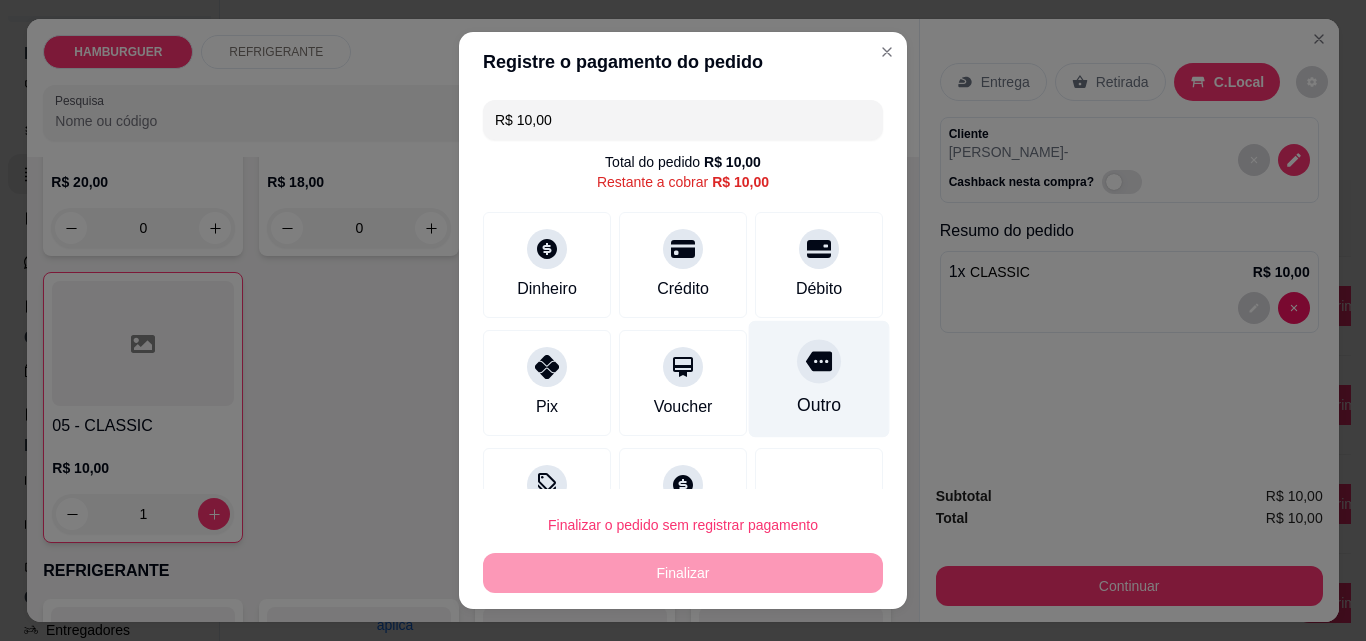 click 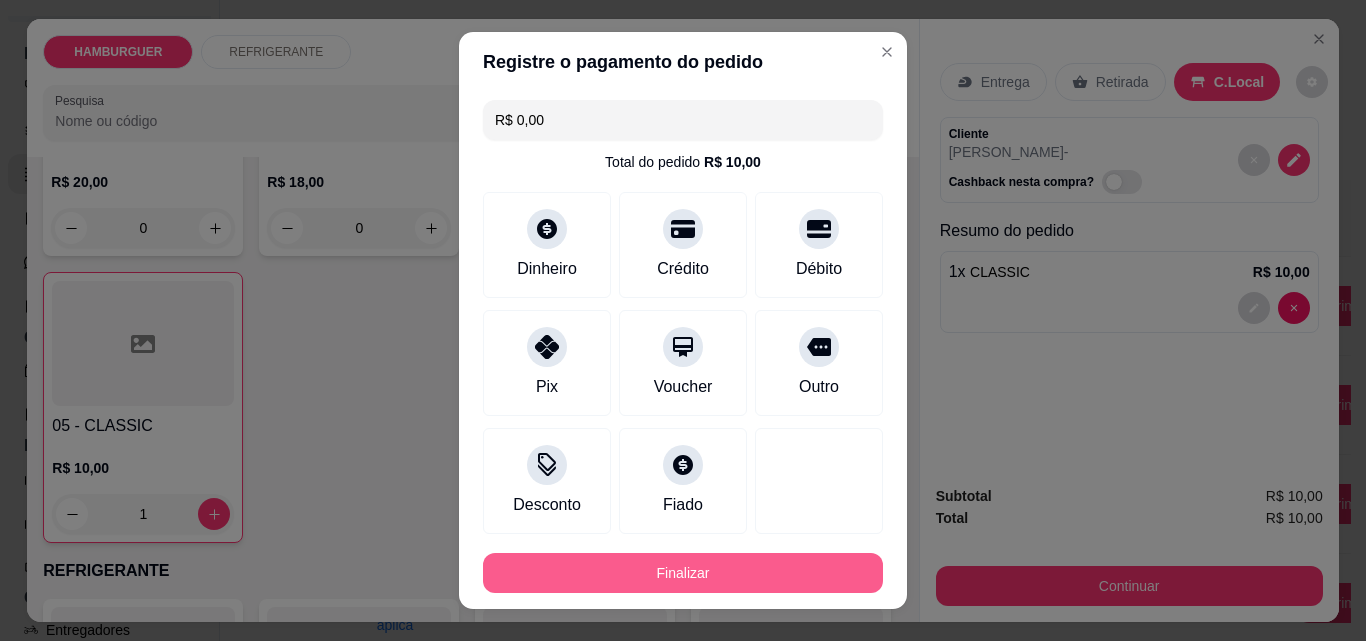click on "Finalizar" at bounding box center [683, 573] 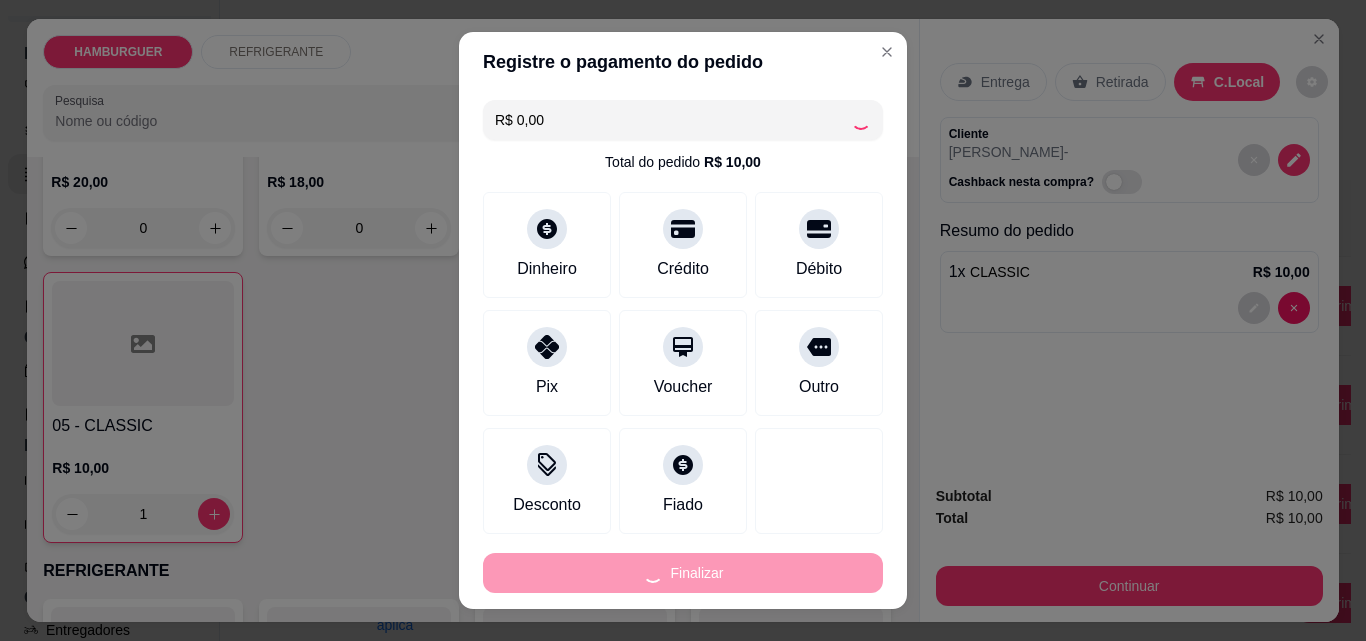 type on "0" 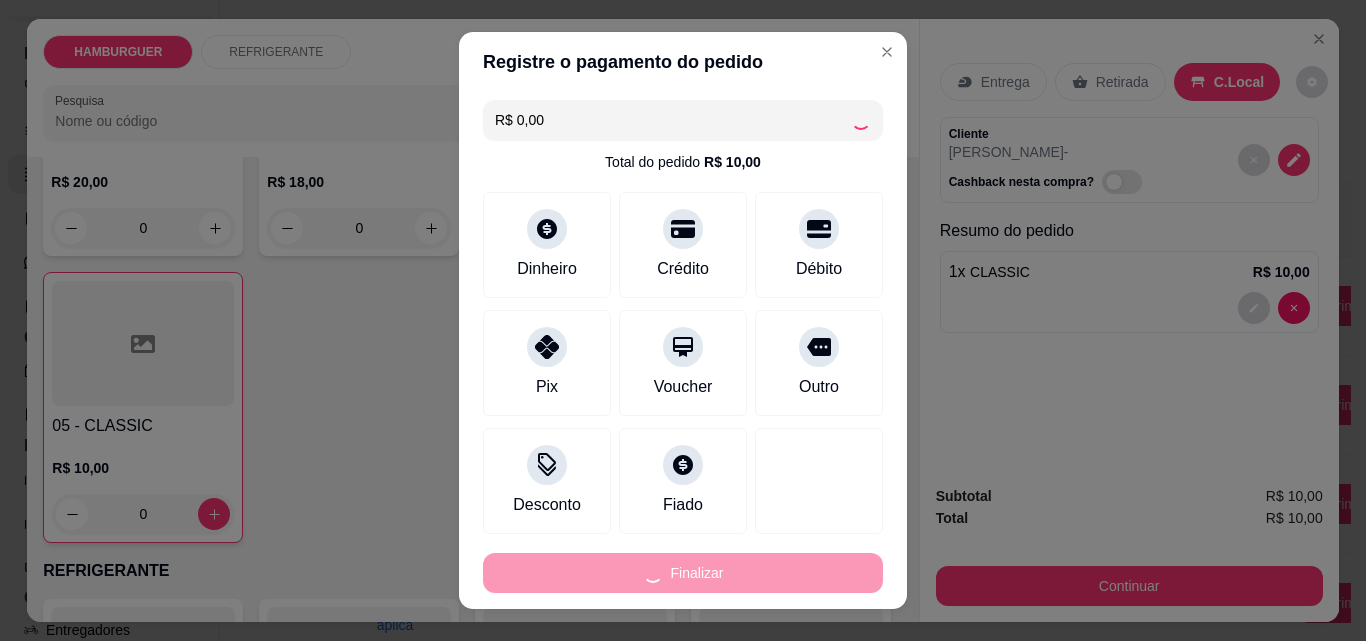 type on "-R$ 10,00" 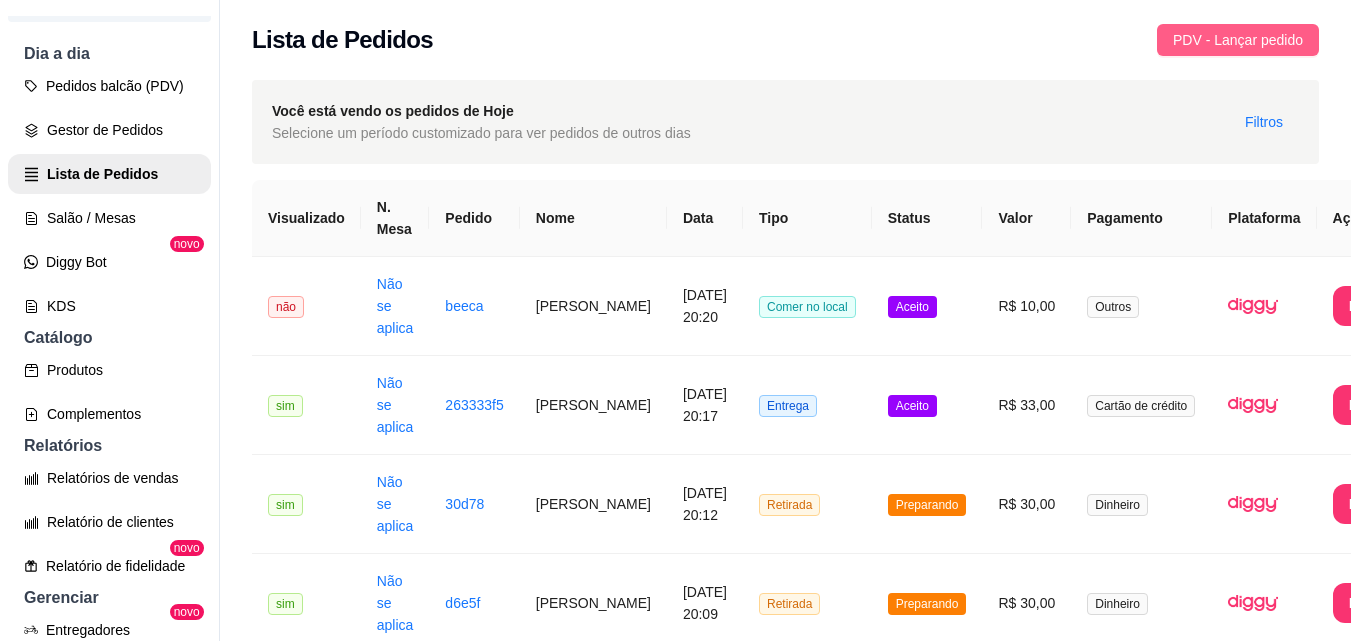 click on "PDV - Lançar pedido" at bounding box center [1238, 40] 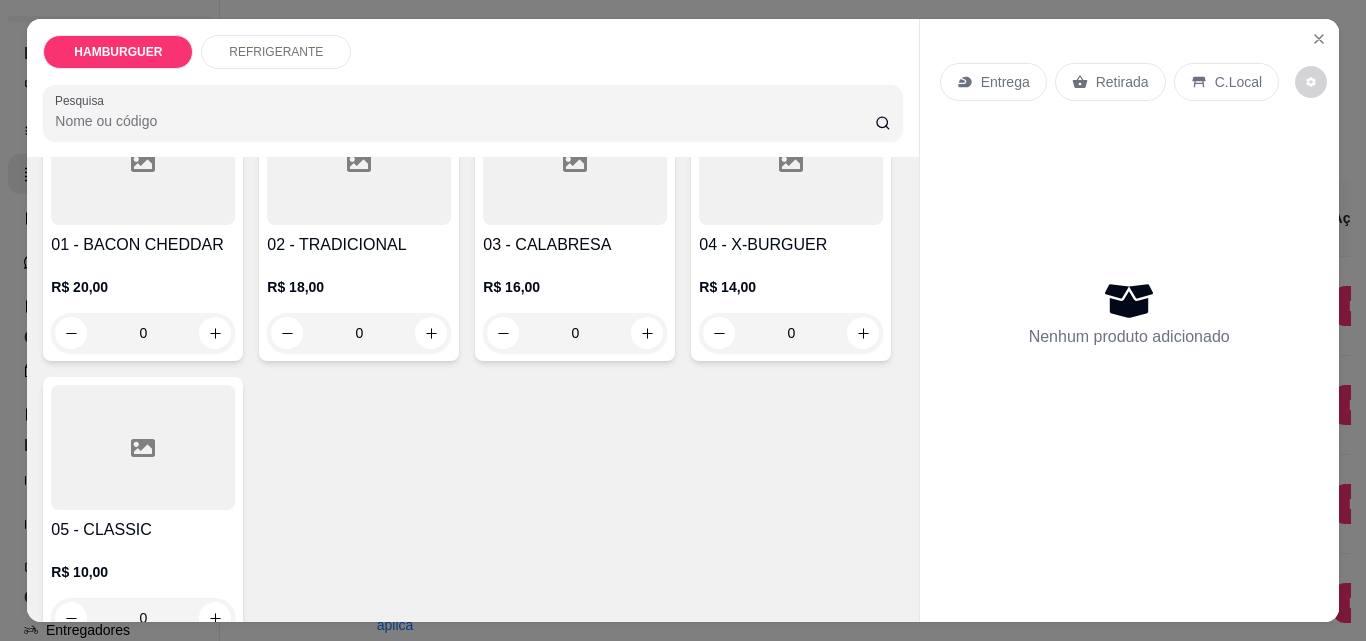 scroll, scrollTop: 200, scrollLeft: 0, axis: vertical 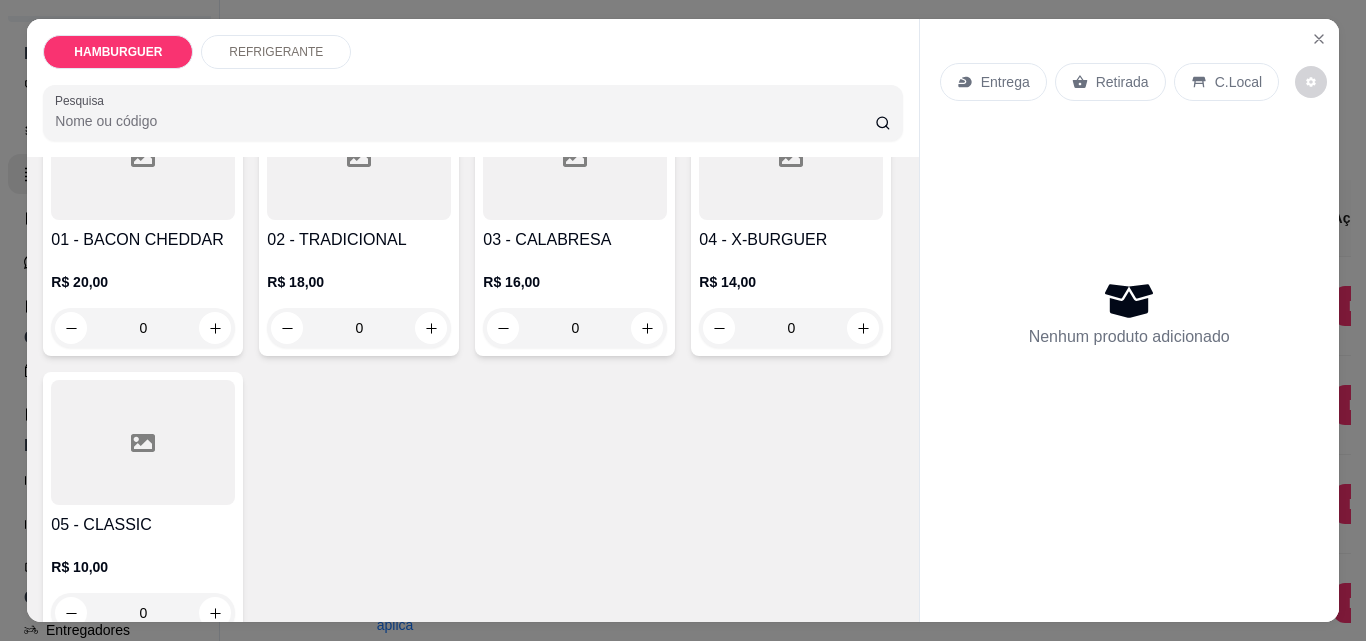 click on "0" at bounding box center [575, 328] 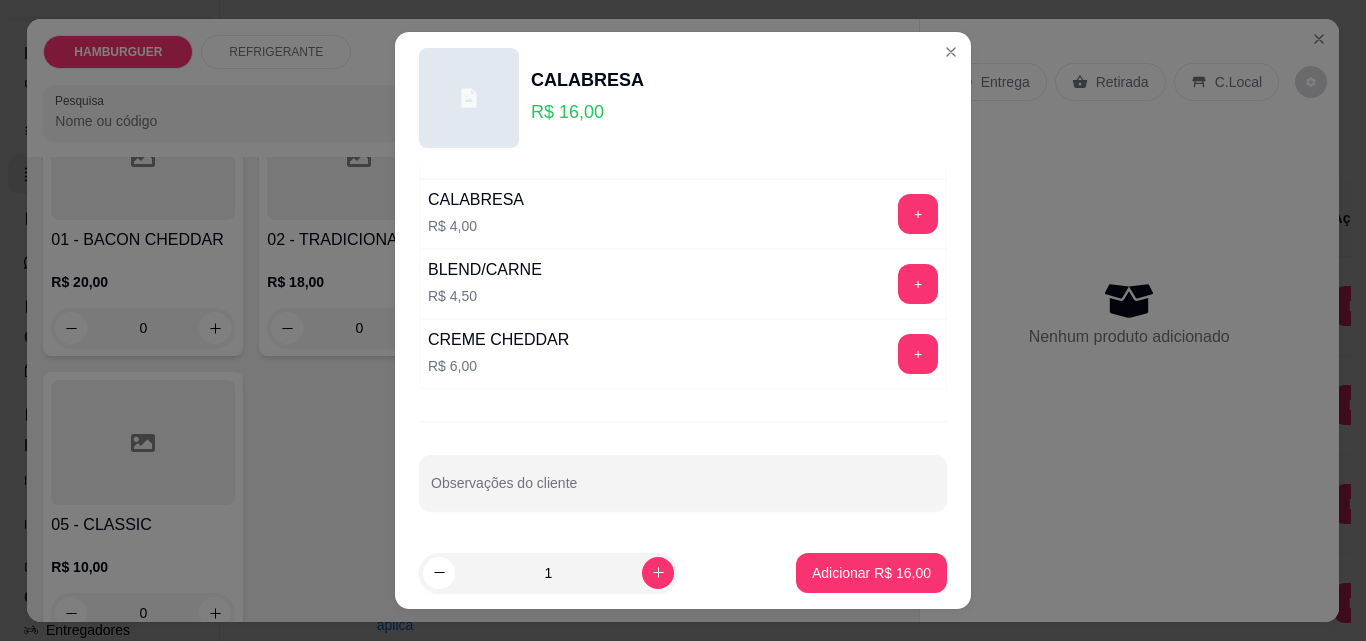 scroll, scrollTop: 481, scrollLeft: 0, axis: vertical 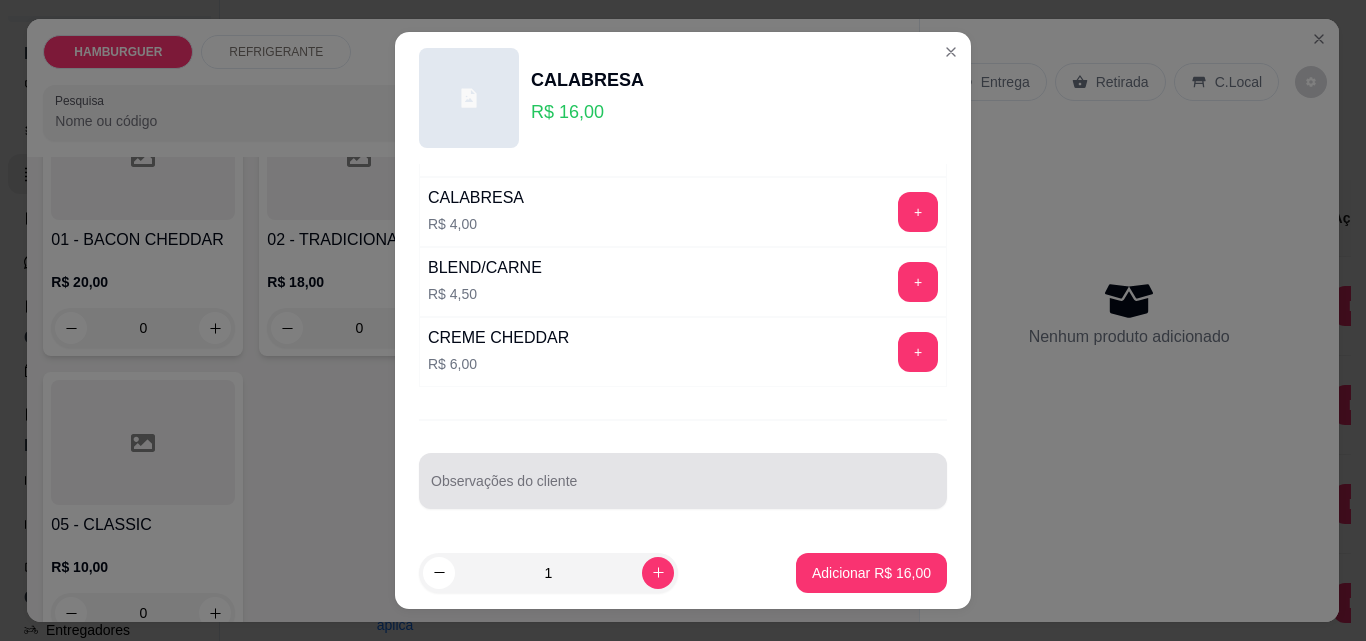 click on "Observações do cliente" at bounding box center (683, 489) 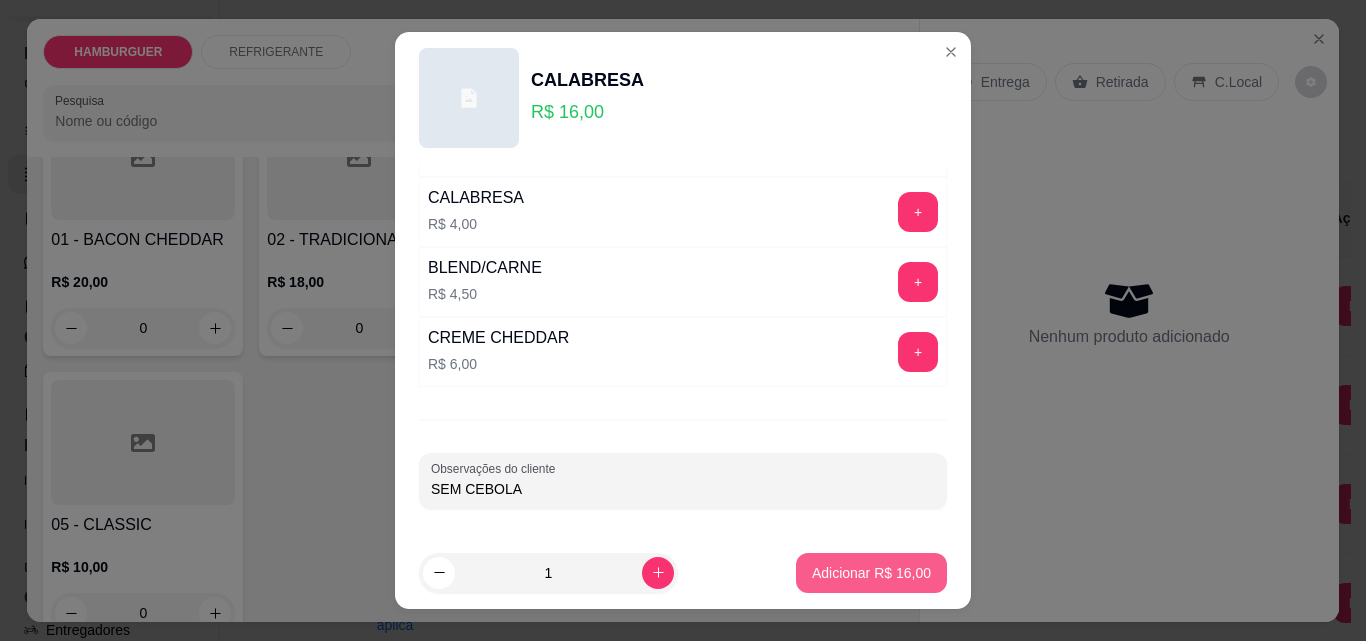 type on "SEM CEBOLA" 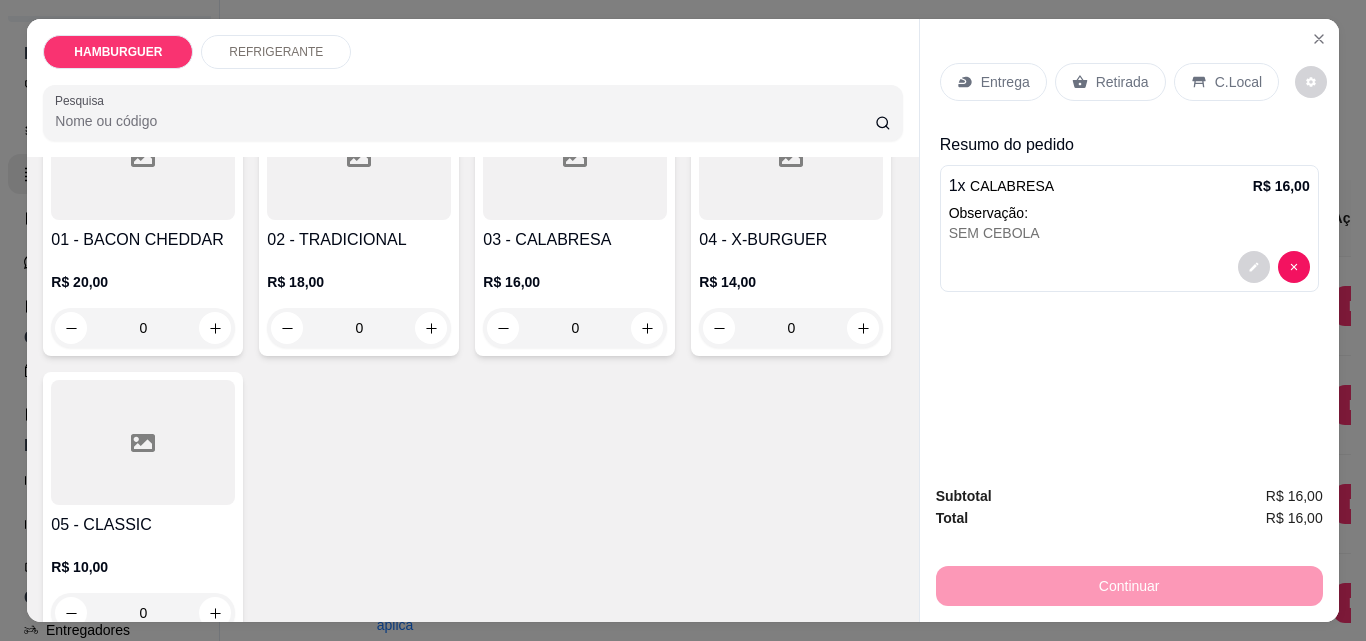 scroll, scrollTop: 300, scrollLeft: 0, axis: vertical 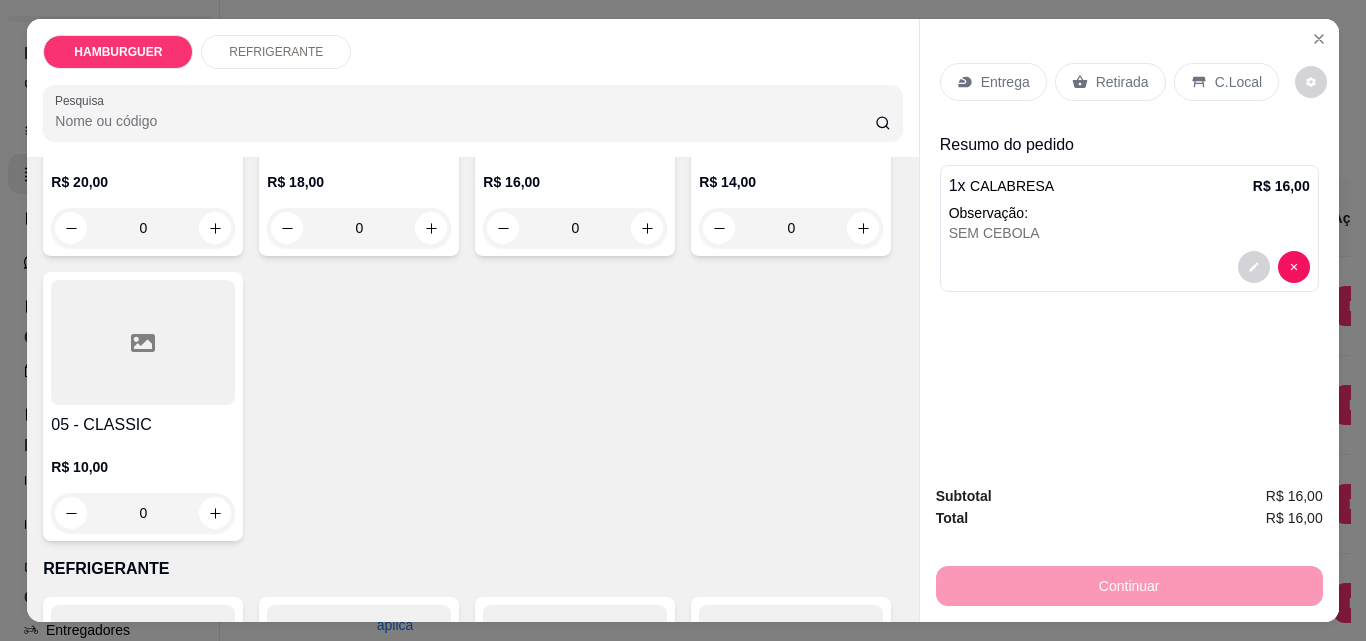 click on "0" at bounding box center (575, 228) 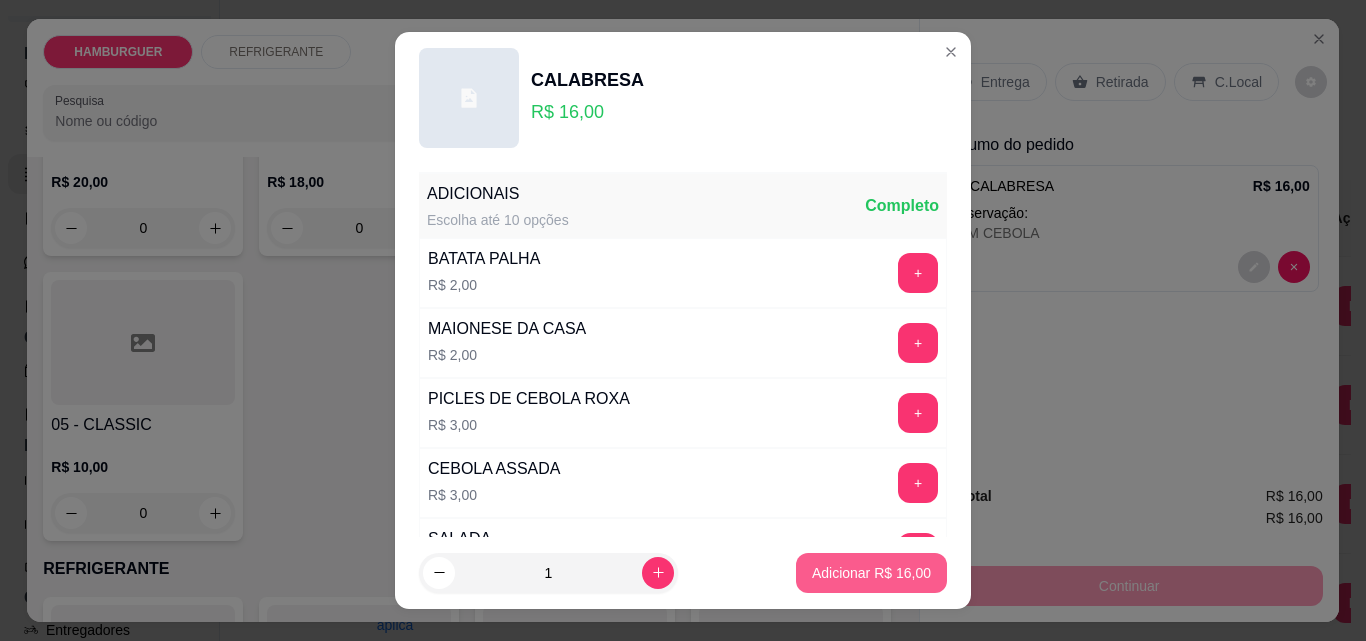 click on "Adicionar   R$ 16,00" at bounding box center (871, 573) 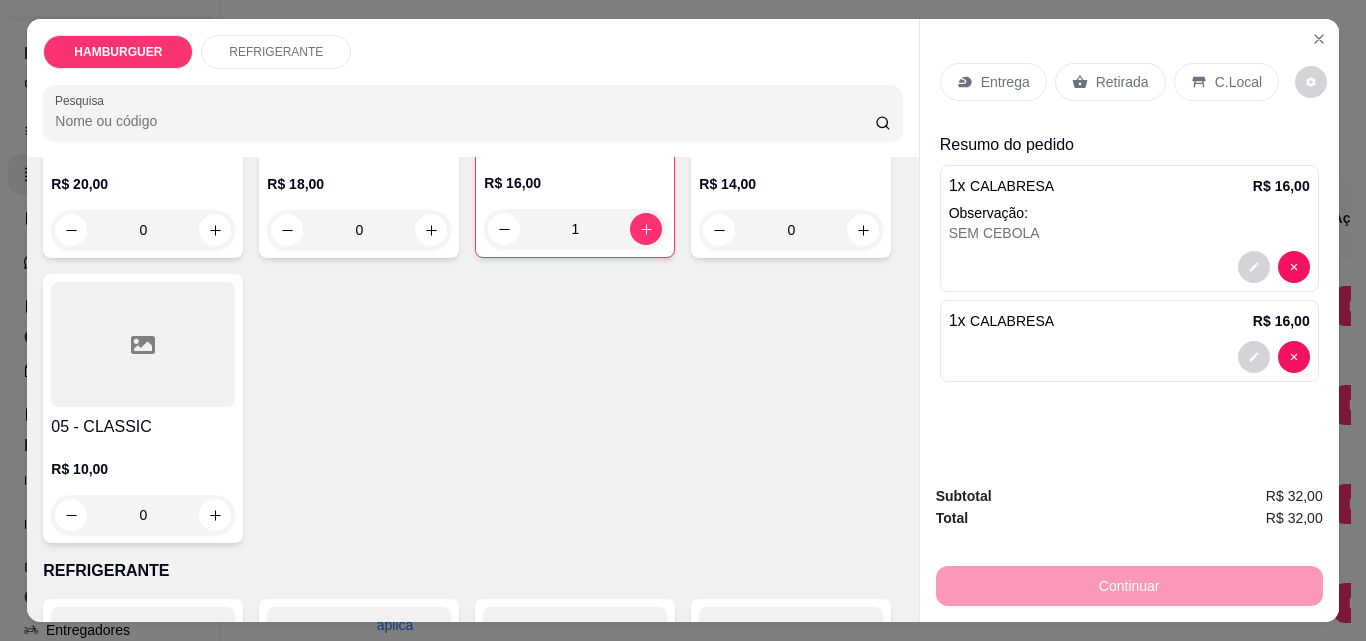 scroll, scrollTop: 302, scrollLeft: 0, axis: vertical 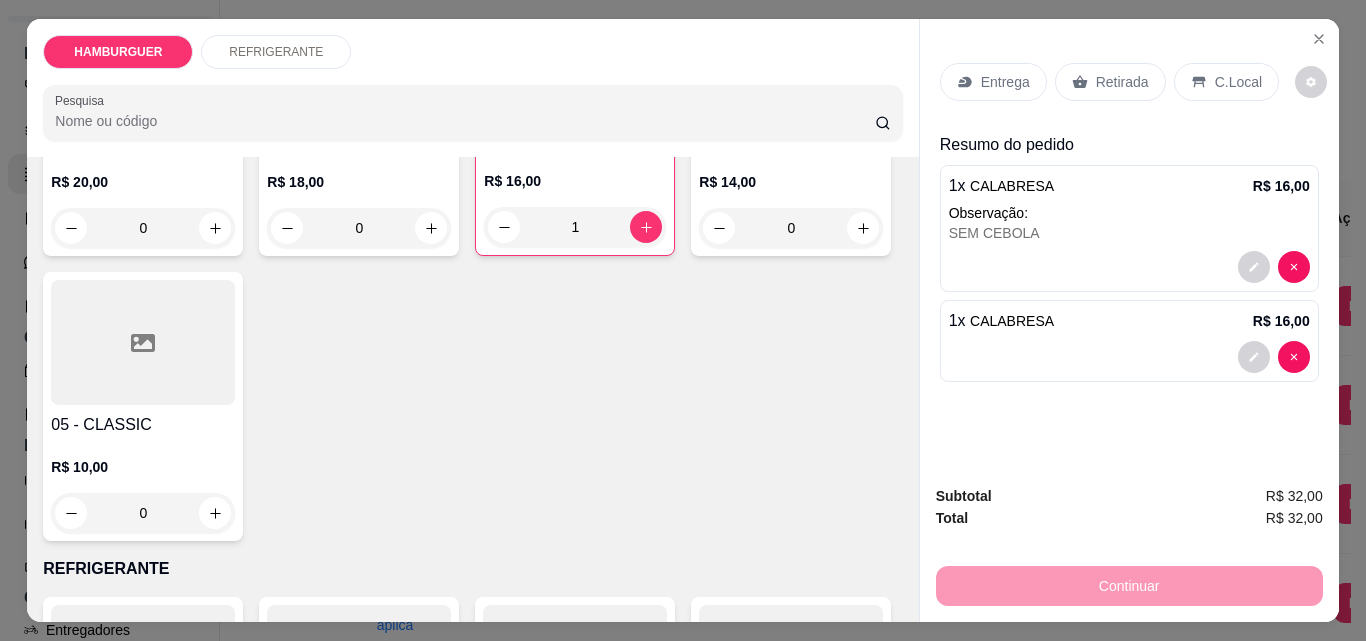 click on "0" at bounding box center [143, 513] 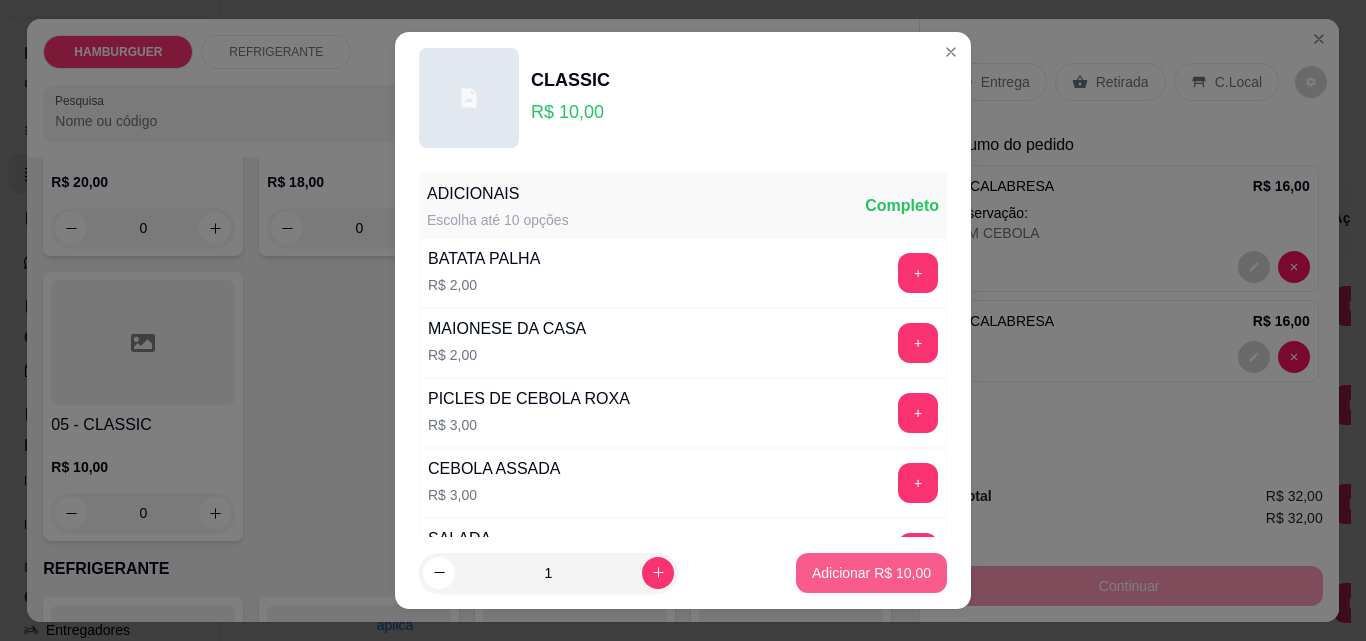 click on "Adicionar   R$ 10,00" at bounding box center [871, 573] 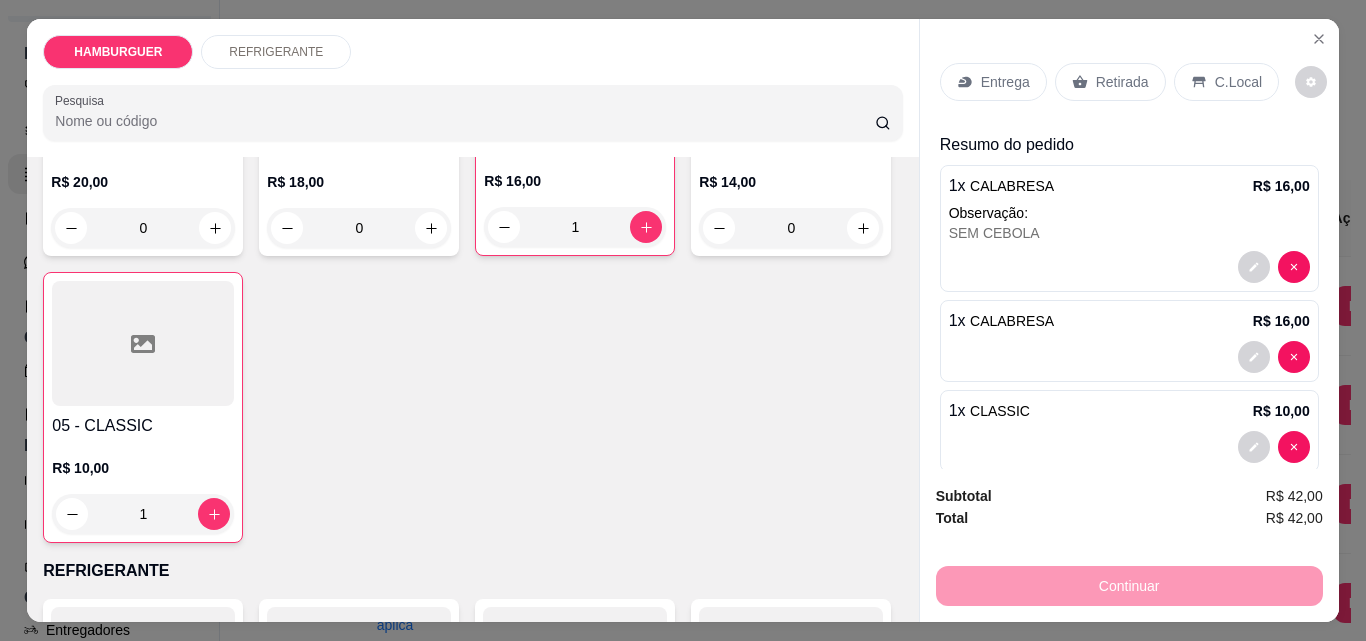 click on "C.Local" at bounding box center (1238, 82) 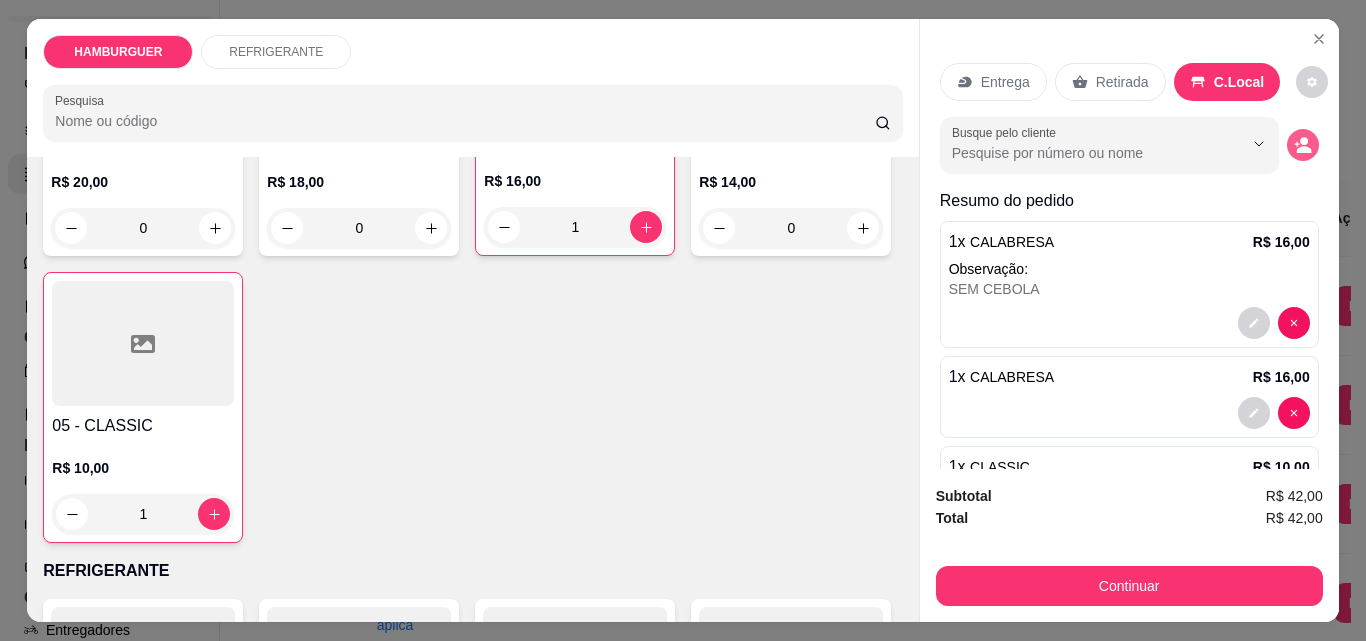 click 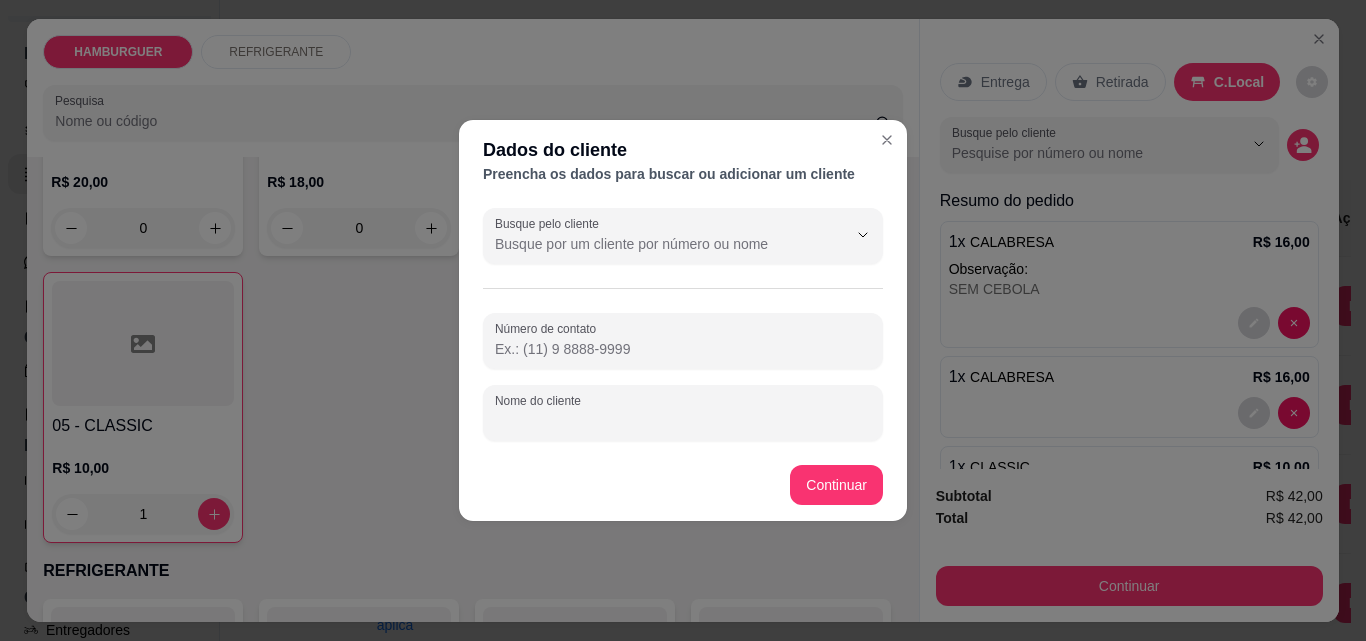click on "Nome do cliente" at bounding box center (683, 421) 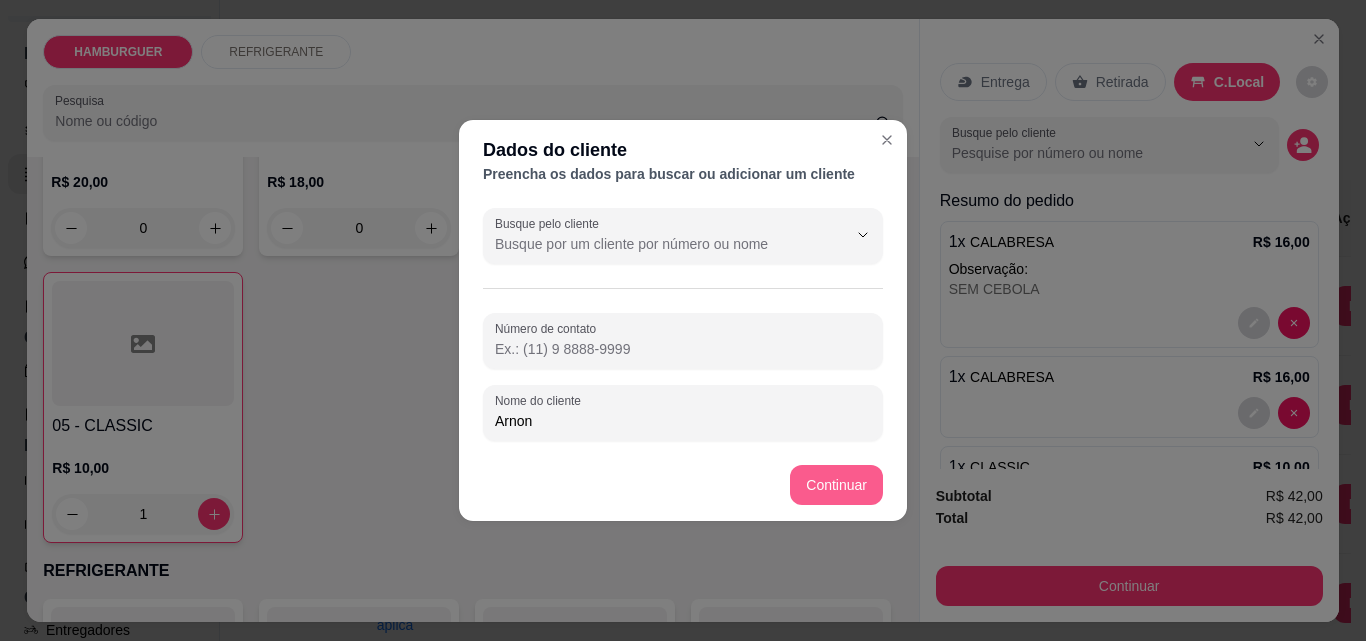 type on "Arnon" 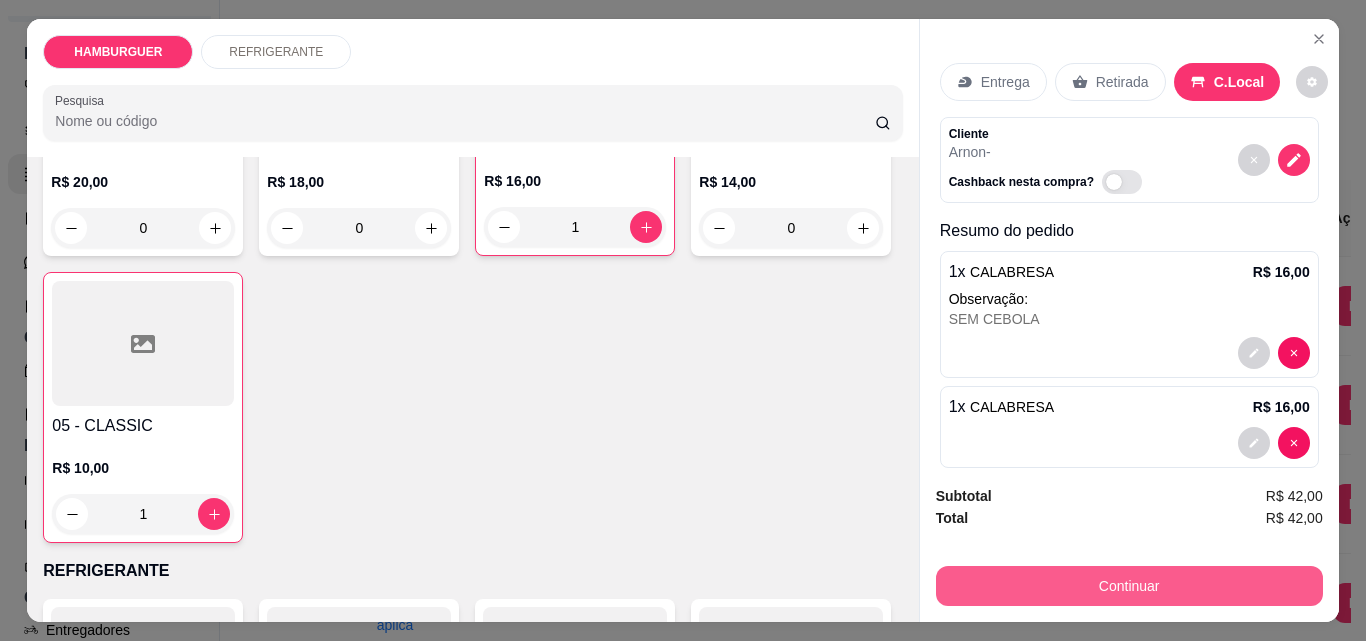 click on "Continuar" at bounding box center [1129, 586] 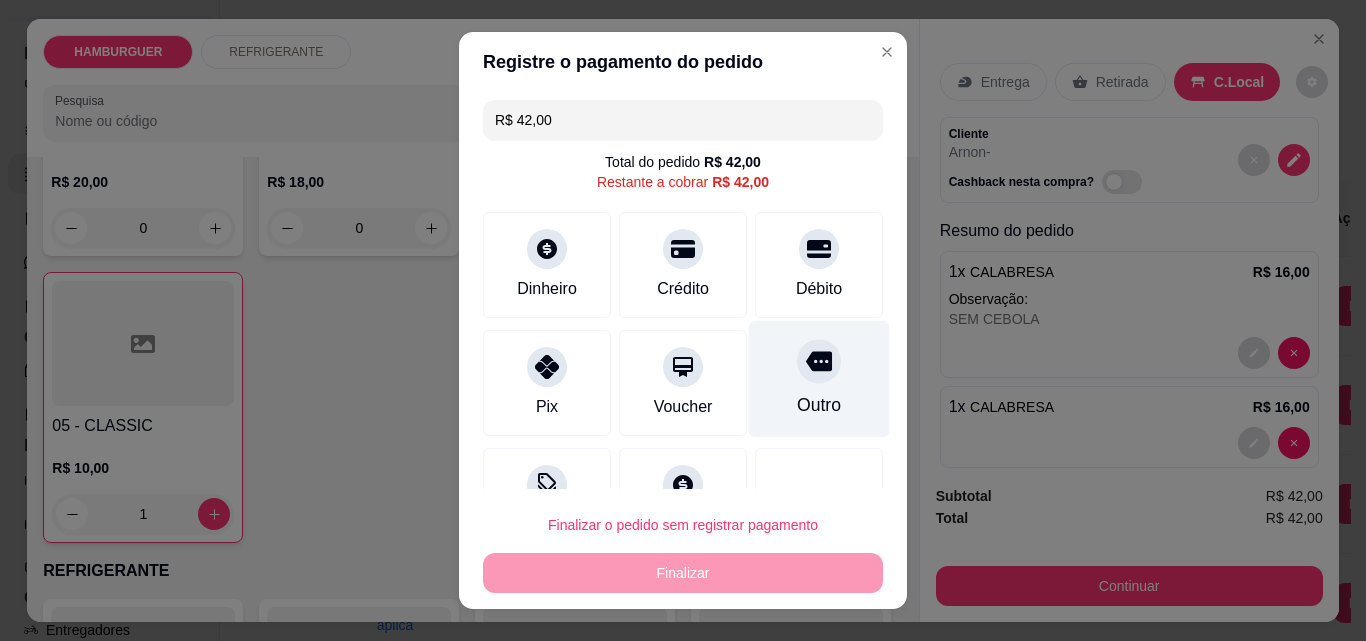 click 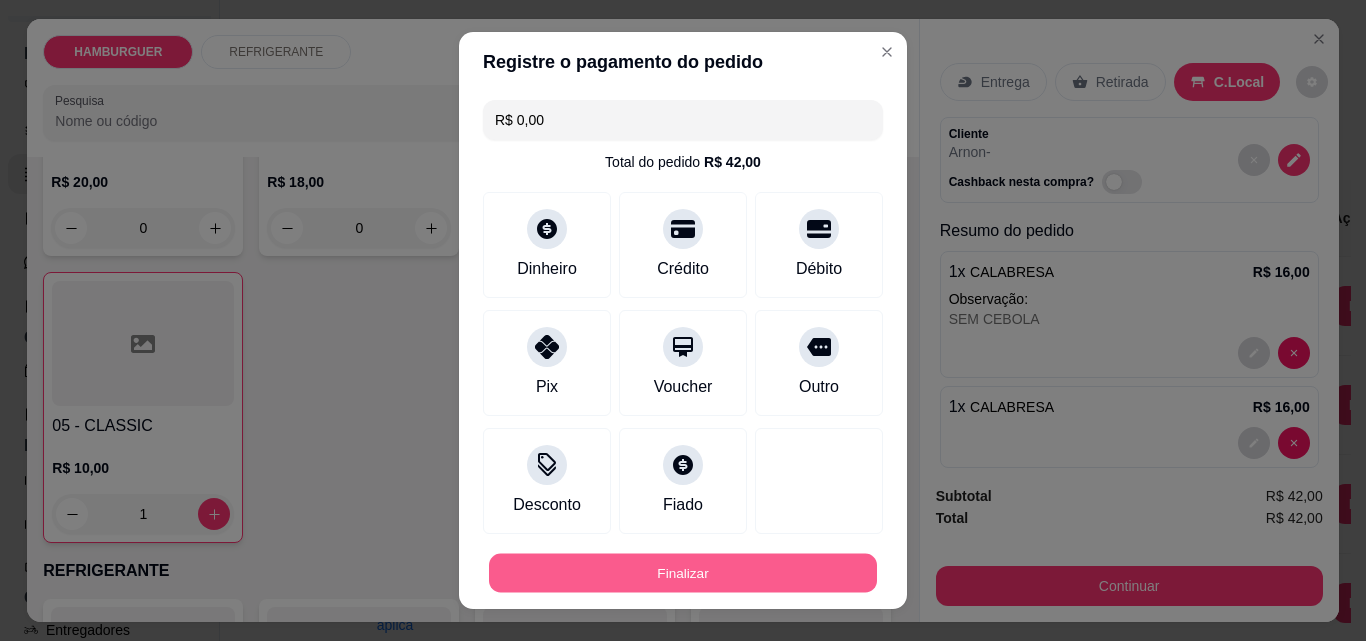 click on "Finalizar" at bounding box center [683, 573] 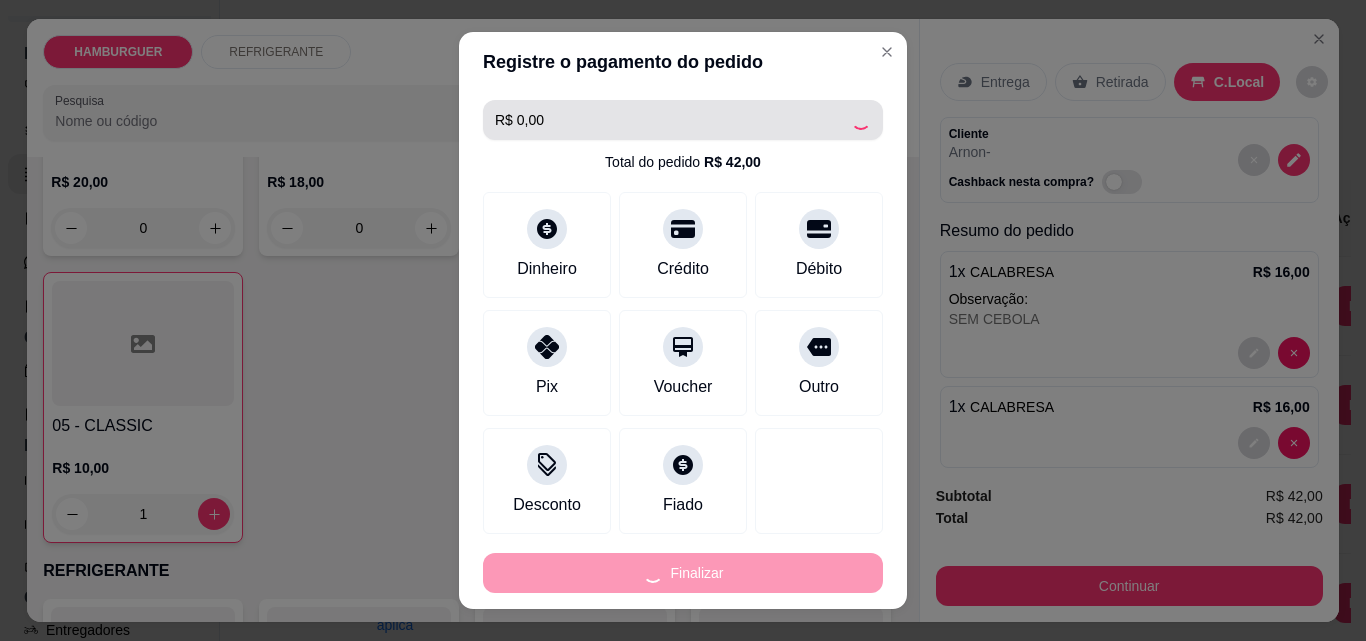 type on "0" 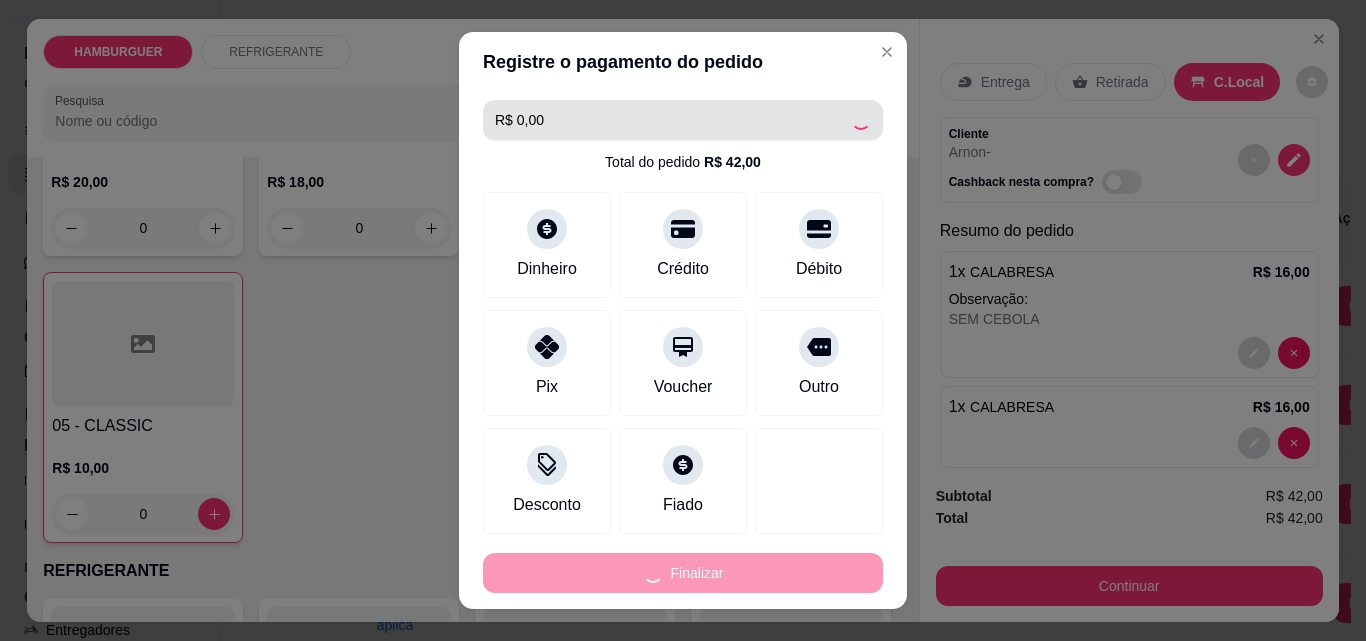 type on "-R$ 42,00" 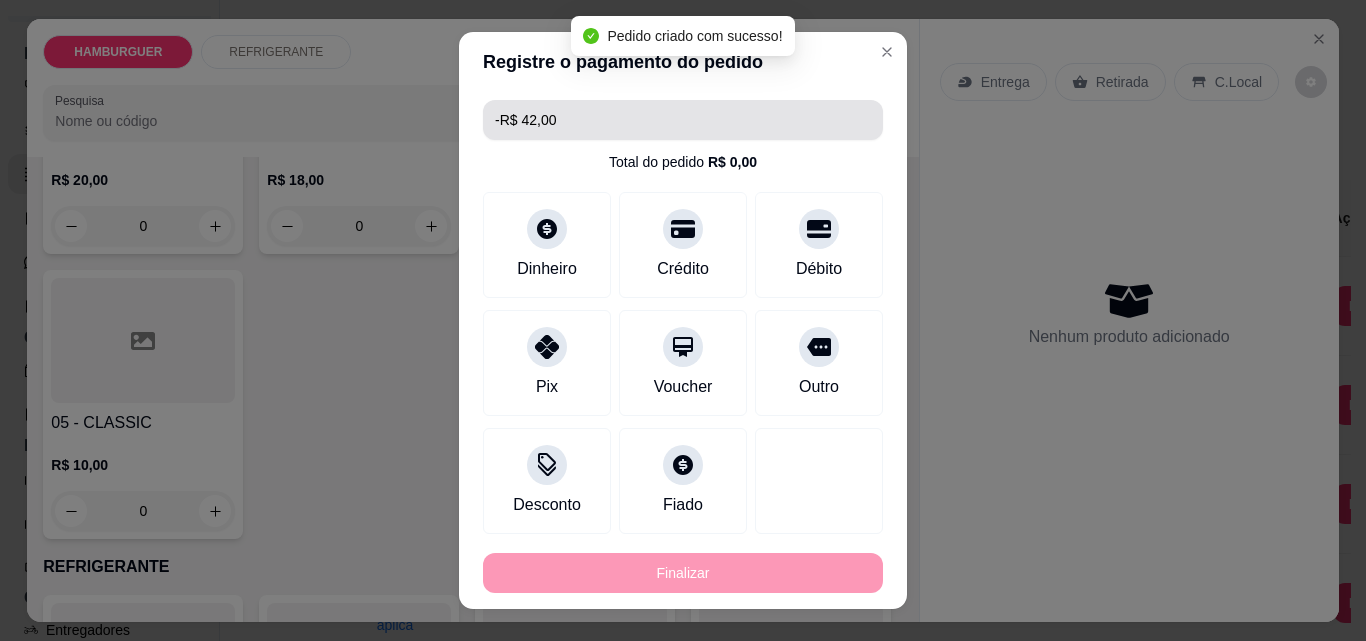 scroll, scrollTop: 300, scrollLeft: 0, axis: vertical 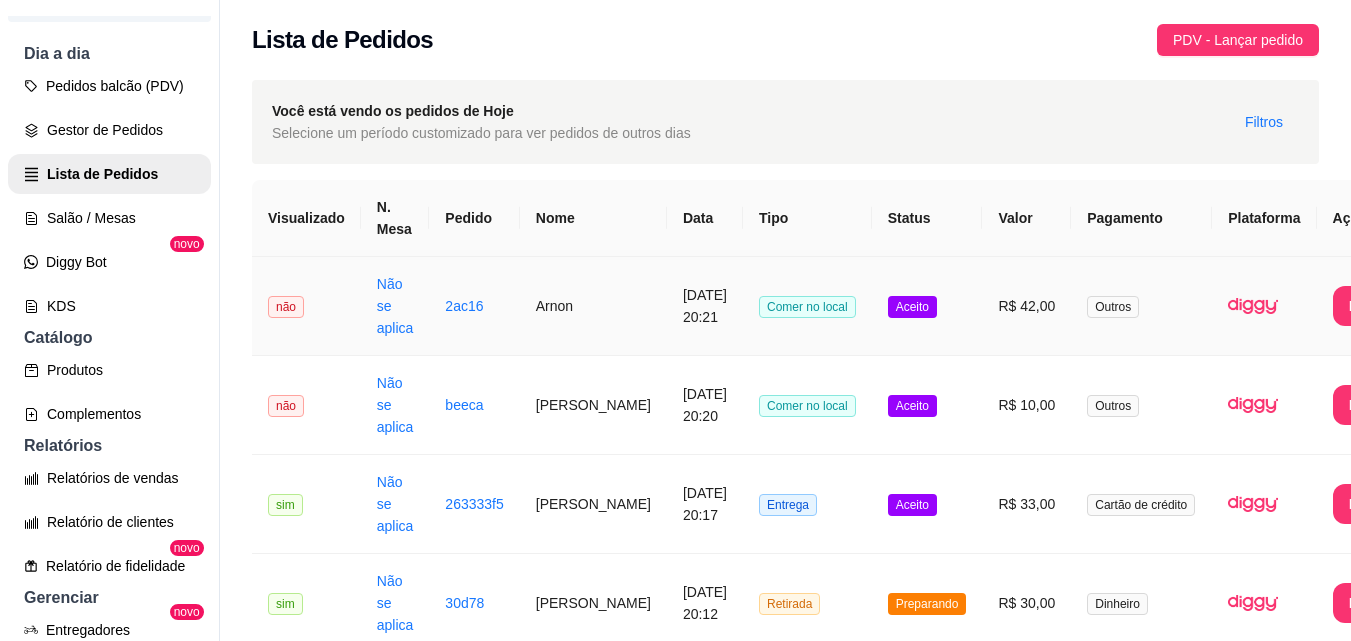 click on "Aceito" at bounding box center (927, 306) 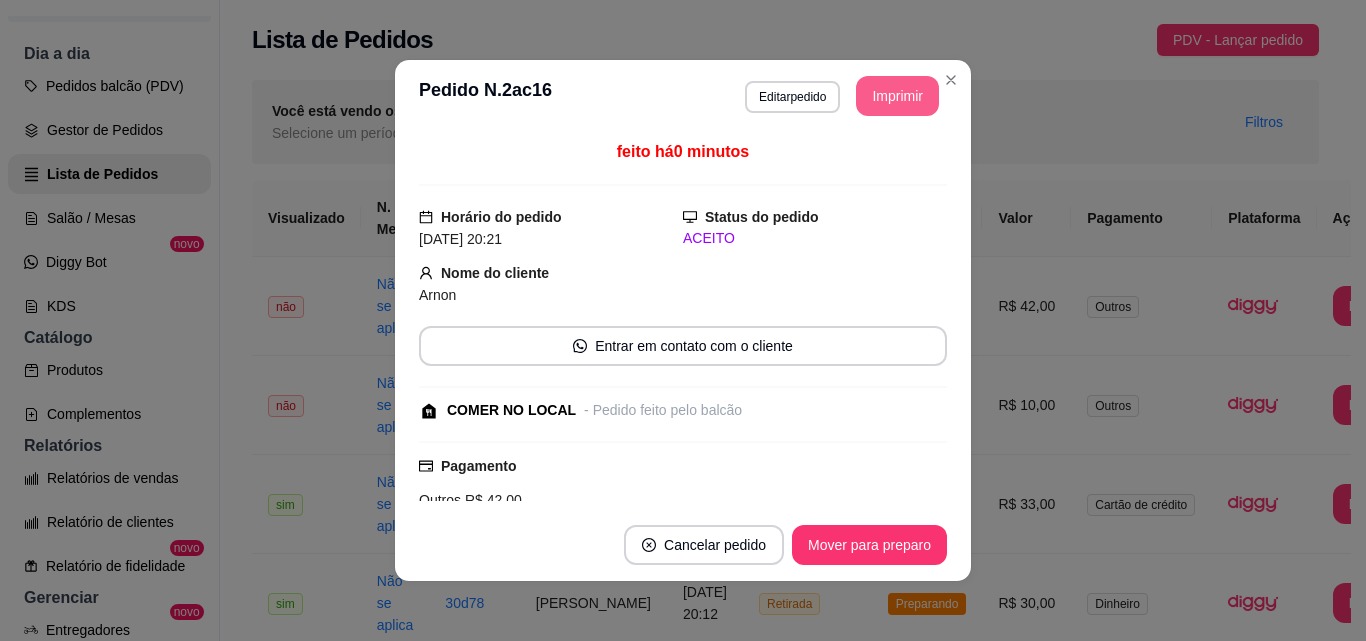 click on "Imprimir" at bounding box center (897, 96) 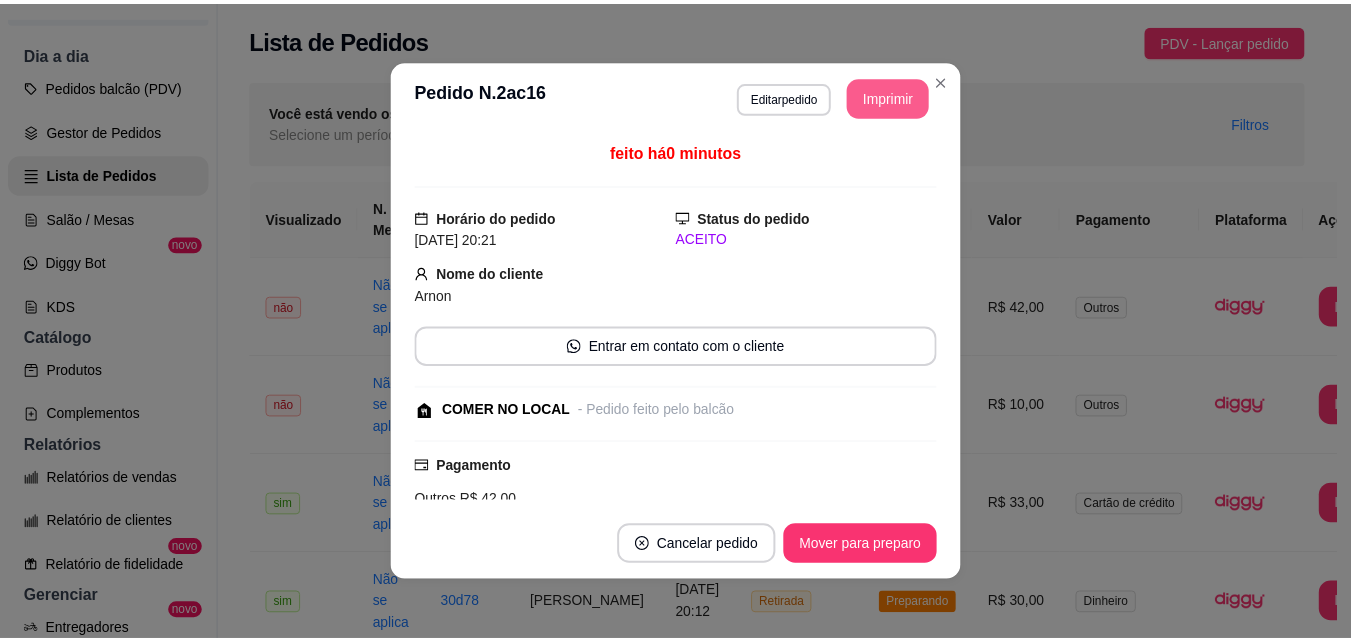 scroll, scrollTop: 0, scrollLeft: 0, axis: both 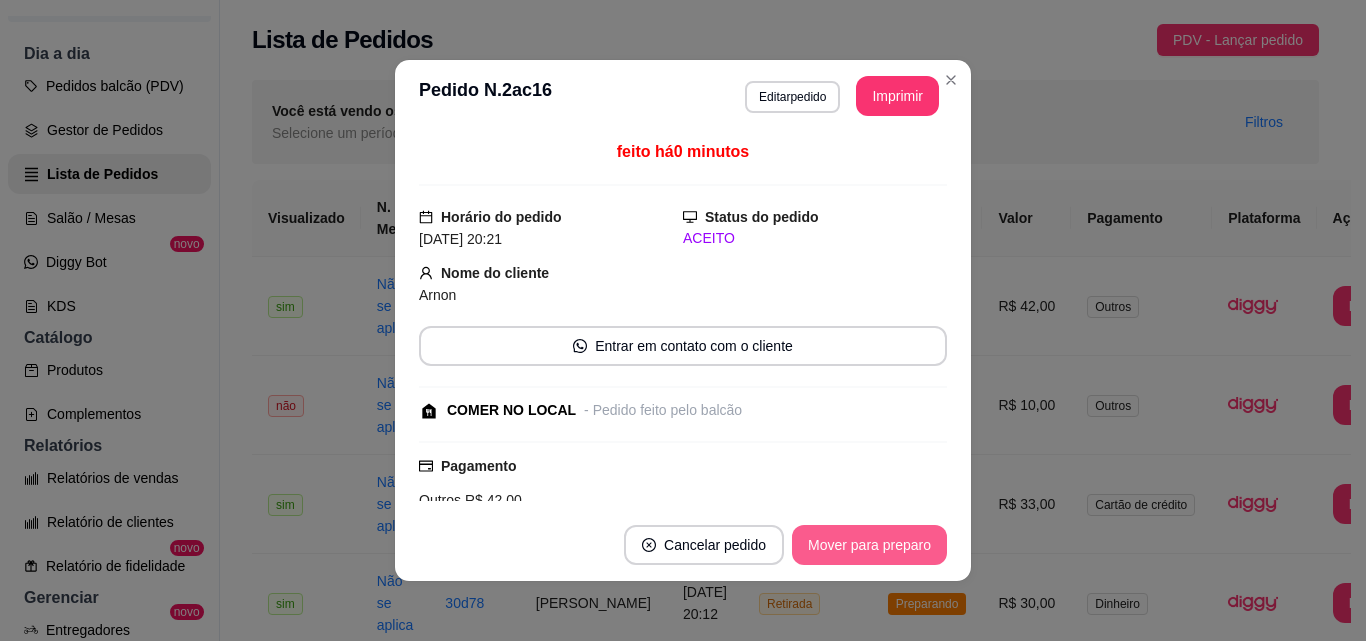 click on "Mover para preparo" at bounding box center [869, 545] 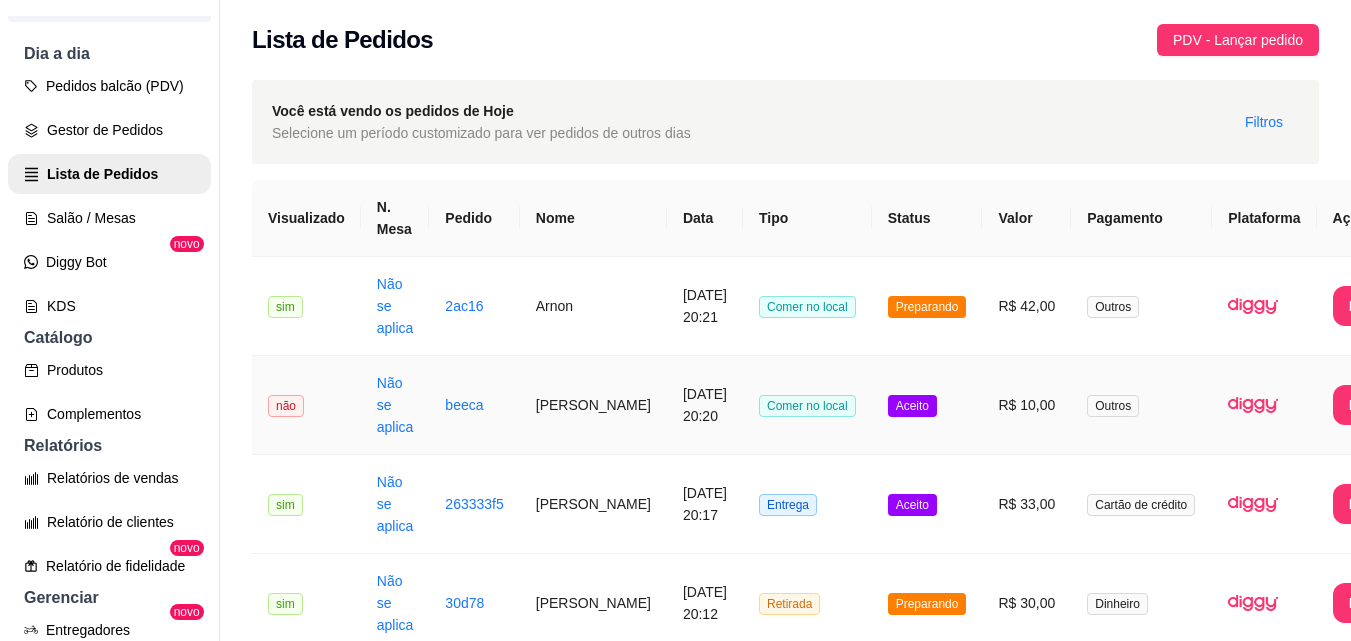 click on "Aceito" at bounding box center [927, 405] 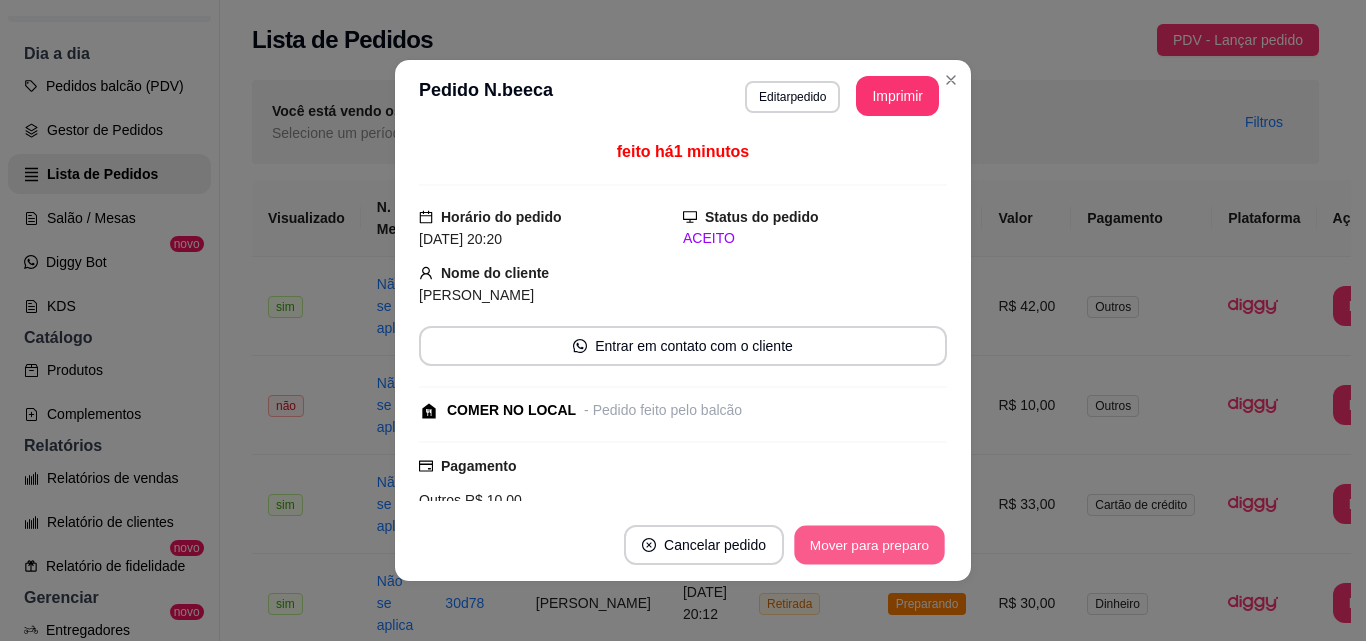 click on "Mover para preparo" at bounding box center (869, 545) 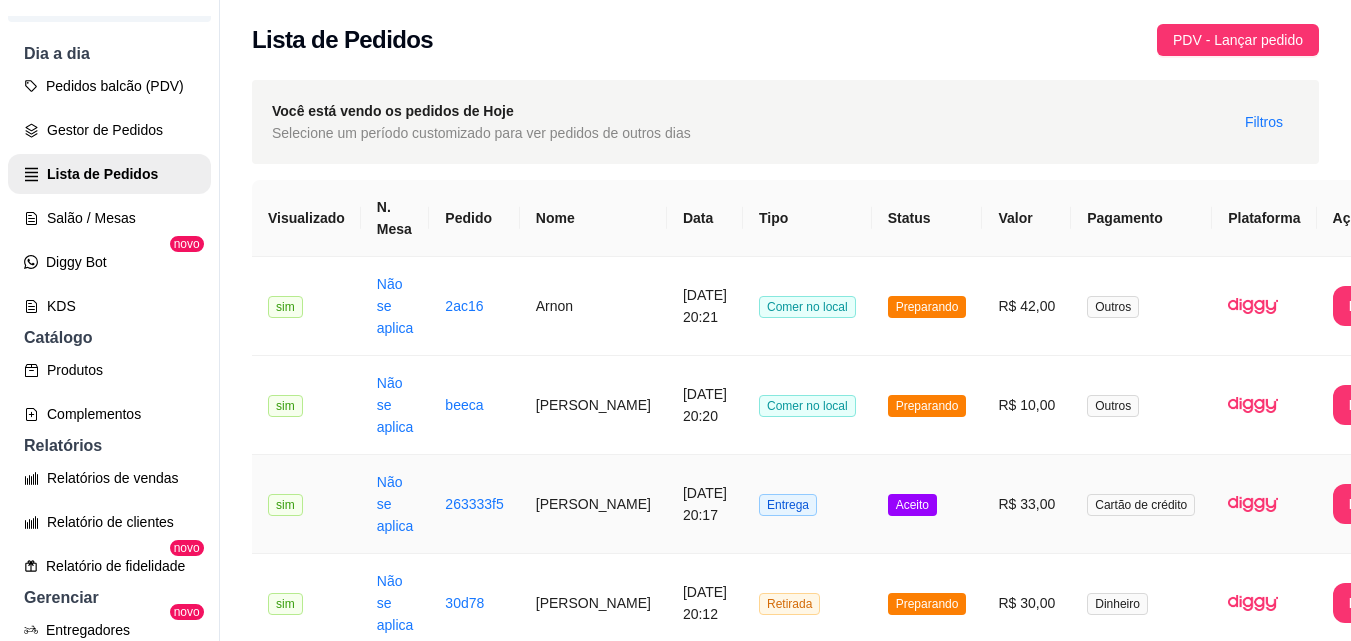 click on "Aceito" at bounding box center [927, 504] 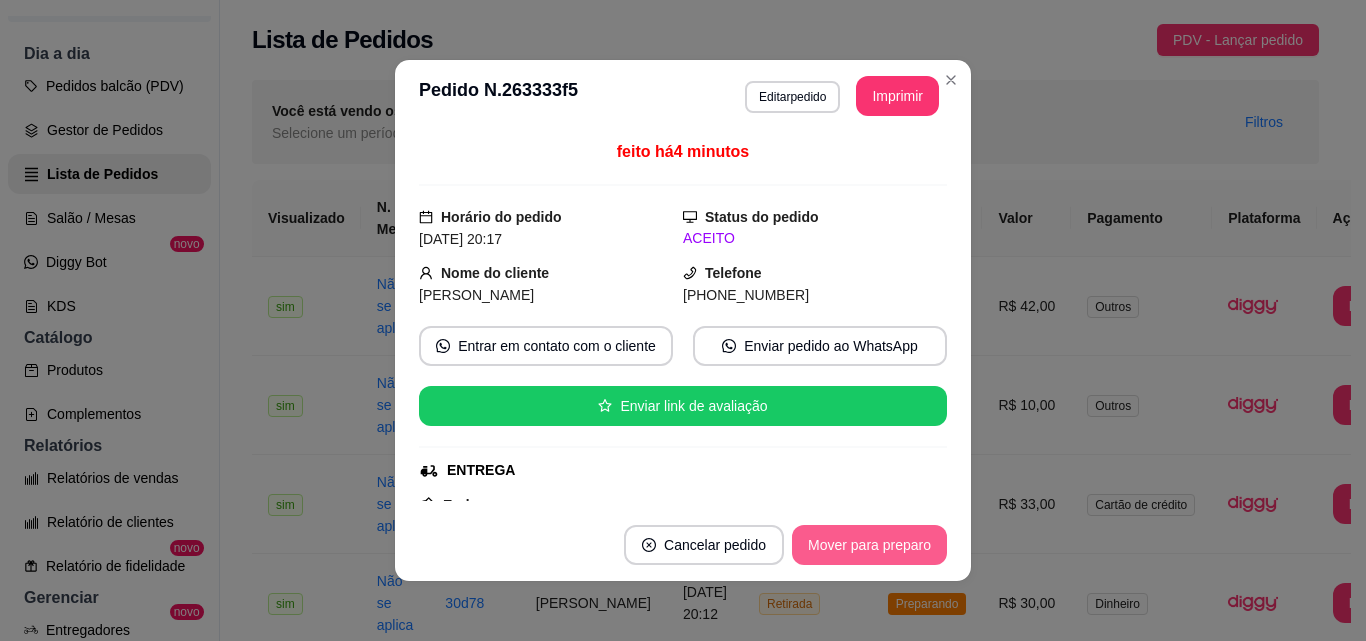 click on "Mover para preparo" at bounding box center (869, 545) 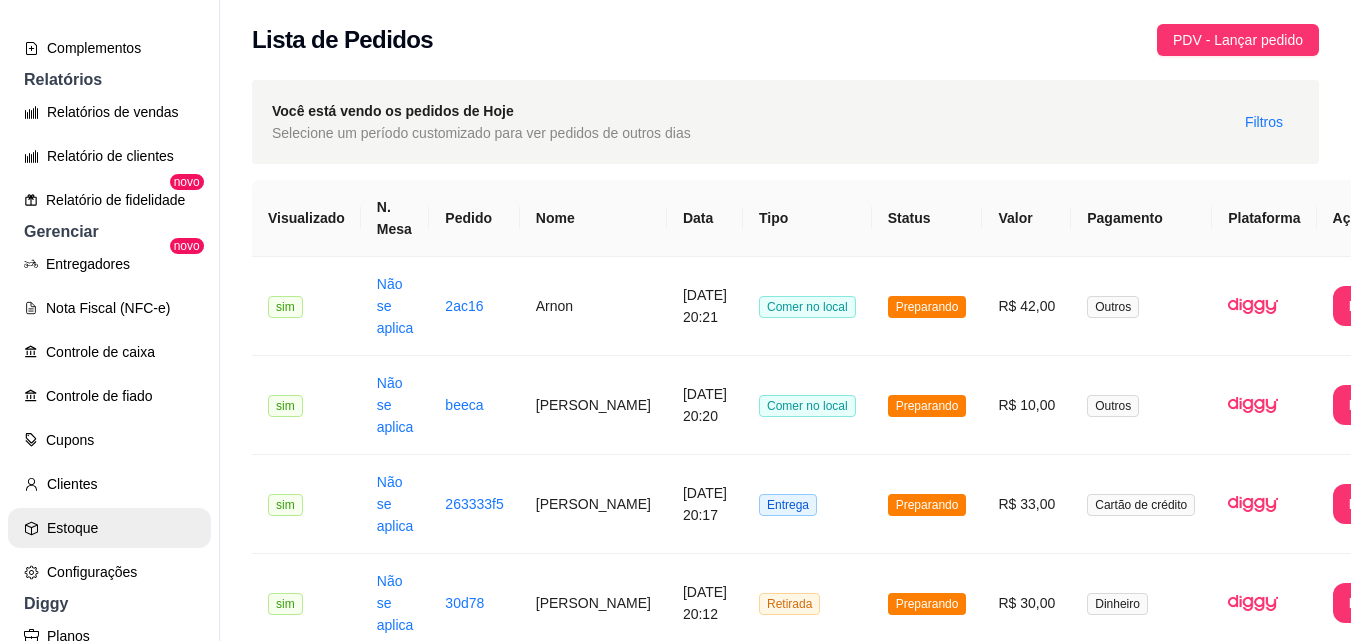 scroll, scrollTop: 600, scrollLeft: 0, axis: vertical 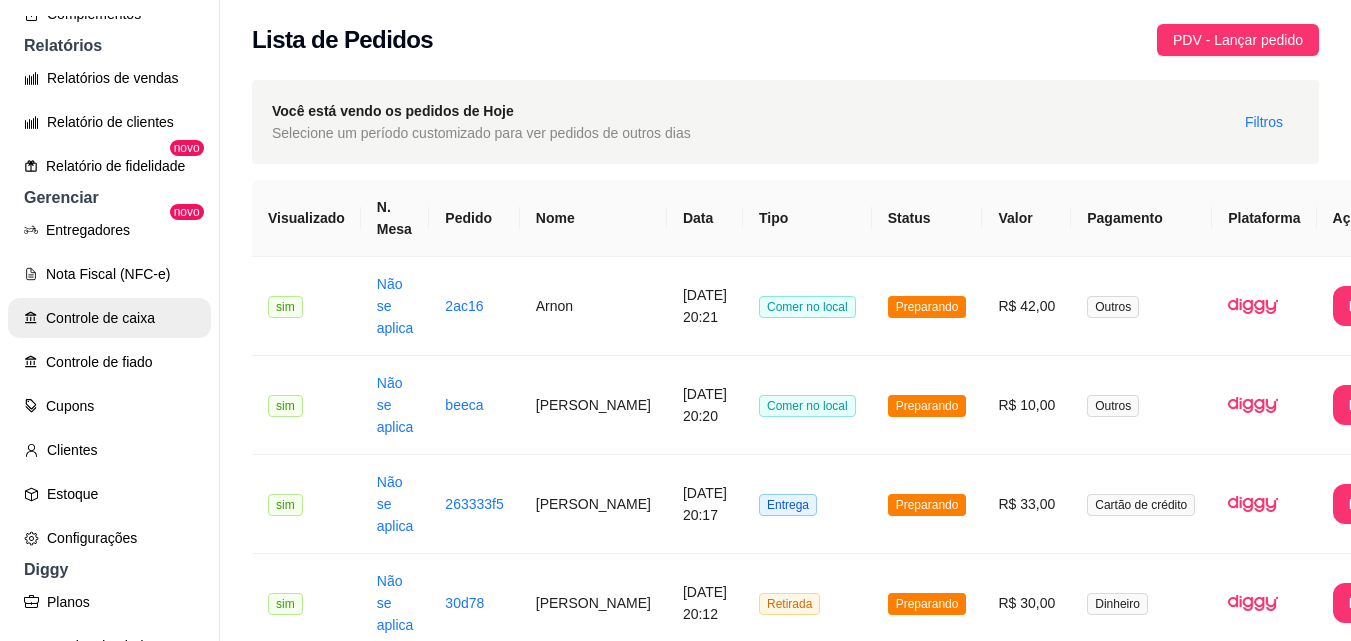 click on "Controle de caixa" at bounding box center [109, 318] 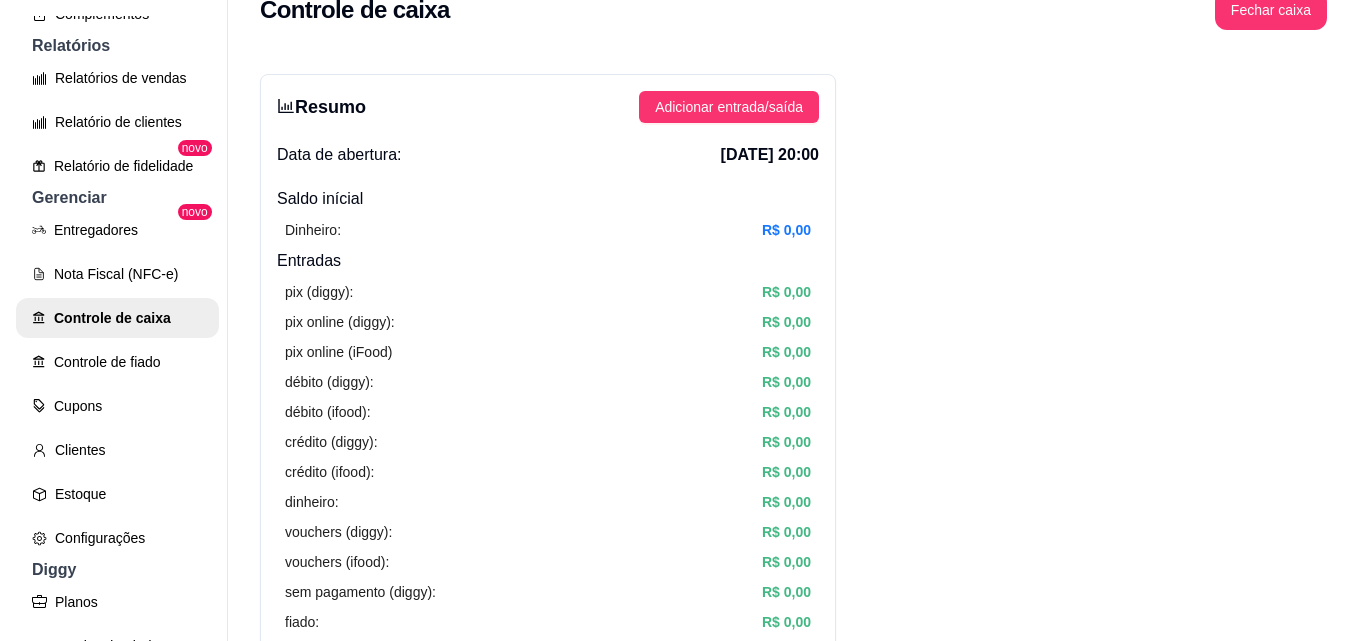 scroll, scrollTop: 0, scrollLeft: 0, axis: both 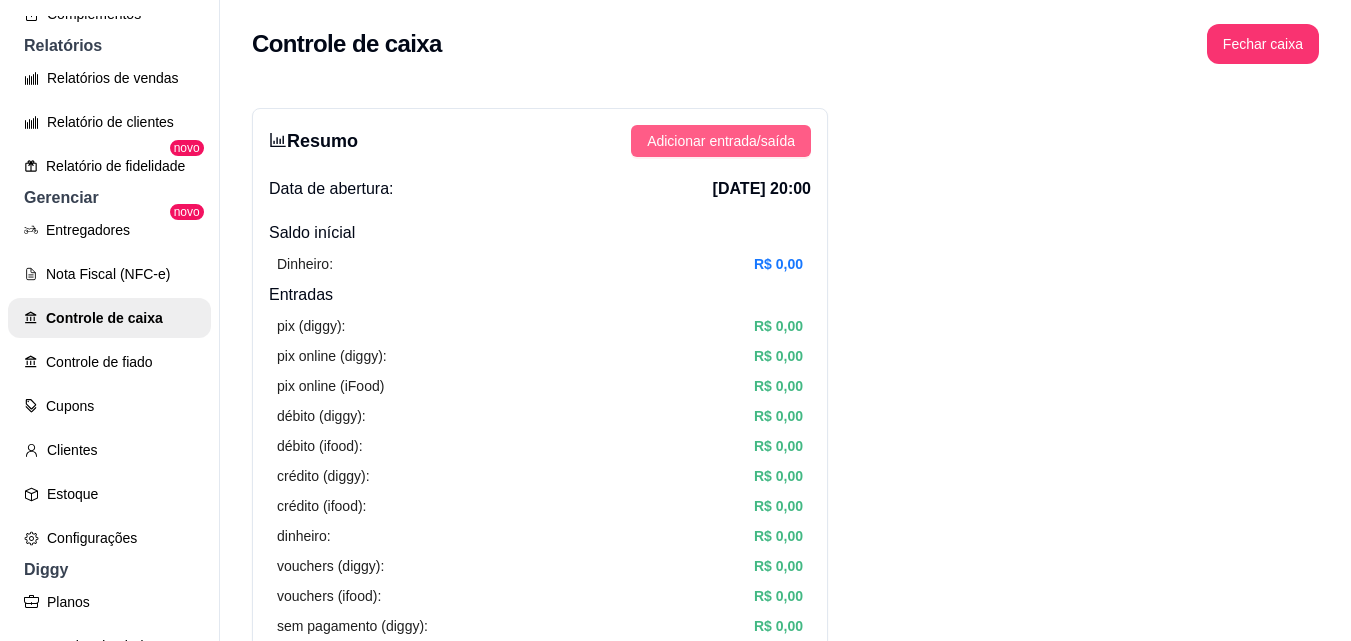 click on "Adicionar entrada/saída" at bounding box center [721, 141] 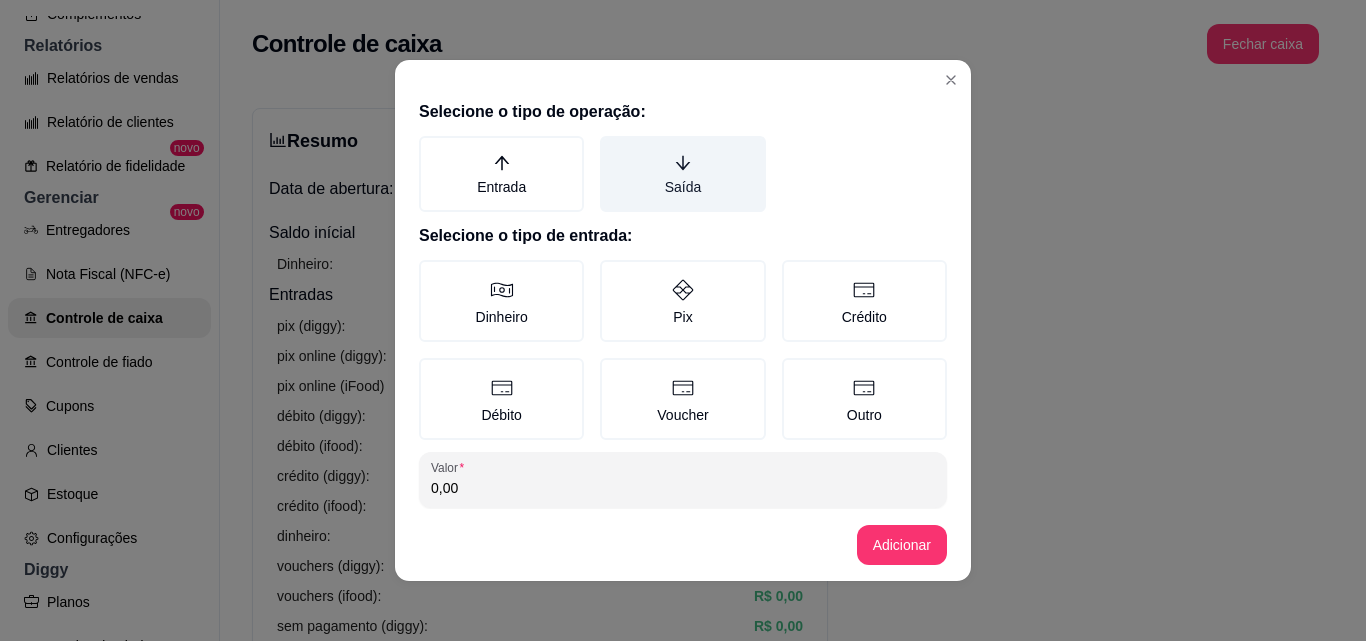 click 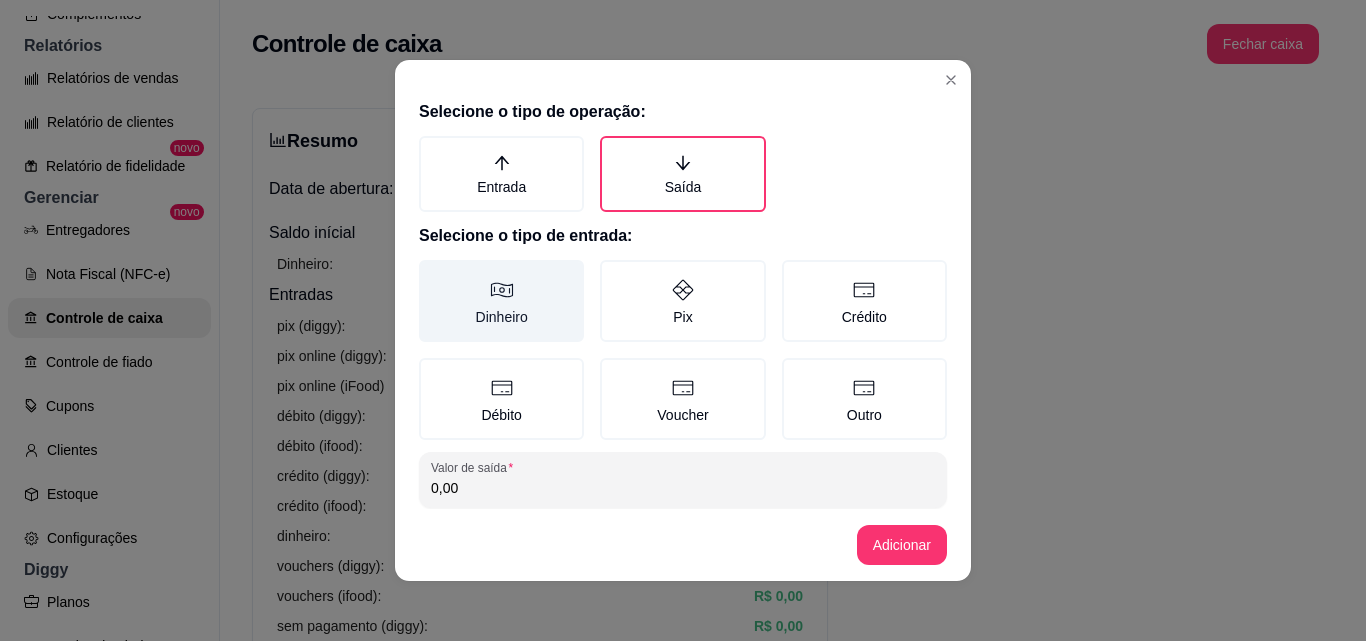 click on "Dinheiro" at bounding box center (501, 301) 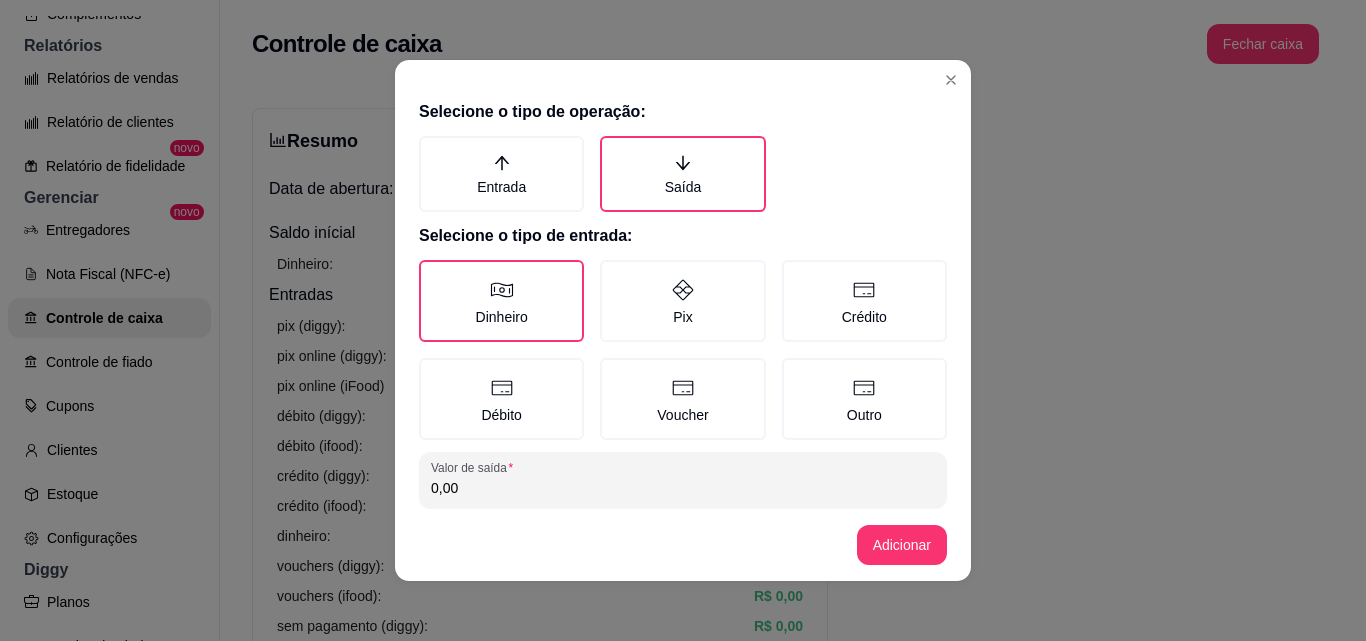 click on "0,00" at bounding box center [683, 488] 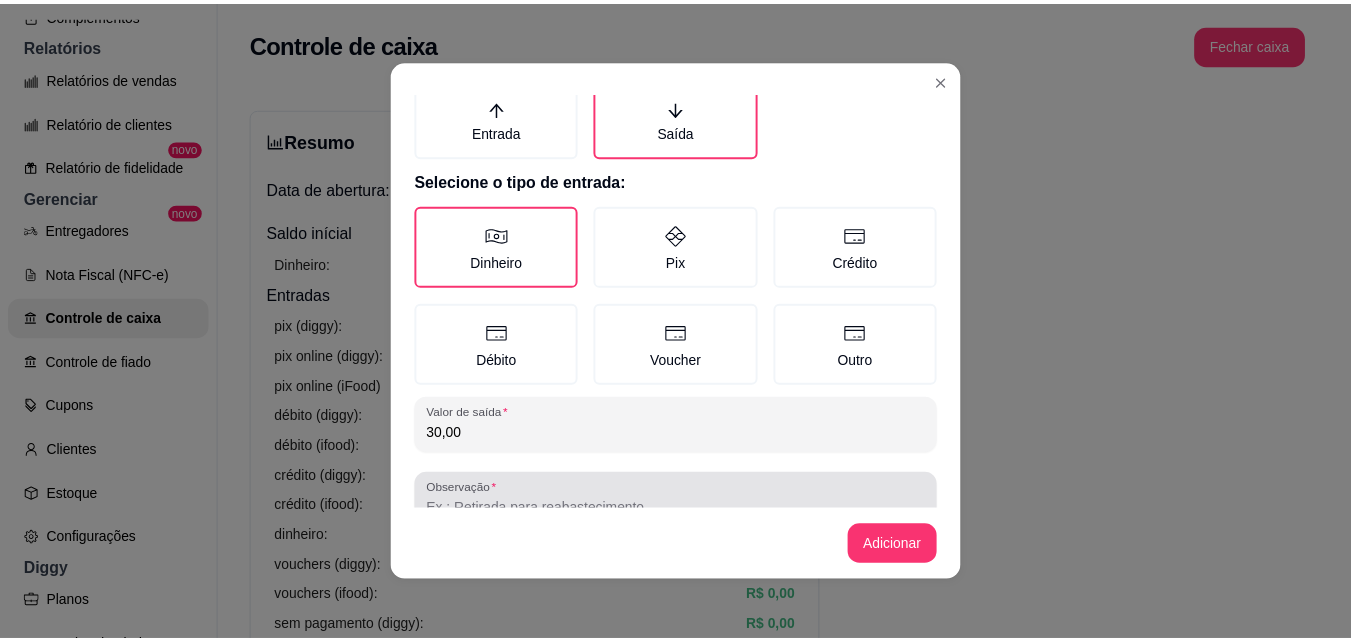 scroll, scrollTop: 100, scrollLeft: 0, axis: vertical 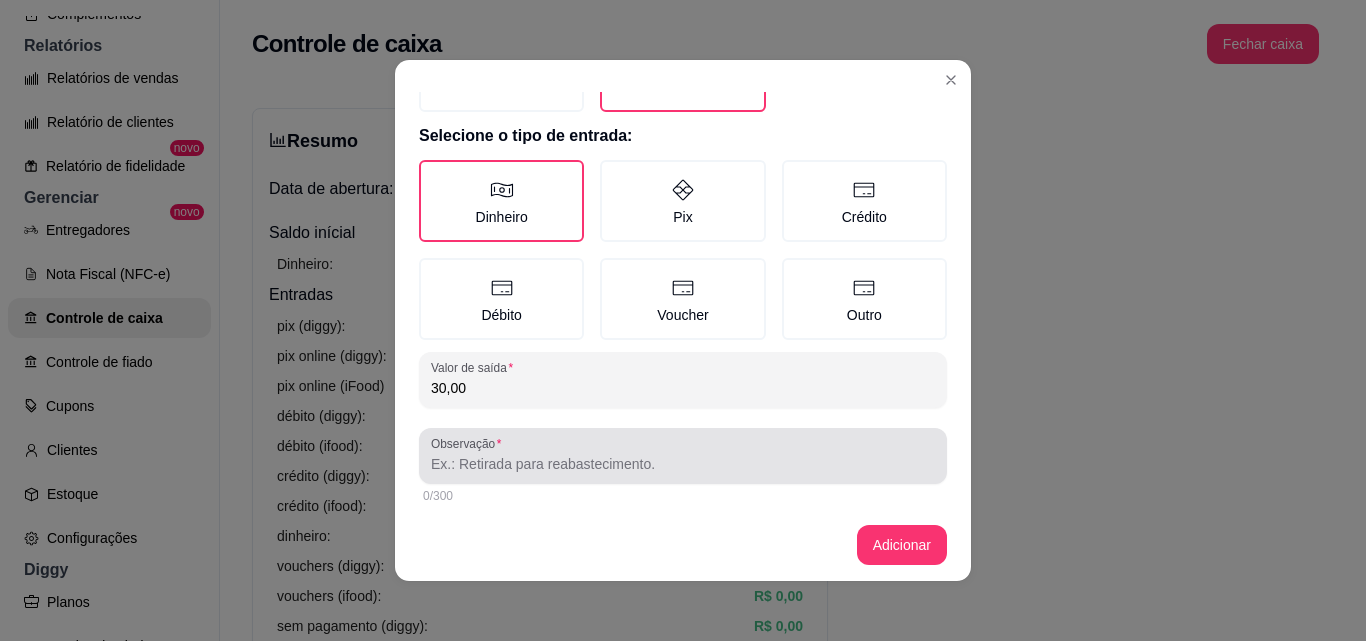 type on "30,00" 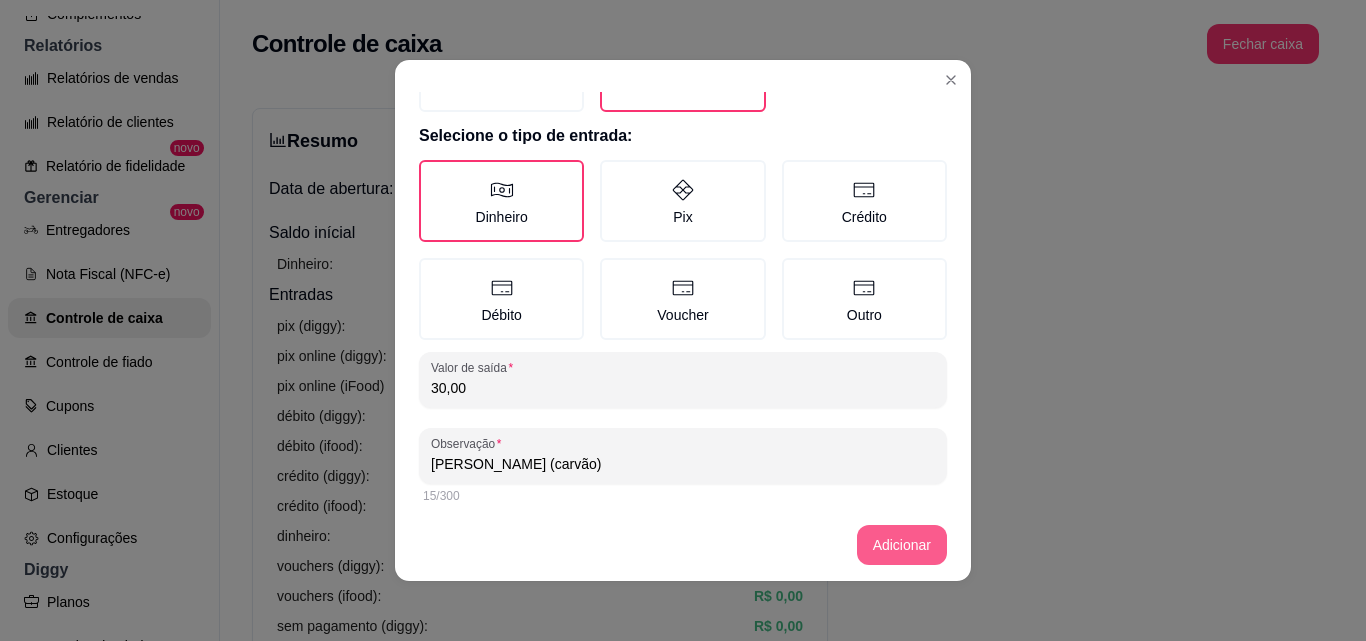 type on "[PERSON_NAME] (carvão)" 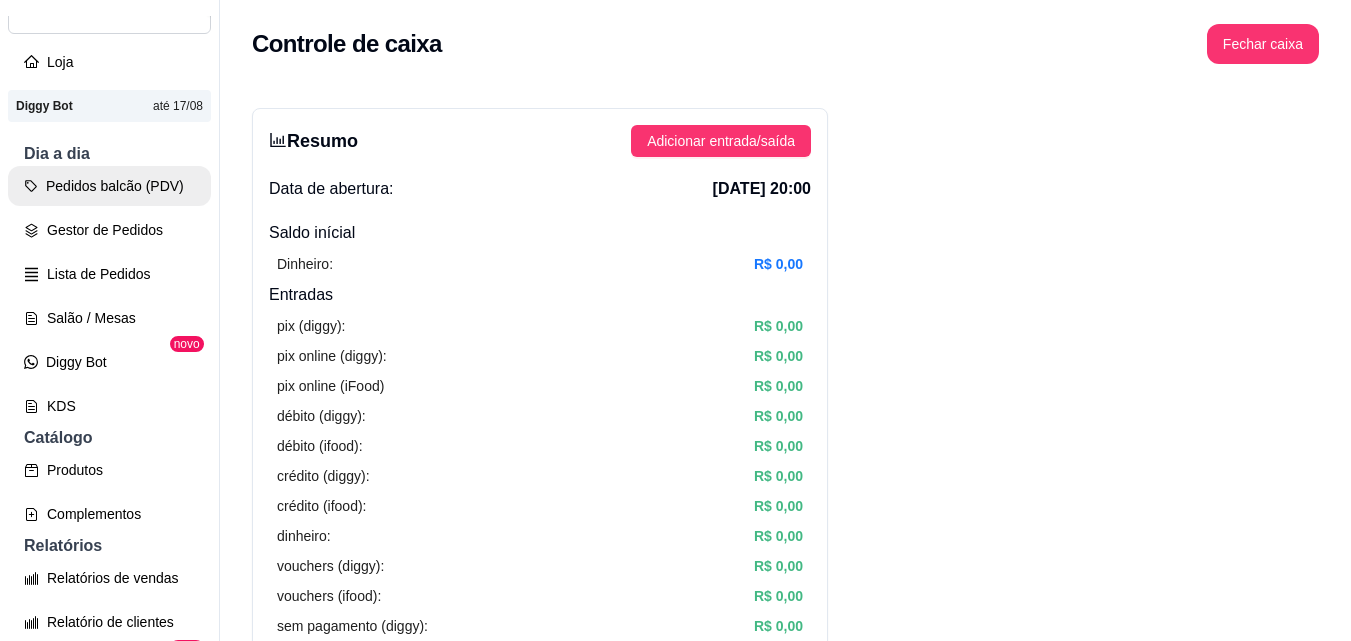 scroll, scrollTop: 0, scrollLeft: 0, axis: both 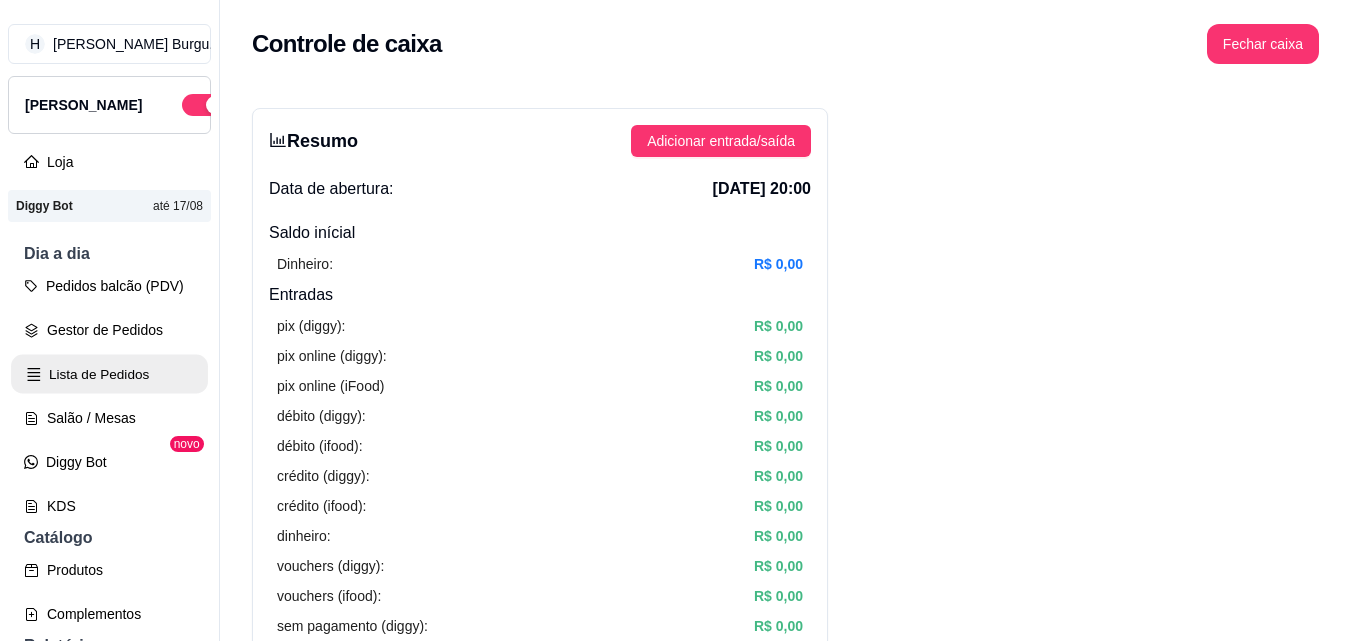click on "Lista de Pedidos" at bounding box center [109, 374] 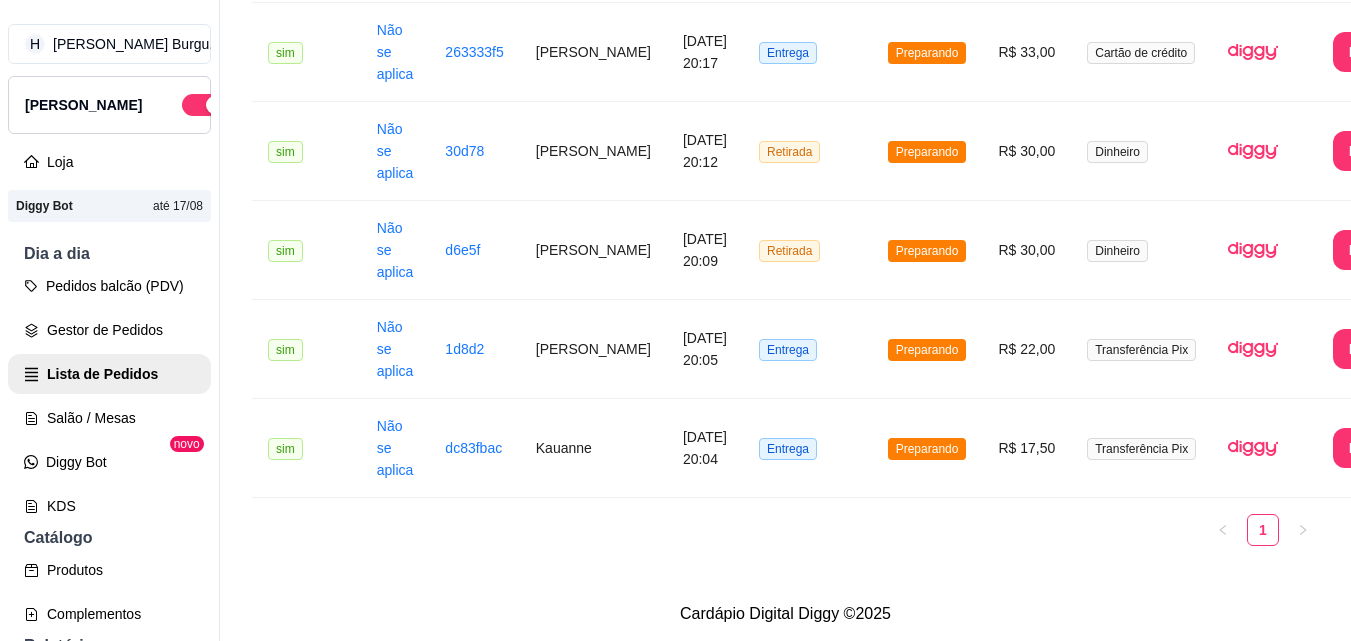 scroll, scrollTop: 468, scrollLeft: 0, axis: vertical 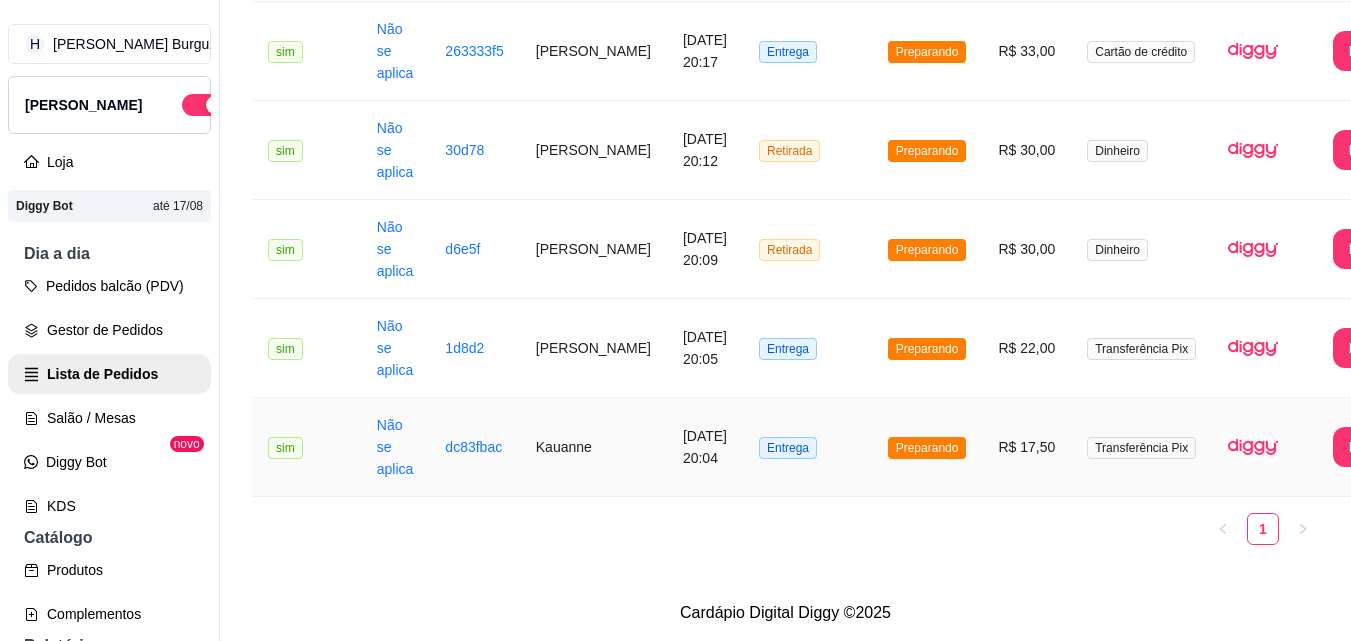 click on "Entrega" at bounding box center [807, 447] 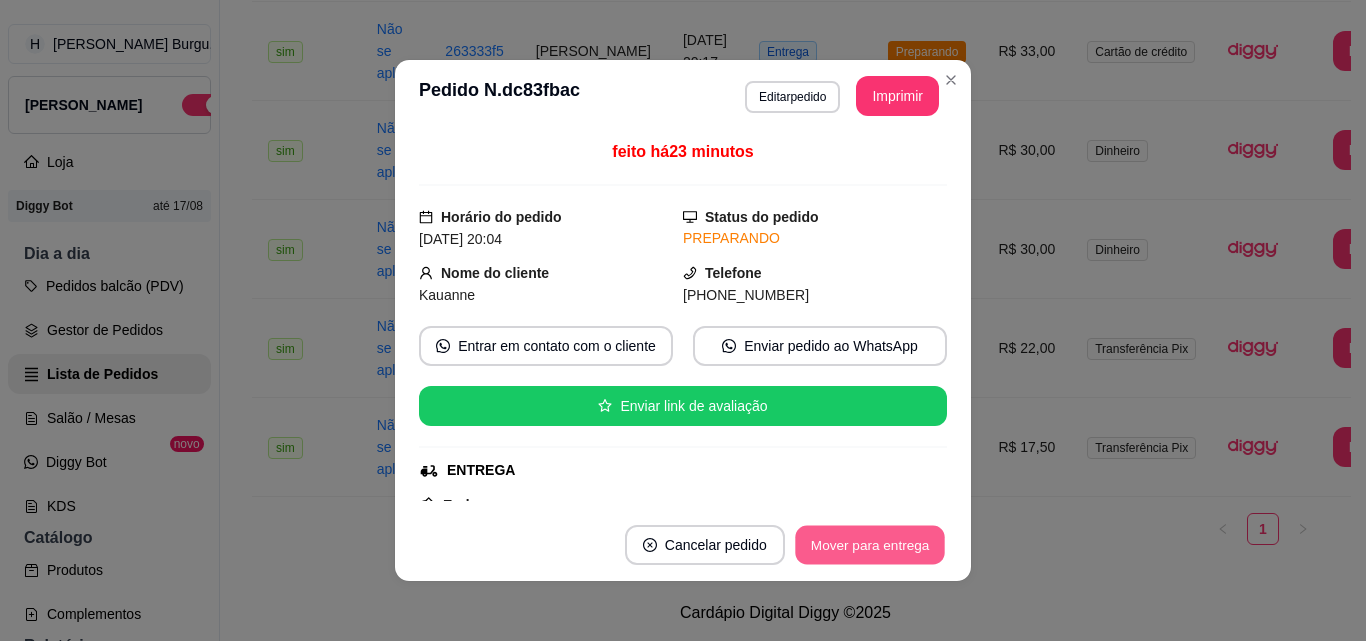 click on "Mover para entrega" at bounding box center [870, 545] 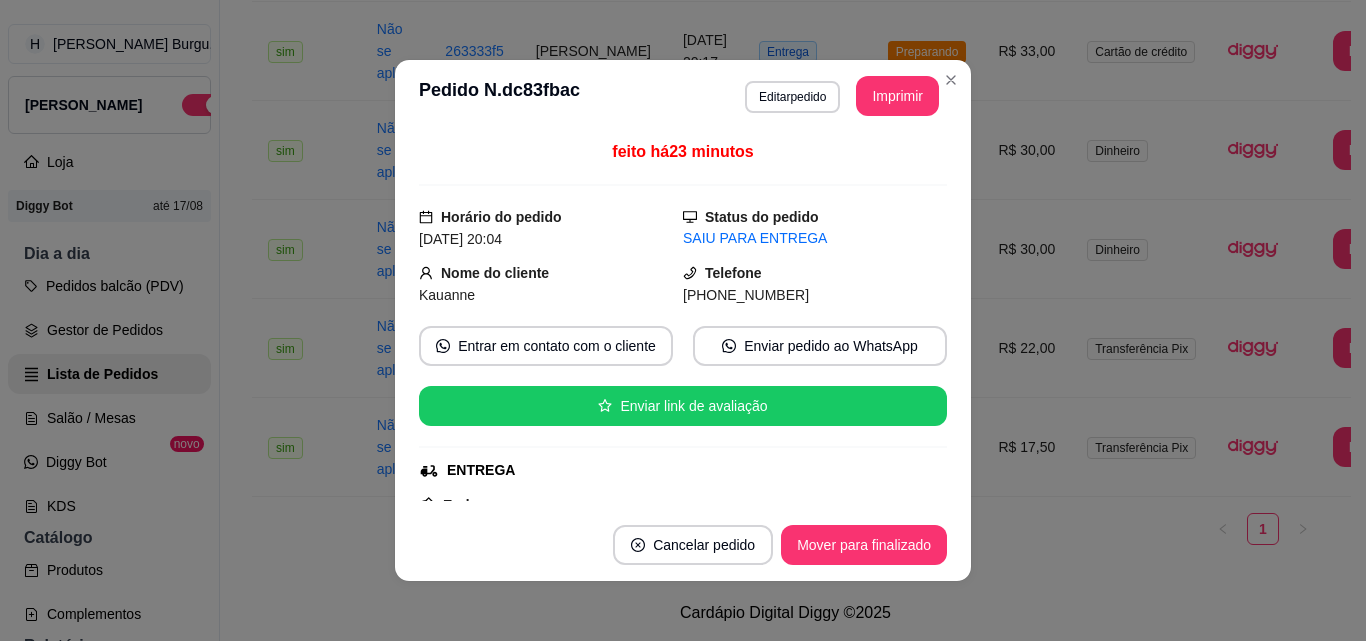click on "Cancelar pedido Mover para finalizado" at bounding box center (683, 545) 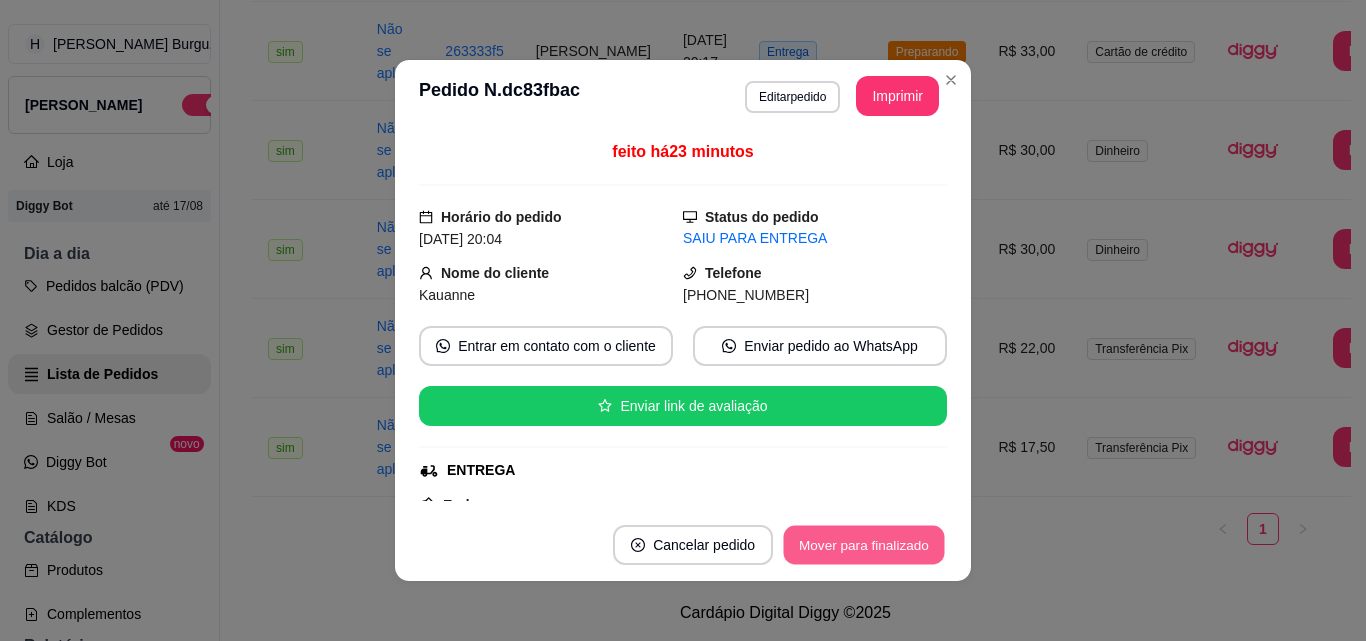 click on "Mover para finalizado" at bounding box center (864, 545) 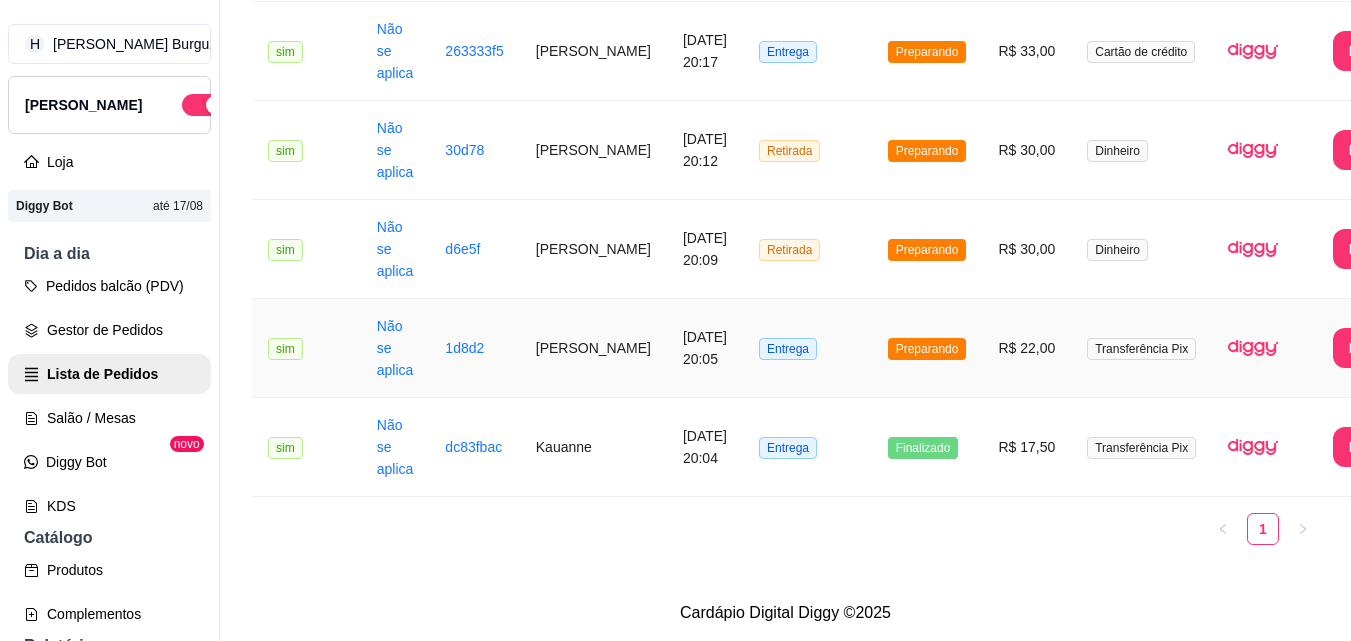 click on "Entrega" at bounding box center [807, 348] 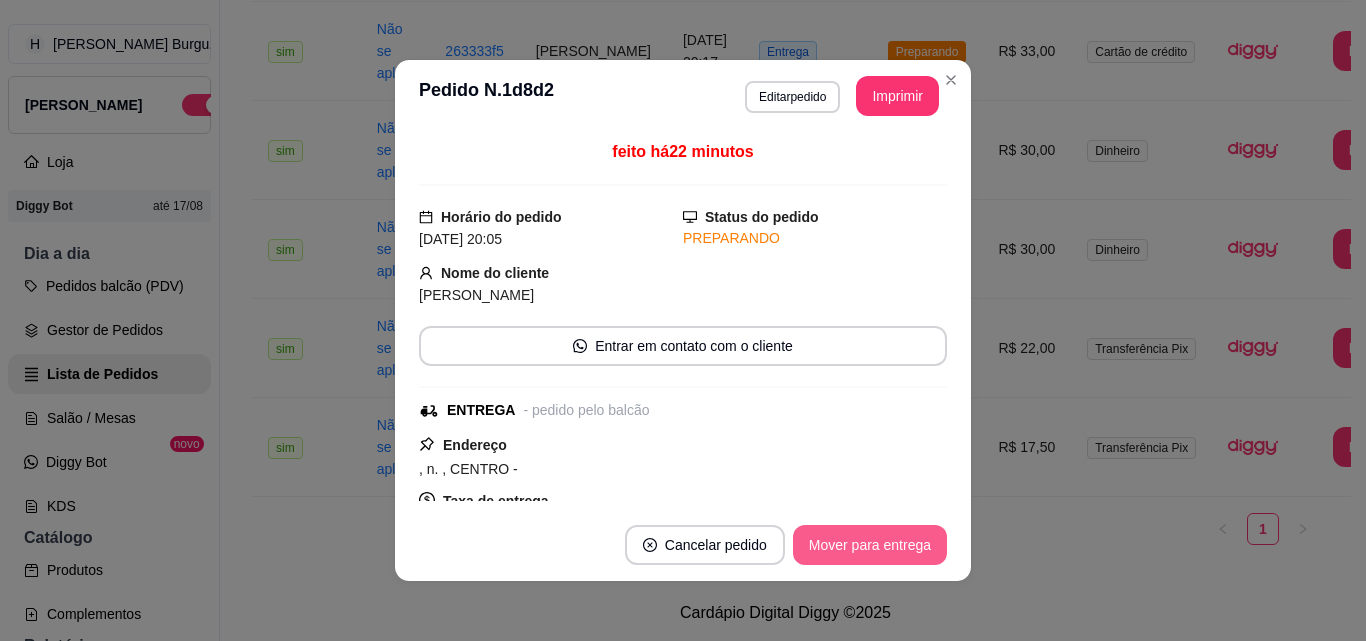 click on "Mover para entrega" at bounding box center [870, 545] 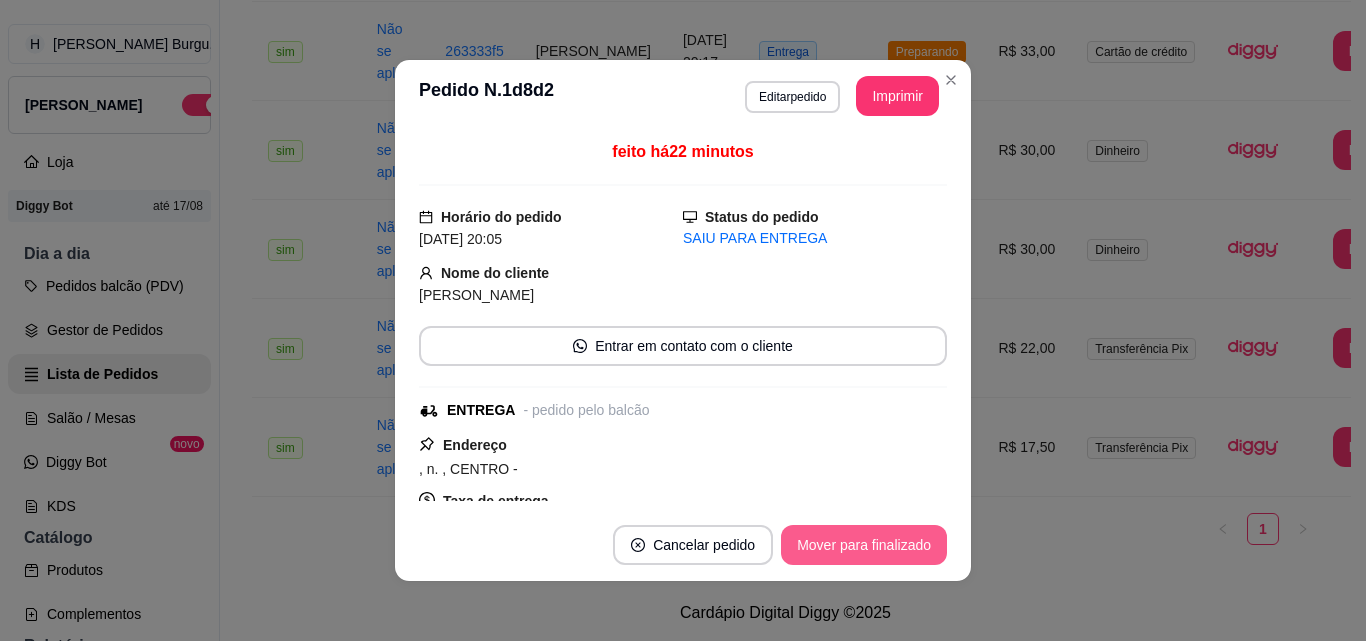 click on "Mover para finalizado" at bounding box center (864, 545) 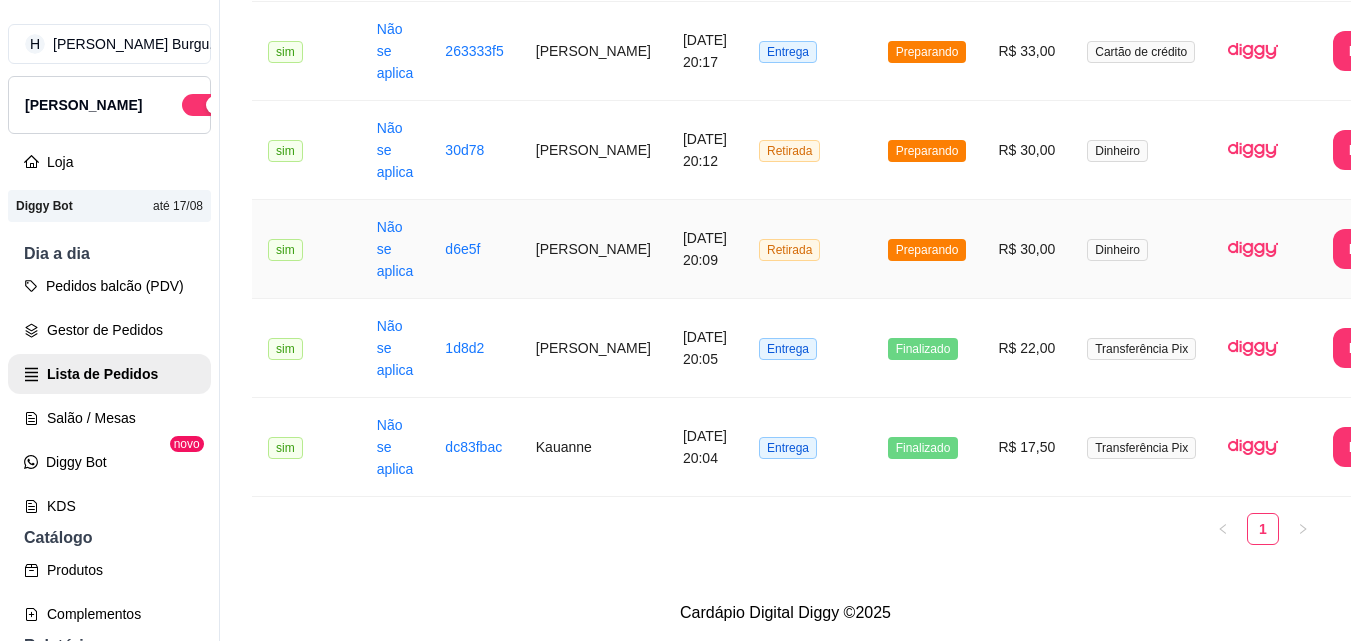 click on "Retirada" at bounding box center (807, 249) 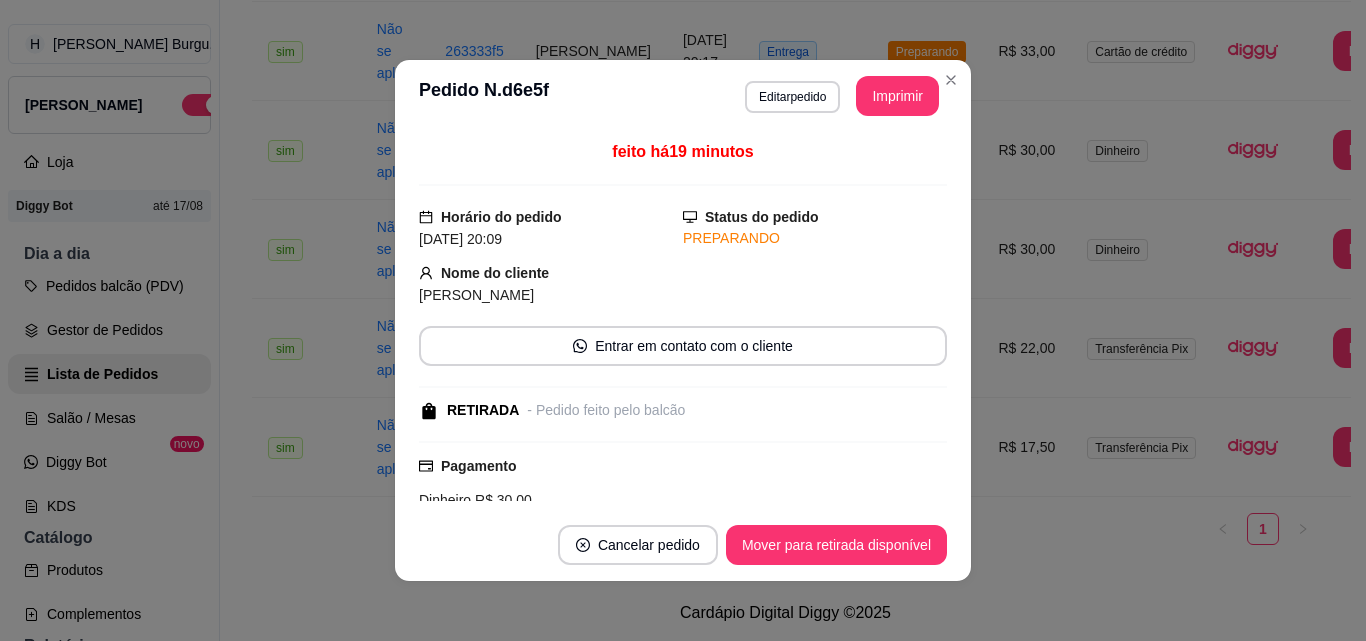 click on "Cancelar pedido Mover para retirada disponível" at bounding box center (683, 545) 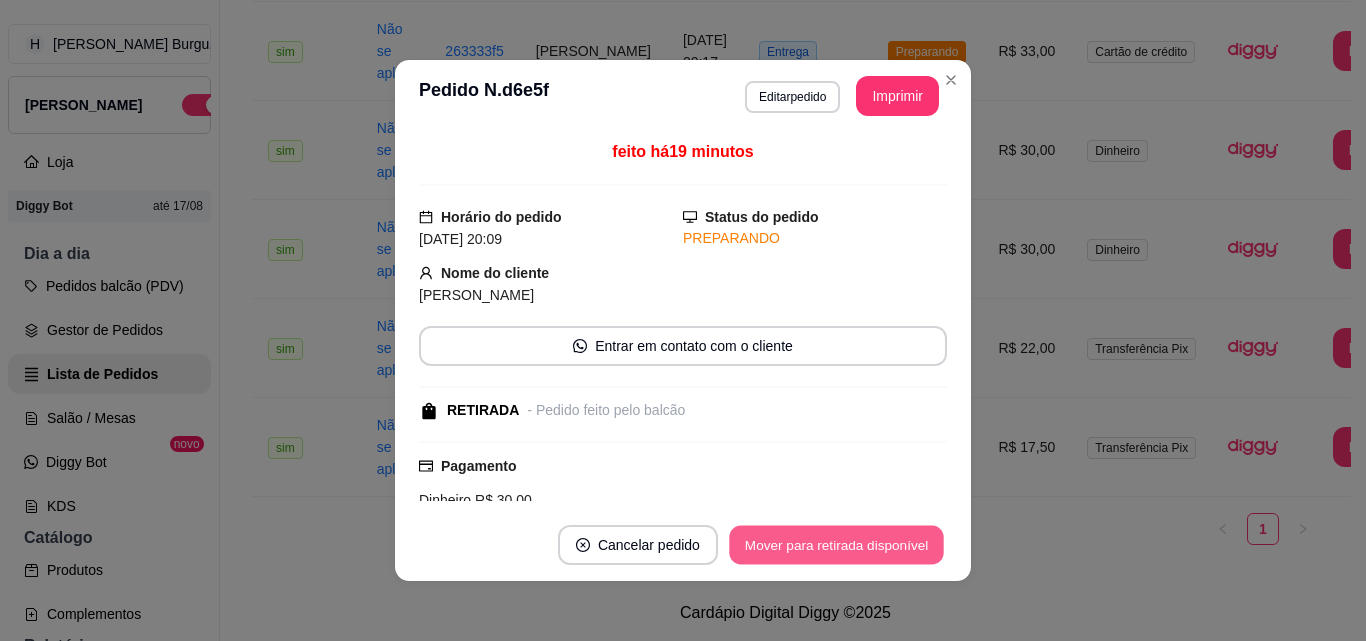 click on "Mover para retirada disponível" at bounding box center [836, 545] 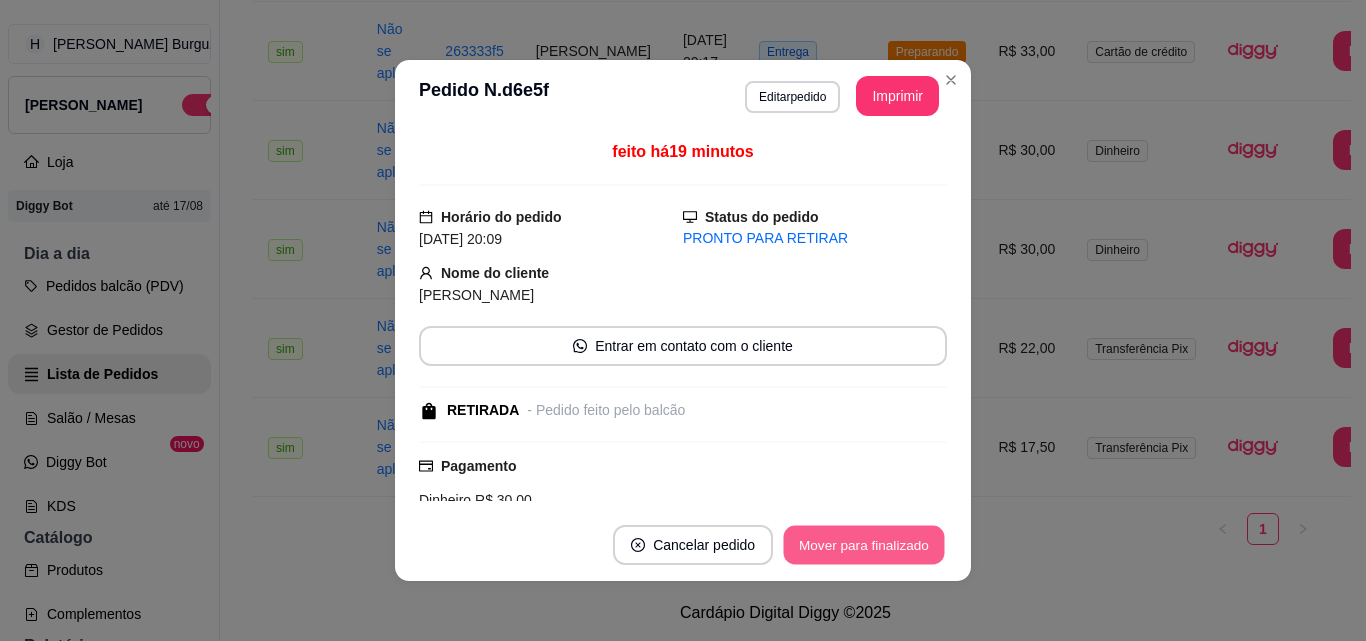 click on "Mover para finalizado" at bounding box center [864, 545] 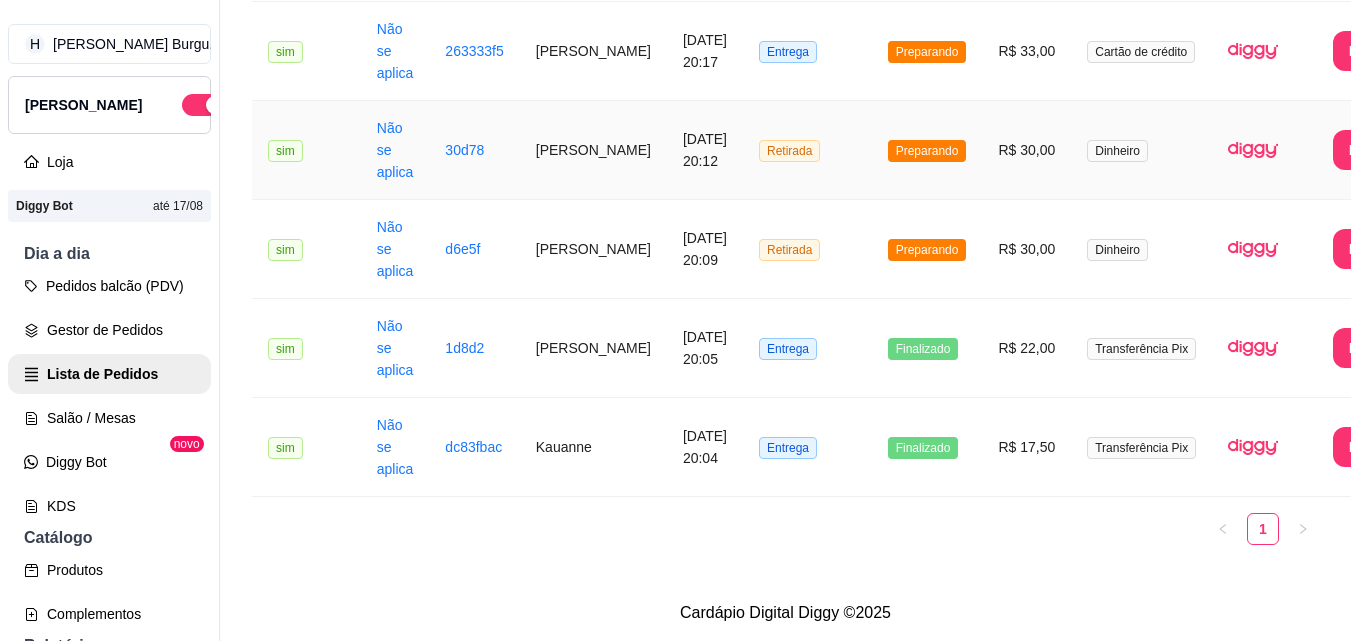 click on "Retirada" at bounding box center (807, 150) 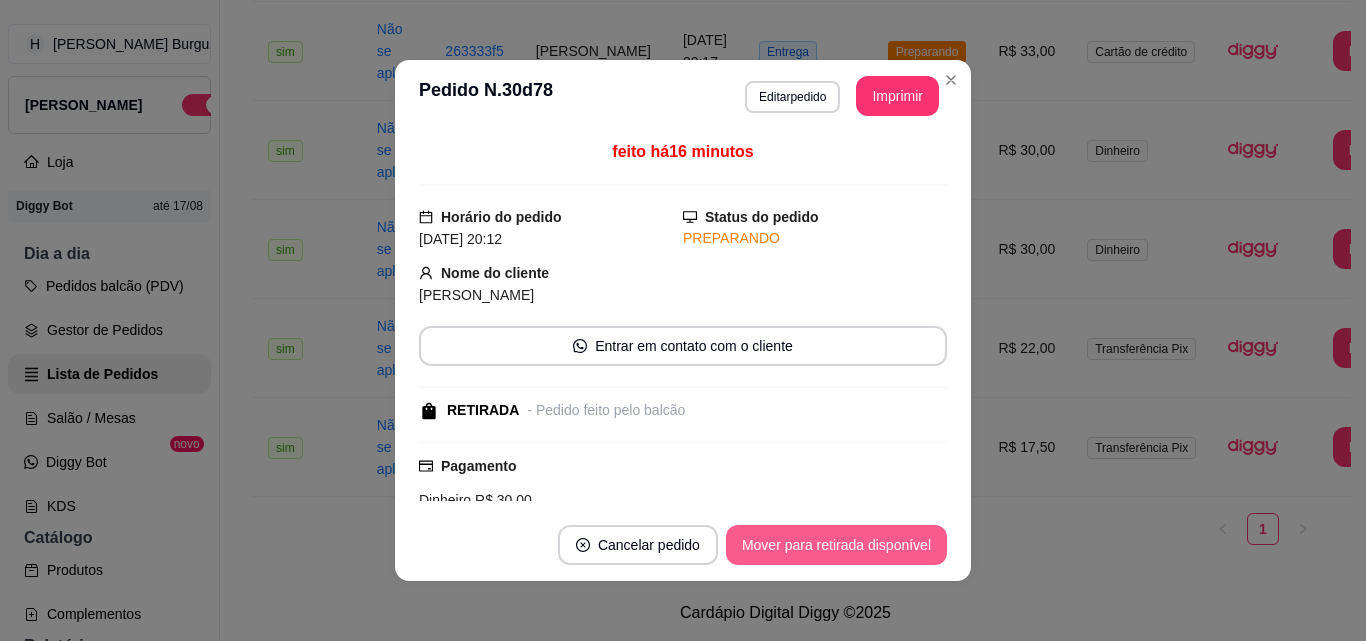 click on "Mover para retirada disponível" at bounding box center (836, 545) 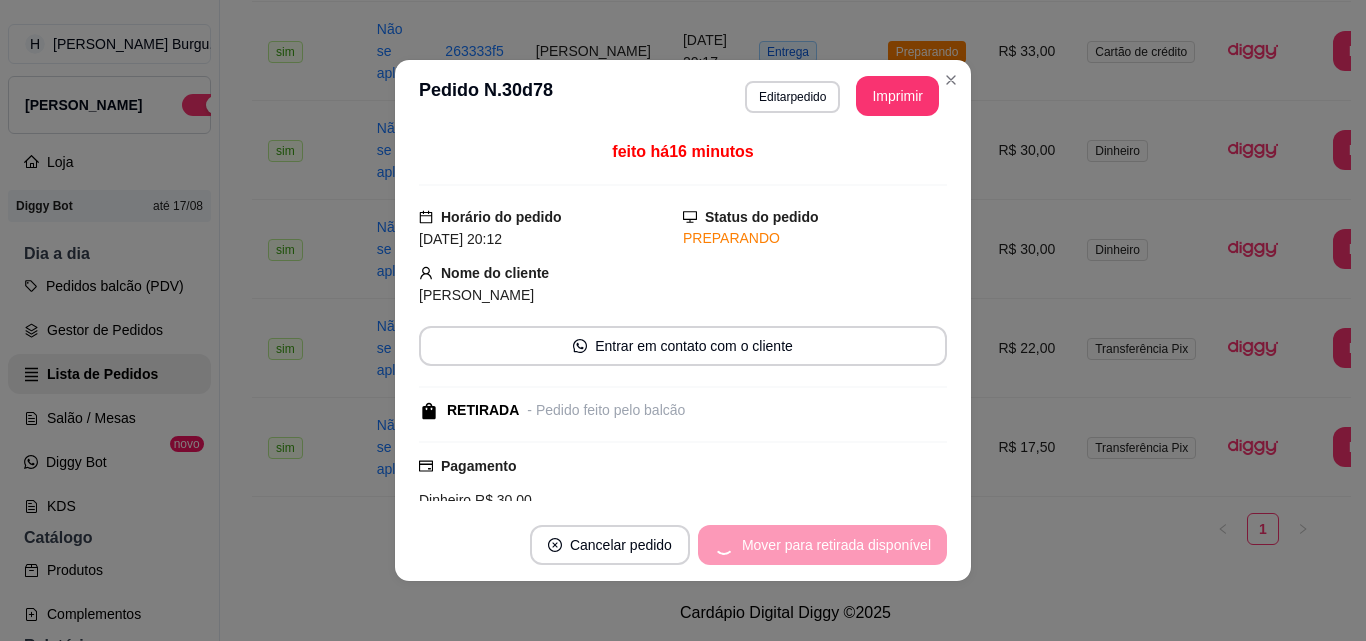 click on "Mover para retirada disponível" at bounding box center [822, 545] 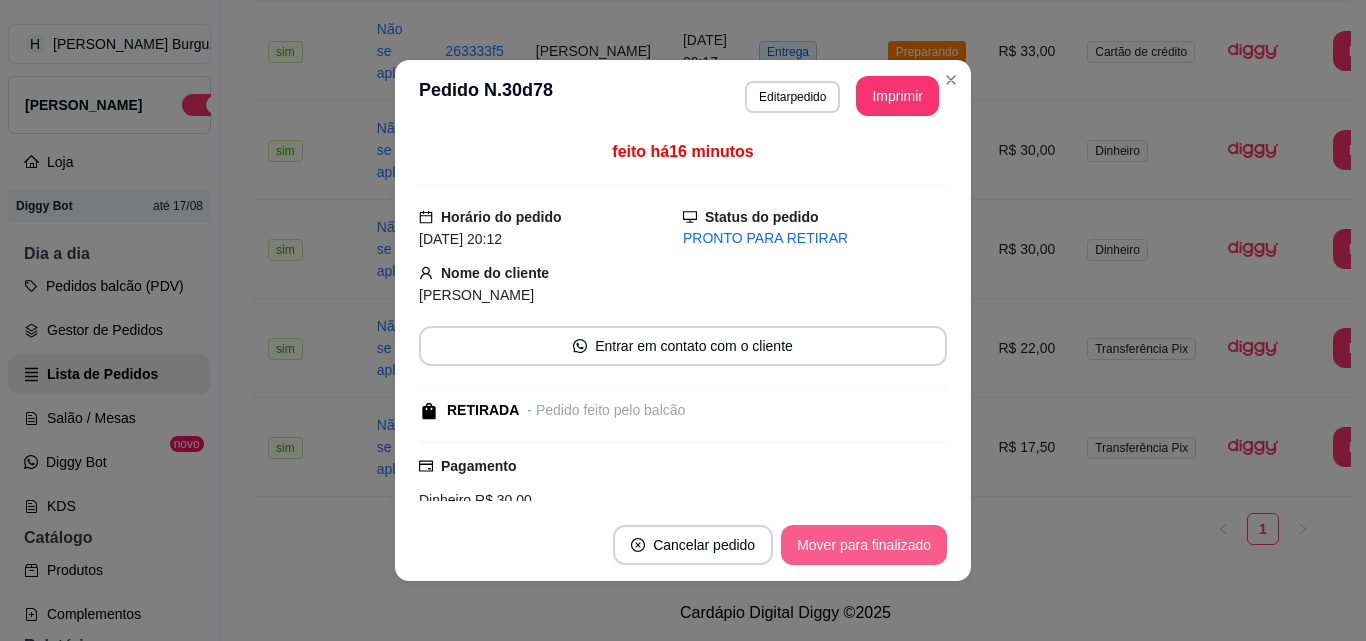 click on "Mover para finalizado" at bounding box center (864, 545) 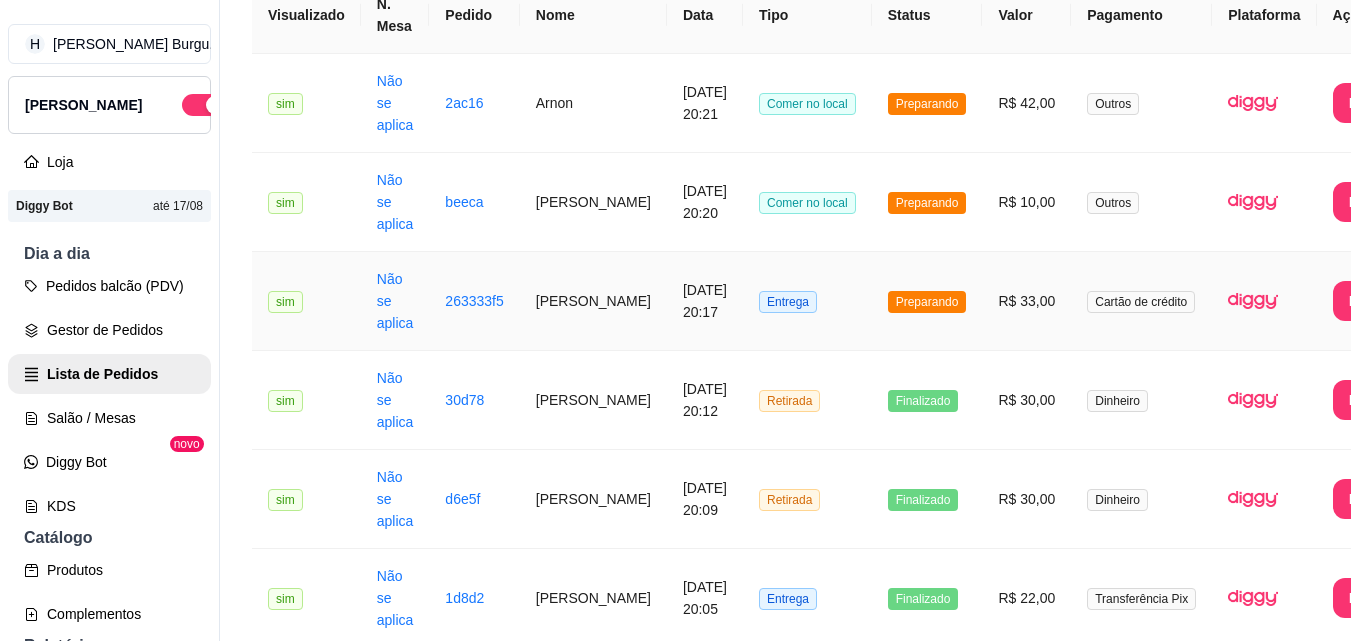 scroll, scrollTop: 168, scrollLeft: 0, axis: vertical 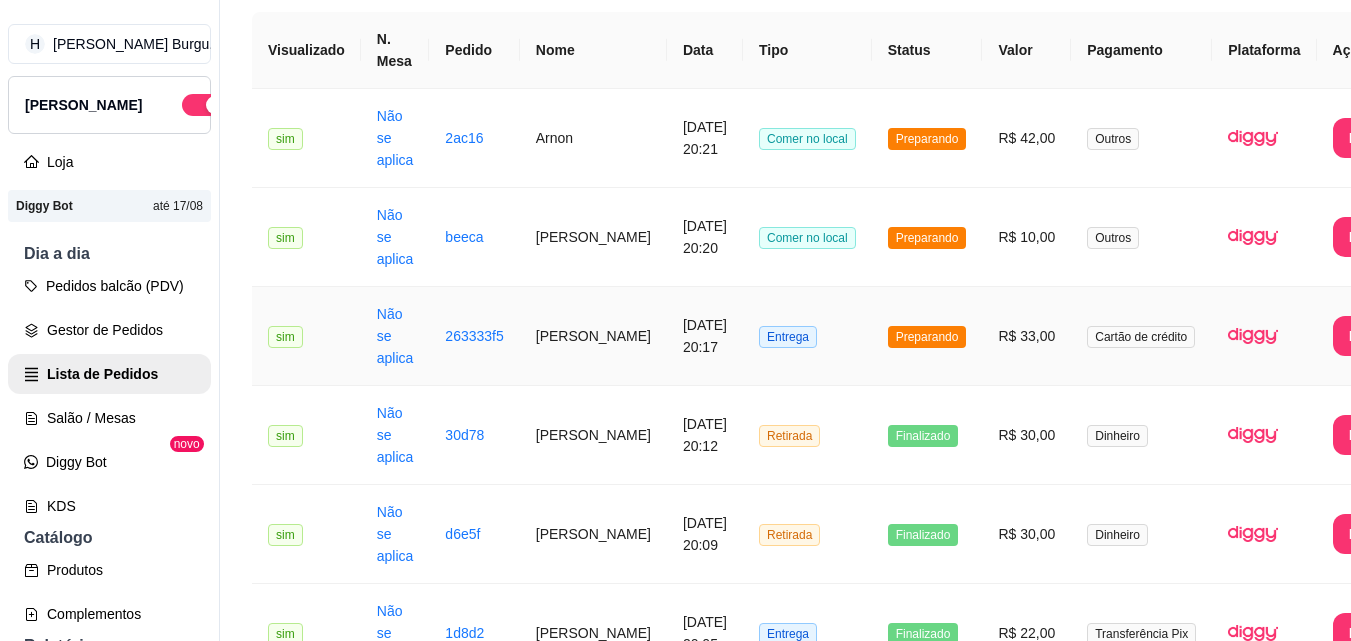 click on "Entrega" at bounding box center [807, 336] 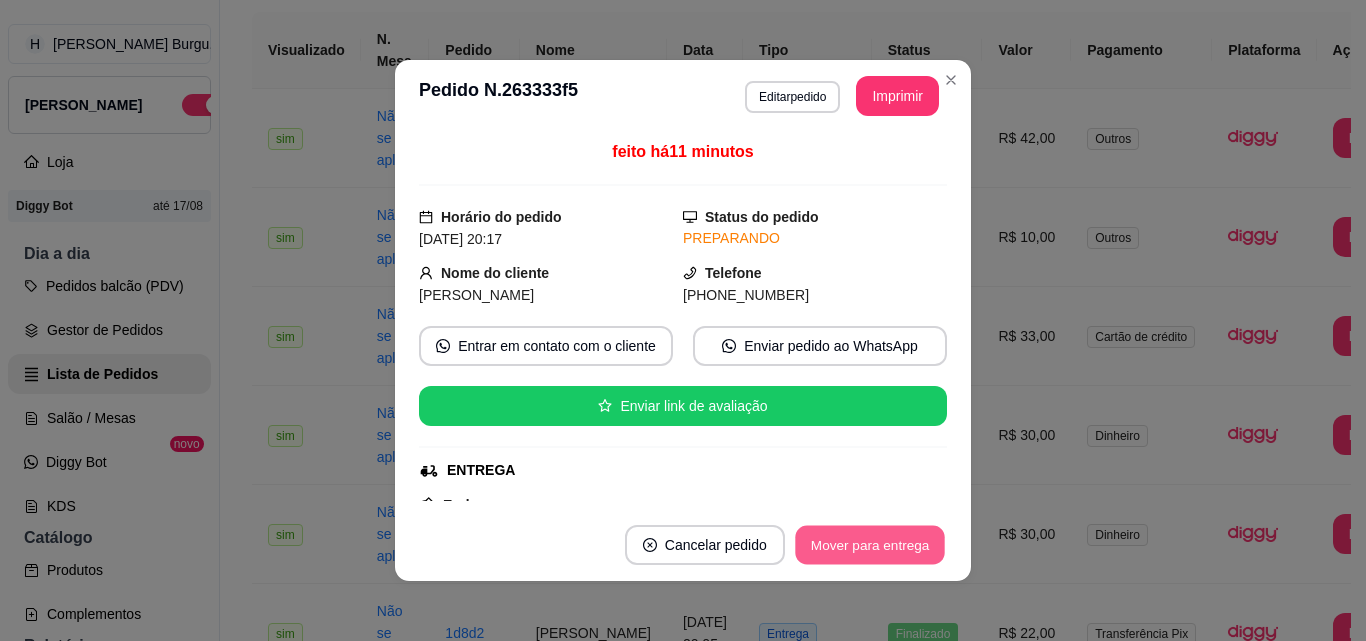 click on "Mover para entrega" at bounding box center (870, 545) 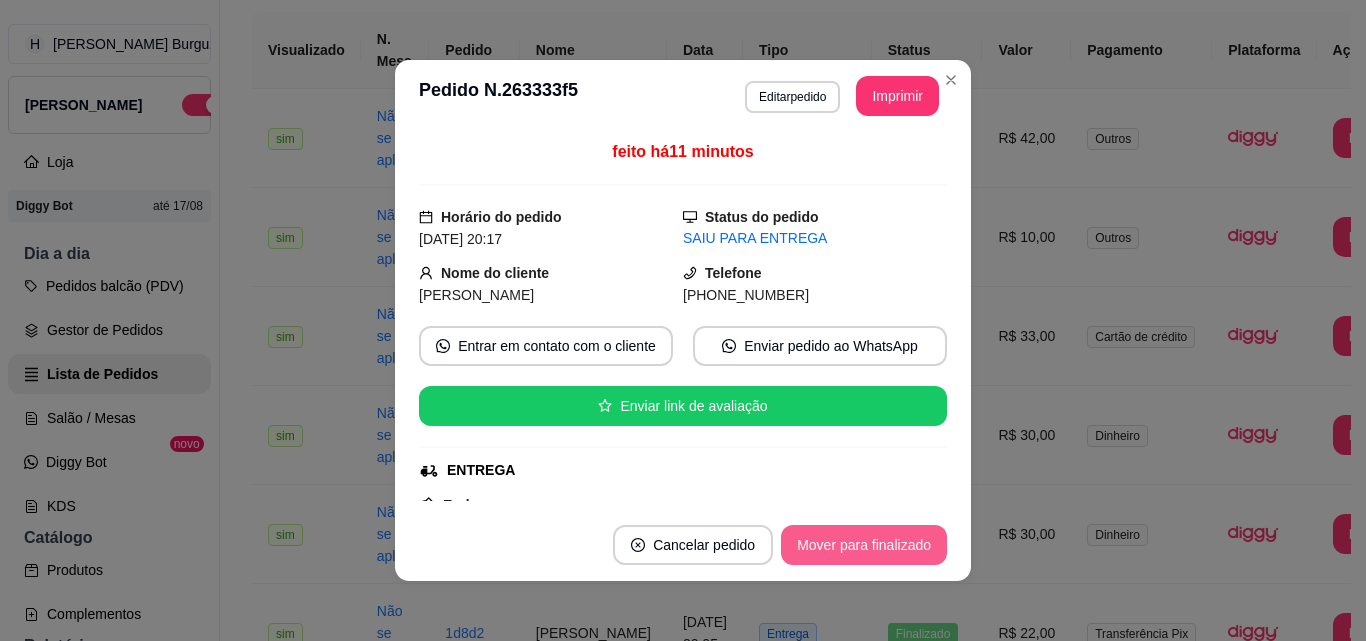 click on "Mover para finalizado" at bounding box center [864, 545] 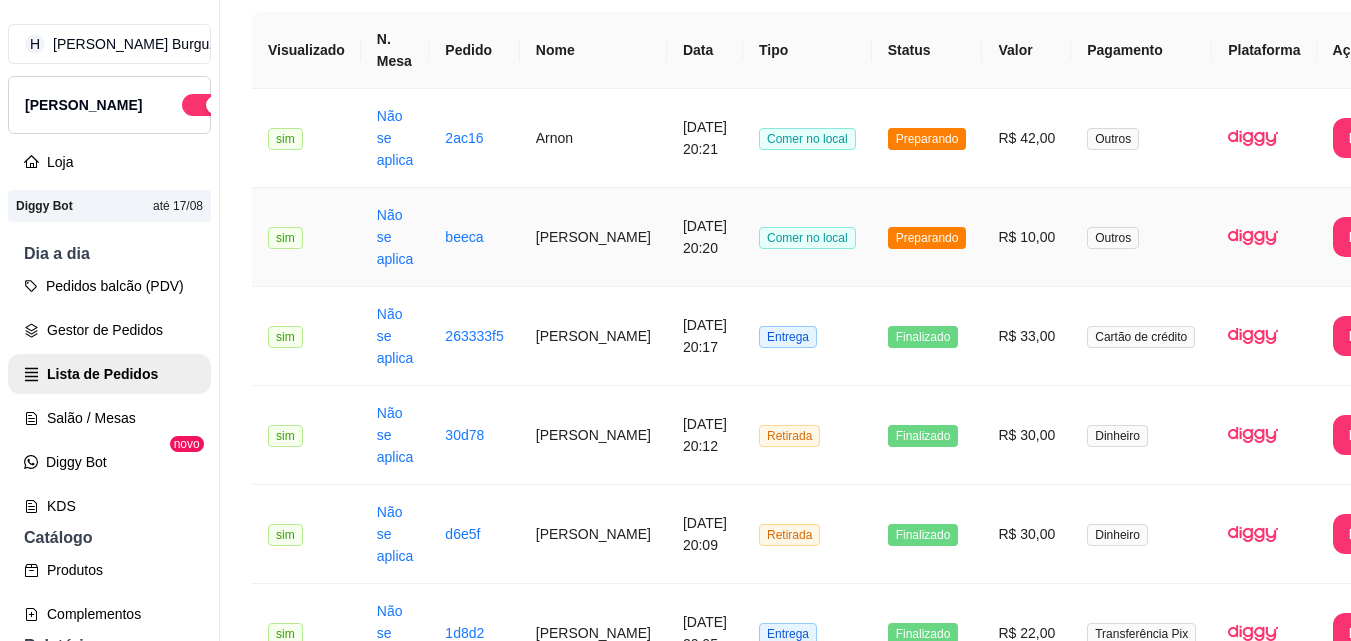 click on "Comer no local" at bounding box center (807, 237) 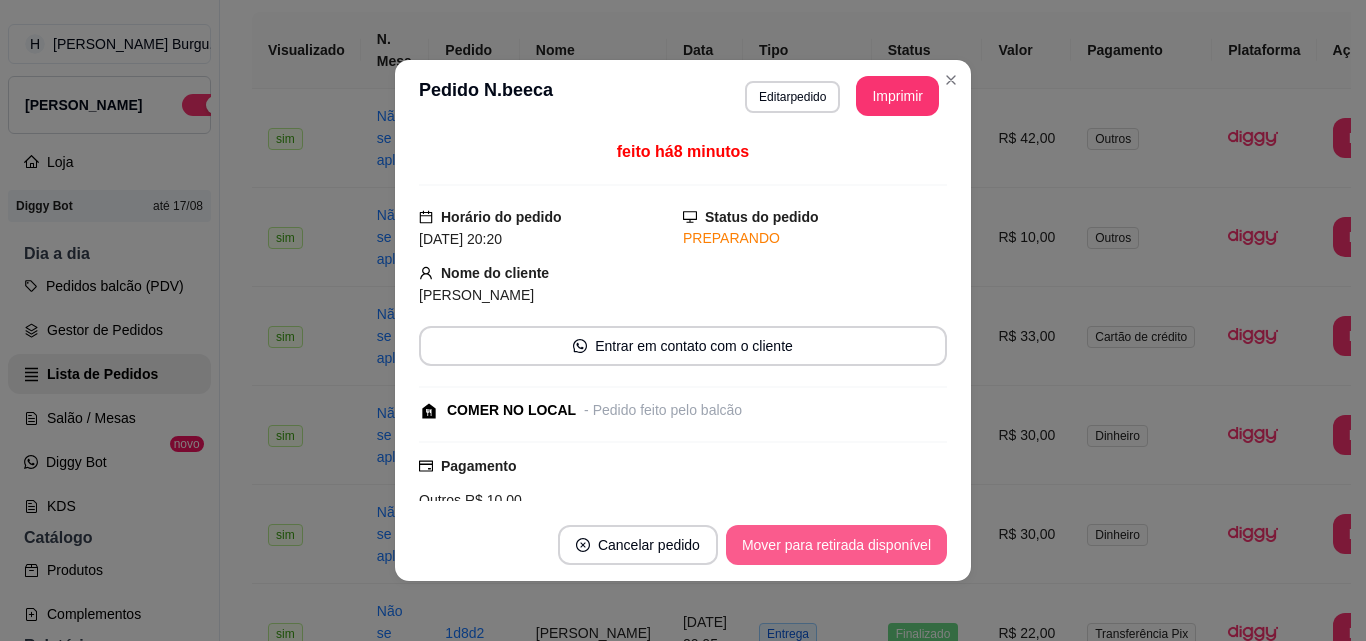 click on "Mover para retirada disponível" at bounding box center [836, 545] 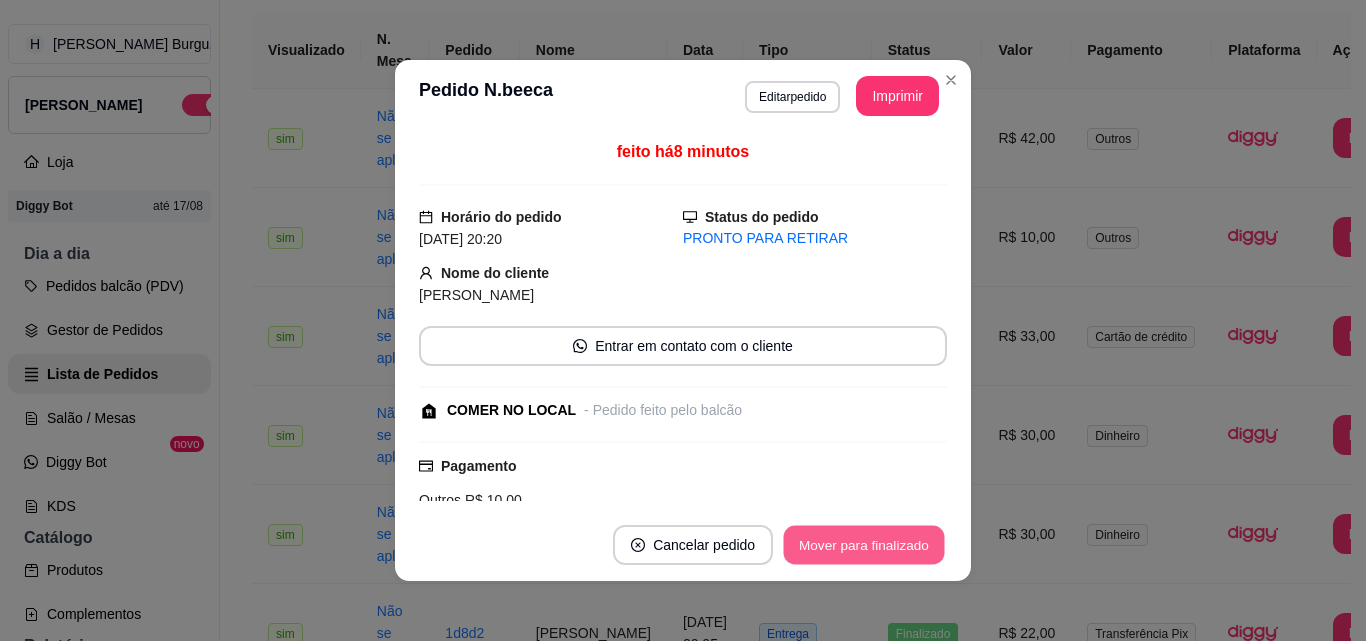 click on "Mover para finalizado" at bounding box center (864, 545) 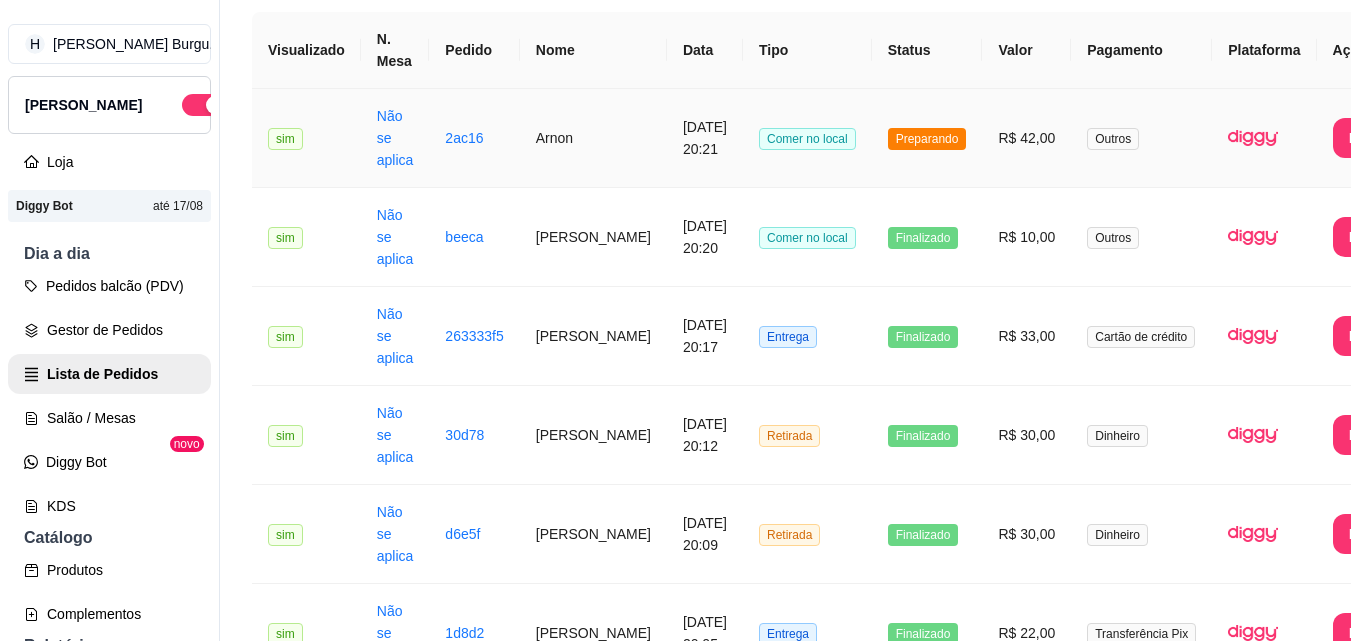 click on "Preparando" at bounding box center [927, 138] 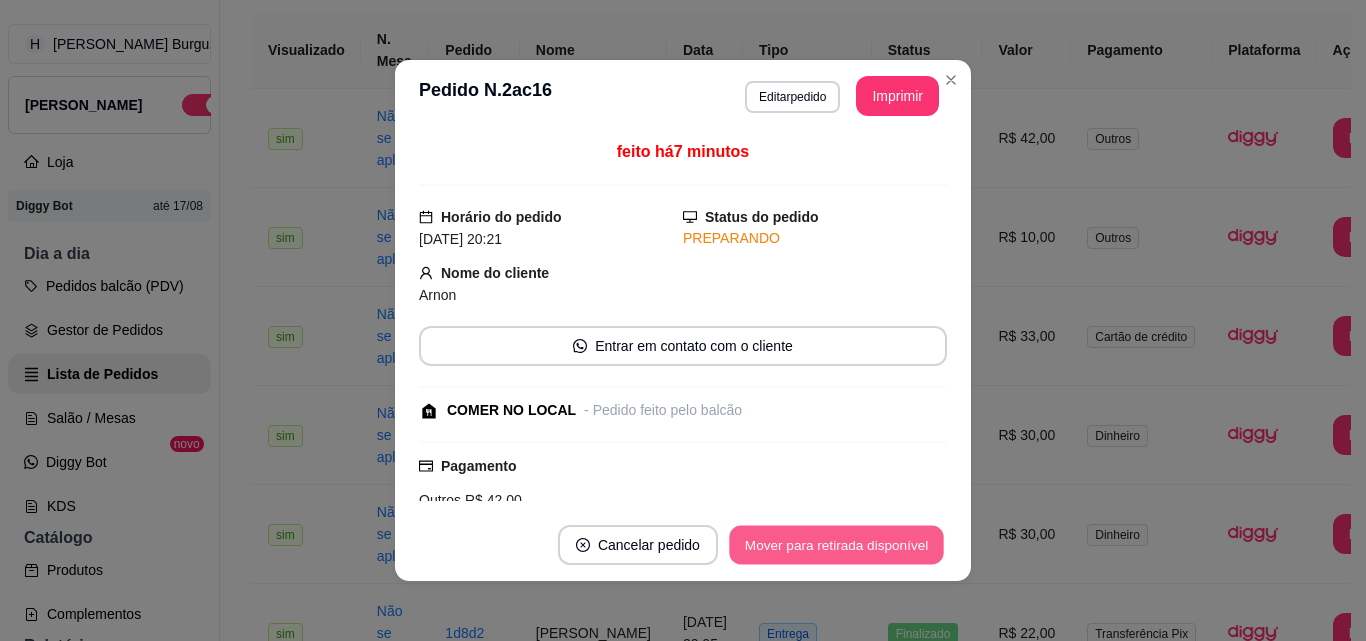 click on "Mover para retirada disponível" at bounding box center (836, 545) 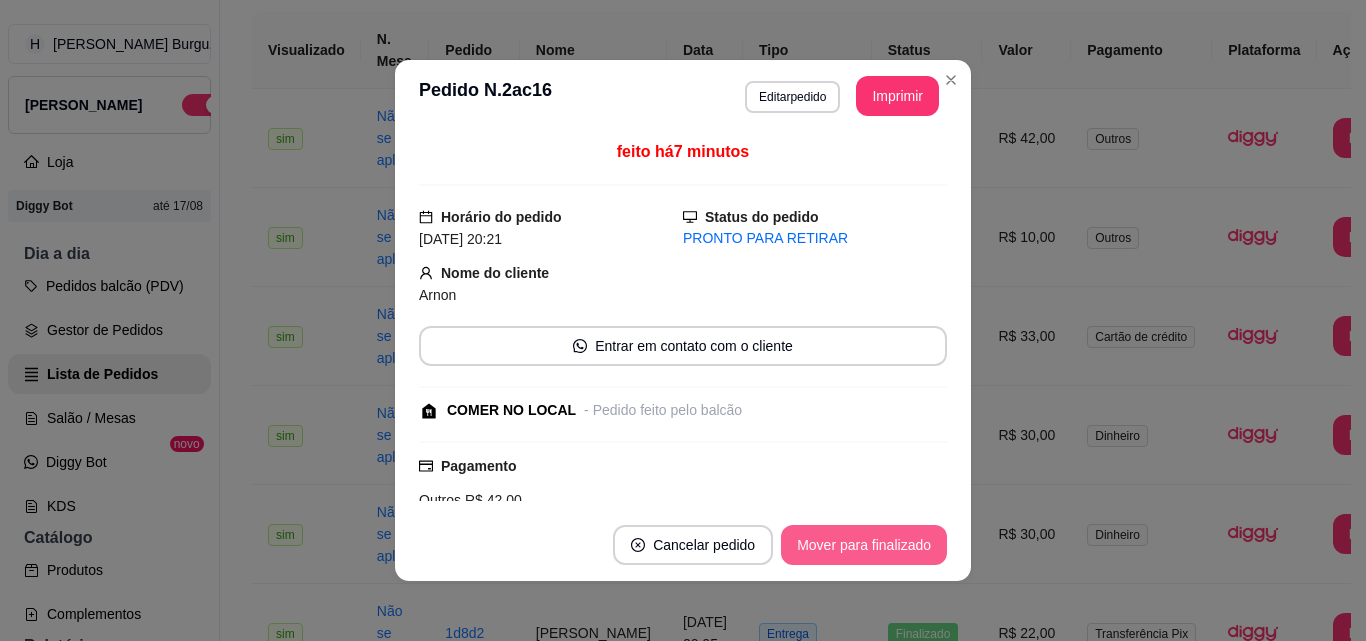 click on "Mover para finalizado" at bounding box center [864, 545] 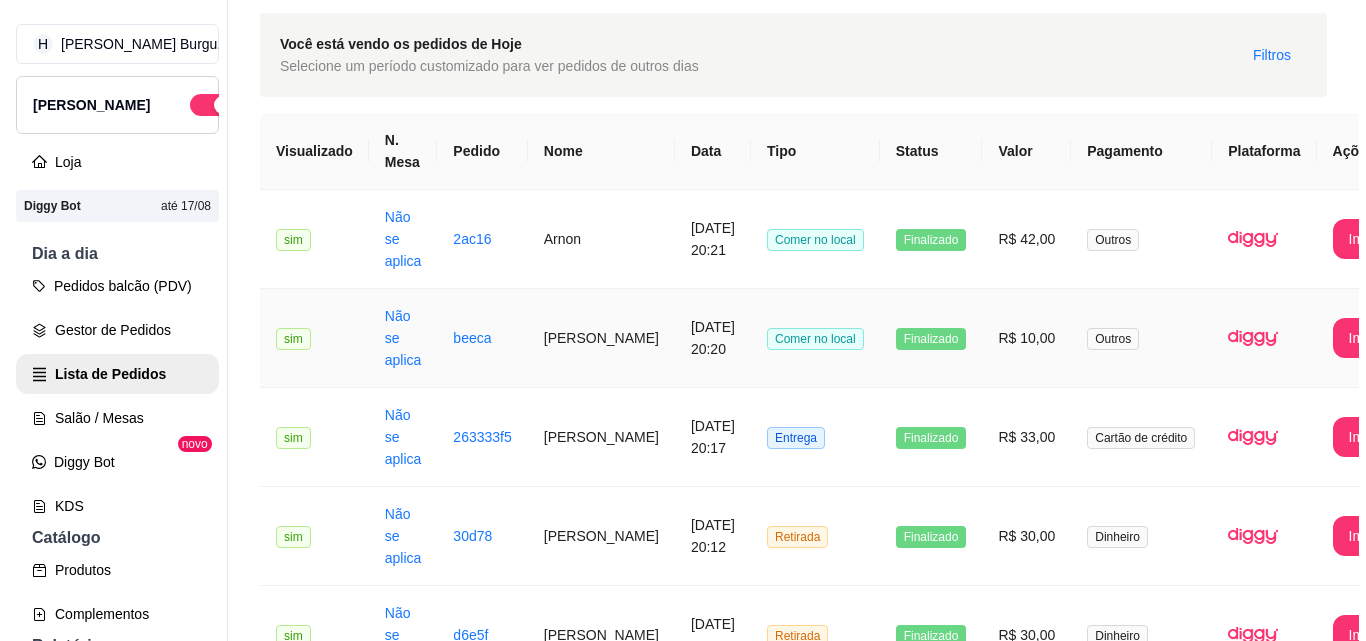 scroll, scrollTop: 0, scrollLeft: 0, axis: both 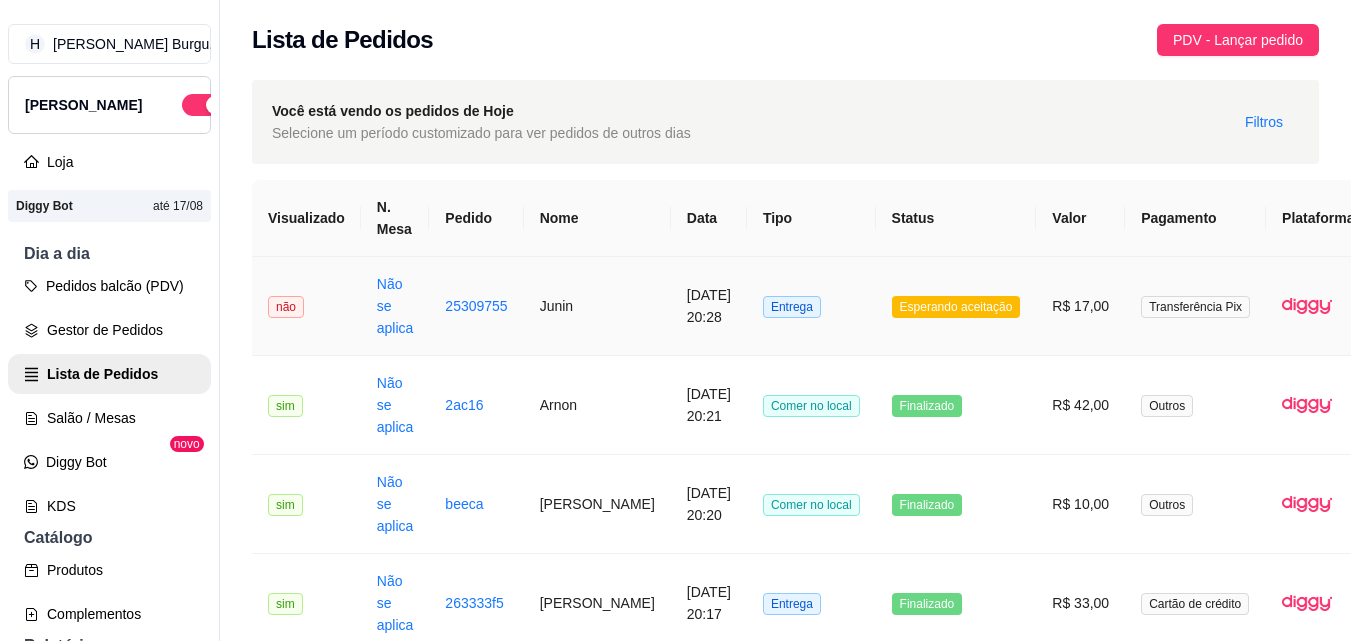 click on "Entrega" at bounding box center (811, 306) 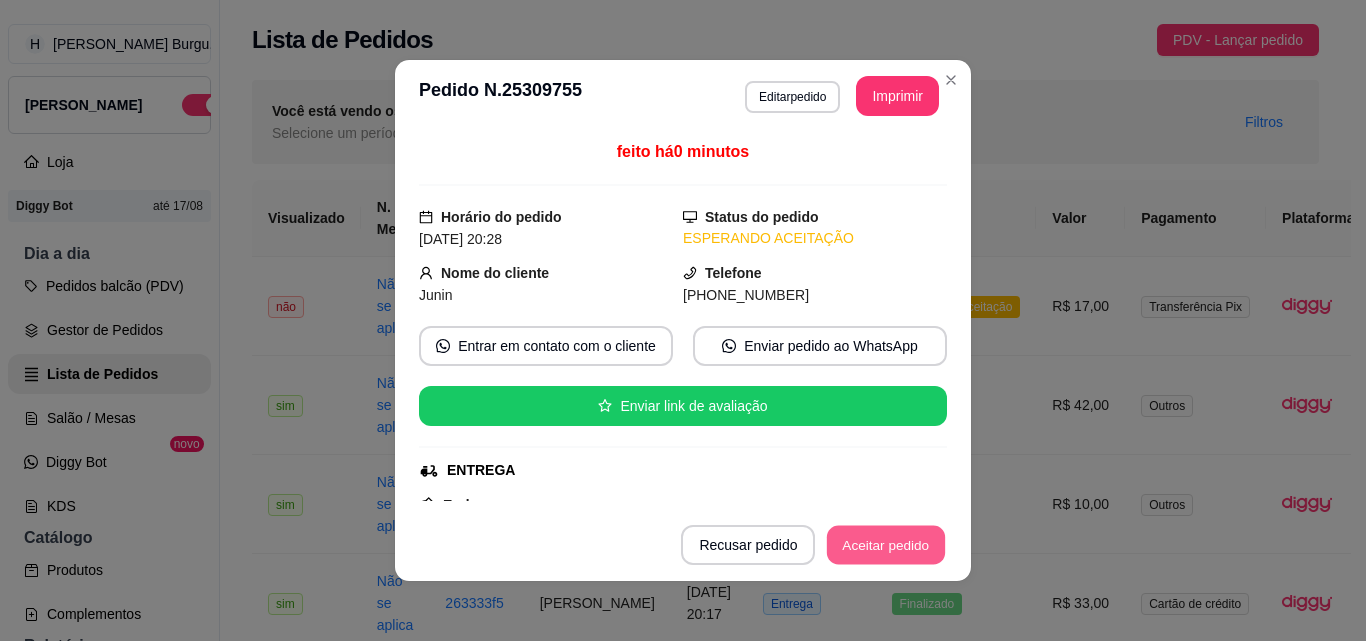 click on "Aceitar pedido" at bounding box center (886, 545) 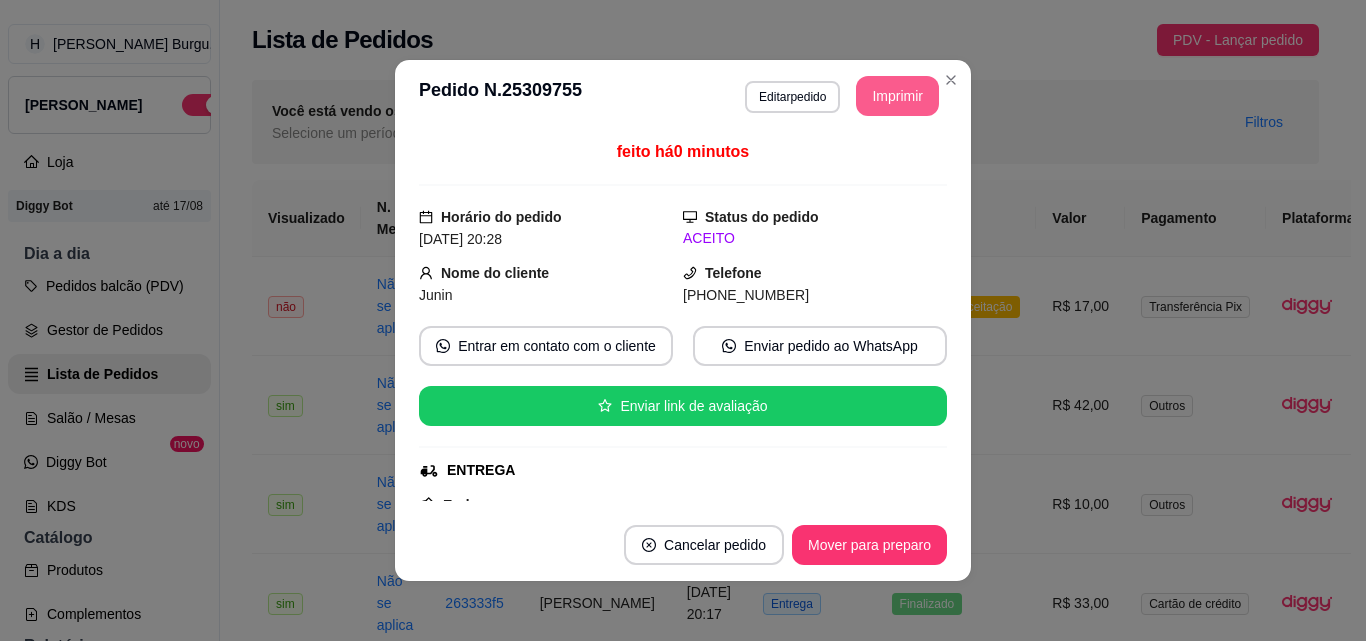 click on "Imprimir" at bounding box center [897, 96] 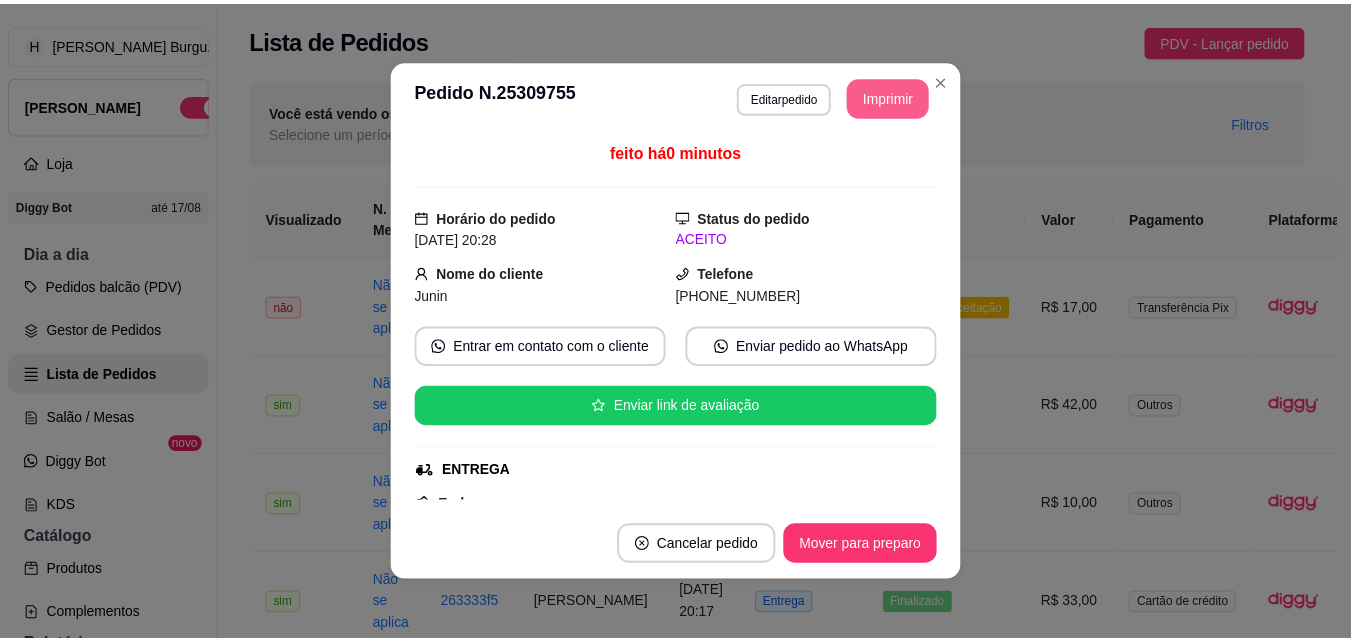 scroll, scrollTop: 0, scrollLeft: 0, axis: both 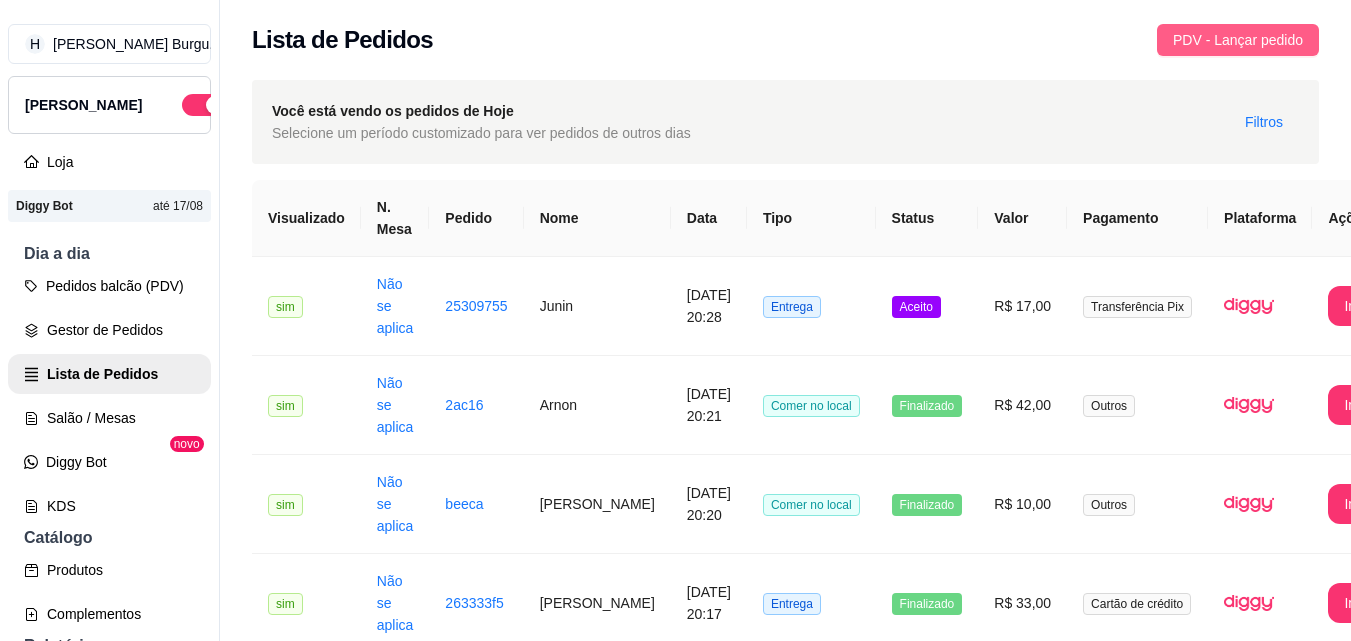click on "PDV - Lançar pedido" at bounding box center (1238, 40) 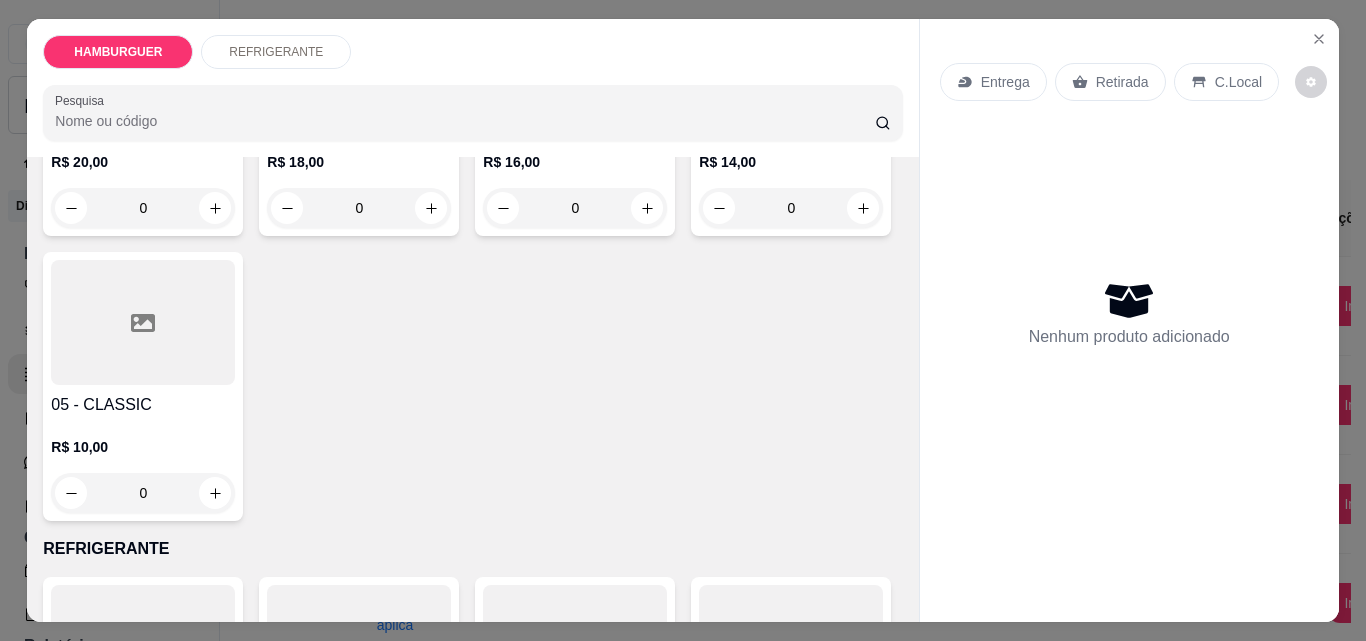 scroll, scrollTop: 400, scrollLeft: 0, axis: vertical 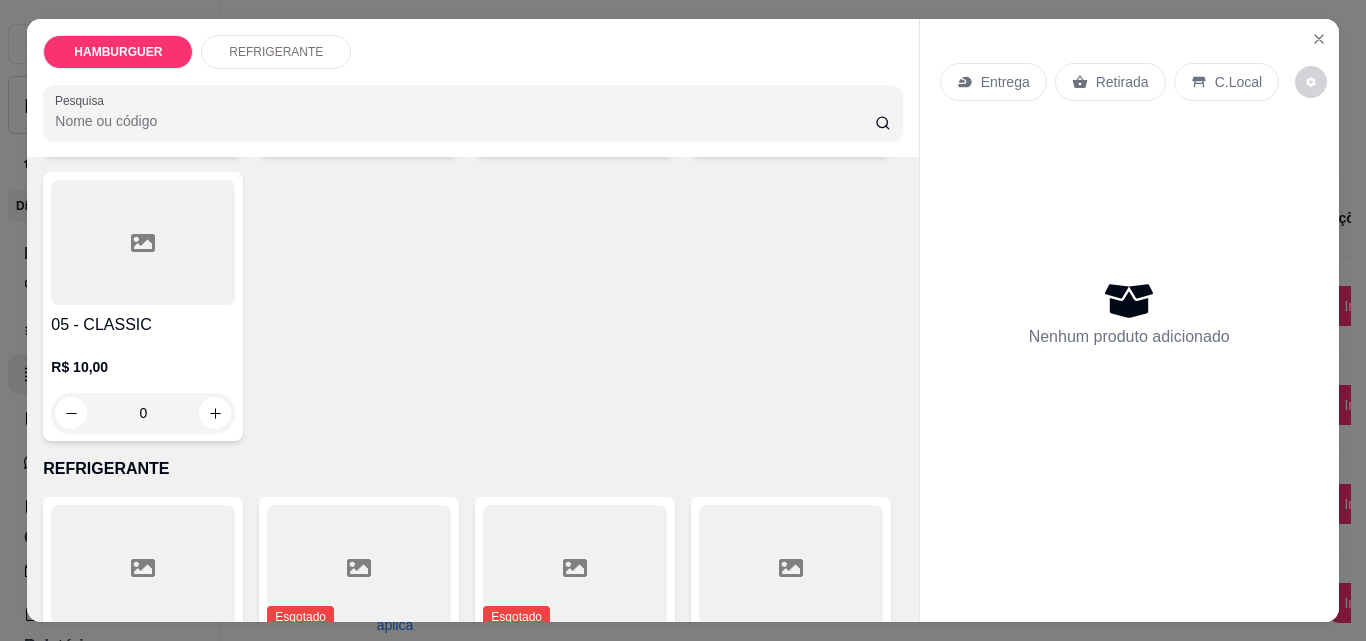 click on "0" at bounding box center (143, 413) 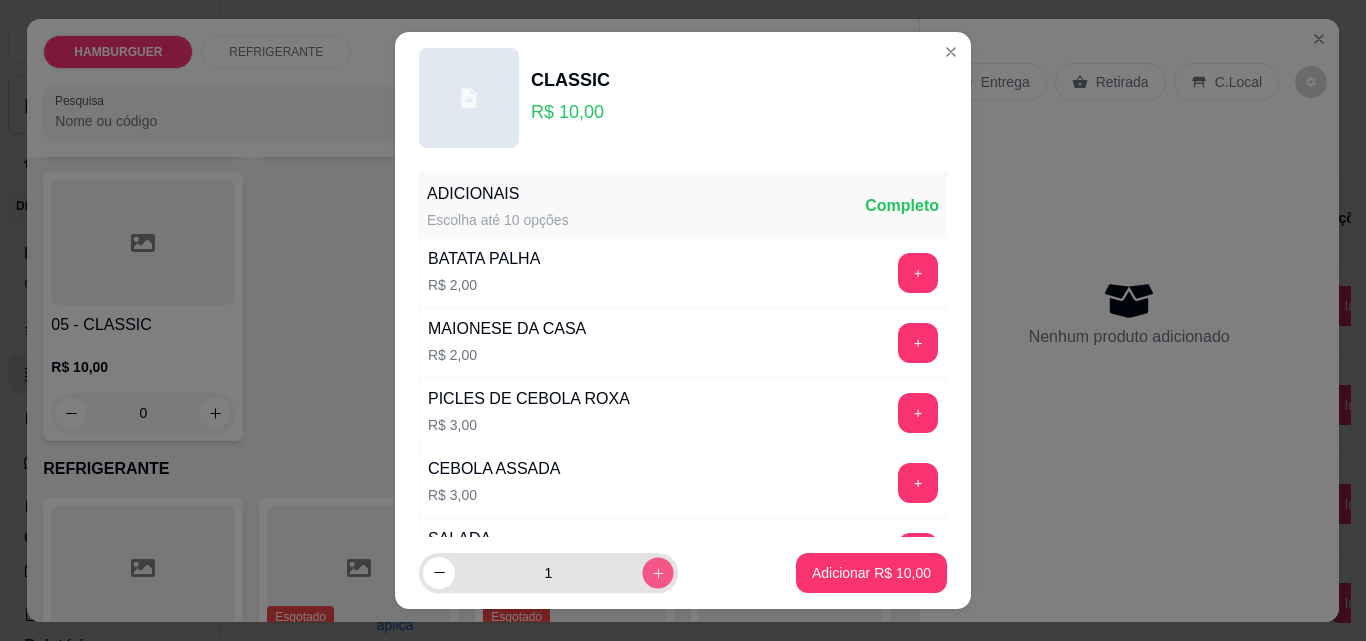 click 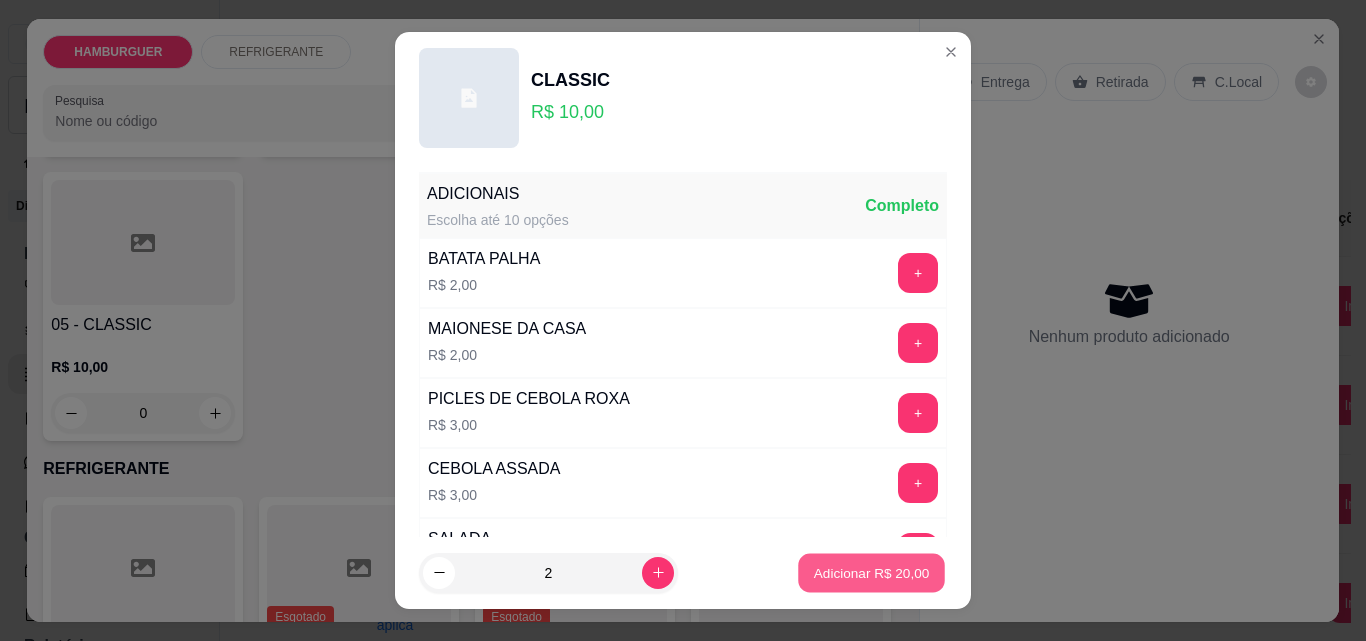 click on "Adicionar   R$ 20,00" at bounding box center [872, 572] 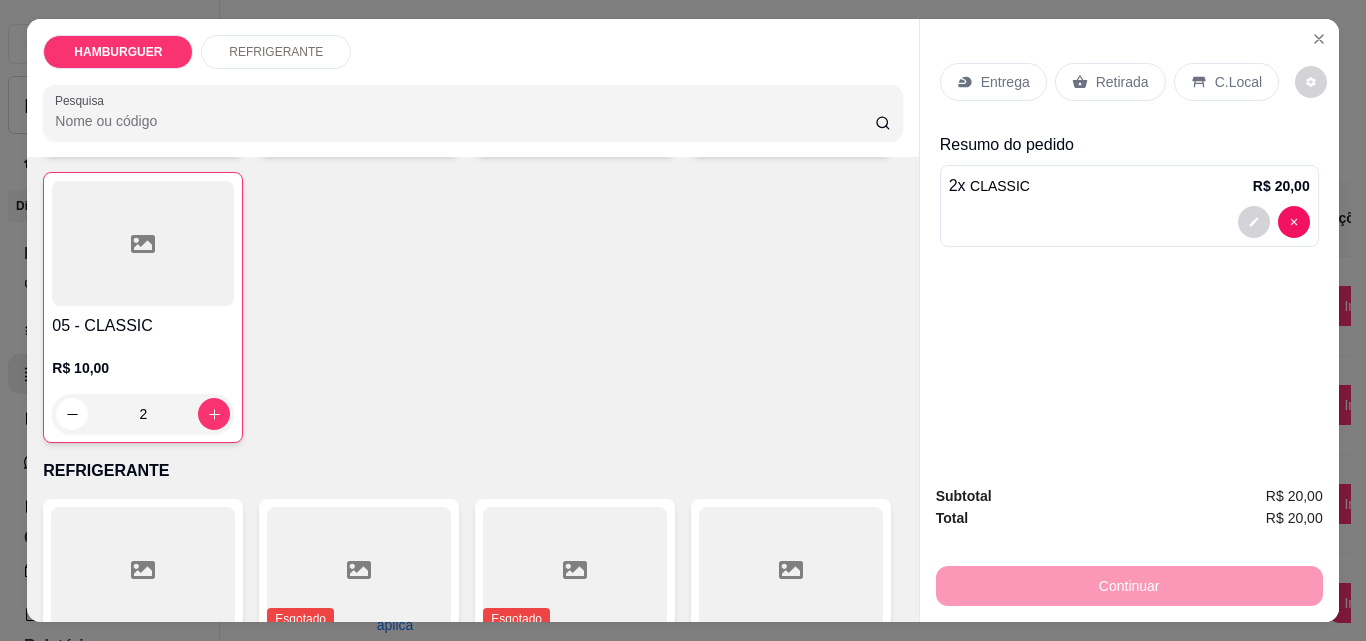 click on "Retirada" at bounding box center (1110, 82) 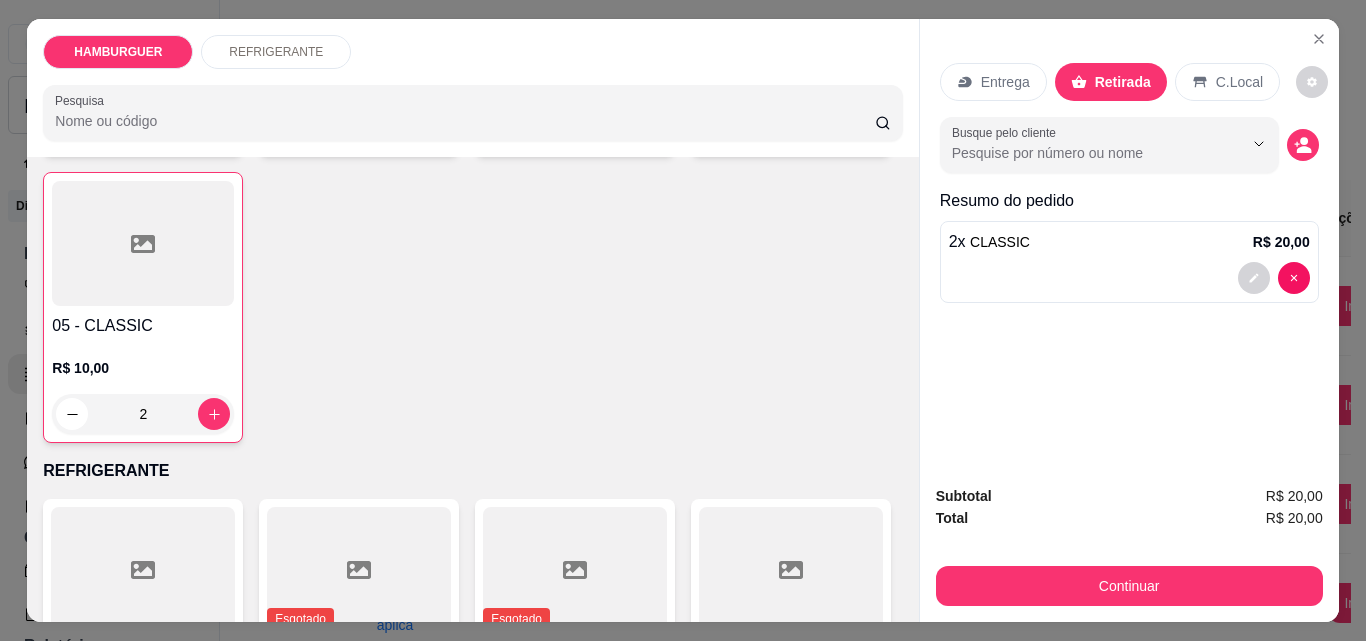 click on "Retirada" at bounding box center [1123, 82] 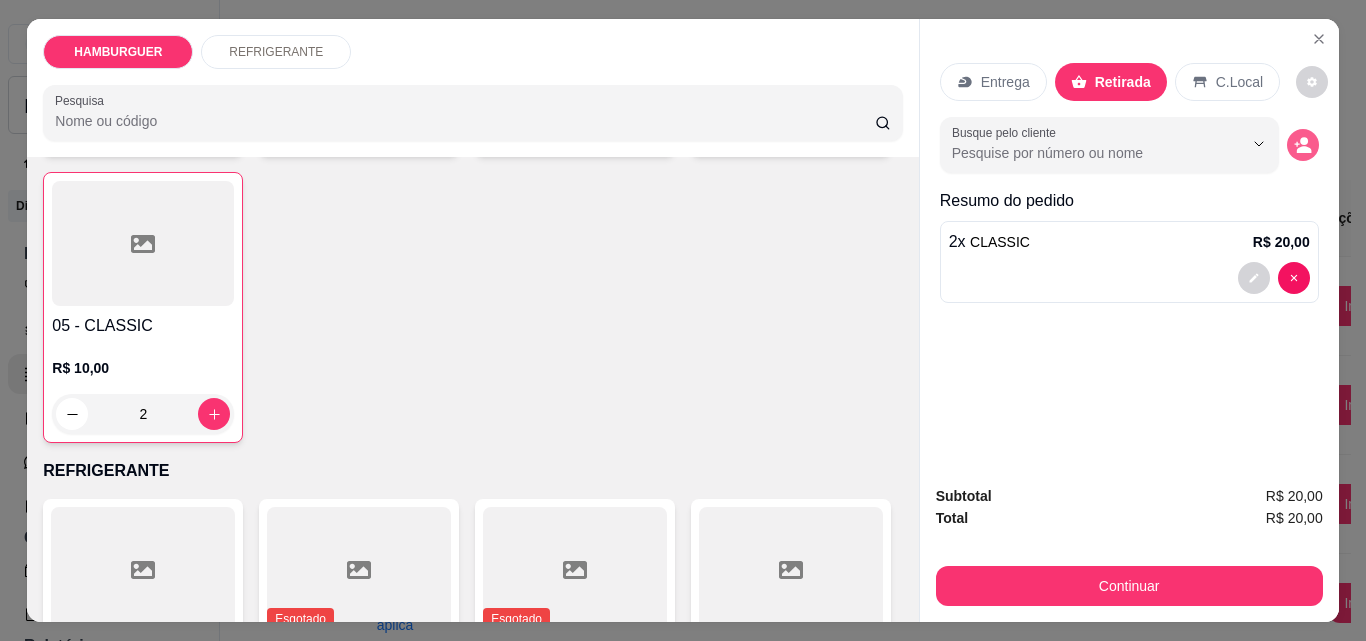 click 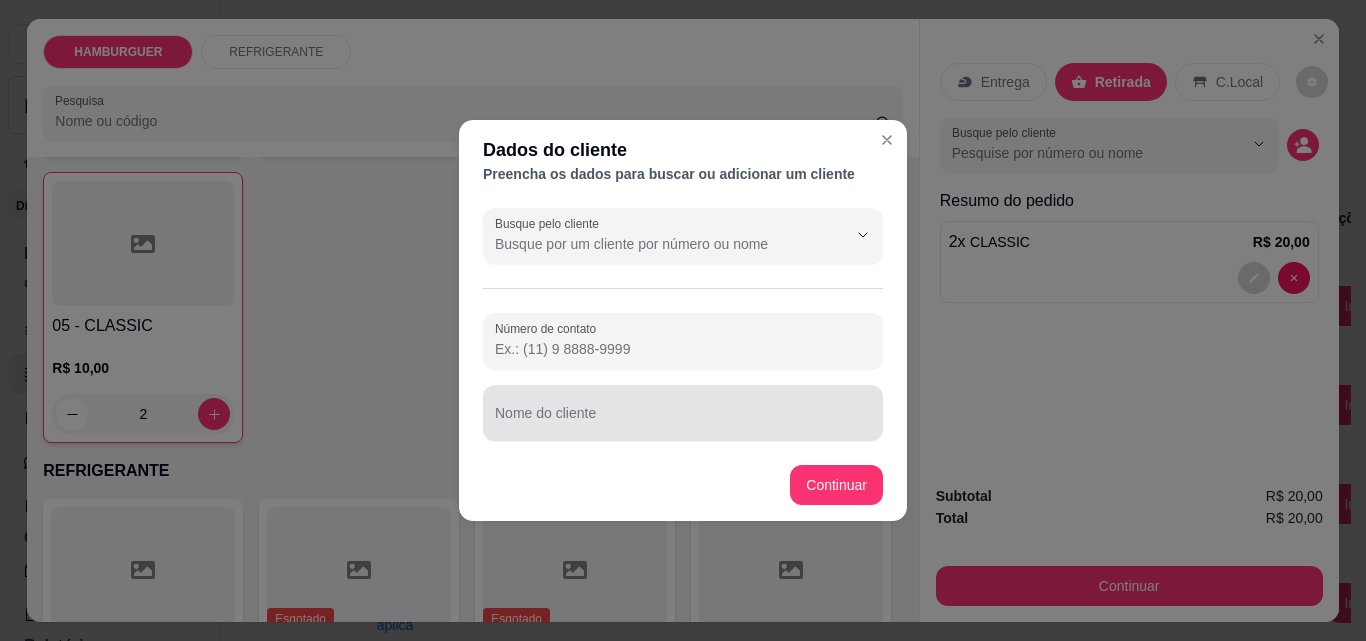 click at bounding box center [683, 413] 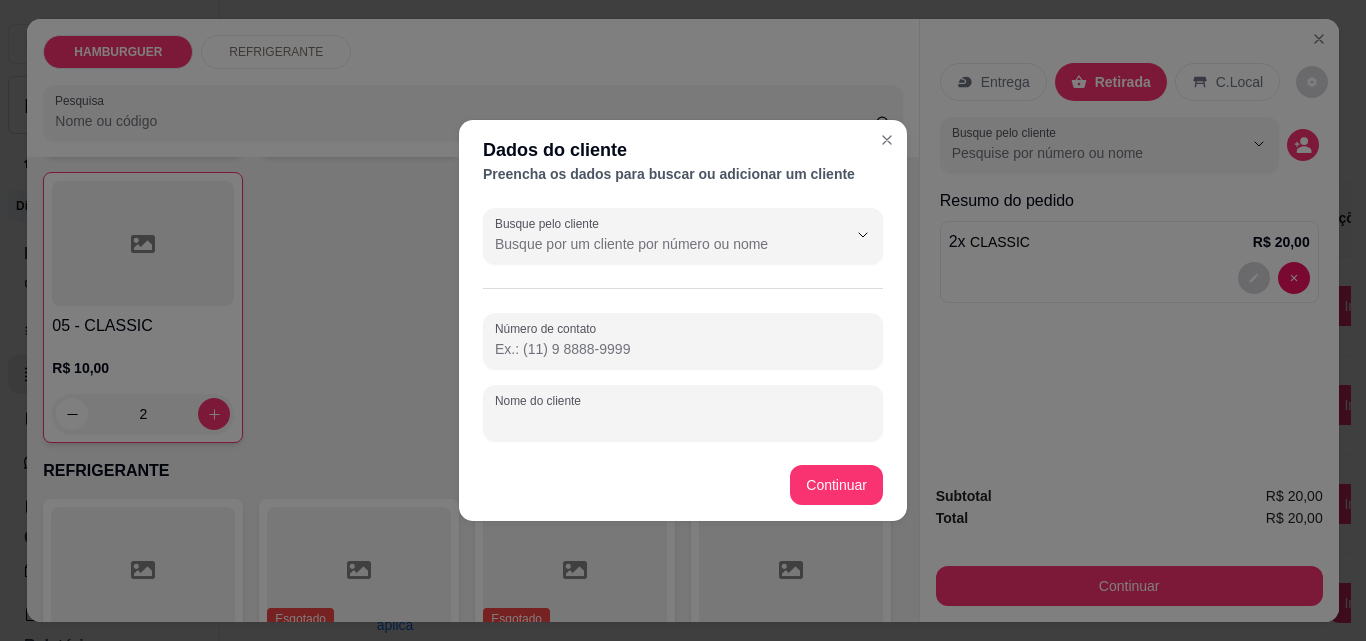 type on "A" 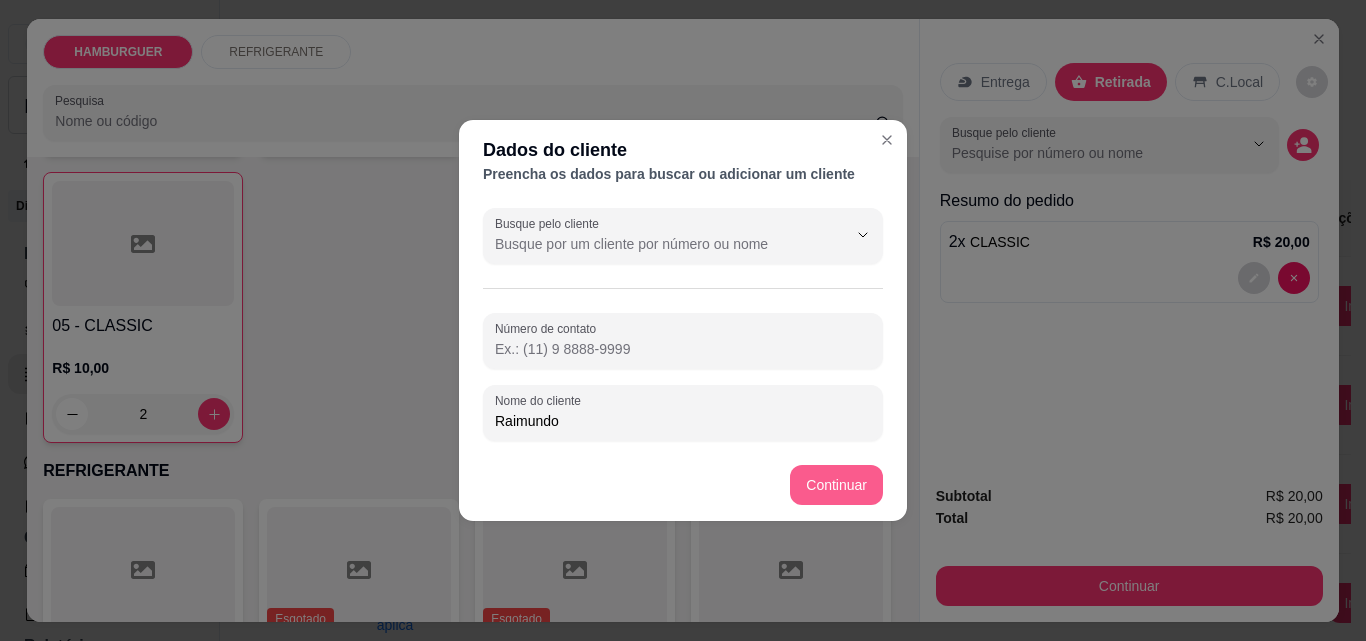 type on "Raimundo" 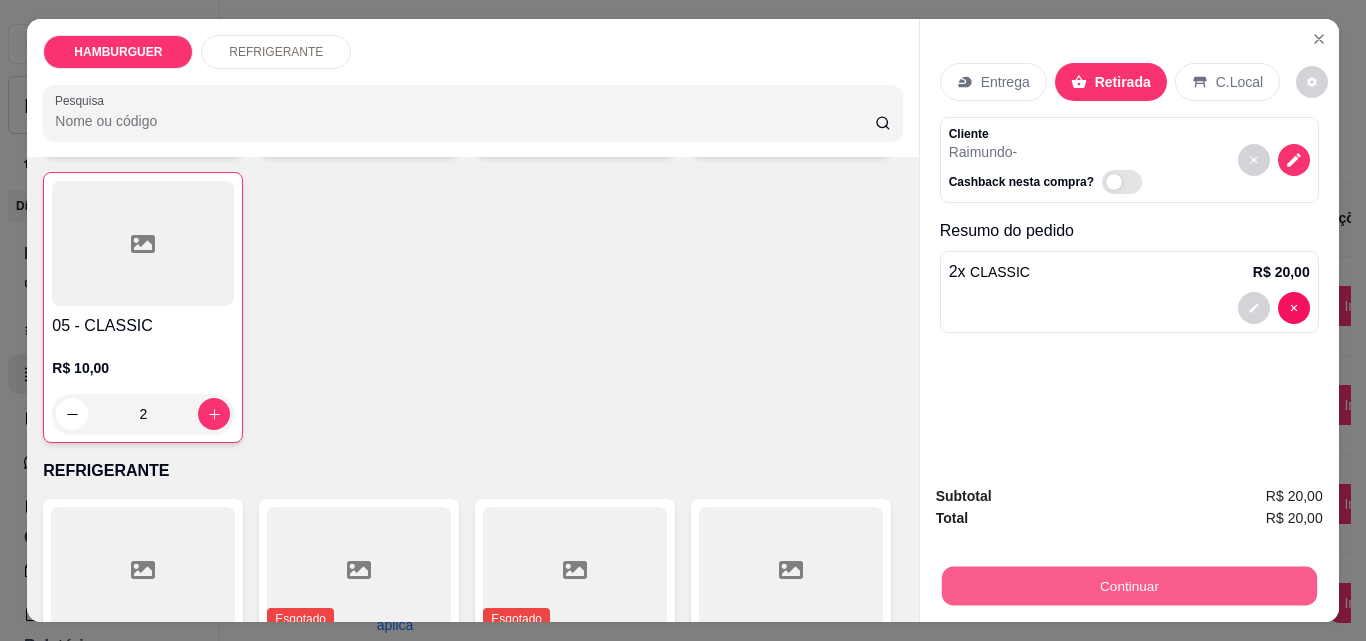 click on "Continuar" at bounding box center [1128, 585] 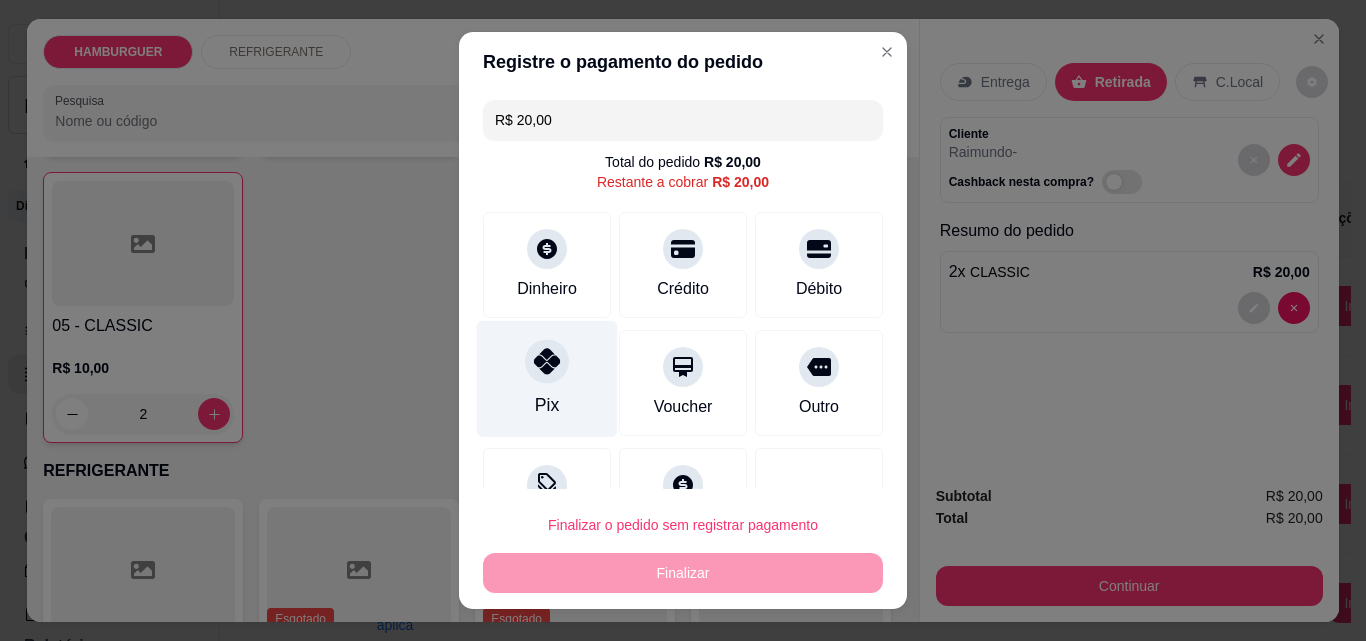 click 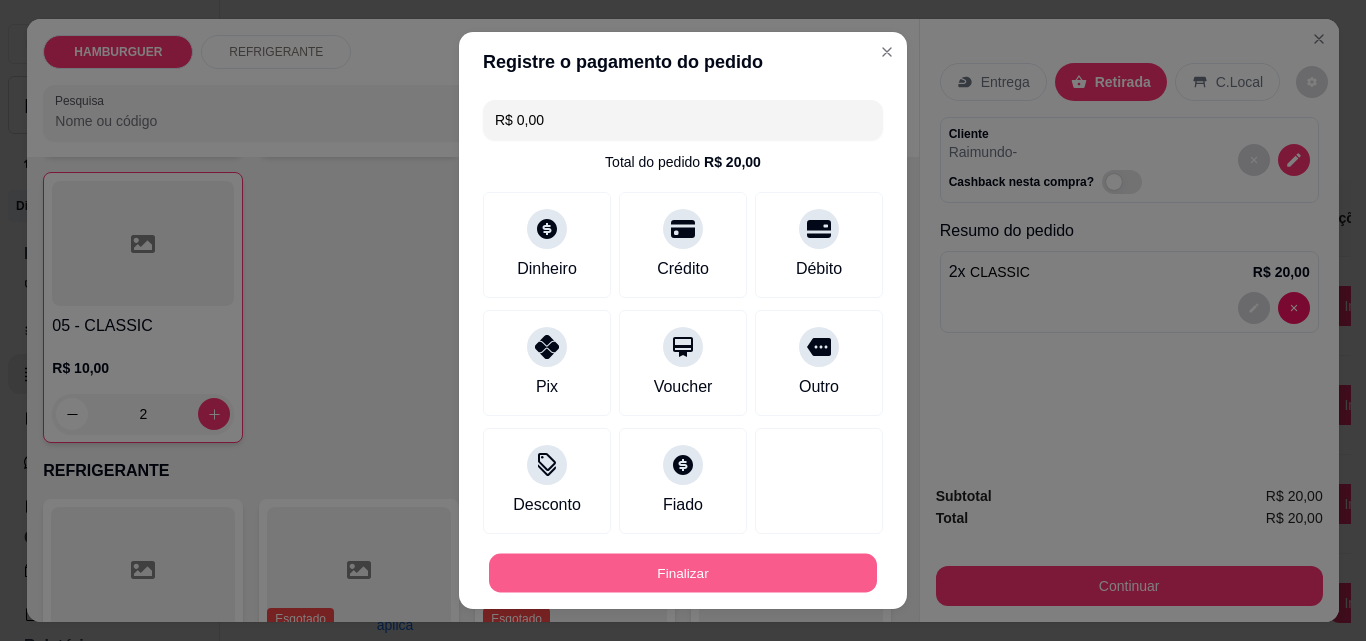 click on "Finalizar" at bounding box center [683, 573] 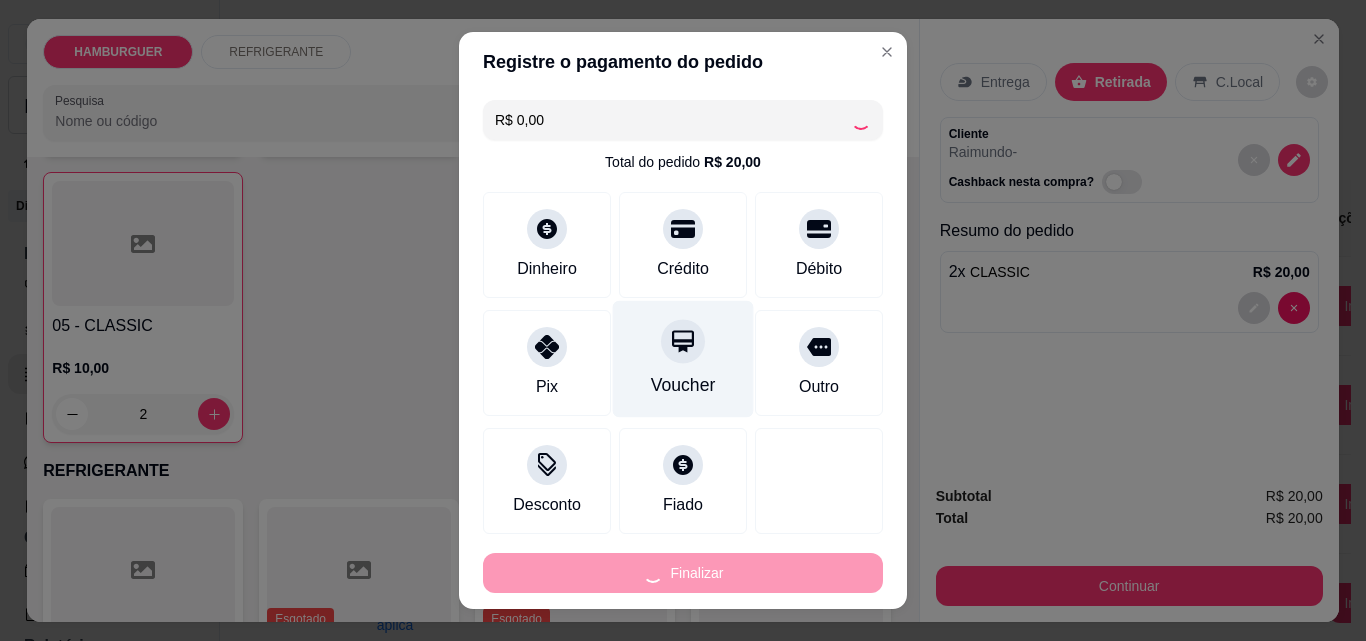 type on "0" 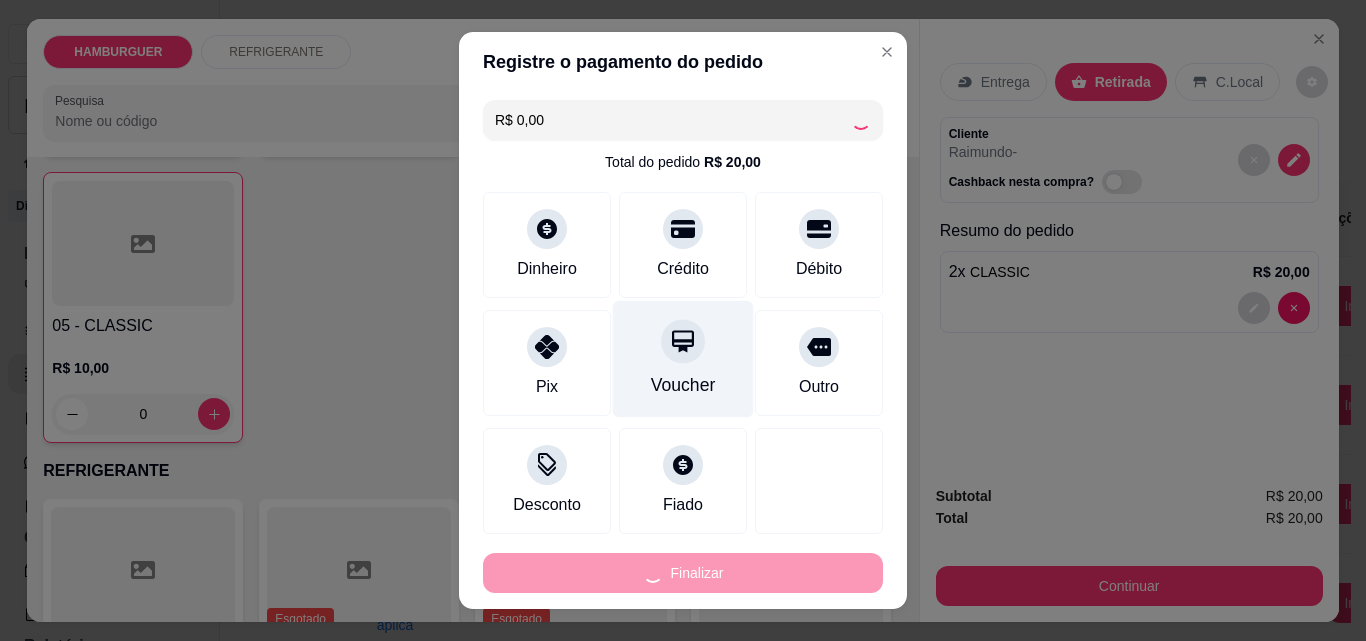 type on "-R$ 20,00" 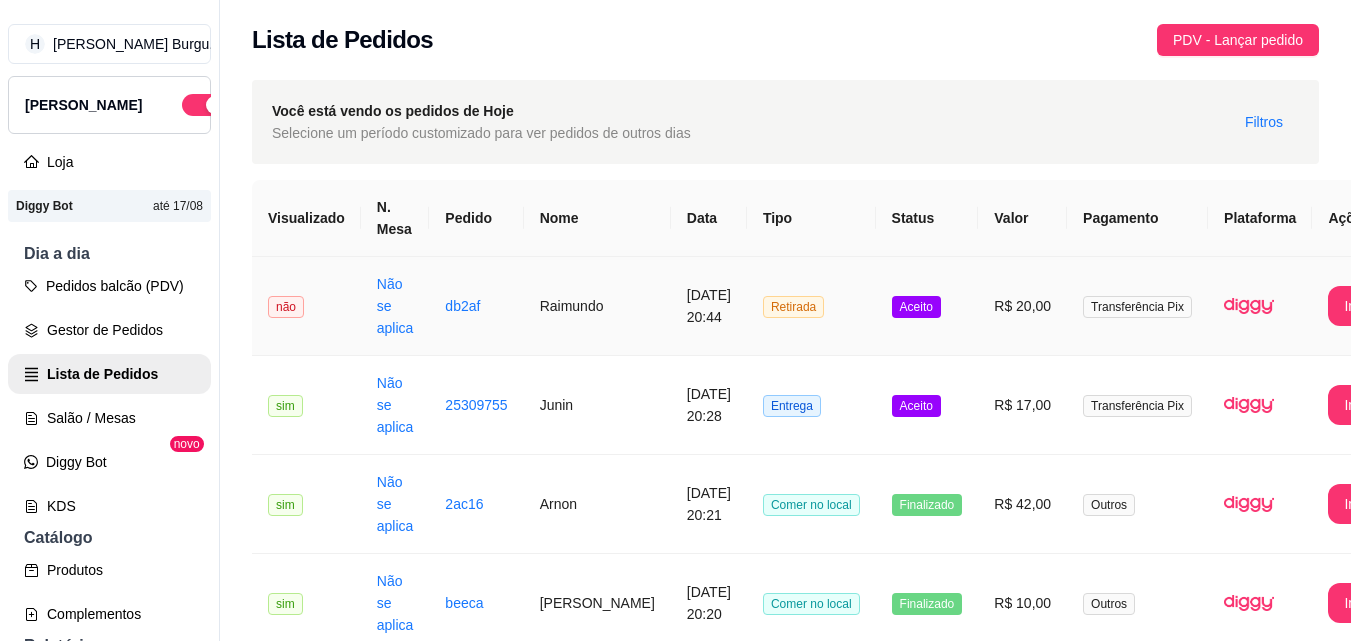 click on "Retirada" at bounding box center (811, 306) 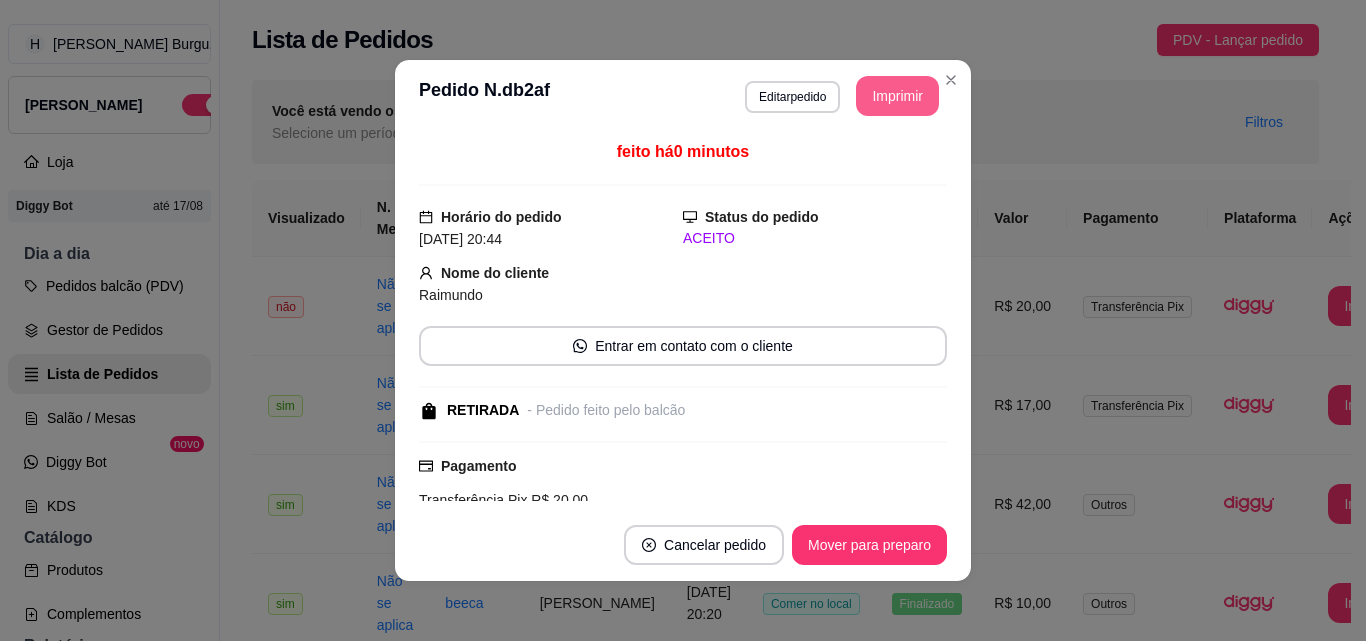 click on "Imprimir" at bounding box center [897, 96] 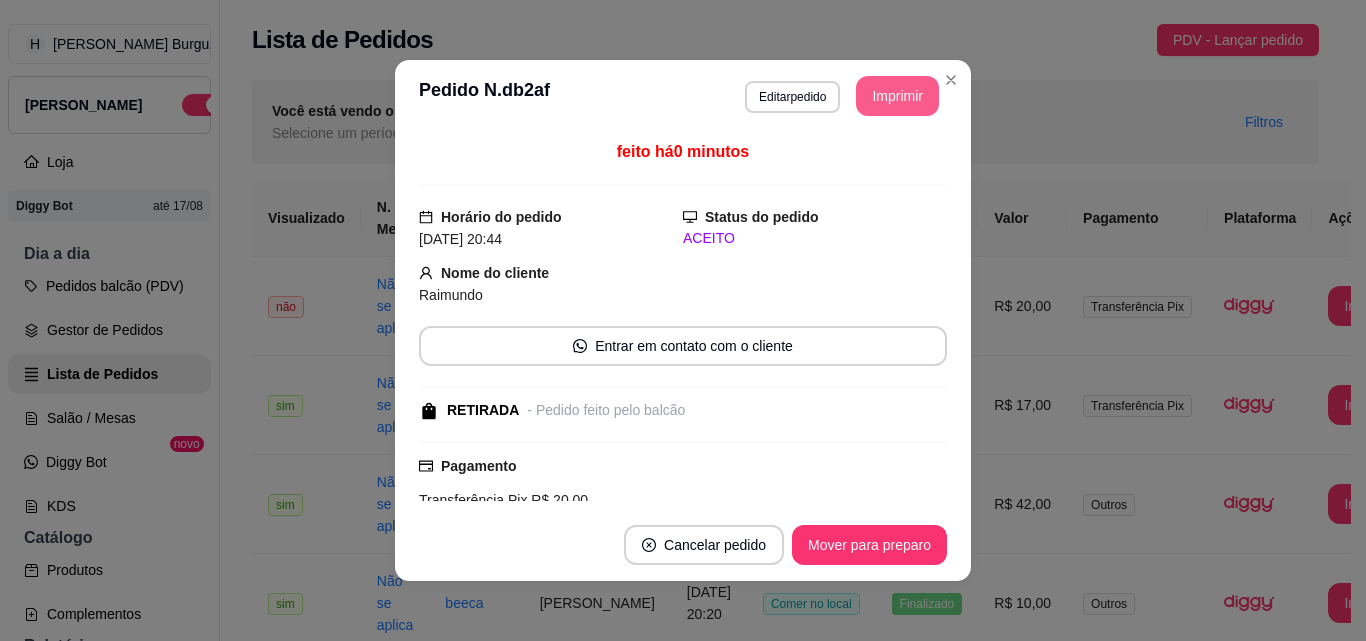 scroll, scrollTop: 0, scrollLeft: 0, axis: both 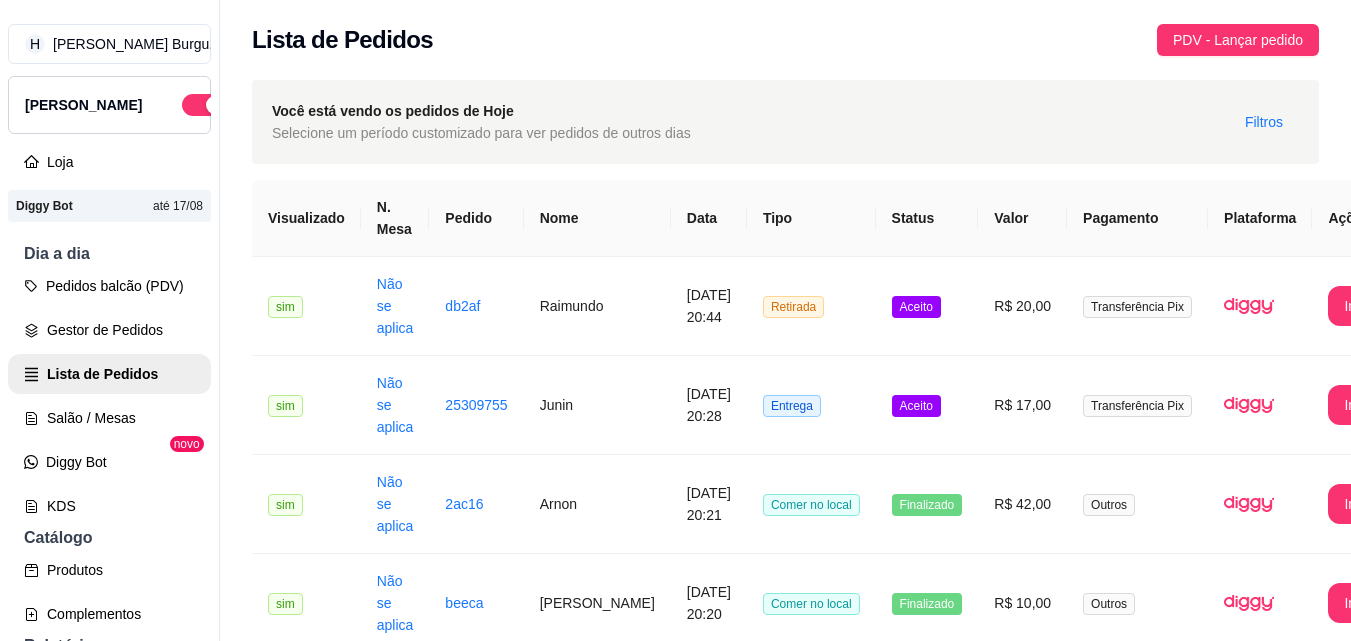 click on "Lista de Pedidos PDV - Lançar pedido" at bounding box center [785, 34] 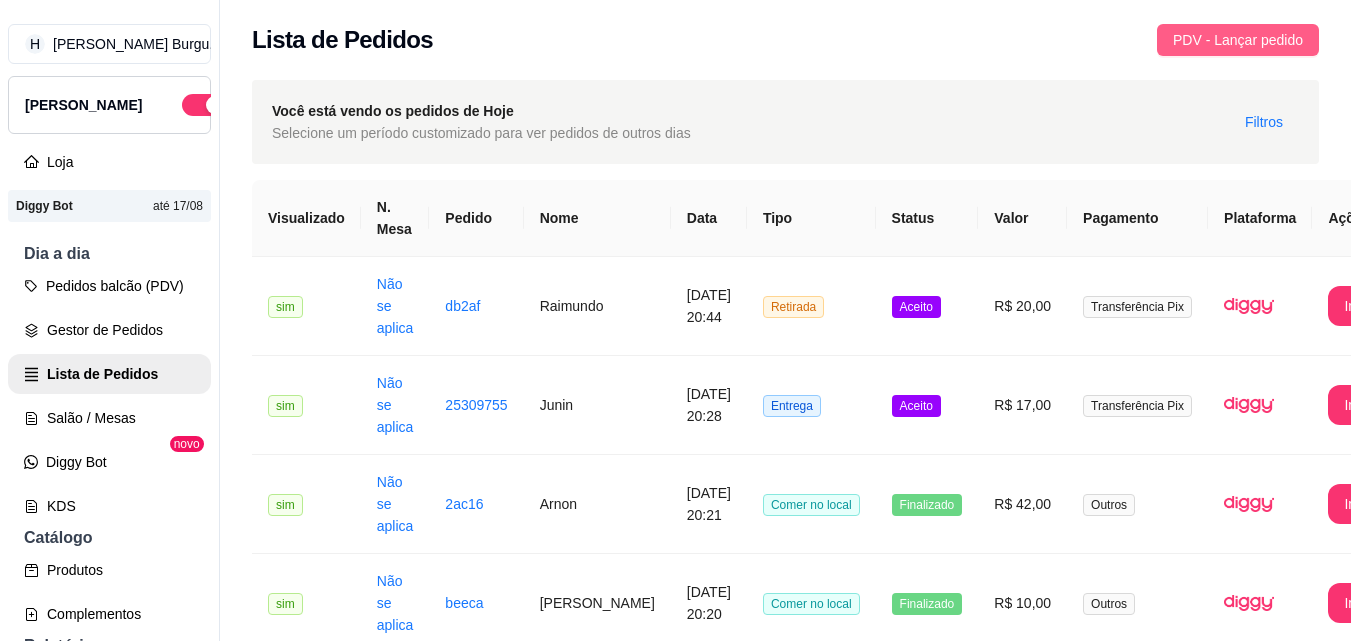 click on "PDV - Lançar pedido" at bounding box center (1238, 40) 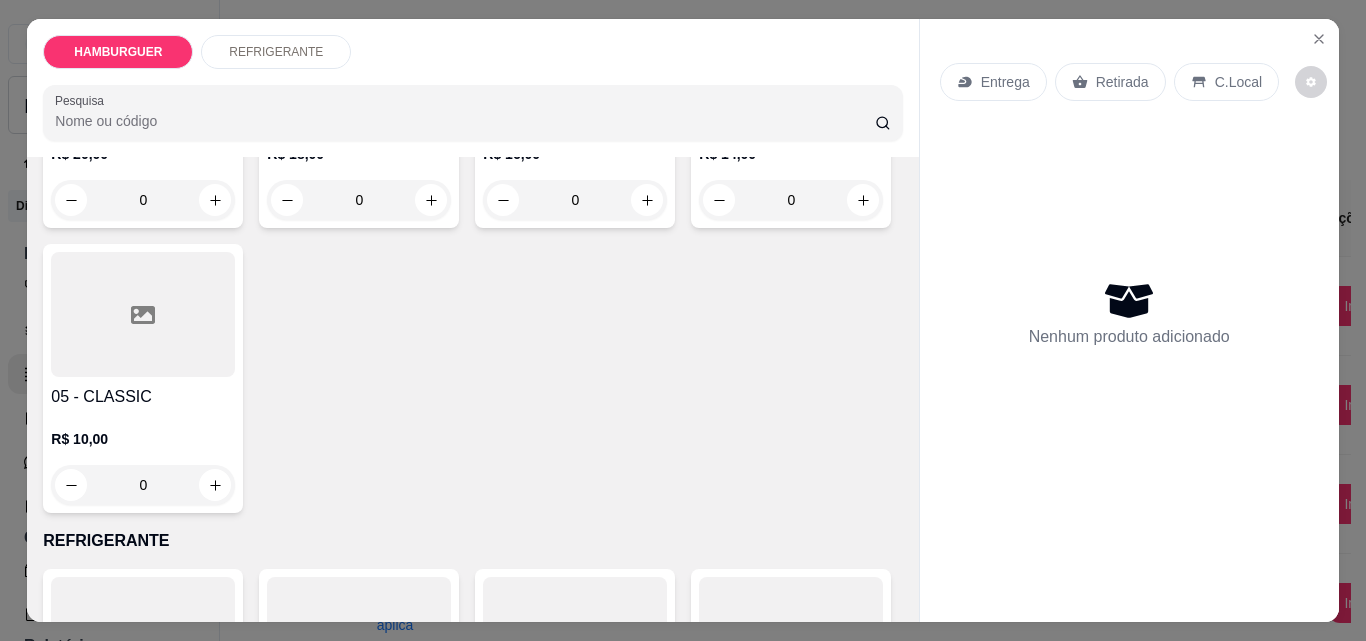 scroll, scrollTop: 400, scrollLeft: 0, axis: vertical 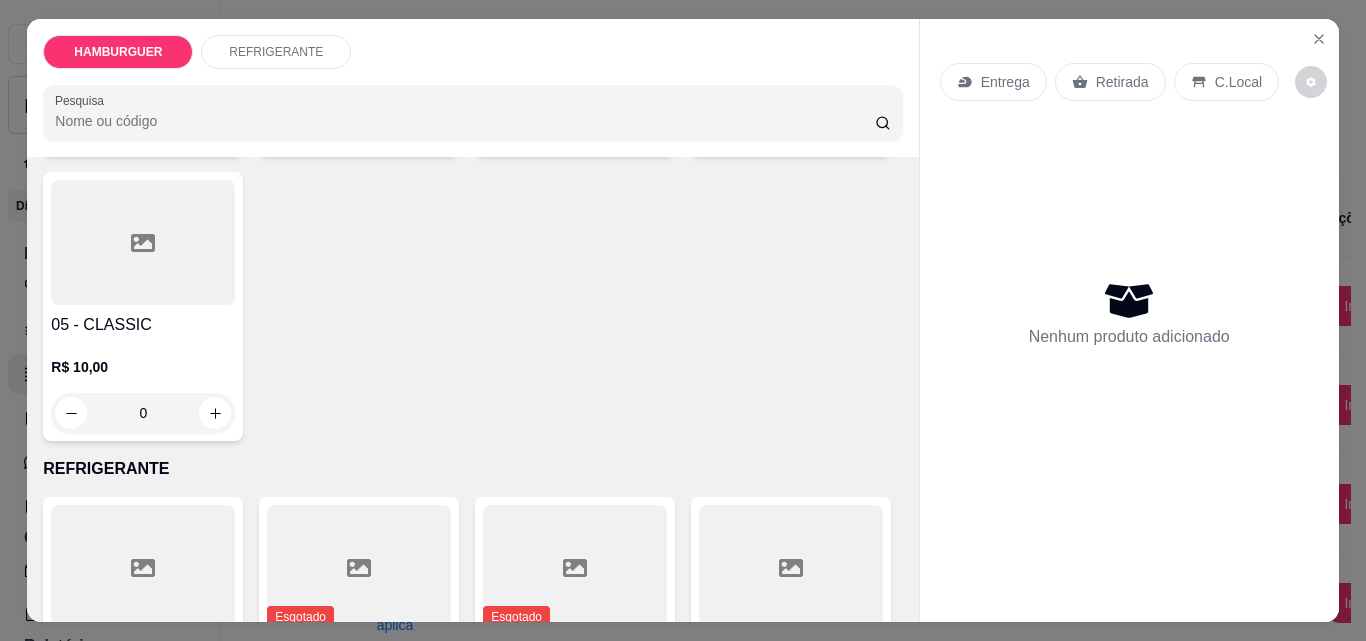 click on "0" at bounding box center [143, 413] 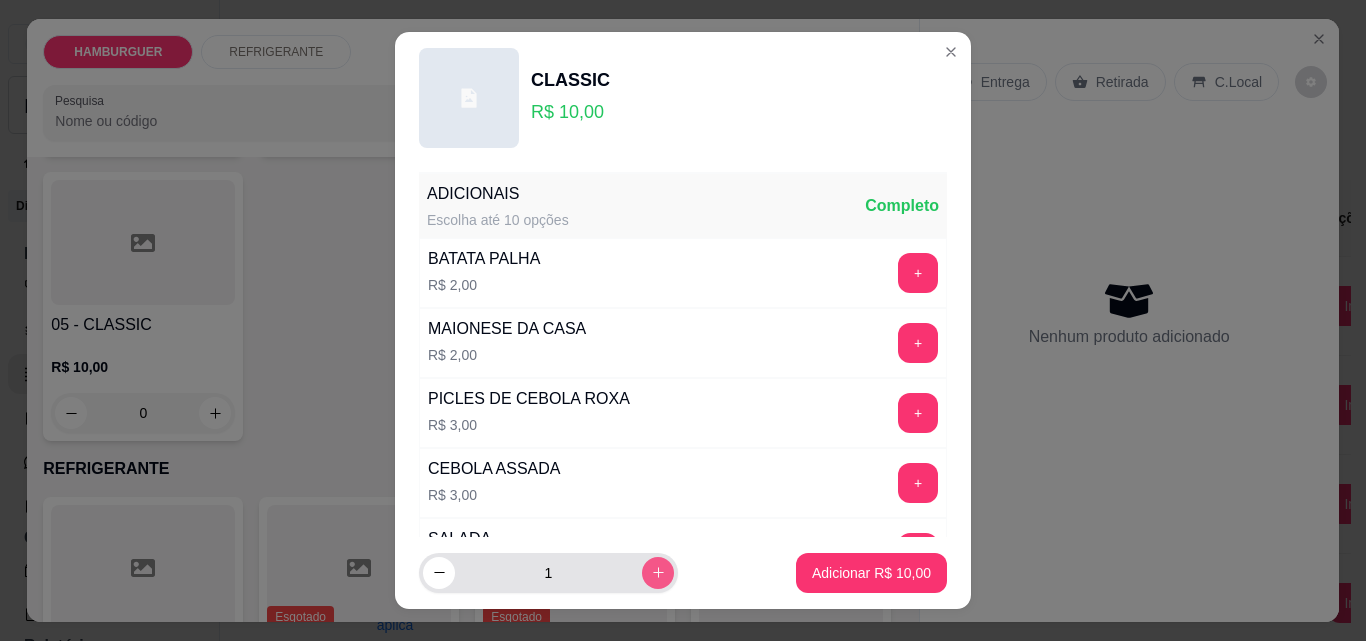 click at bounding box center (658, 573) 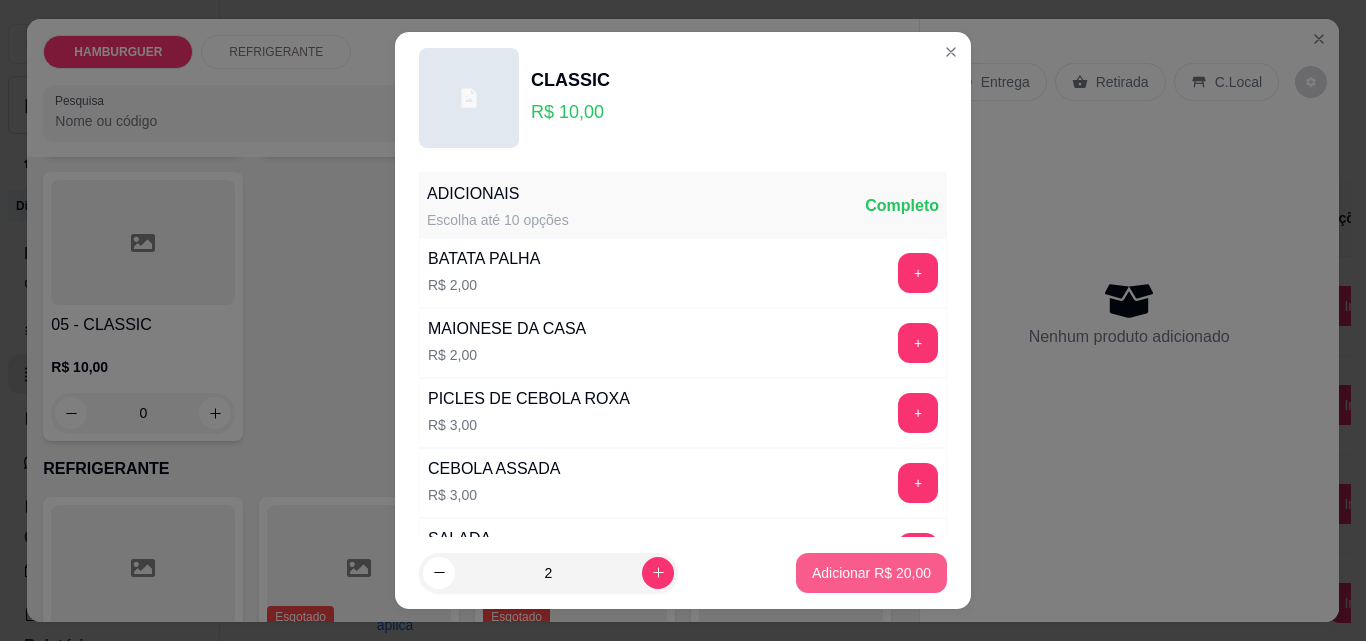 click on "Adicionar   R$ 20,00" at bounding box center [871, 573] 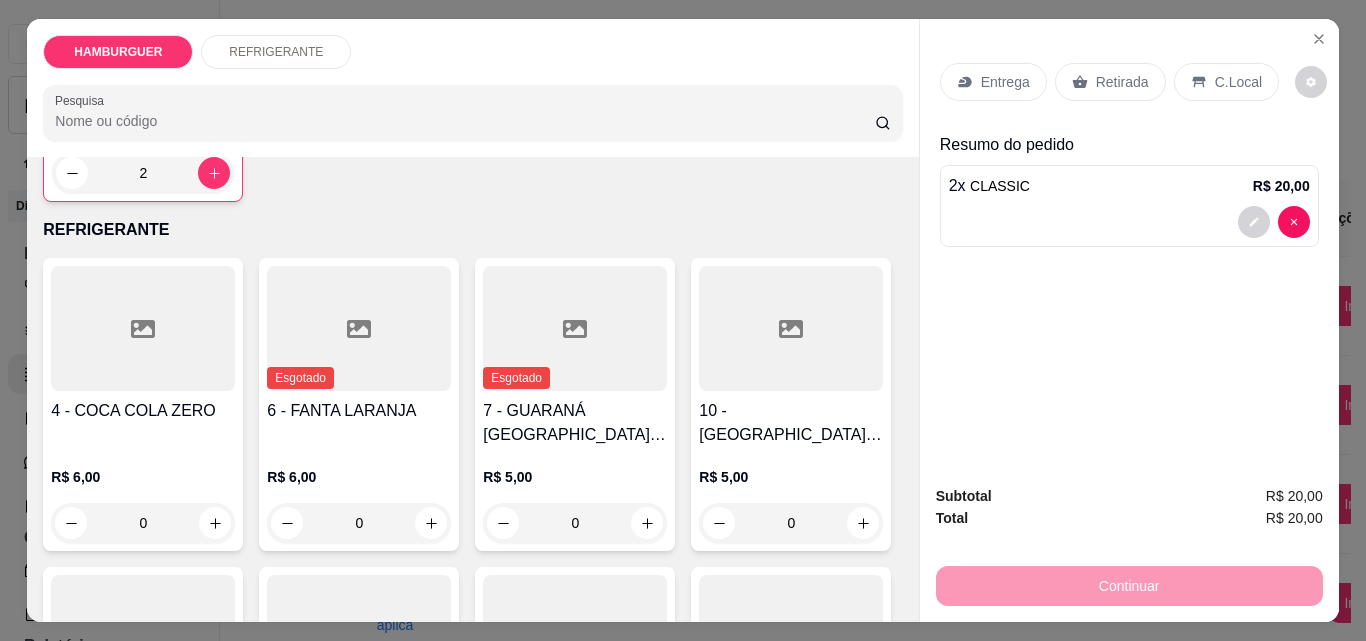 scroll, scrollTop: 700, scrollLeft: 0, axis: vertical 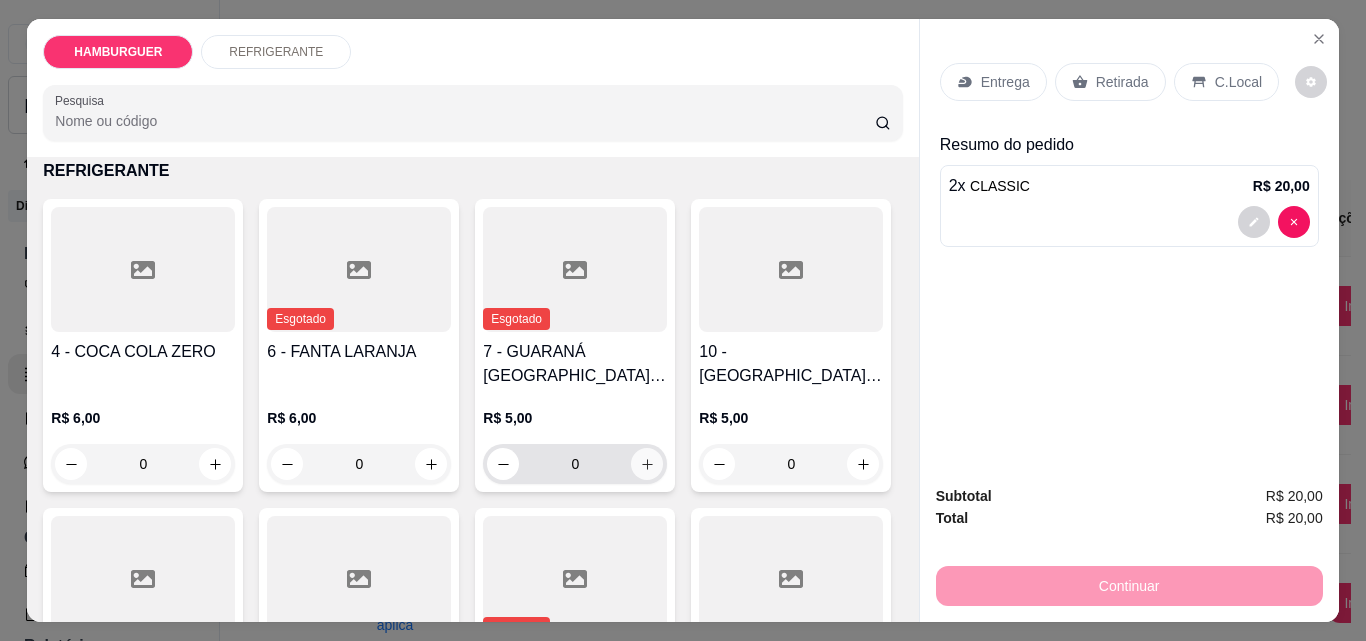 click 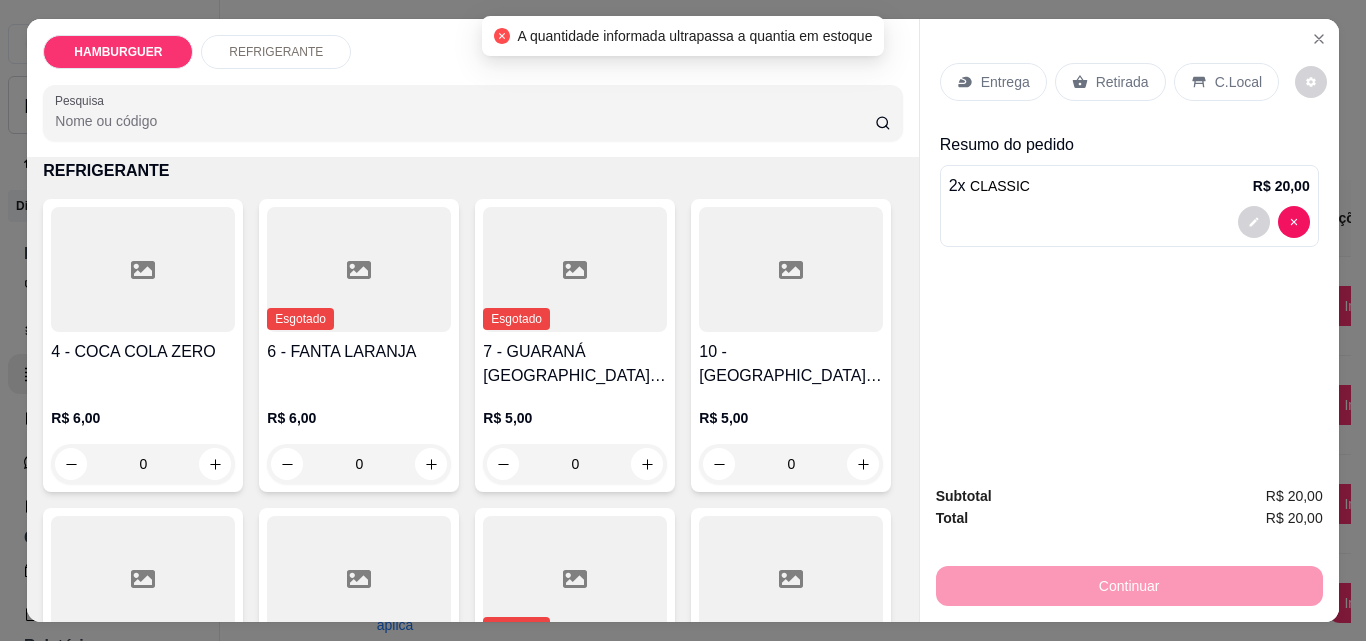 click on "R$ 5,00 0" at bounding box center [575, 436] 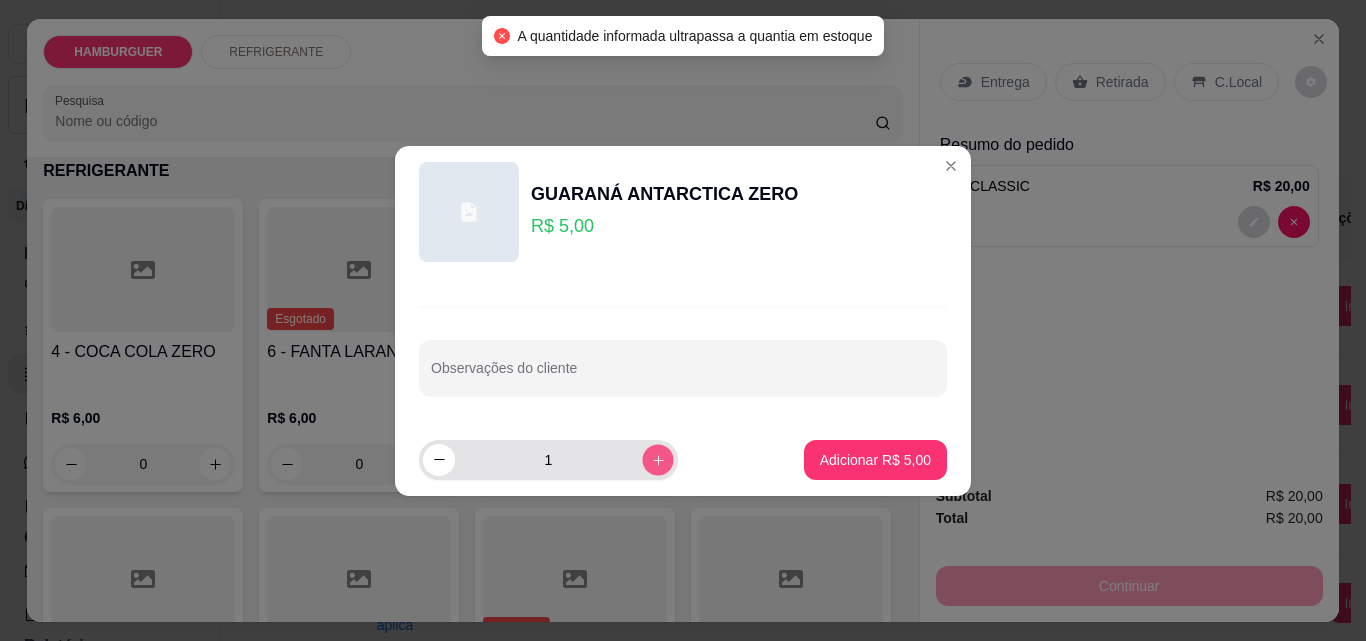 click at bounding box center (657, 459) 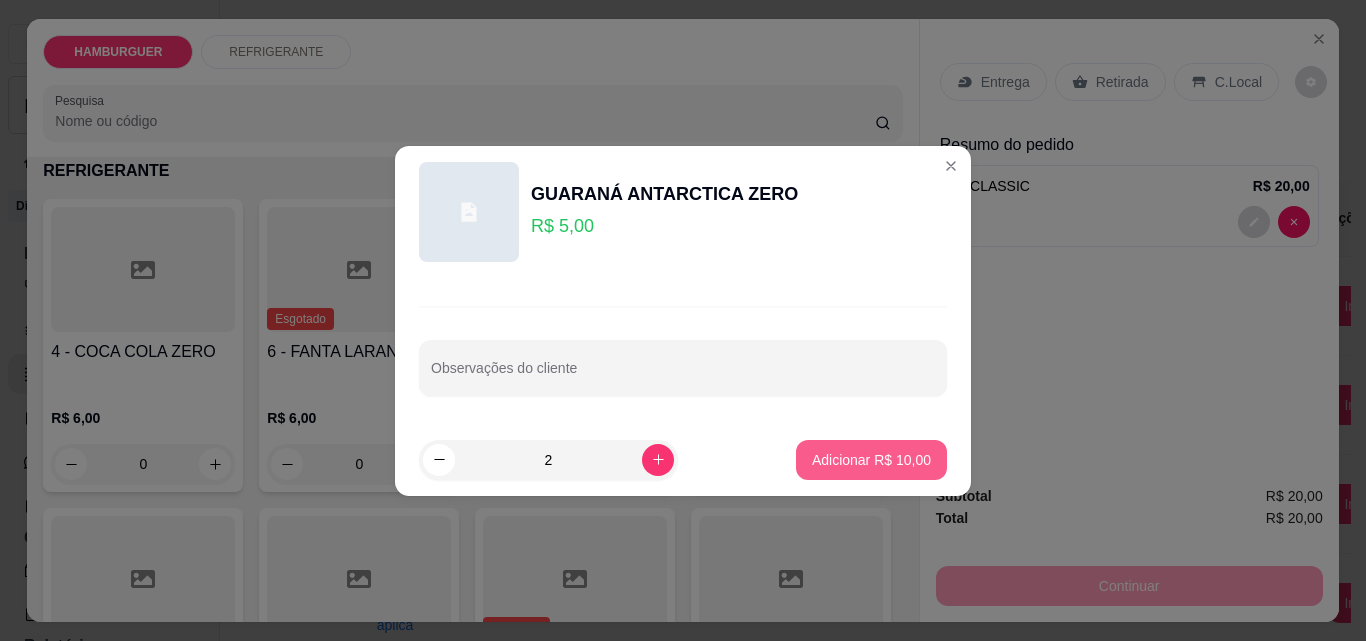 click on "Adicionar   R$ 10,00" at bounding box center (871, 460) 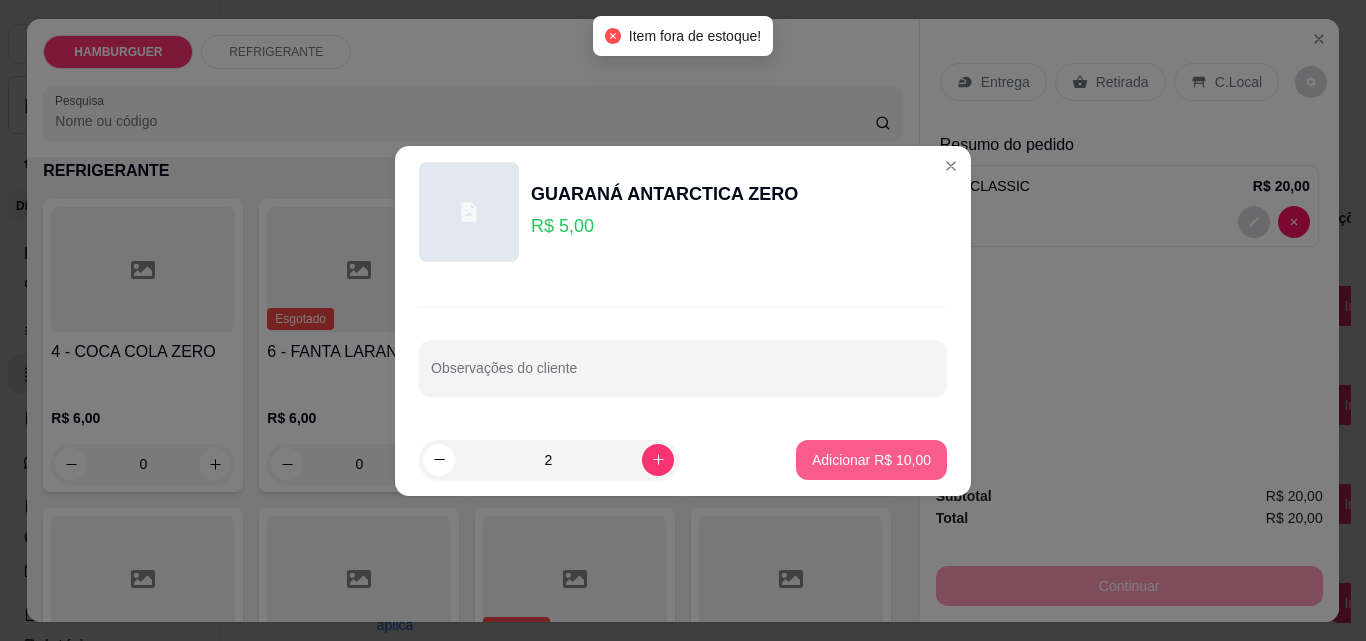 click on "Adicionar   R$ 10,00" at bounding box center (871, 460) 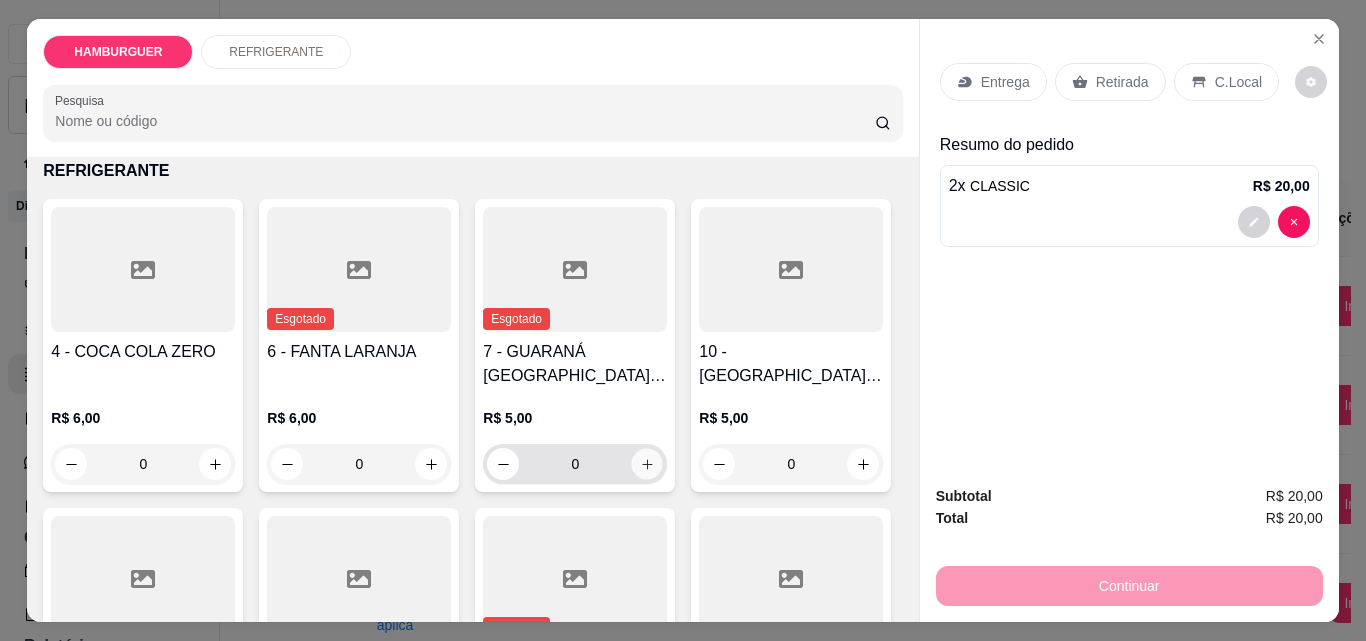 click 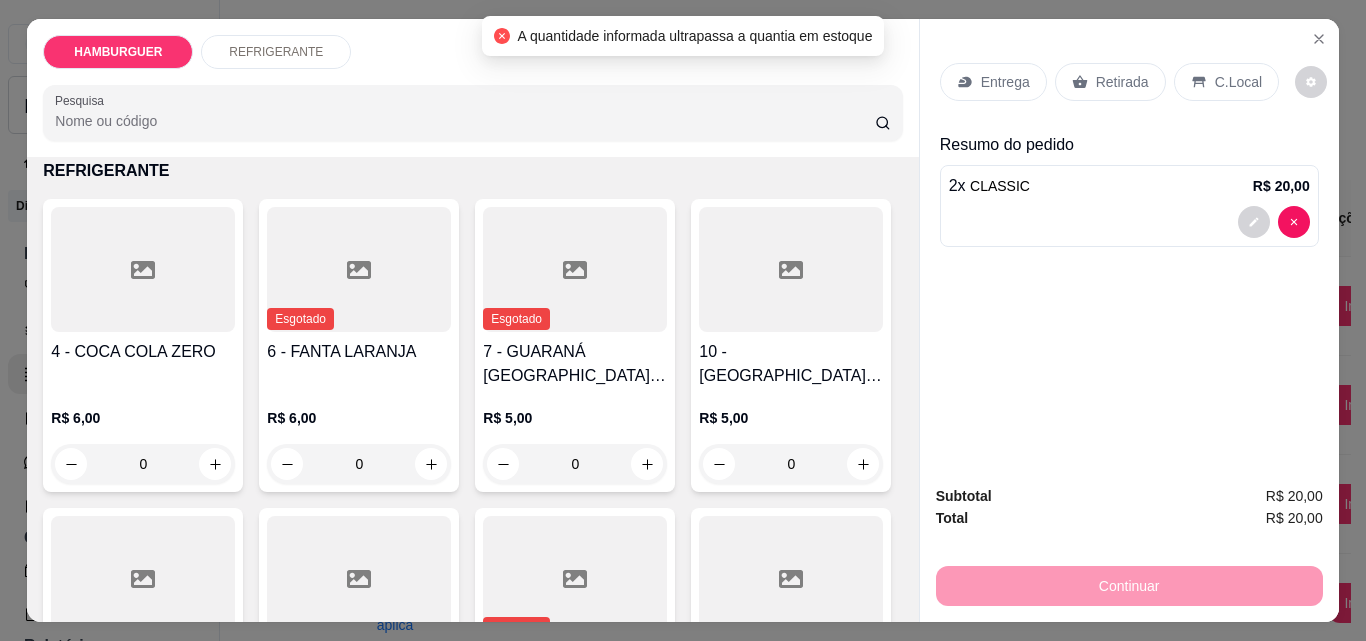 click on "7 - GUARANÁ [GEOGRAPHIC_DATA] ZERO" at bounding box center [575, 364] 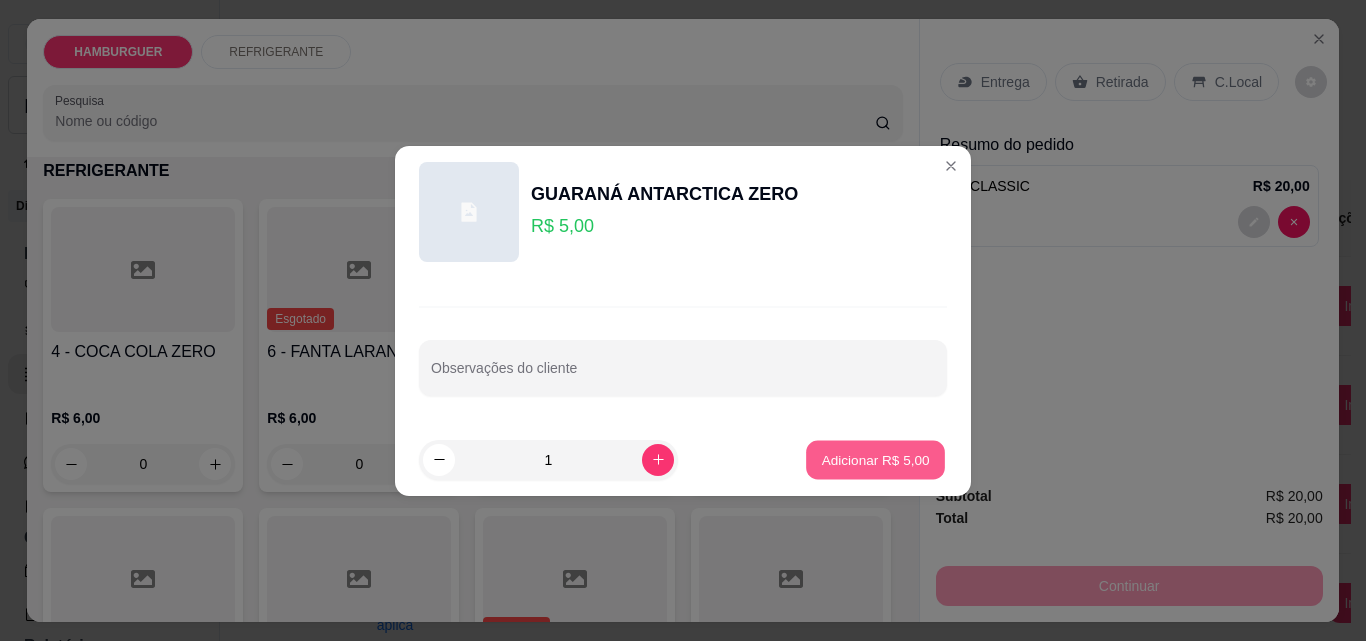 click on "Adicionar   R$ 5,00" at bounding box center [875, 459] 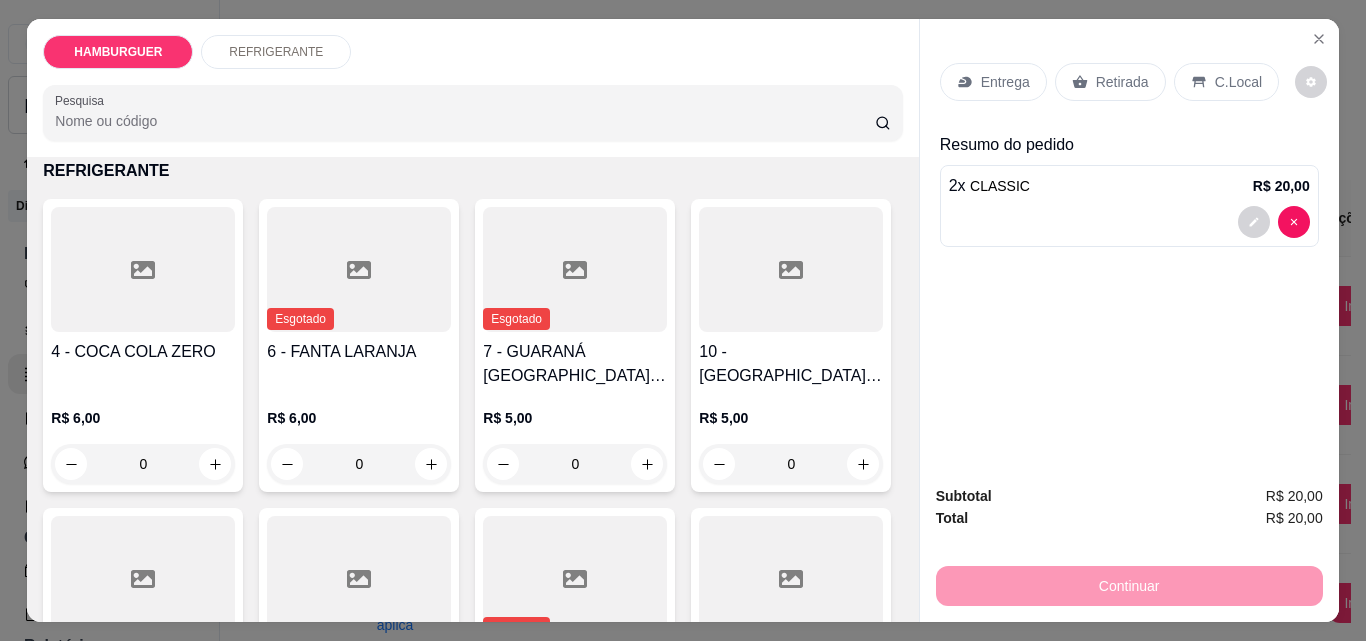 click on "Retirada" at bounding box center [1122, 82] 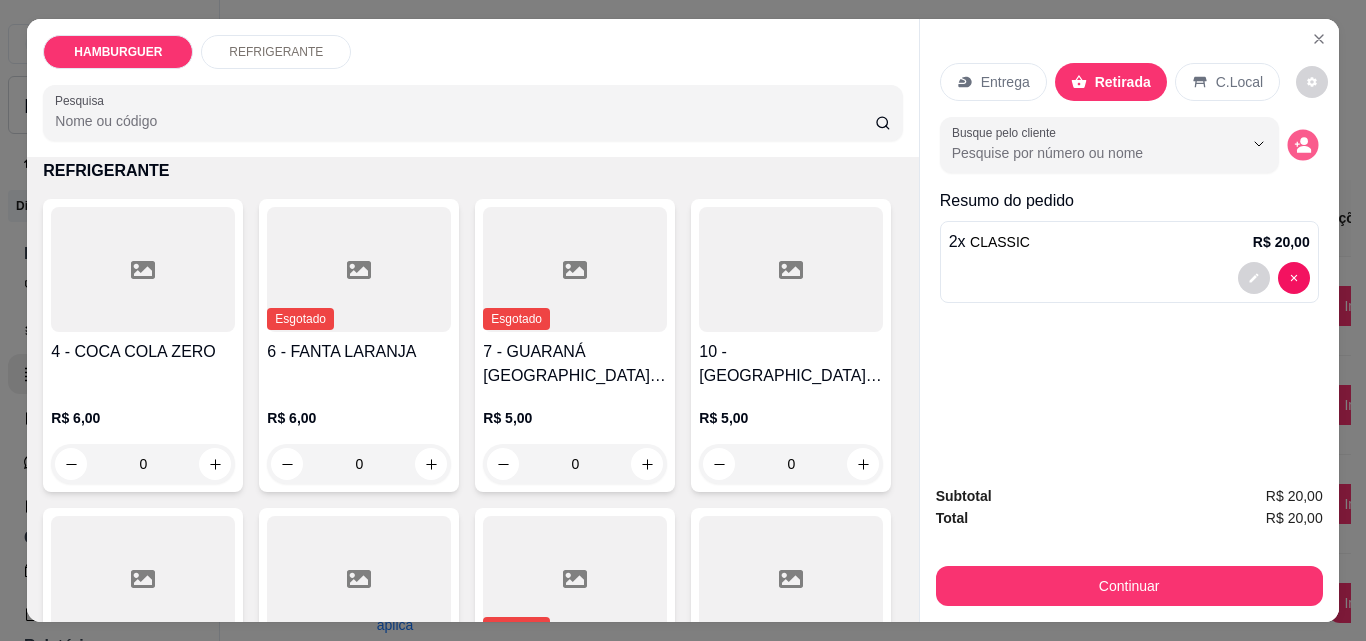 click at bounding box center [1302, 145] 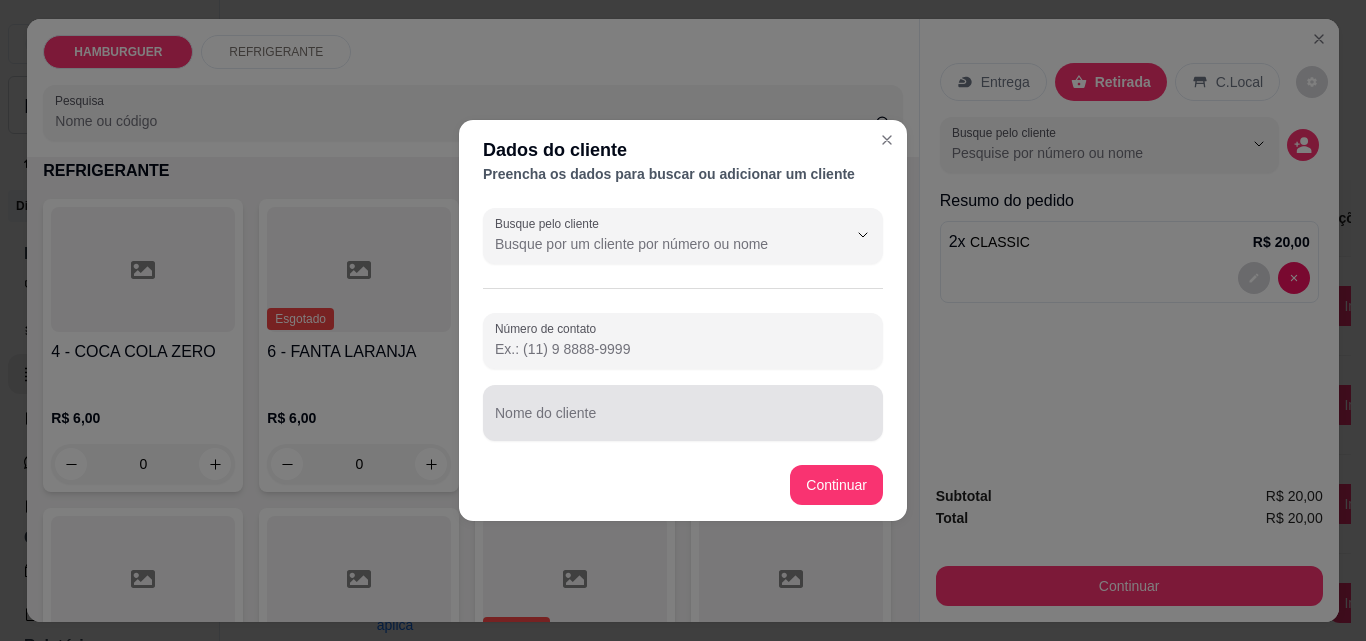 click at bounding box center (683, 413) 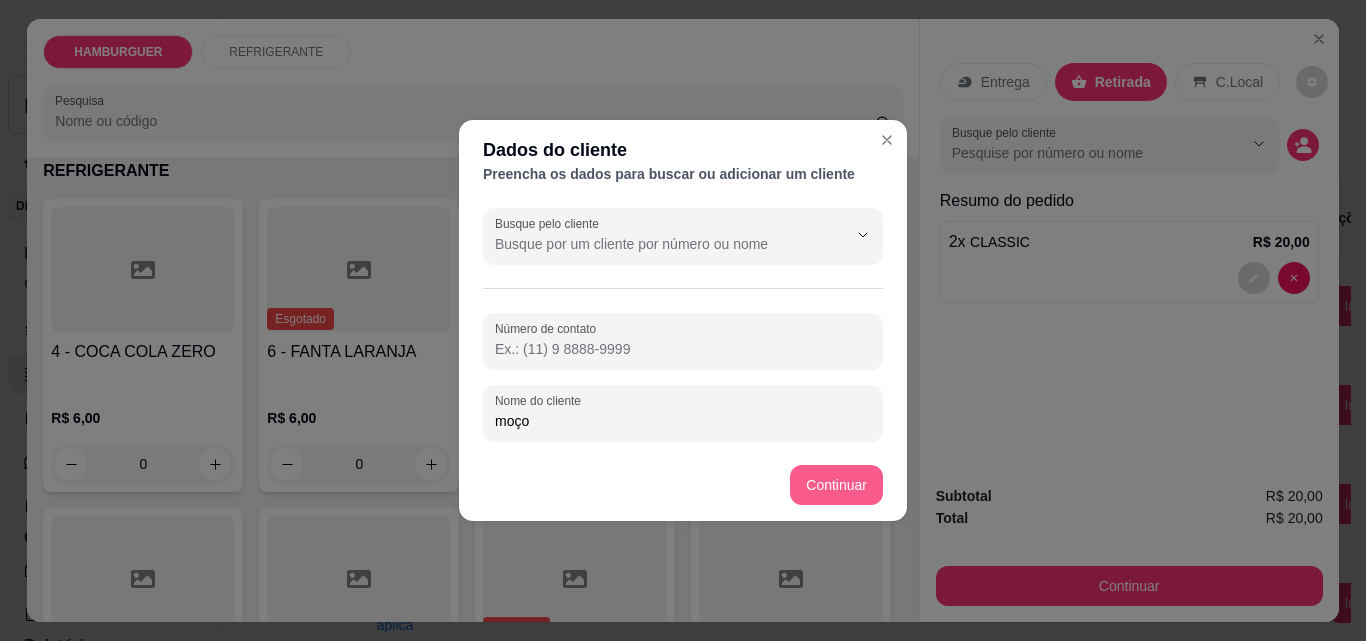 type on "moço" 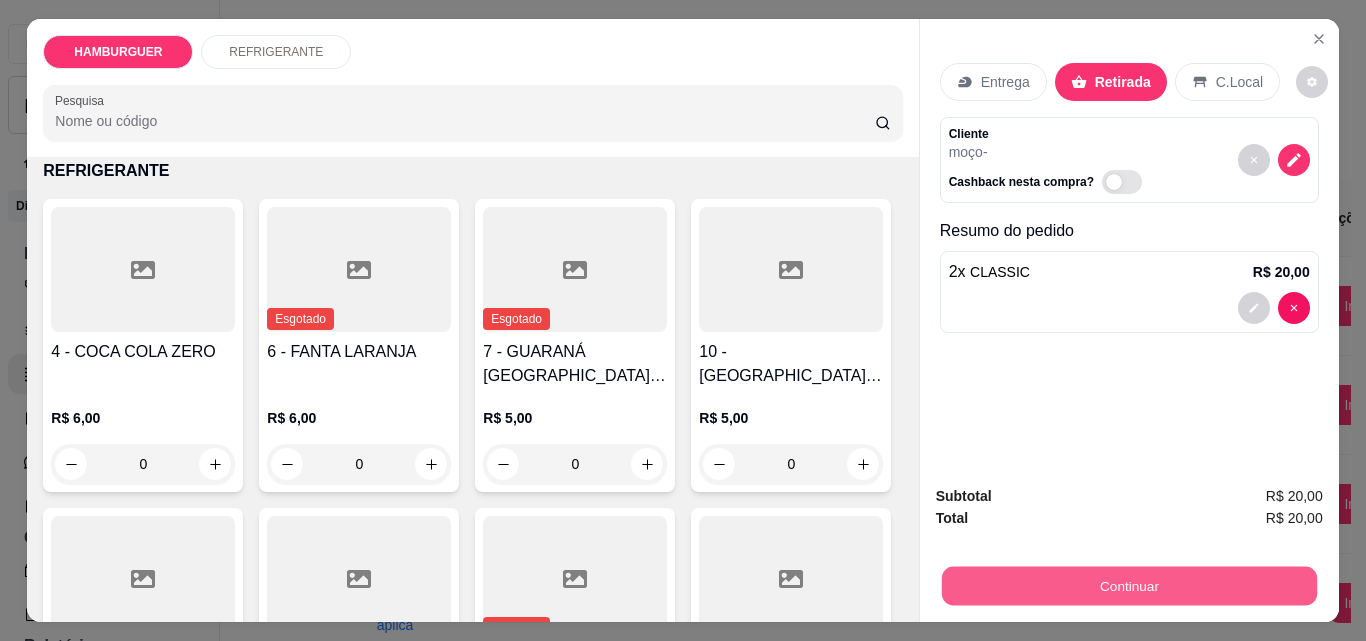 click on "Continuar" at bounding box center [1128, 585] 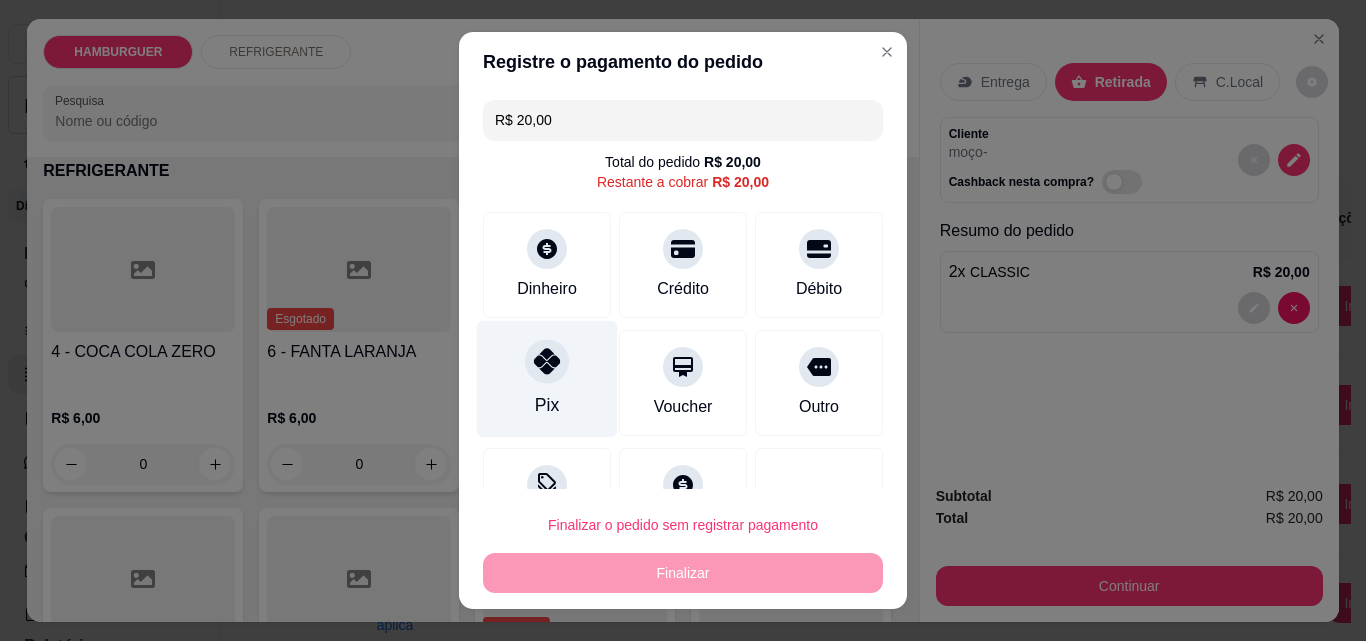 click at bounding box center [547, 361] 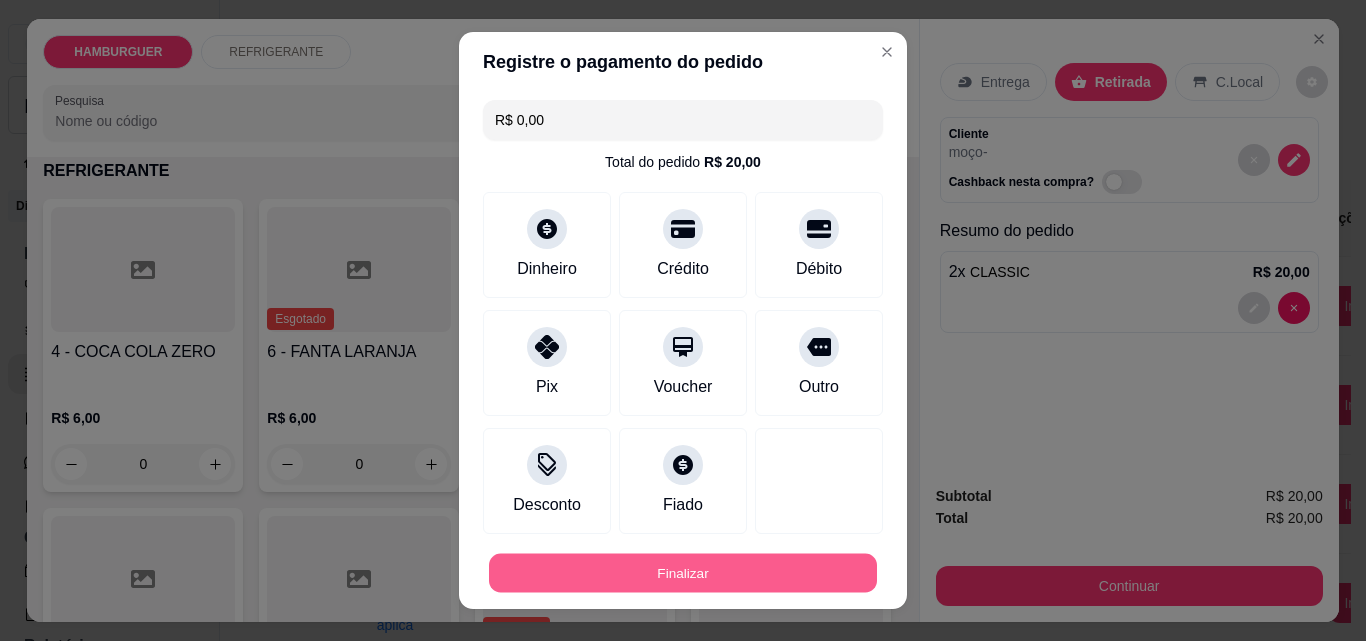 click on "Finalizar" at bounding box center (683, 573) 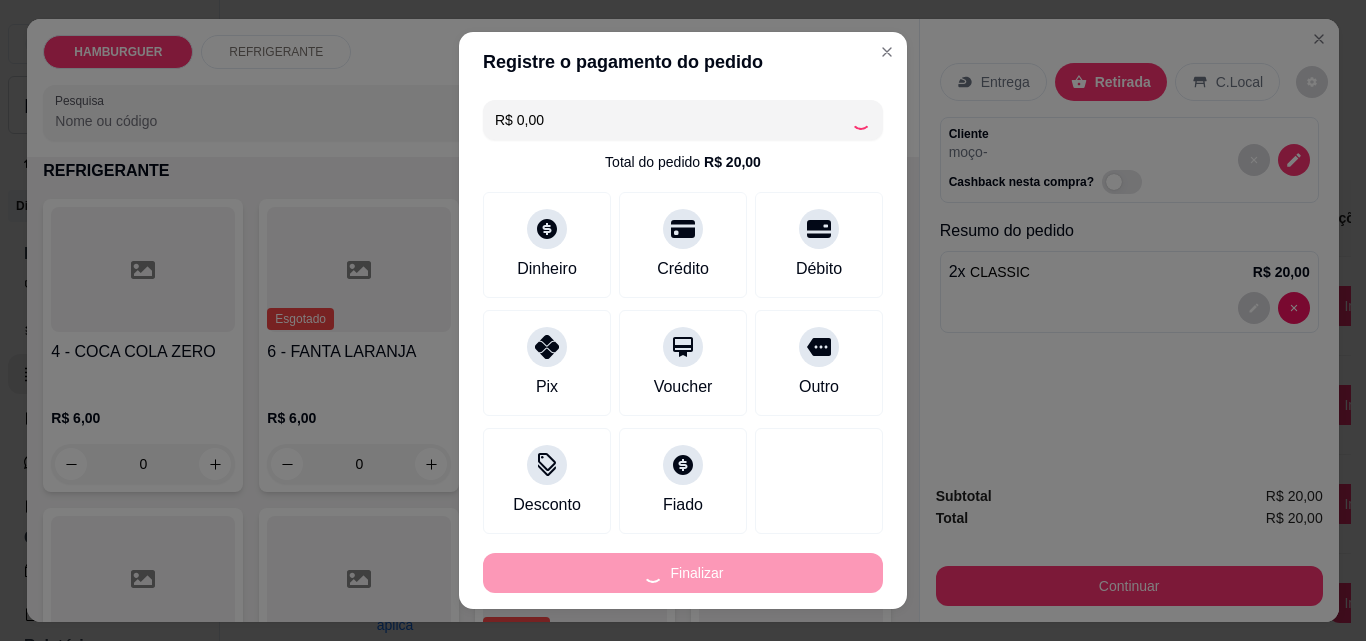 type on "0" 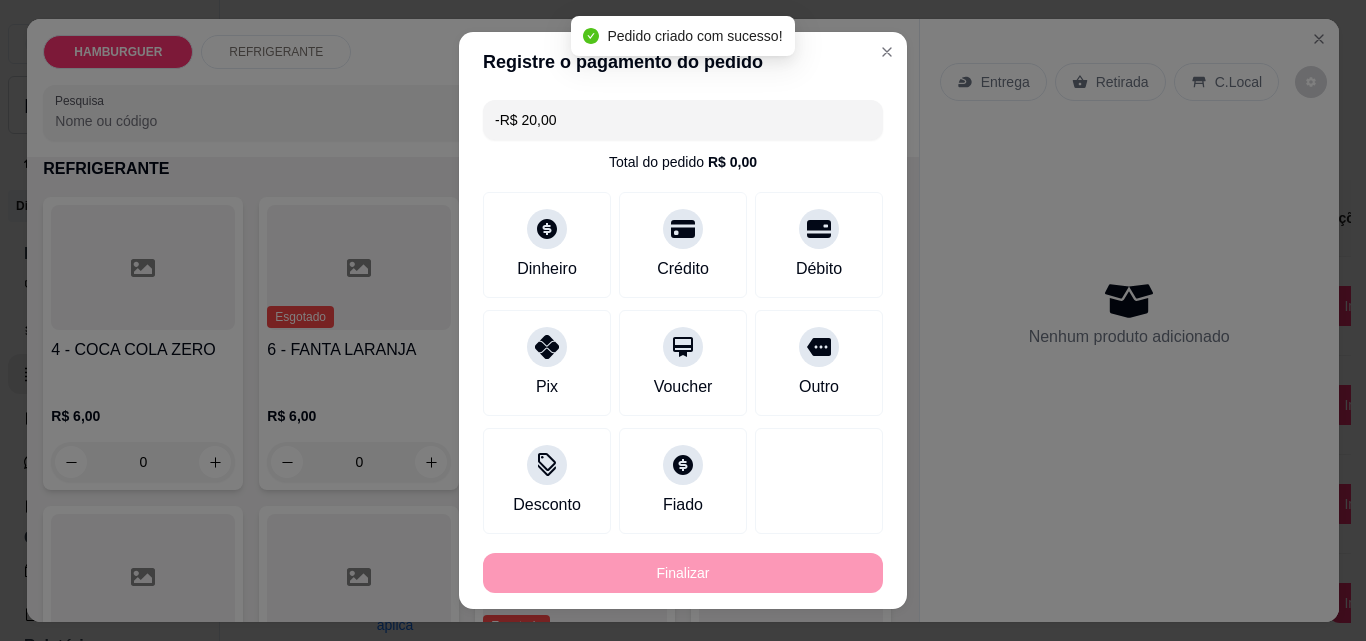 scroll, scrollTop: 698, scrollLeft: 0, axis: vertical 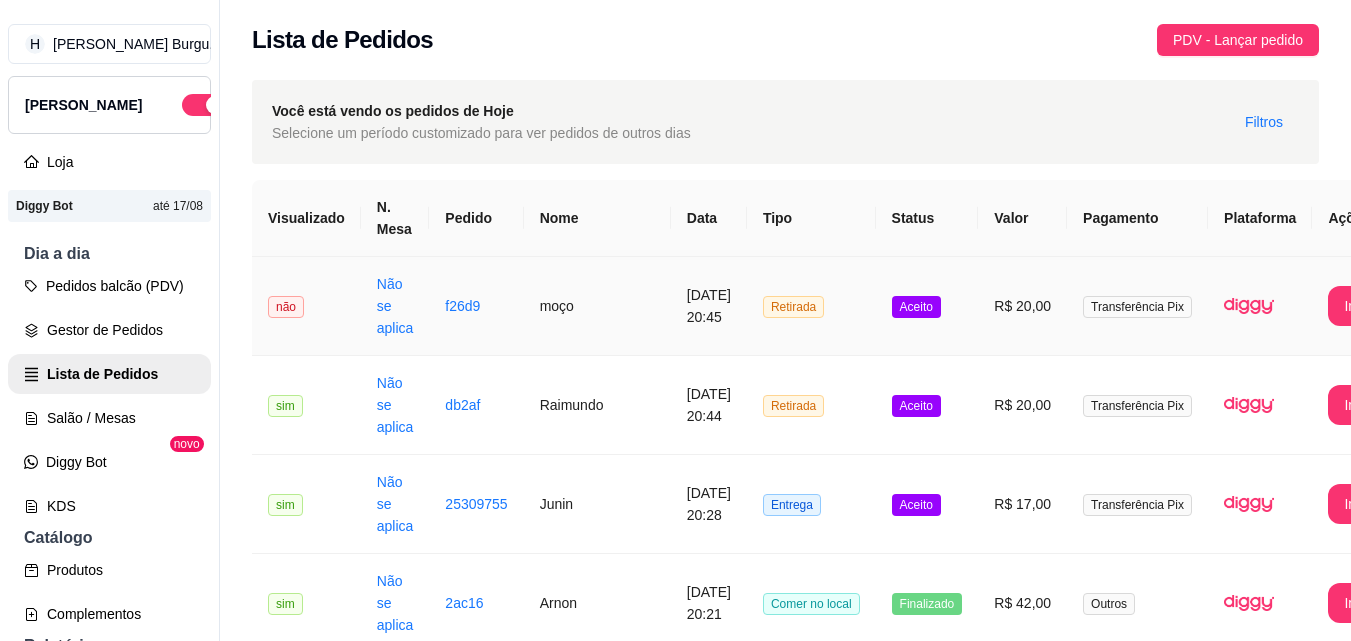 click on "Aceito" at bounding box center (927, 306) 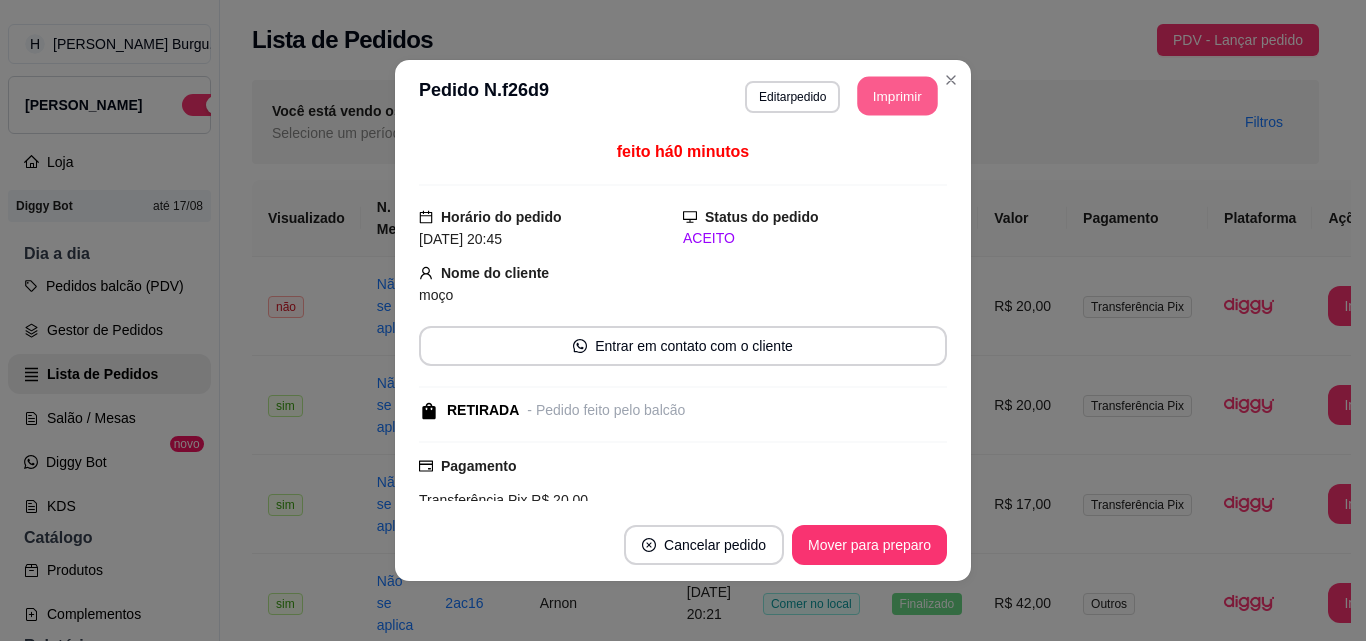 click on "Imprimir" at bounding box center (898, 96) 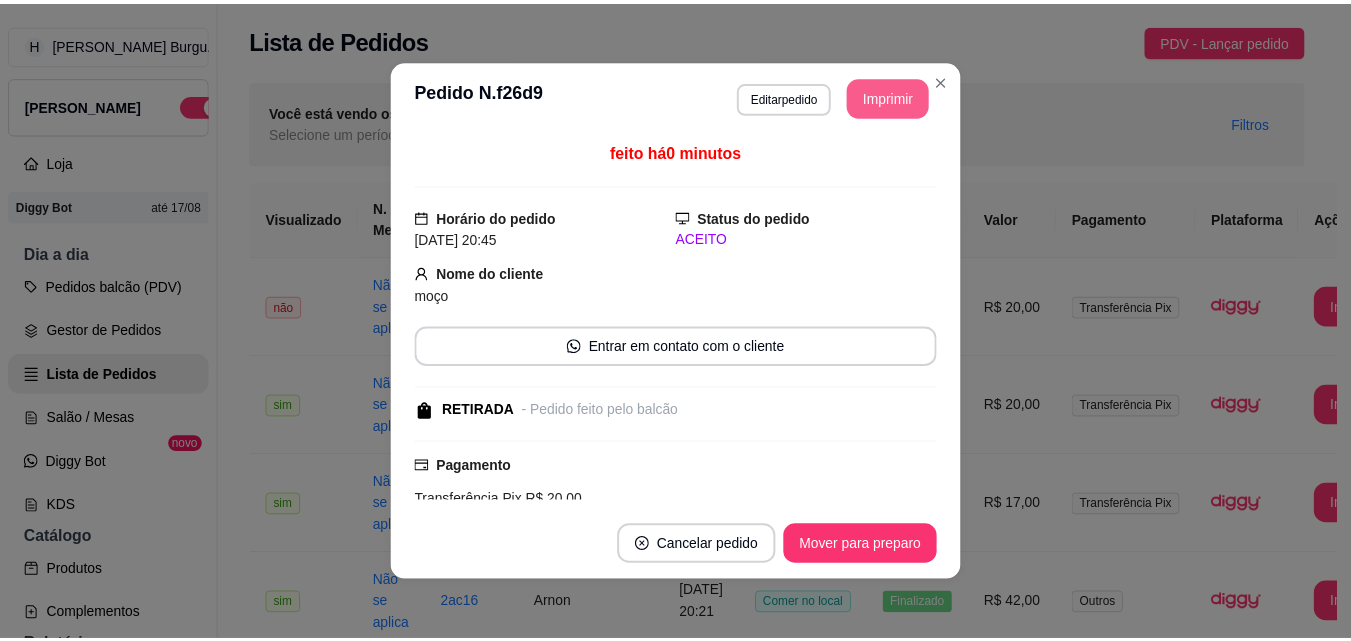 scroll, scrollTop: 0, scrollLeft: 0, axis: both 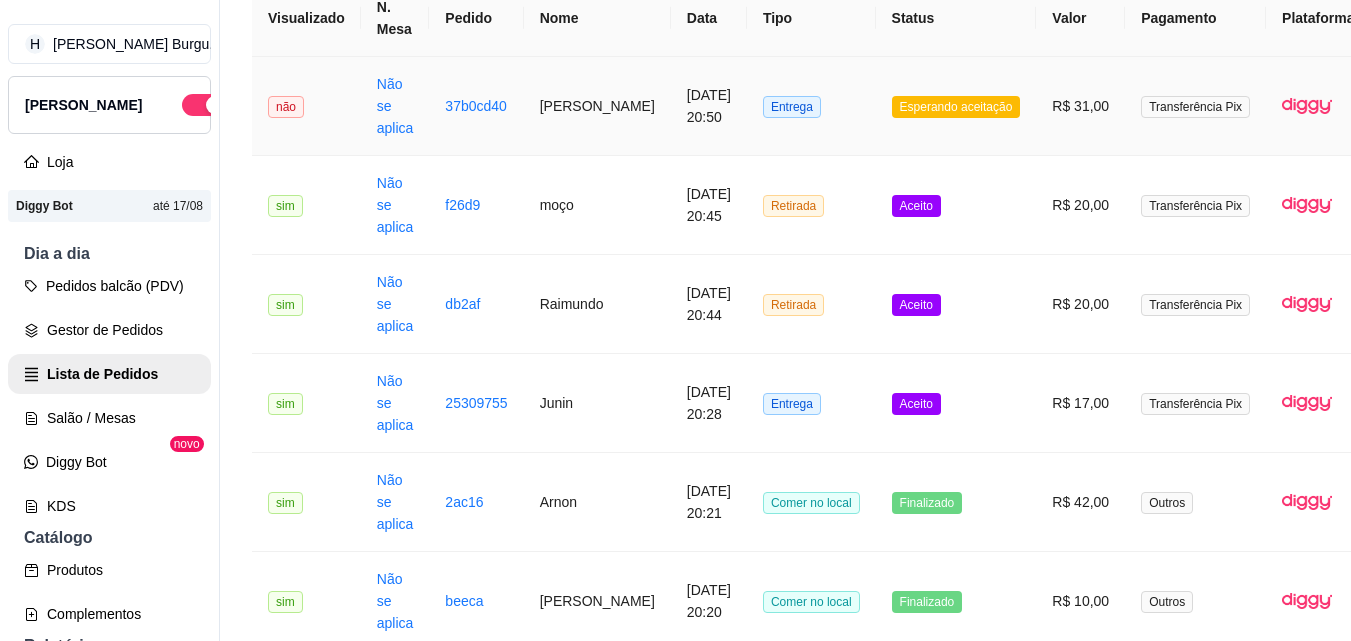 click on "Entrega" at bounding box center (811, 106) 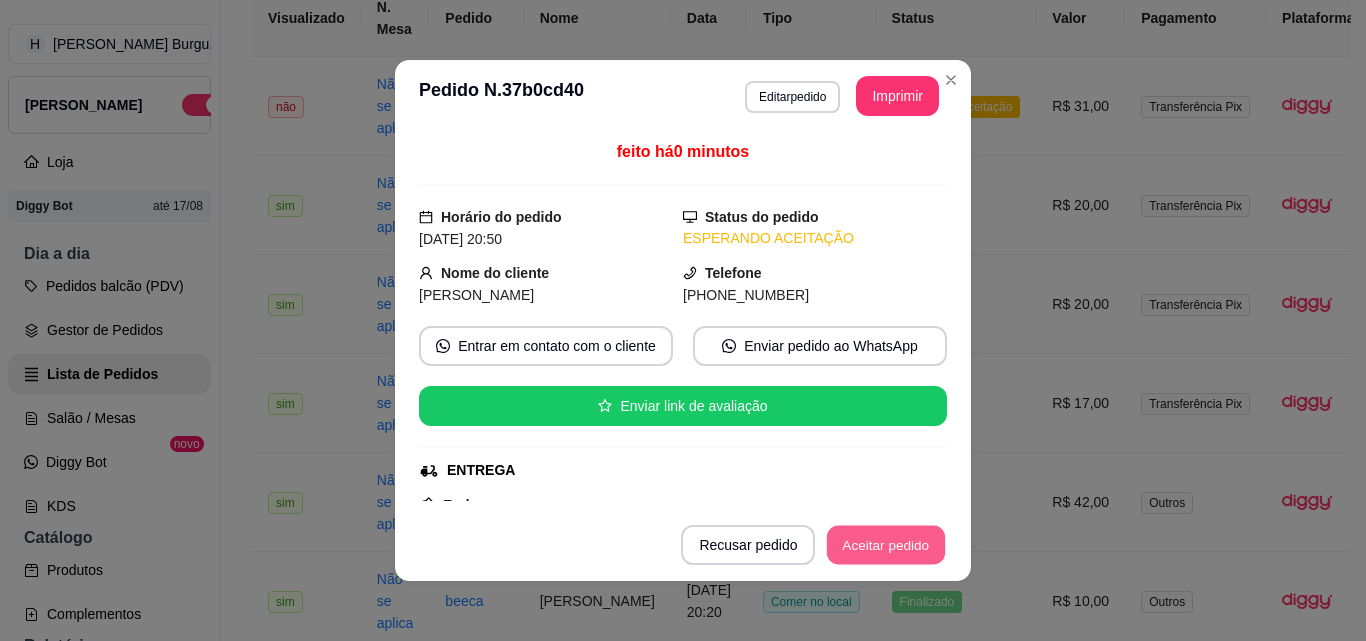 click on "Aceitar pedido" at bounding box center [886, 545] 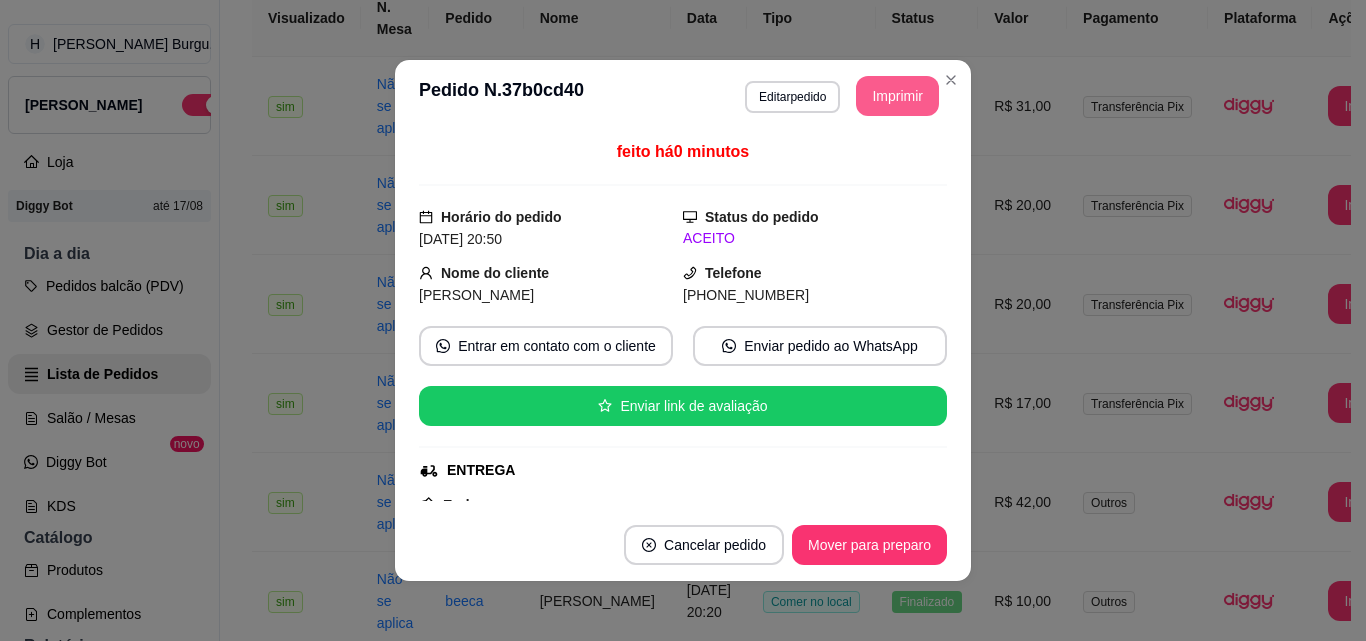 click on "Imprimir" at bounding box center [897, 96] 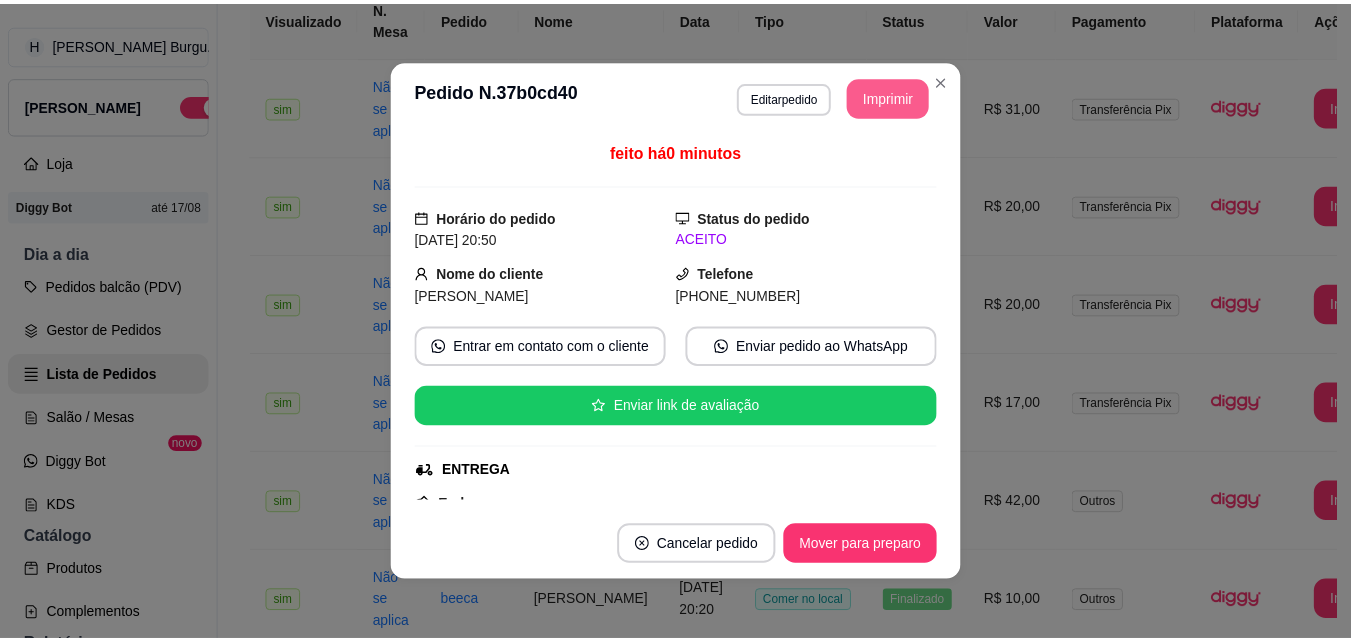 scroll, scrollTop: 0, scrollLeft: 0, axis: both 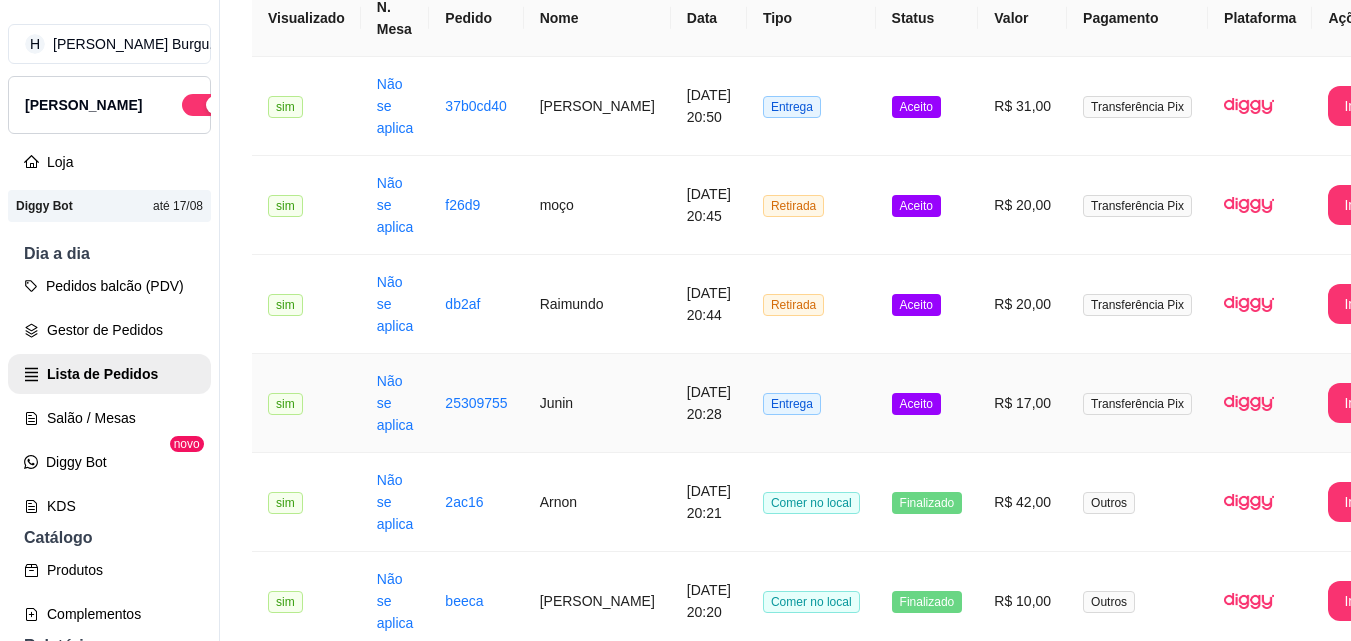 click on "Entrega" at bounding box center [811, 403] 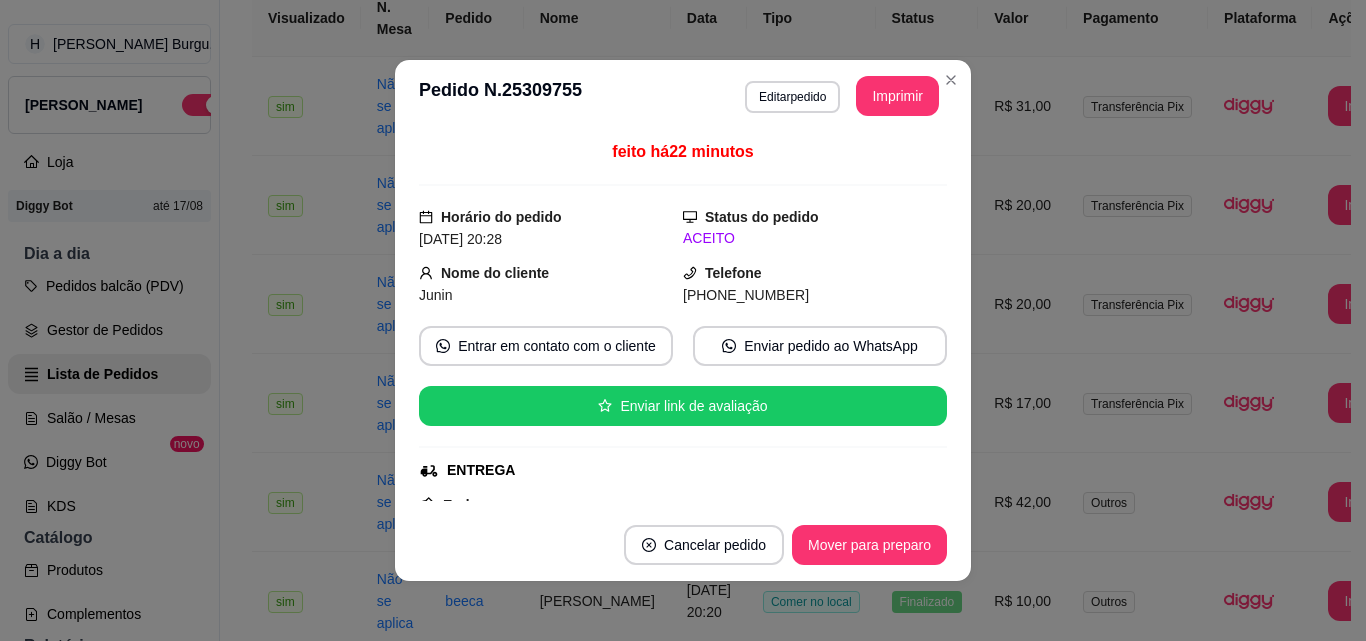 click on "Cancelar pedido Mover para preparo" at bounding box center [683, 545] 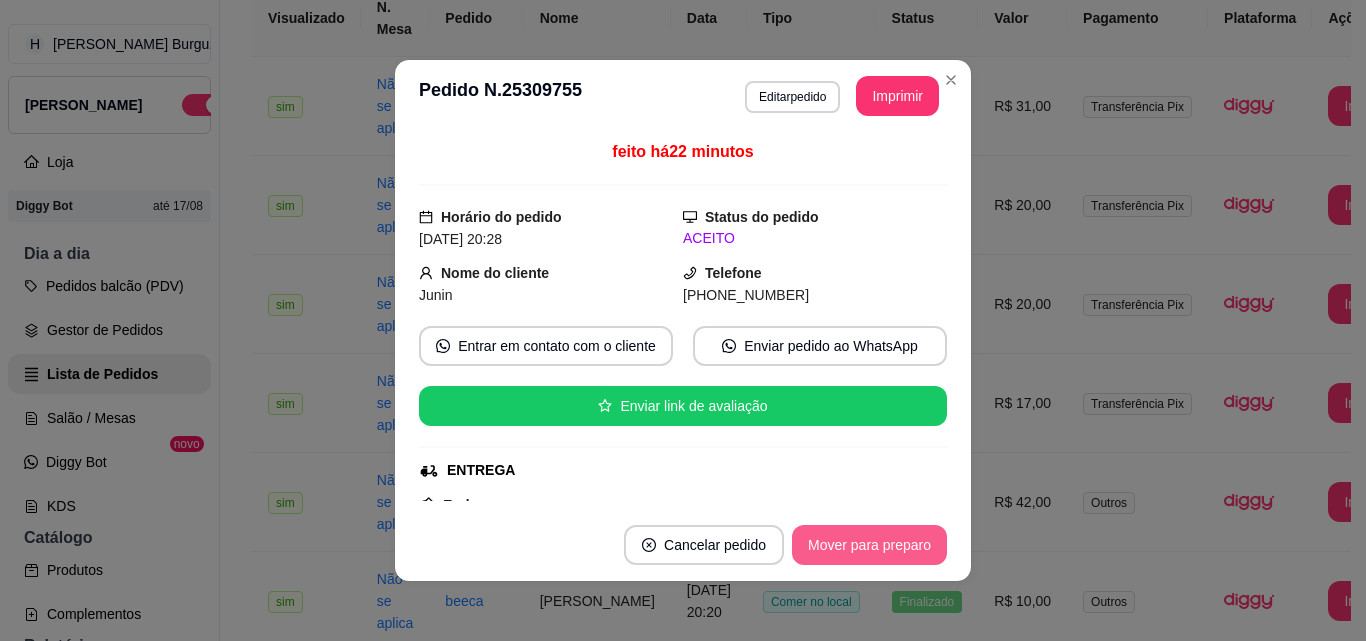 click on "Mover para preparo" at bounding box center (869, 545) 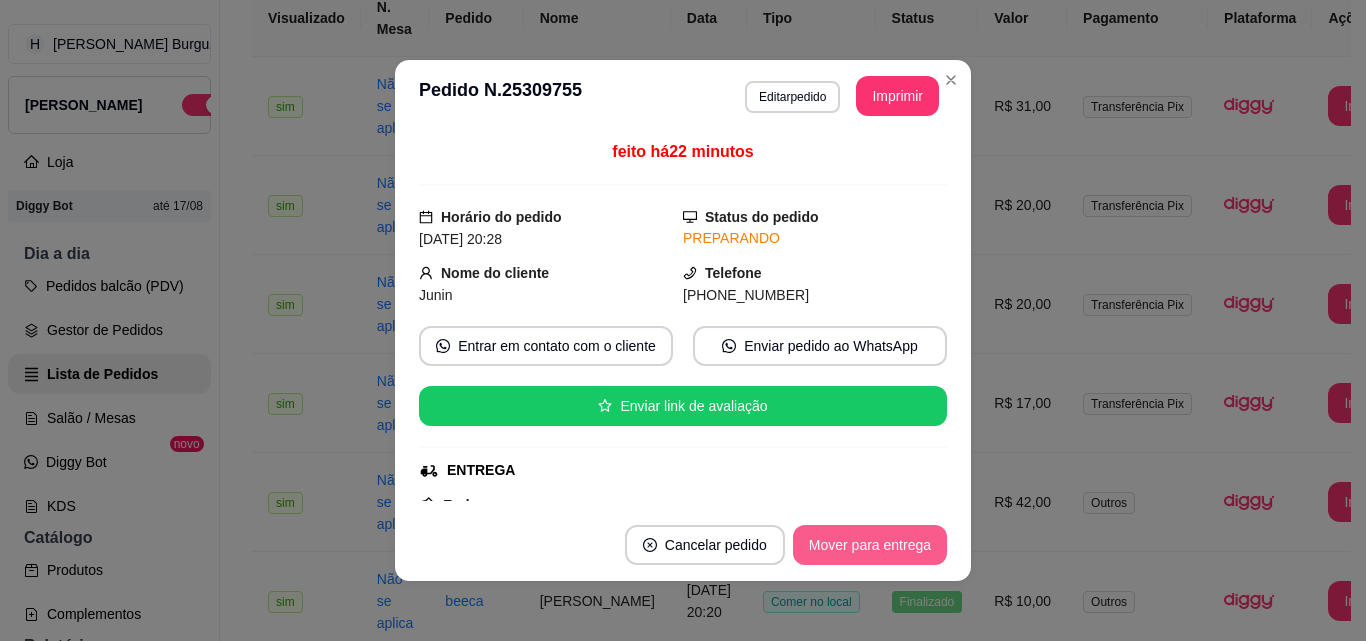click on "Mover para entrega" at bounding box center (870, 545) 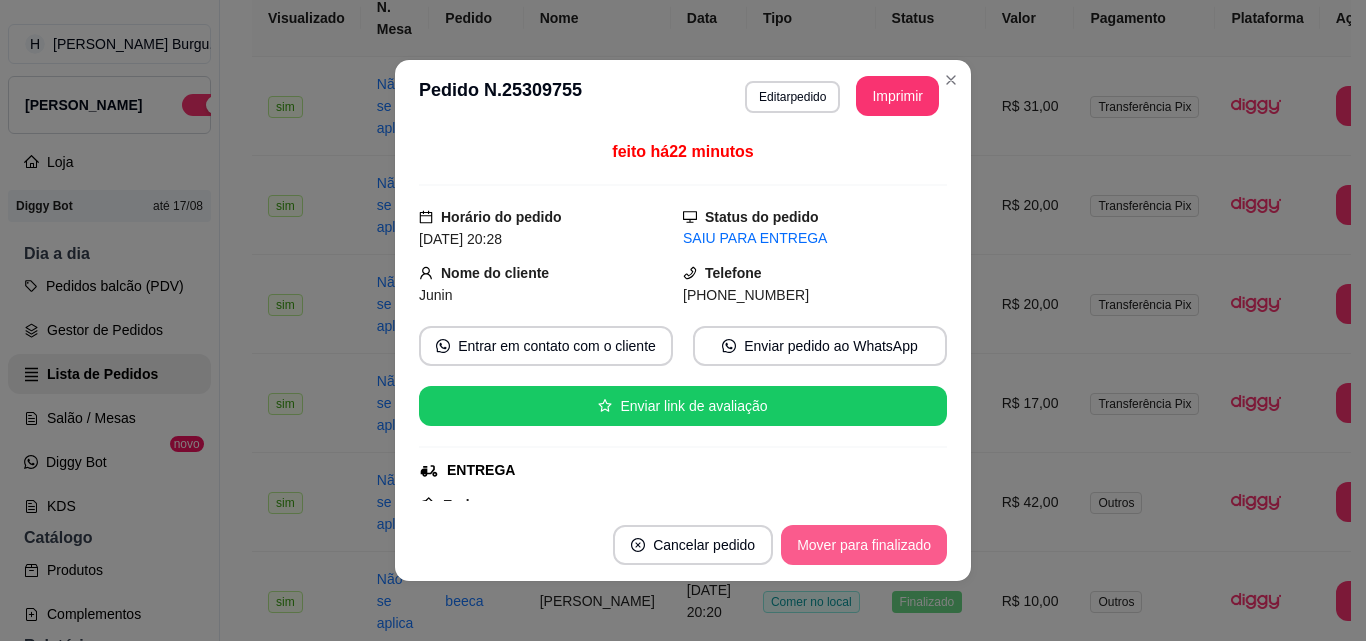 click on "Mover para finalizado" at bounding box center (864, 545) 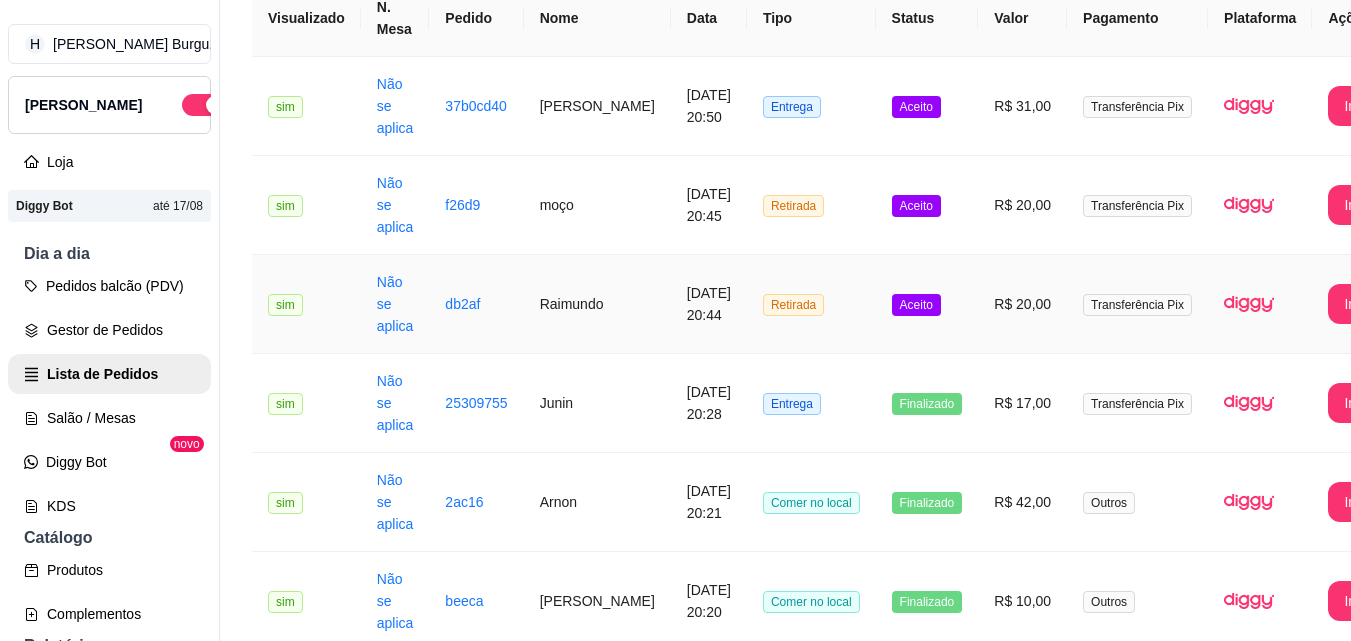 click on "Retirada" at bounding box center (811, 304) 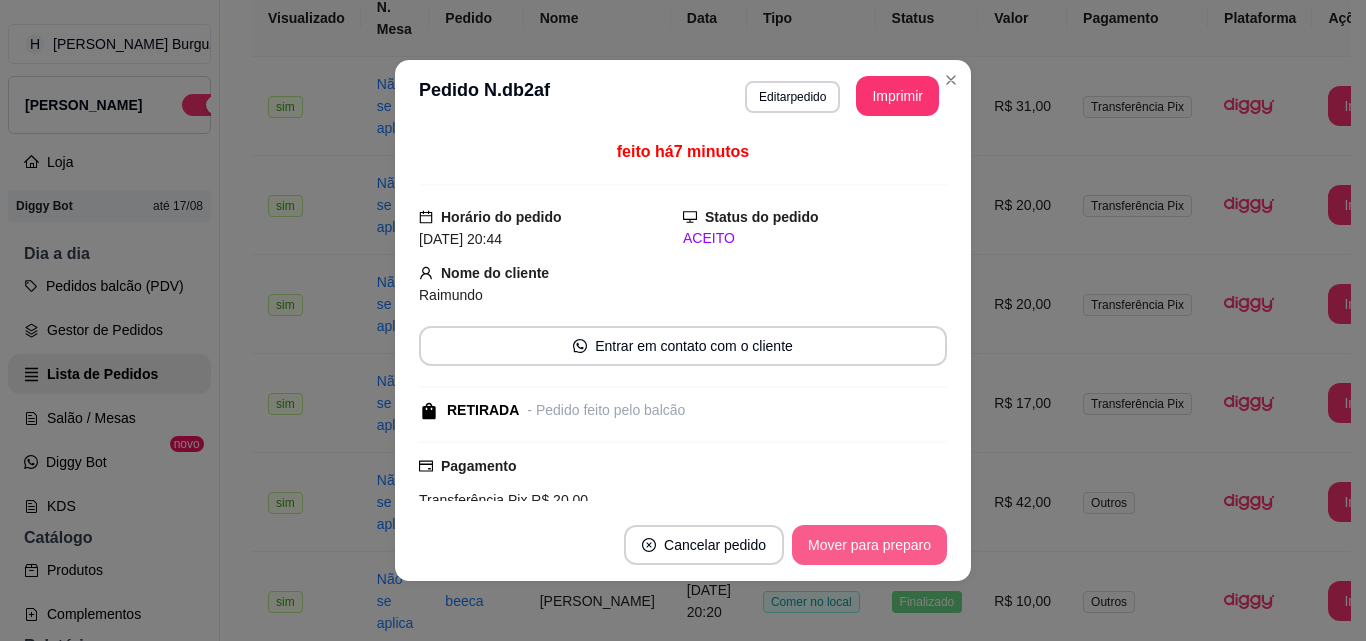 click on "Mover para preparo" at bounding box center (869, 545) 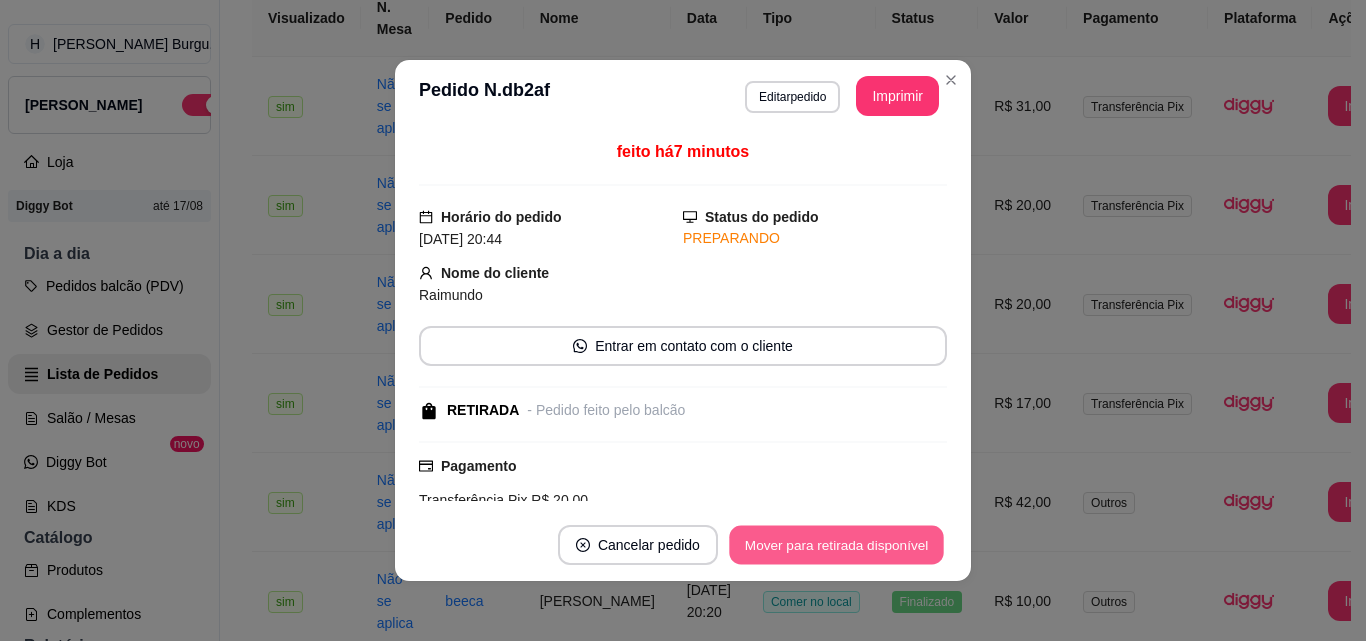 click on "Mover para retirada disponível" at bounding box center (836, 545) 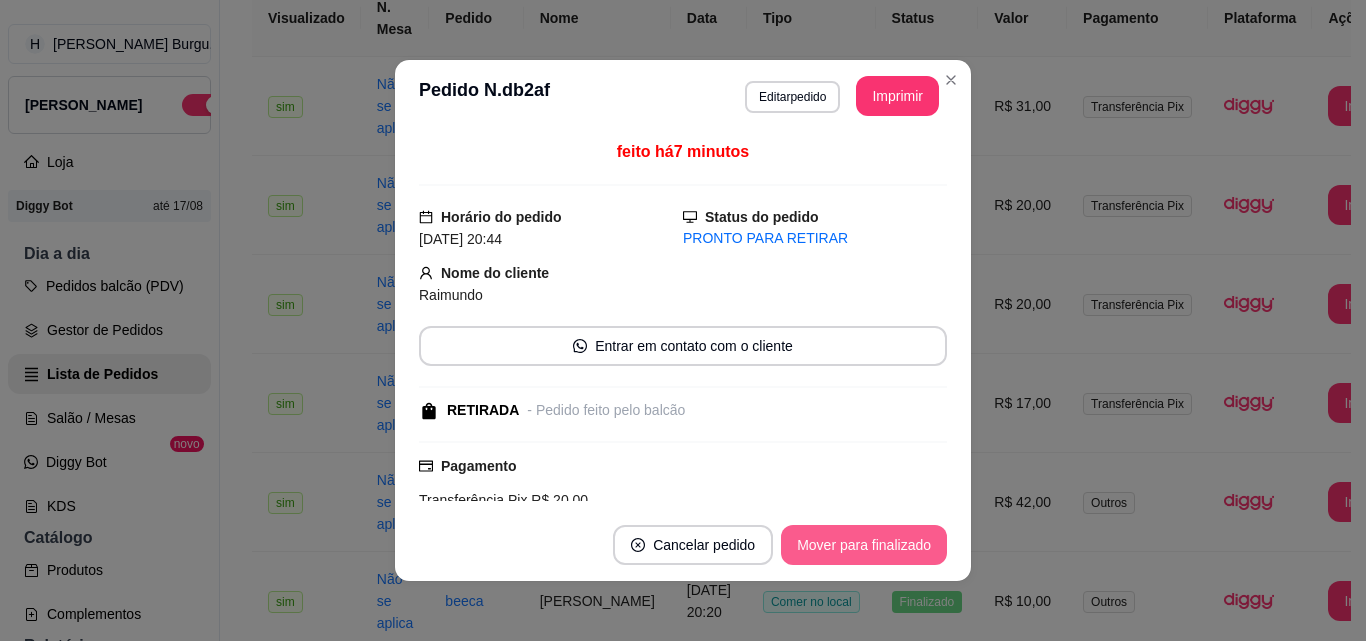 click on "Mover para finalizado" at bounding box center [864, 545] 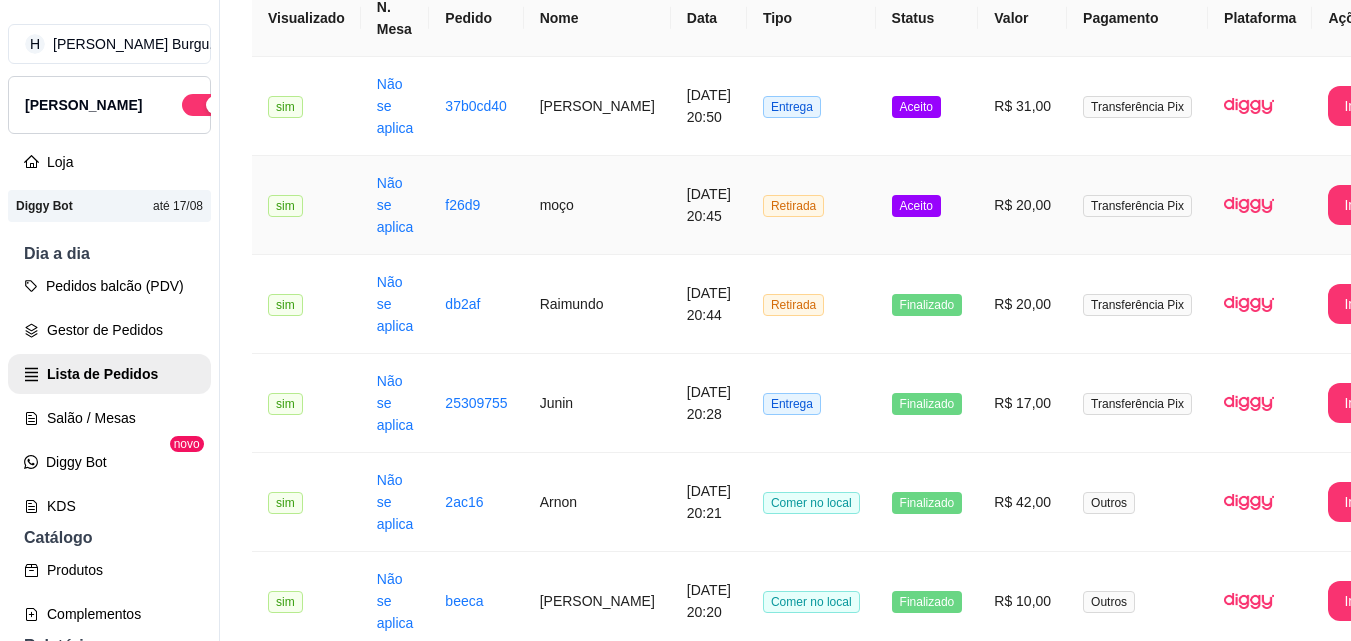 click on "Retirada" at bounding box center [811, 205] 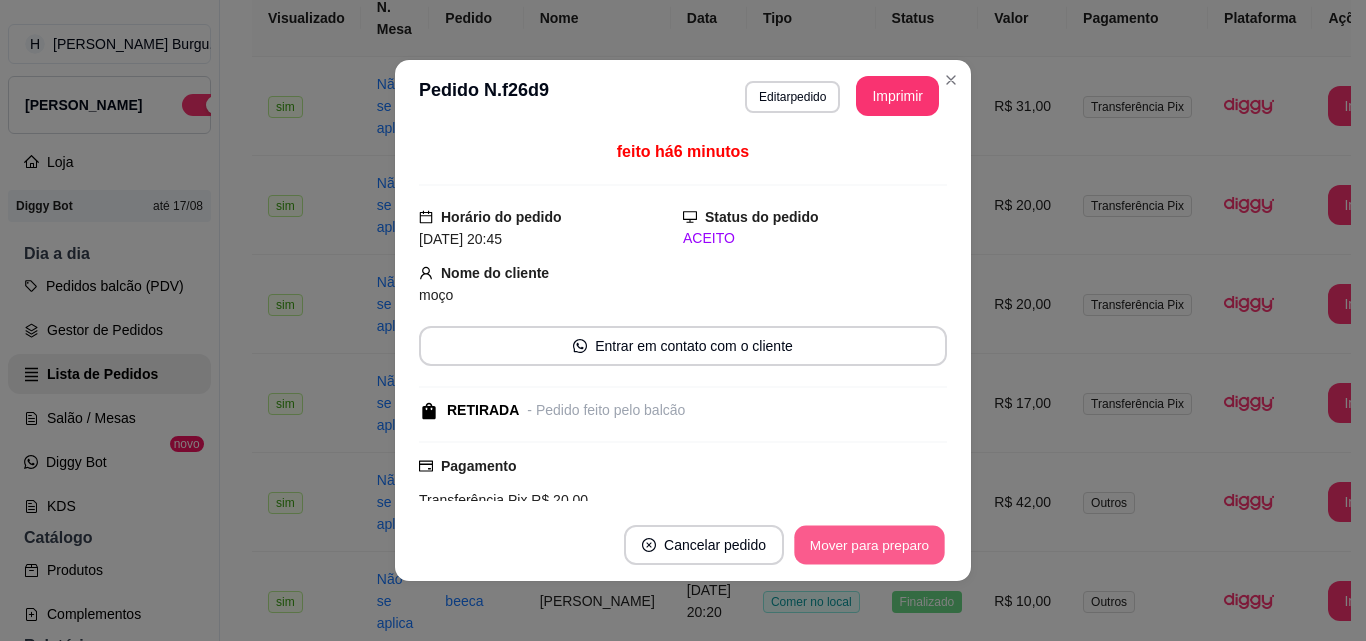 click on "Mover para preparo" at bounding box center (869, 545) 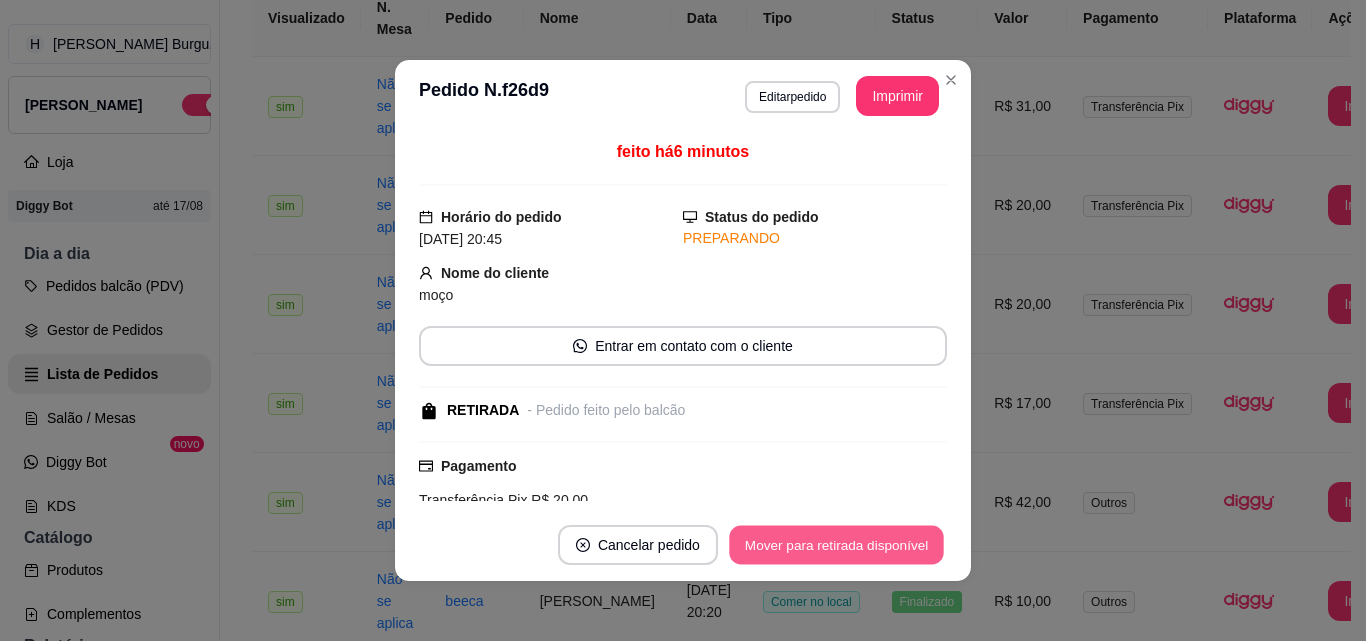 click on "Mover para retirada disponível" at bounding box center [836, 545] 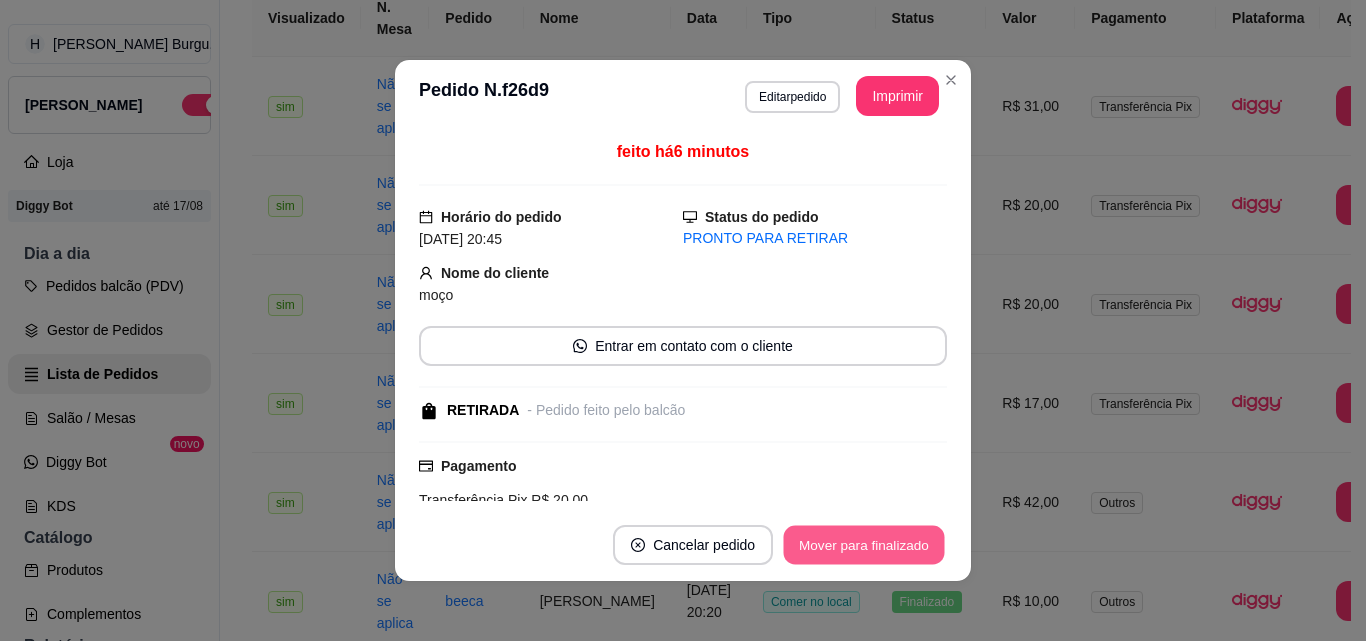 click on "Mover para finalizado" at bounding box center [864, 545] 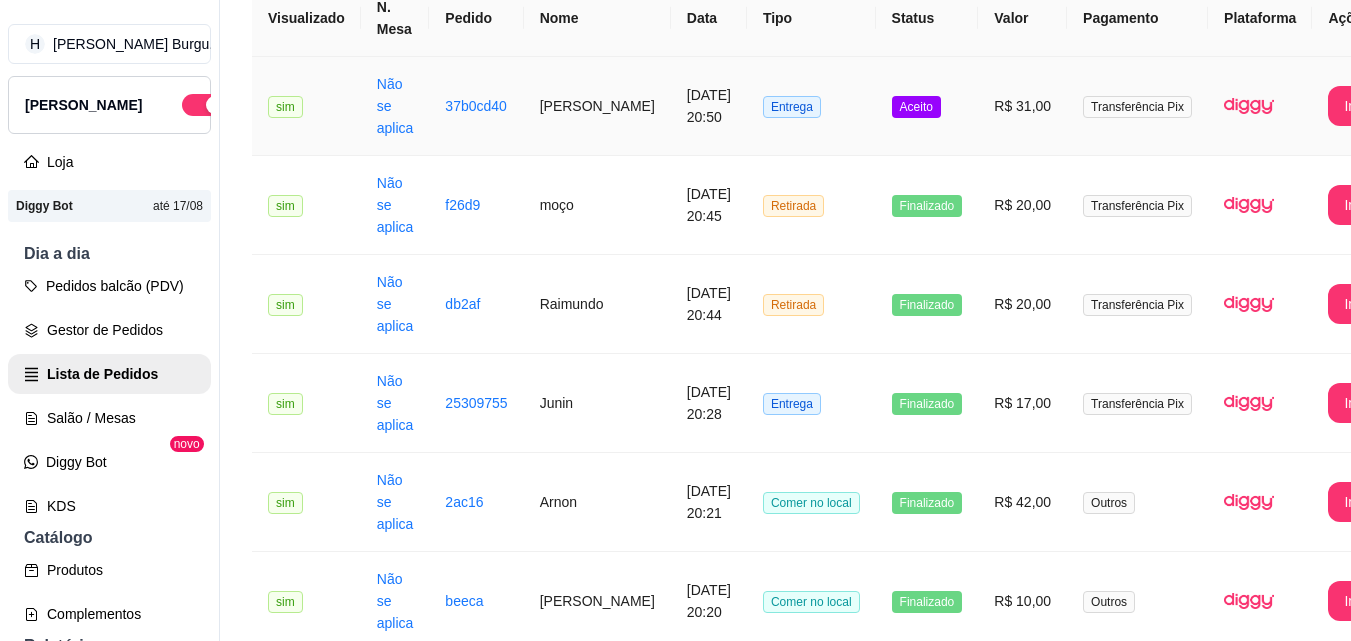 click on "Aceito" at bounding box center (927, 106) 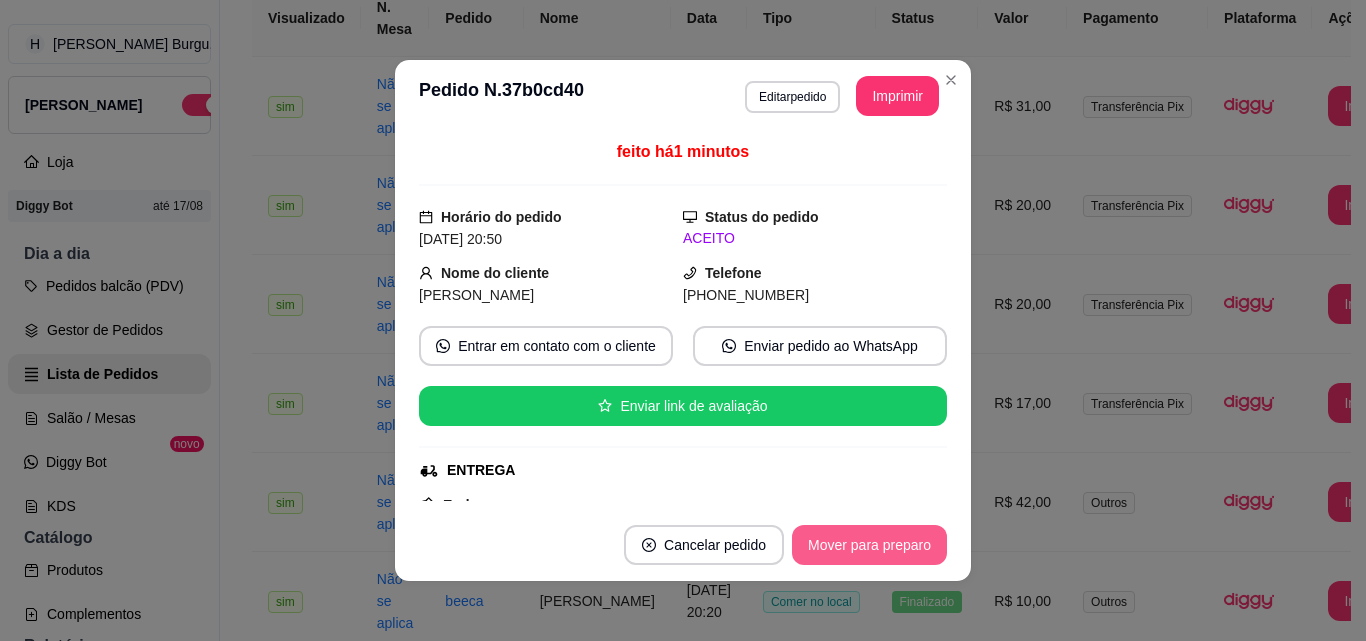 click on "Mover para preparo" at bounding box center [869, 545] 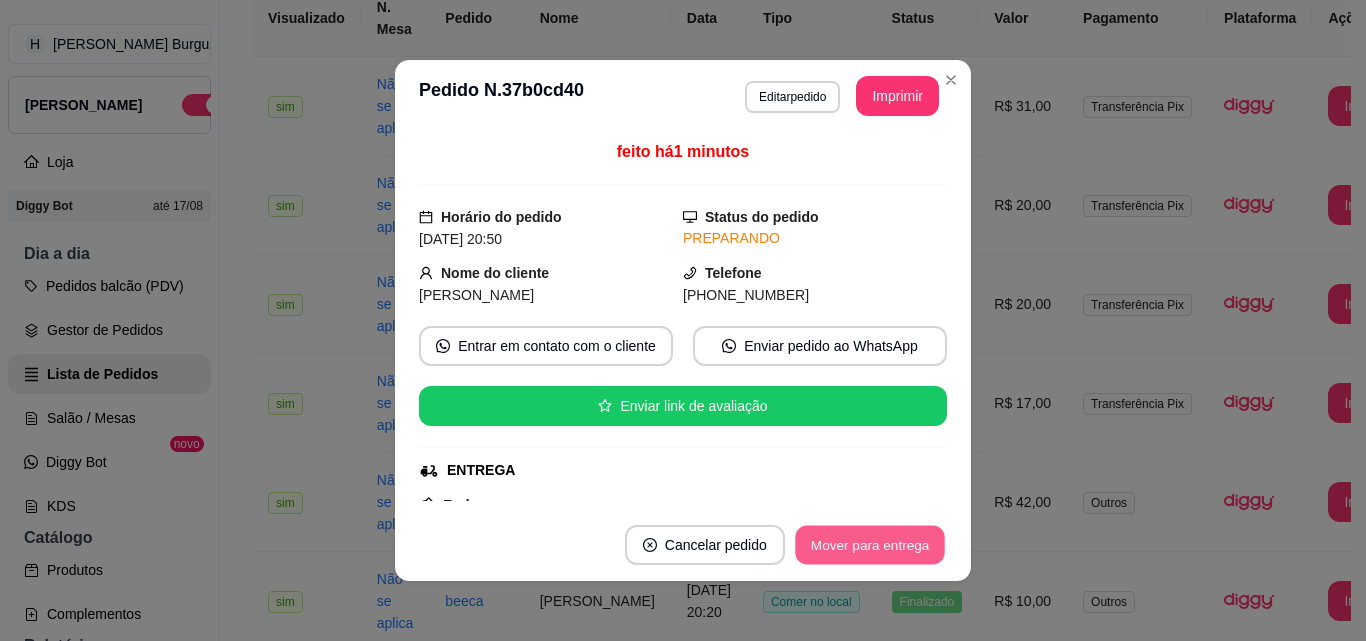click on "Mover para entrega" at bounding box center [870, 545] 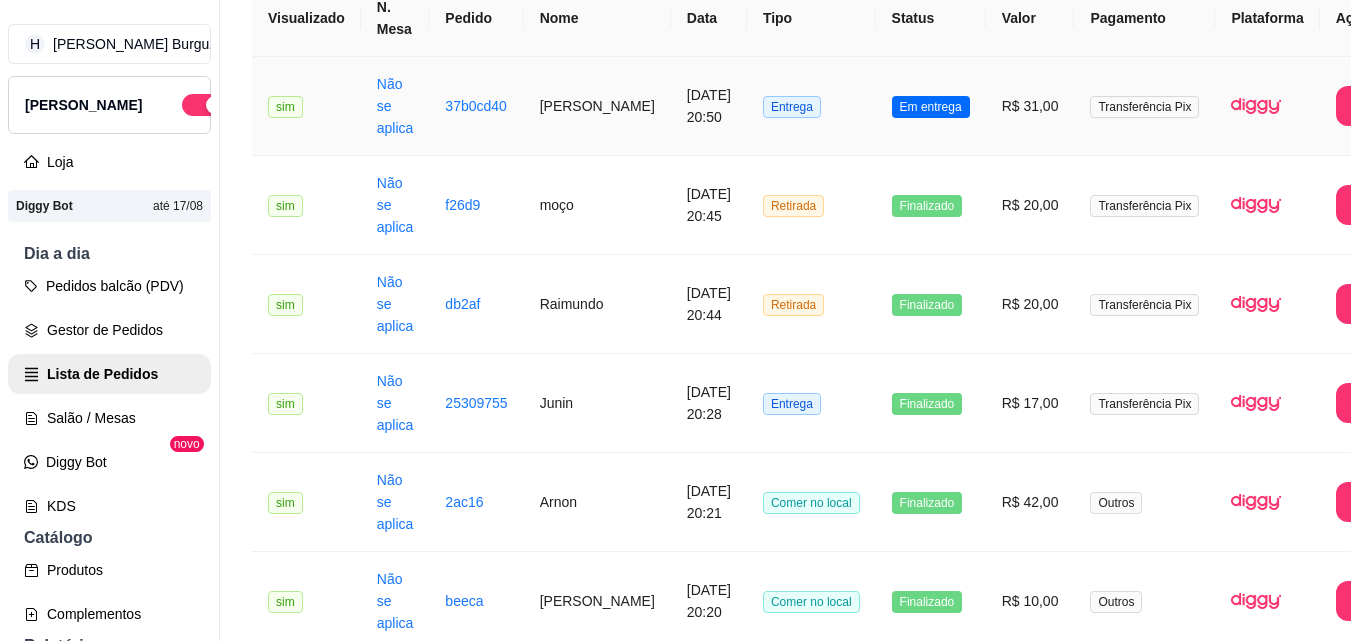 click on "Em entrega" at bounding box center [931, 106] 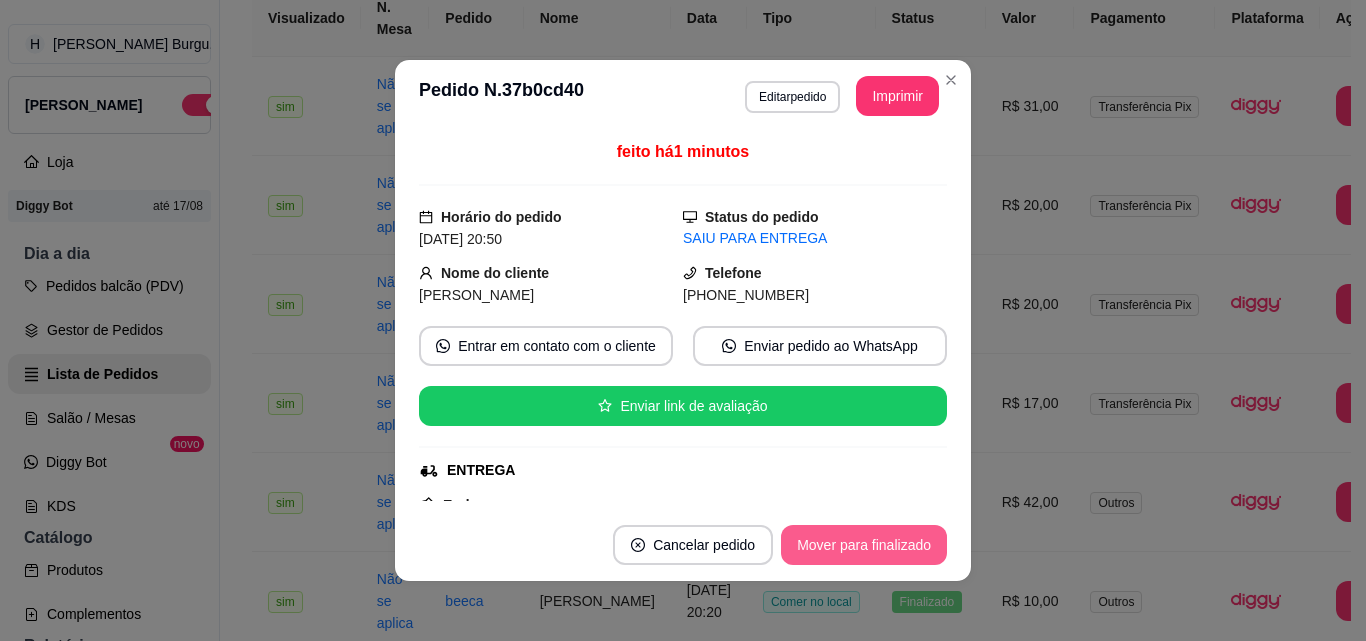 click on "Mover para finalizado" at bounding box center [864, 545] 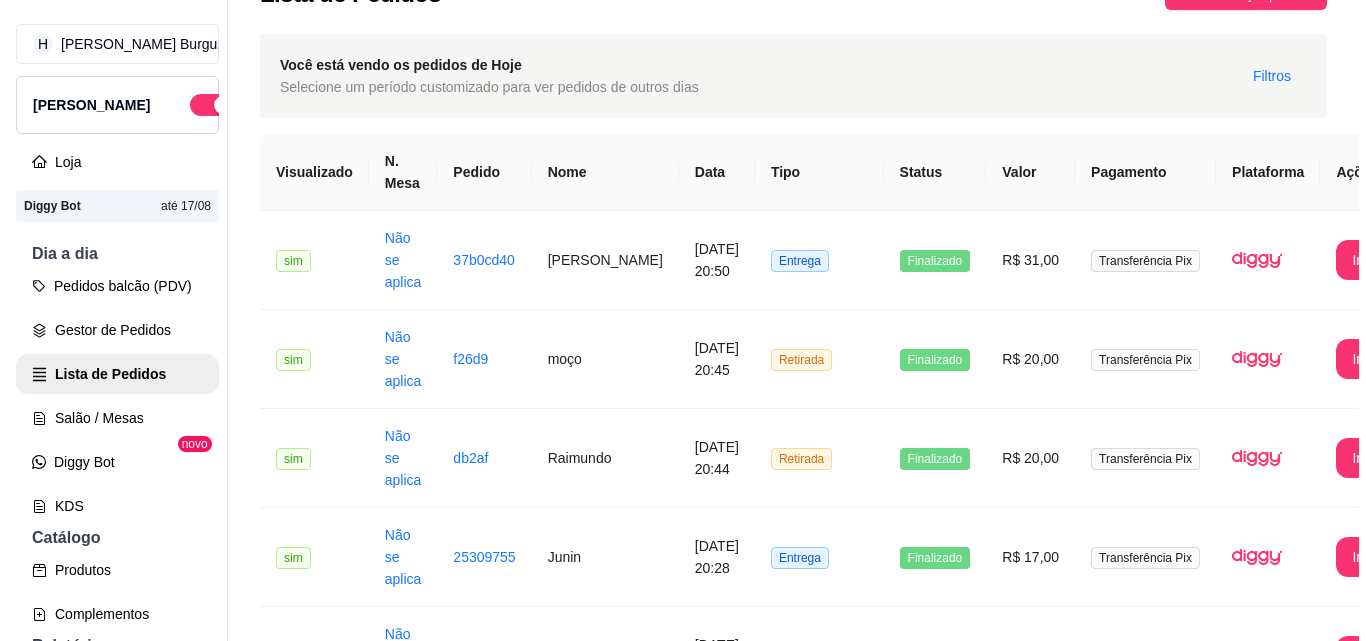 scroll, scrollTop: 0, scrollLeft: 0, axis: both 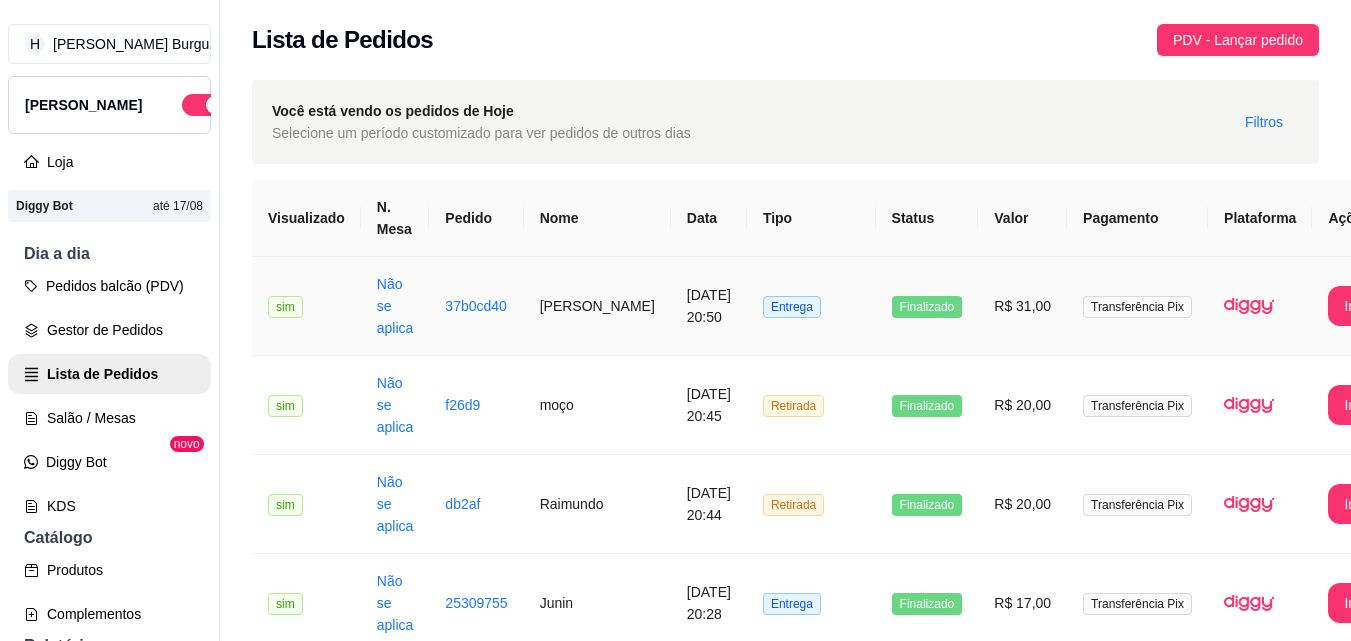 click on "Entrega" at bounding box center [811, 306] 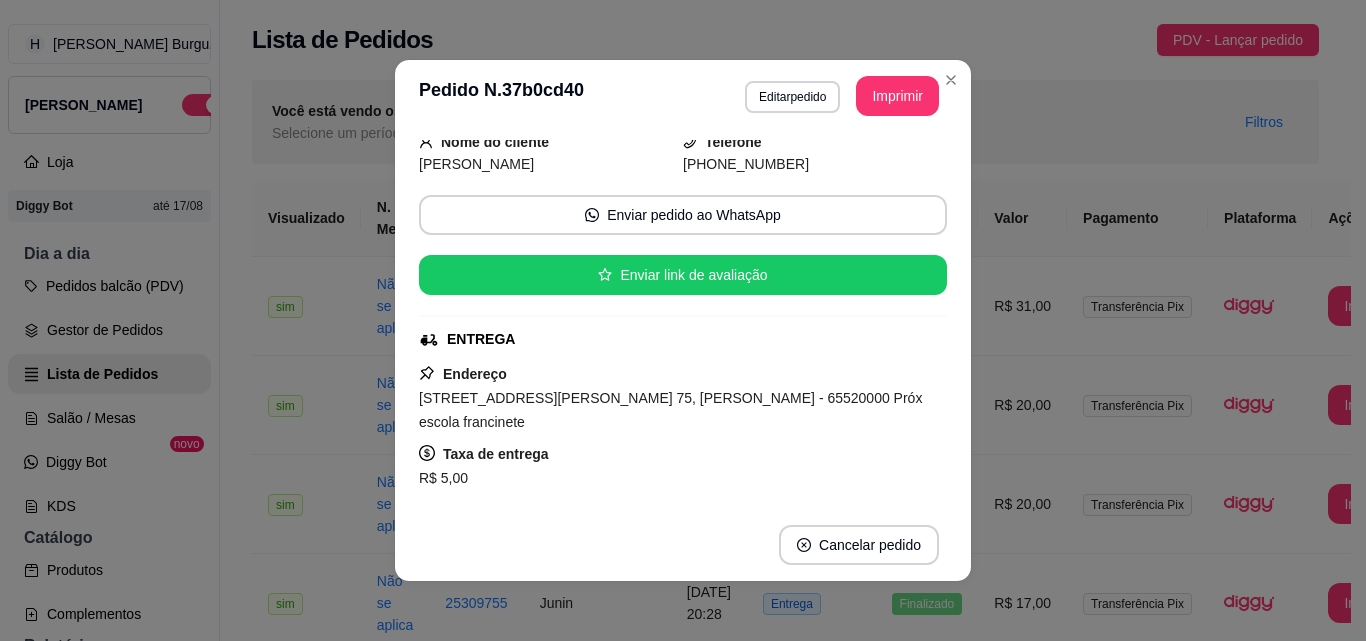 scroll, scrollTop: 32, scrollLeft: 0, axis: vertical 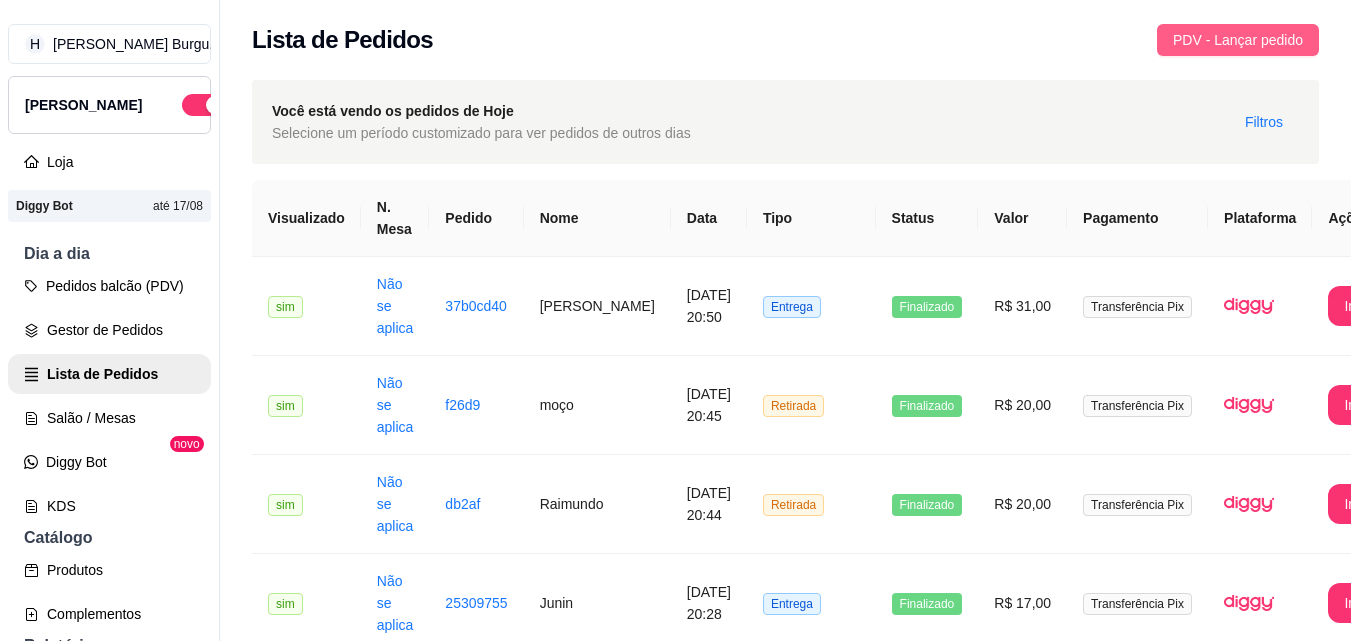 click on "PDV - Lançar pedido" at bounding box center (1238, 40) 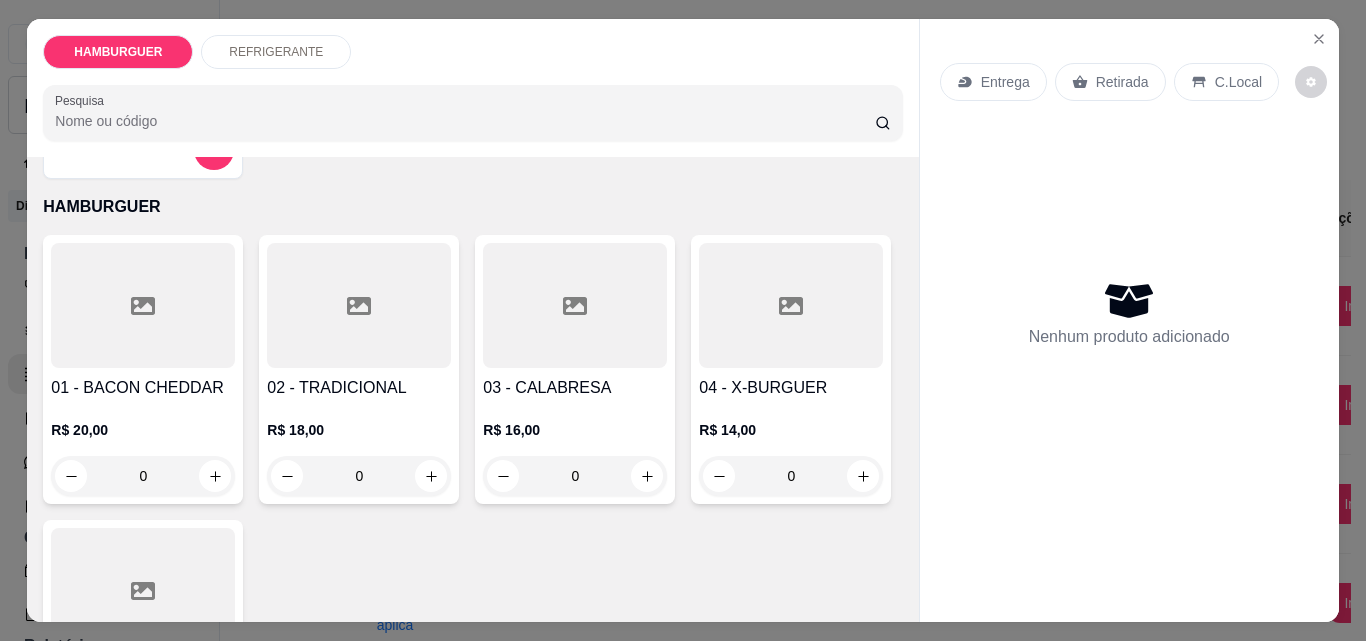 scroll, scrollTop: 100, scrollLeft: 0, axis: vertical 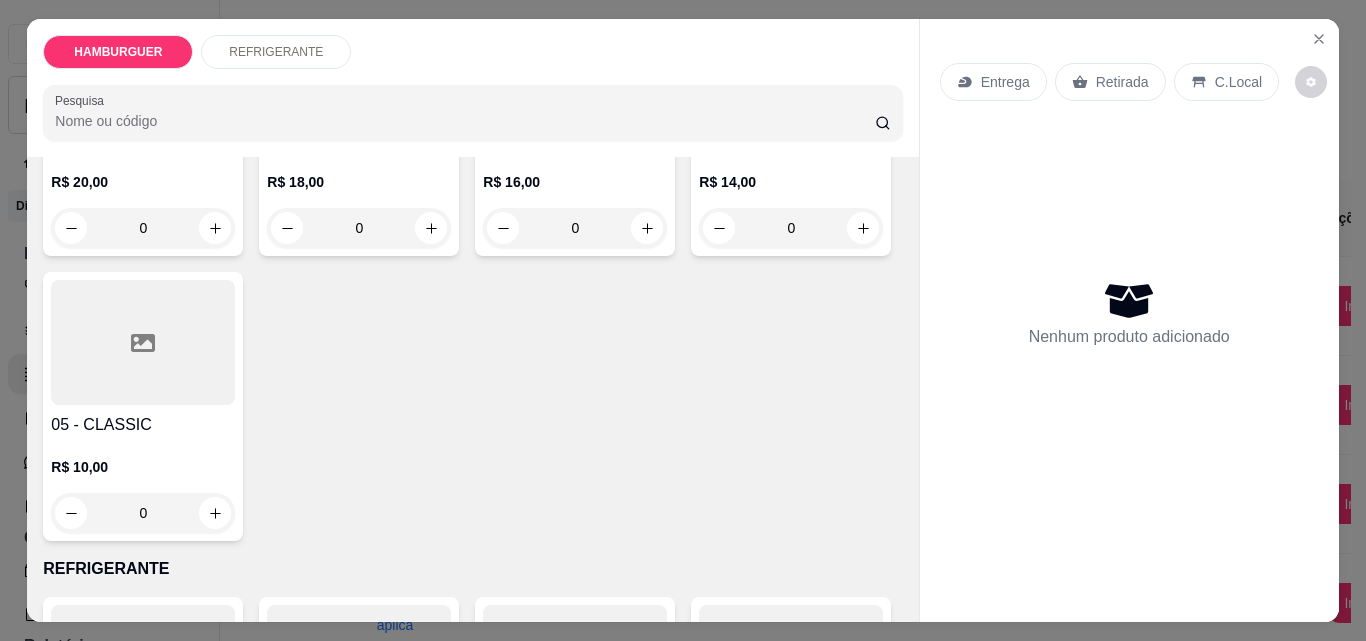 click on "0" at bounding box center [143, 513] 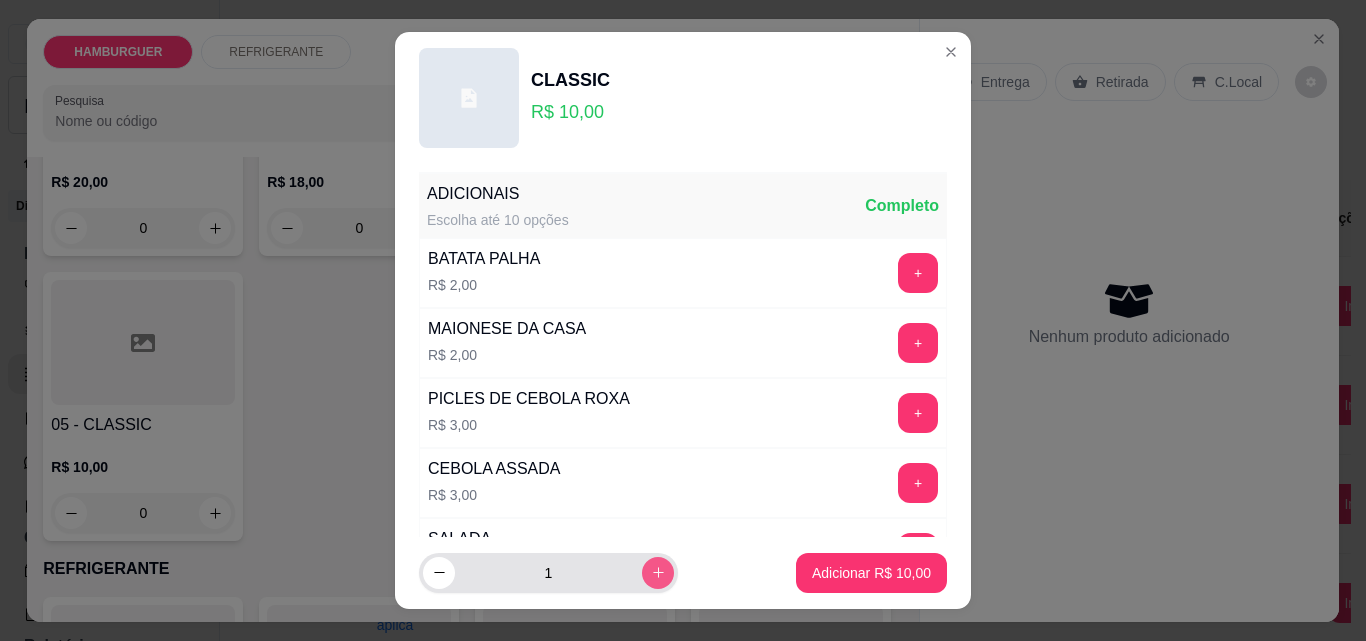 click 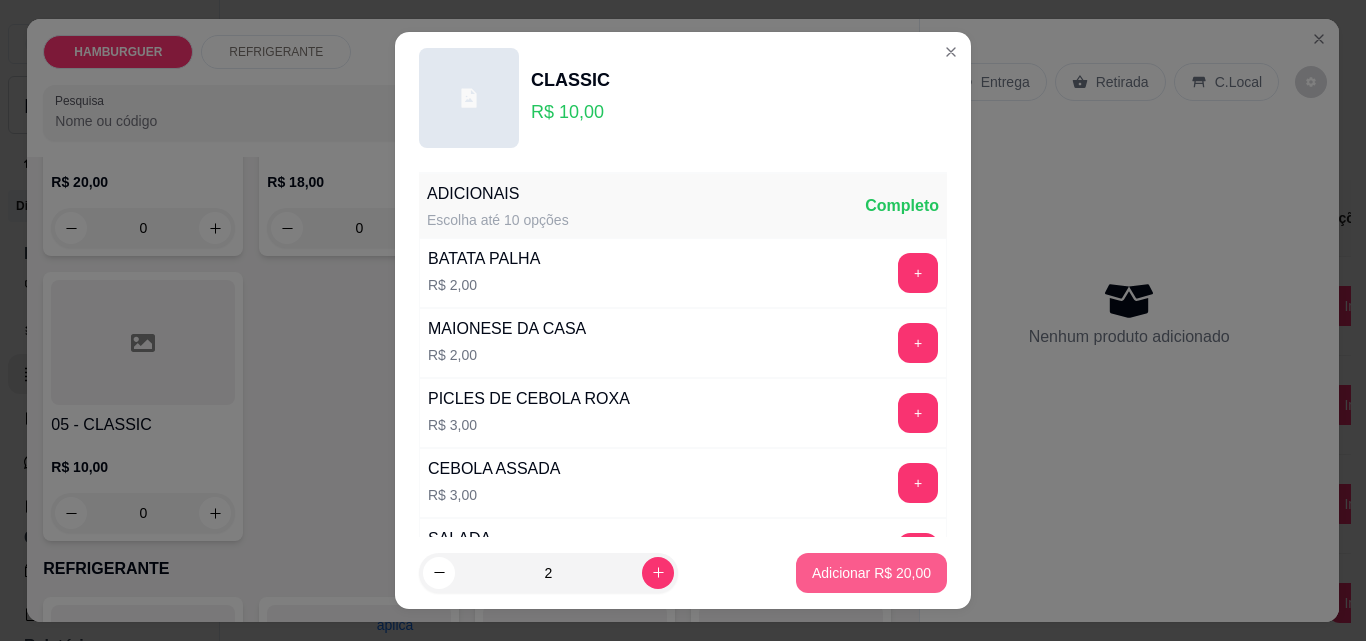 click on "Adicionar   R$ 20,00" at bounding box center (871, 573) 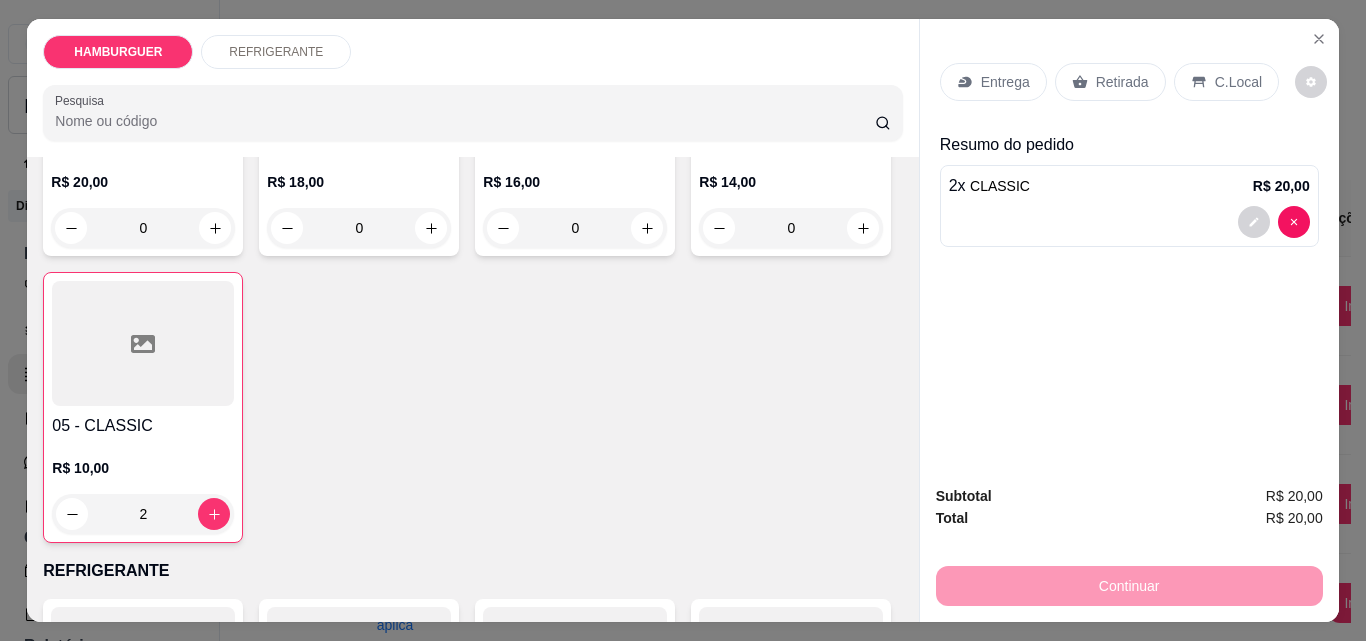 type on "2" 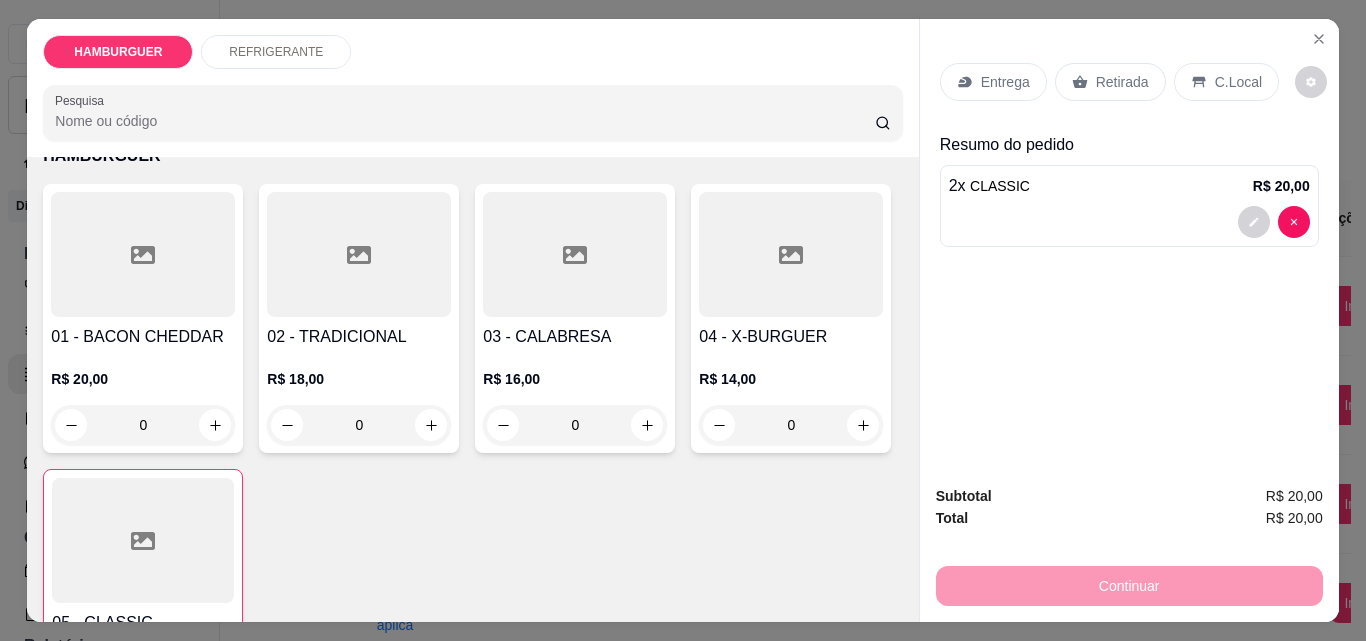 scroll, scrollTop: 100, scrollLeft: 0, axis: vertical 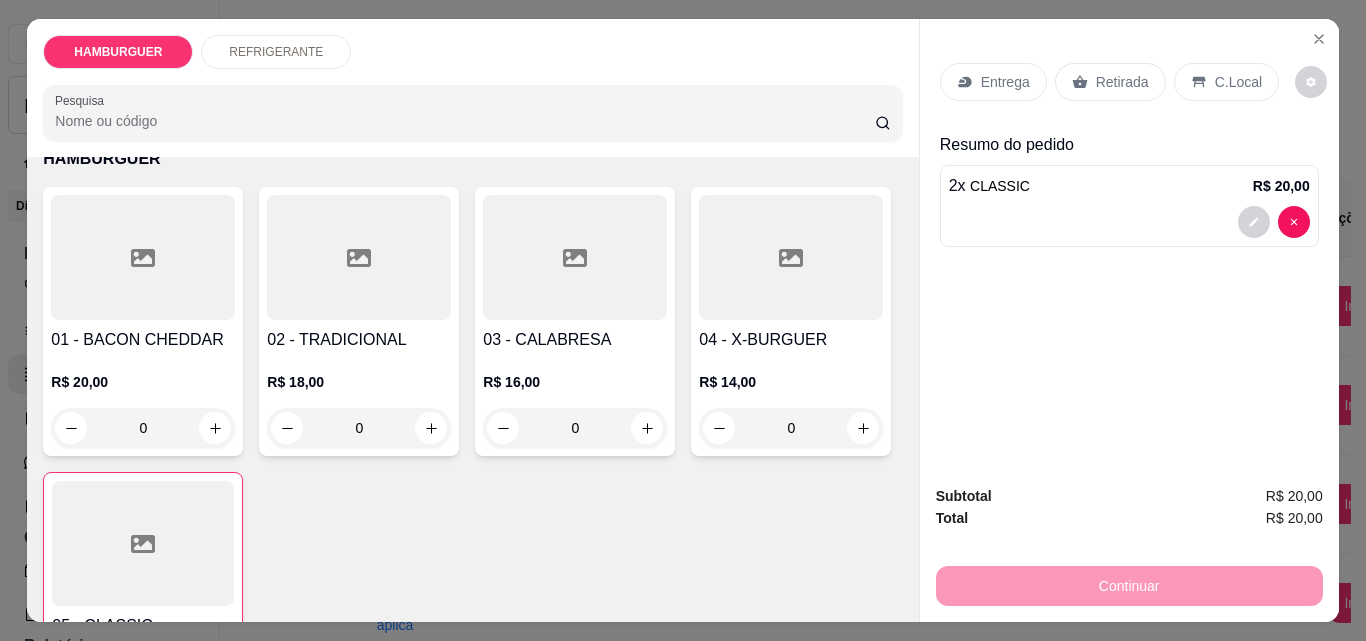 click on "0" at bounding box center [359, 428] 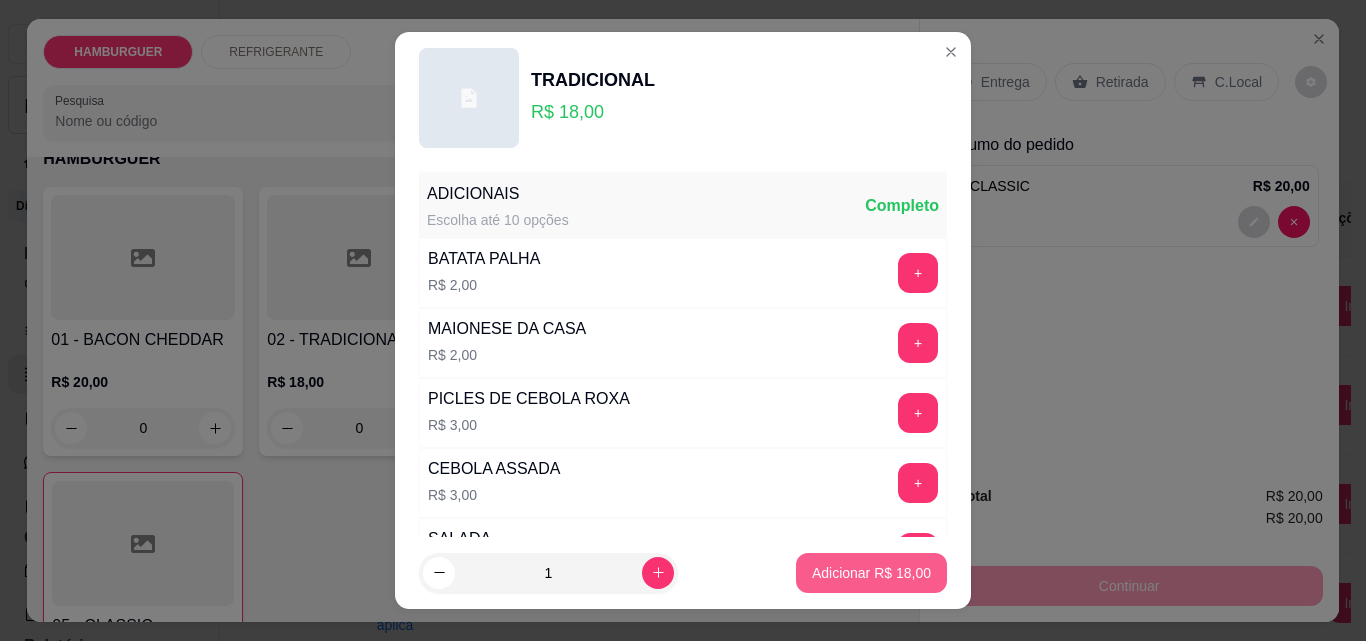 click on "Adicionar   R$ 18,00" at bounding box center (871, 573) 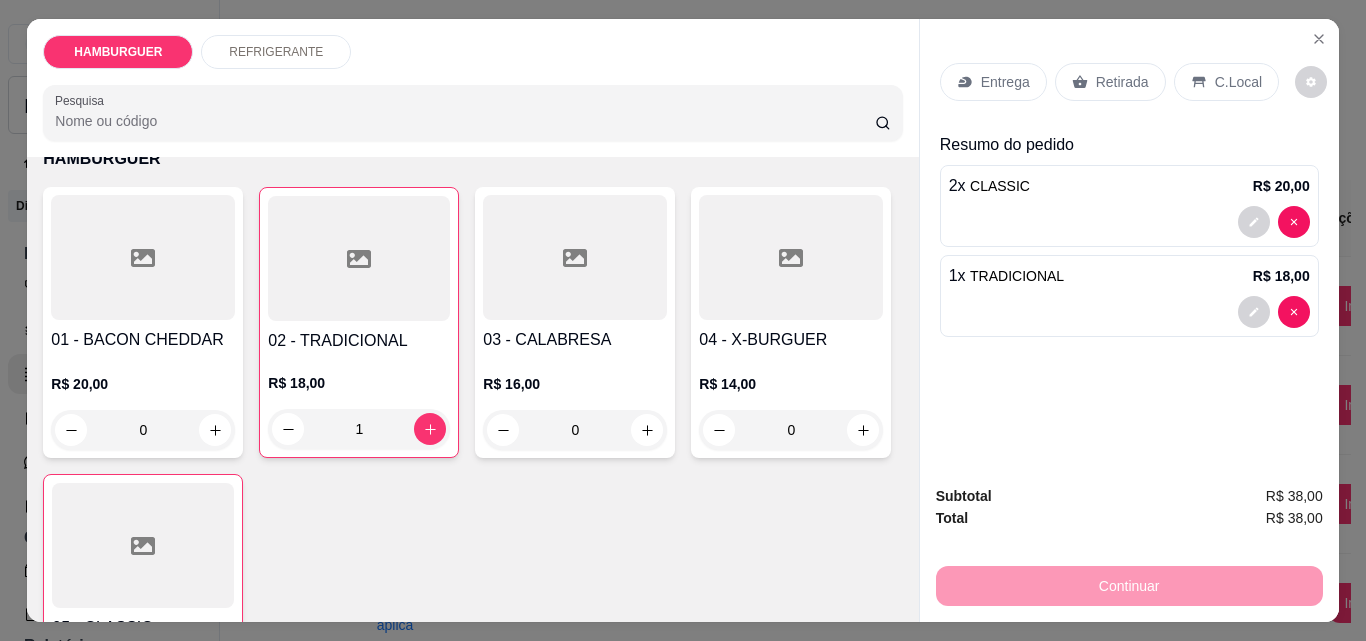 type on "1" 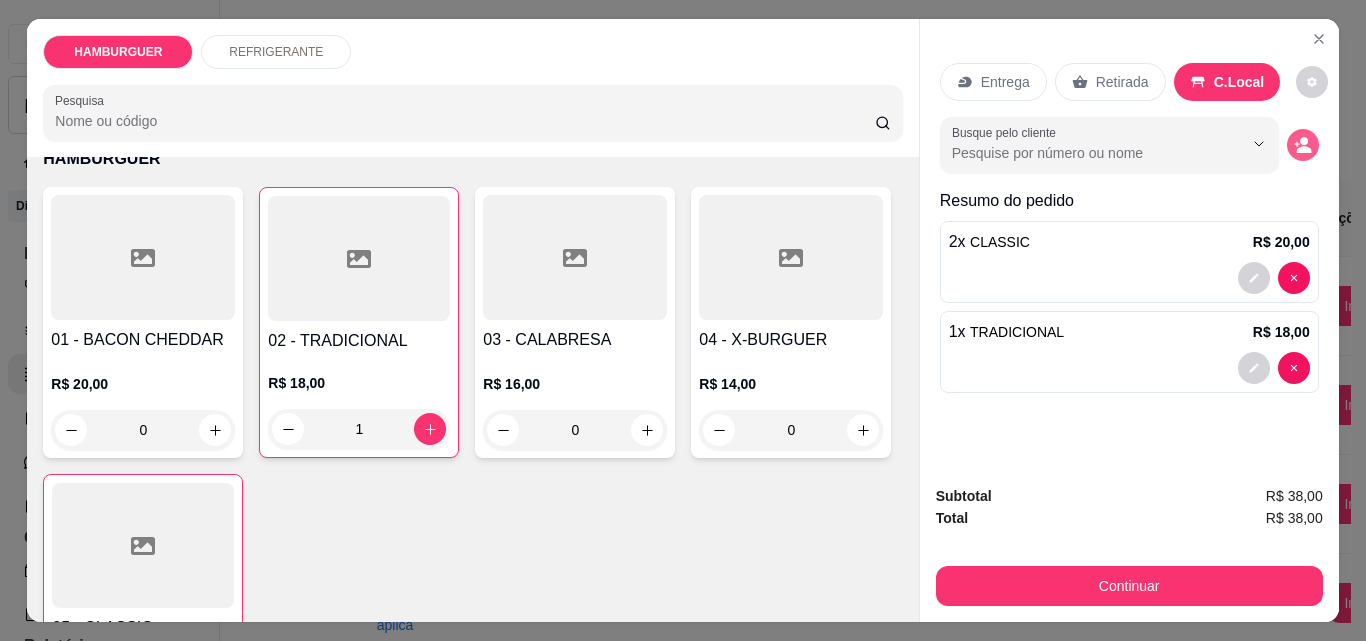 click 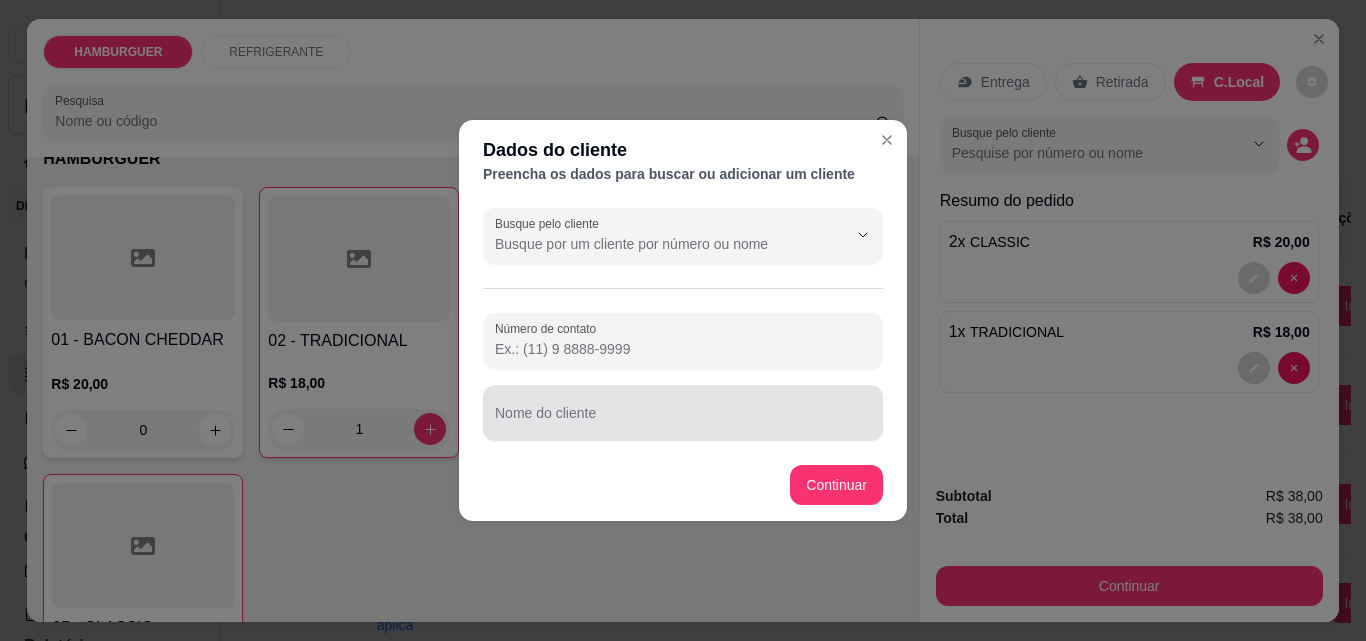 click on "Nome do cliente" at bounding box center [683, 413] 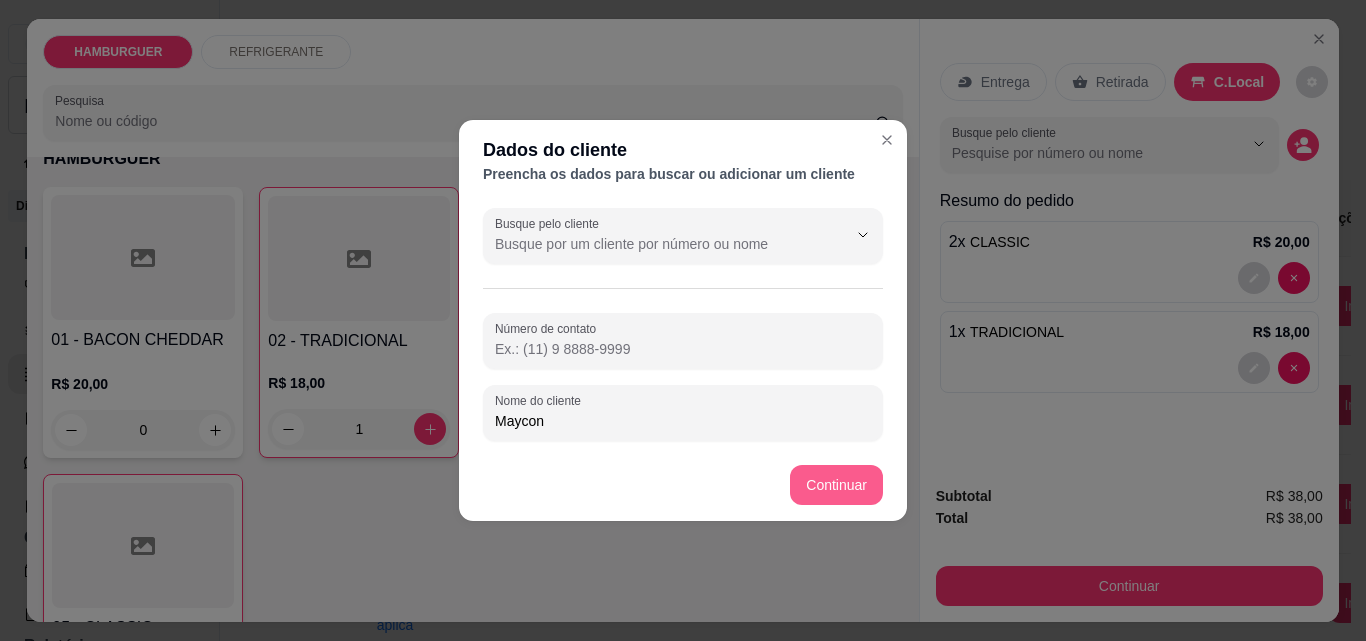 type on "Maycon" 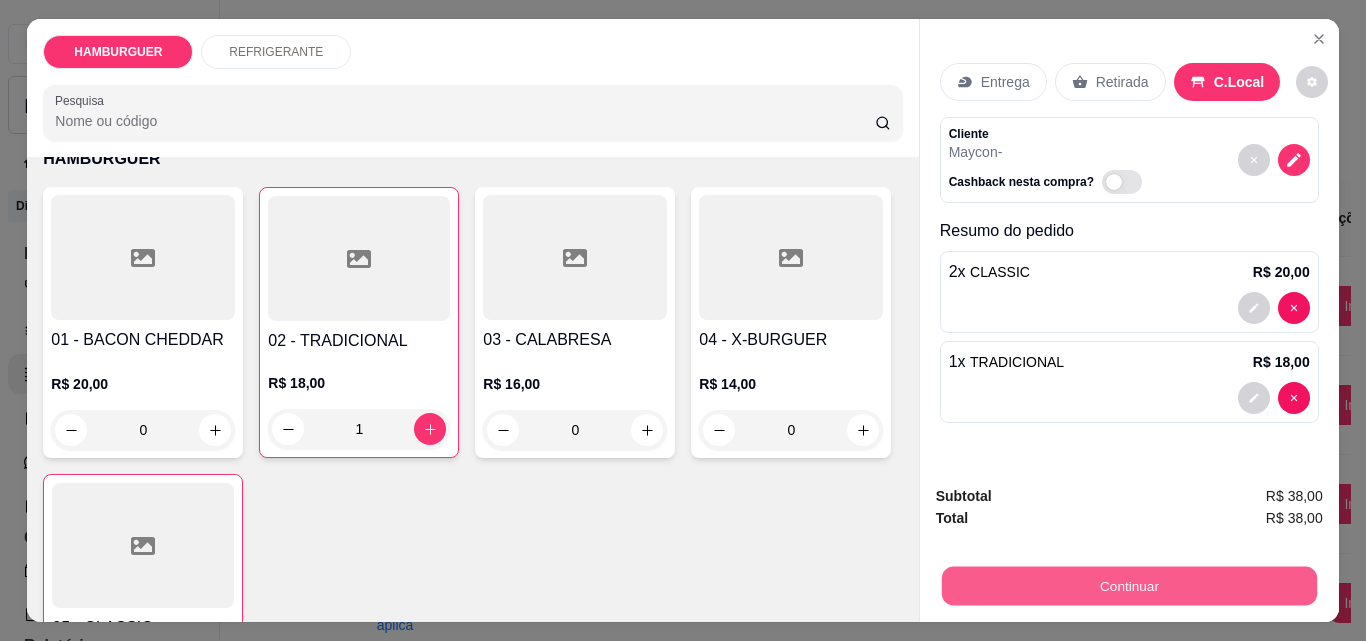 click on "Continuar" at bounding box center [1128, 585] 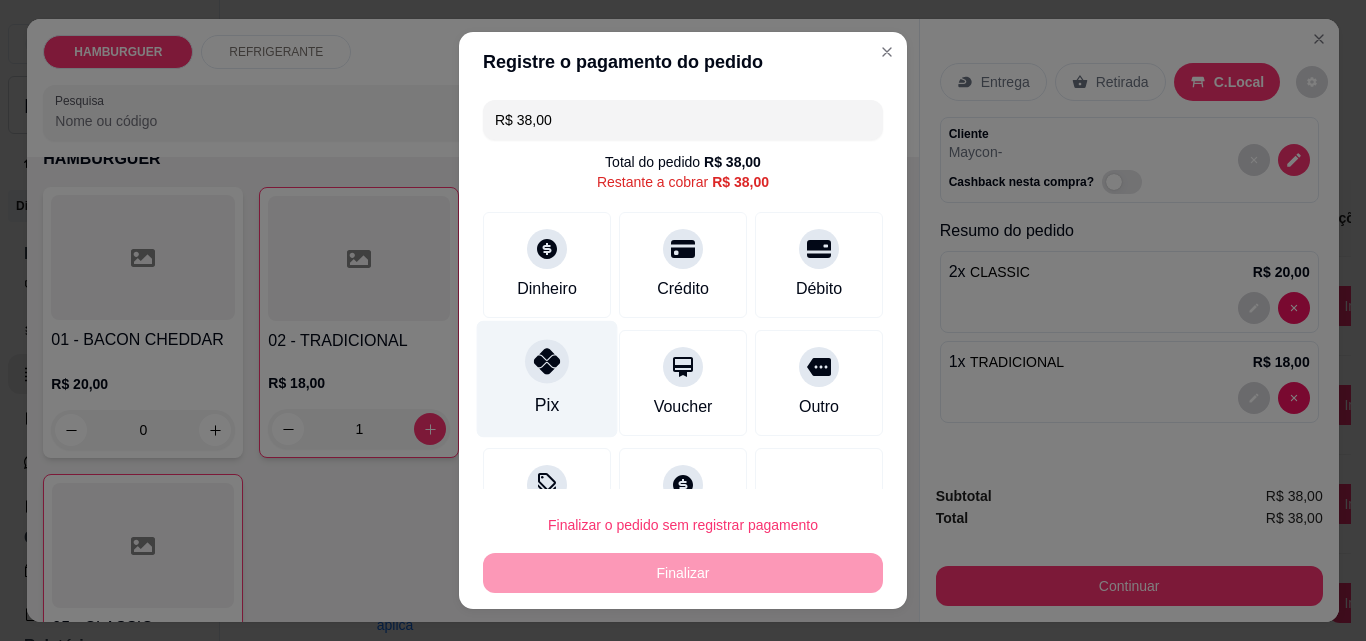 click 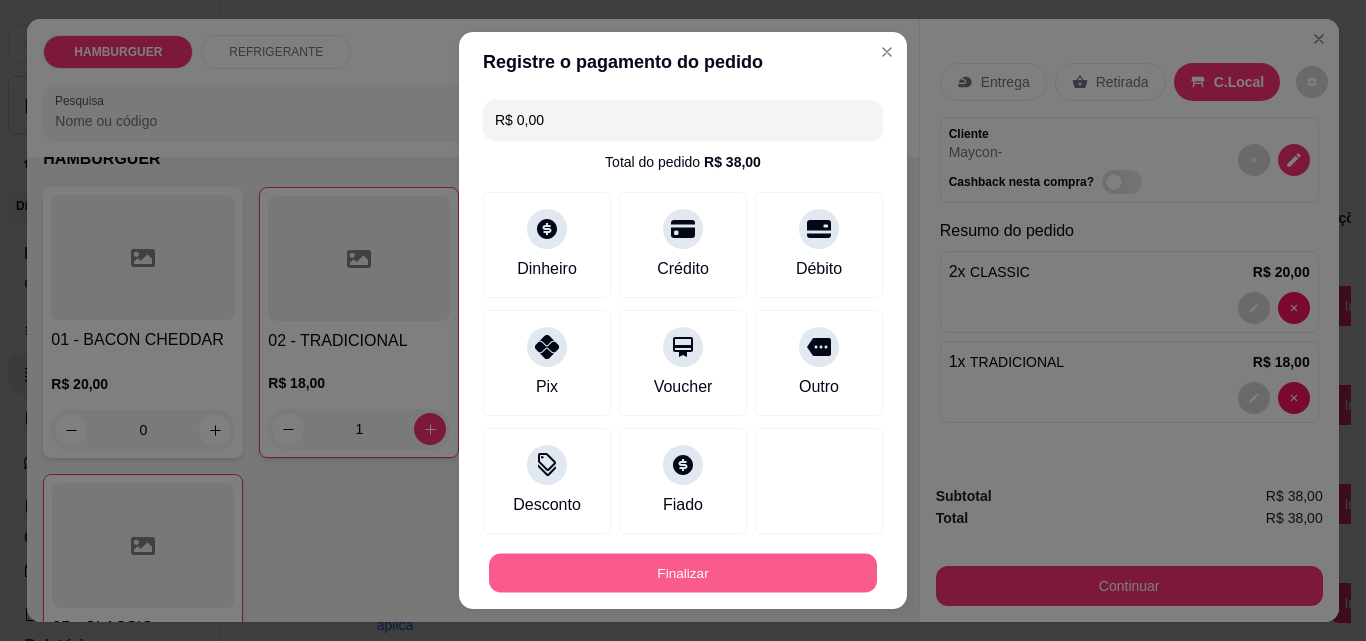click on "Finalizar" at bounding box center (683, 573) 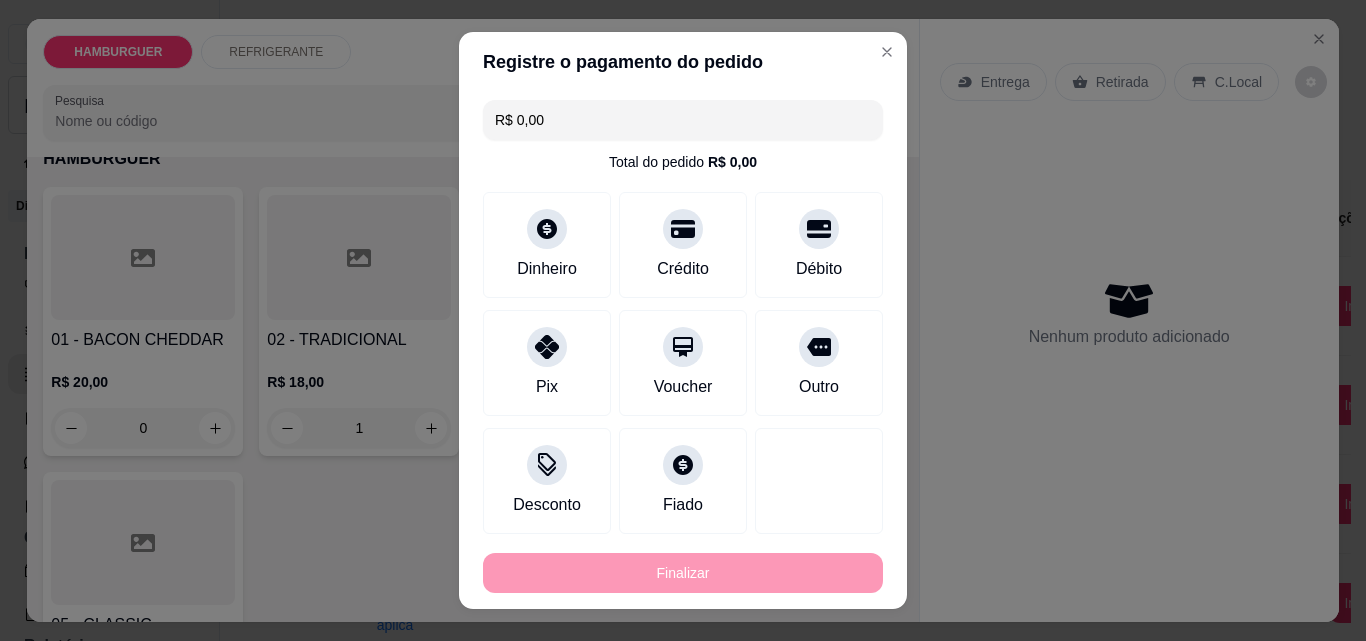 type on "0" 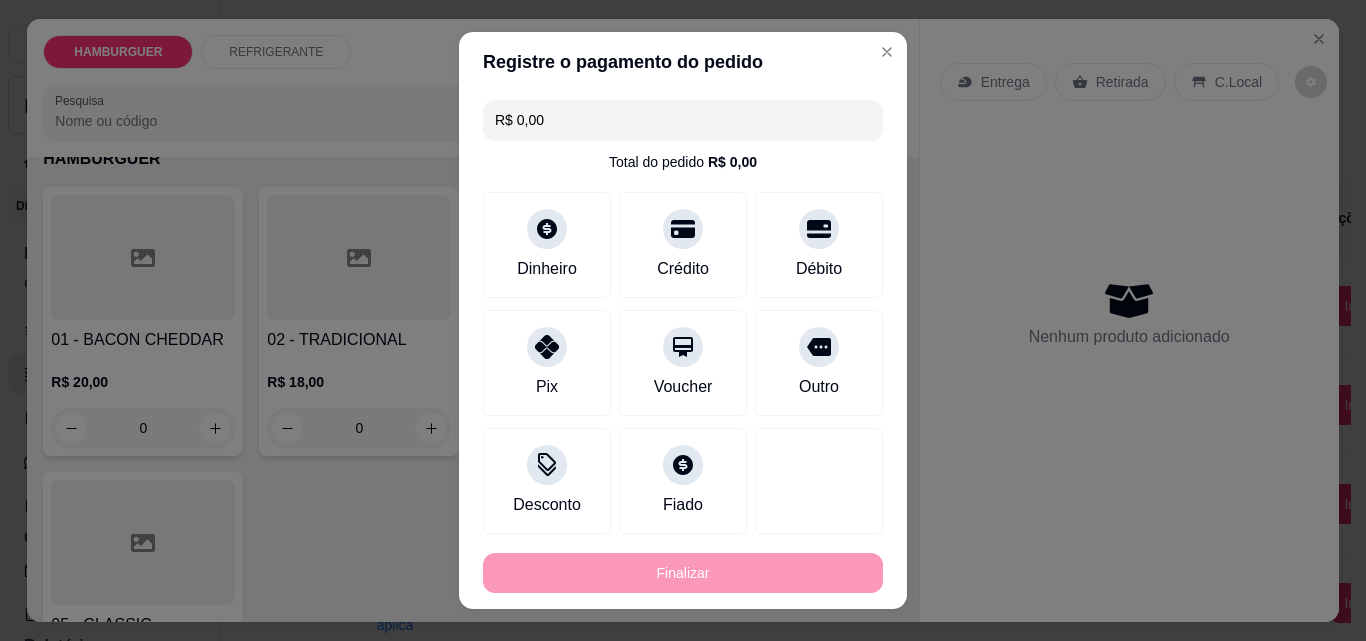 type on "0" 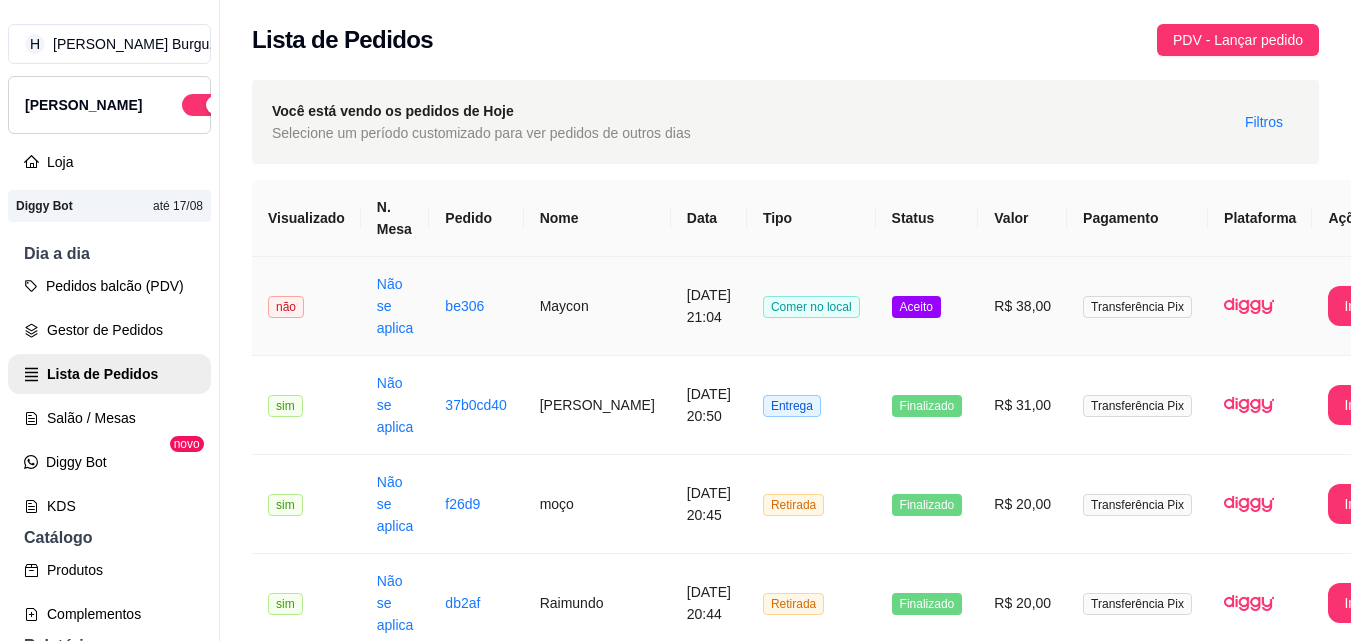 click on "R$ 38,00" at bounding box center (1022, 306) 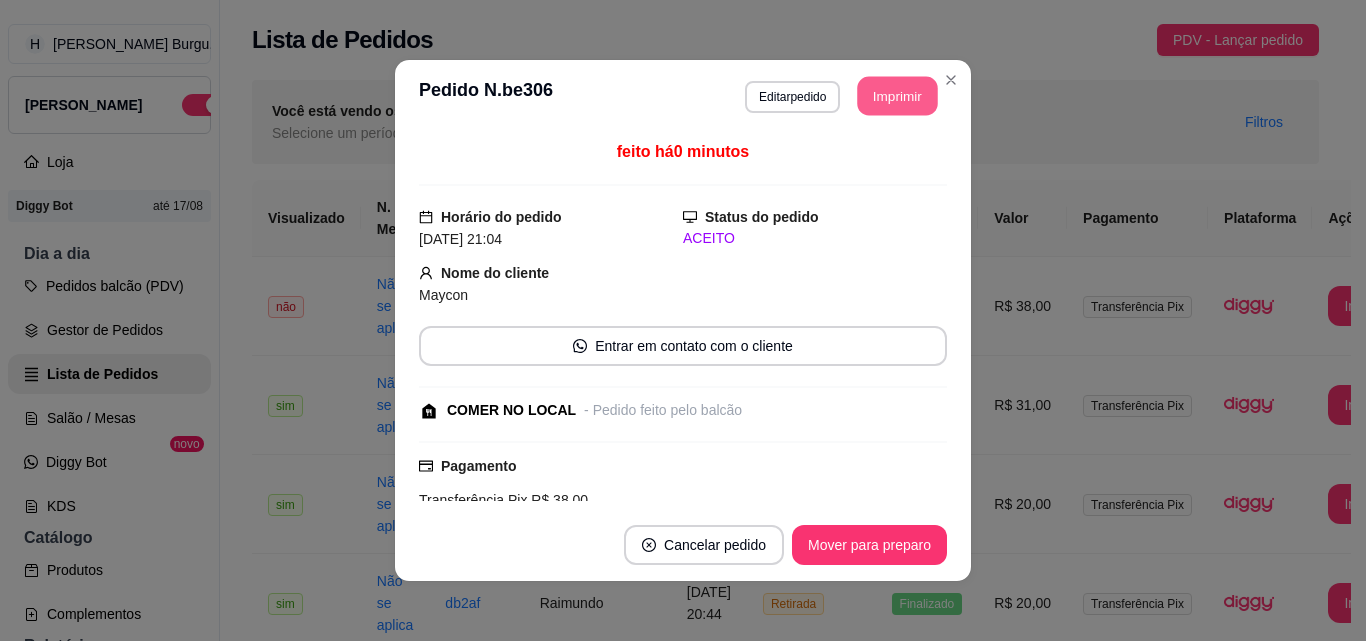 click on "Imprimir" at bounding box center (898, 96) 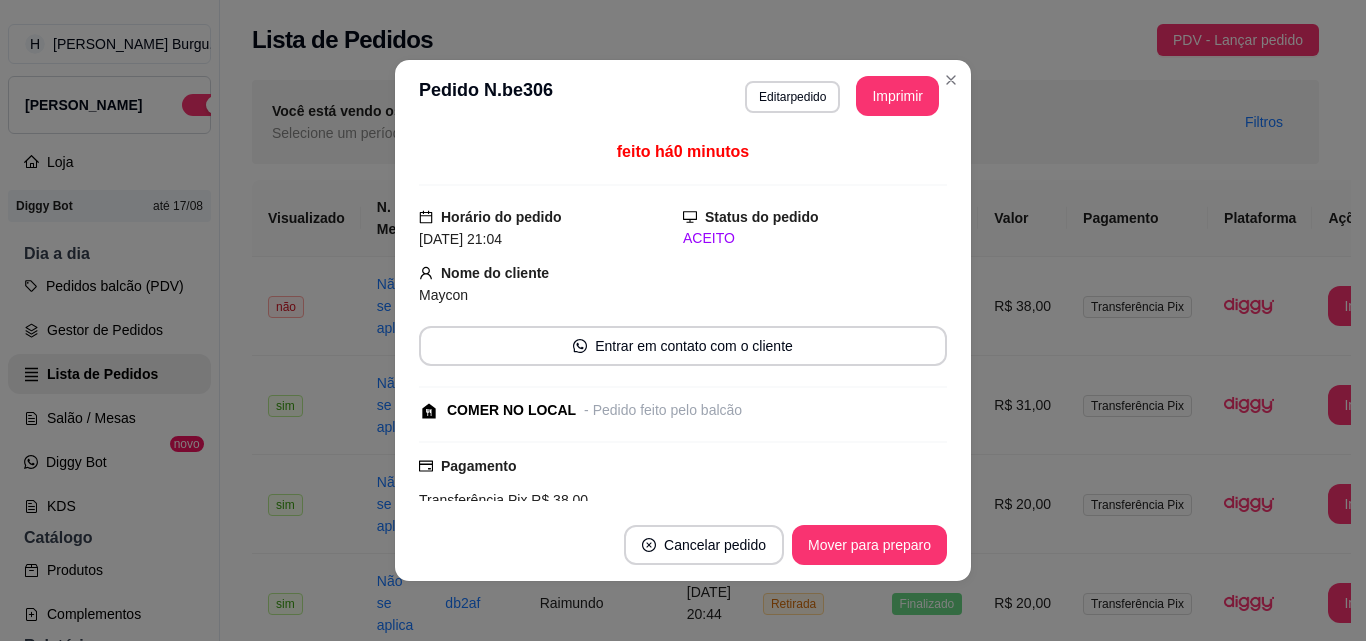scroll, scrollTop: 0, scrollLeft: 0, axis: both 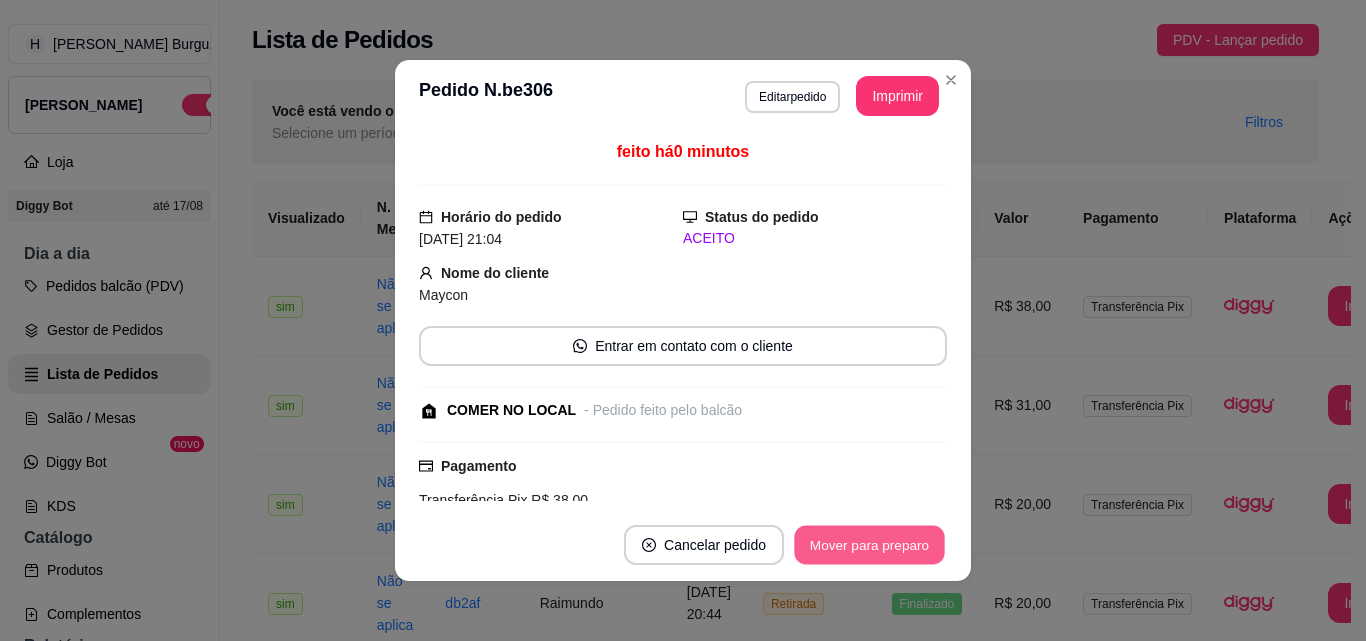click on "Mover para preparo" at bounding box center [869, 545] 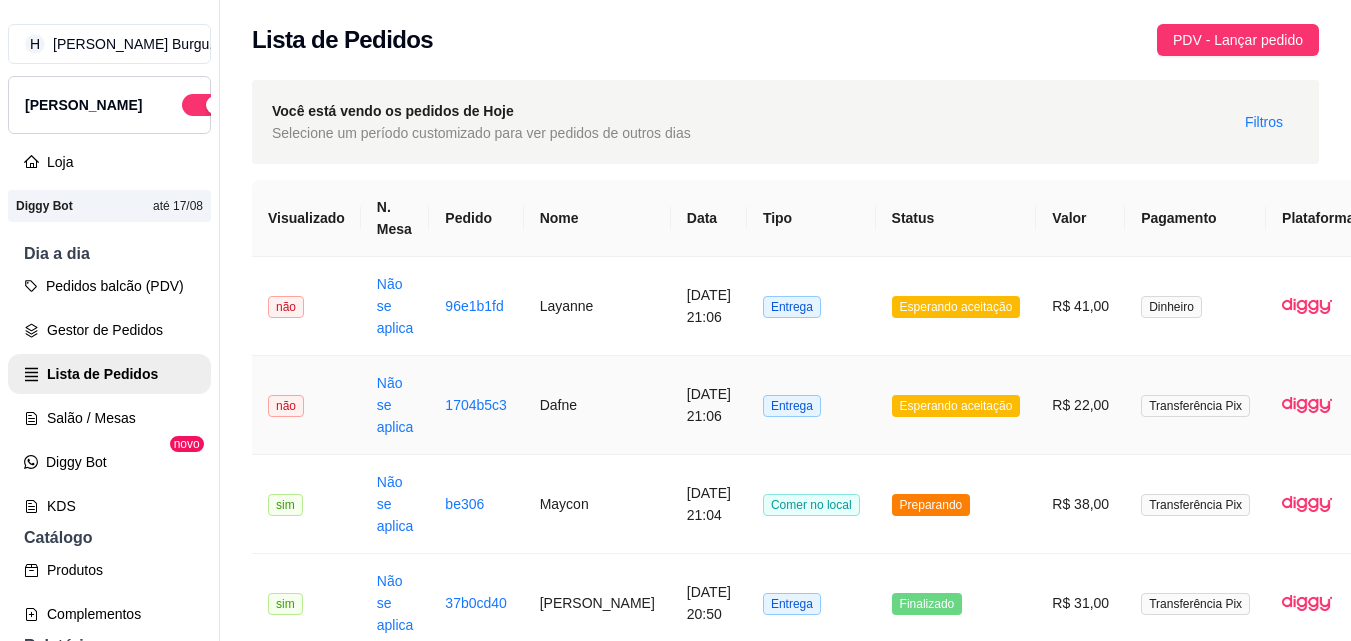 click on "Entrega" at bounding box center [811, 405] 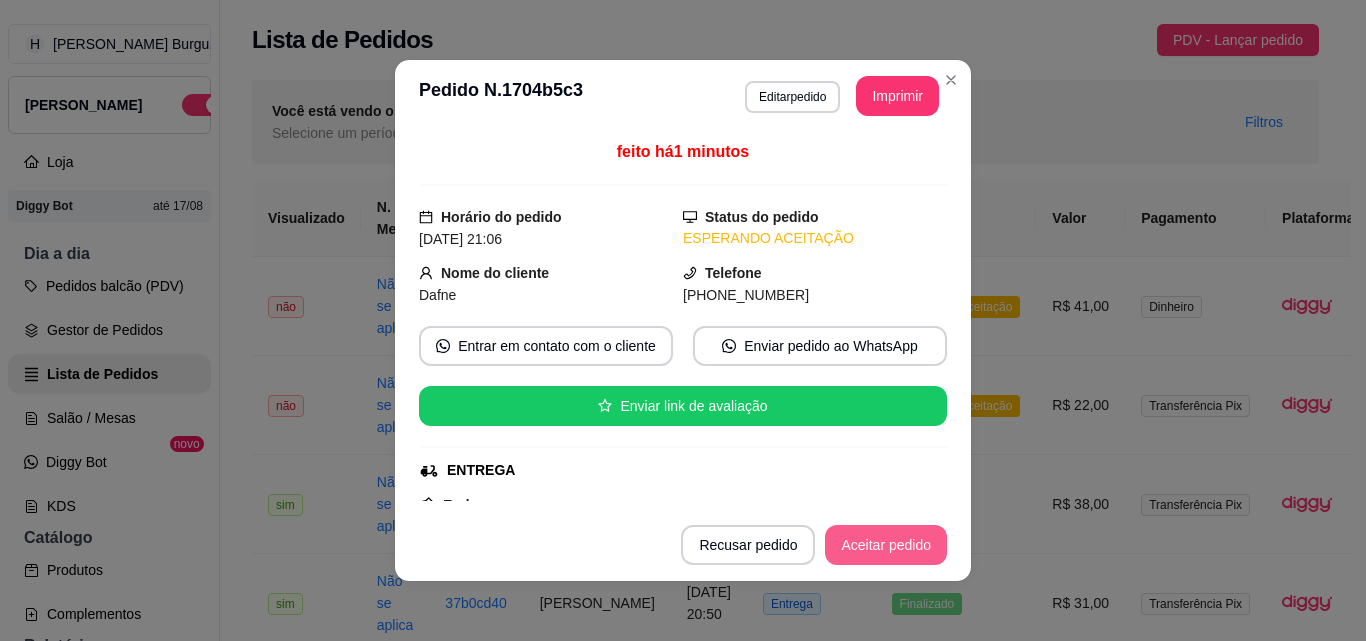 click on "Aceitar pedido" at bounding box center [886, 545] 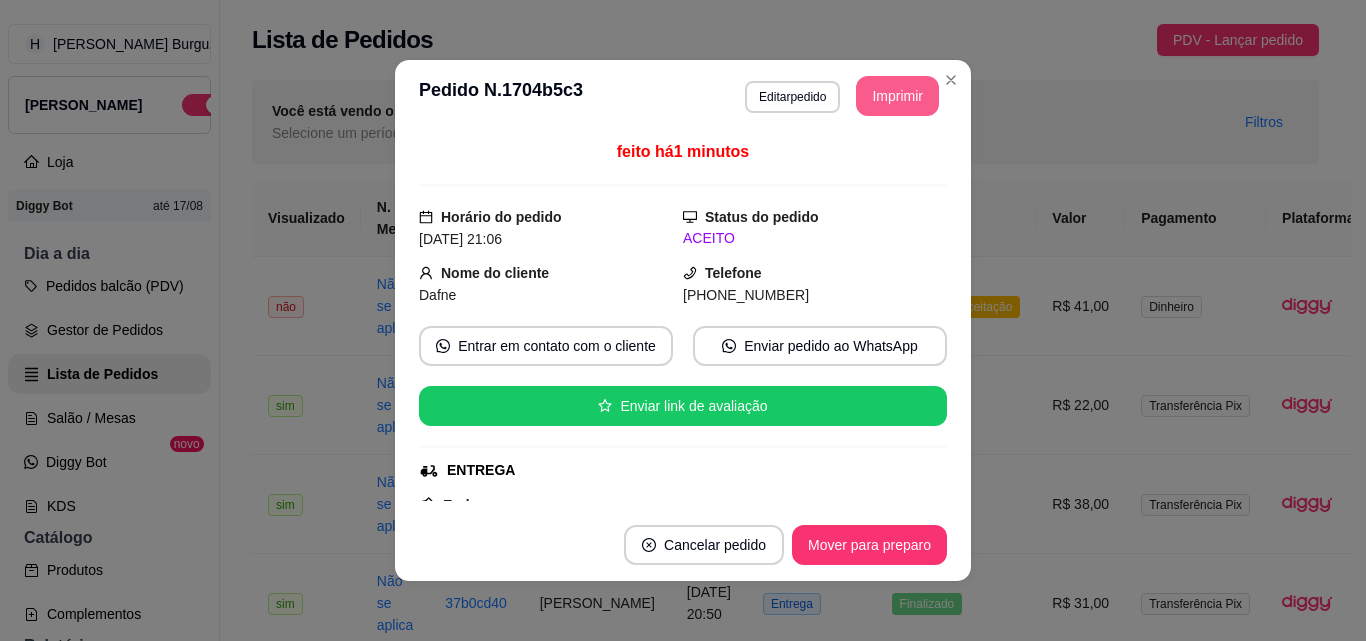 click on "Imprimir" at bounding box center [897, 96] 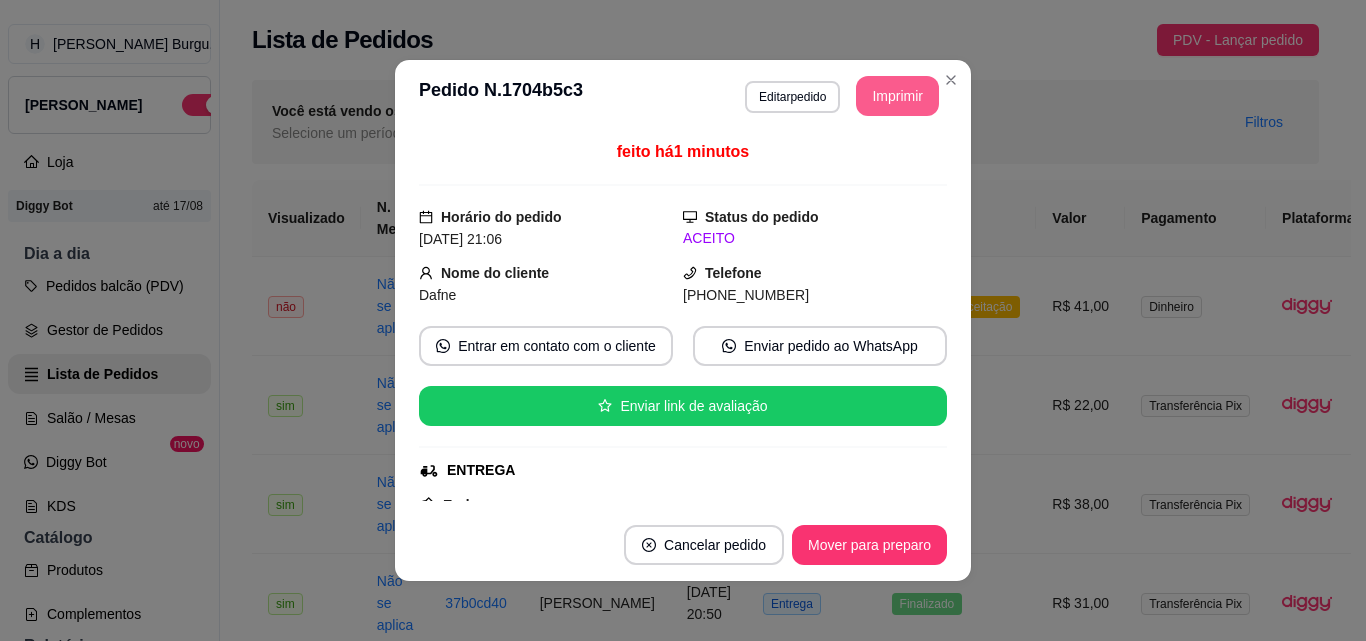 scroll, scrollTop: 0, scrollLeft: 0, axis: both 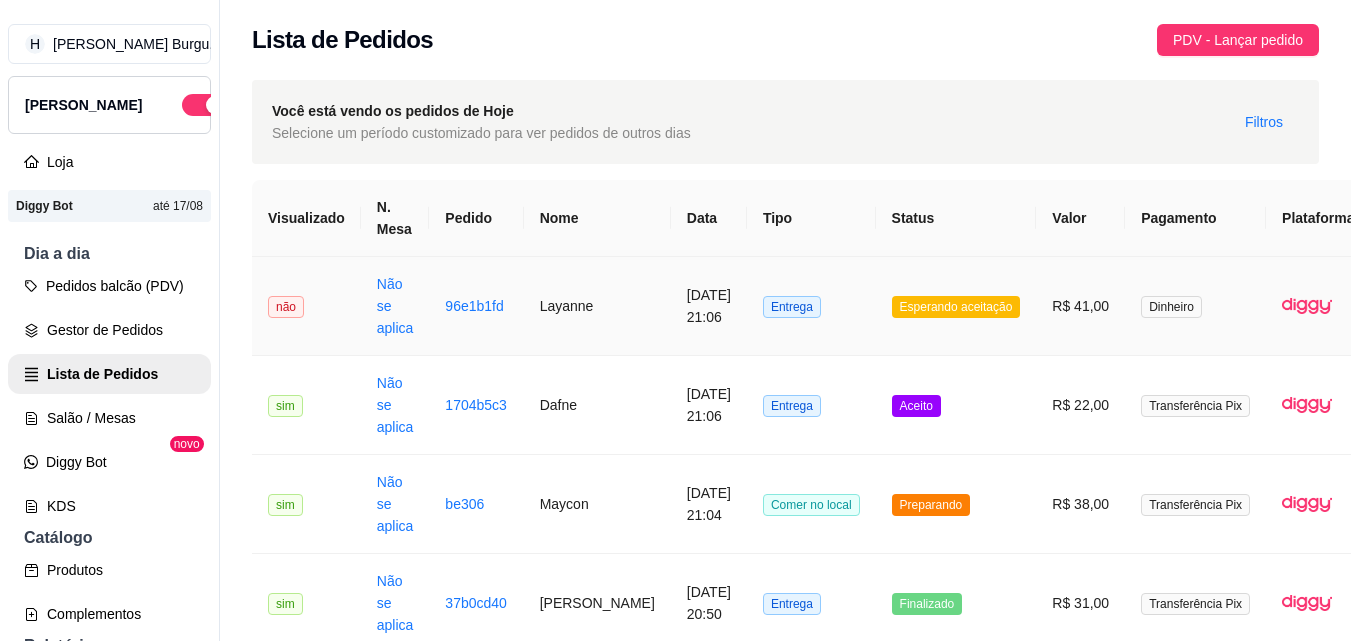 click on "Esperando aceitação" at bounding box center [956, 306] 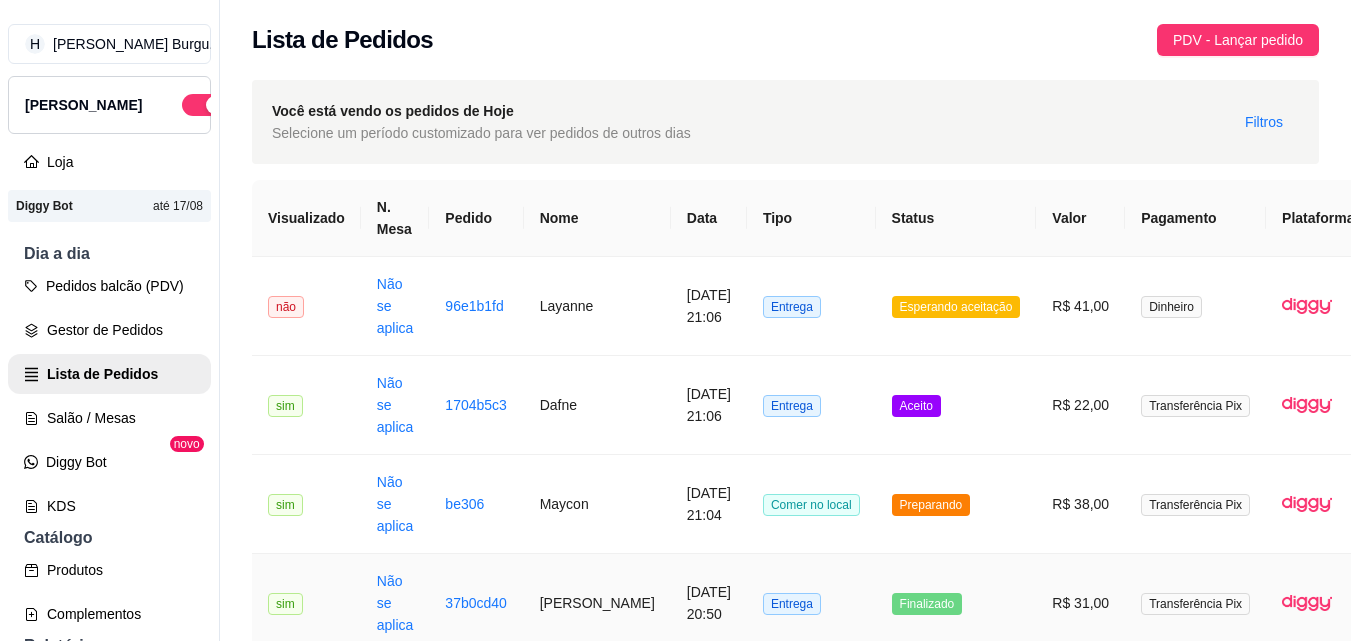 click on "Finalizado" at bounding box center [956, 603] 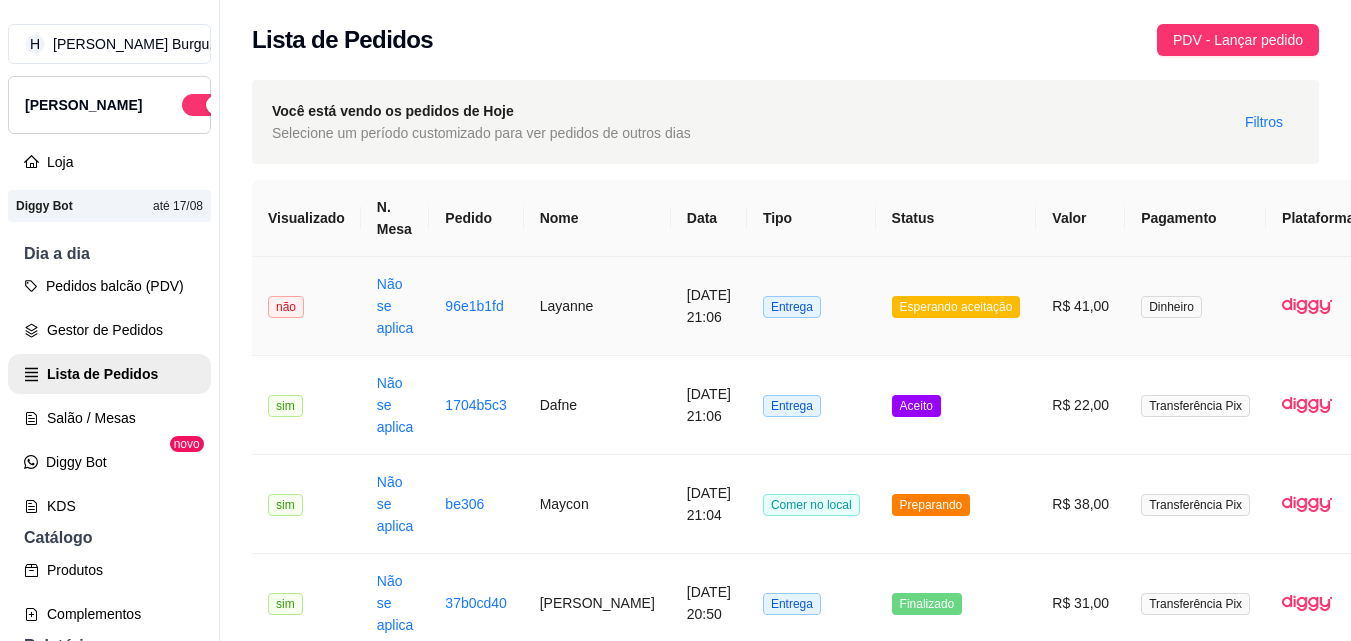 click on "R$ 41,00" at bounding box center (1080, 306) 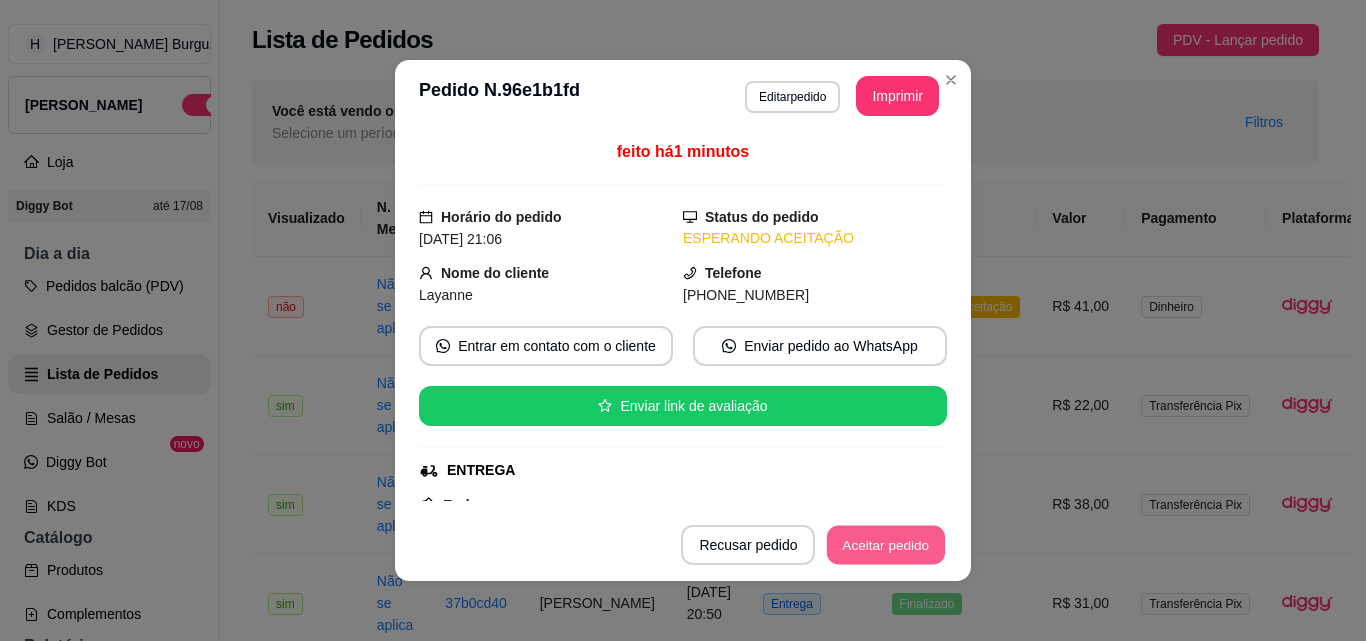 click on "Aceitar pedido" at bounding box center [886, 545] 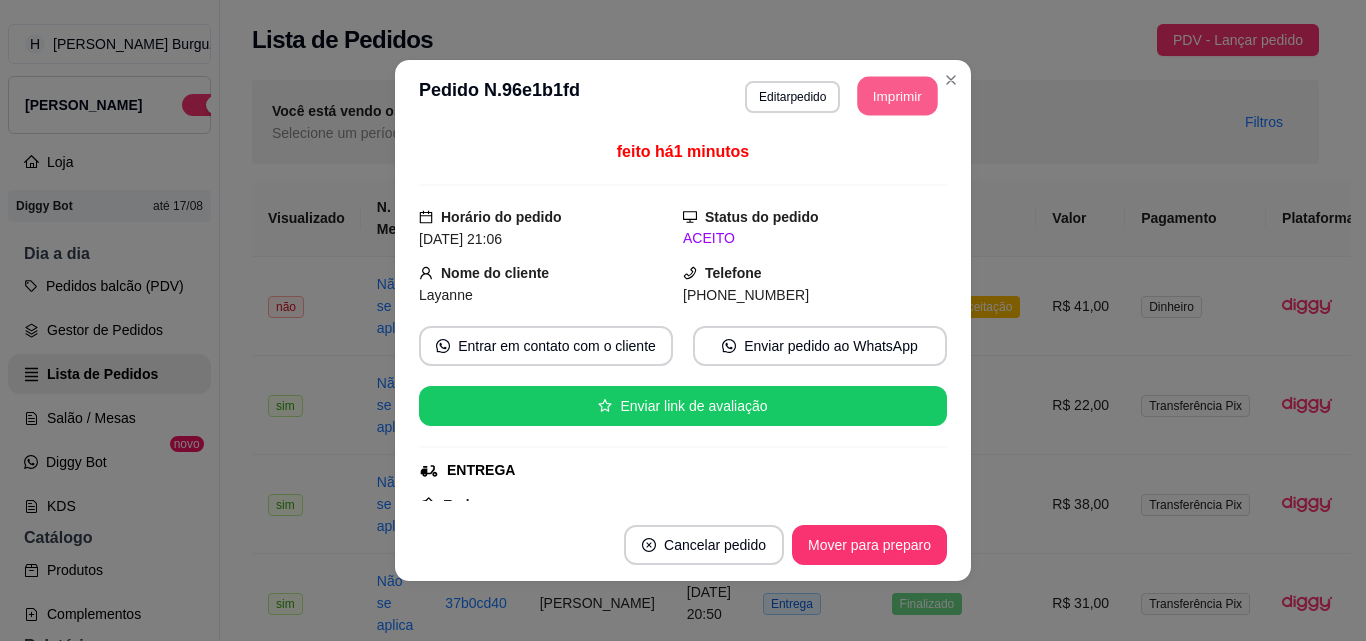 click on "Imprimir" at bounding box center (898, 96) 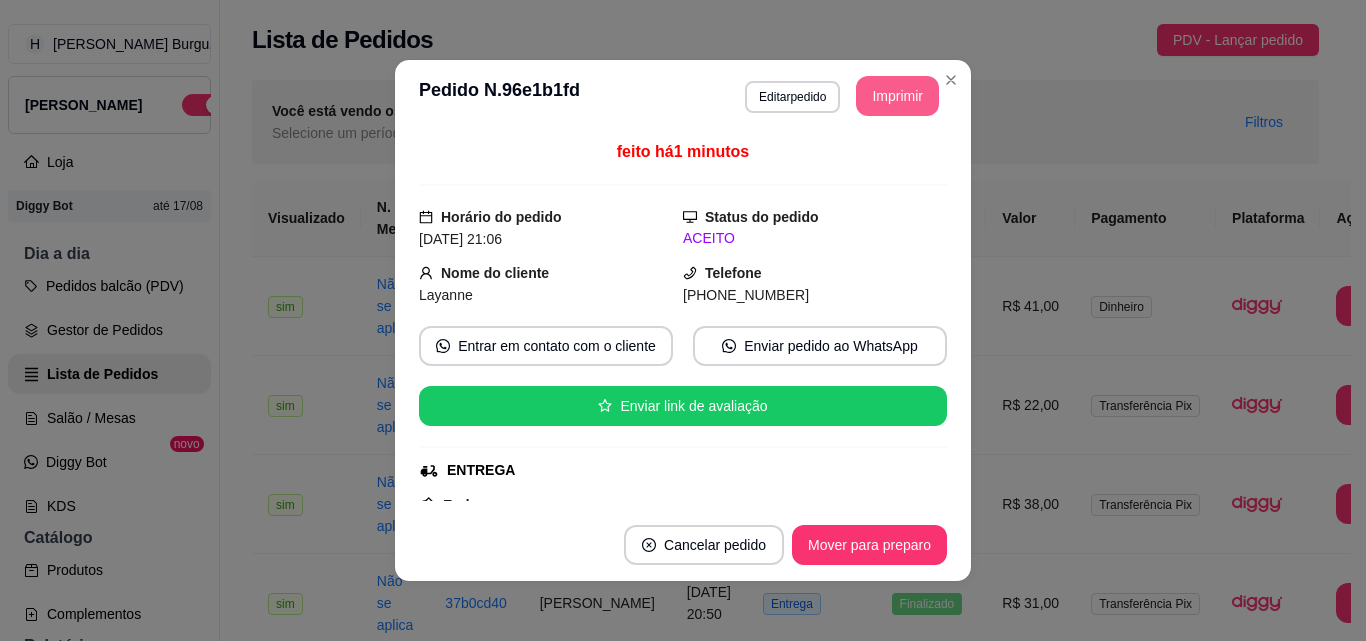 scroll, scrollTop: 0, scrollLeft: 0, axis: both 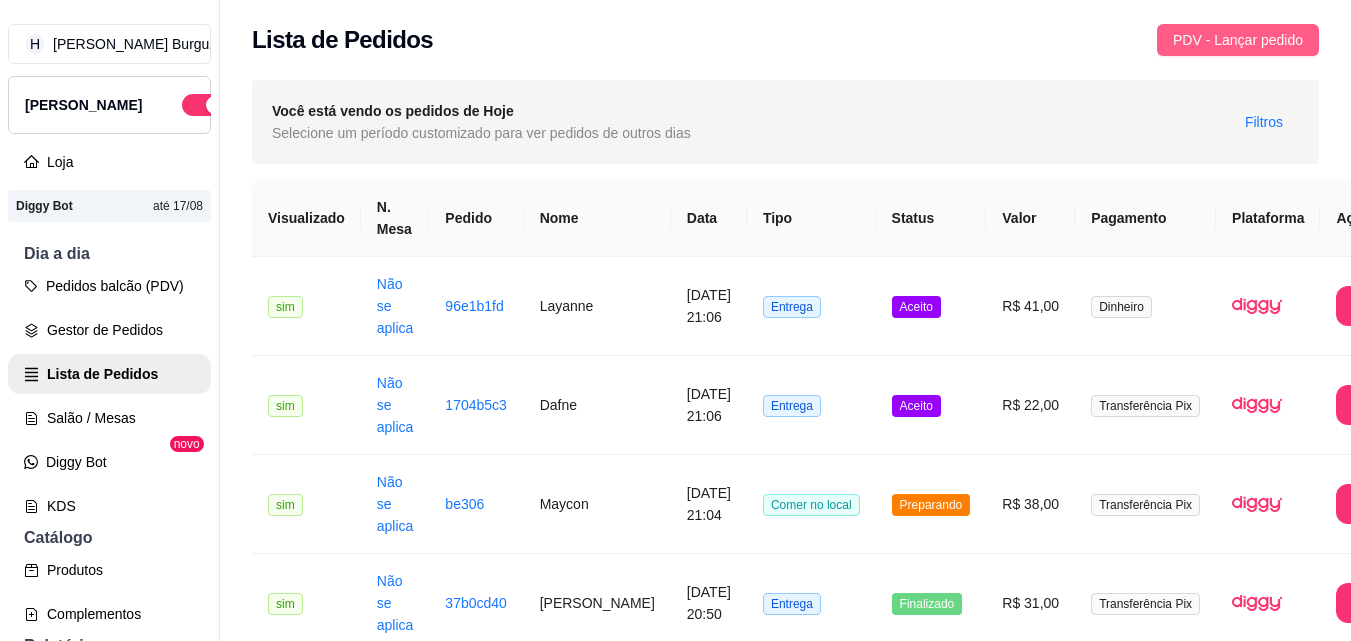 click on "PDV - Lançar pedido" at bounding box center (1238, 40) 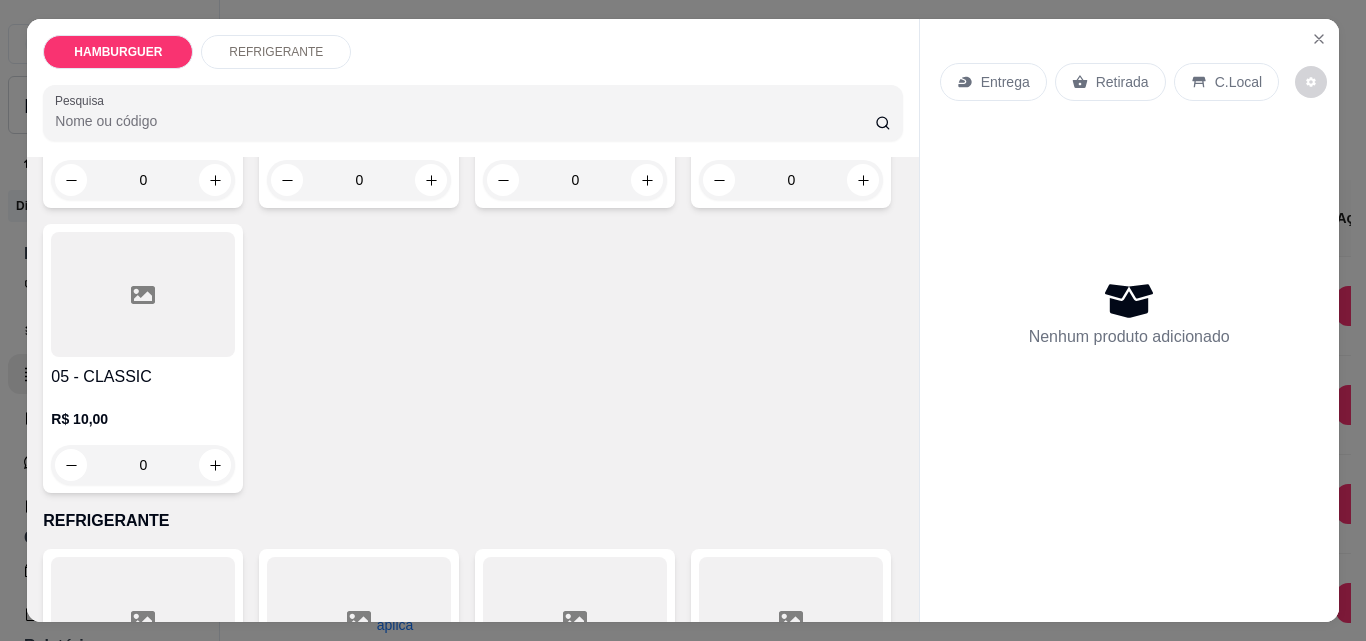 scroll, scrollTop: 300, scrollLeft: 0, axis: vertical 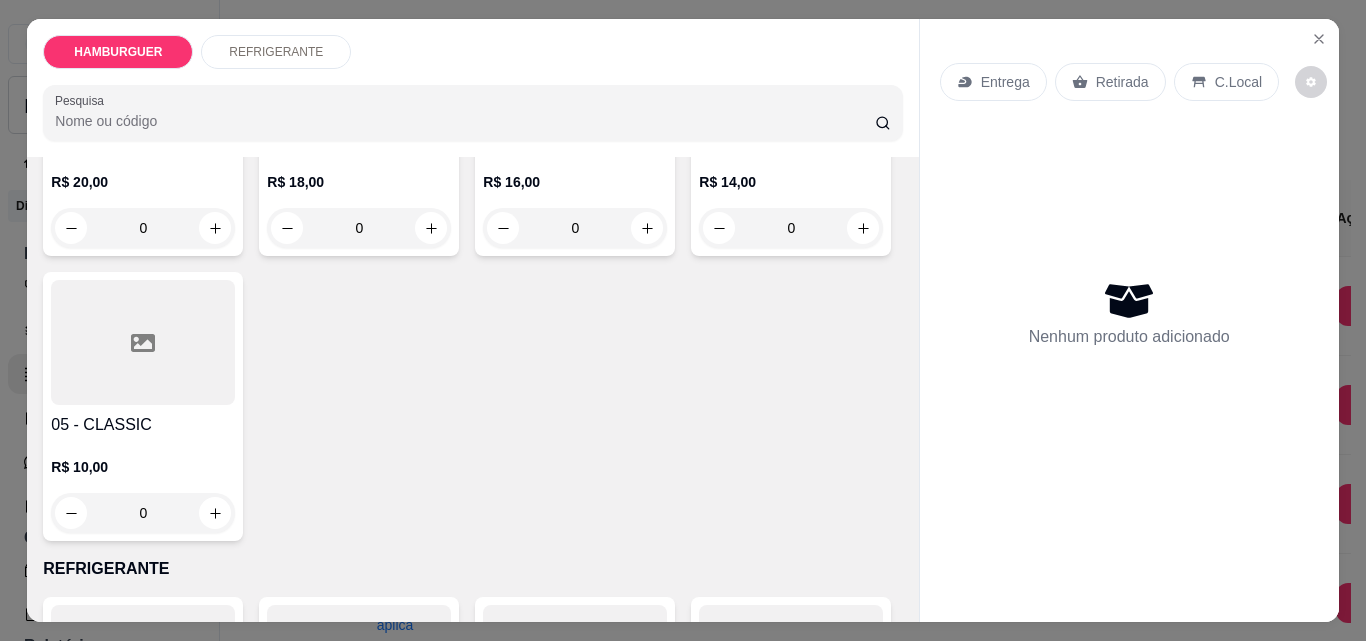 click on "0" at bounding box center [359, 228] 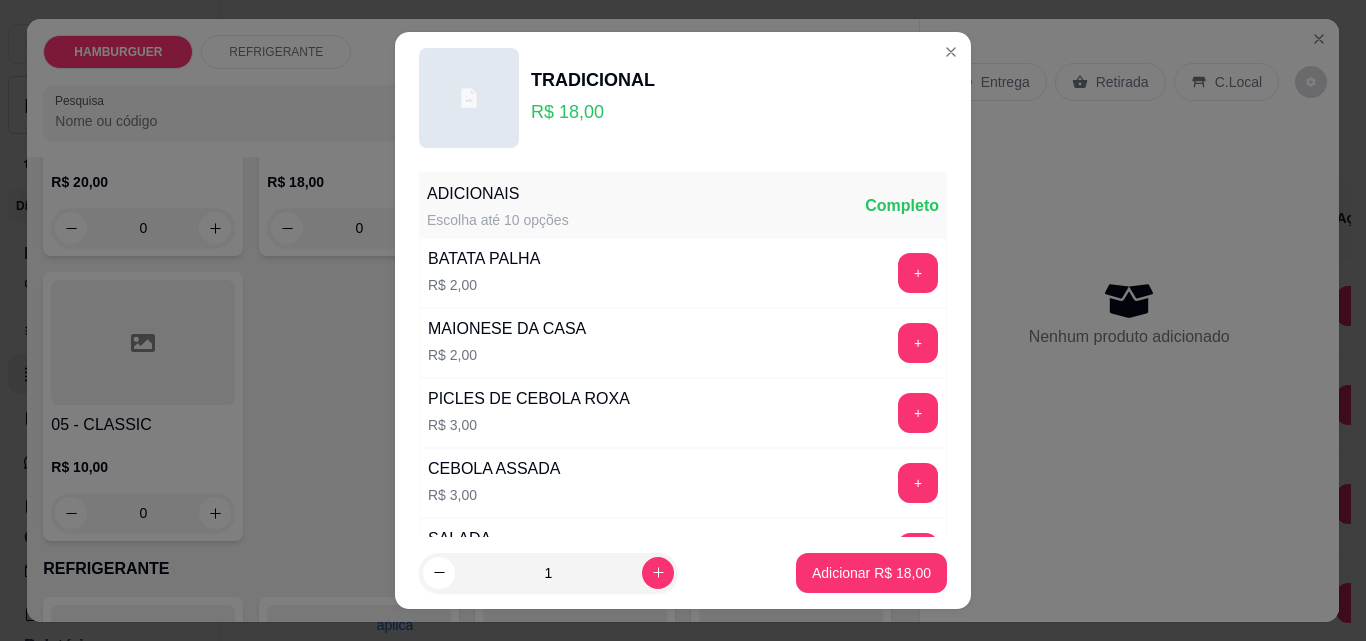 click on "1 Adicionar   R$ 18,00" at bounding box center [683, 573] 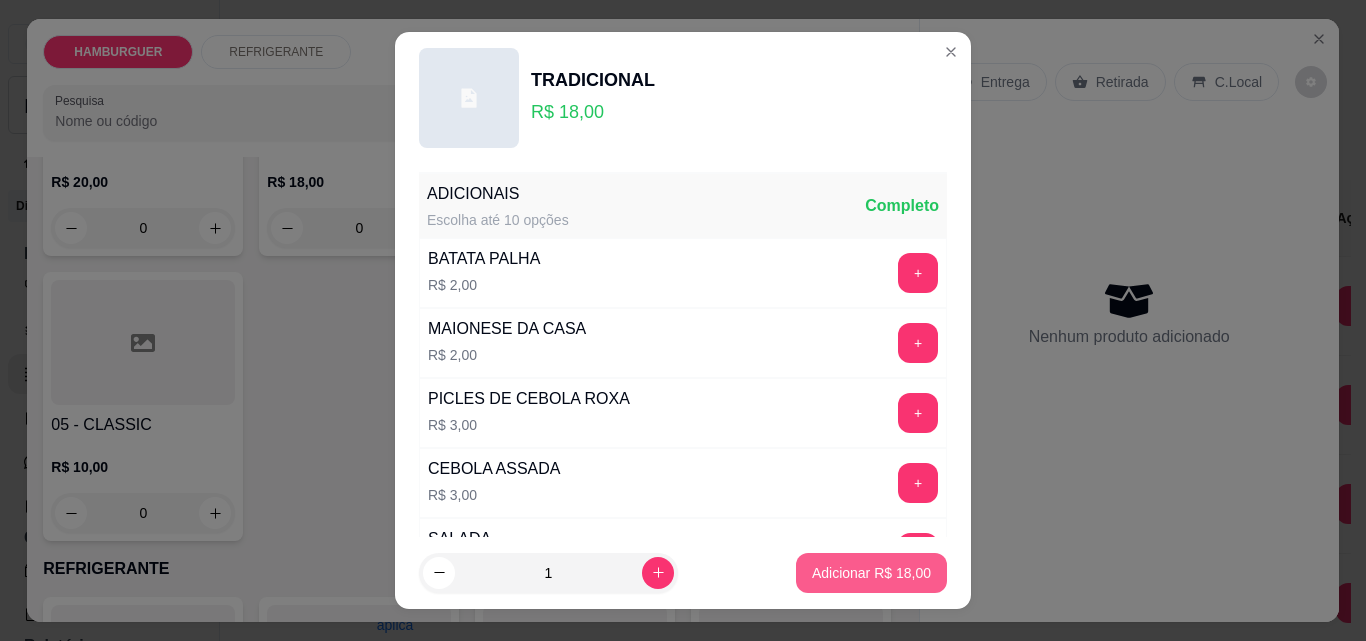 click on "Adicionar   R$ 18,00" at bounding box center (871, 573) 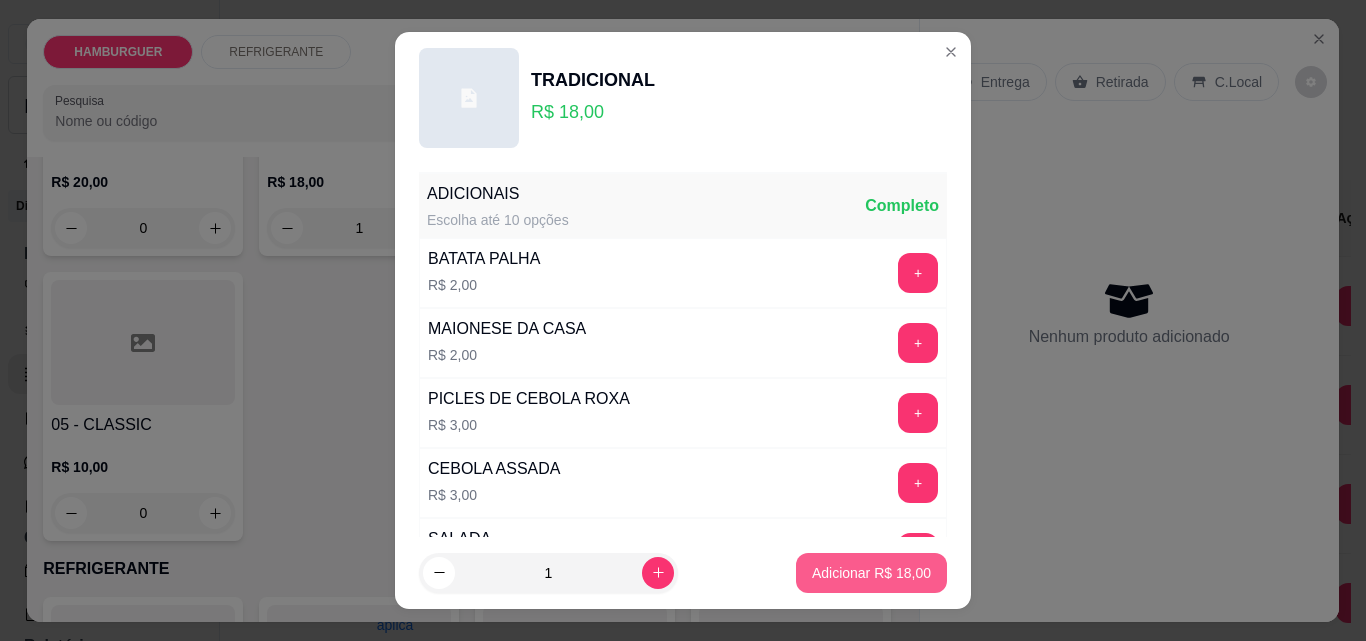 scroll, scrollTop: 302, scrollLeft: 0, axis: vertical 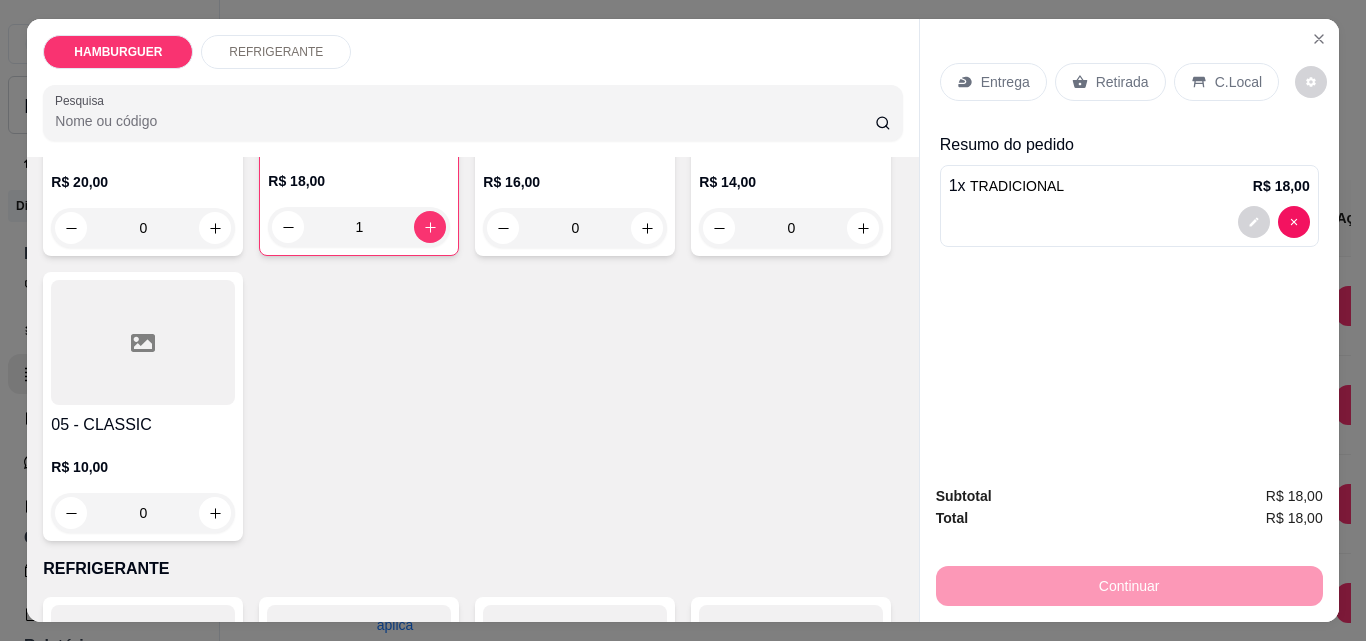 click on "Entrega" at bounding box center [1005, 82] 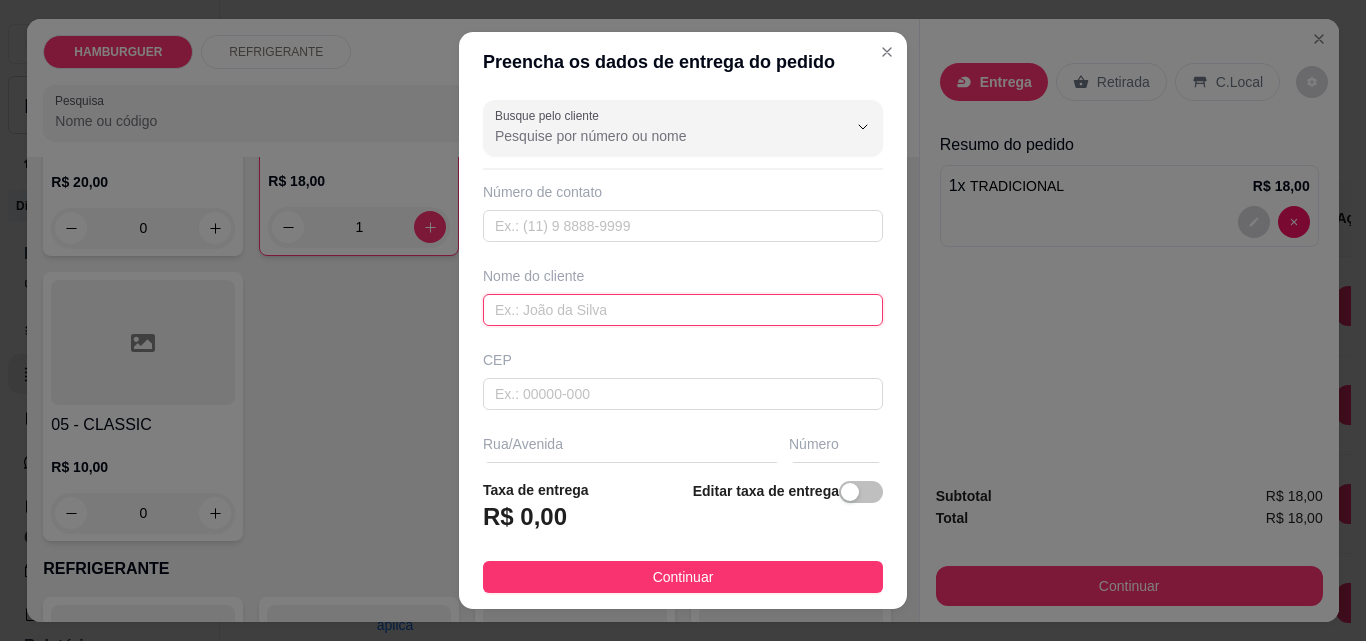 click at bounding box center [683, 310] 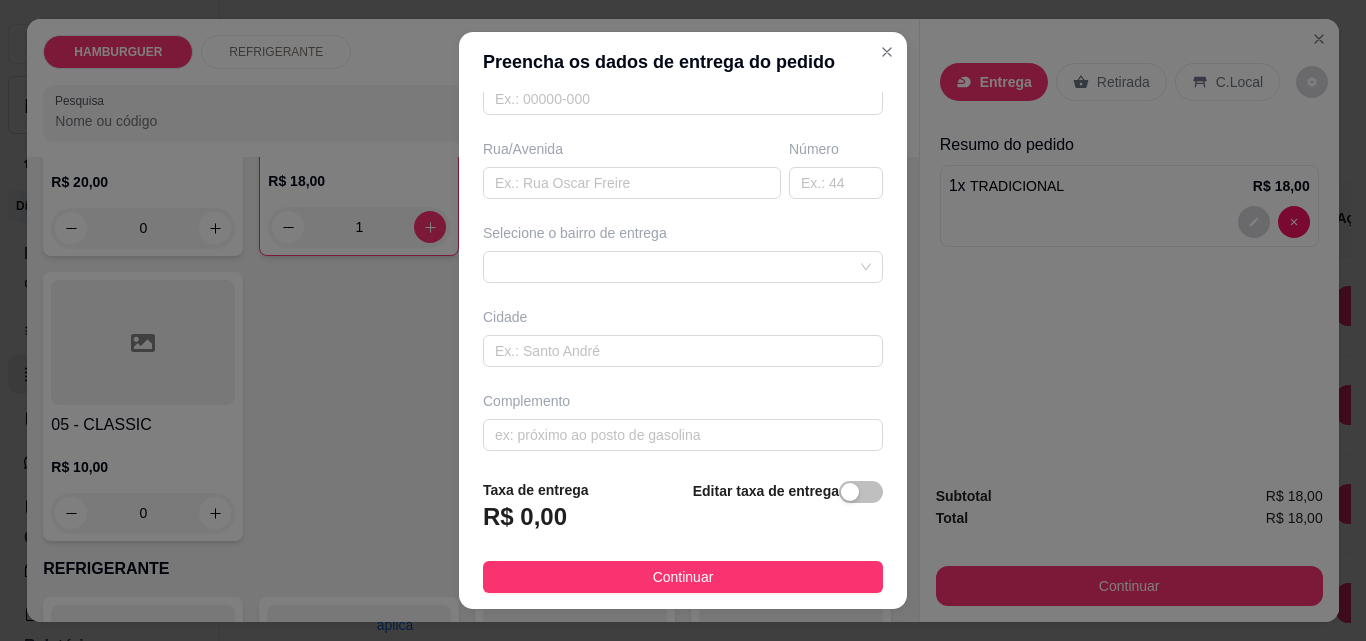 scroll, scrollTop: 300, scrollLeft: 0, axis: vertical 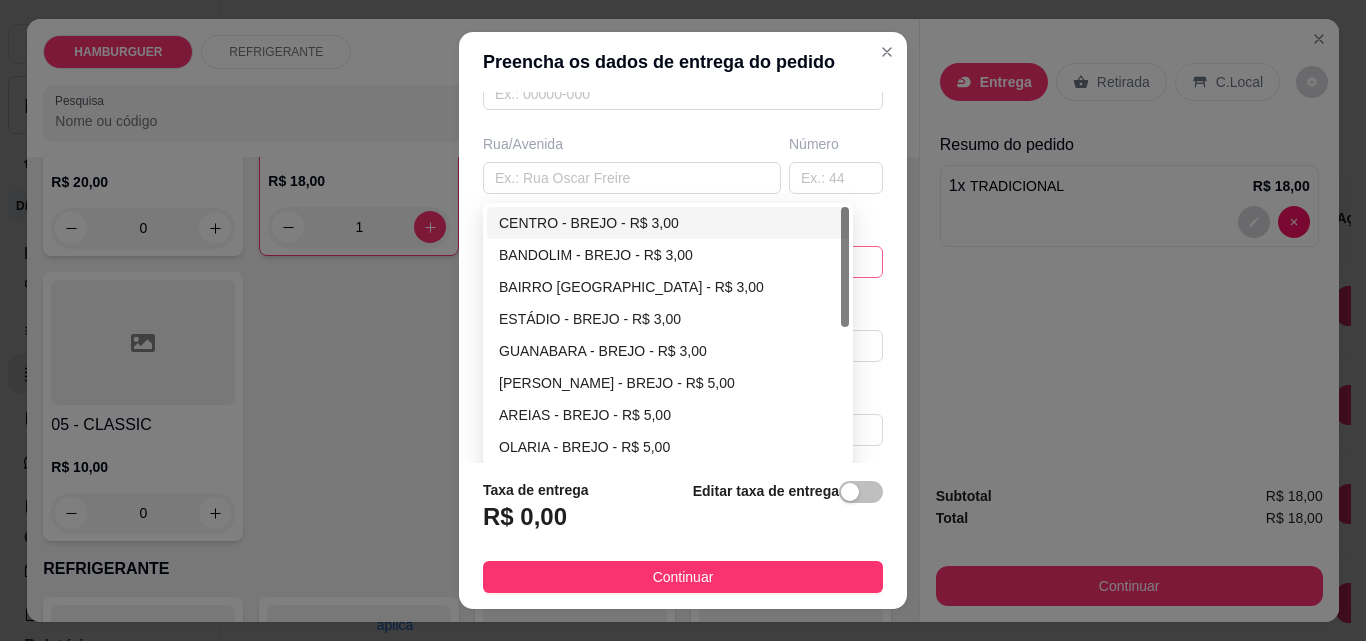 click on "66298c029941de51737f068b 66298db95d55fd10880ad7b6 CENTRO - BREJO -  R$ 3,00 BANDOLIM - [GEOGRAPHIC_DATA] -  R$ 3,00 BAIRRO [GEOGRAPHIC_DATA] -  R$ 3,00 [GEOGRAPHIC_DATA] -  R$ 3,00 [GEOGRAPHIC_DATA] - [GEOGRAPHIC_DATA] -  R$ 3,00 [GEOGRAPHIC_DATA] - BREJO -  R$ 5,00 AREIAS - BREJO -  R$ 5,00 OLARIA - BREJO -  R$ 5,00 ESCALVADO - BREJO -  R$ 3,00 [GEOGRAPHIC_DATA] - BREJO -  R$ 3,00" at bounding box center (683, 262) 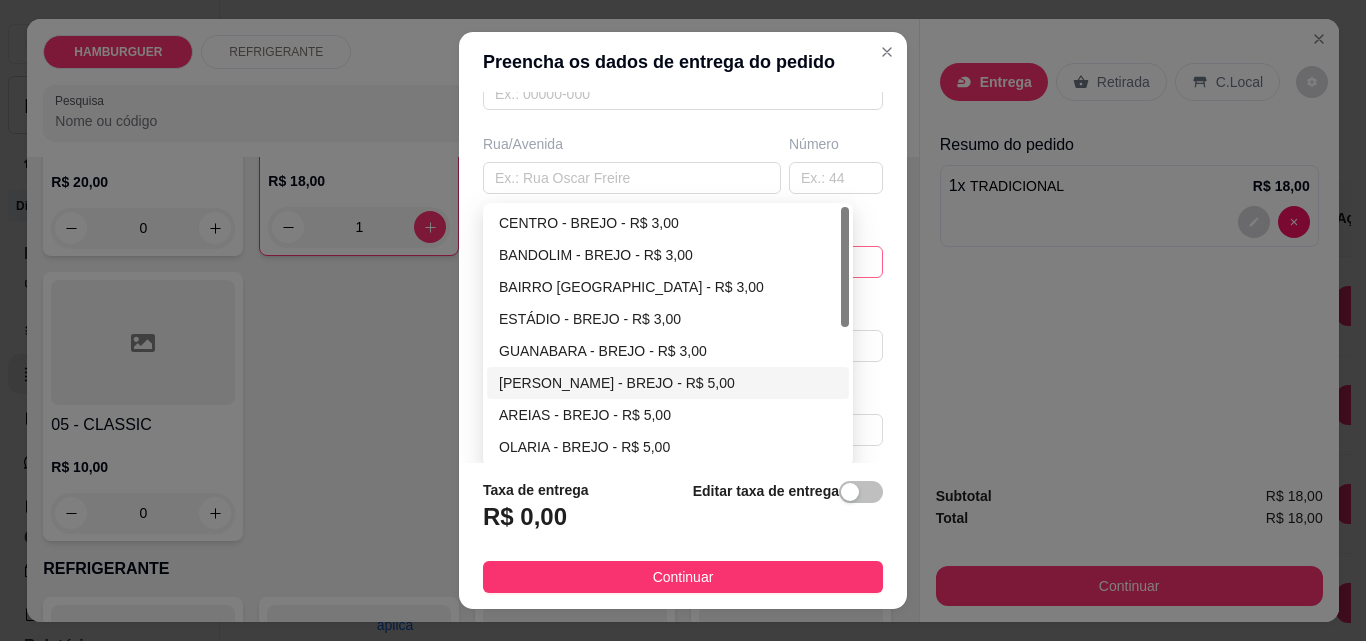 type on "Ze da Viola" 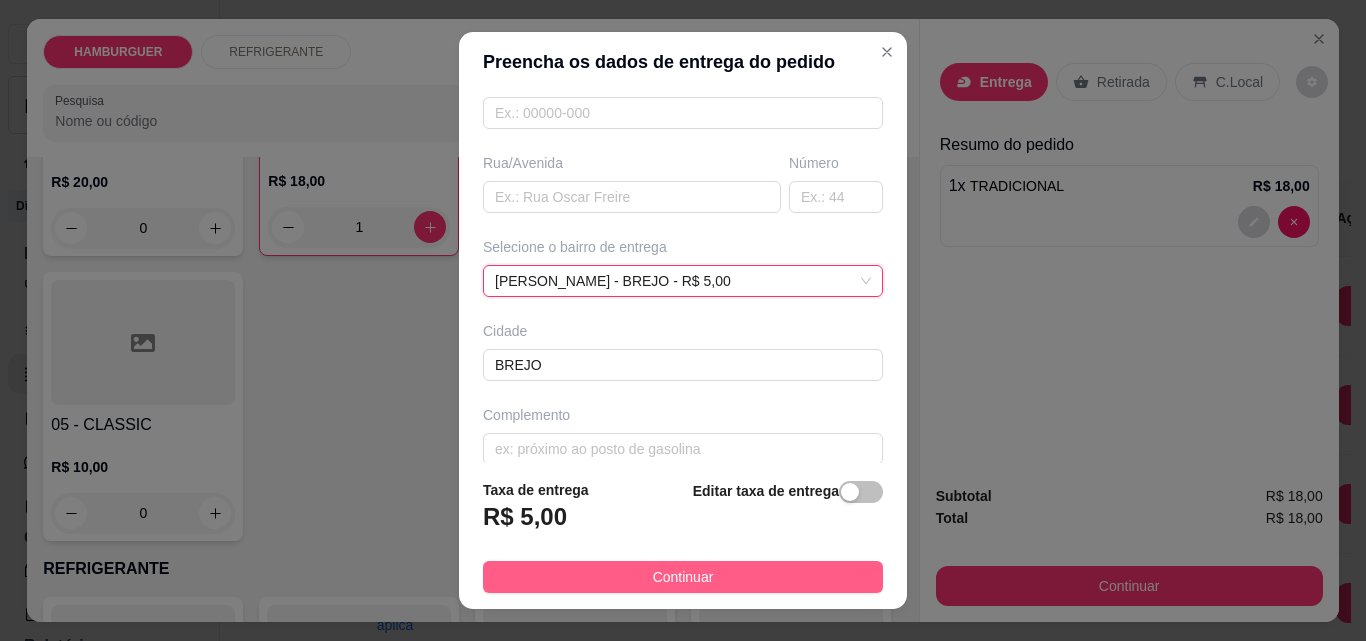 scroll, scrollTop: 300, scrollLeft: 0, axis: vertical 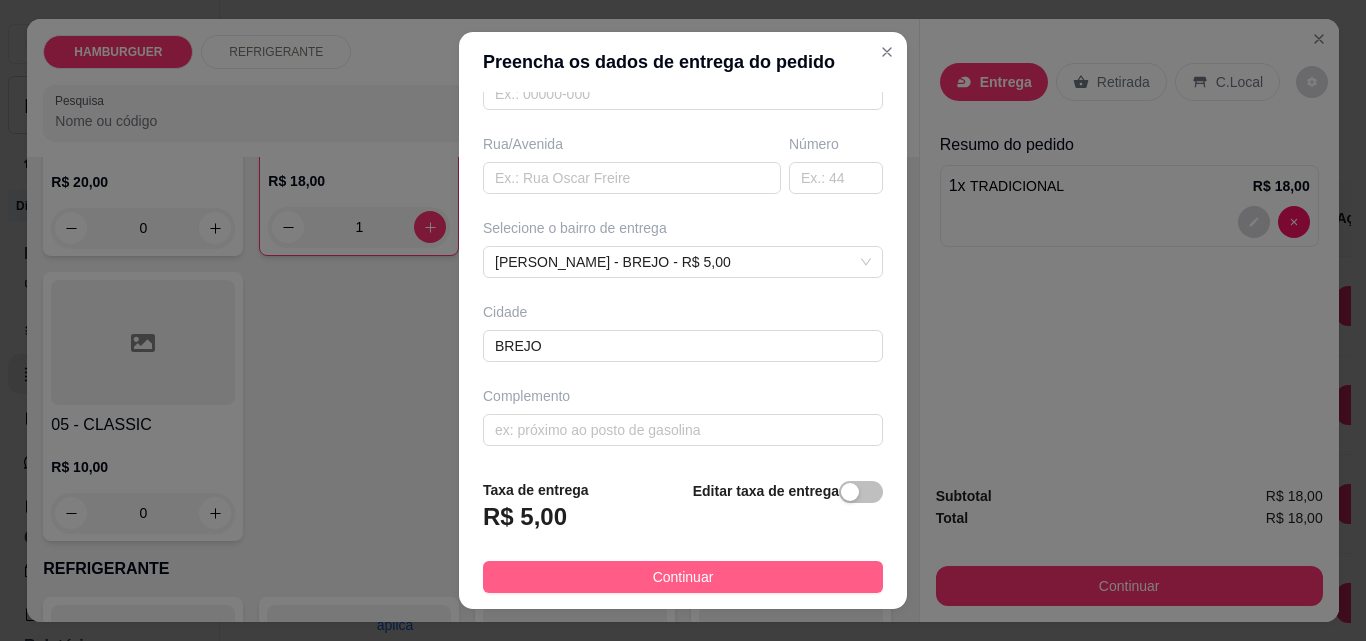 click on "Continuar" at bounding box center [683, 577] 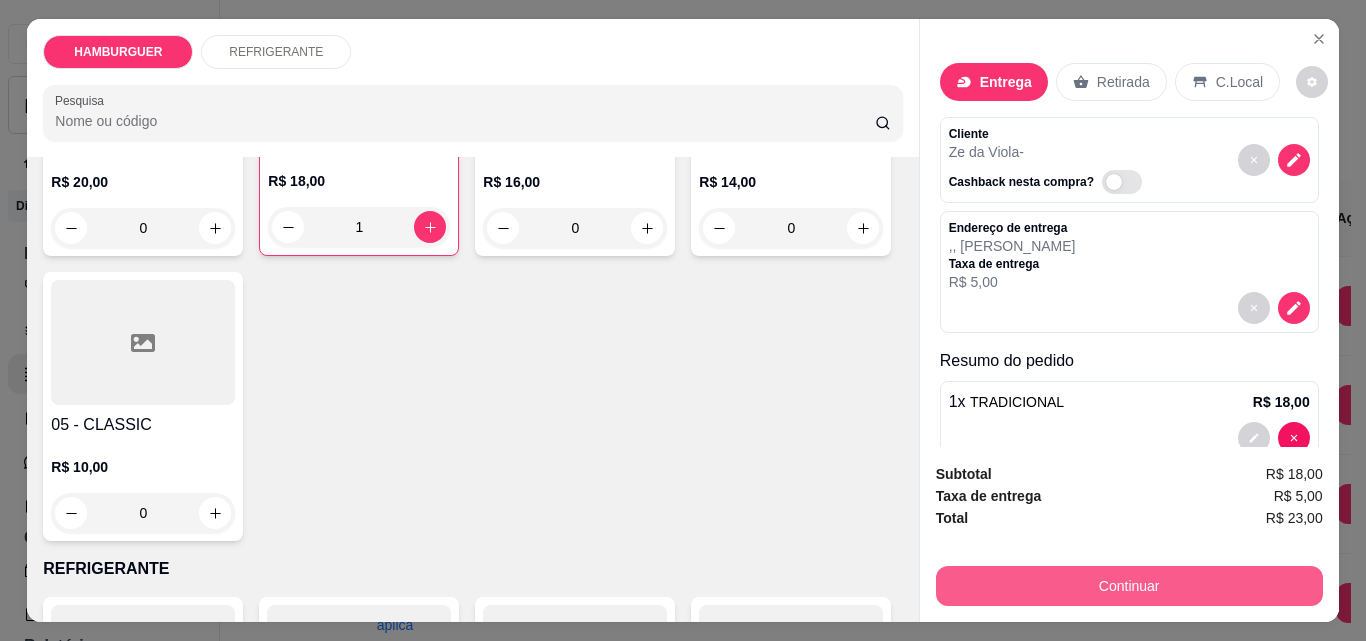 click on "Continuar" at bounding box center (1129, 586) 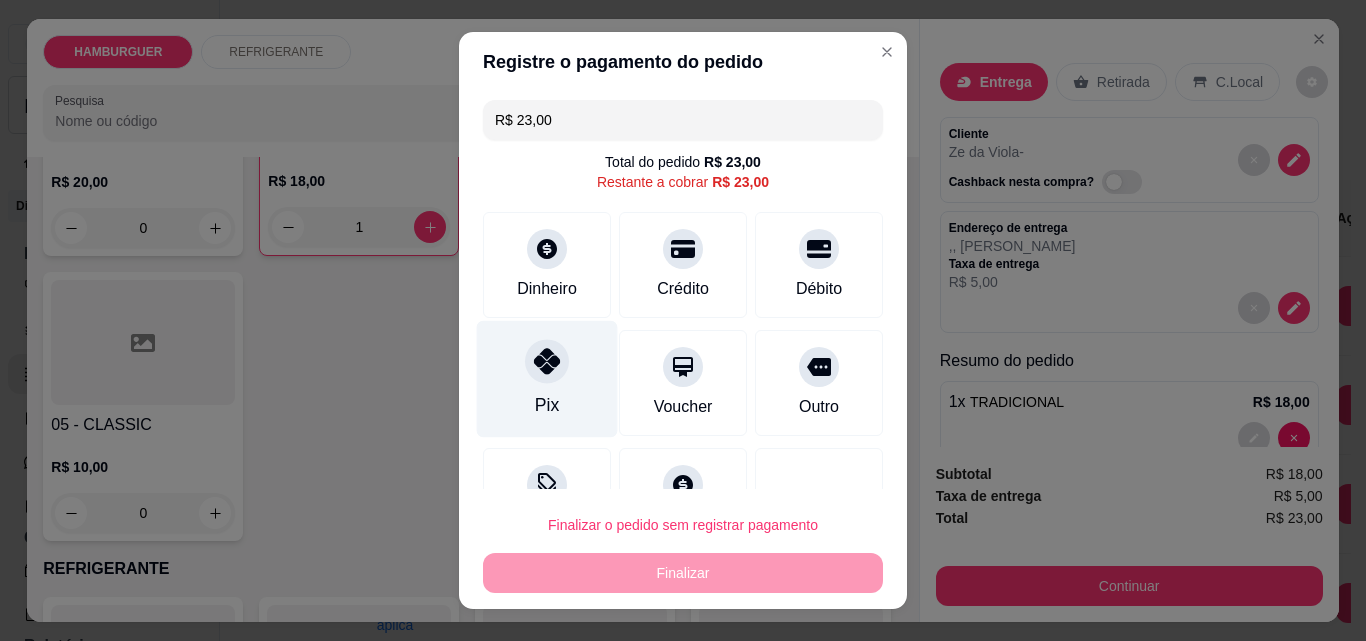click 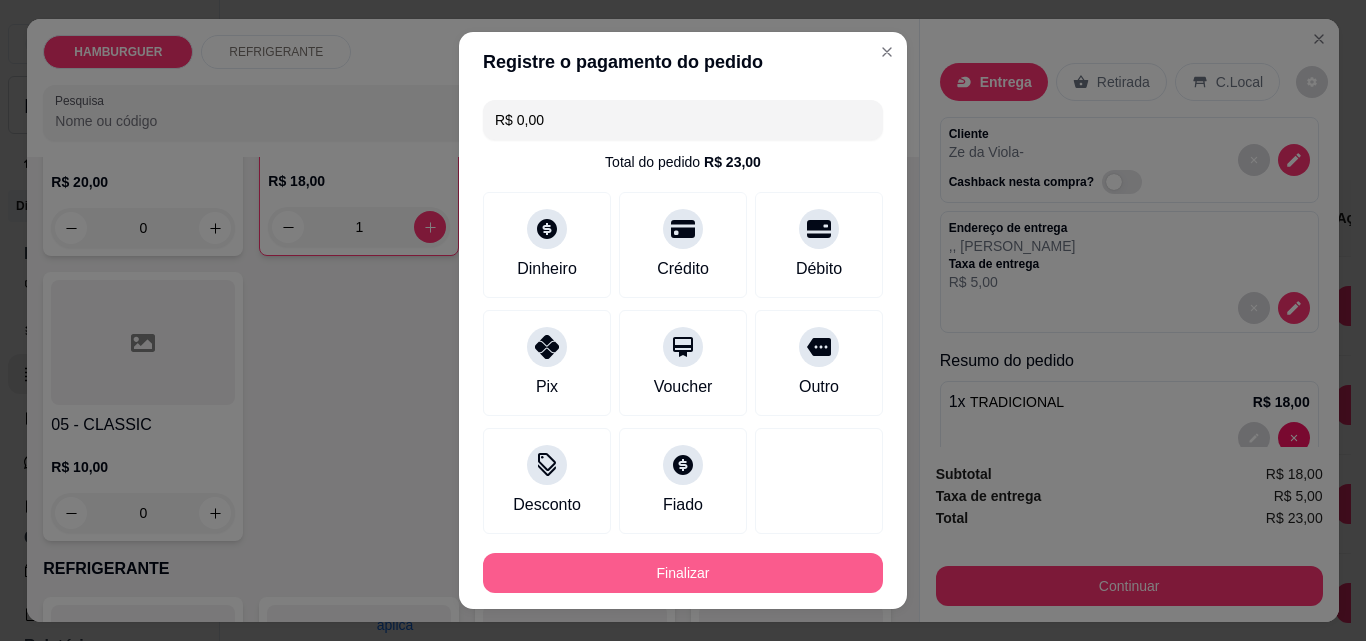 click on "Finalizar" at bounding box center (683, 573) 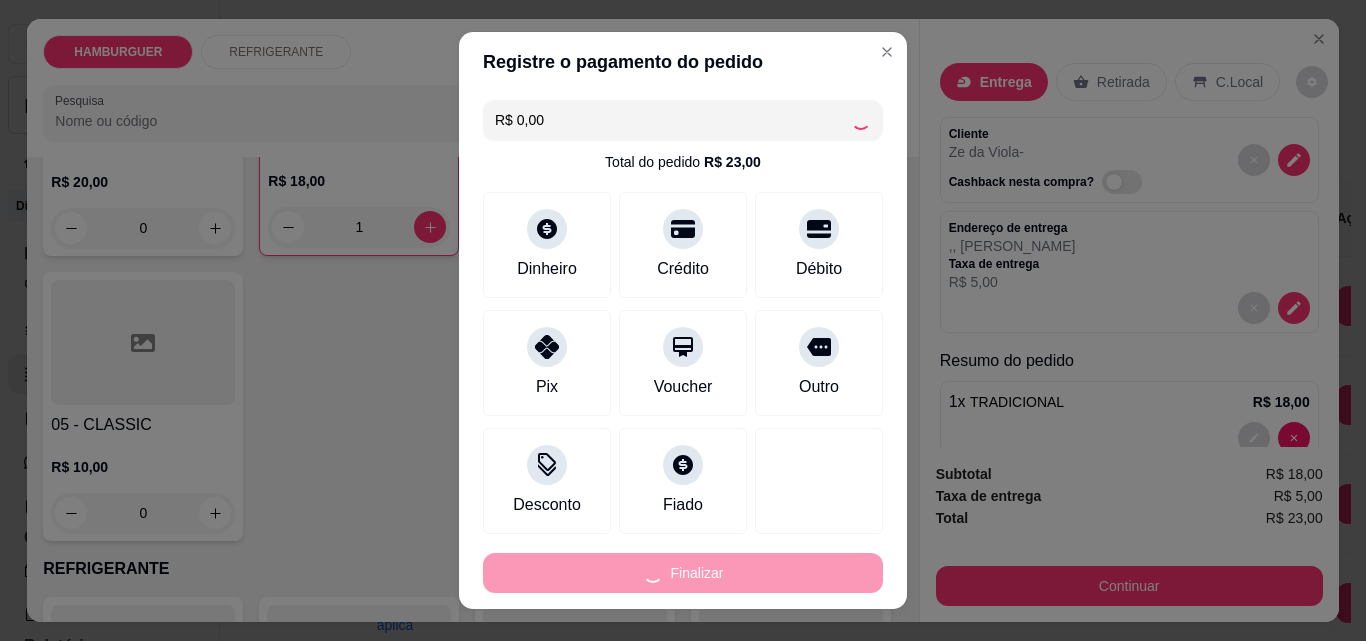 type on "0" 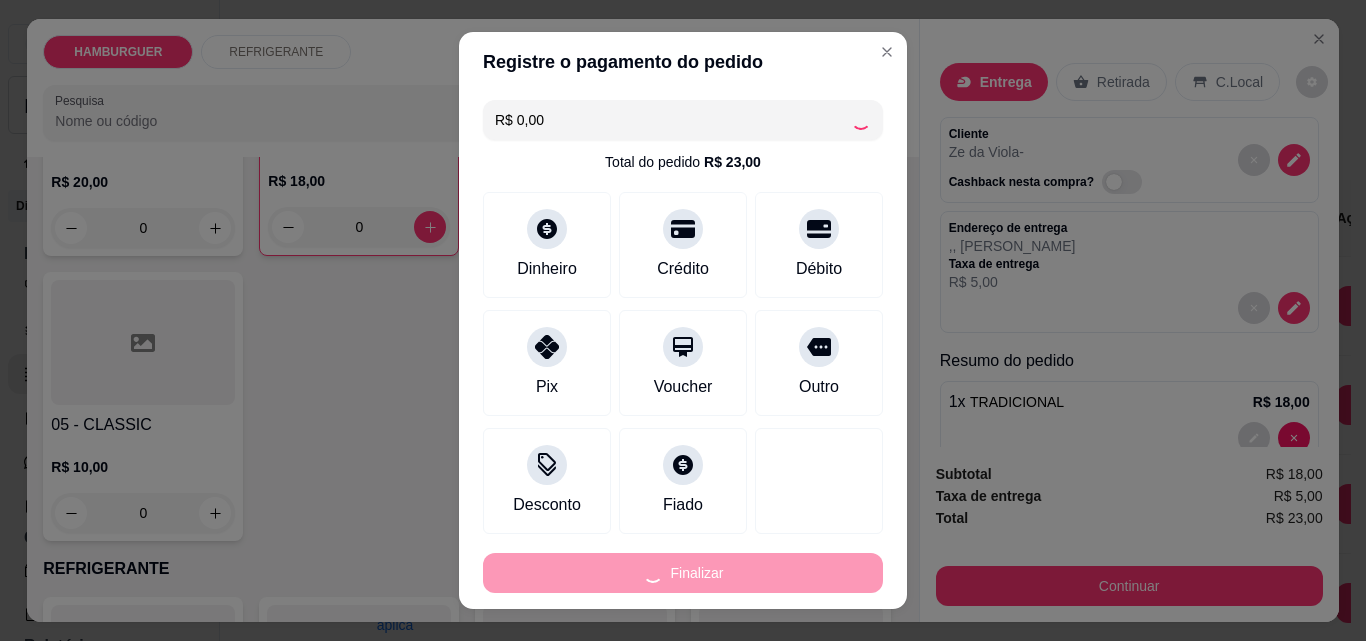 type on "-R$ 23,00" 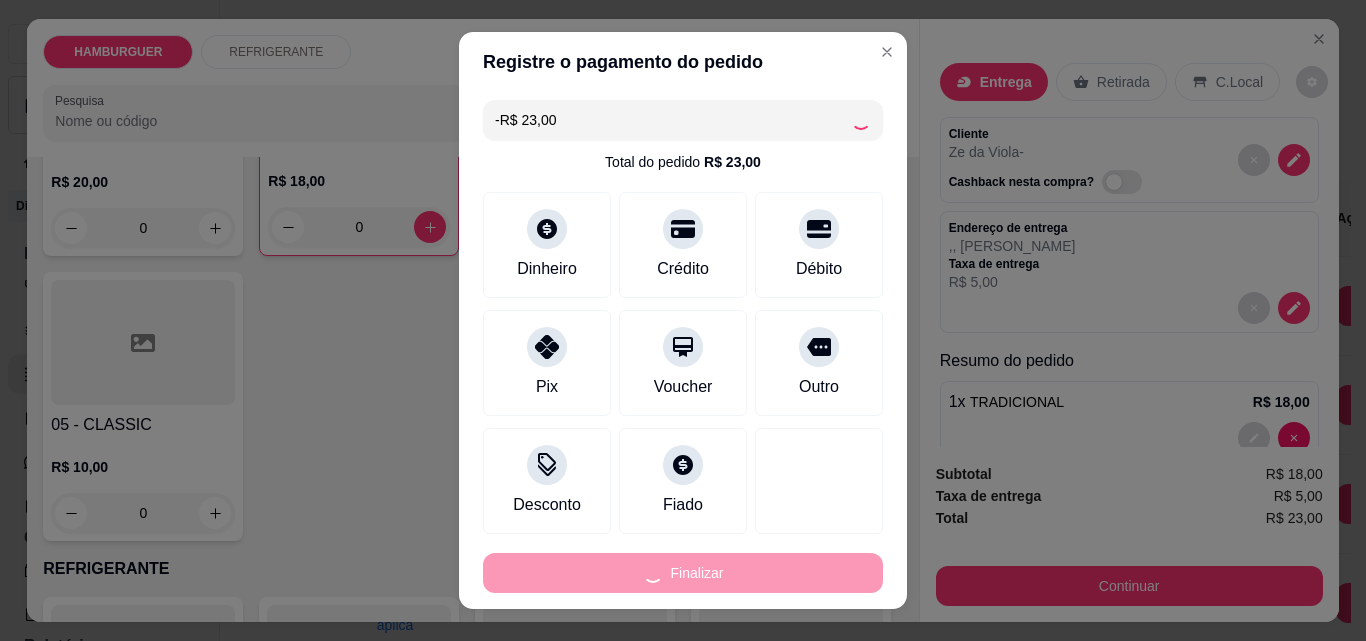 scroll, scrollTop: 300, scrollLeft: 0, axis: vertical 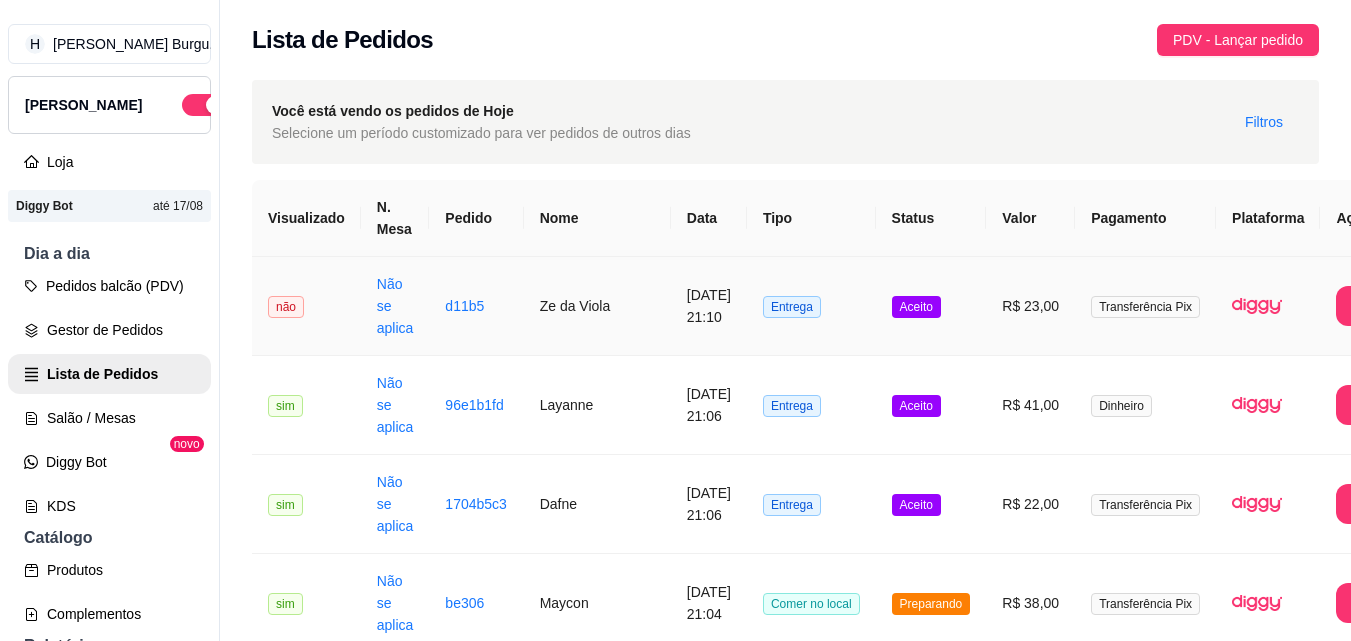 click on "Entrega" at bounding box center (811, 306) 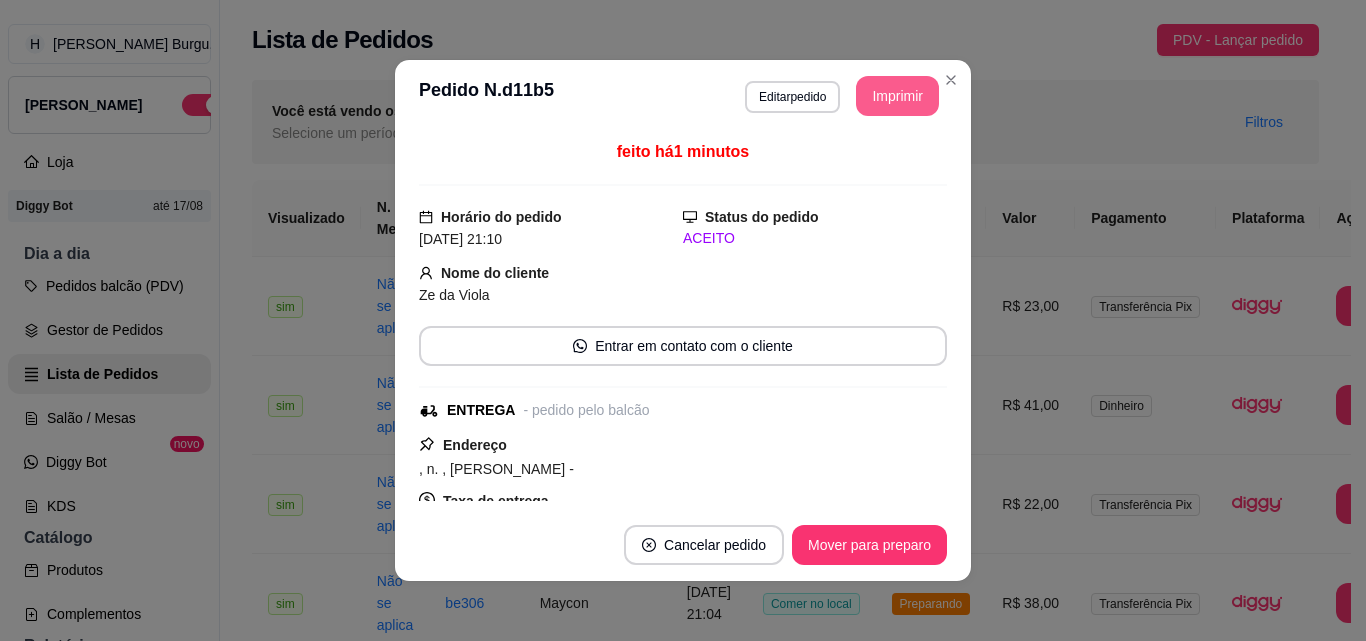 click on "Imprimir" at bounding box center [897, 96] 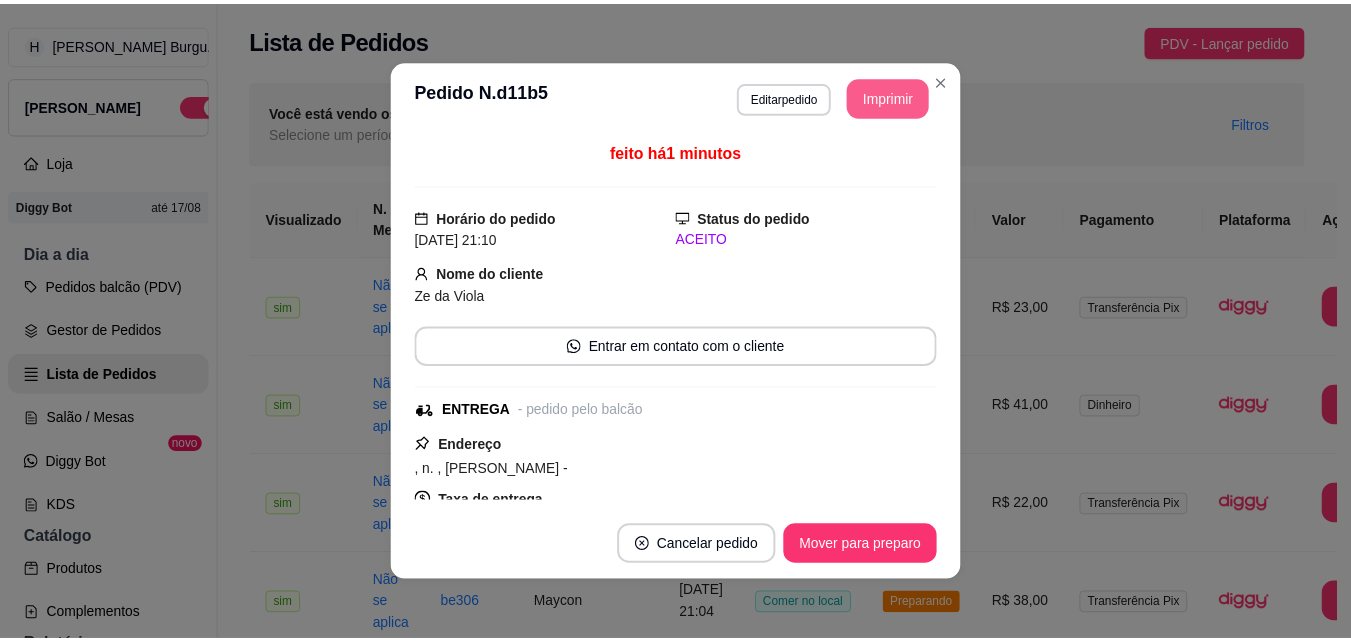 scroll, scrollTop: 0, scrollLeft: 0, axis: both 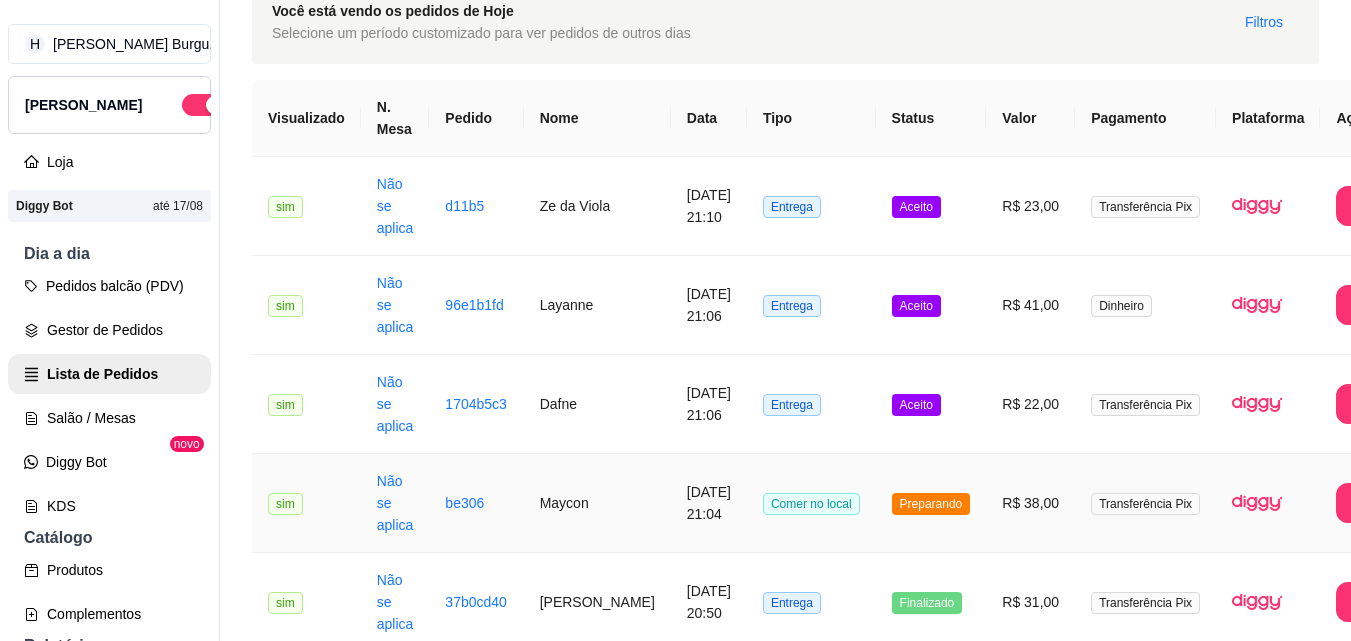 click on "Preparando" at bounding box center (931, 503) 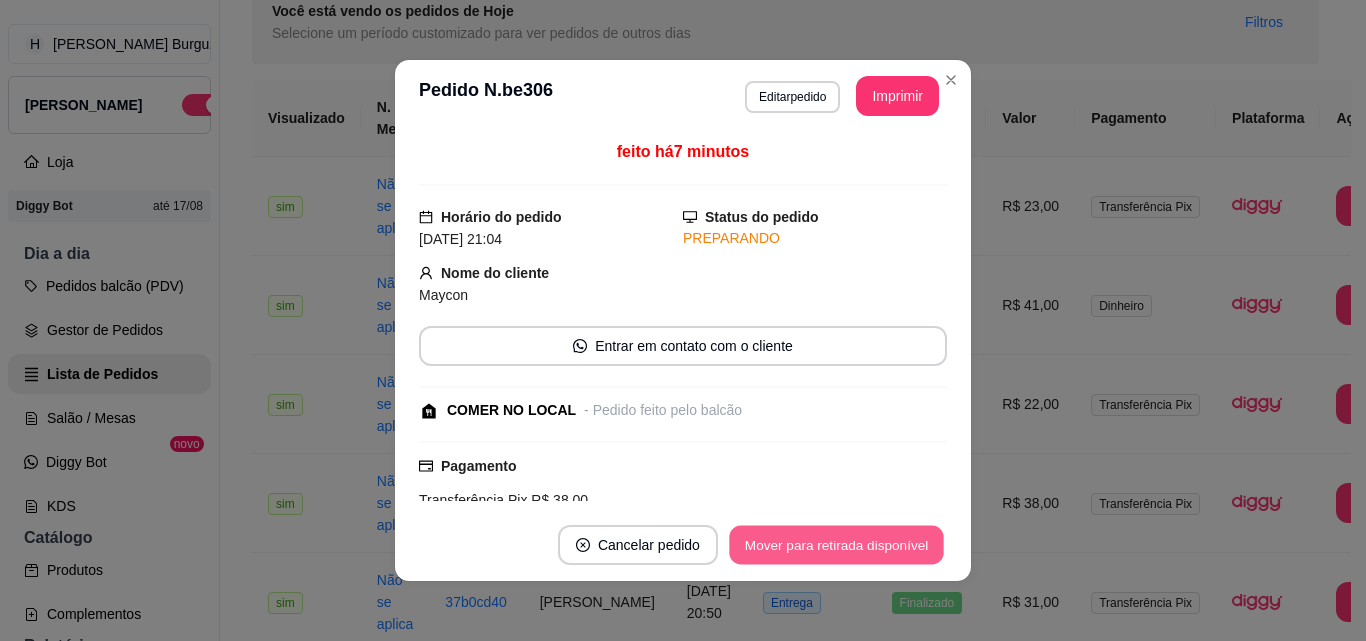 click on "Mover para retirada disponível" at bounding box center [836, 545] 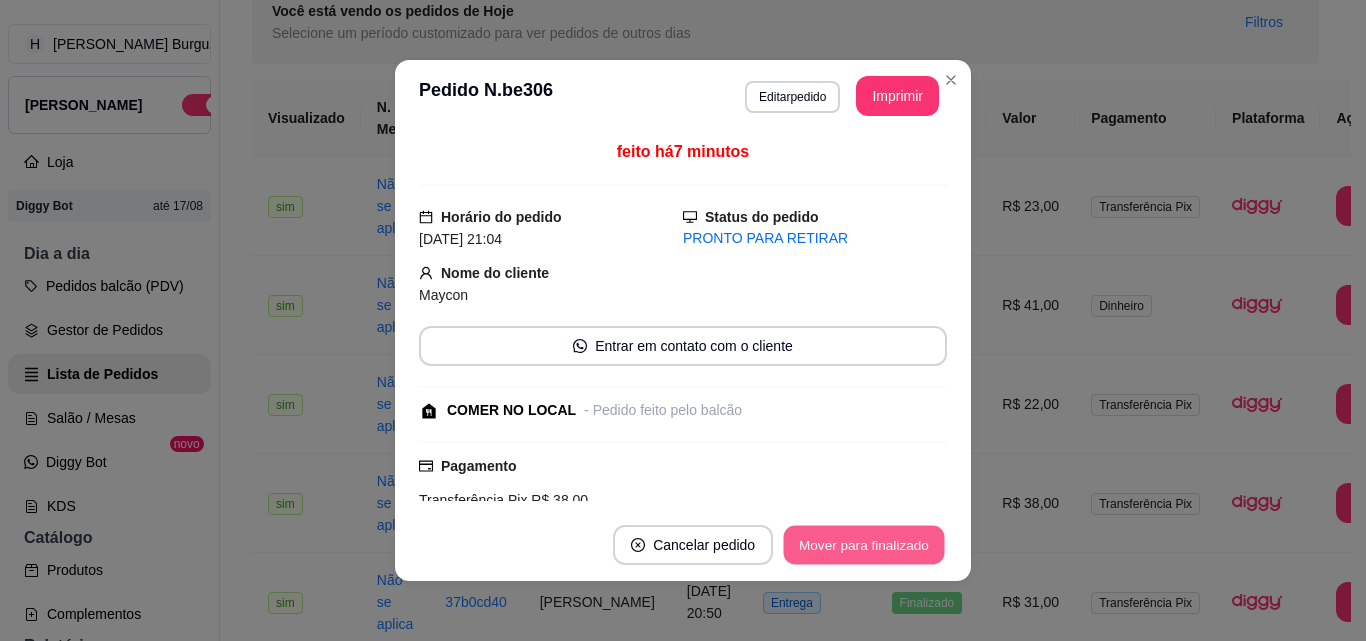 click on "Mover para finalizado" at bounding box center (864, 545) 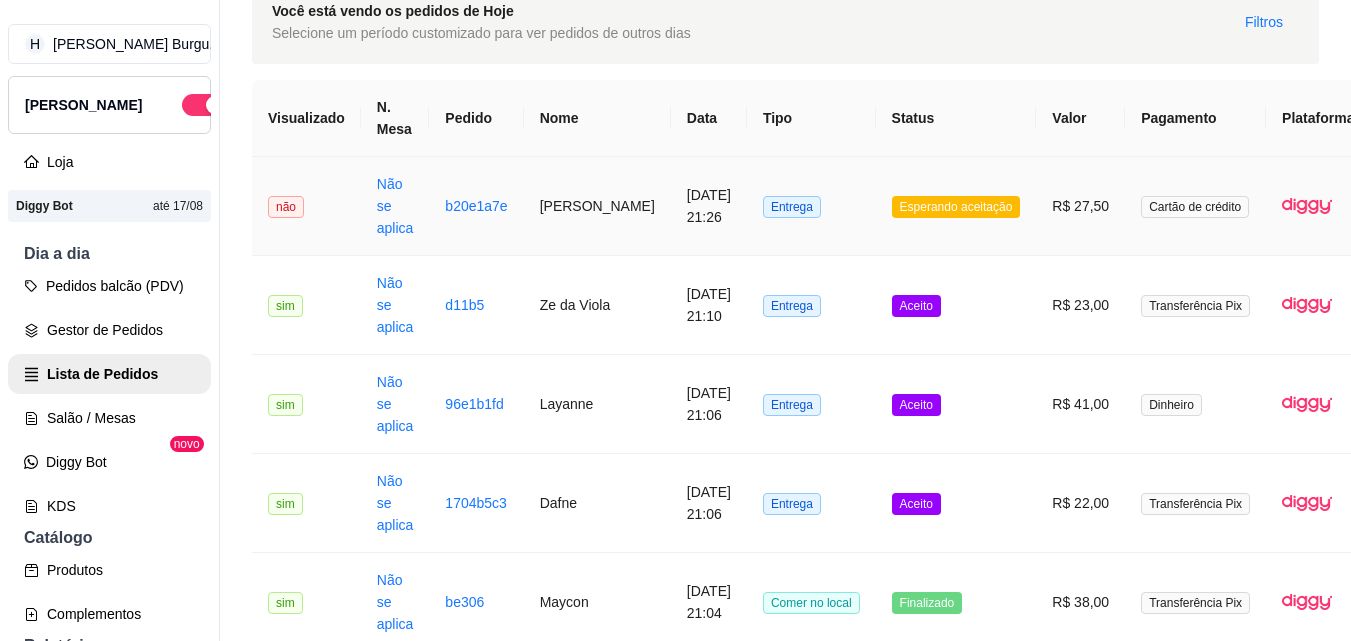 click on "Entrega" at bounding box center [811, 206] 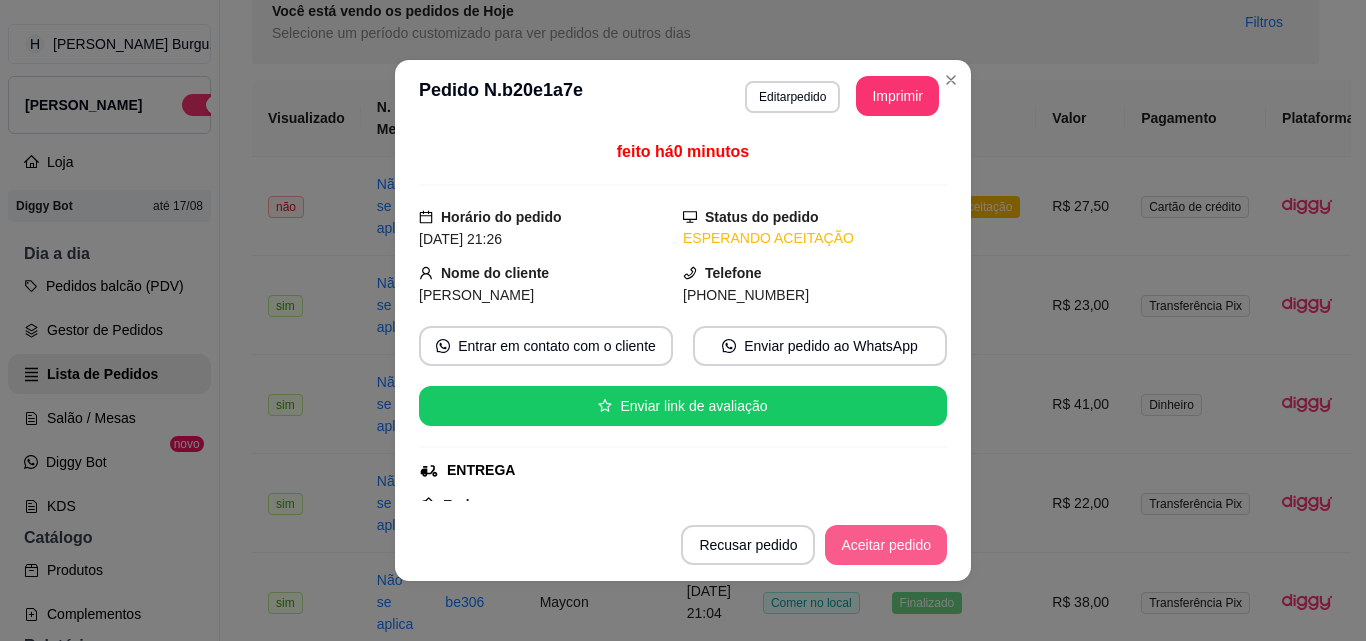 click on "Aceitar pedido" at bounding box center (886, 545) 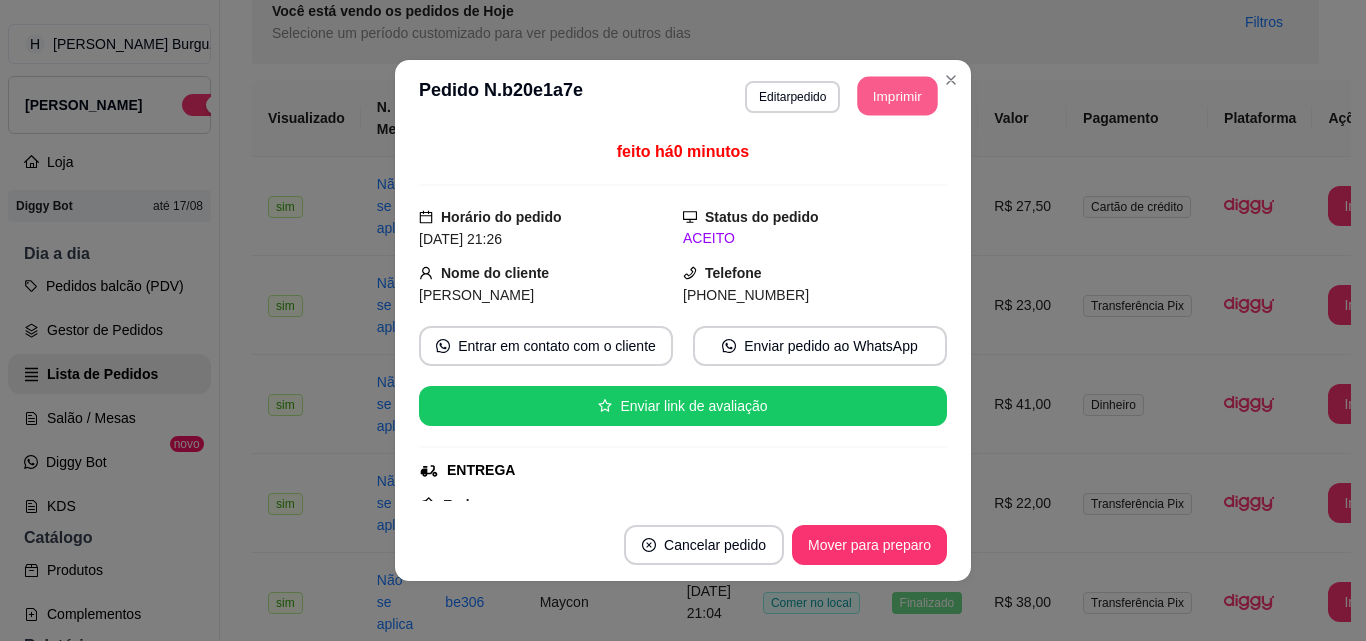 click on "Imprimir" at bounding box center (898, 96) 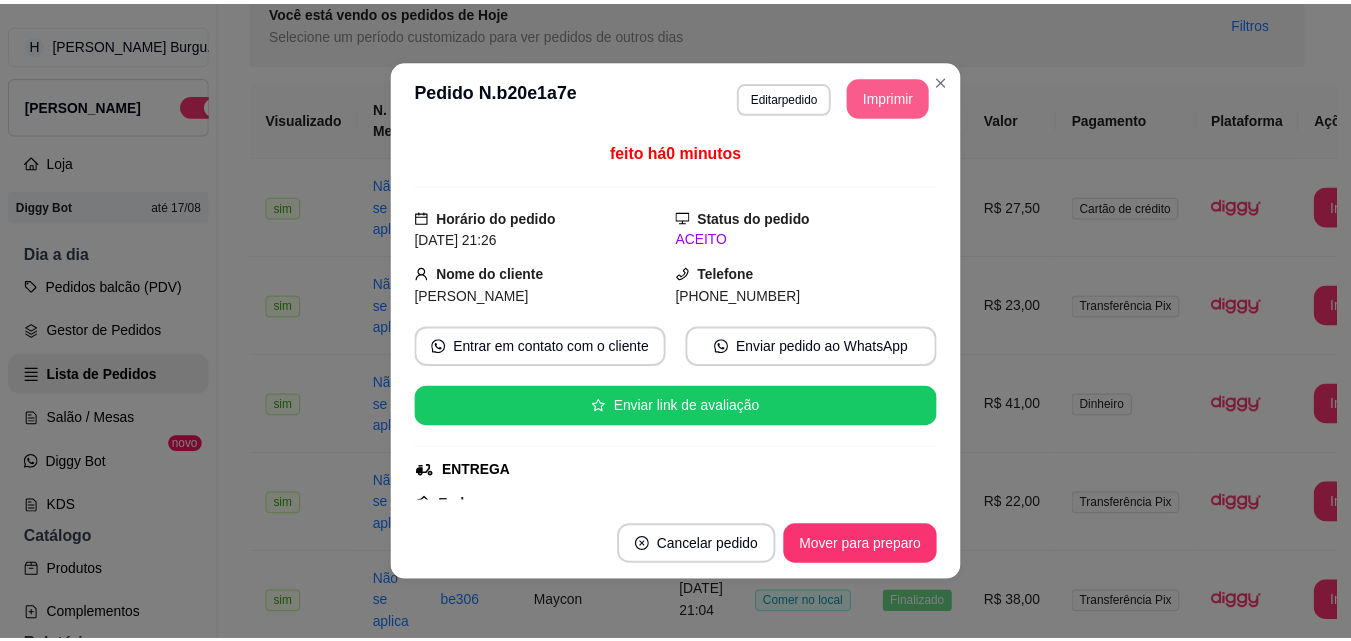scroll, scrollTop: 0, scrollLeft: 0, axis: both 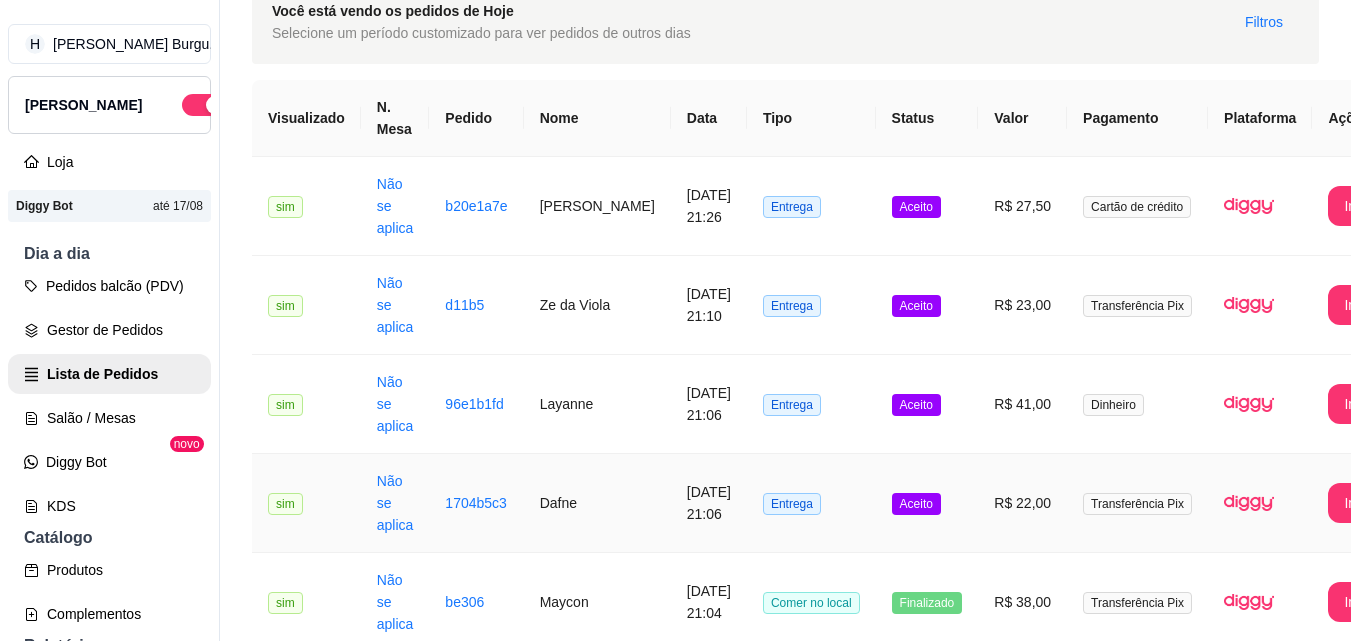 click on "Aceito" at bounding box center [927, 503] 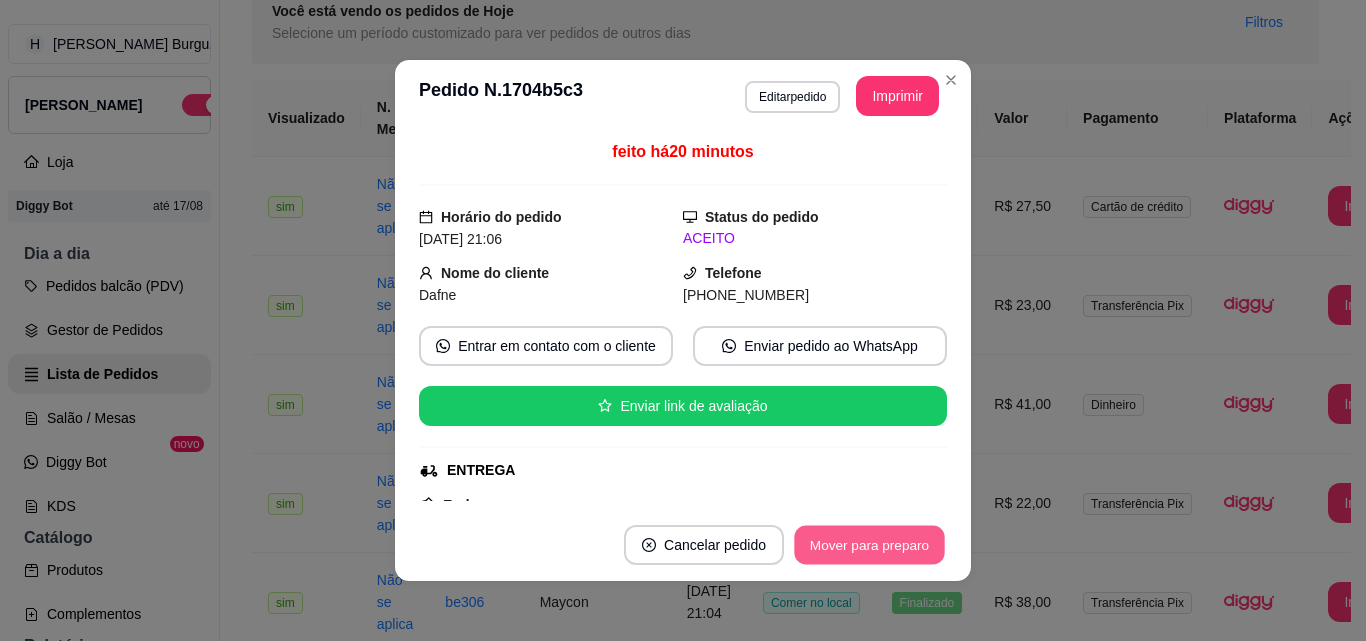click on "Mover para preparo" at bounding box center [869, 545] 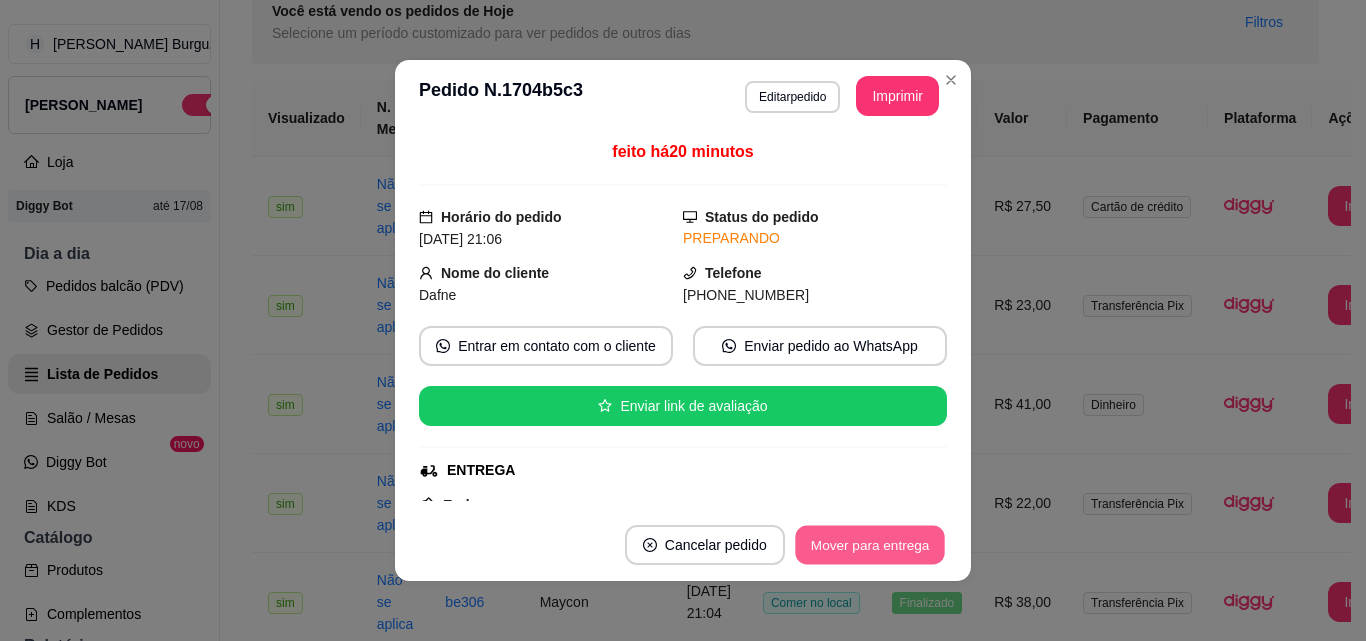 click on "Mover para entrega" at bounding box center (870, 545) 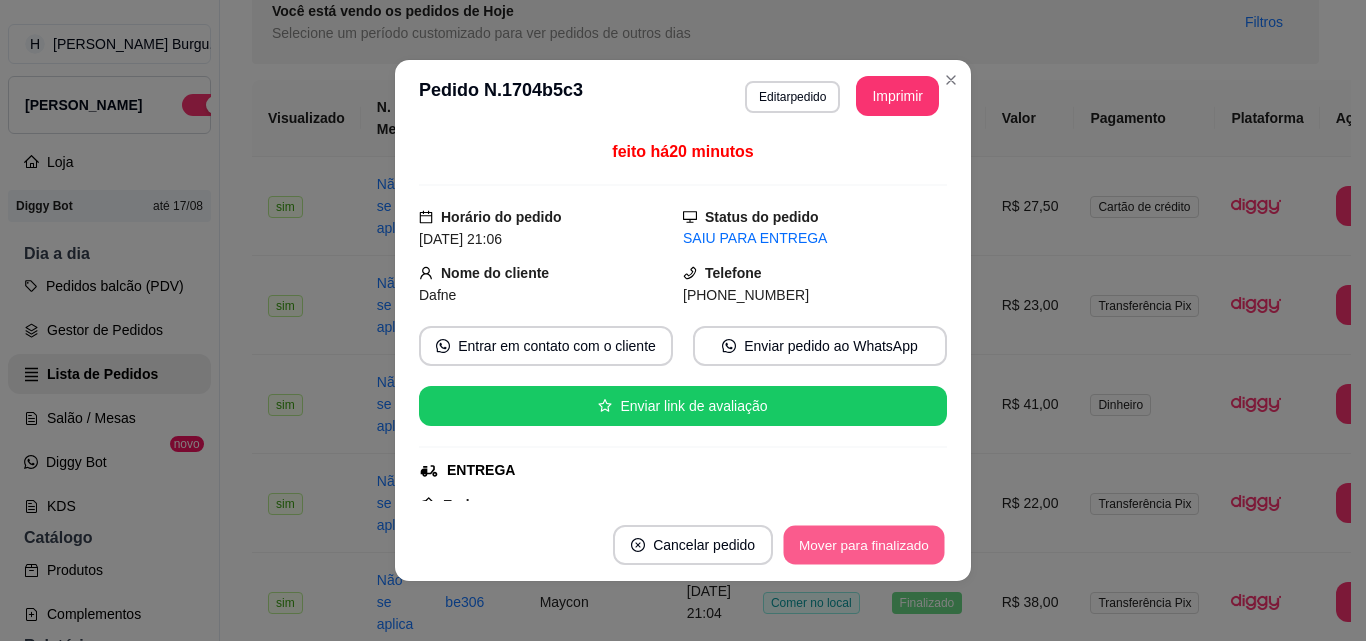 click on "Mover para finalizado" at bounding box center (864, 545) 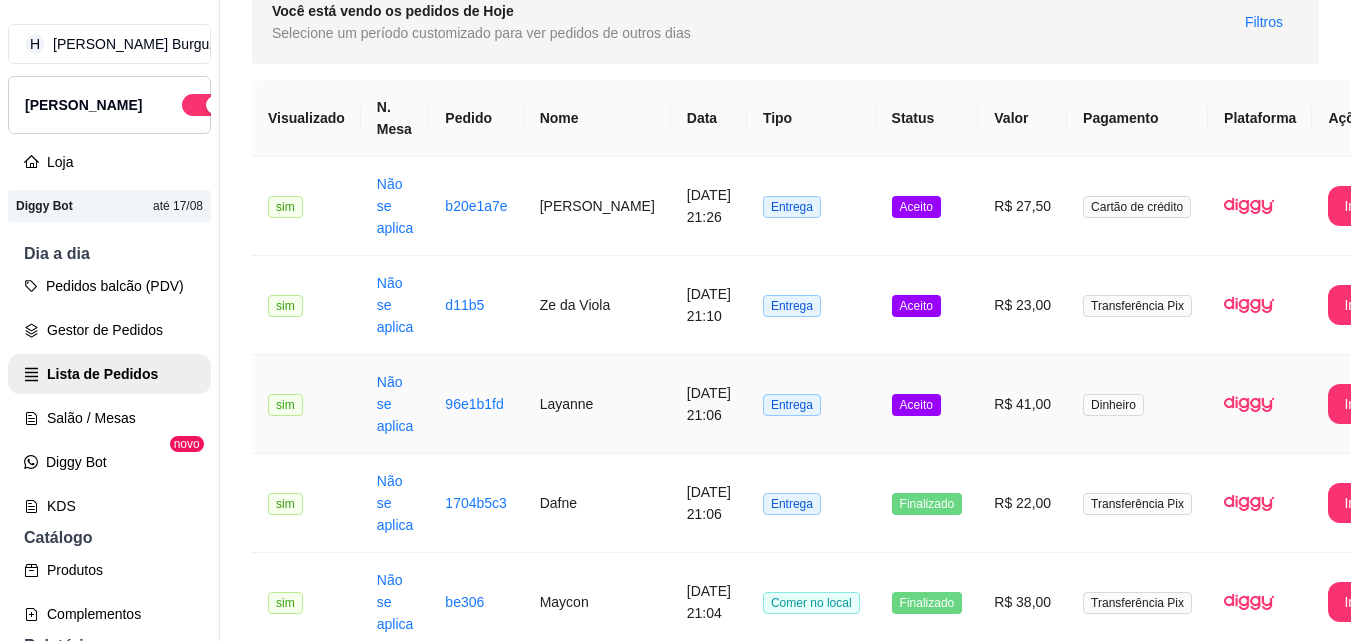 click on "Entrega" at bounding box center [811, 404] 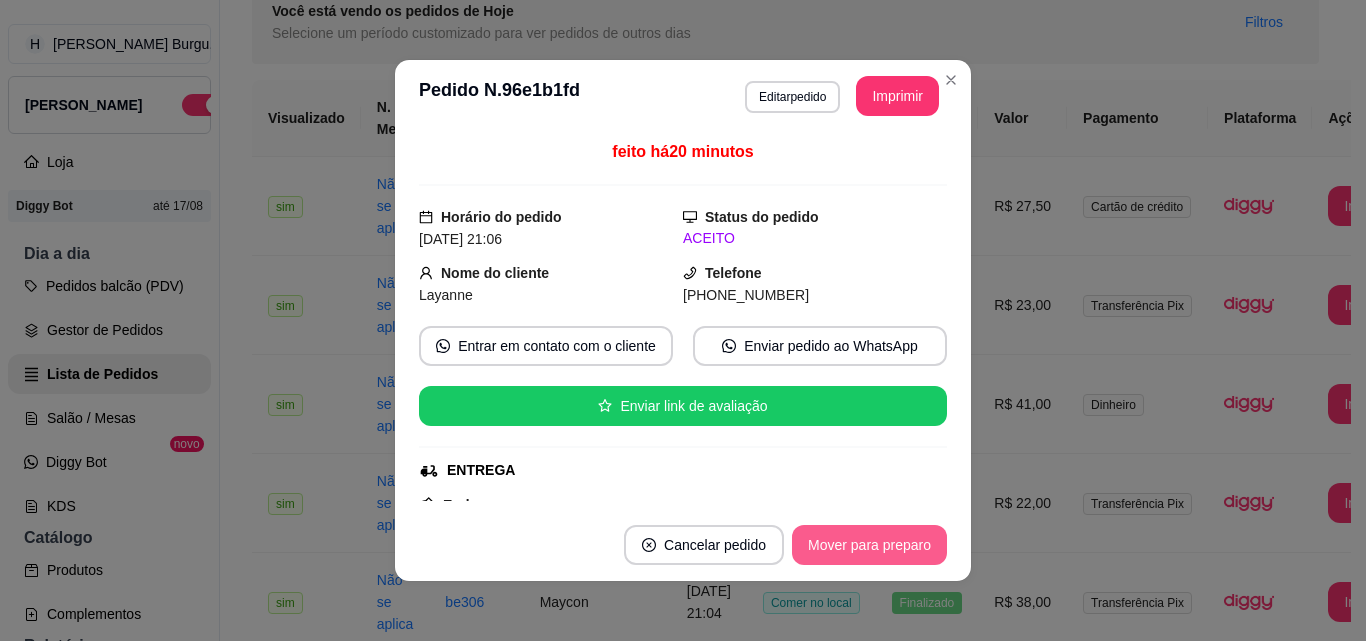 click on "Mover para preparo" at bounding box center (869, 545) 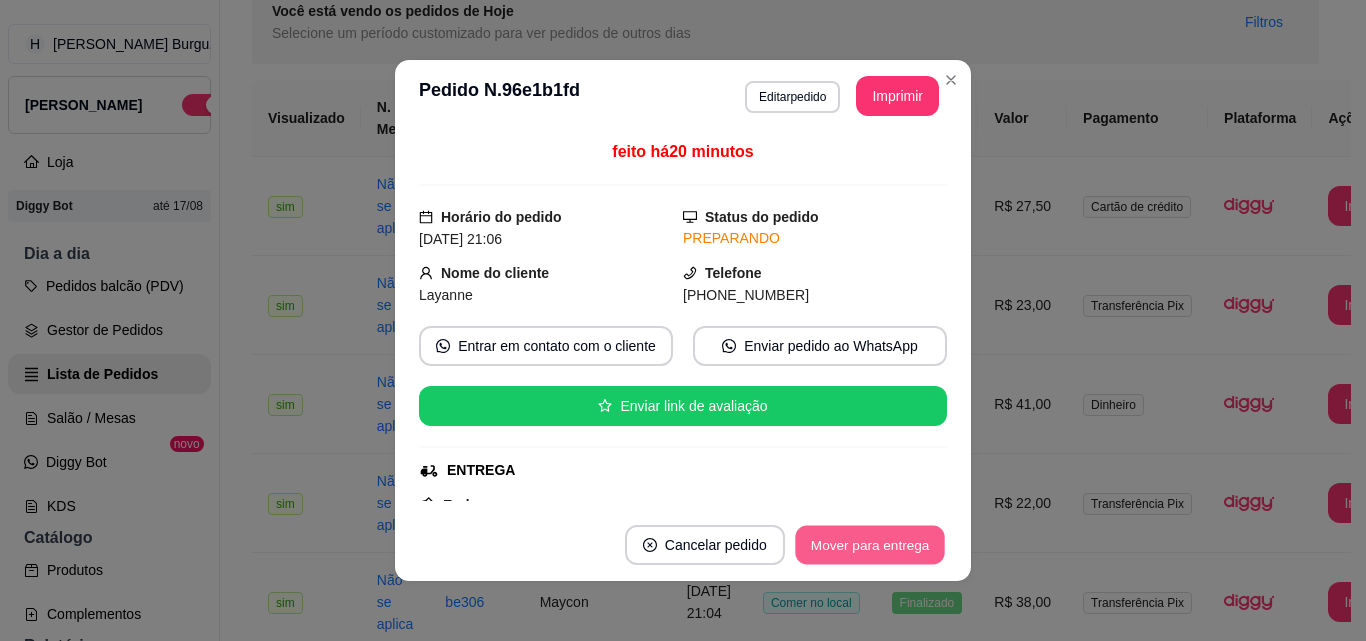 click on "Mover para entrega" at bounding box center (870, 545) 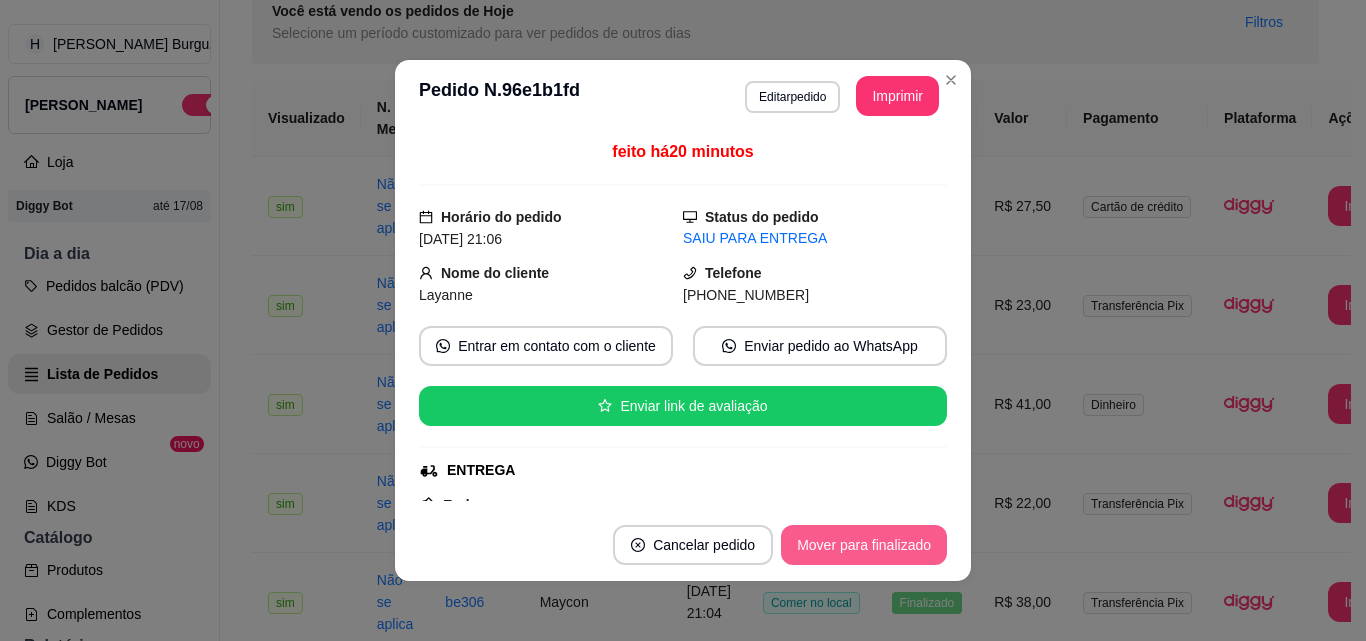 click on "Mover para finalizado" at bounding box center (864, 545) 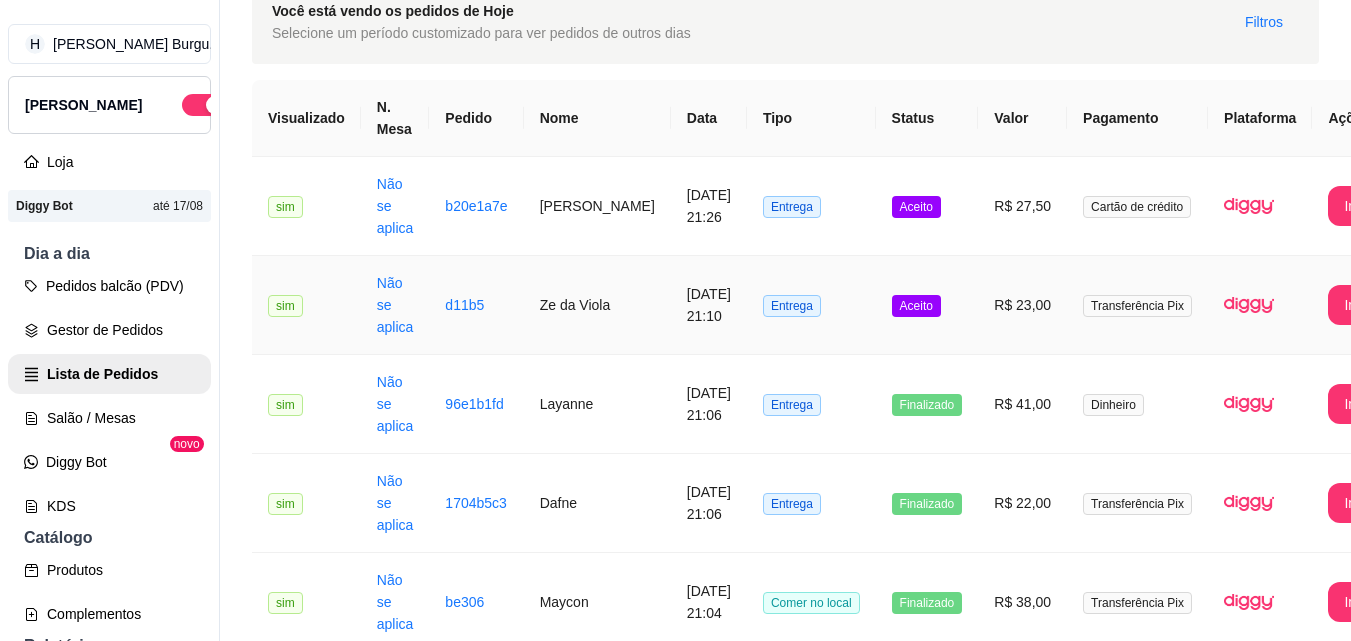 click on "Entrega" at bounding box center [811, 305] 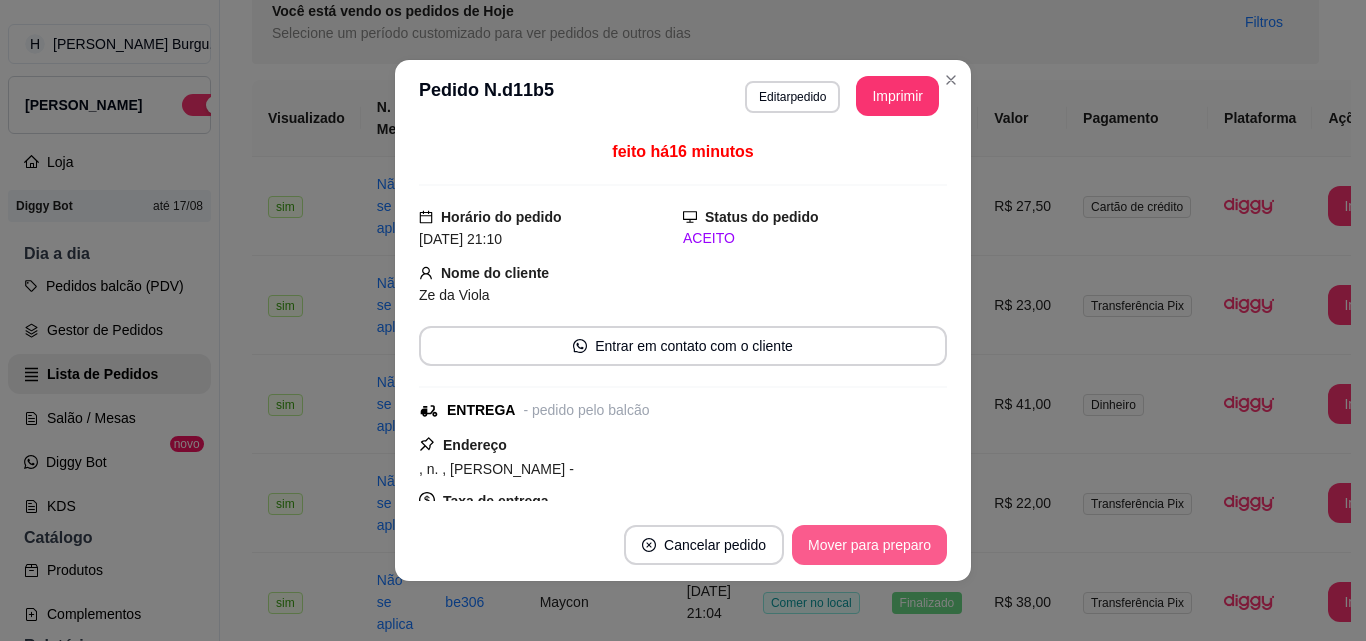 click on "Mover para preparo" at bounding box center [869, 545] 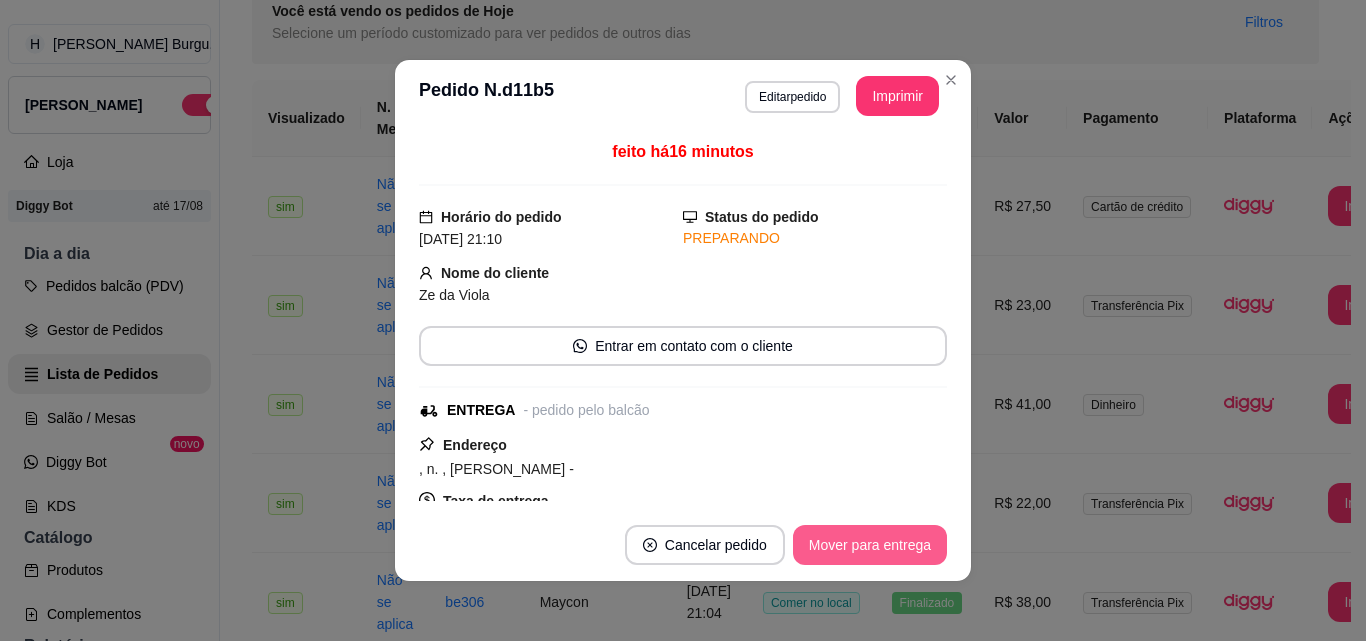 click on "Mover para entrega" at bounding box center [870, 545] 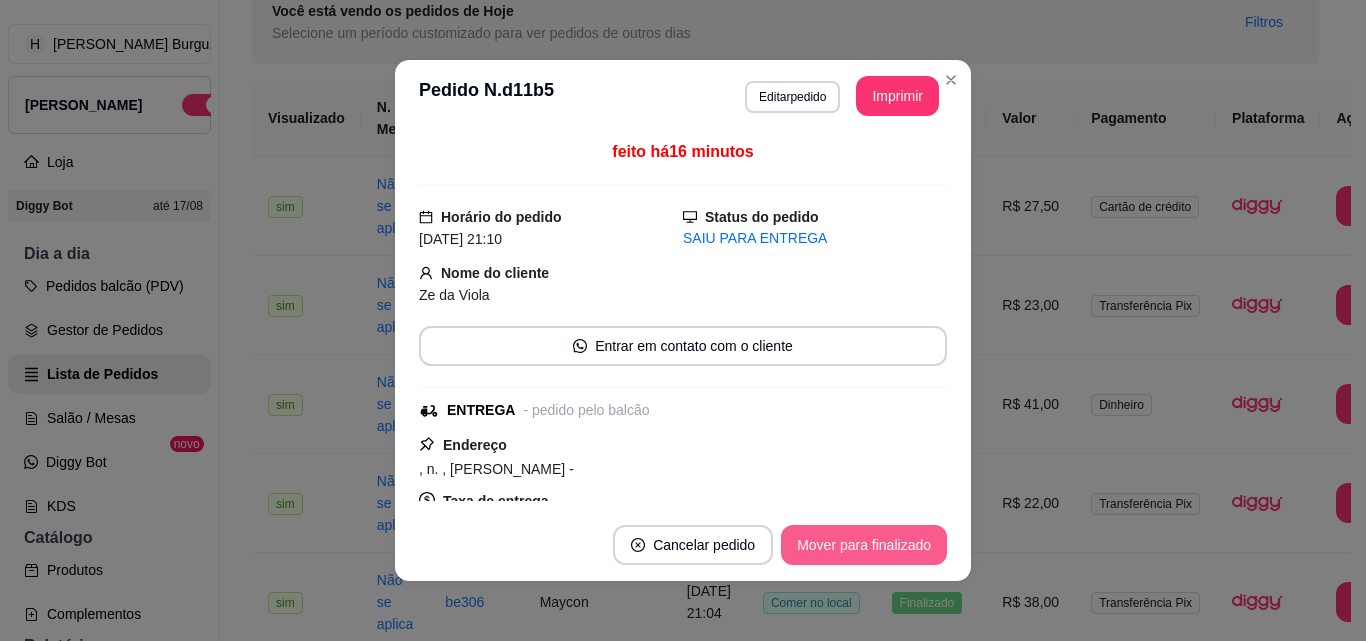 click on "Mover para finalizado" at bounding box center [864, 545] 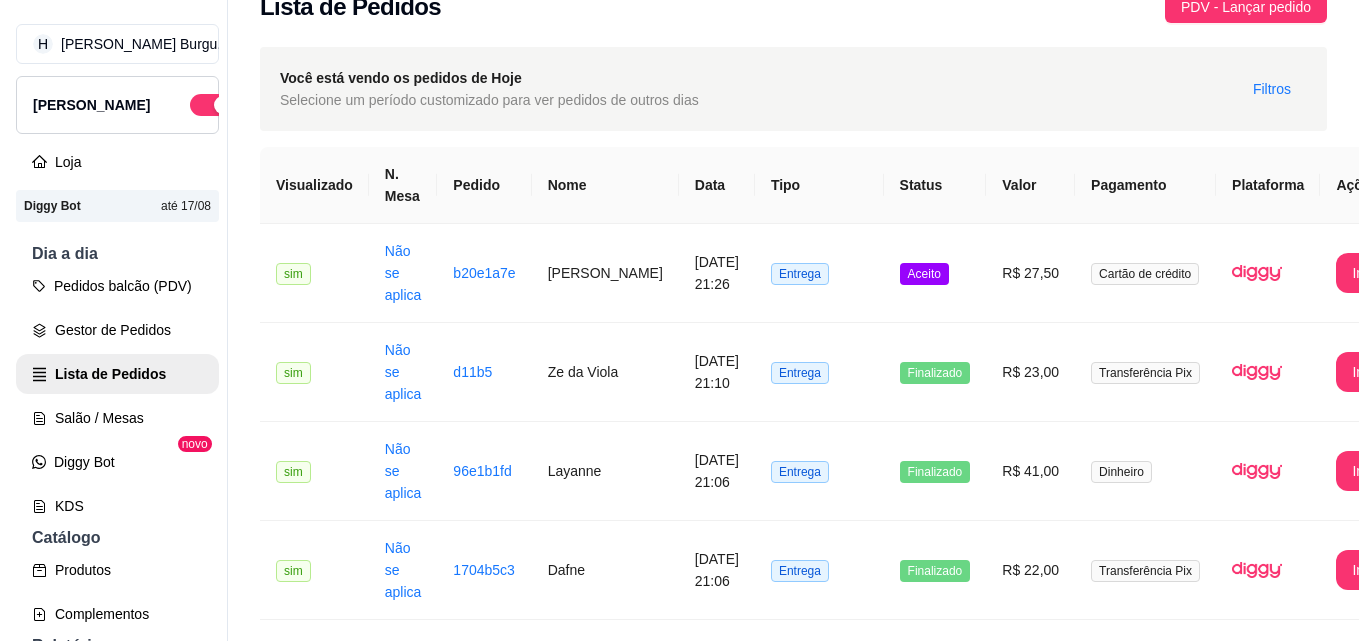 scroll, scrollTop: 0, scrollLeft: 0, axis: both 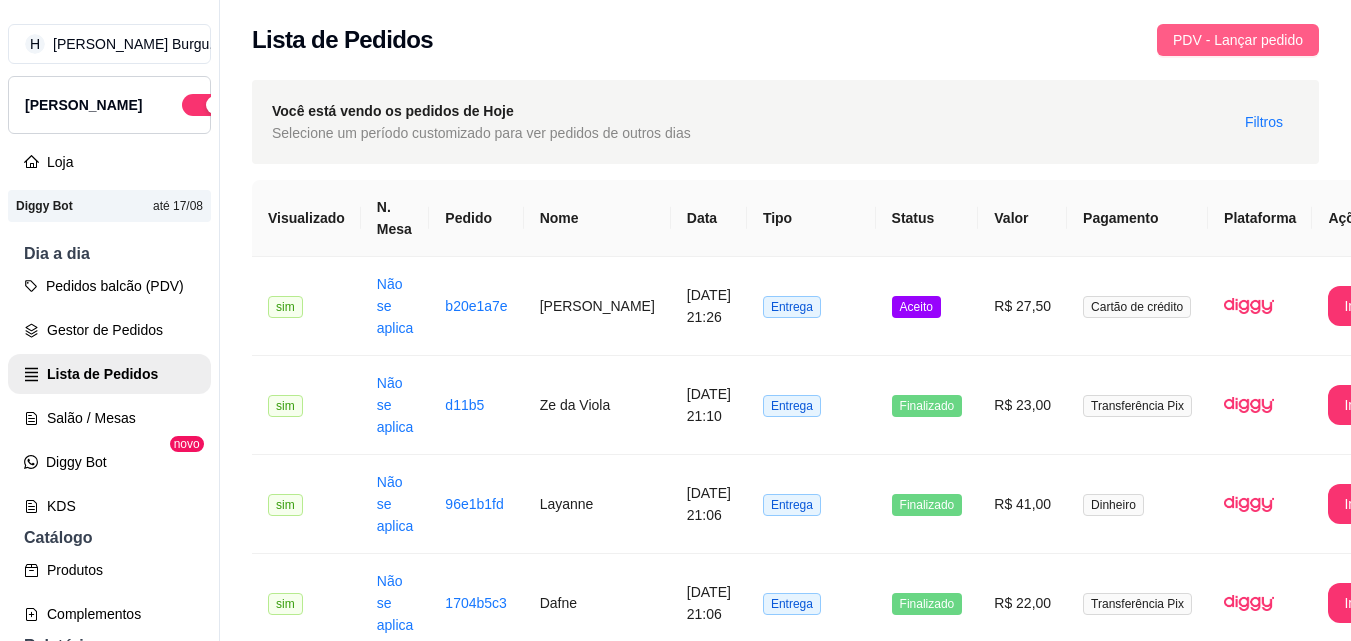 click on "PDV - Lançar pedido" at bounding box center [1238, 40] 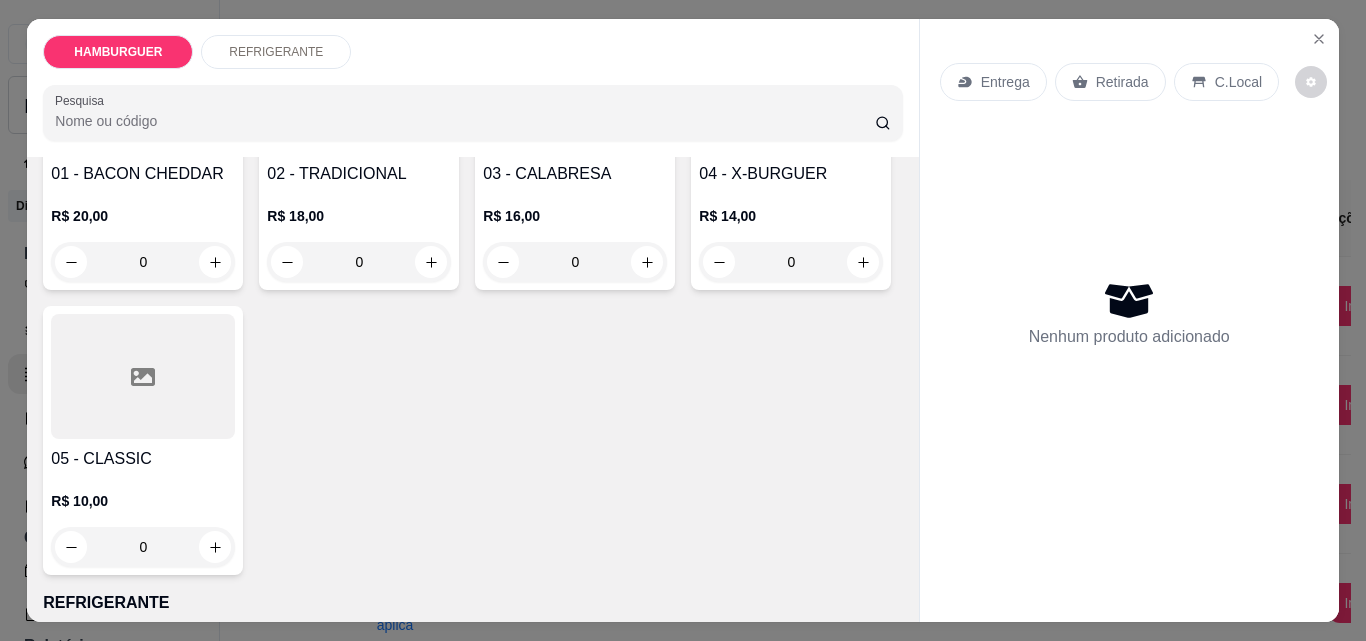 scroll, scrollTop: 300, scrollLeft: 0, axis: vertical 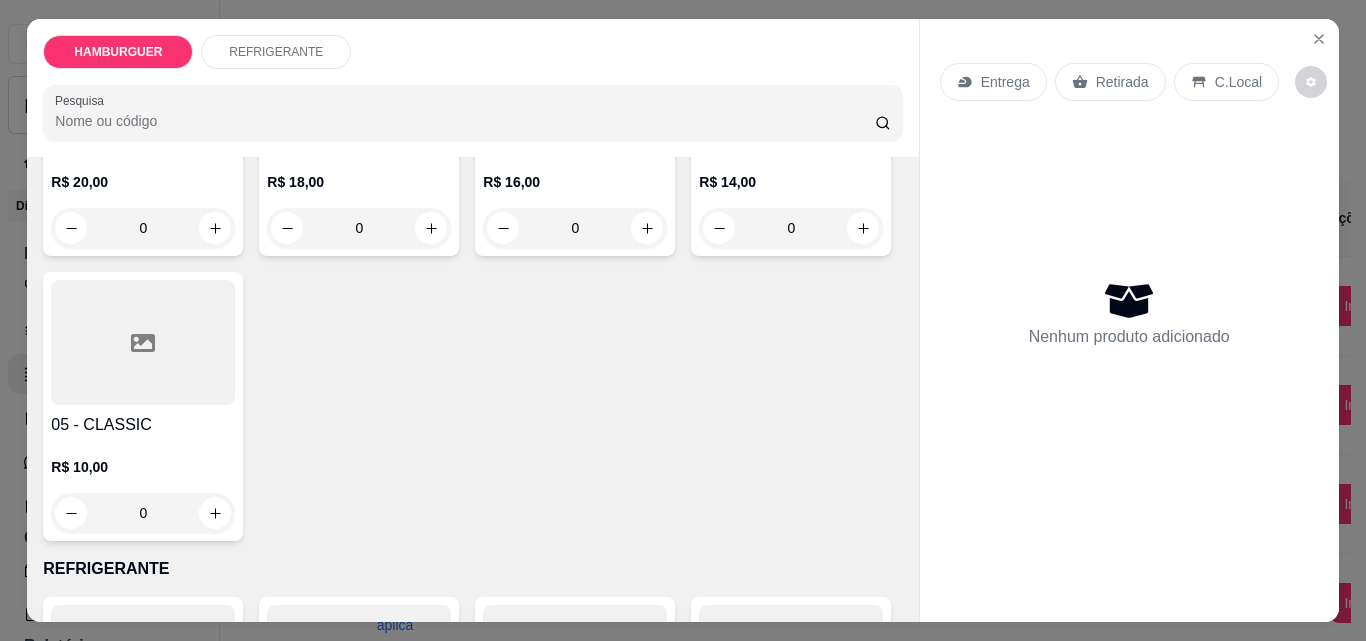 click on "0" at bounding box center (143, 513) 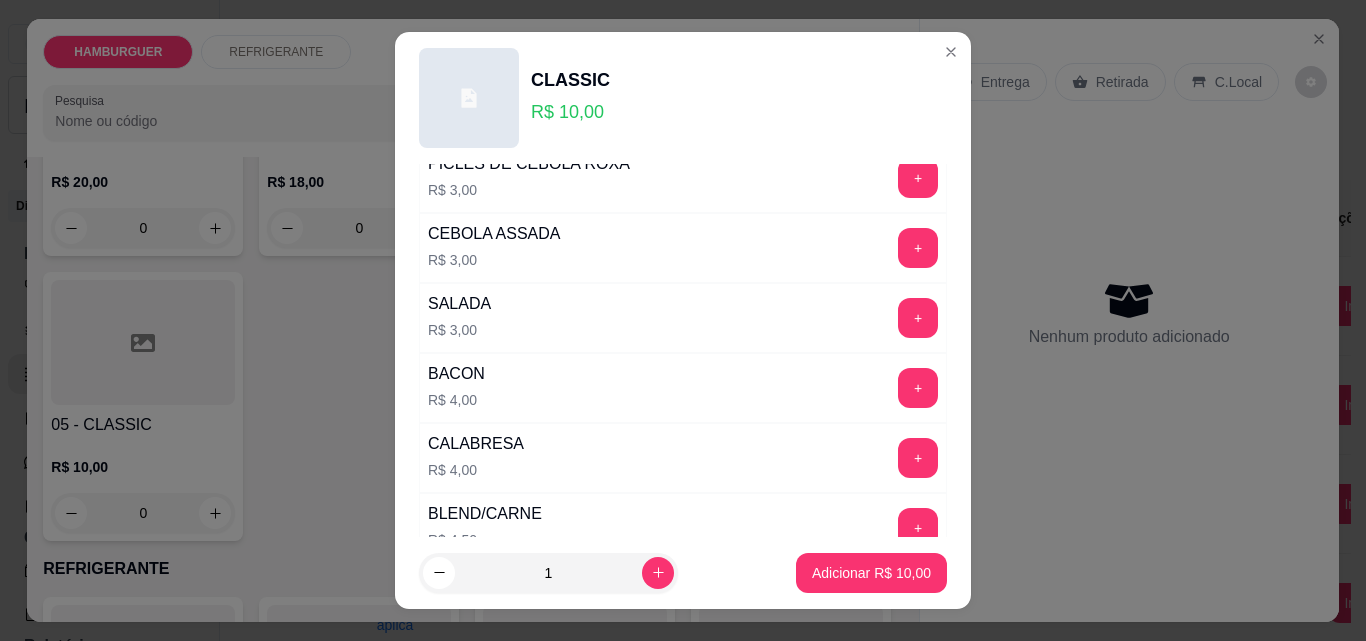 scroll, scrollTop: 200, scrollLeft: 0, axis: vertical 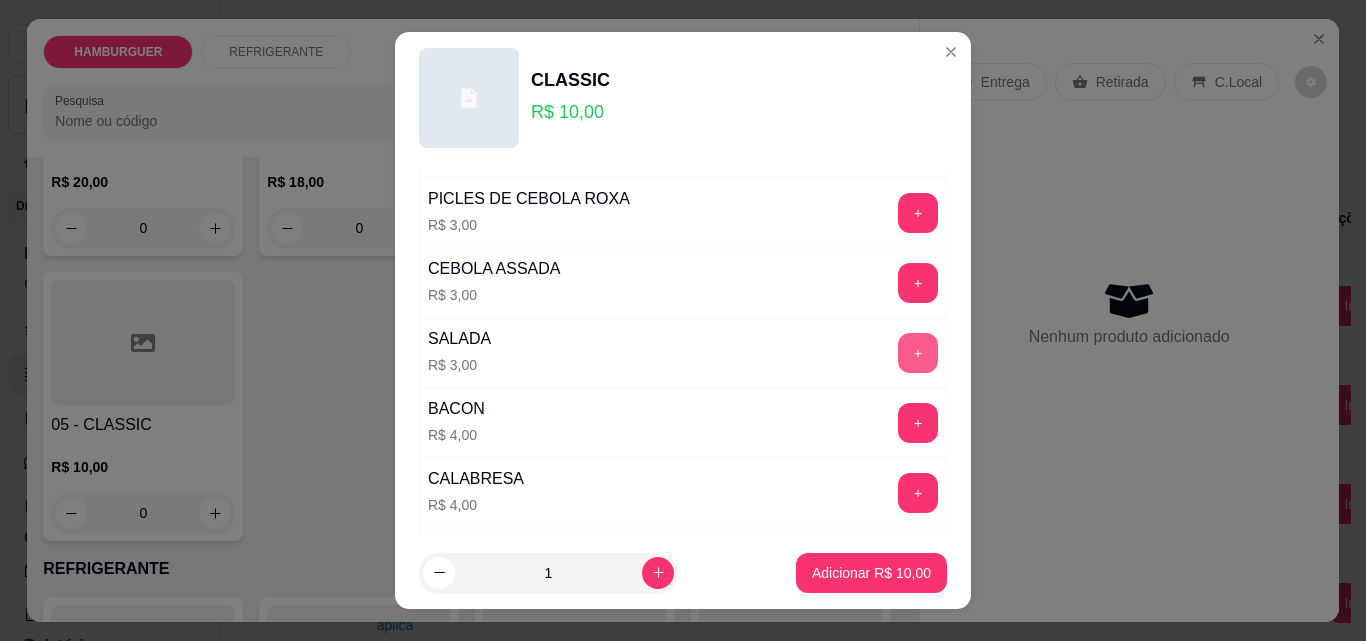 click on "+" at bounding box center (918, 353) 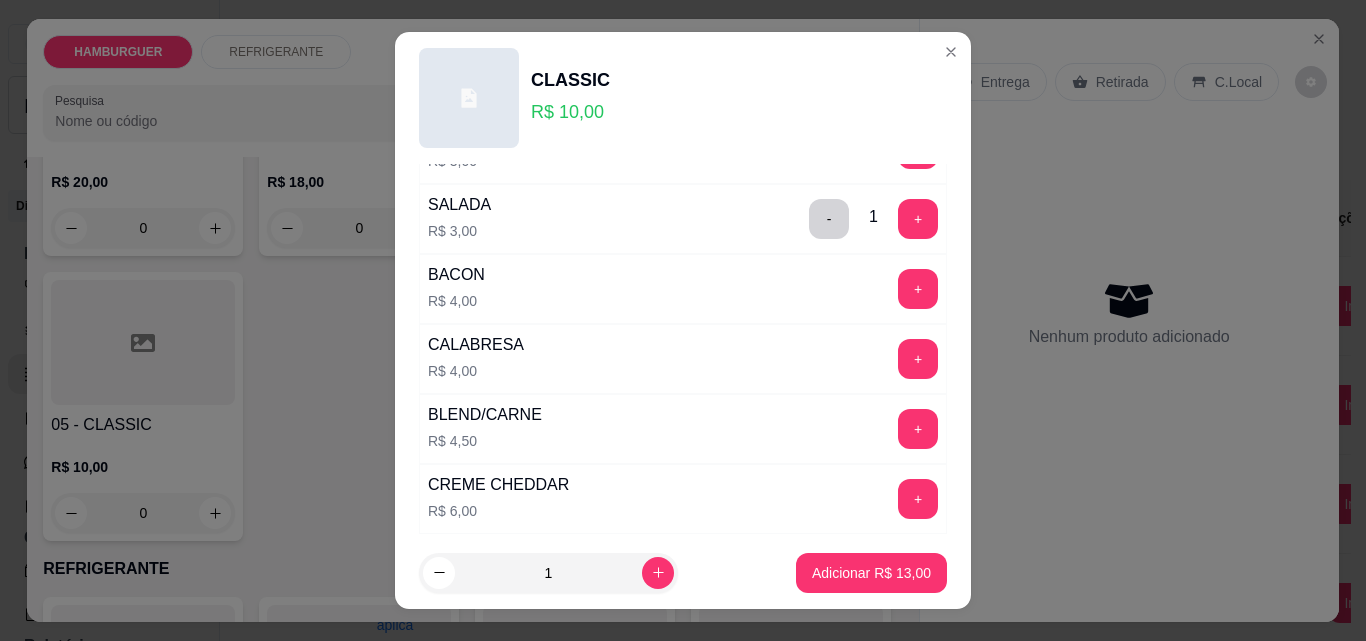 scroll, scrollTop: 481, scrollLeft: 0, axis: vertical 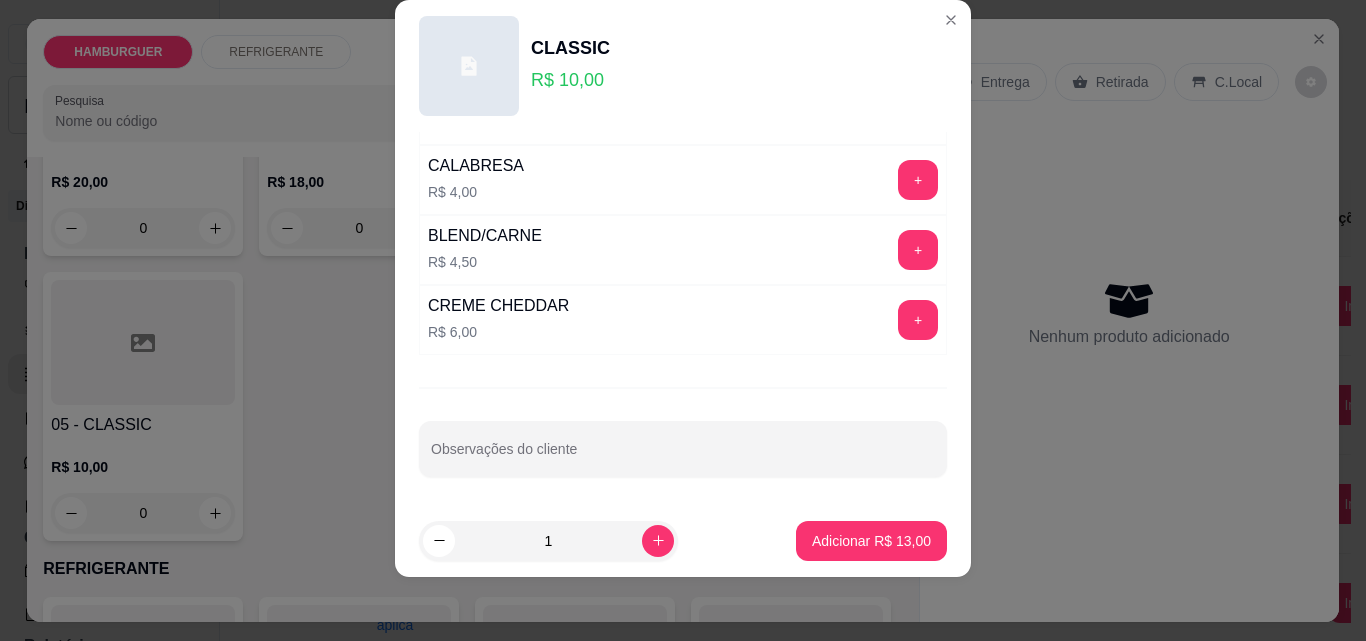 click on "ADICIONAIS Escolha até 10 opções Completo BATATA PALHA  R$ 2,00 + MAIONESE DA CASA R$ 2,00 + PICLES DE CEBOLA ROXA R$ 3,00 + CEBOLA ASSADA R$ 3,00 + SALADA R$ 3,00 - 1 + BACON R$ 4,00 + CALABRESA R$ 4,00 + BLEND/CARNE R$ 4,50 + CREME CHEDDAR R$ 6,00 + Observações do cliente" at bounding box center [683, 318] 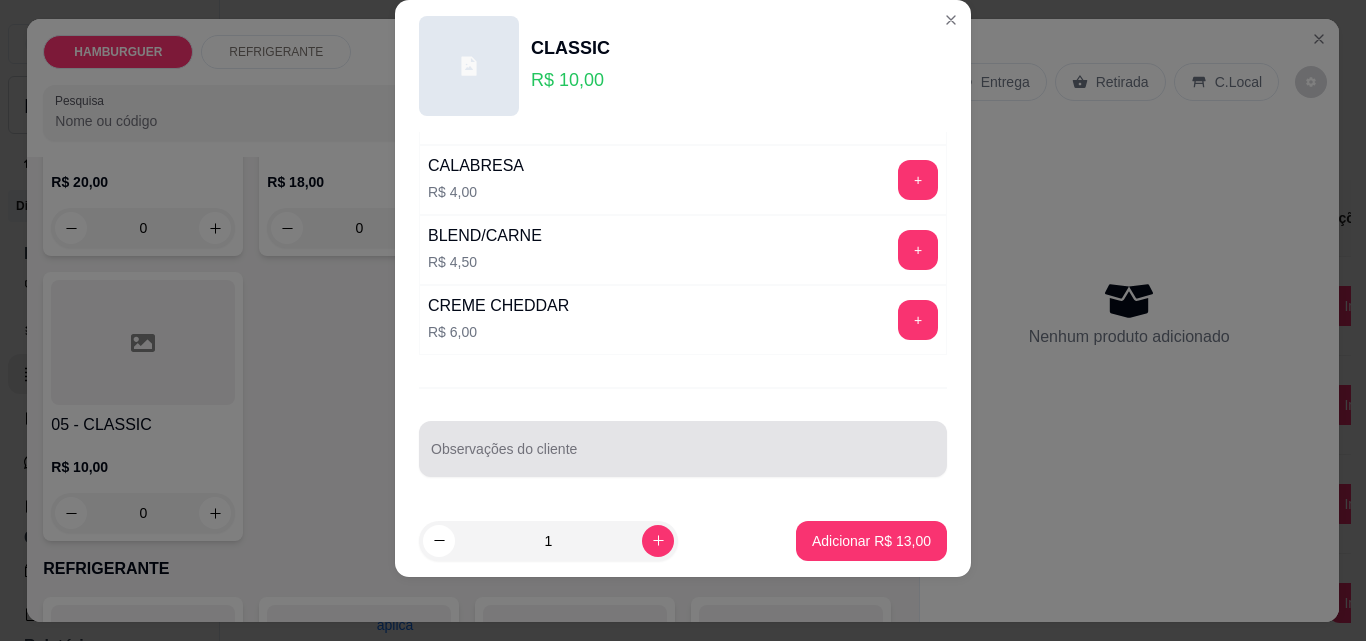 click at bounding box center (683, 449) 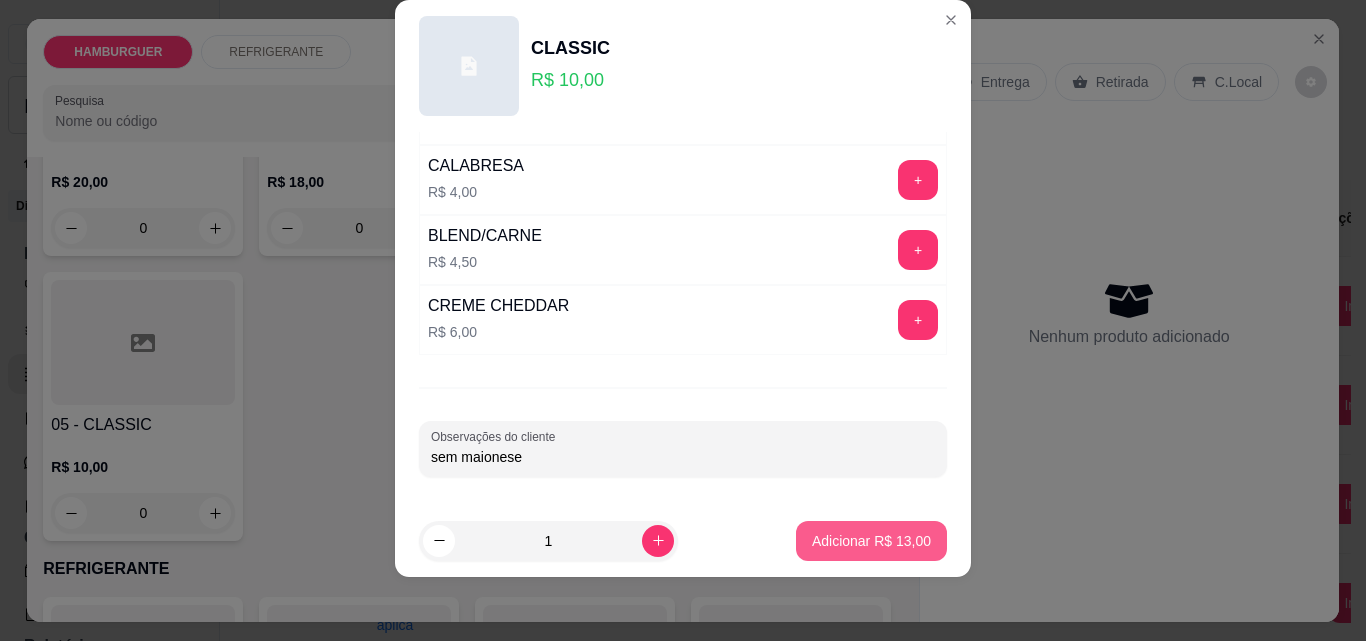 type on "sem maionese" 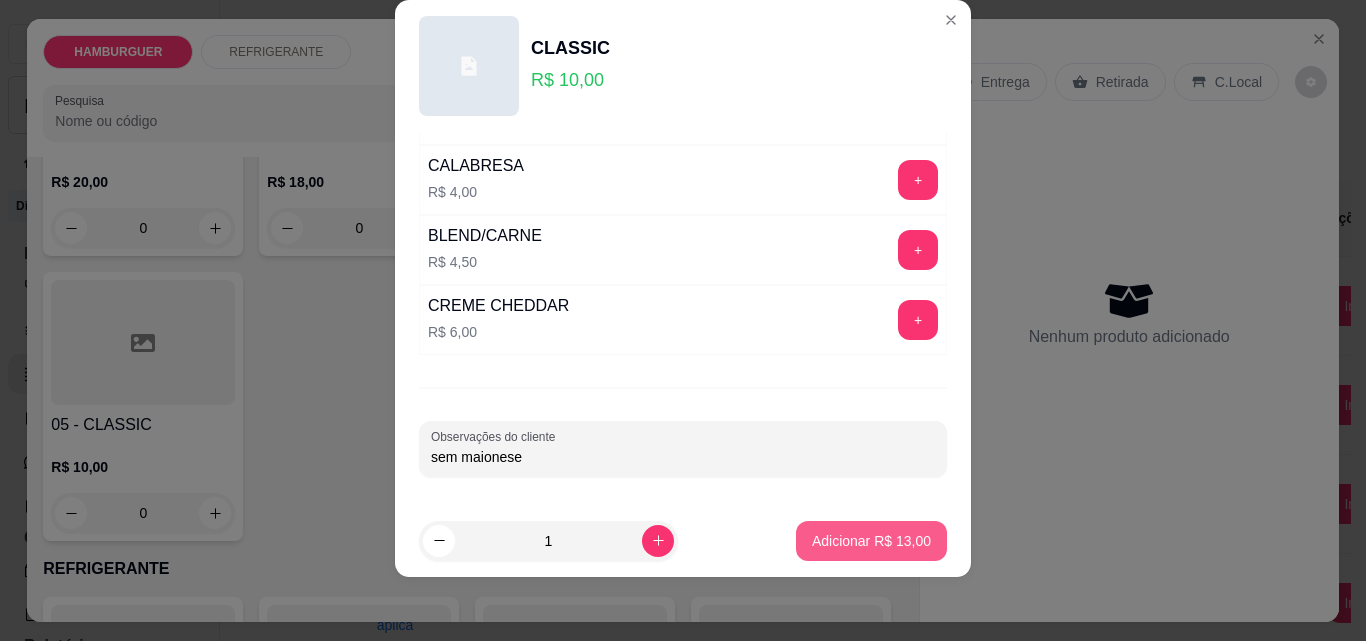 click on "Adicionar   R$ 13,00" at bounding box center (871, 541) 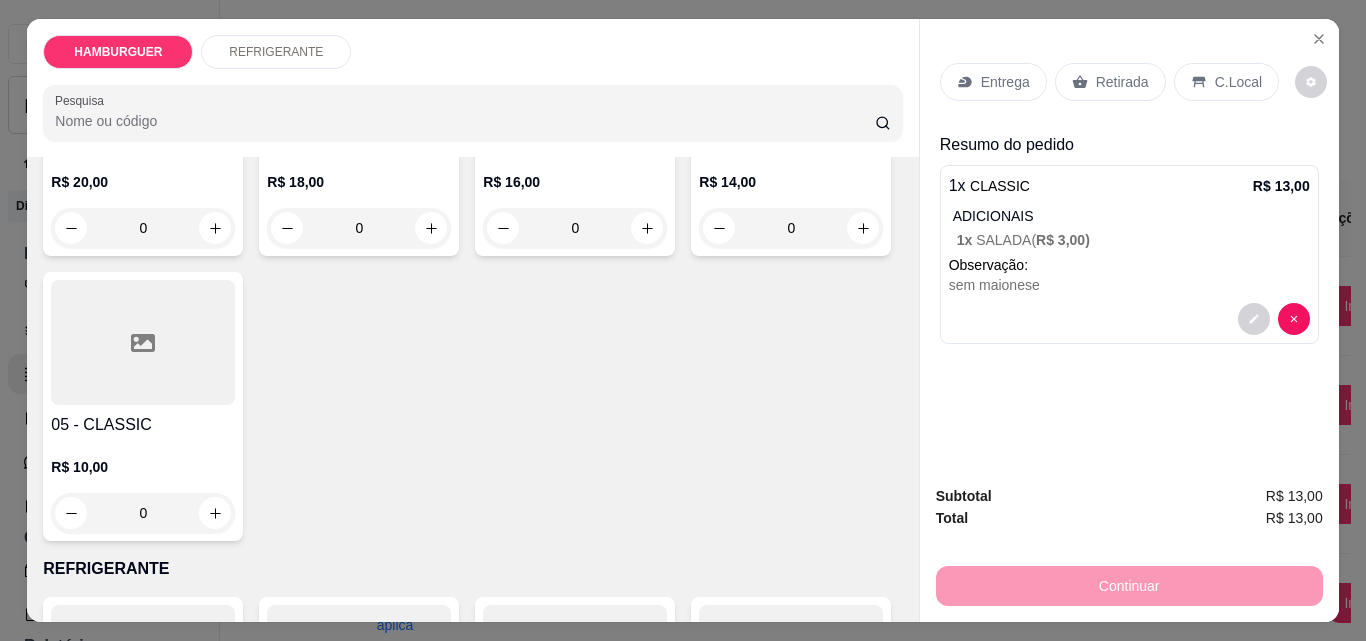 click on "C.Local" at bounding box center (1238, 82) 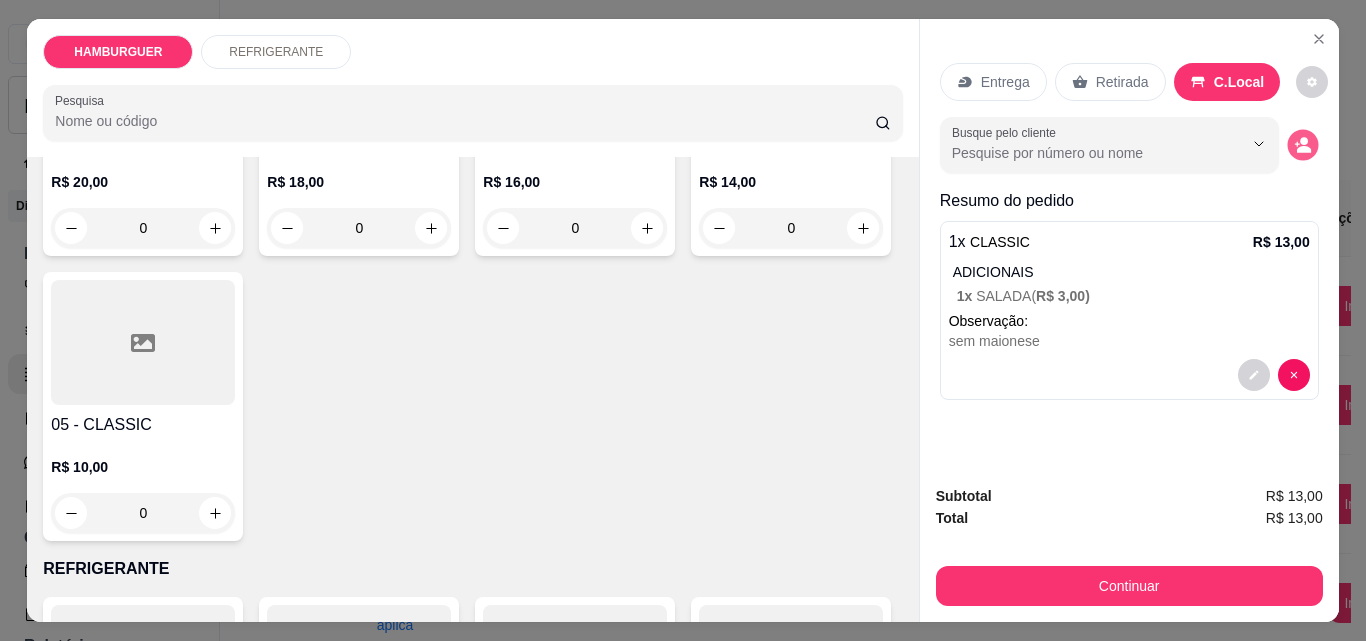 click 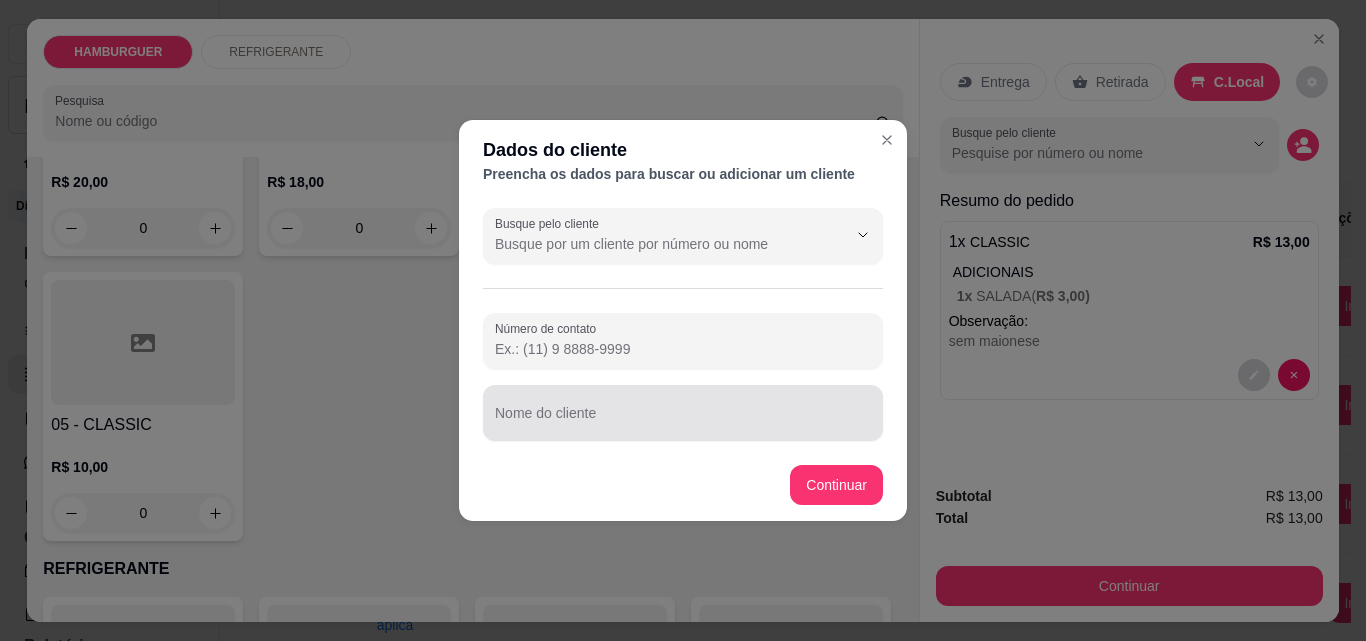 click at bounding box center (683, 413) 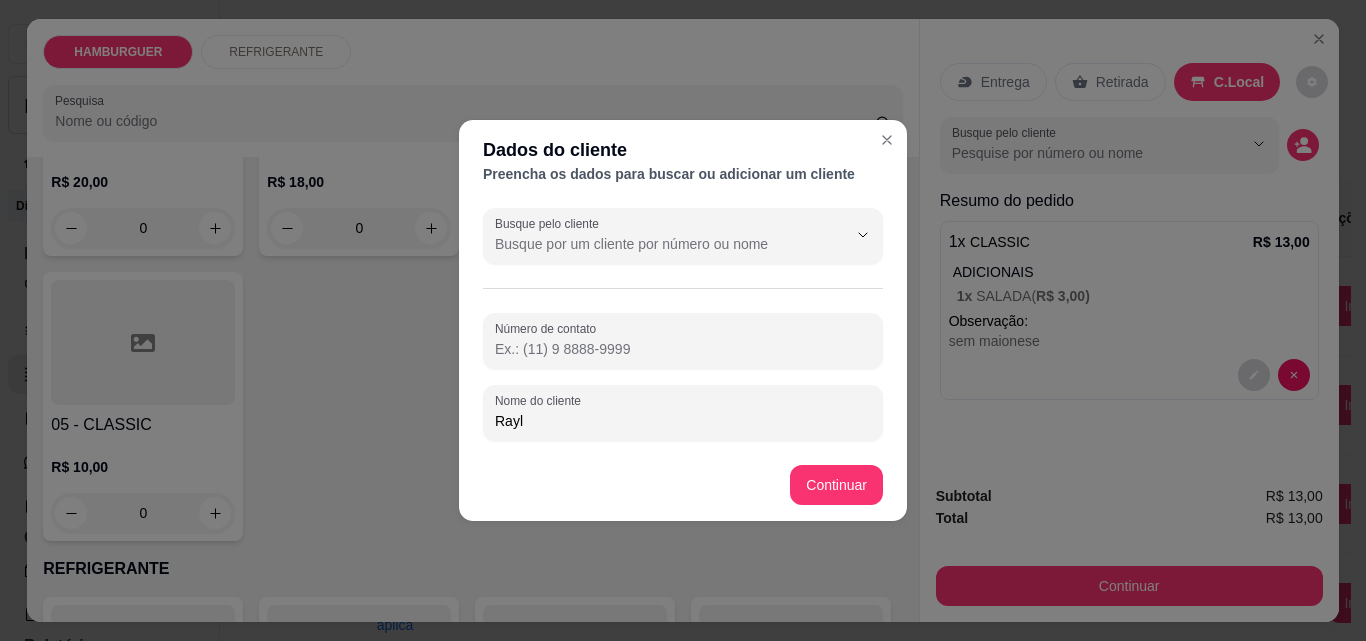 type on "Rayla" 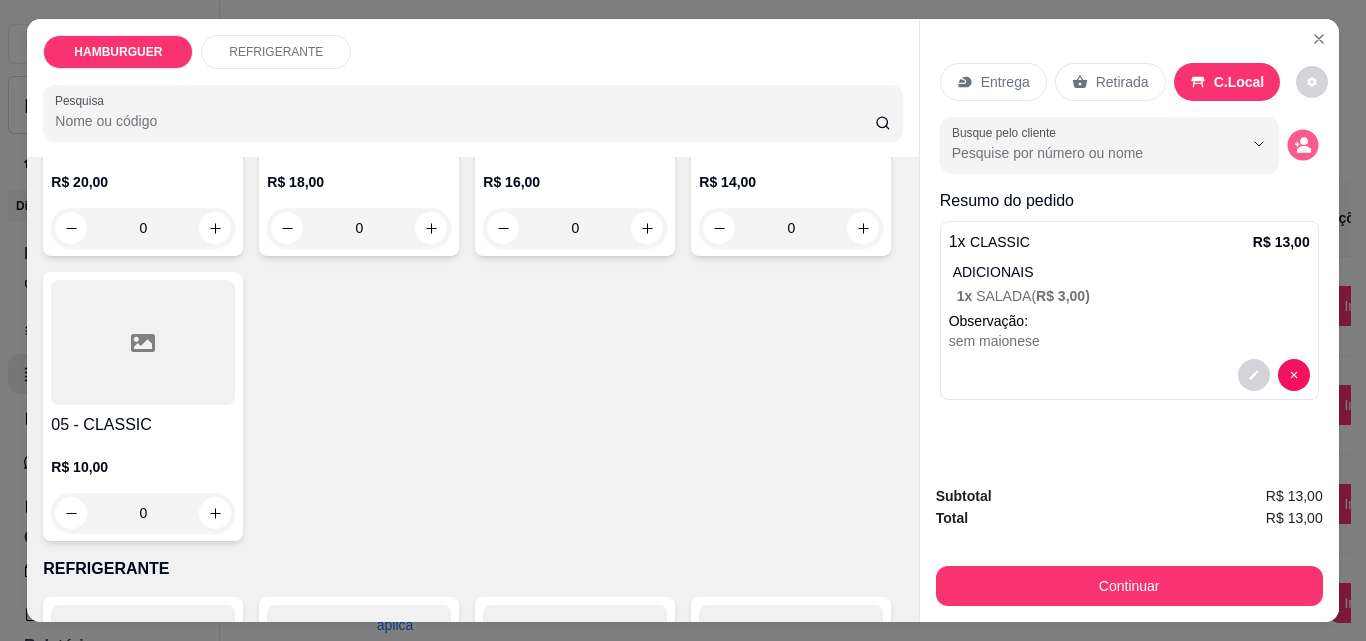 click 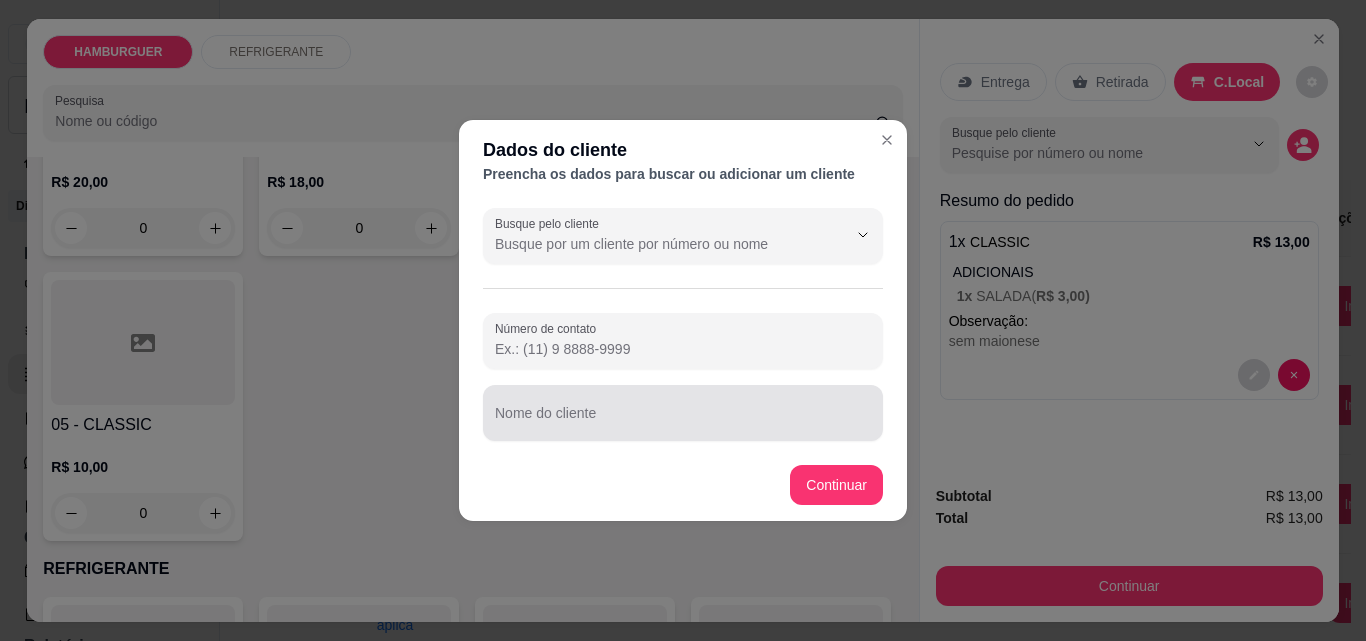 click at bounding box center [683, 413] 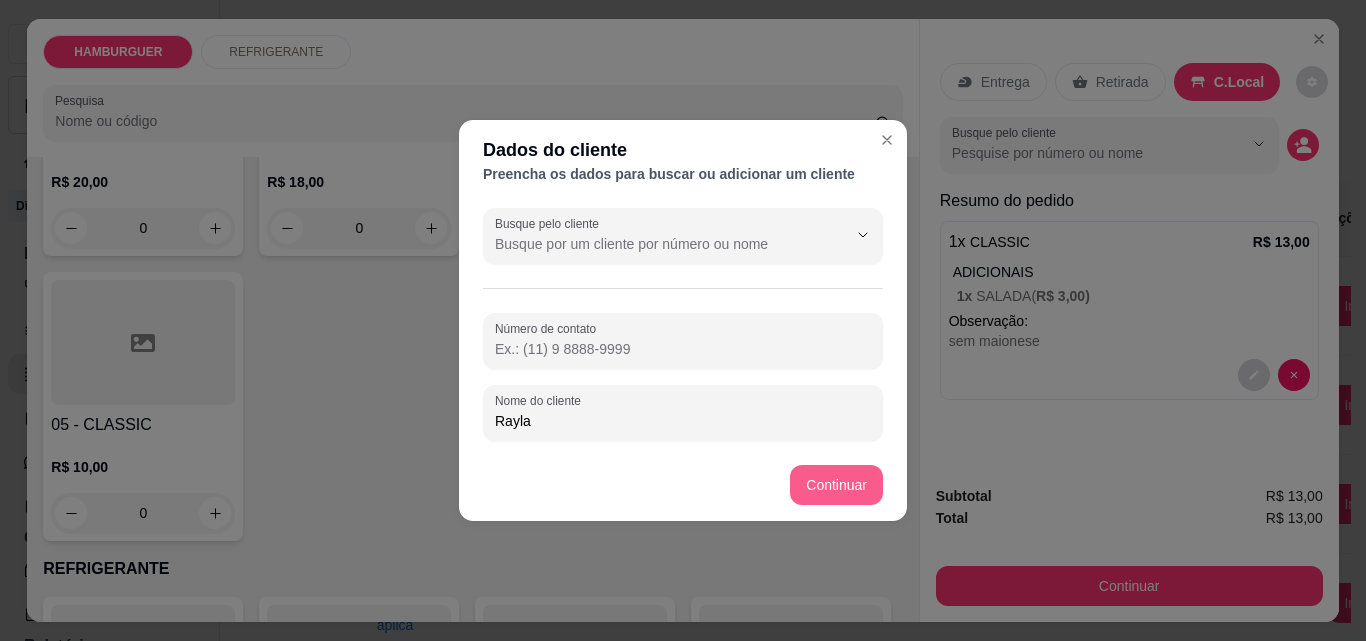 type on "Rayla" 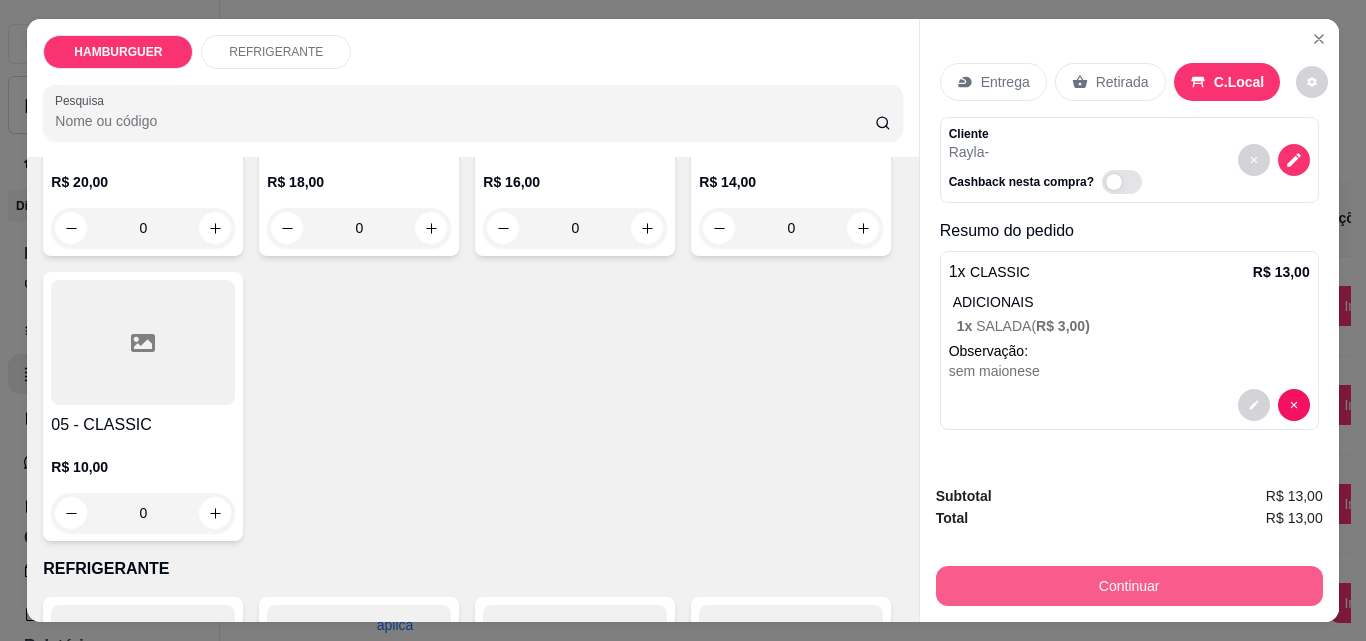 click on "Continuar" at bounding box center [1129, 586] 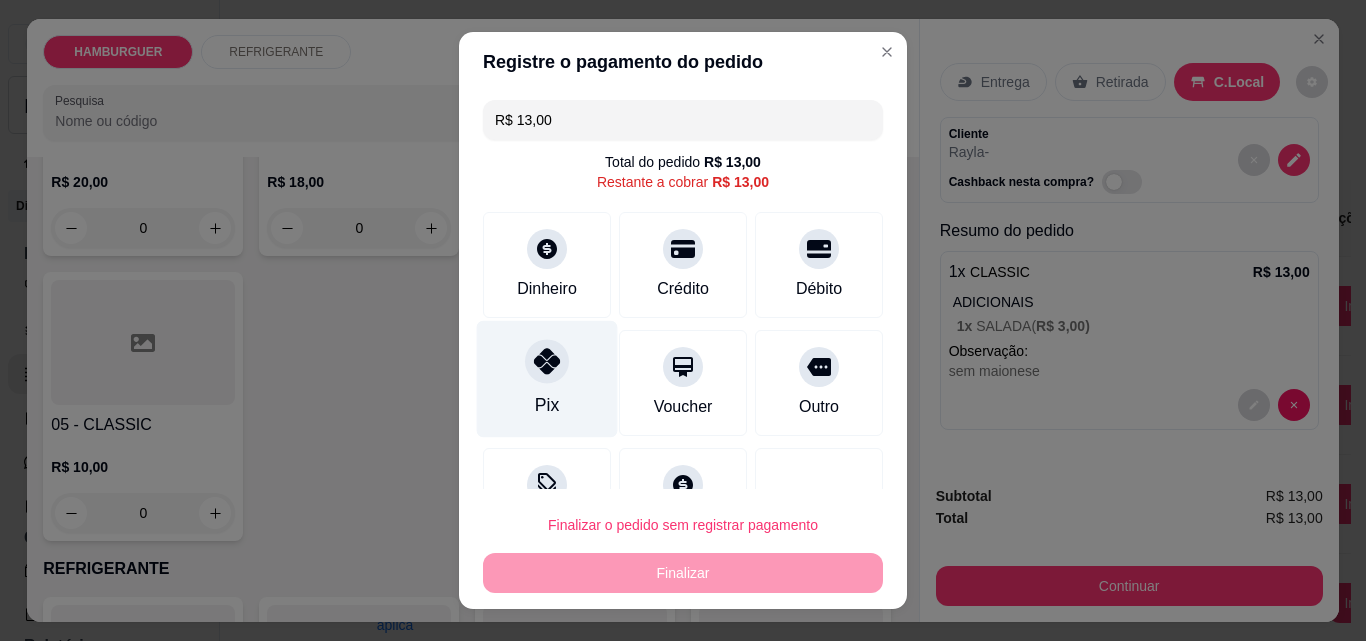 click 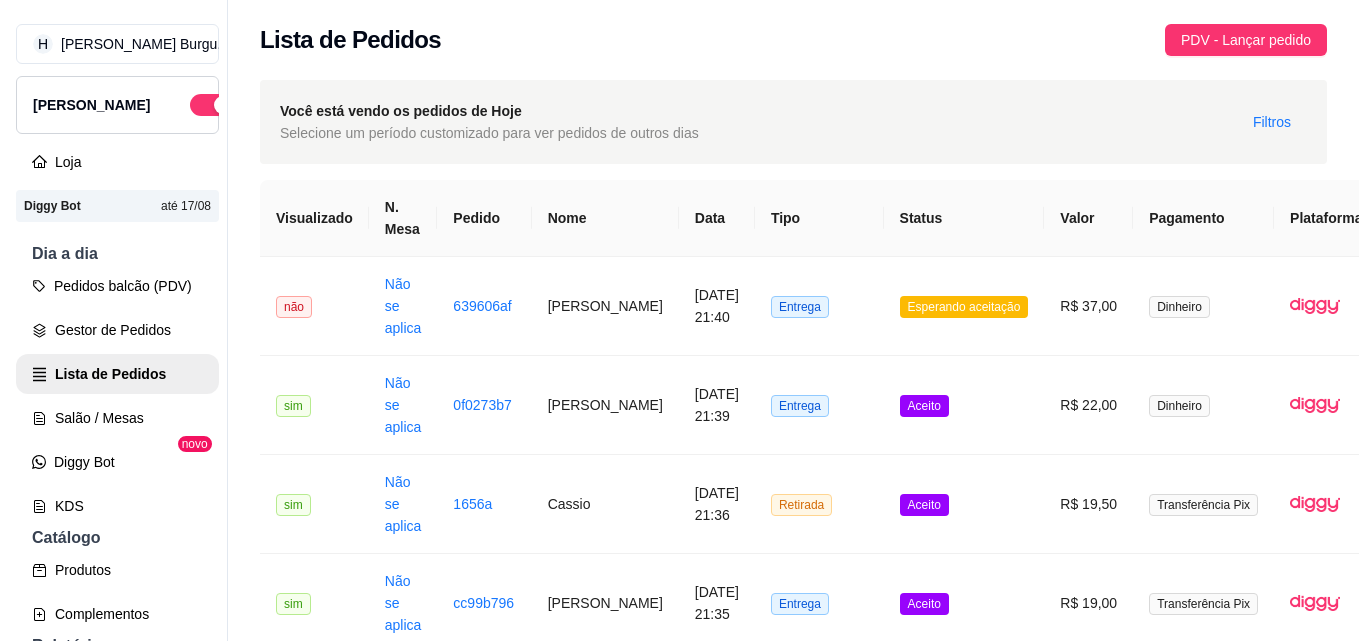 scroll, scrollTop: 0, scrollLeft: 0, axis: both 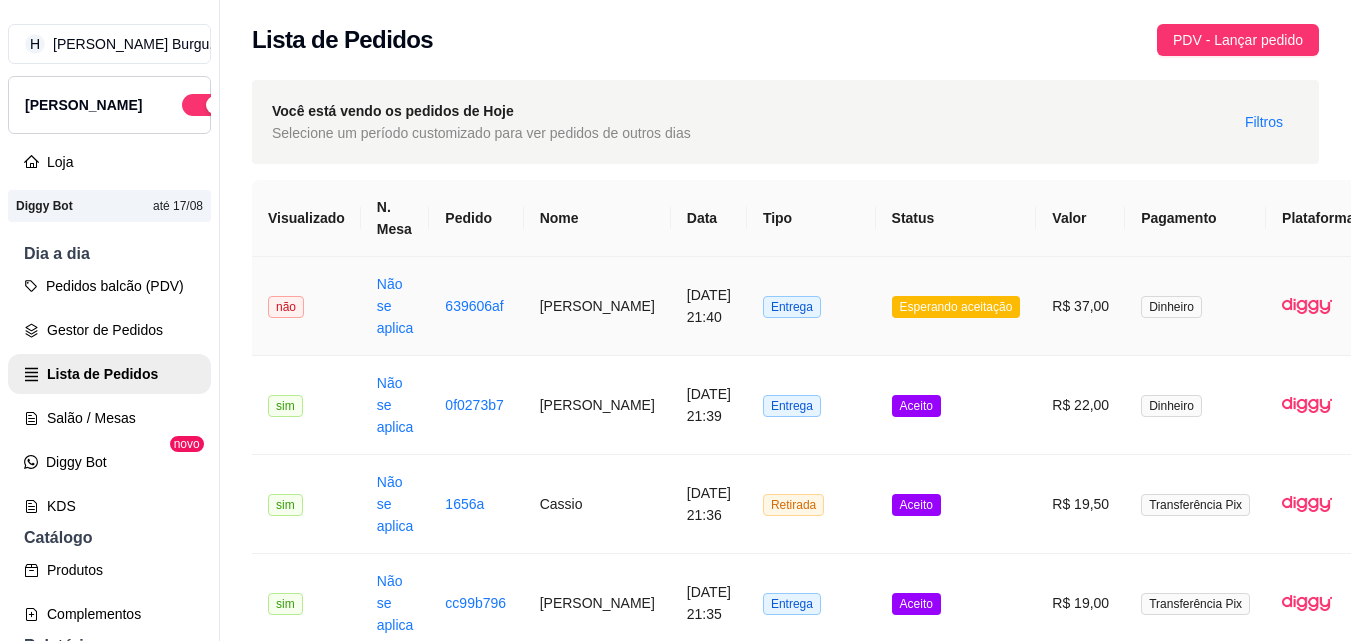 click on "Entrega" at bounding box center (811, 306) 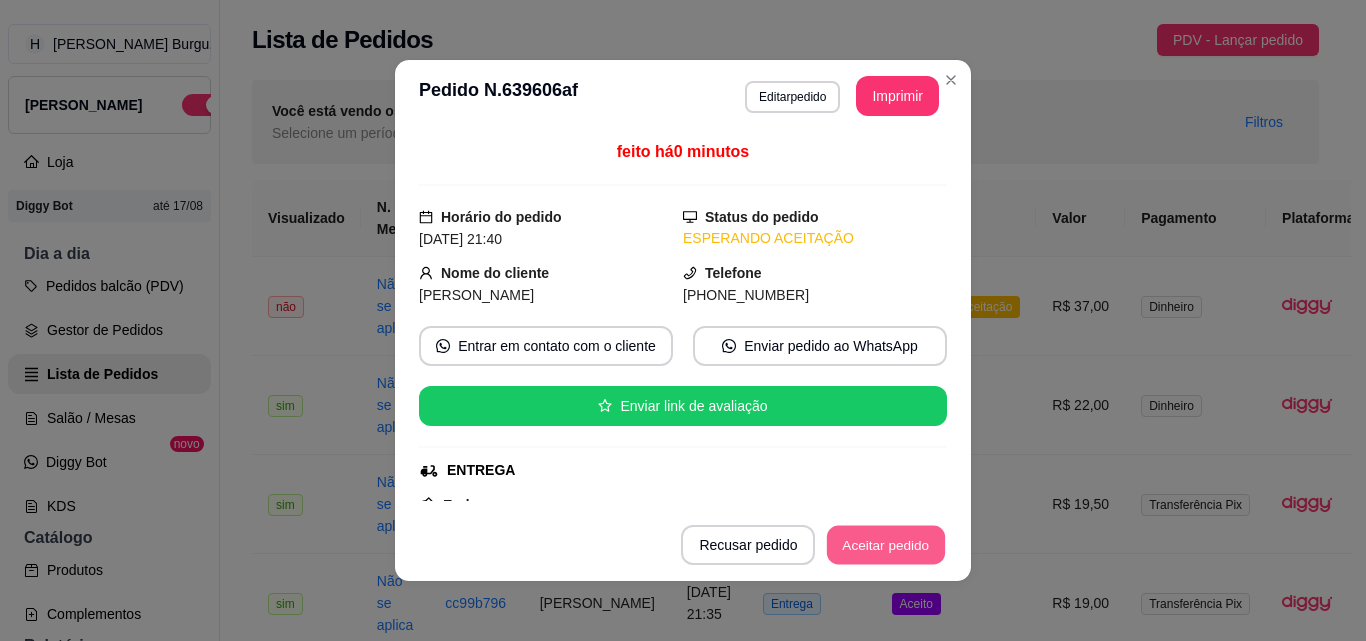 click on "Aceitar pedido" at bounding box center (886, 545) 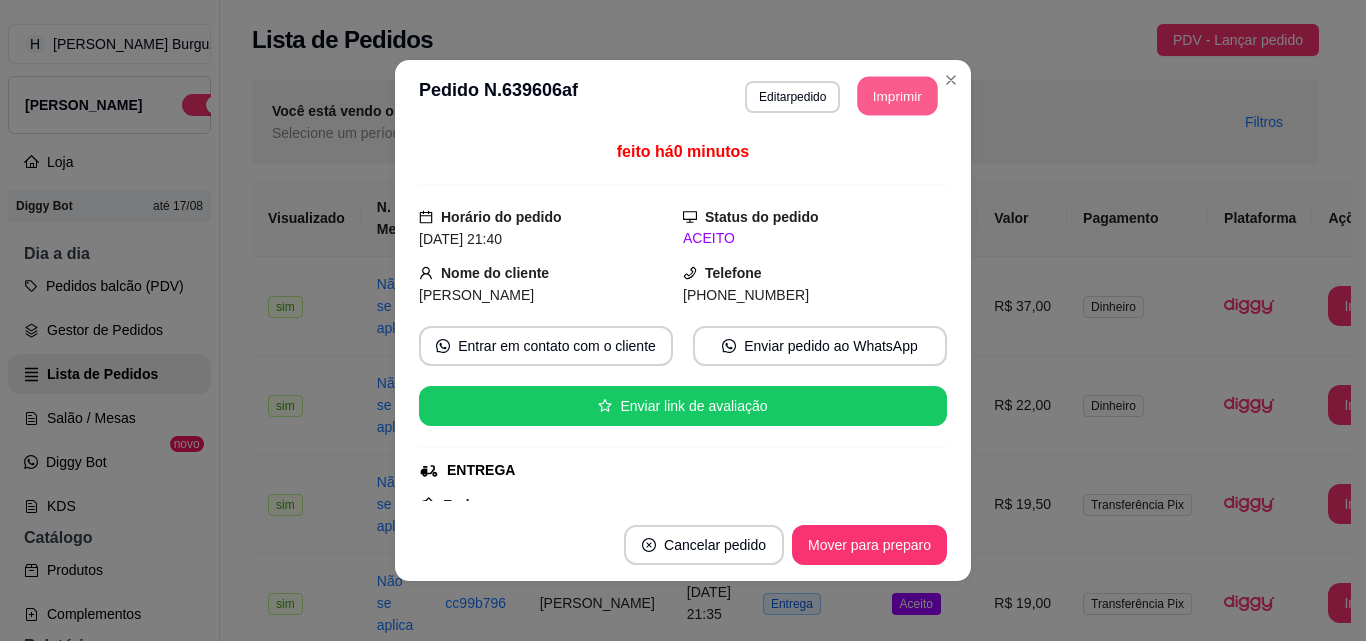 click on "Imprimir" at bounding box center [898, 96] 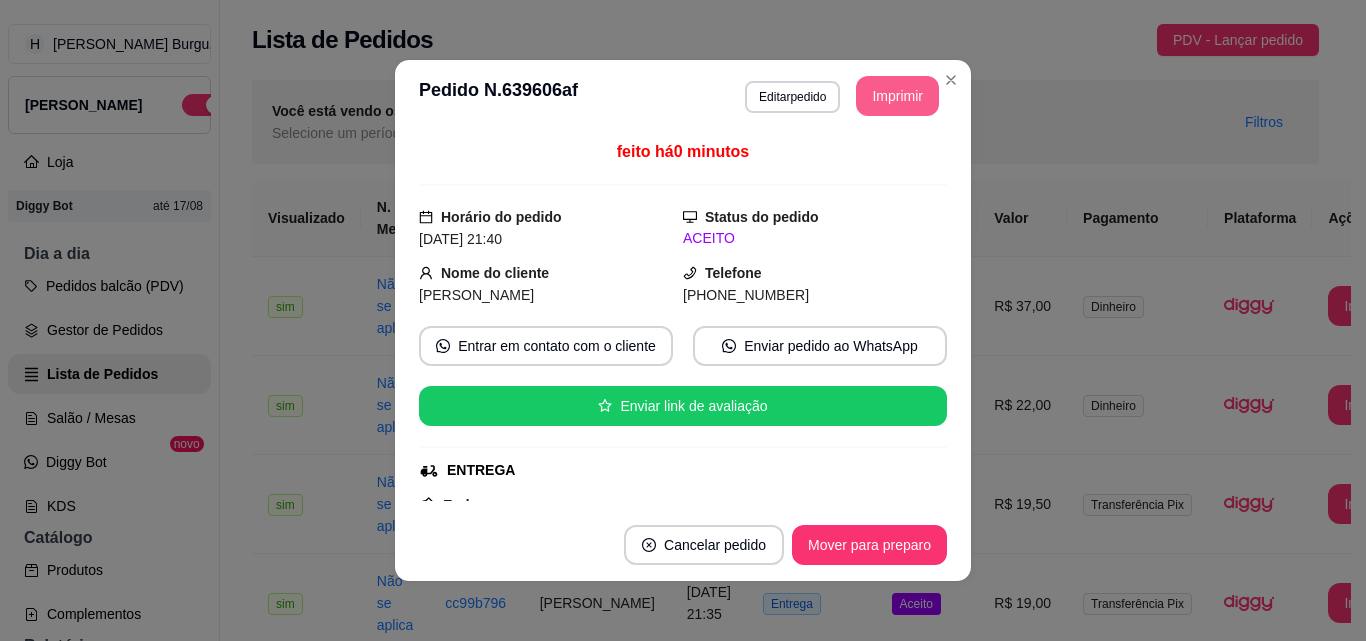 scroll, scrollTop: 0, scrollLeft: 0, axis: both 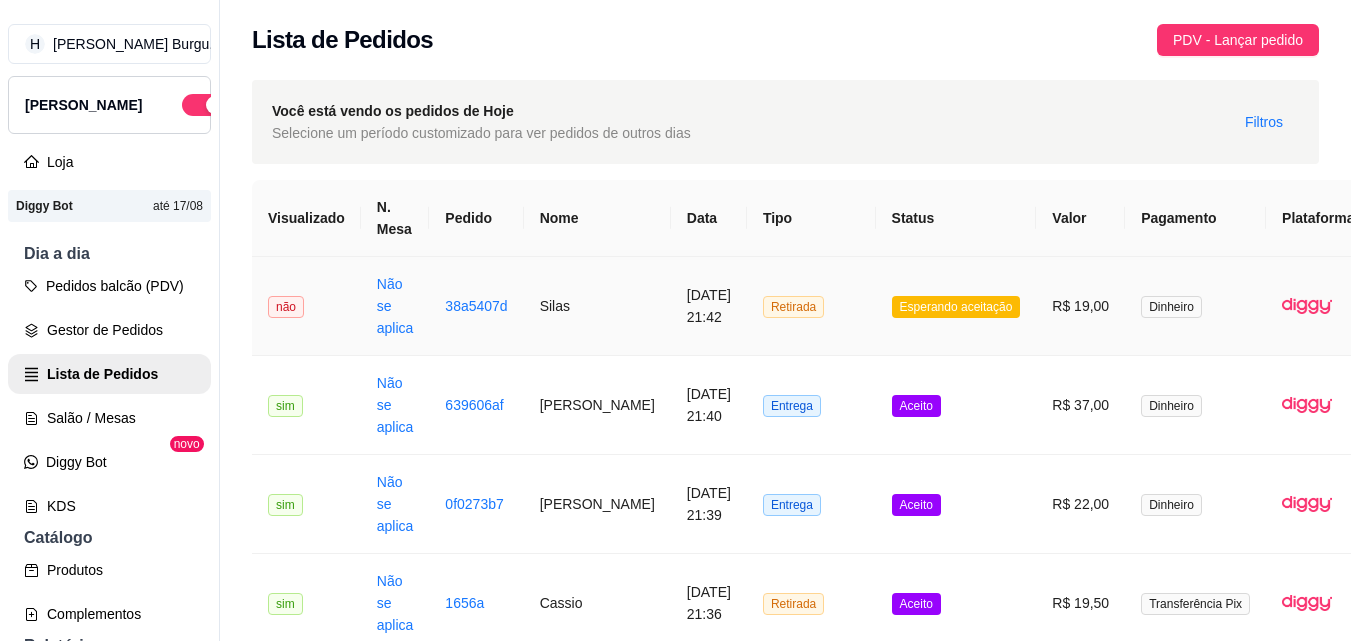 click on "Retirada" at bounding box center (811, 306) 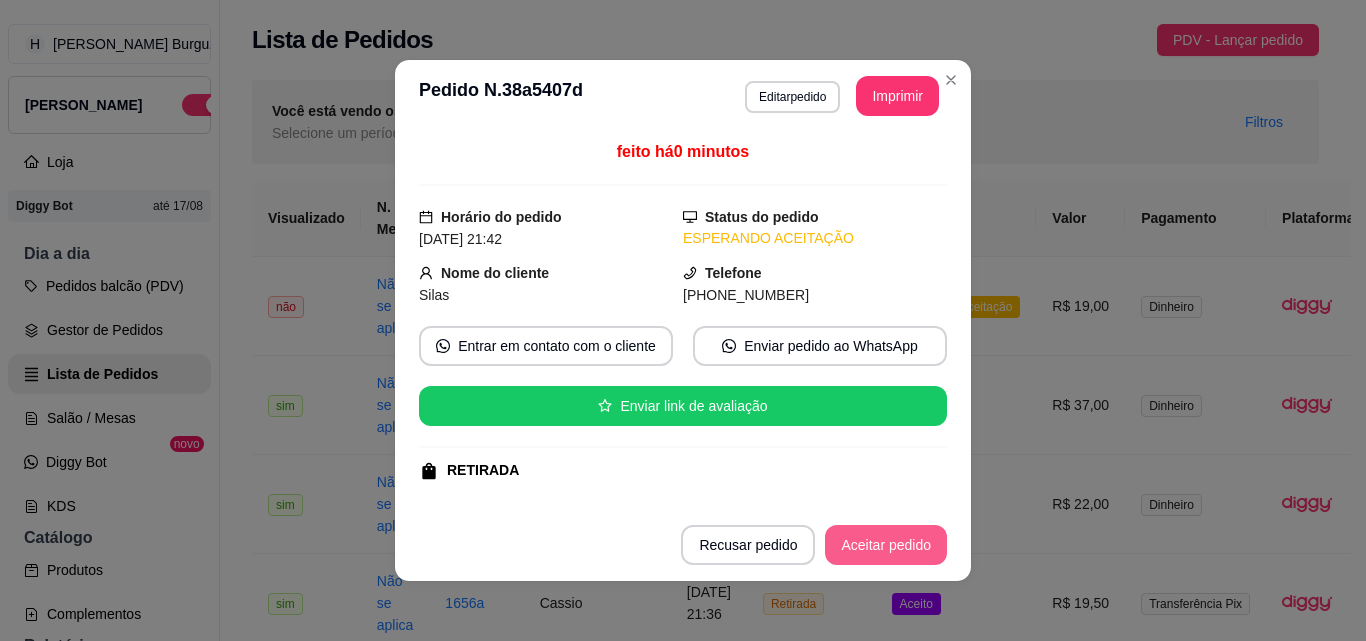 click on "Aceitar pedido" at bounding box center (886, 545) 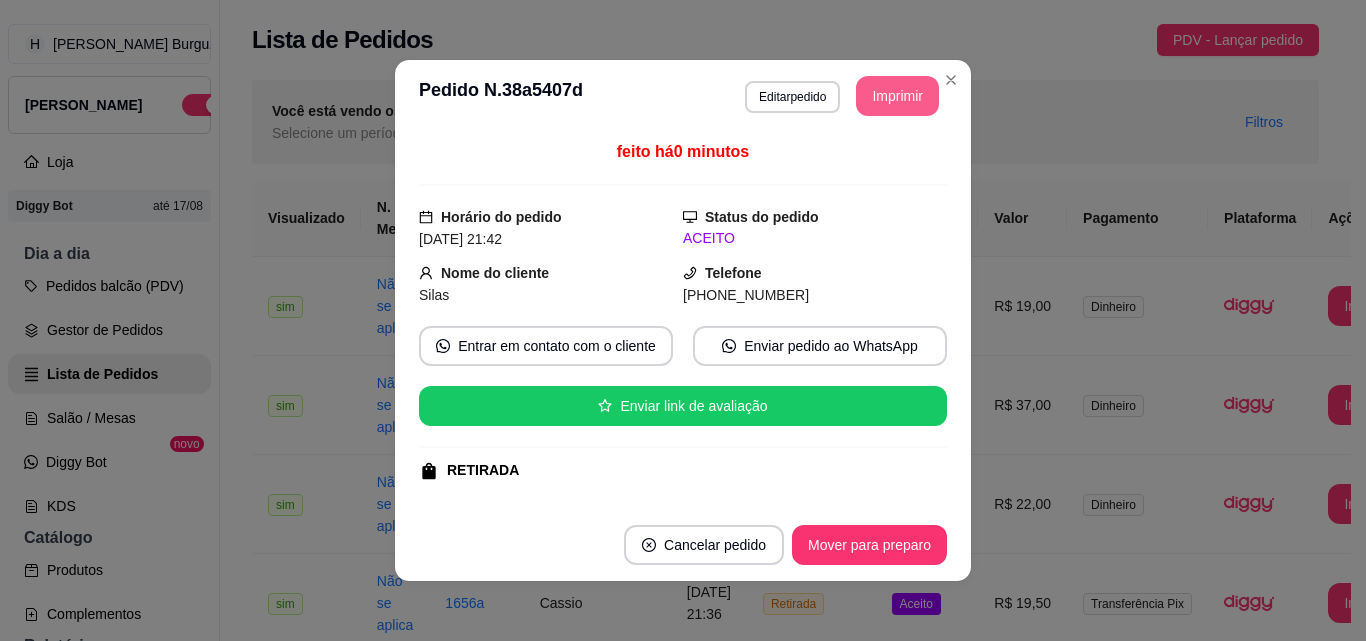 click on "Imprimir" at bounding box center (897, 96) 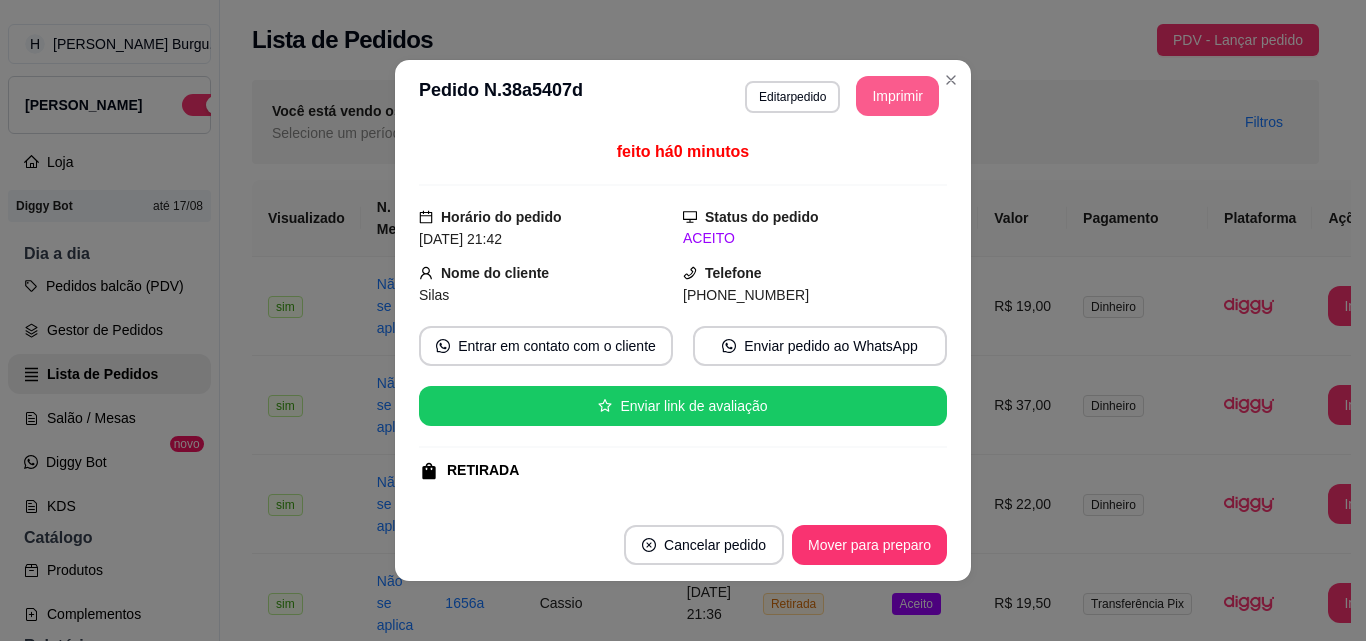scroll, scrollTop: 0, scrollLeft: 0, axis: both 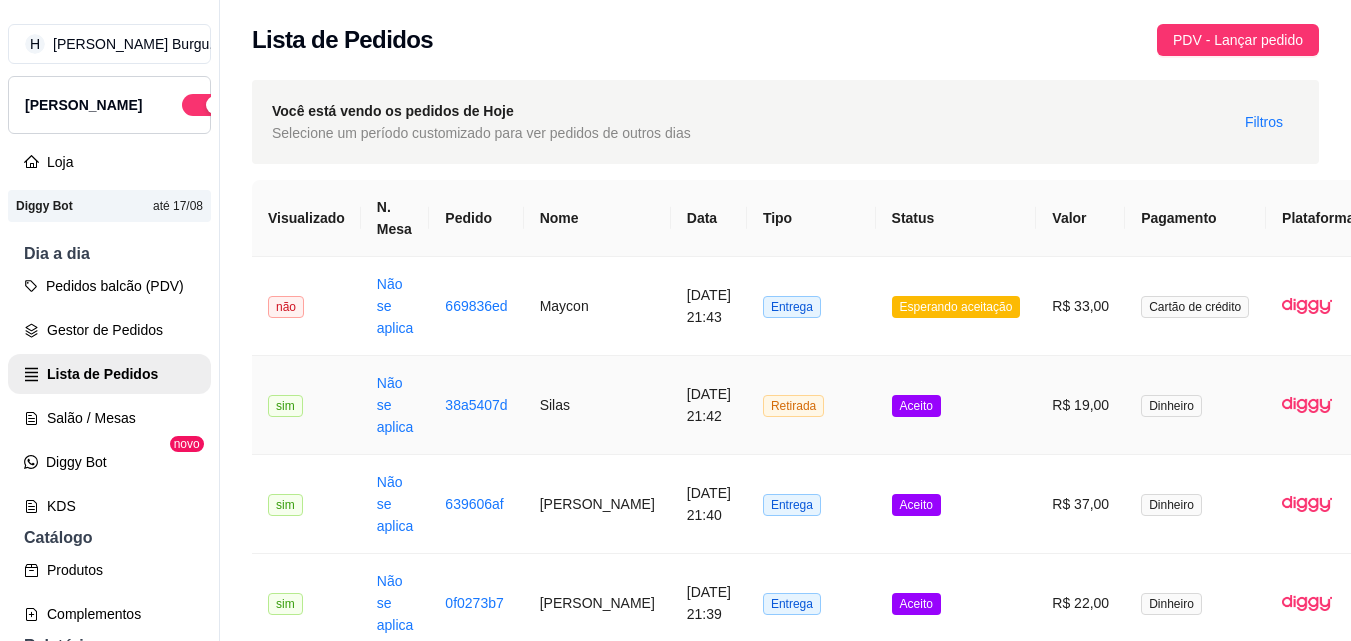click on "Aceito" at bounding box center (956, 405) 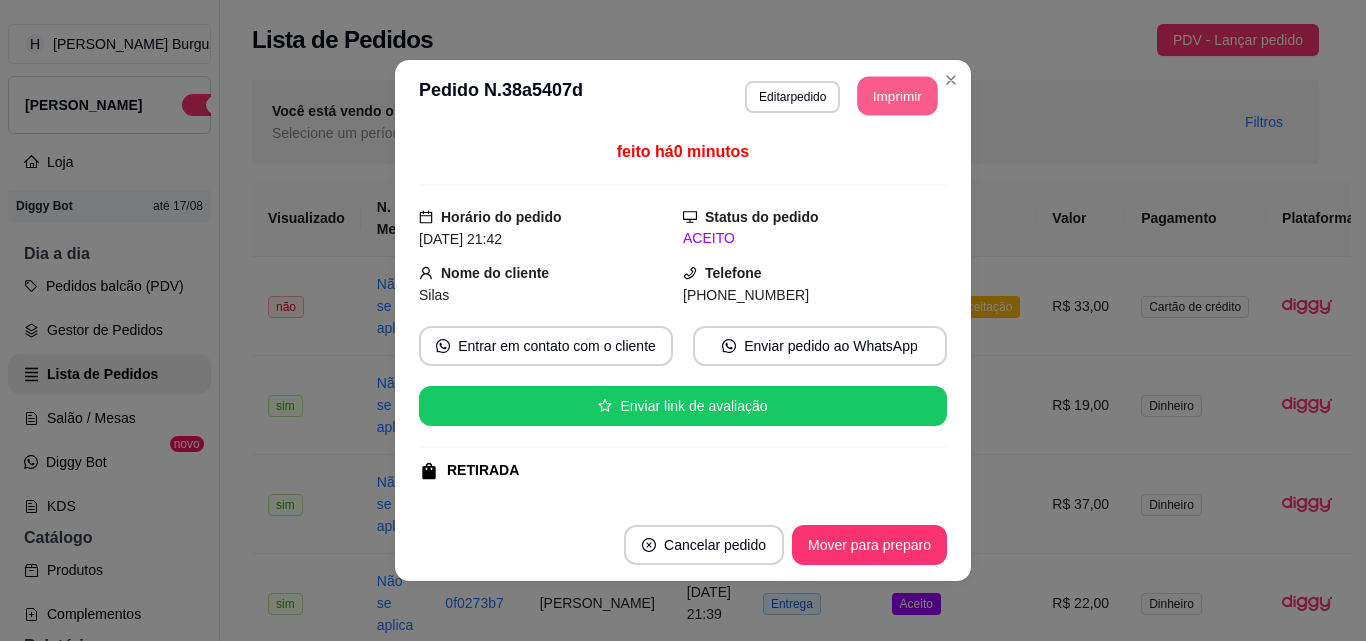 click on "Imprimir" at bounding box center [898, 96] 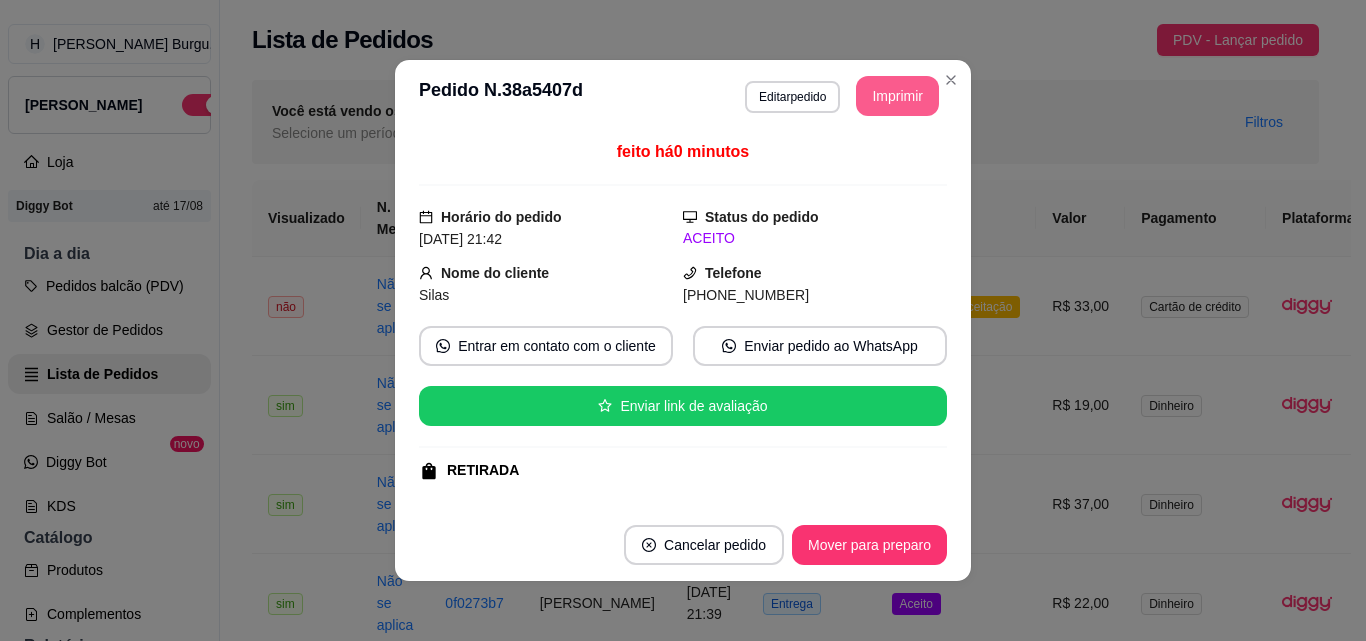 scroll, scrollTop: 0, scrollLeft: 0, axis: both 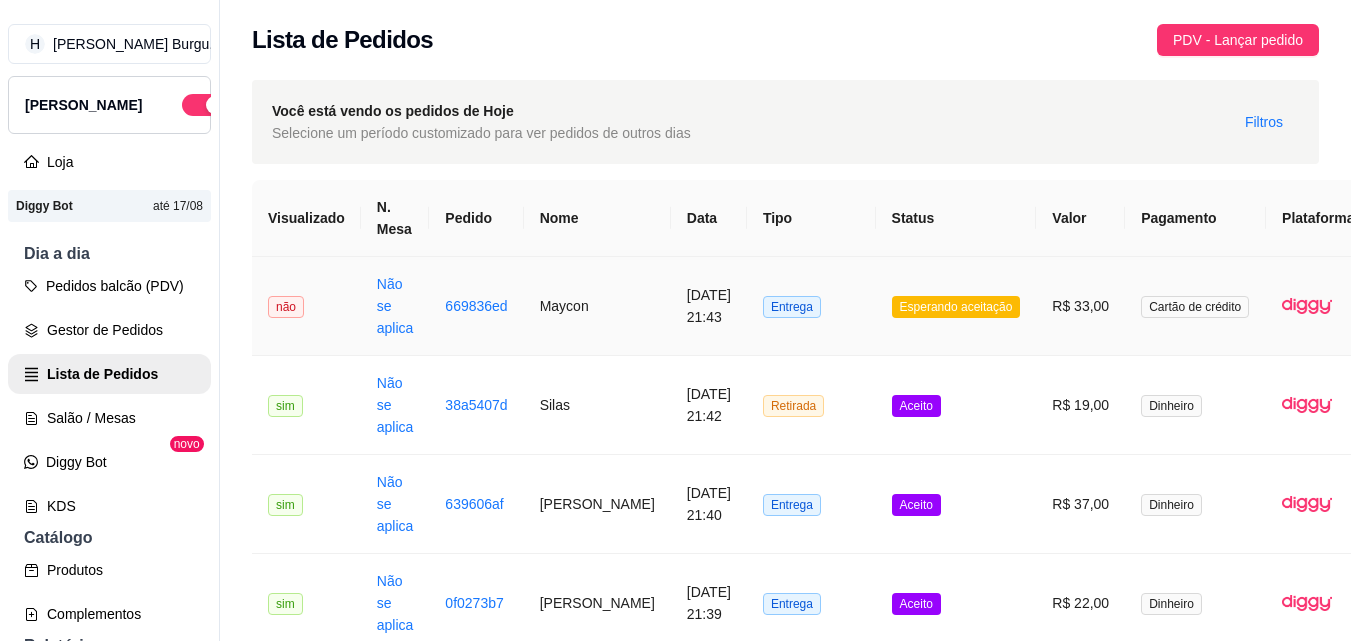 click on "Esperando aceitação" at bounding box center [956, 306] 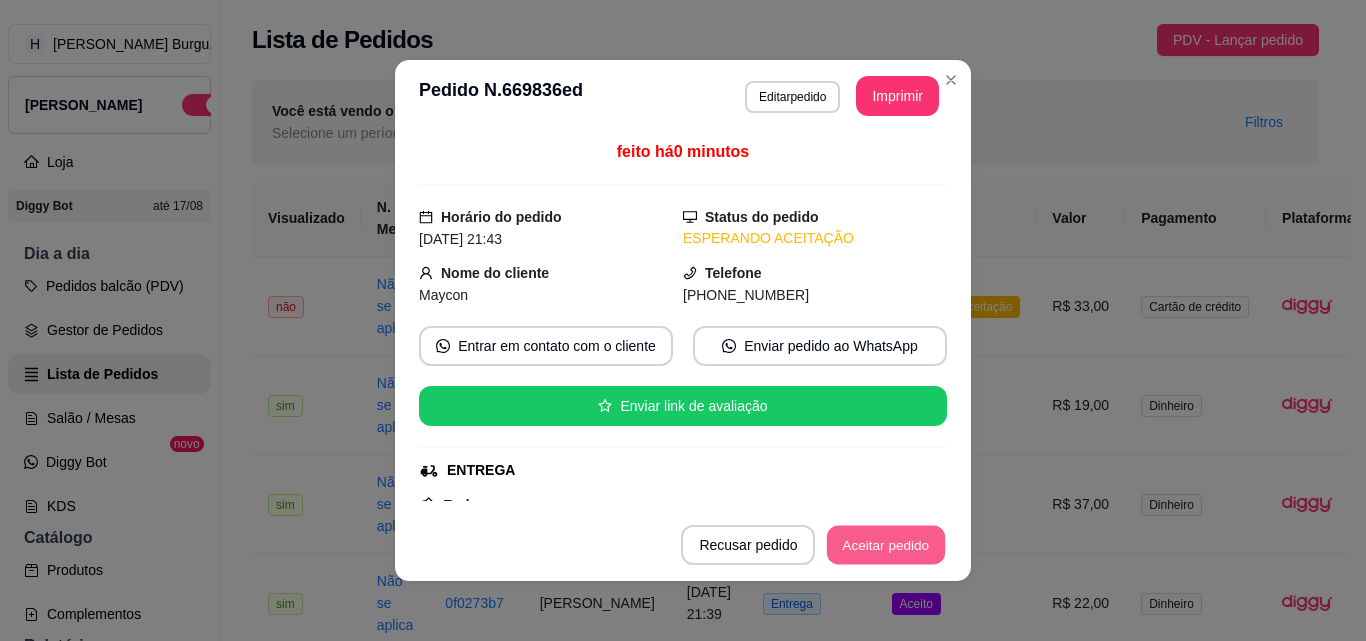 click on "Aceitar pedido" at bounding box center [886, 545] 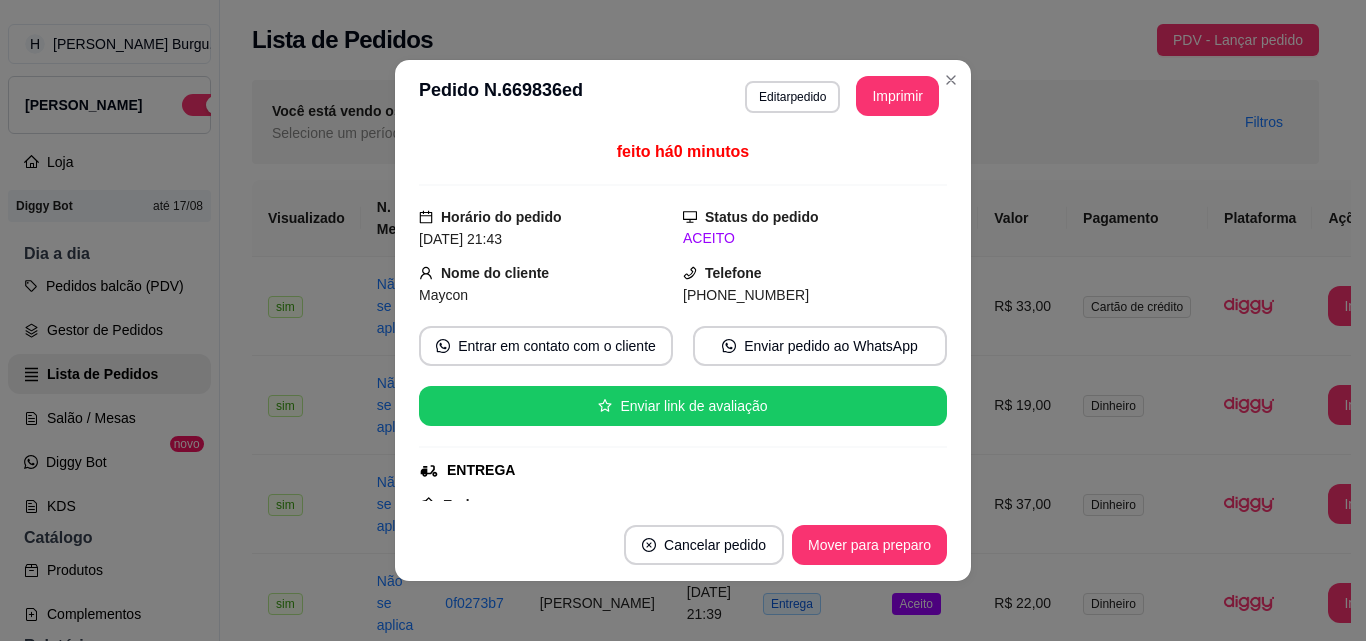 click on "**********" at bounding box center [683, 96] 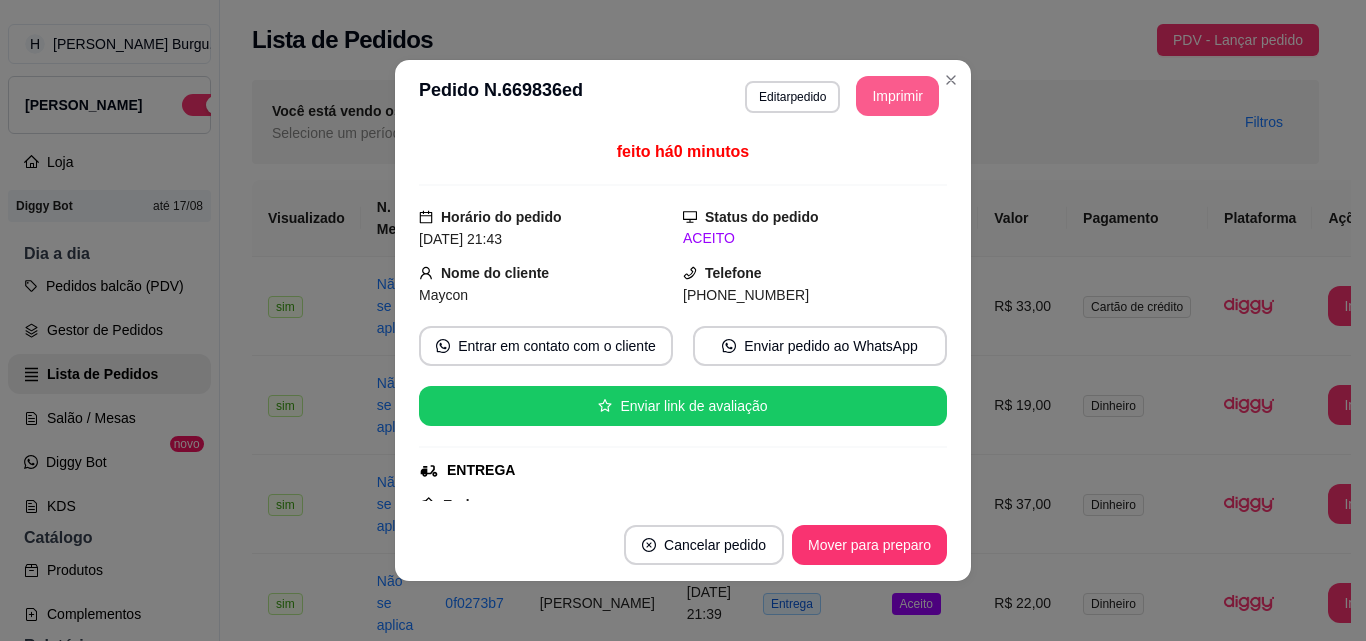 click on "Imprimir" at bounding box center [897, 96] 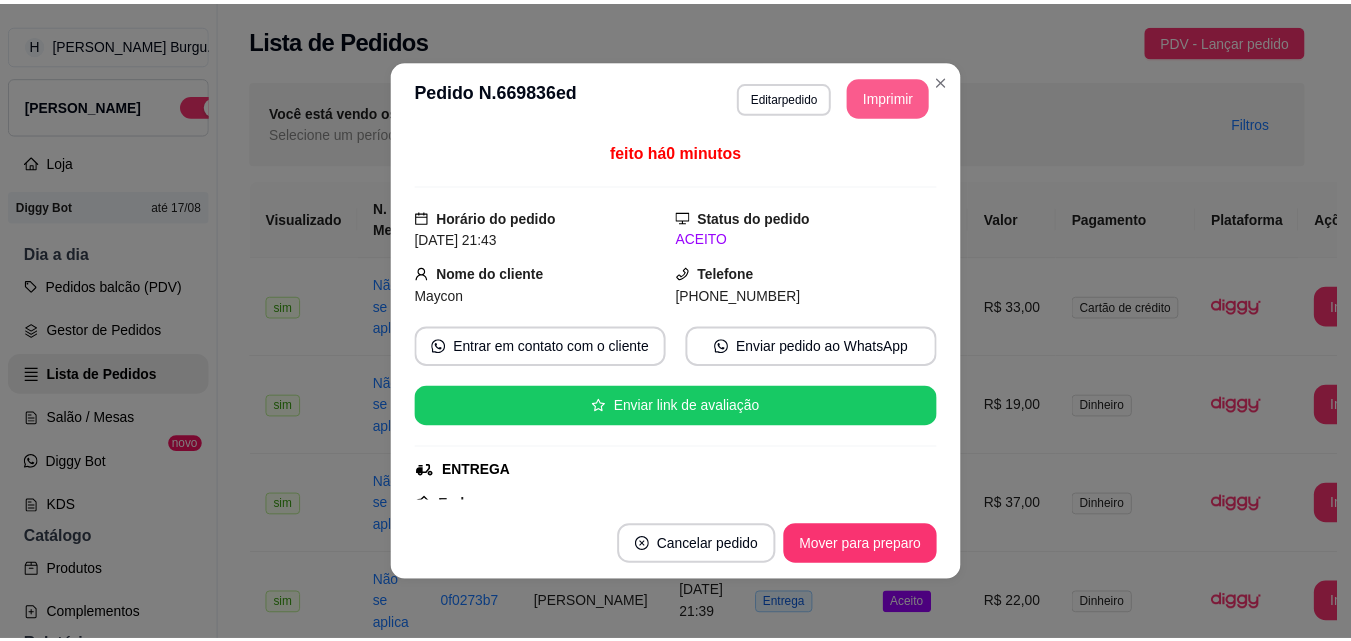 scroll, scrollTop: 0, scrollLeft: 0, axis: both 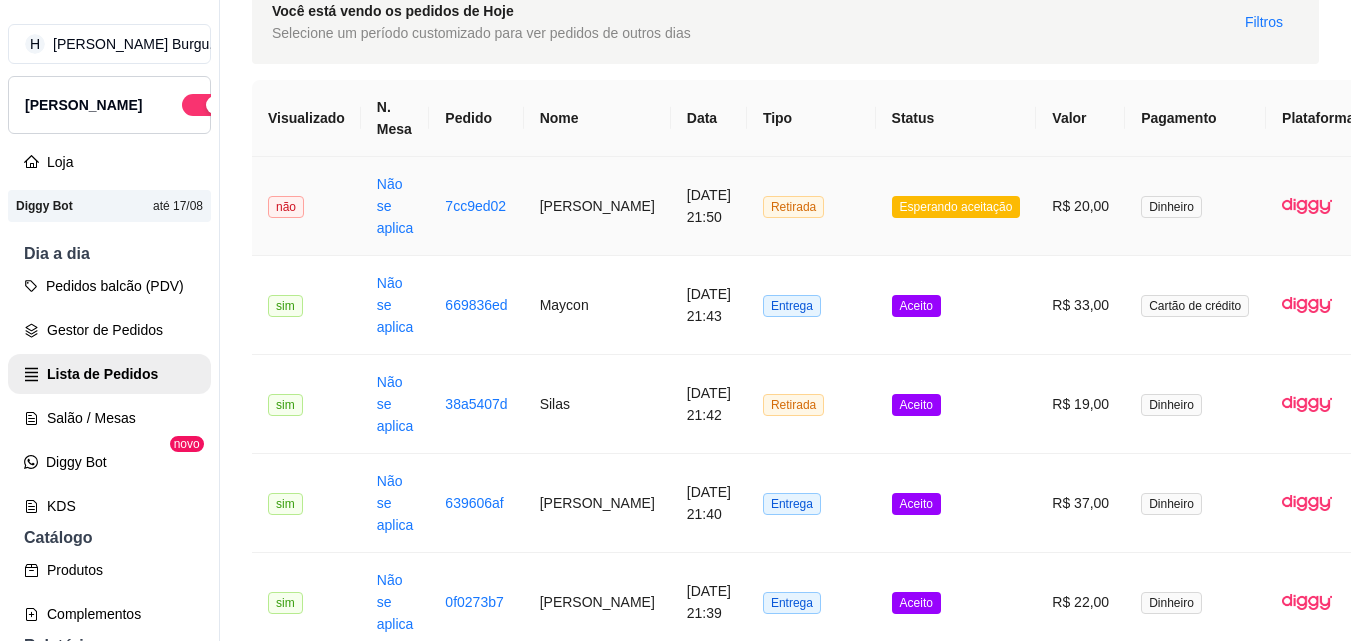 click on "Retirada" at bounding box center (811, 206) 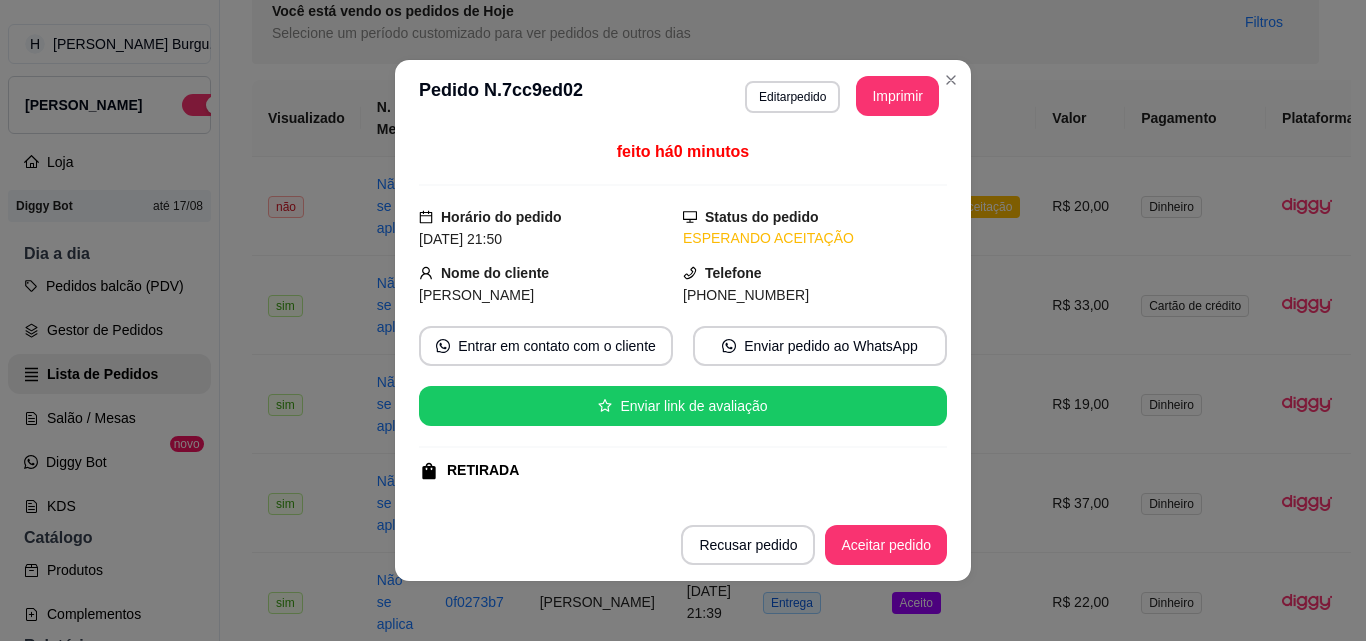 click on "Recusar pedido Aceitar pedido" at bounding box center [683, 545] 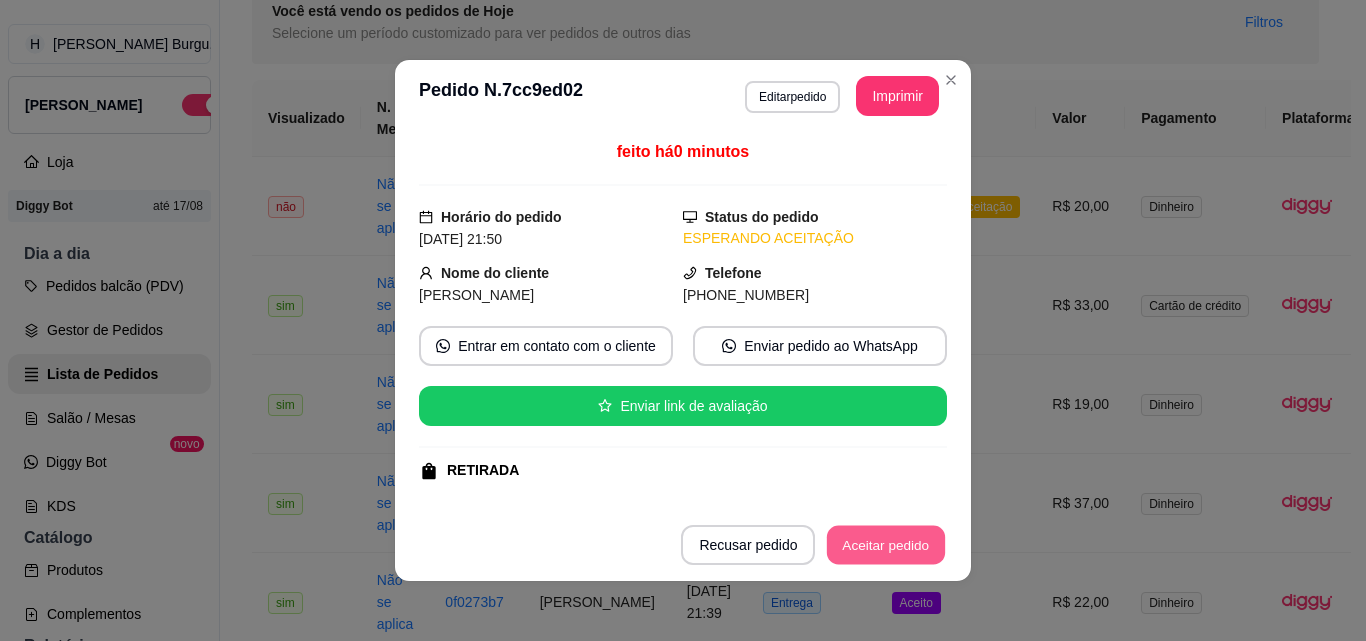 click on "Aceitar pedido" at bounding box center (886, 545) 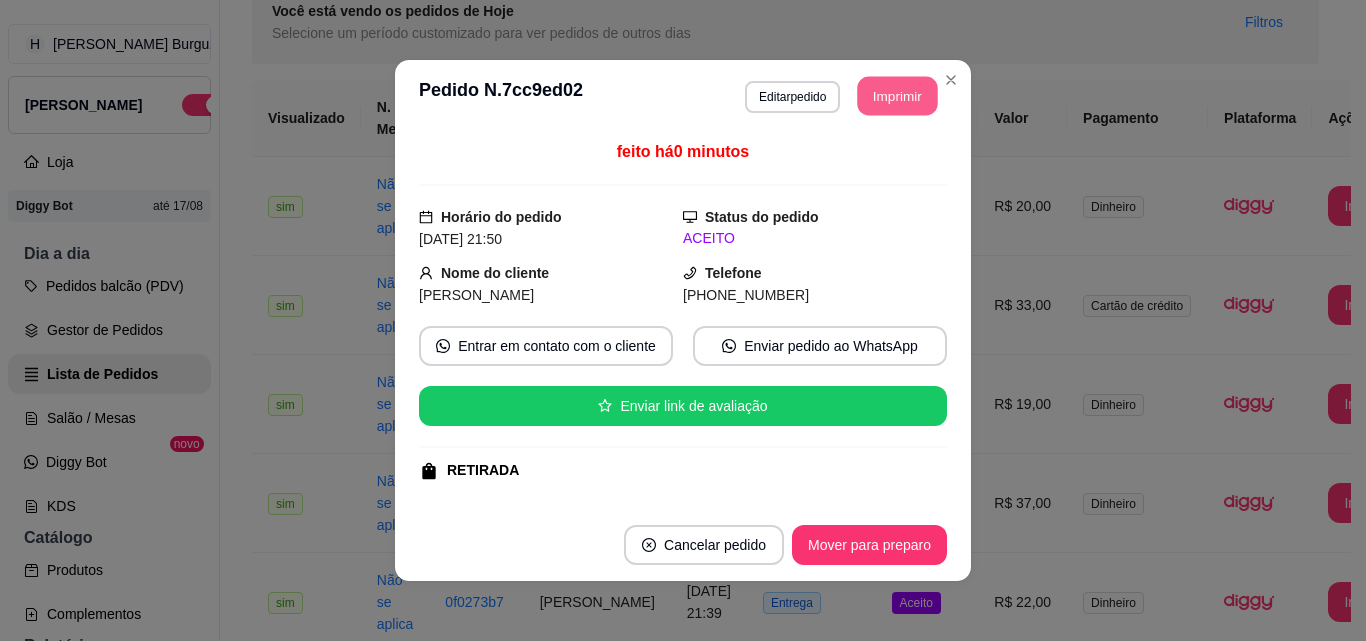 click on "Imprimir" at bounding box center [898, 96] 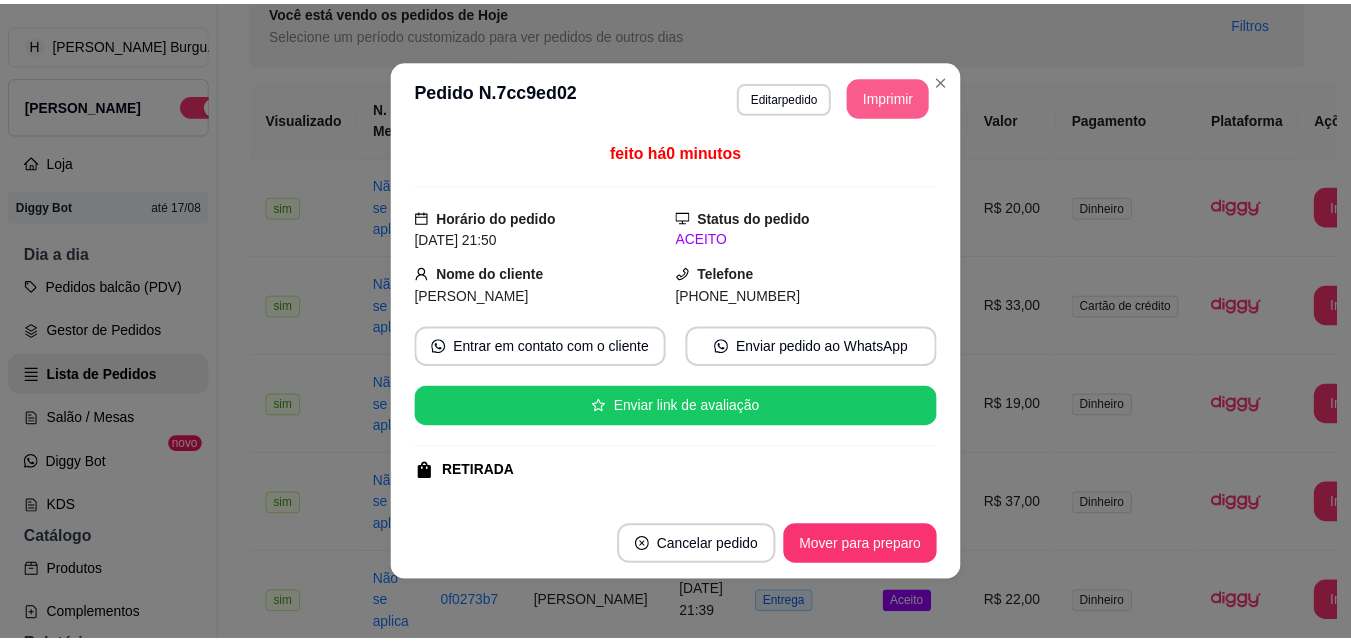 scroll, scrollTop: 0, scrollLeft: 0, axis: both 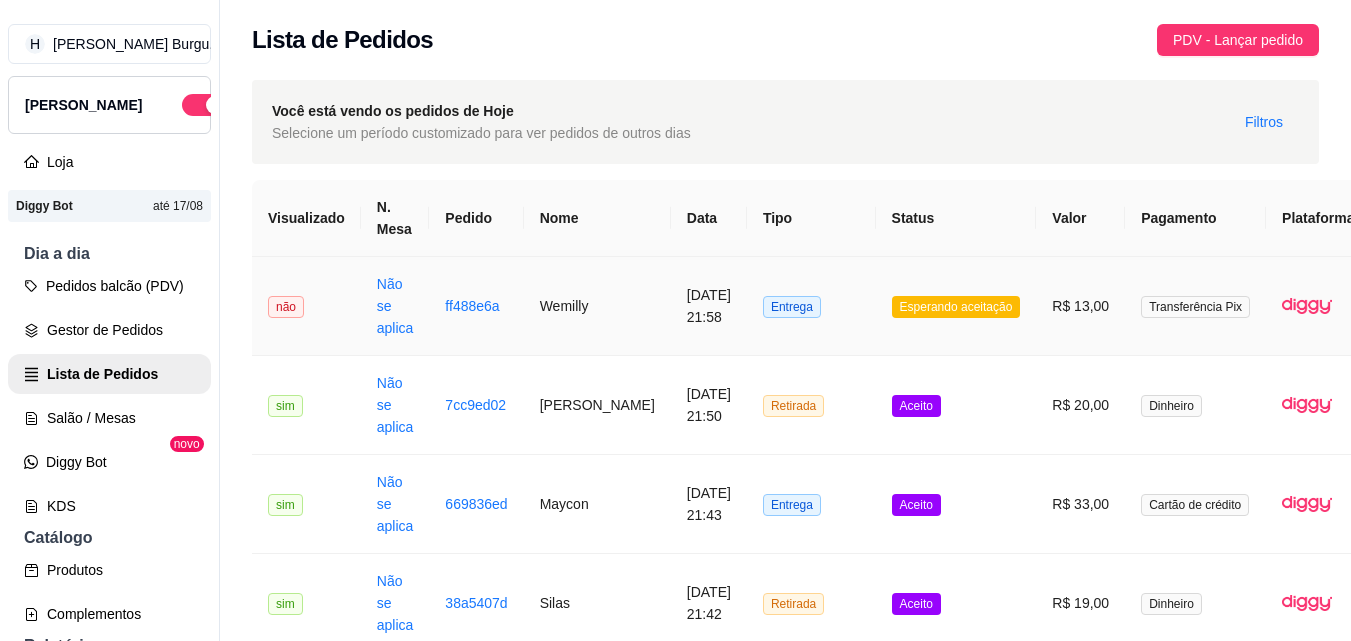 click on "Transferência Pix" at bounding box center [1195, 306] 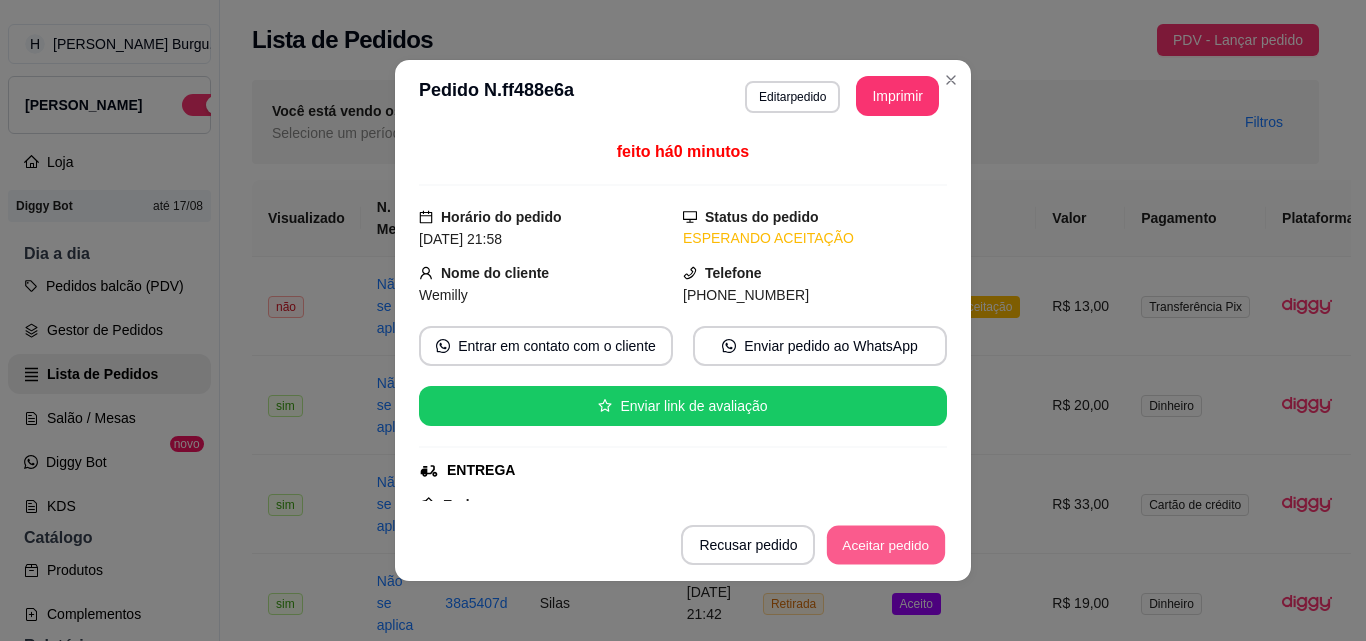 click on "Aceitar pedido" at bounding box center [886, 545] 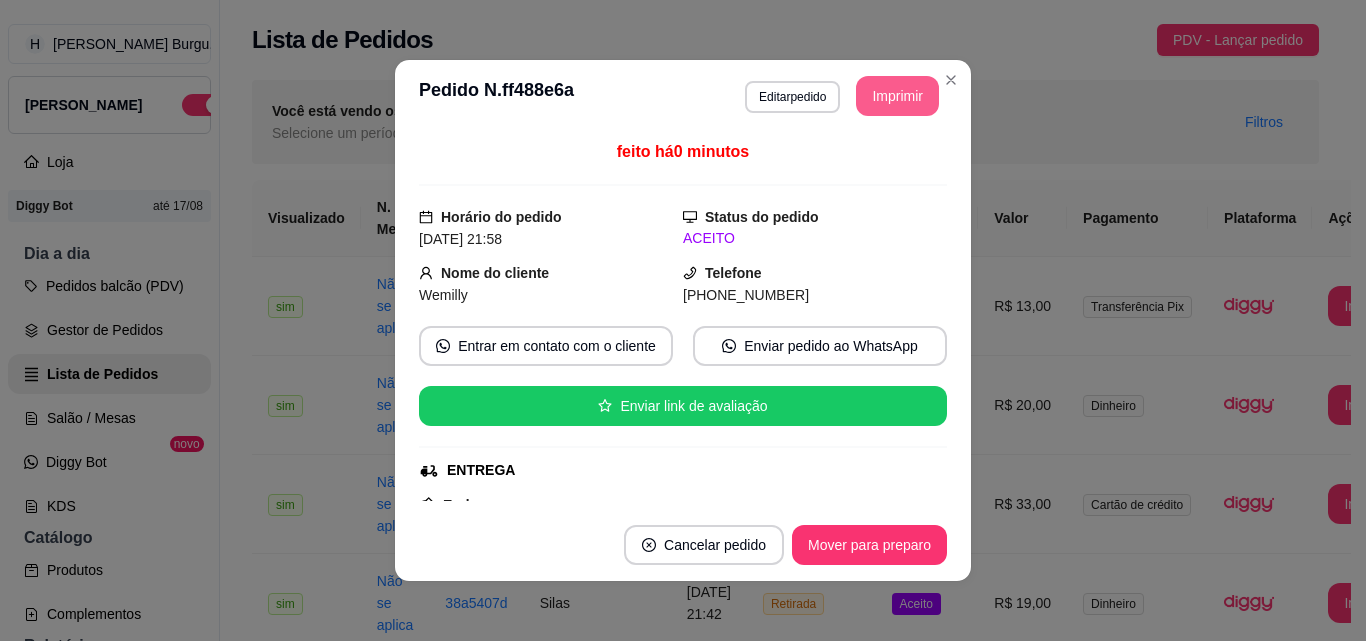 click on "Imprimir" at bounding box center [897, 96] 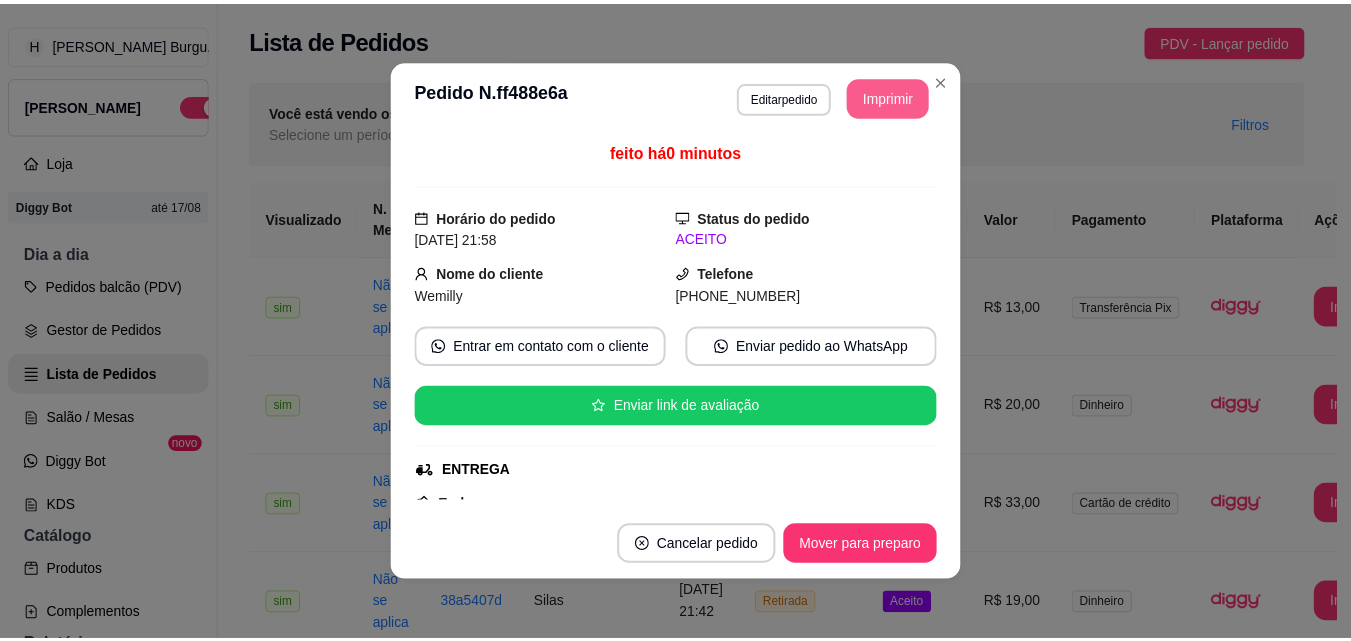 scroll, scrollTop: 0, scrollLeft: 0, axis: both 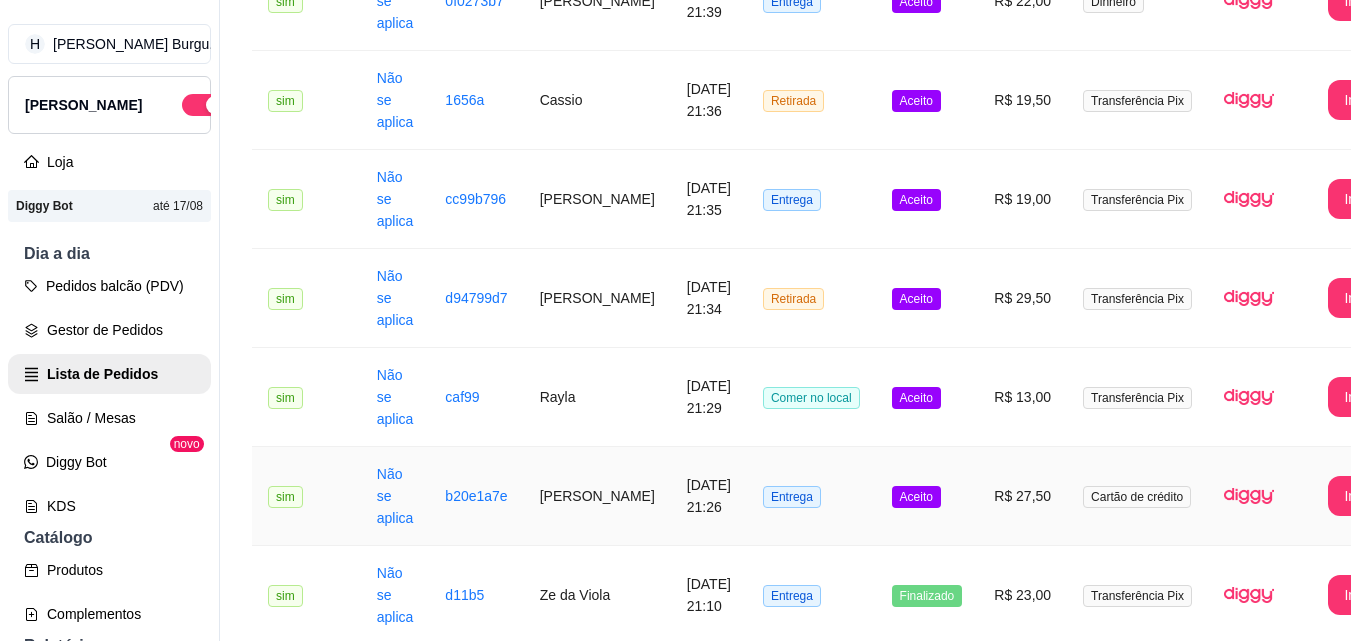 click on "Entrega" at bounding box center [811, 496] 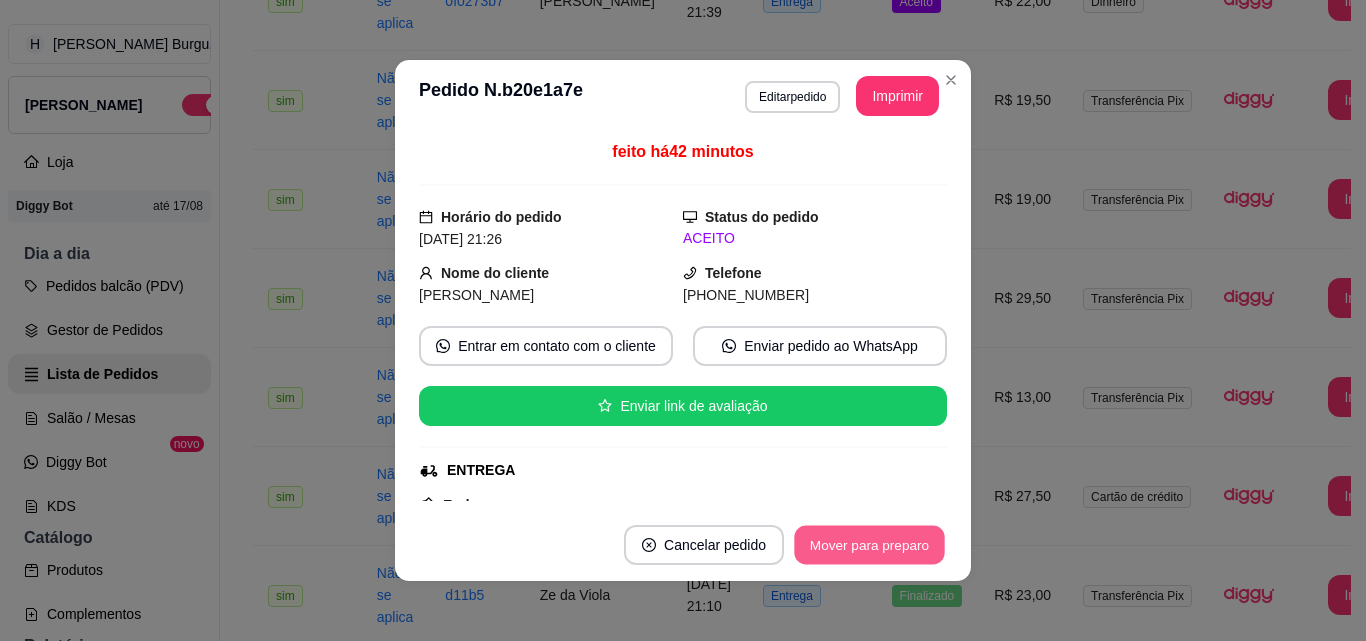 click on "Mover para preparo" at bounding box center (869, 545) 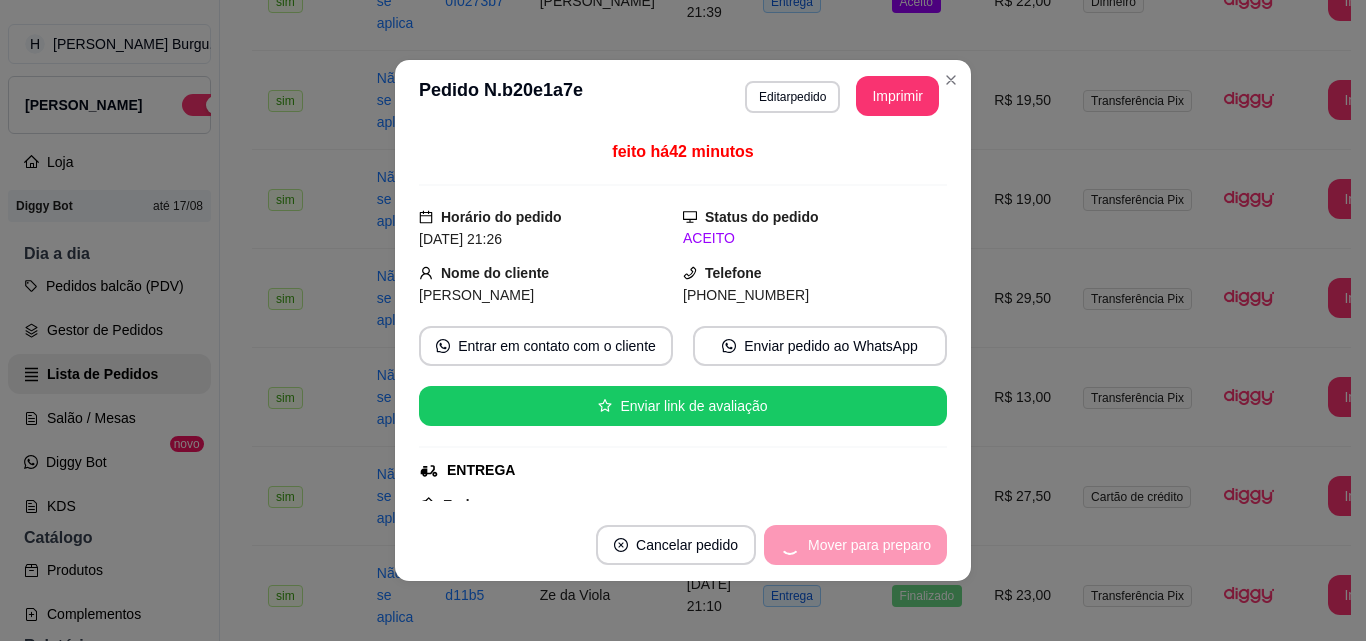 click on "Mover para preparo" at bounding box center [855, 545] 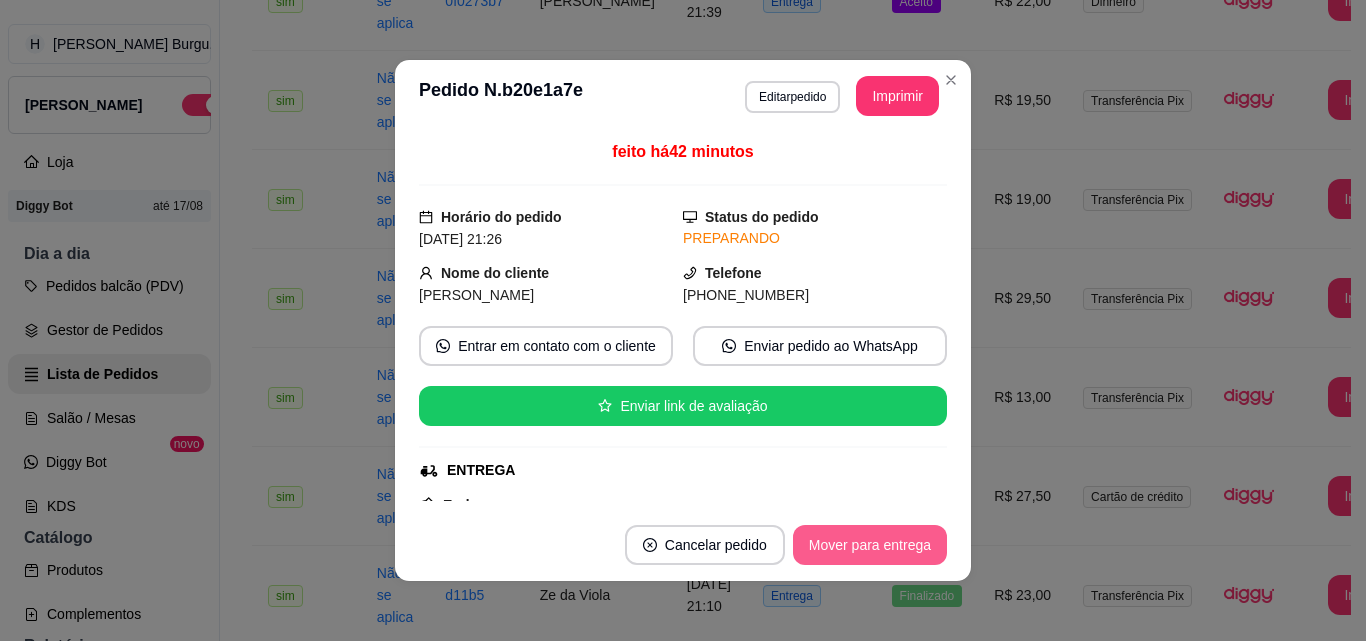 click on "Mover para entrega" at bounding box center [870, 545] 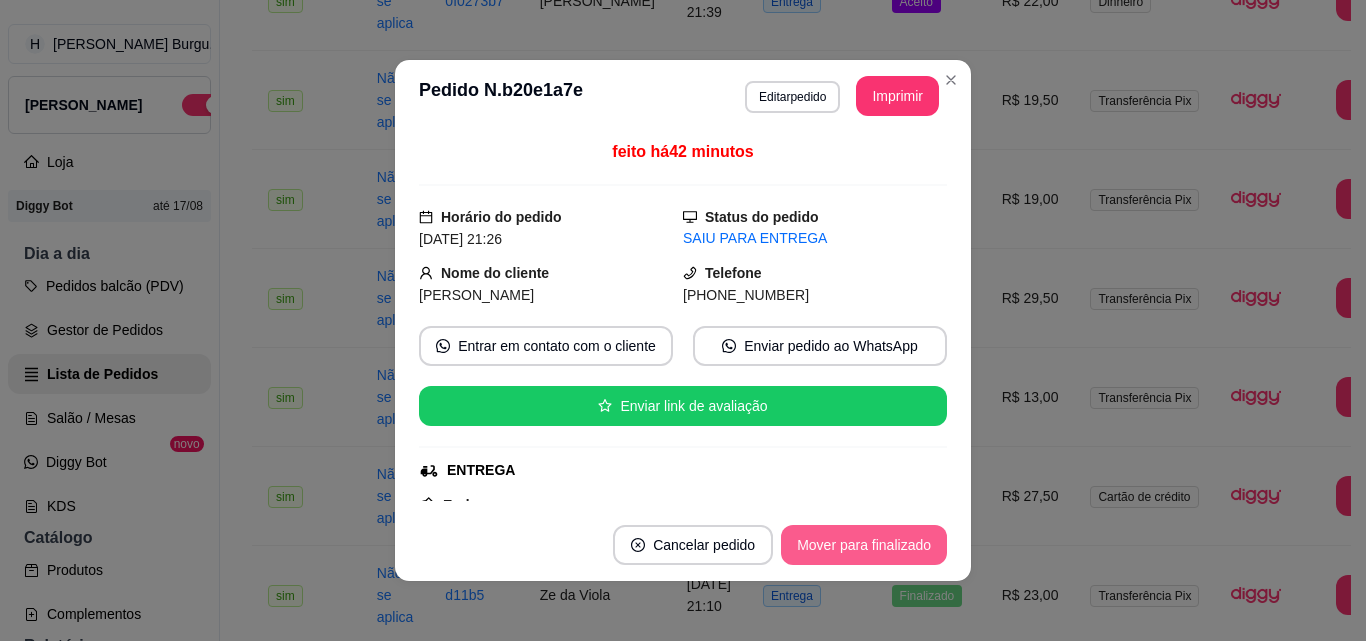 click on "Mover para finalizado" at bounding box center [864, 545] 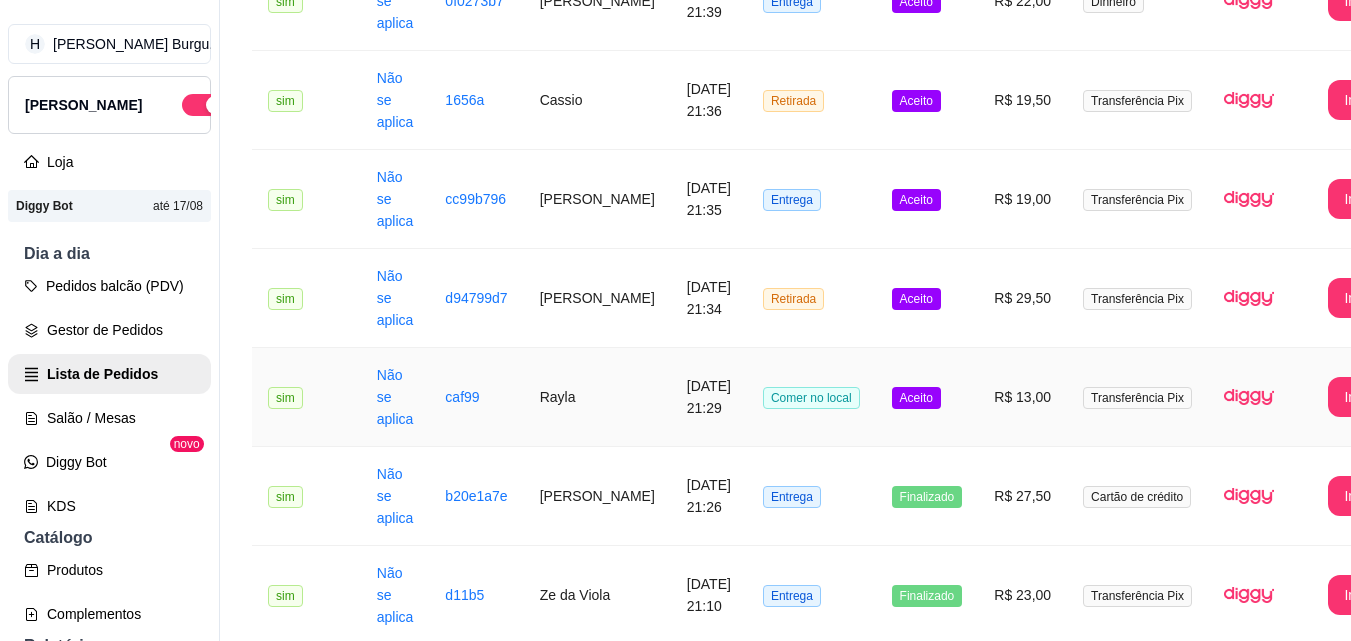 click on "Comer no local" at bounding box center [811, 397] 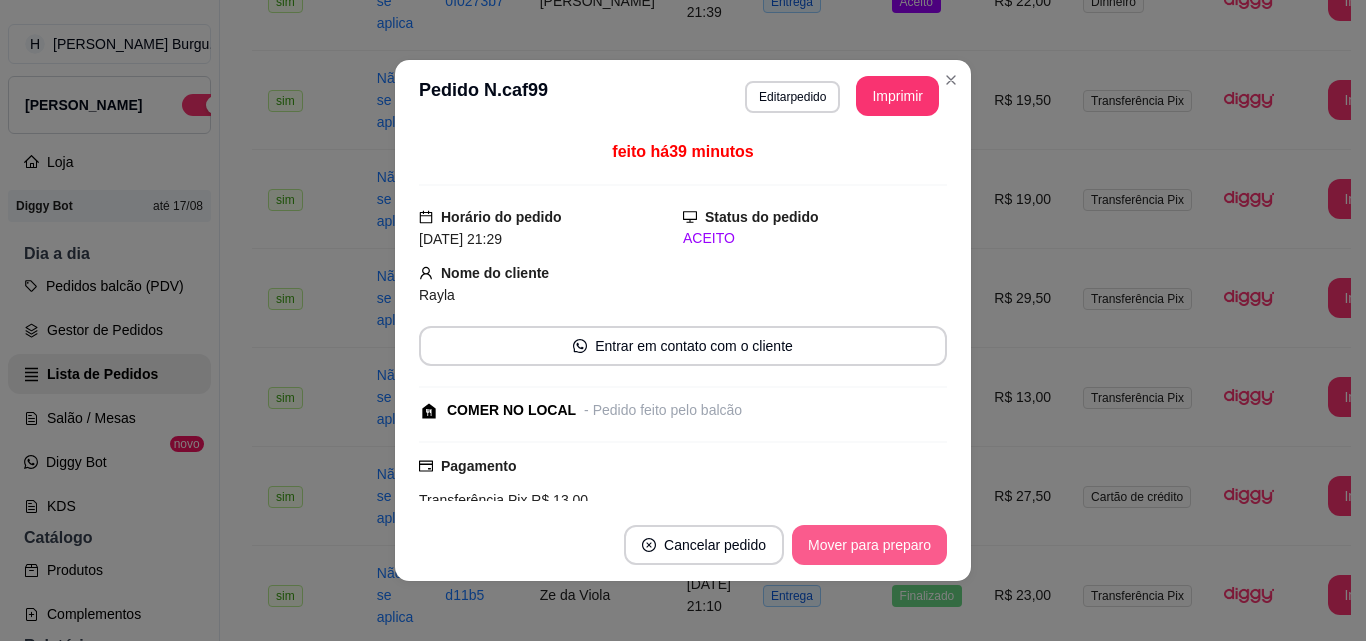 click on "Mover para preparo" at bounding box center [869, 545] 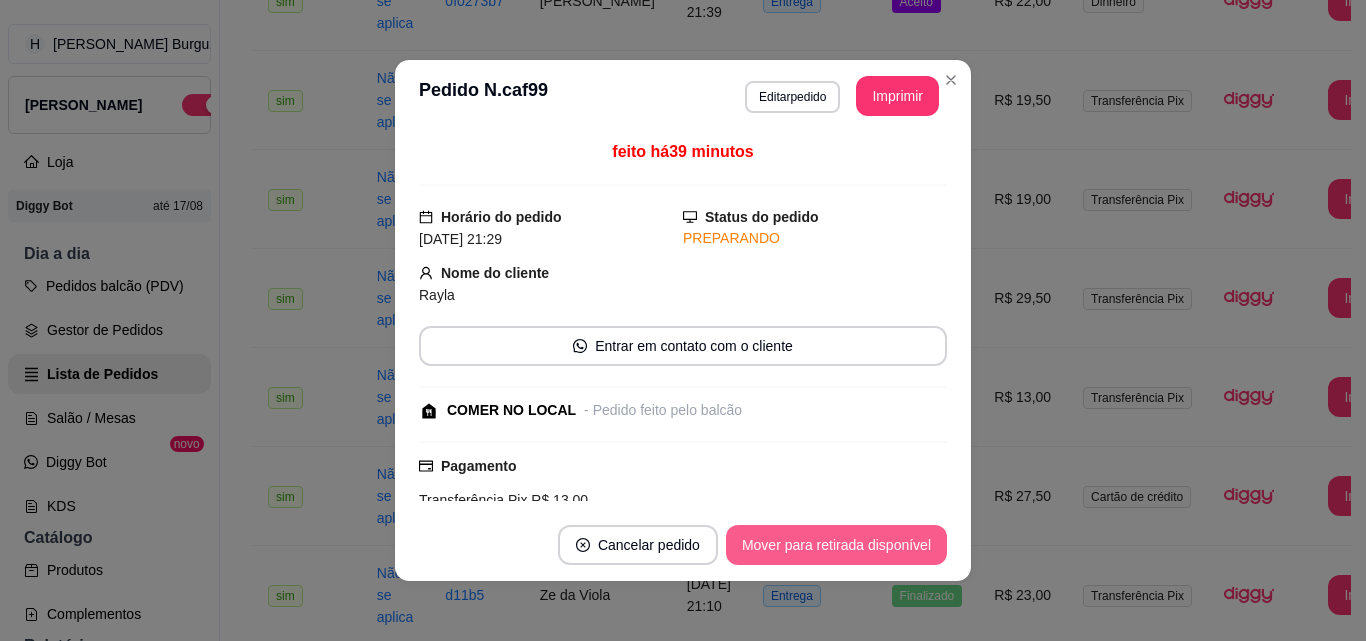 click on "Mover para retirada disponível" at bounding box center [836, 545] 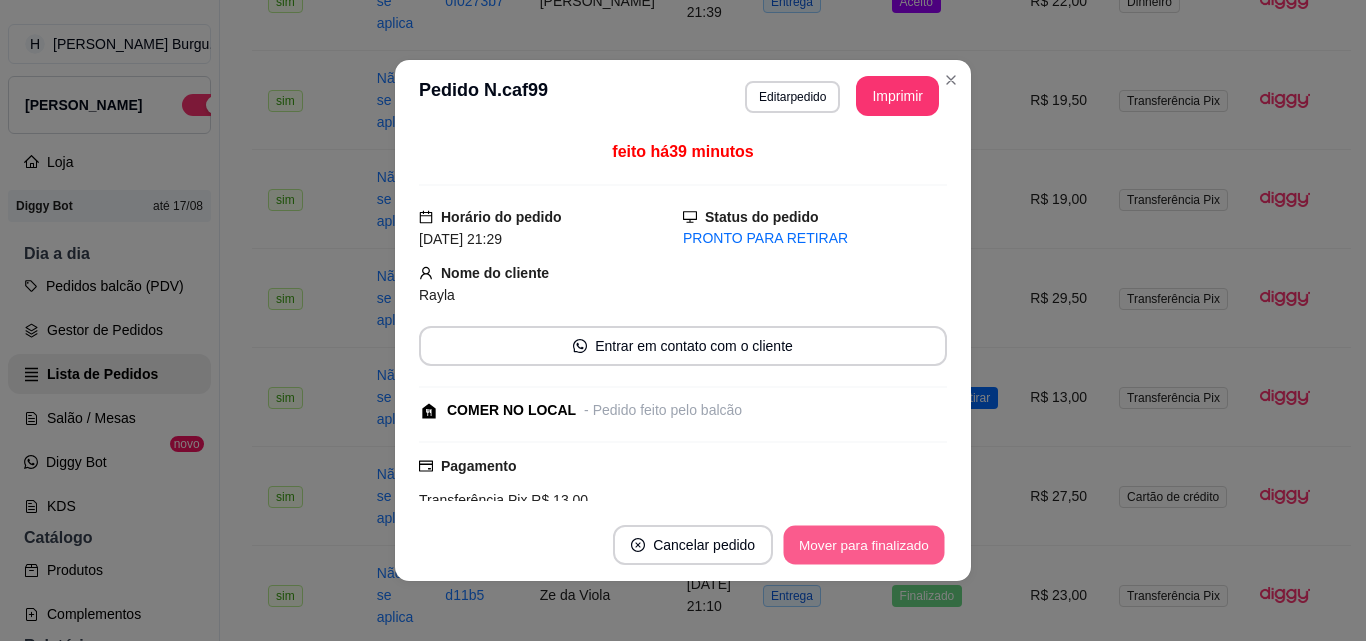 click on "Mover para finalizado" at bounding box center (864, 545) 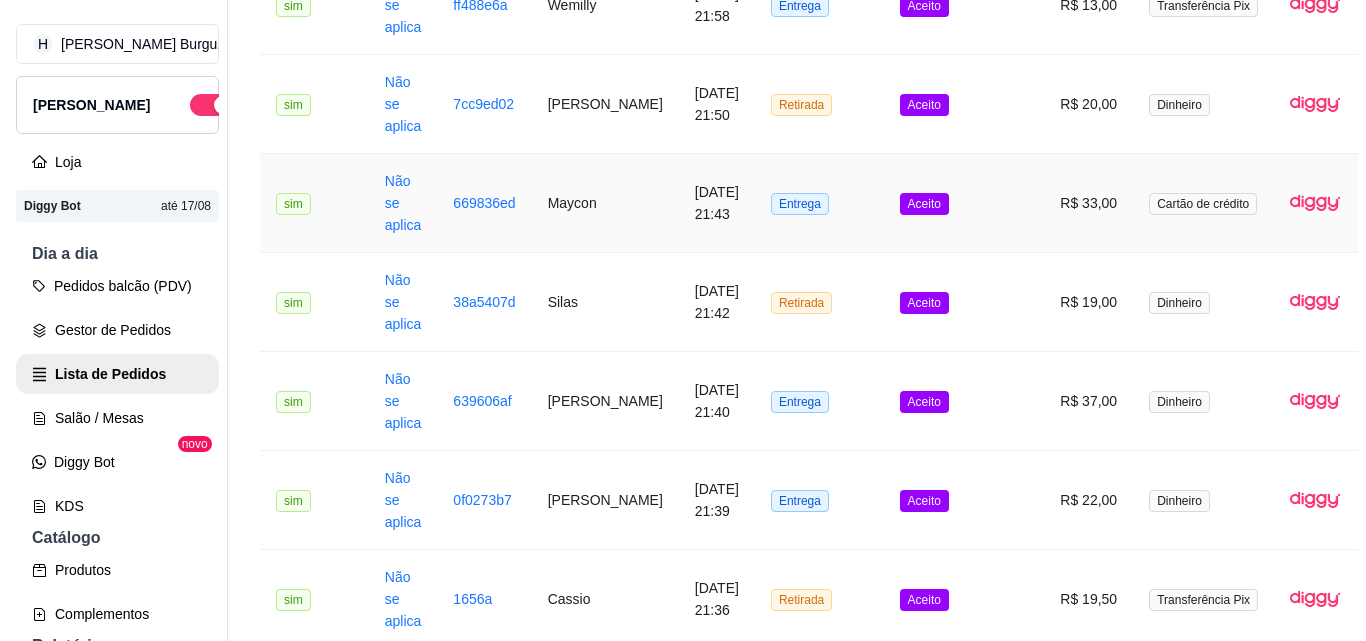 scroll, scrollTop: 200, scrollLeft: 0, axis: vertical 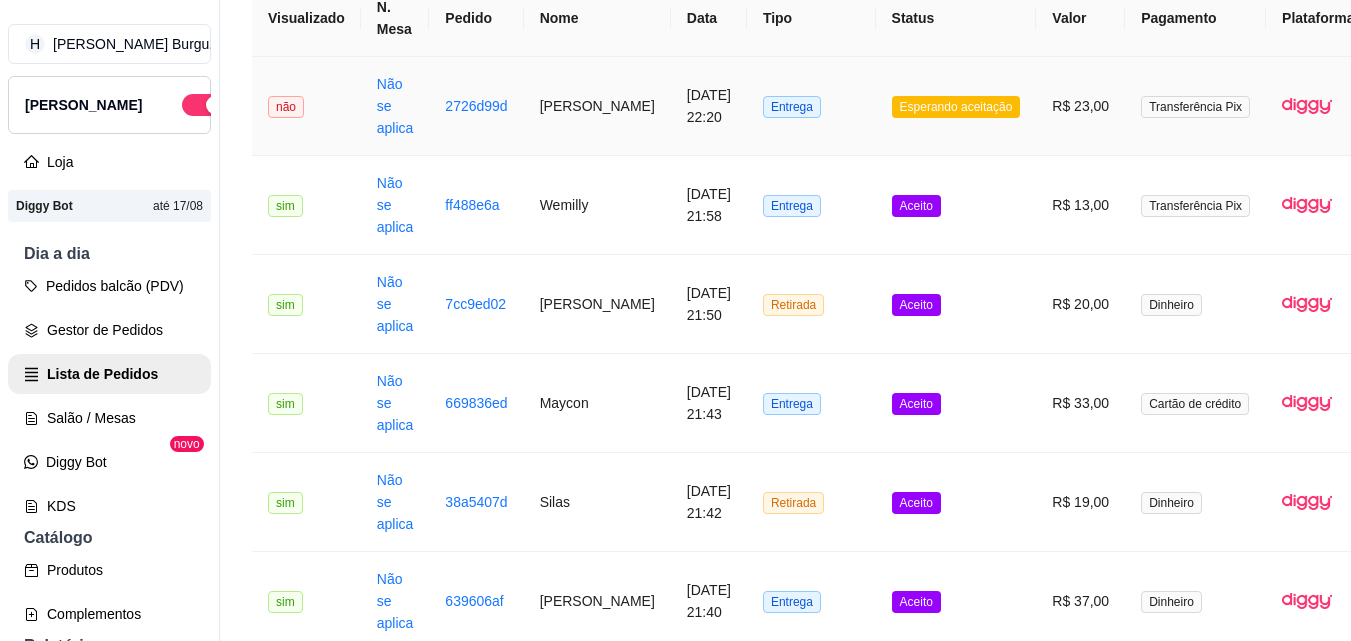 click on "Entrega" at bounding box center [811, 106] 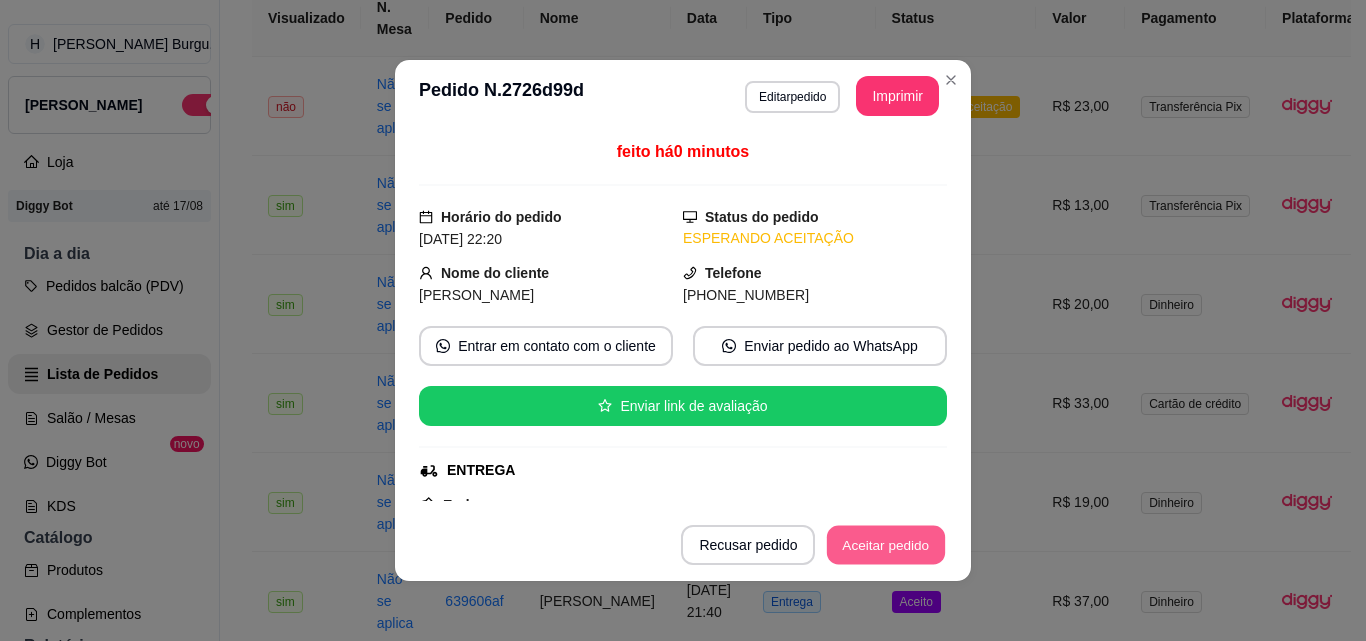 click on "Aceitar pedido" at bounding box center (886, 545) 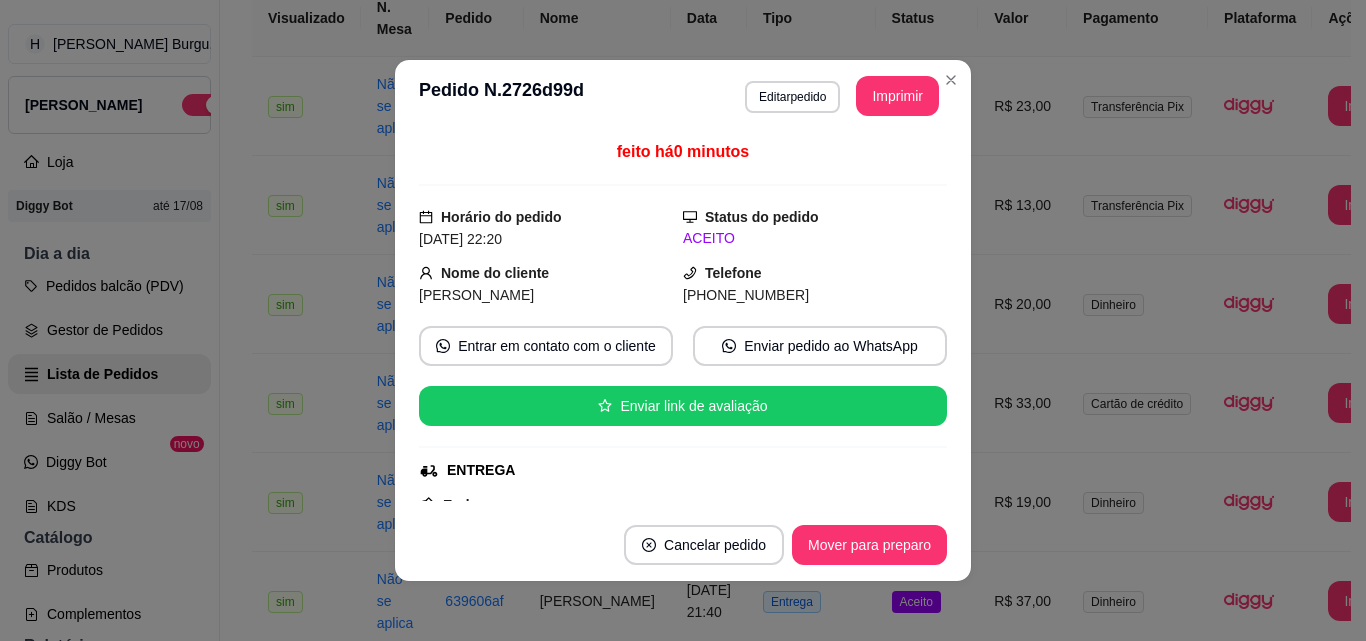 click on "Imprimir" at bounding box center (897, 96) 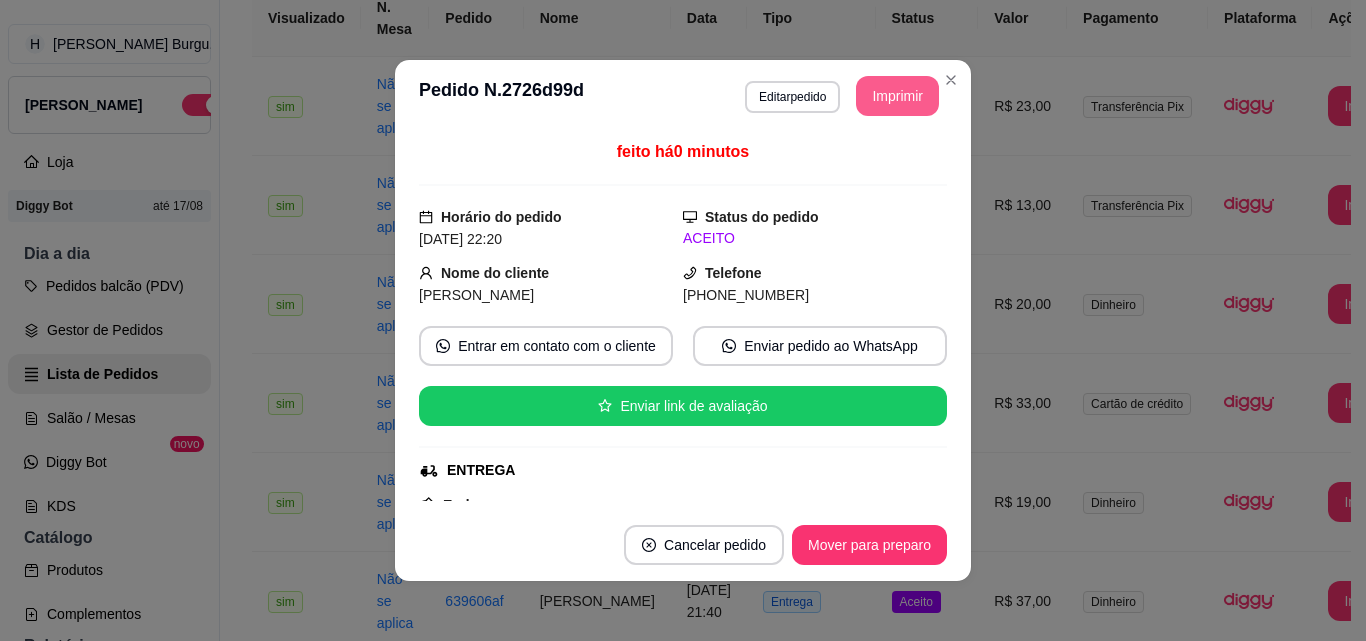 scroll, scrollTop: 0, scrollLeft: 0, axis: both 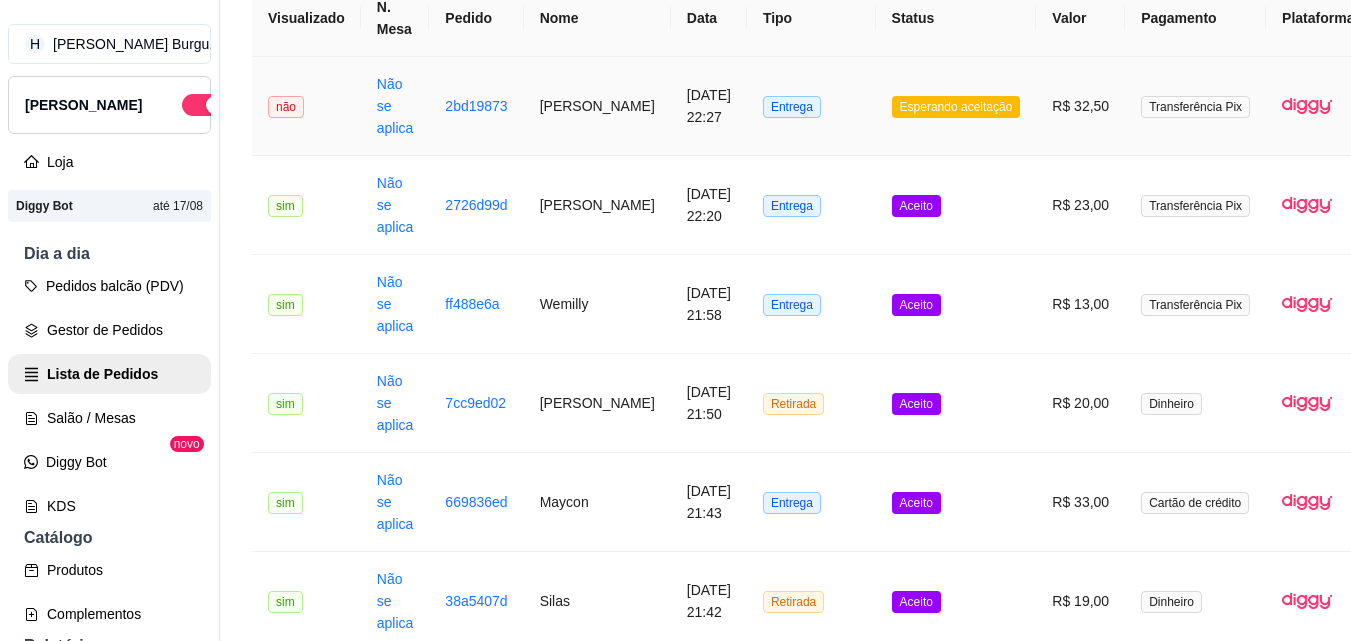 click on "Entrega" at bounding box center [811, 106] 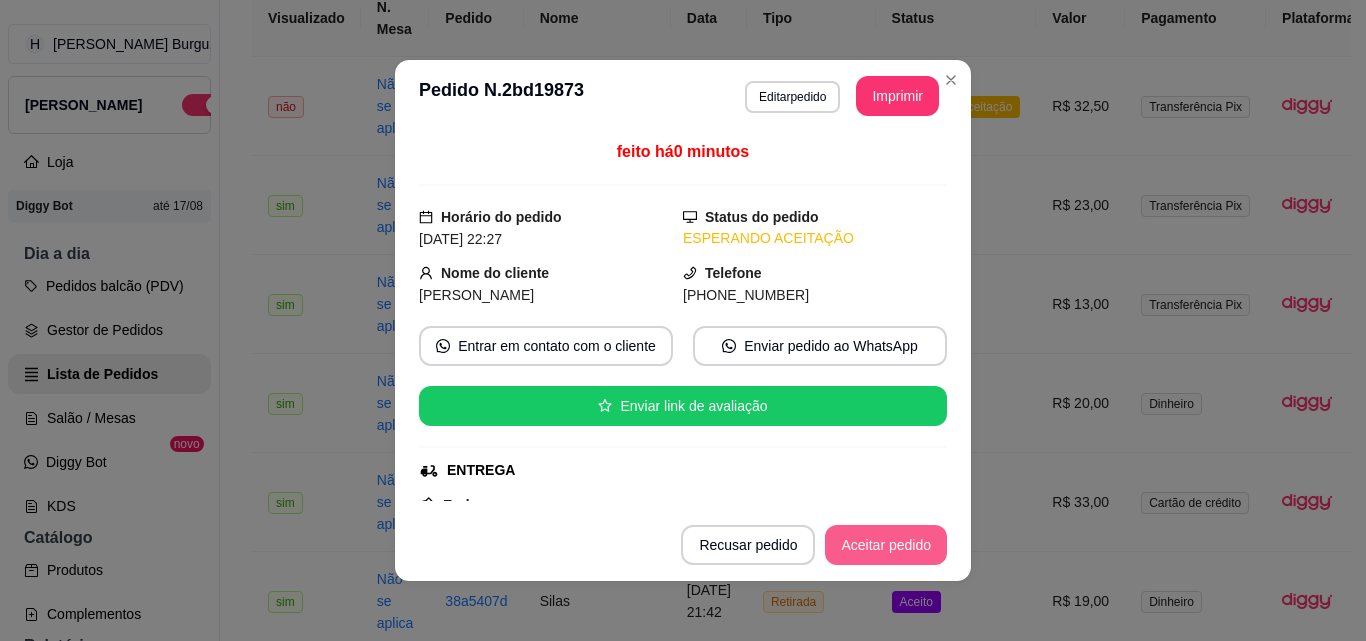click on "Aceitar pedido" at bounding box center (886, 545) 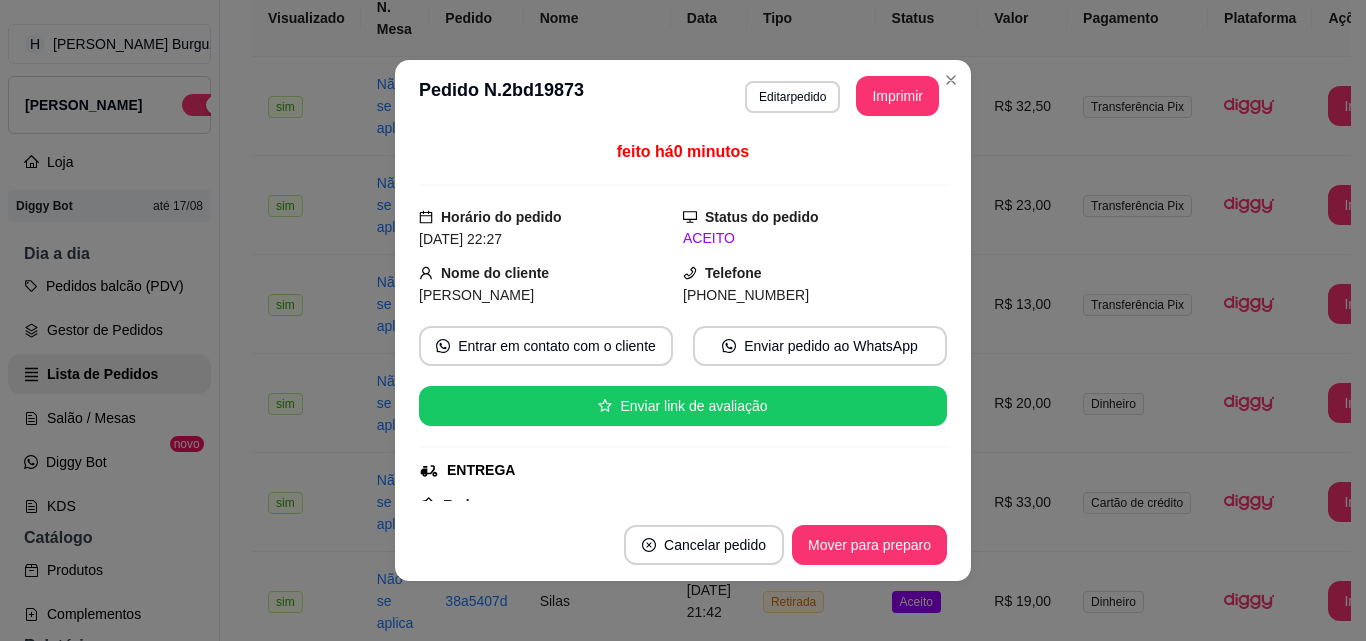 click on "**********" at bounding box center (683, 96) 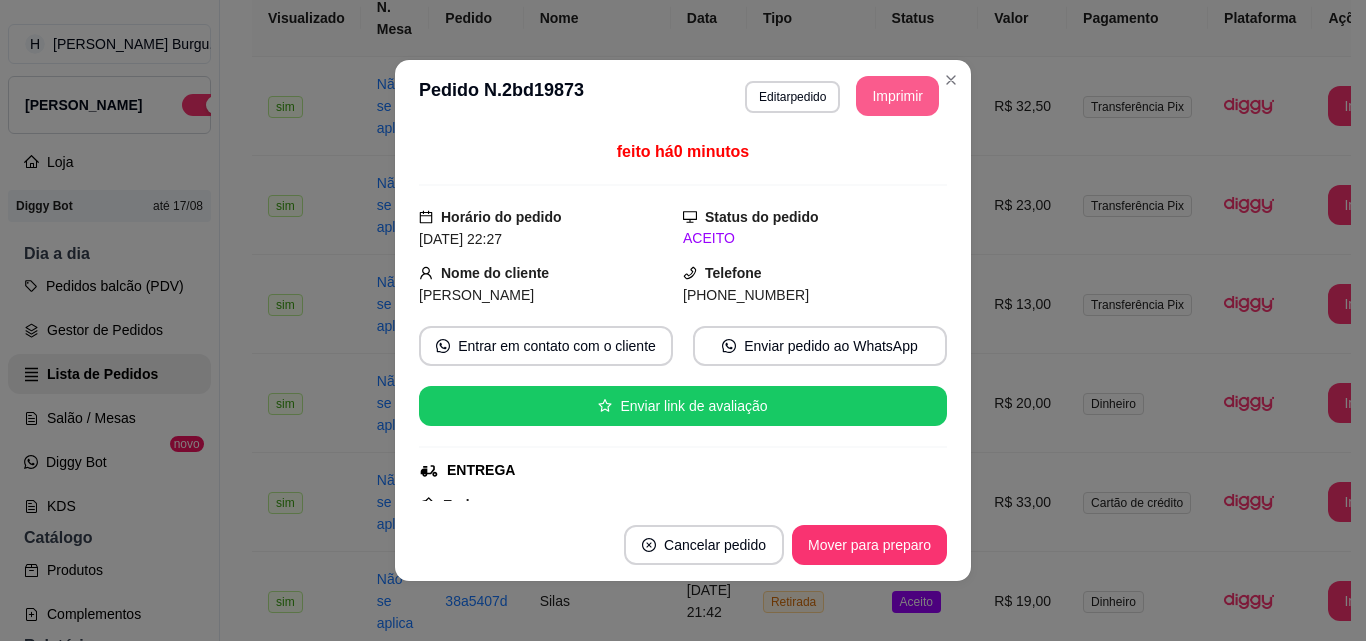 scroll, scrollTop: 0, scrollLeft: 0, axis: both 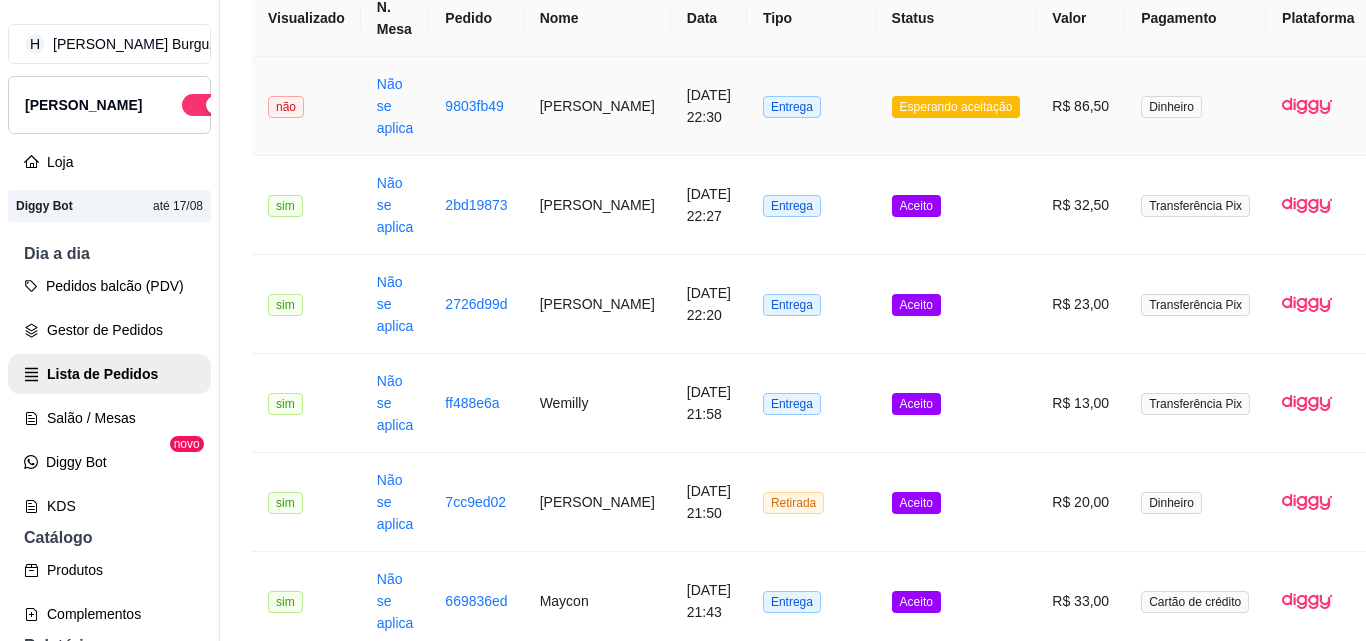 click on "Entrega" at bounding box center (811, 106) 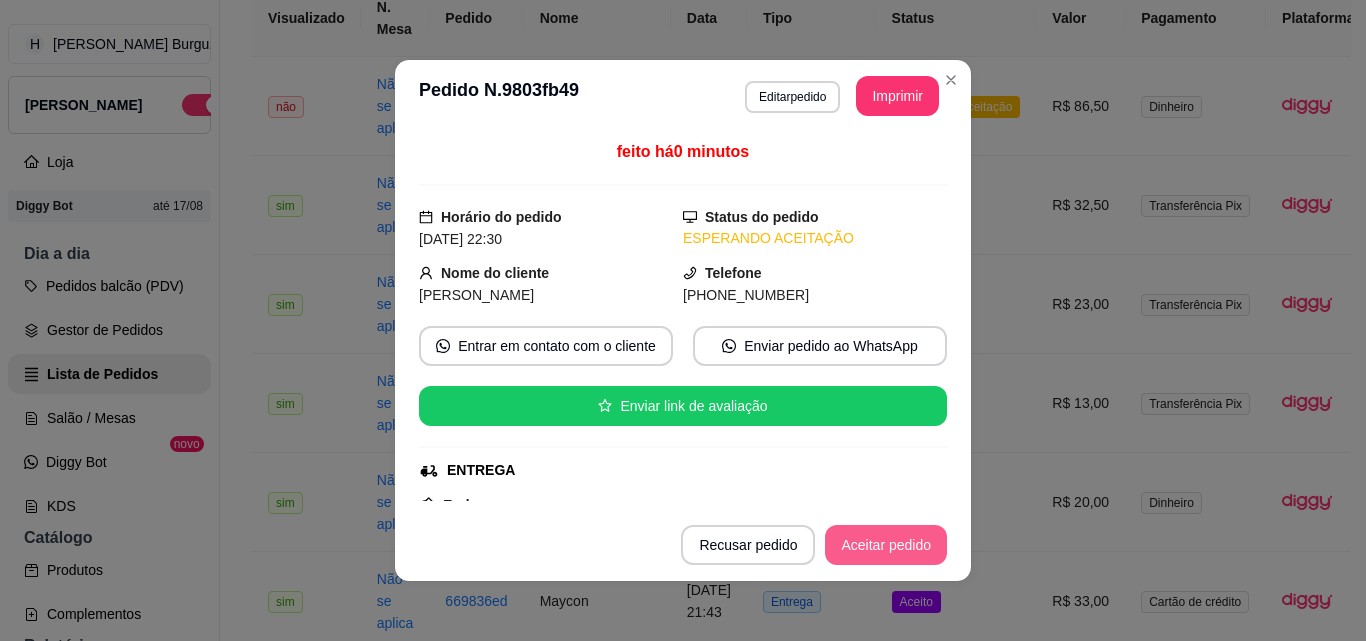 click on "Aceitar pedido" at bounding box center [886, 545] 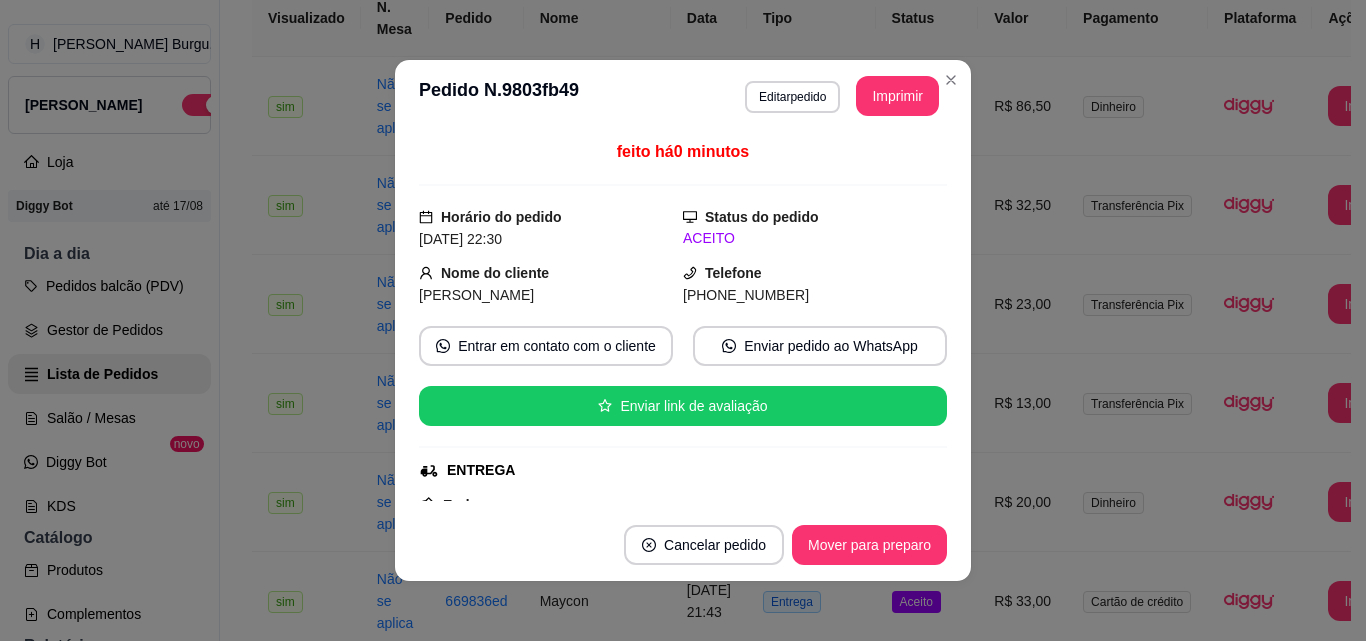 click on "**********" at bounding box center (683, 96) 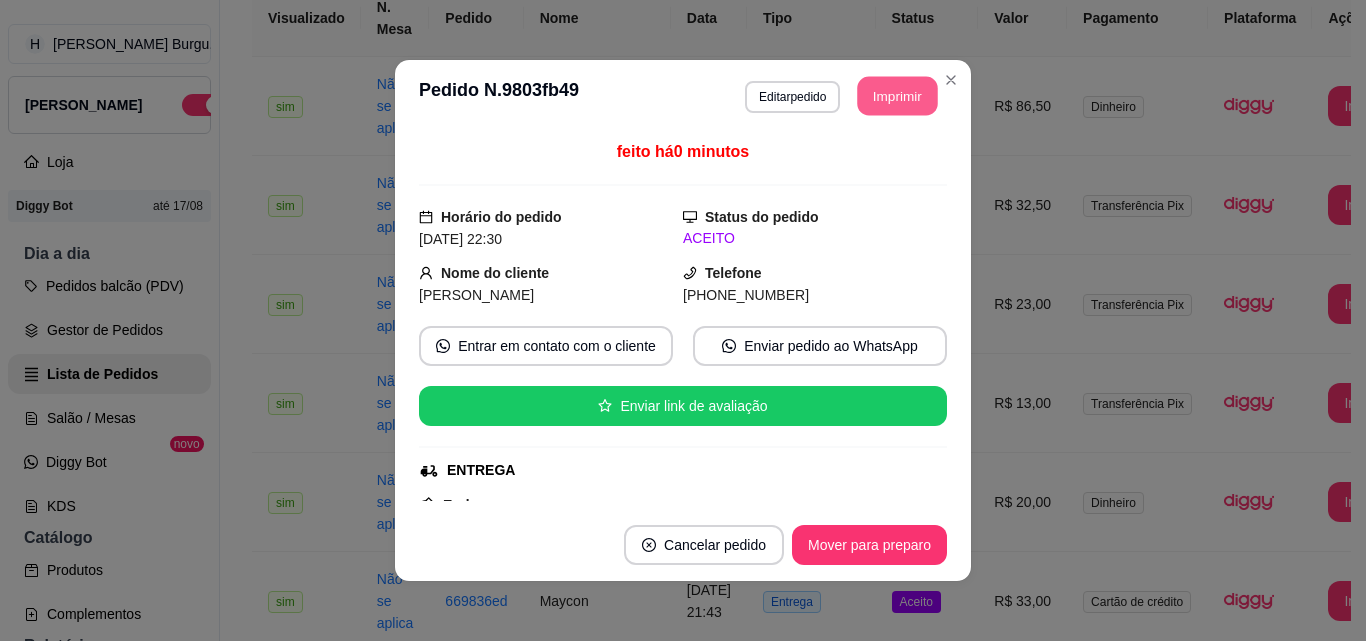click on "Imprimir" at bounding box center [898, 96] 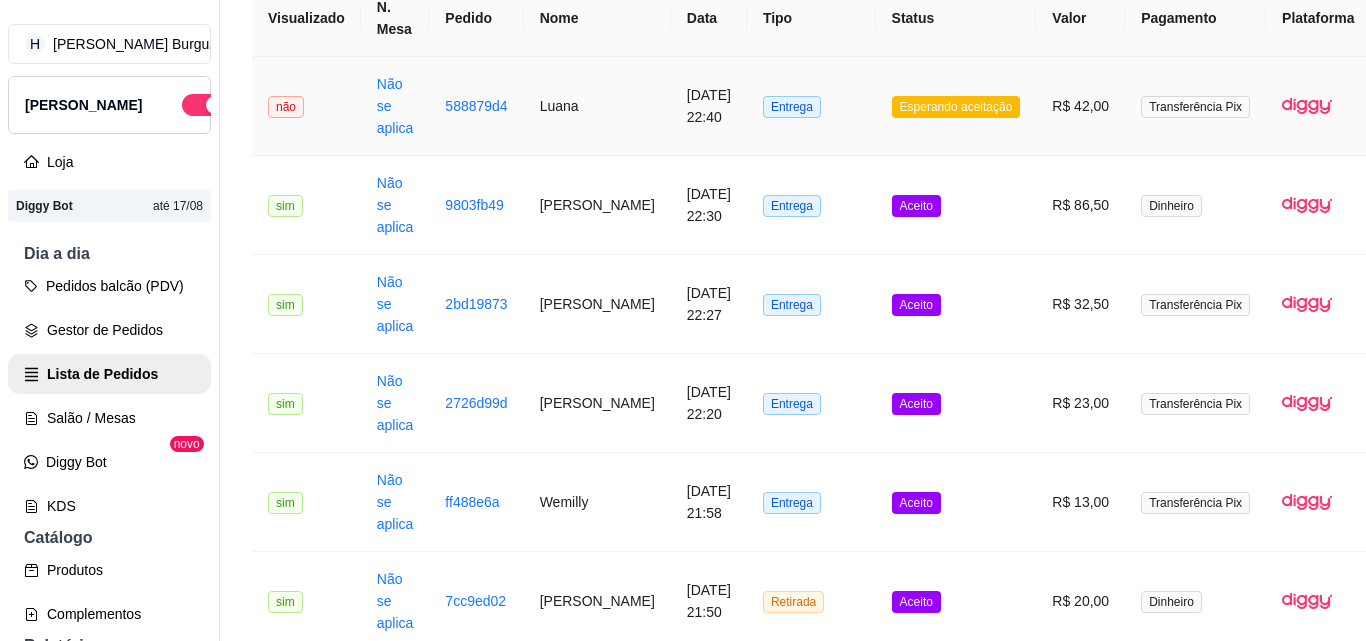 click on "Esperando aceitação" at bounding box center [956, 106] 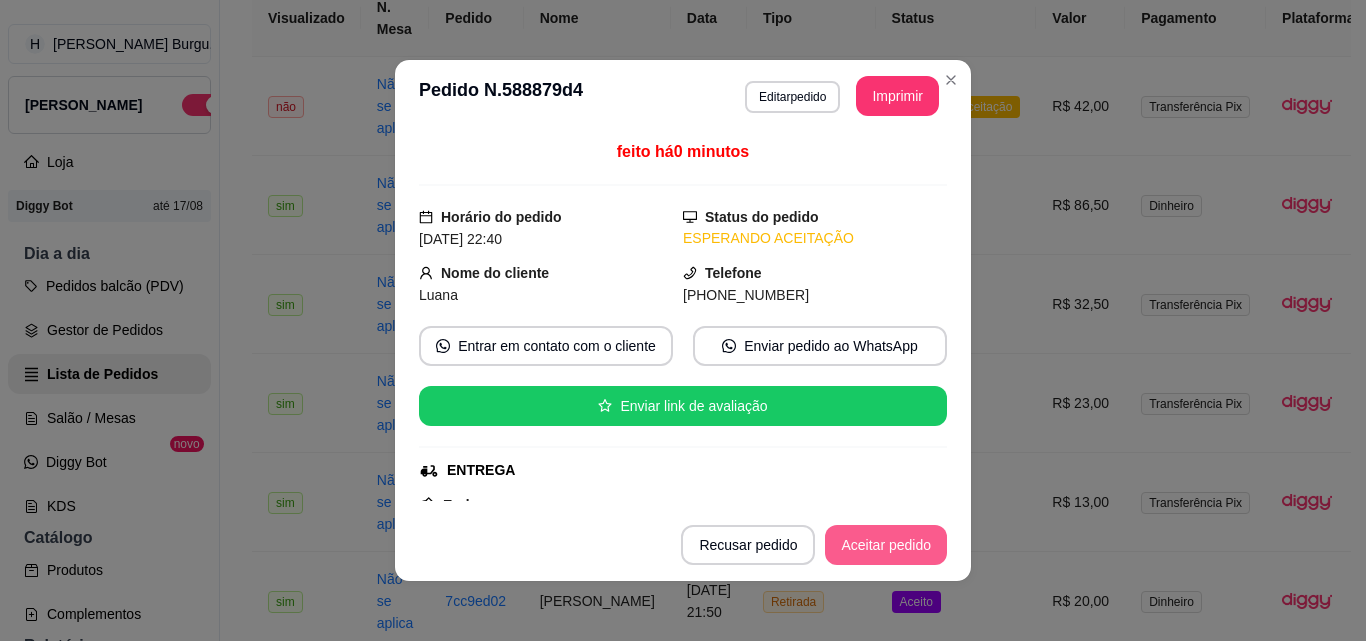 click on "Aceitar pedido" at bounding box center [886, 545] 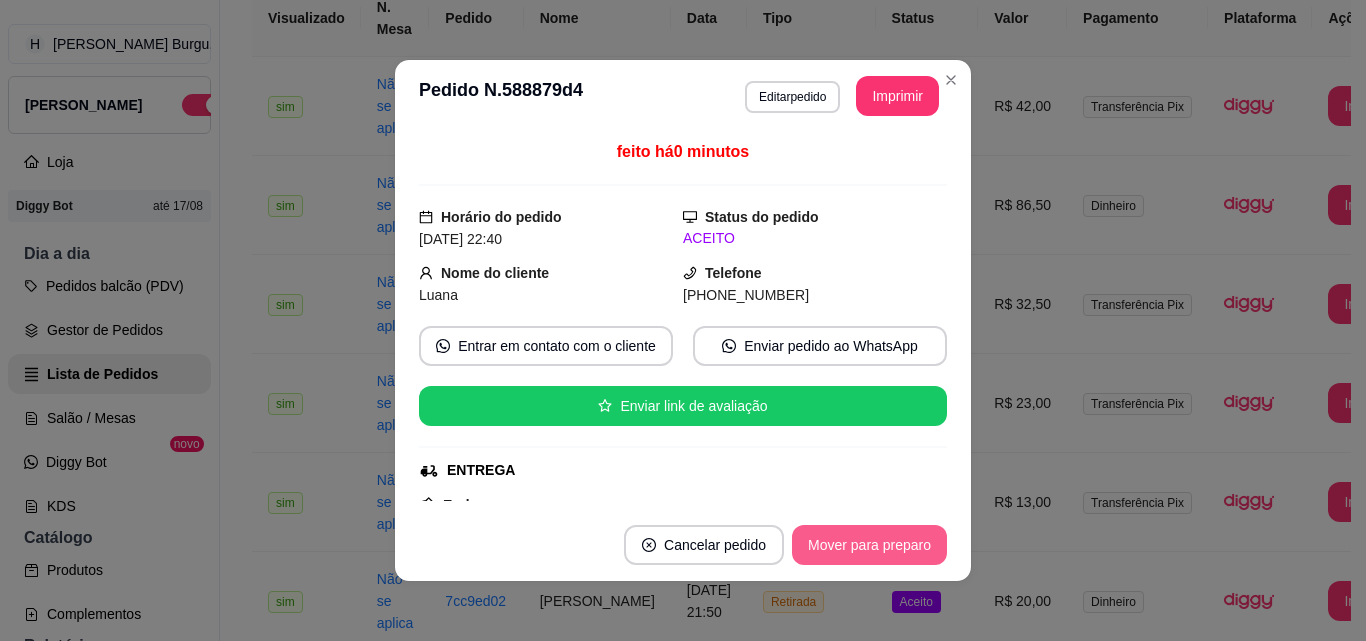 click on "Mover para preparo" at bounding box center (869, 545) 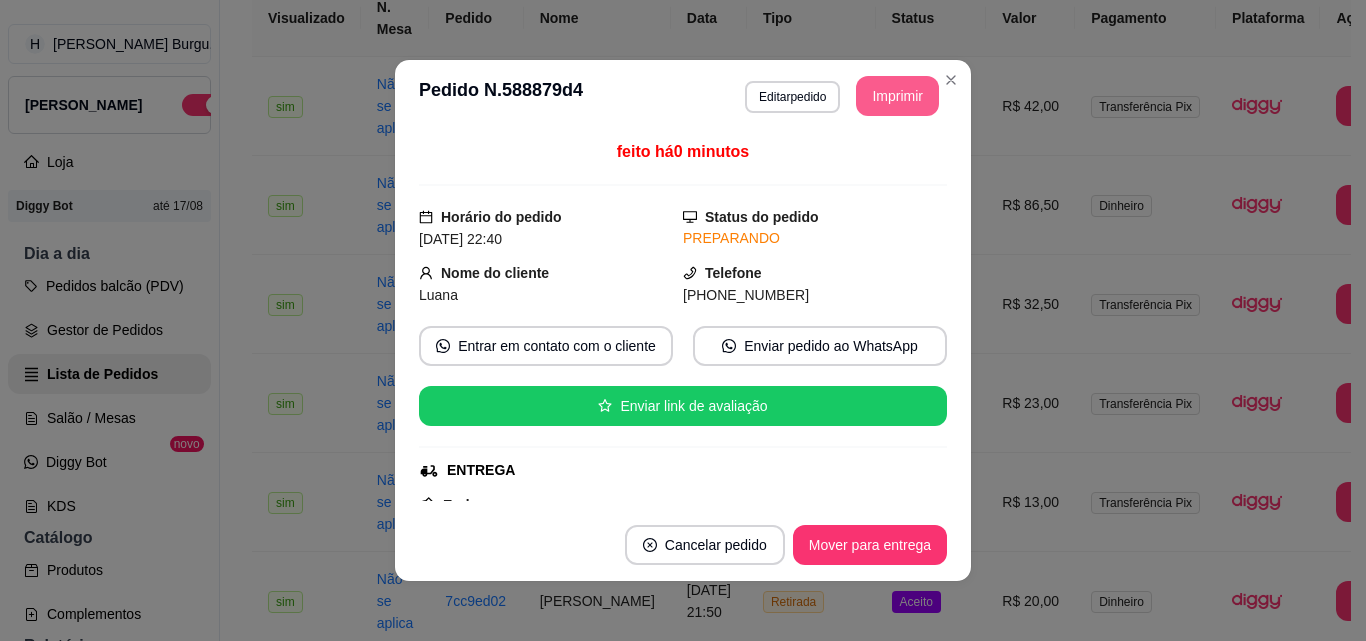 click on "Imprimir" at bounding box center [897, 96] 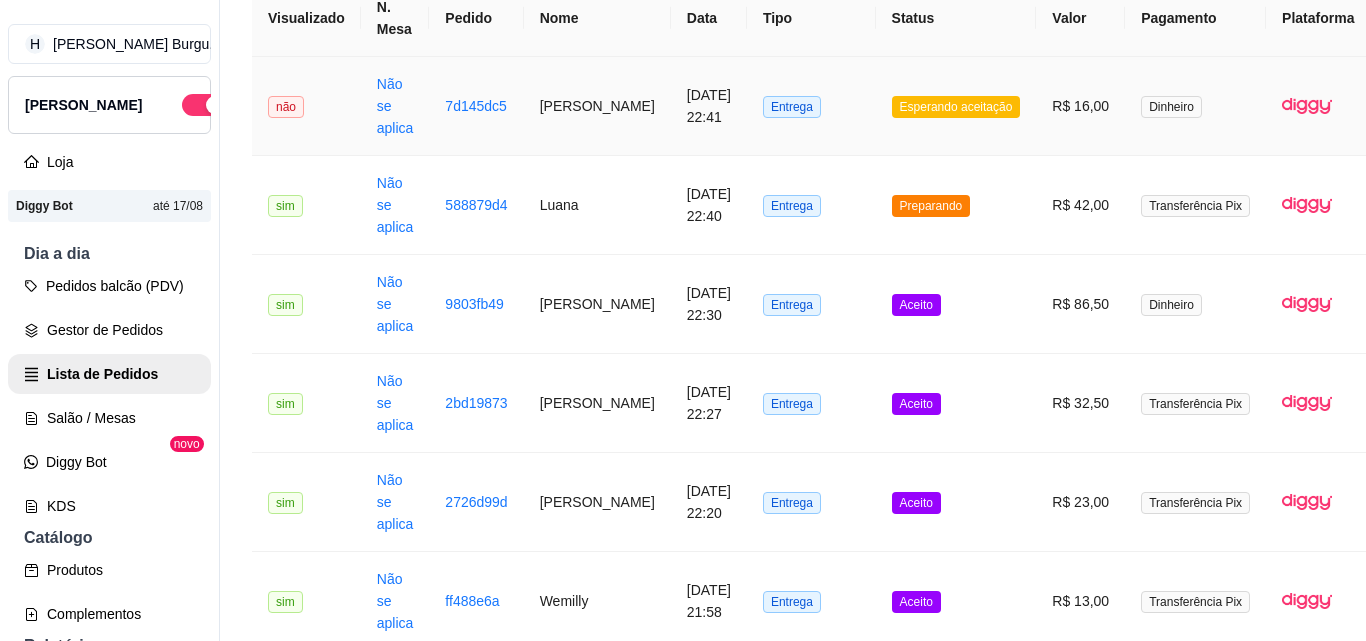 click on "Entrega" at bounding box center [811, 106] 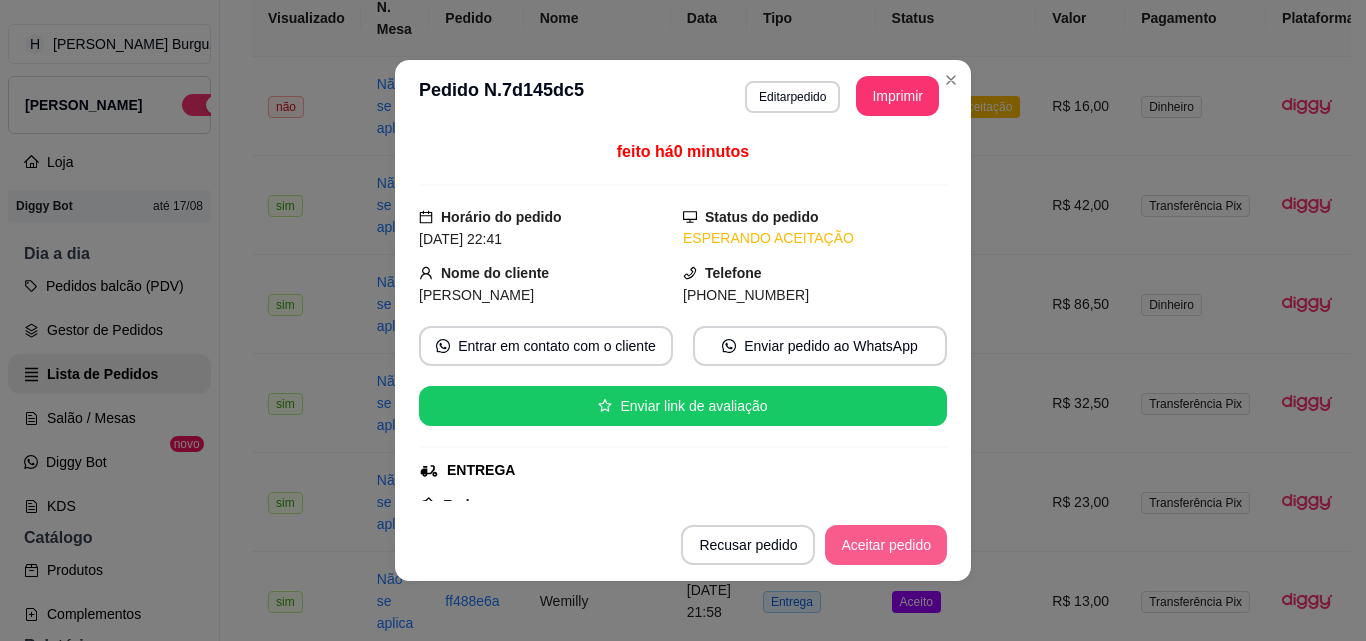 click on "Aceitar pedido" at bounding box center [886, 545] 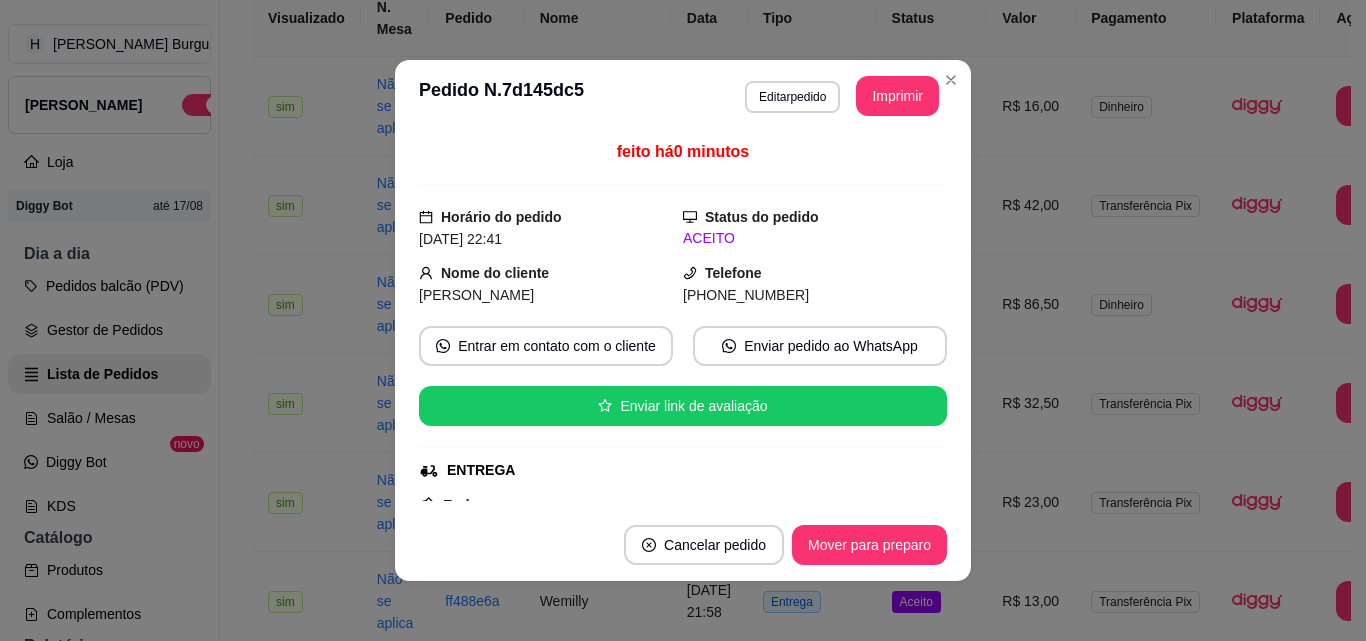 click on "Imprimir" at bounding box center [897, 96] 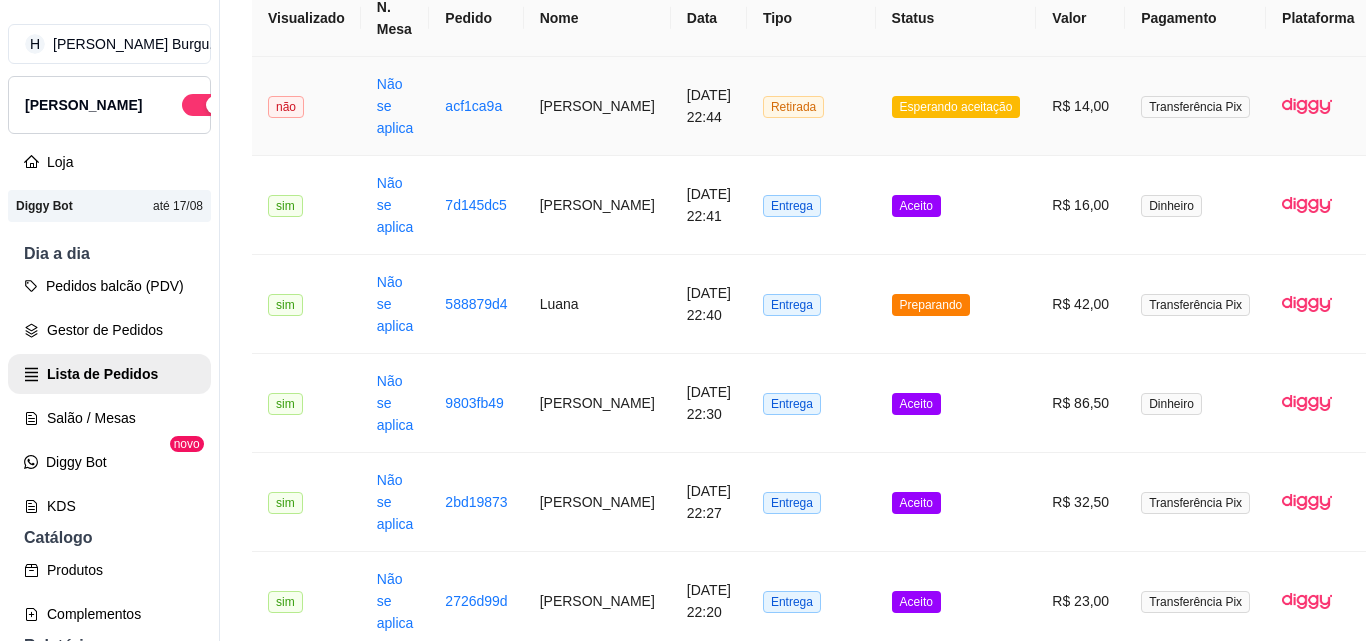 click on "Retirada" at bounding box center (811, 106) 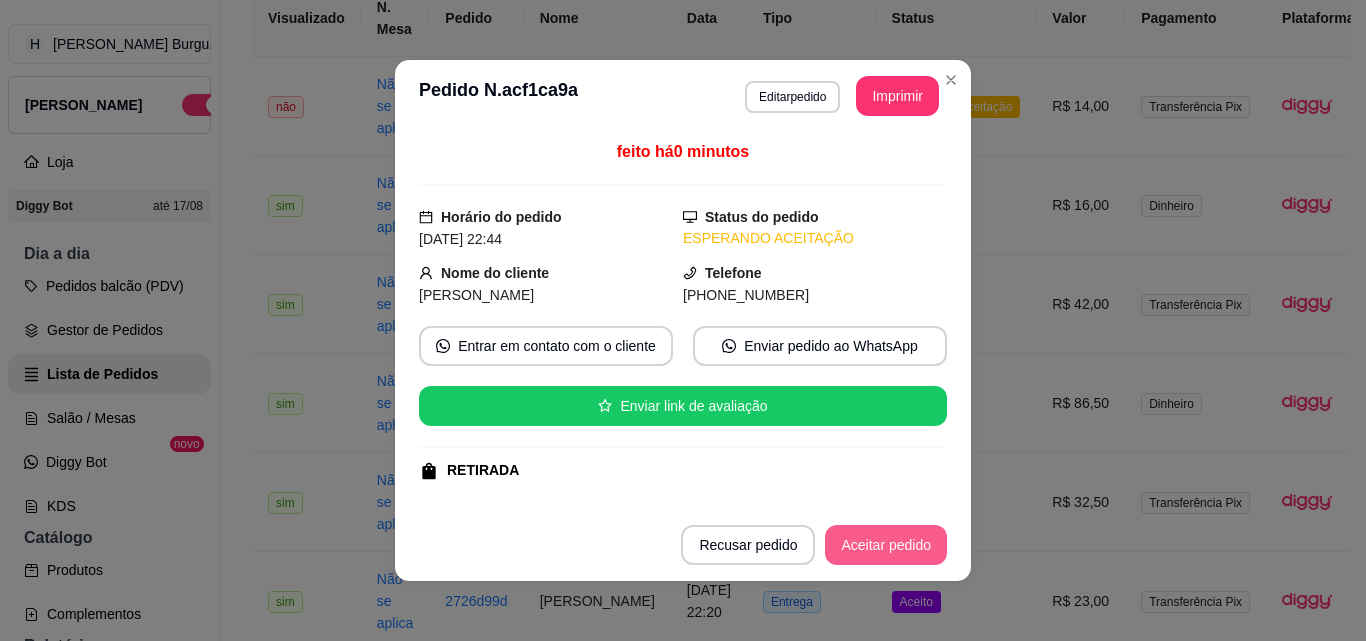 click on "Aceitar pedido" at bounding box center [886, 545] 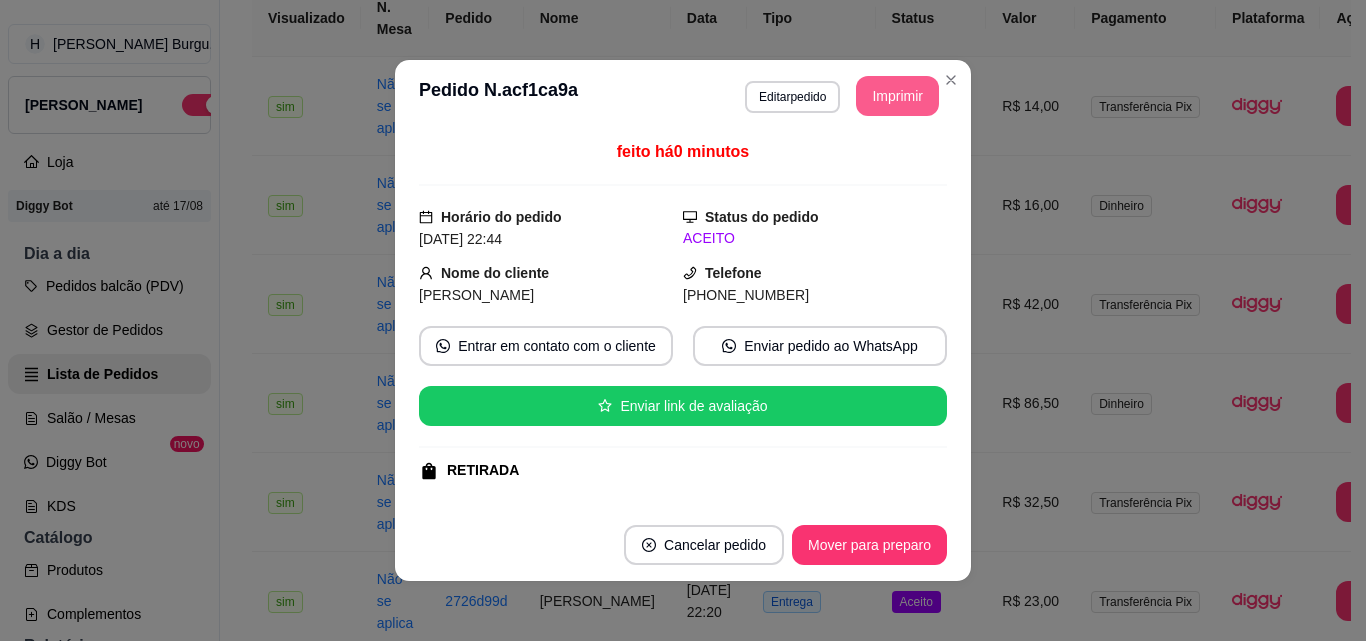 click on "Imprimir" at bounding box center [897, 96] 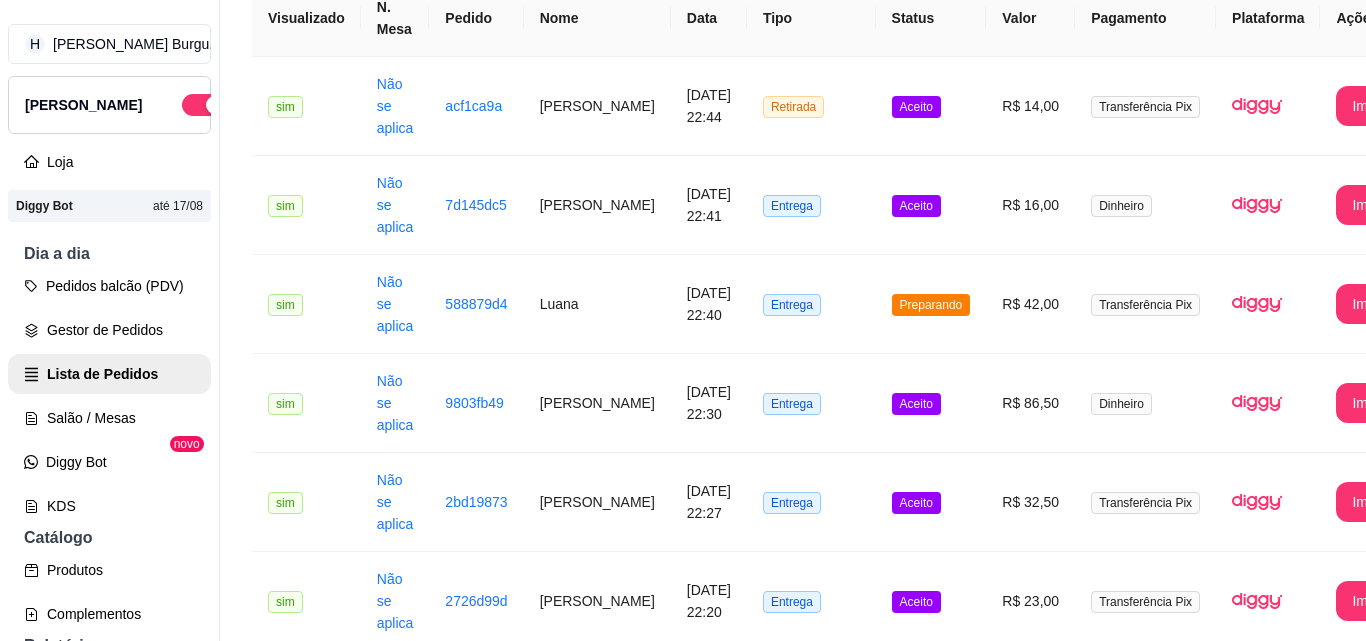 click on "Retirada" at bounding box center [811, 1492] 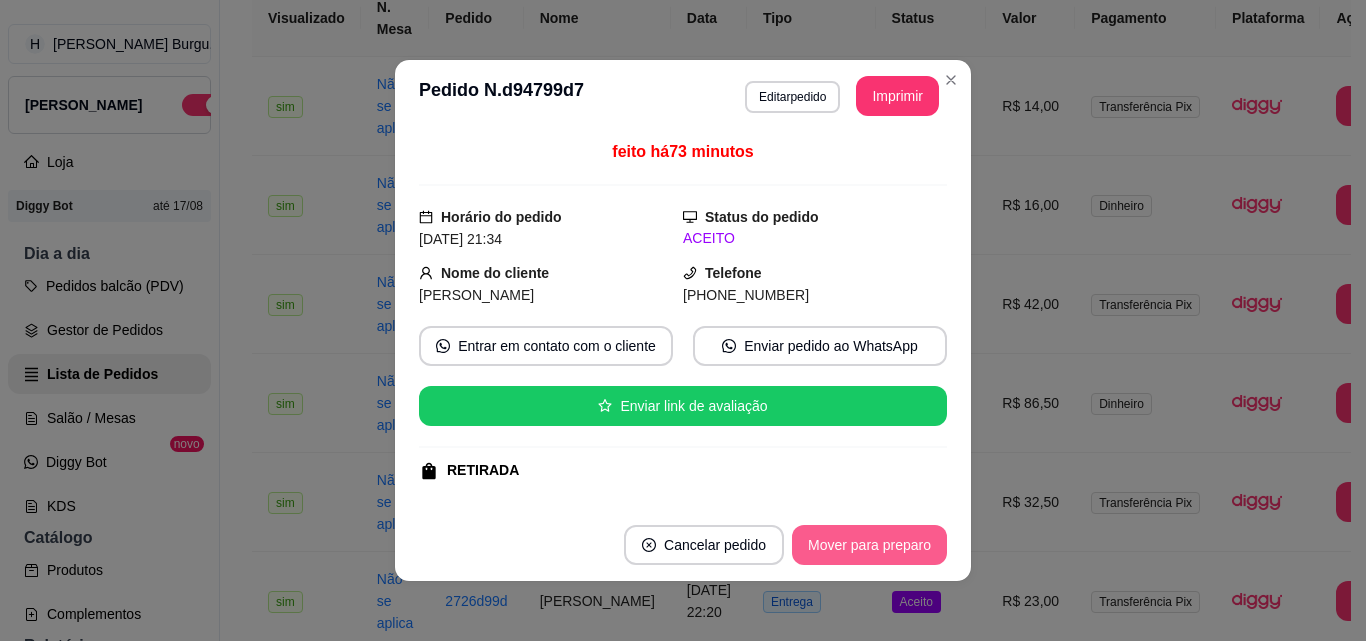 click on "Mover para preparo" at bounding box center [869, 545] 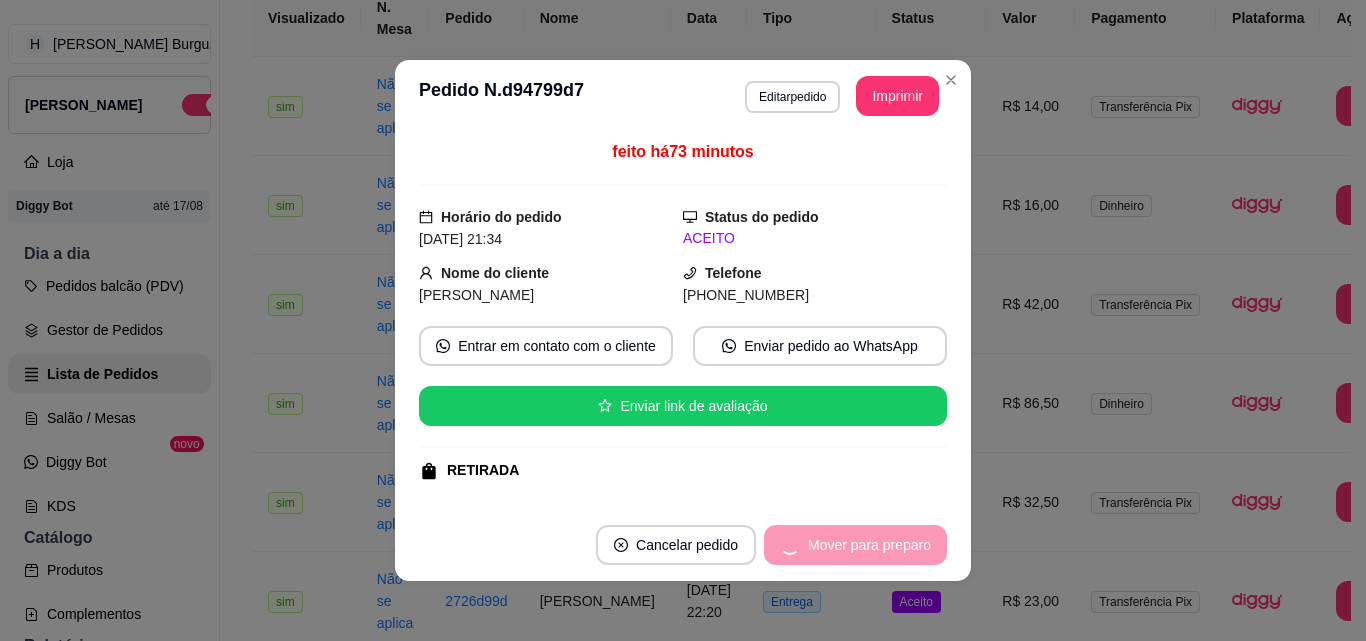 click on "Mover para preparo" at bounding box center (855, 545) 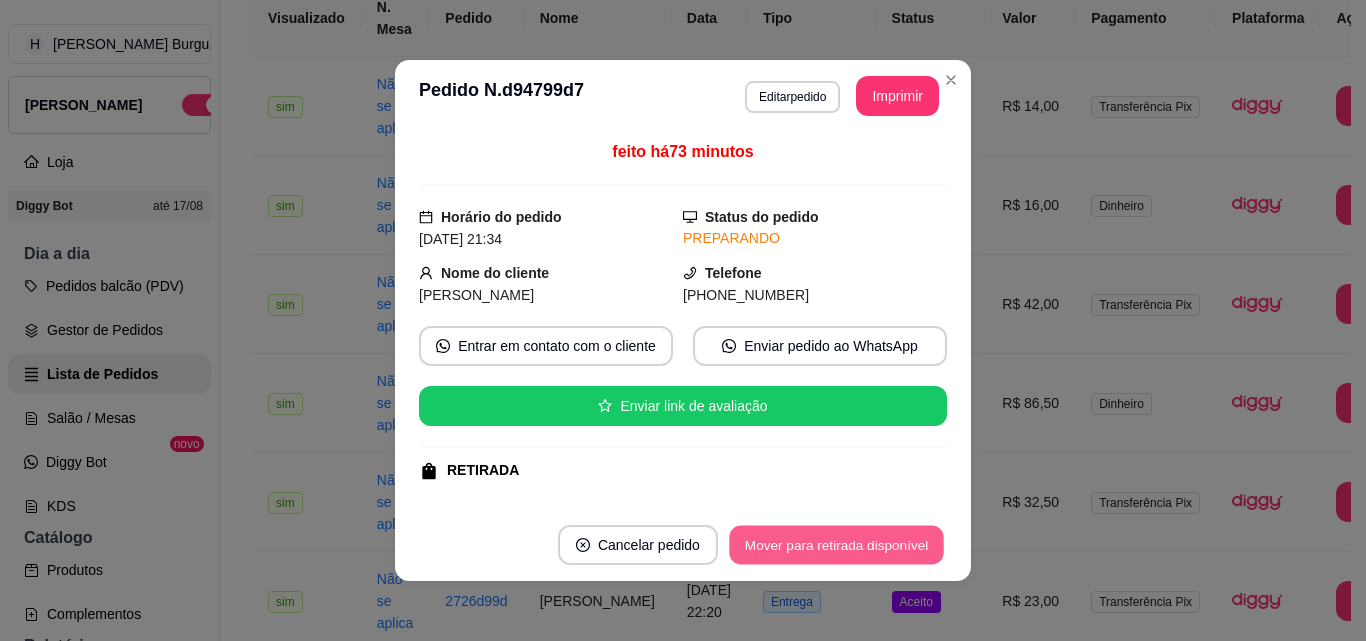 click on "Mover para retirada disponível" at bounding box center (836, 545) 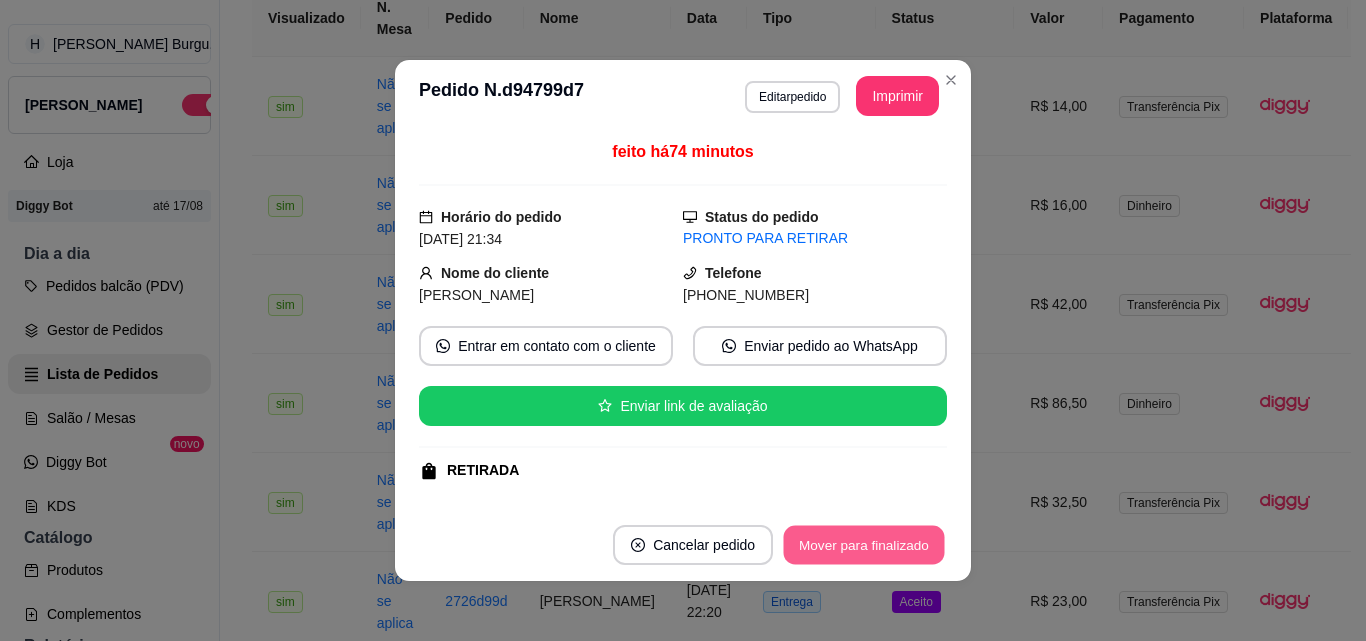 click on "Mover para finalizado" at bounding box center (864, 545) 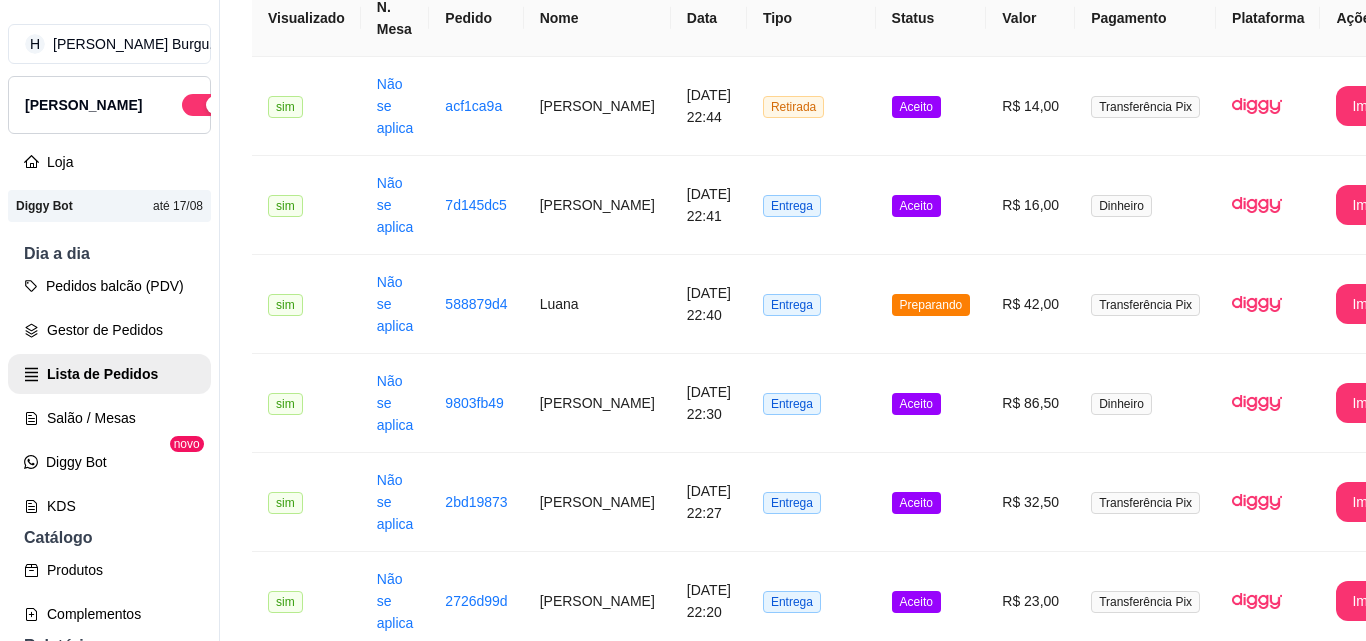 click on "Entrega" at bounding box center [811, 1393] 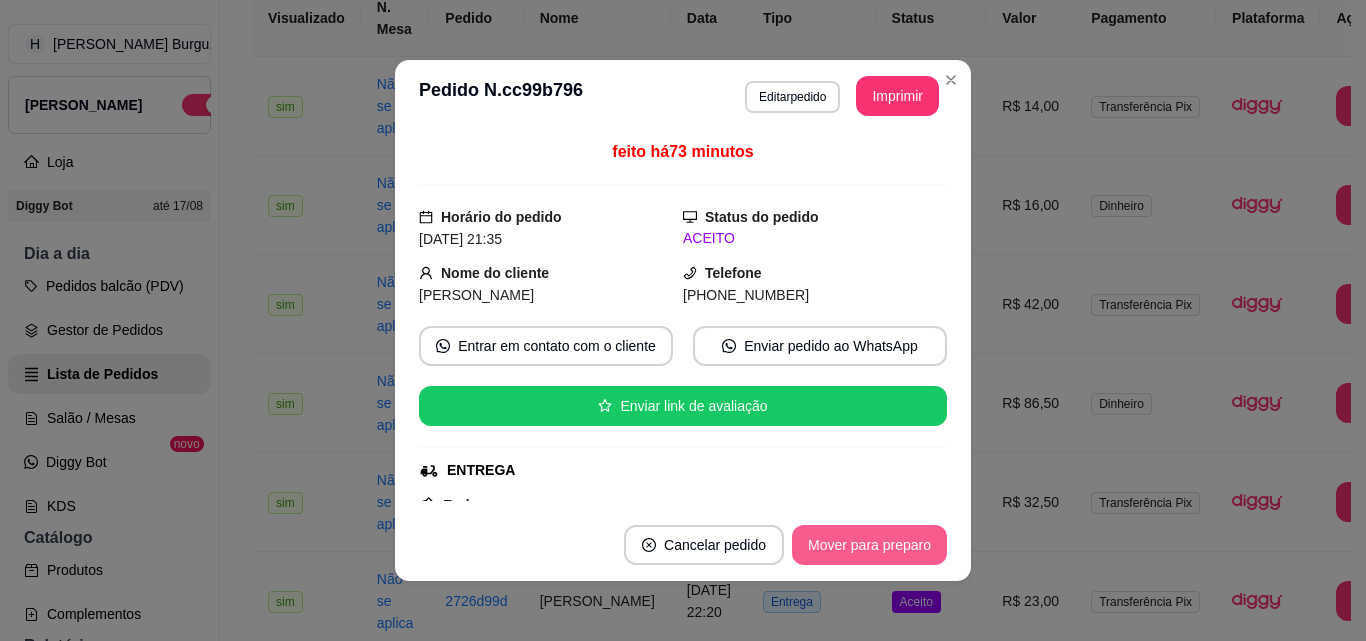 click on "Mover para preparo" at bounding box center [869, 545] 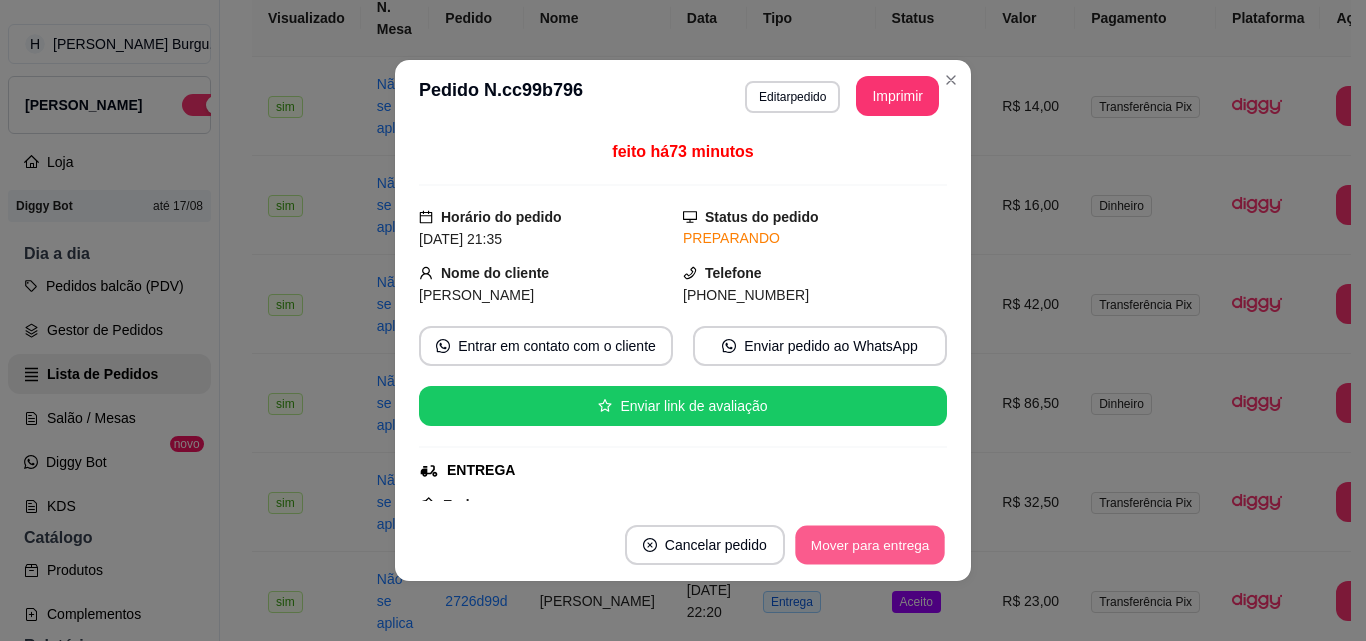 click on "Mover para entrega" at bounding box center [870, 545] 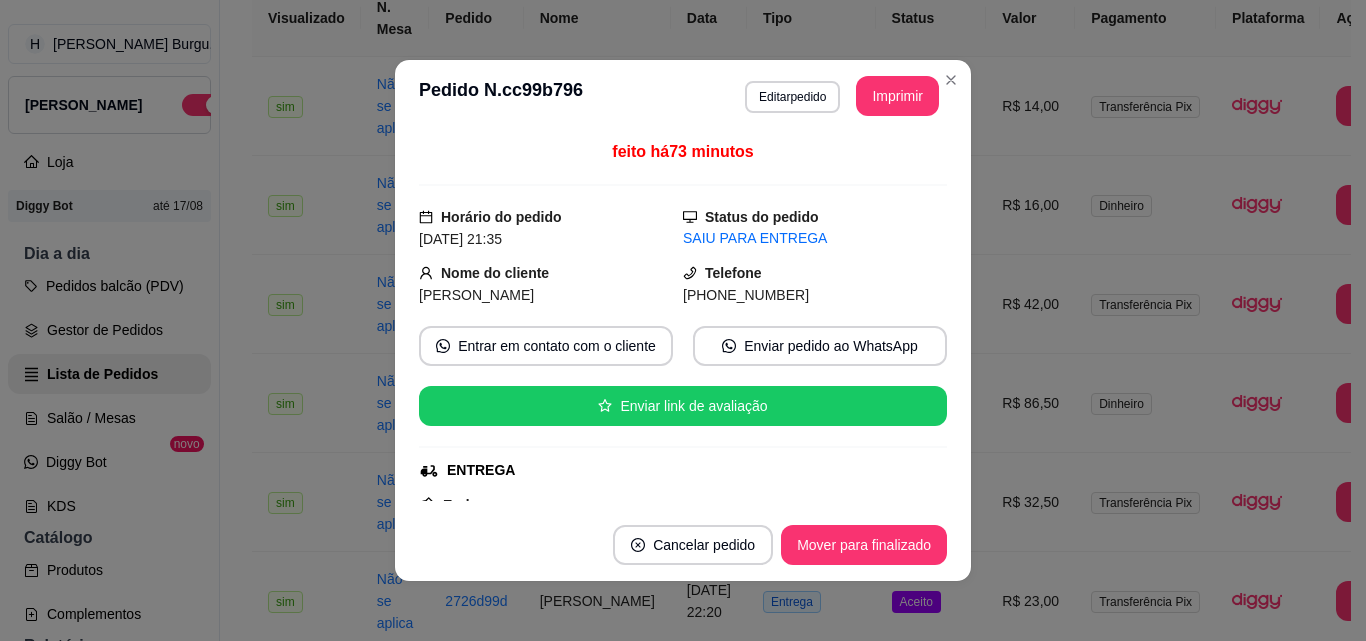 click on "feito há  73   minutos Horário do pedido 30/07/2025 21:35 Status do pedido SAIU PARA ENTREGA Nome do cliente Lorenzo  Telefone (98) 9 7023-6903 Entrar em contato com o cliente Enviar pedido ao WhatsApp Enviar link de avaliação ENTREGA Endereço  Travessa do Bandolim, n. (98)970236903, BANDOLIM -   Taxa de entrega  R$ 3,00 Copiar Endereço Pagamento Transferência Pix   R$ 19,00 Resumo do pedido 1 x     CLASSIC R$ 10,00 2 x     FANTA UVA R$ 6,00 Subtotal R$ 16,00 Total R$ 19,00" at bounding box center [683, 320] 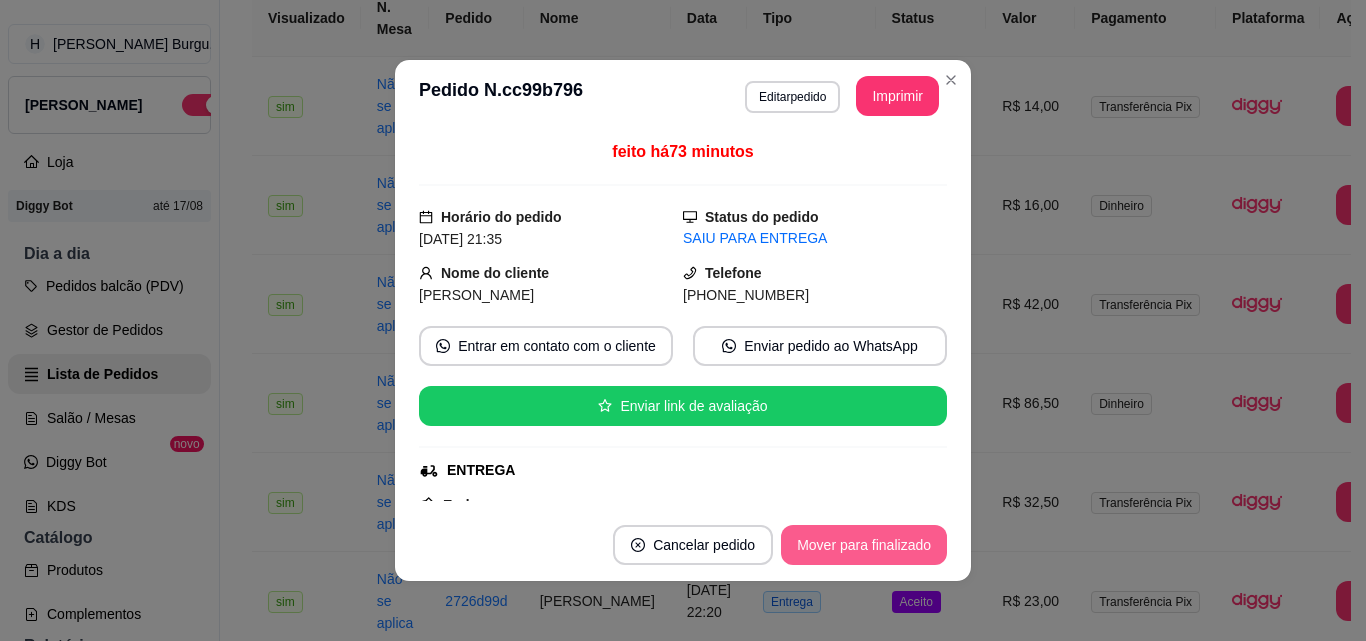 click on "Mover para finalizado" at bounding box center [864, 545] 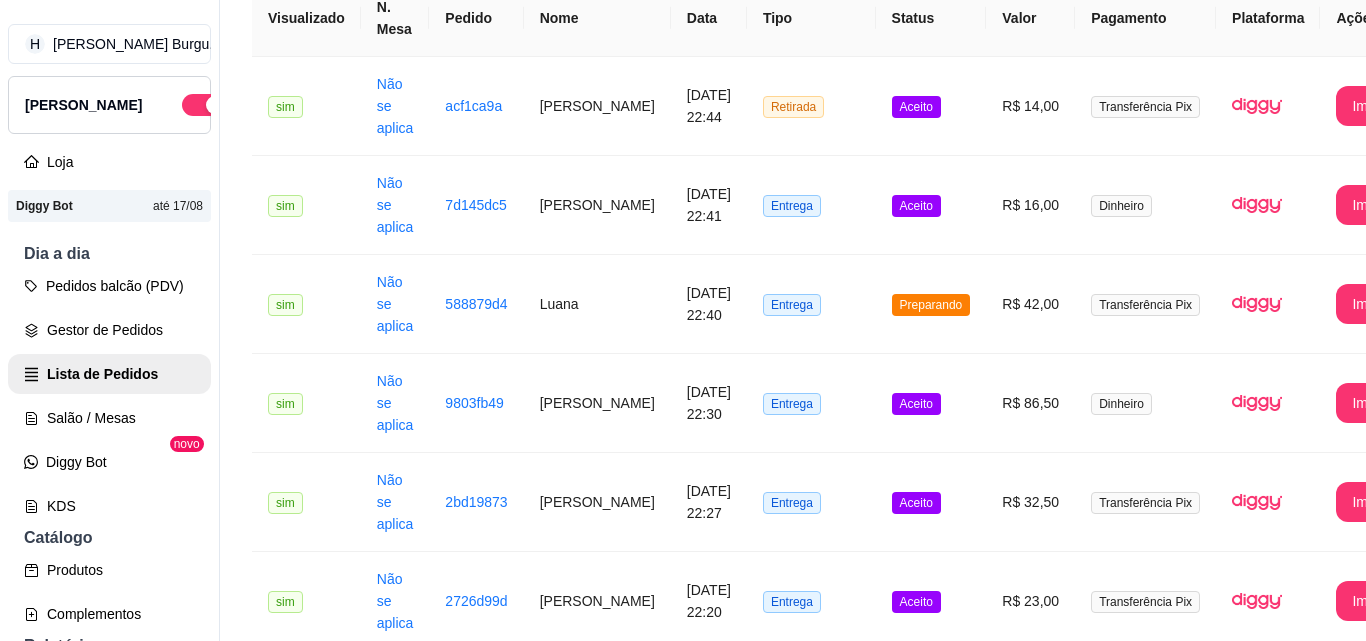 click on "Retirada" at bounding box center [811, 1294] 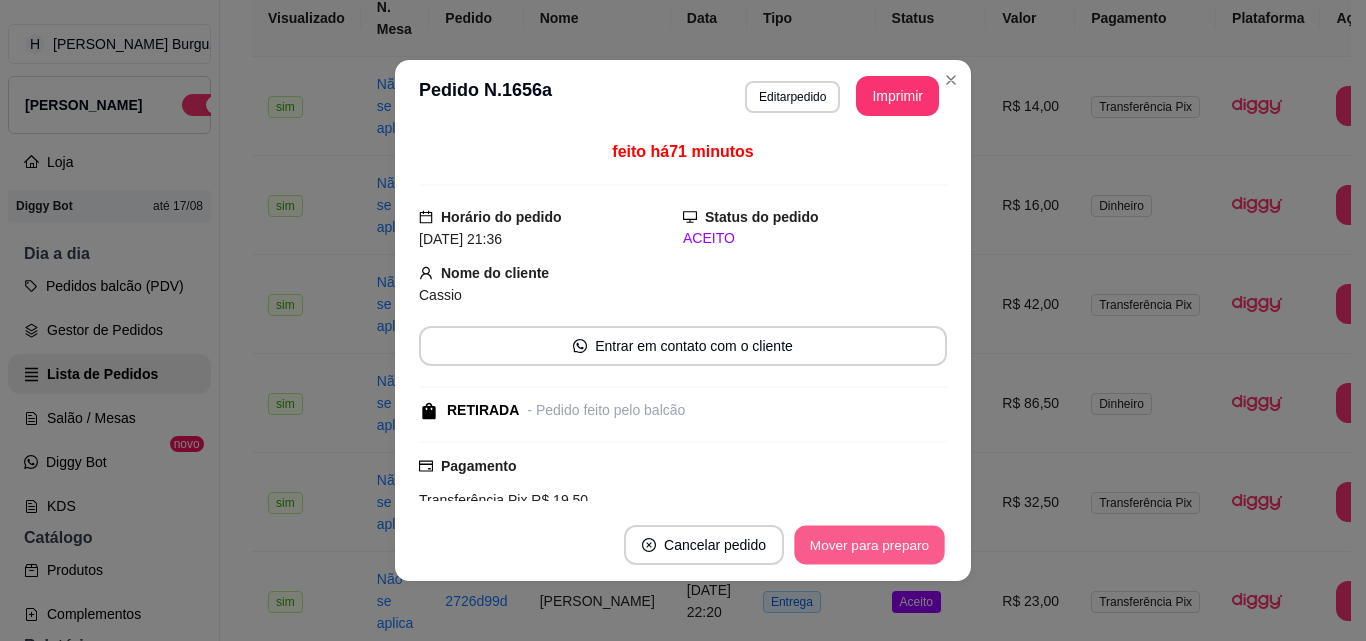 click on "Mover para preparo" at bounding box center (869, 545) 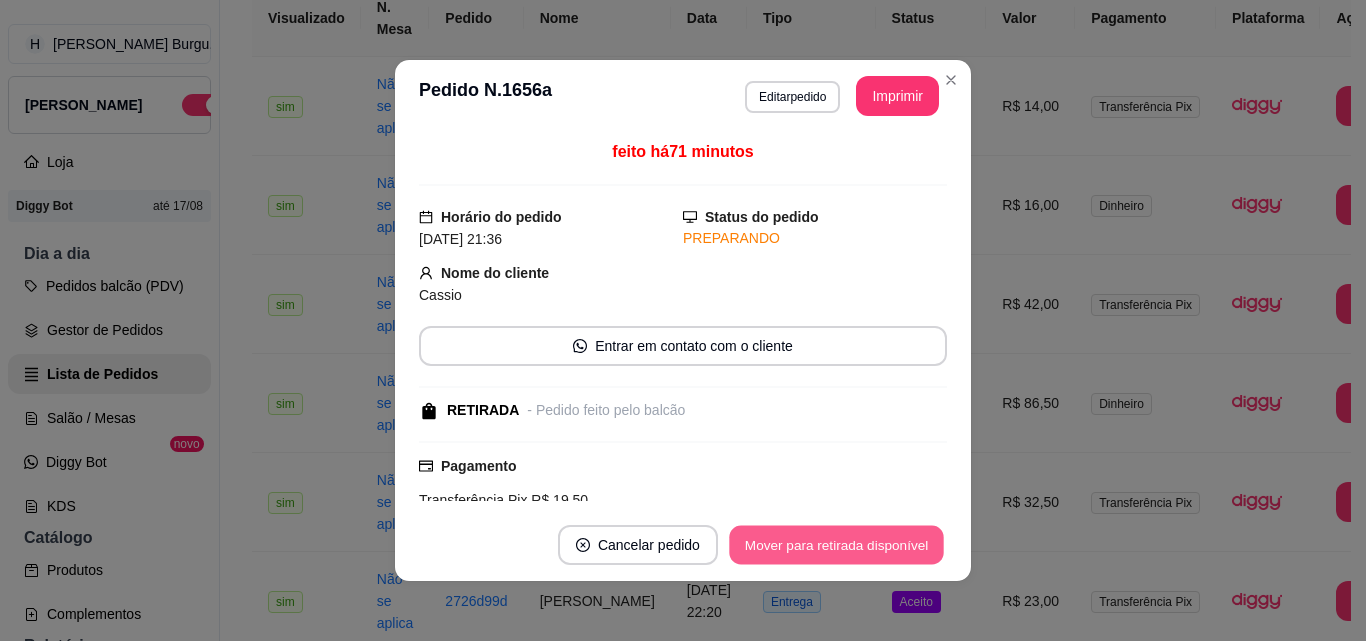 click on "Mover para retirada disponível" at bounding box center [836, 545] 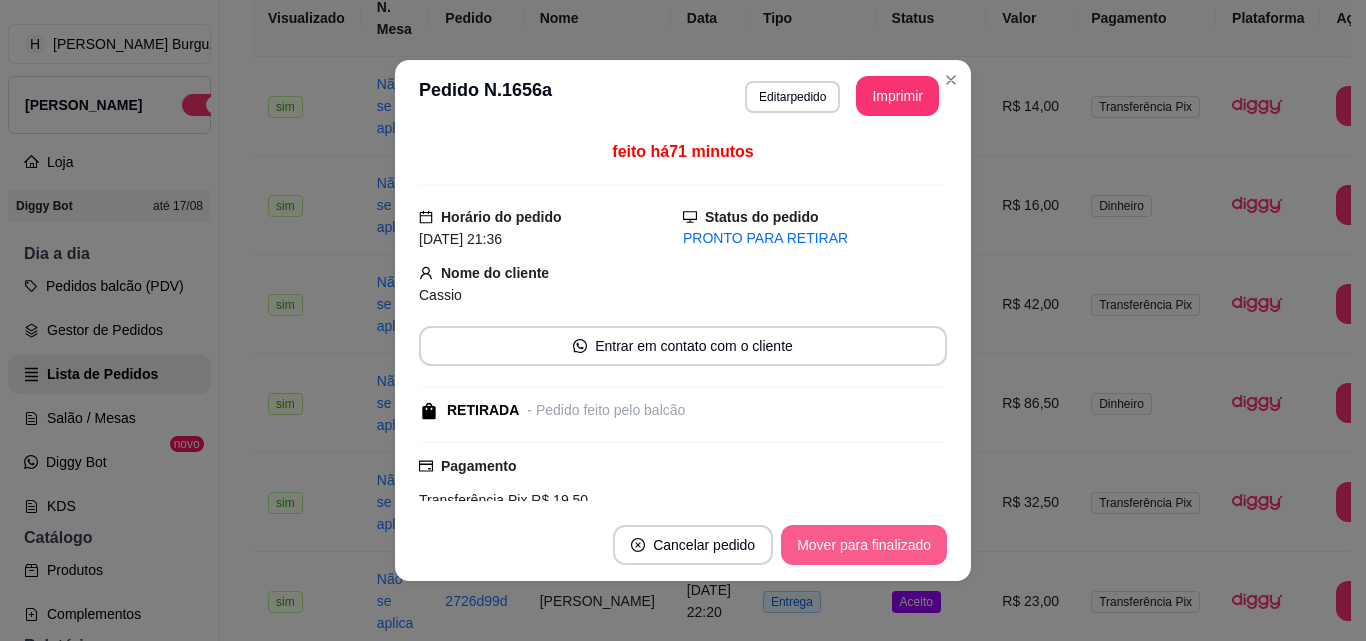 click on "Mover para finalizado" at bounding box center [864, 545] 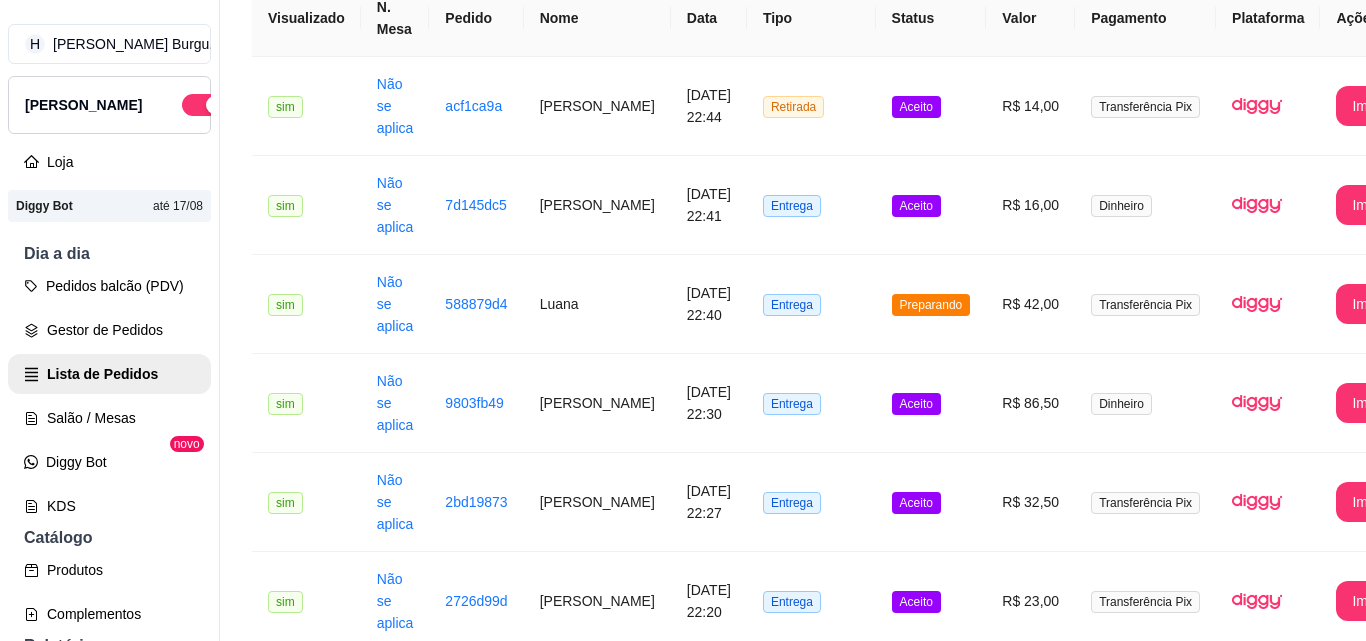 click on "Entrega" at bounding box center [811, 1195] 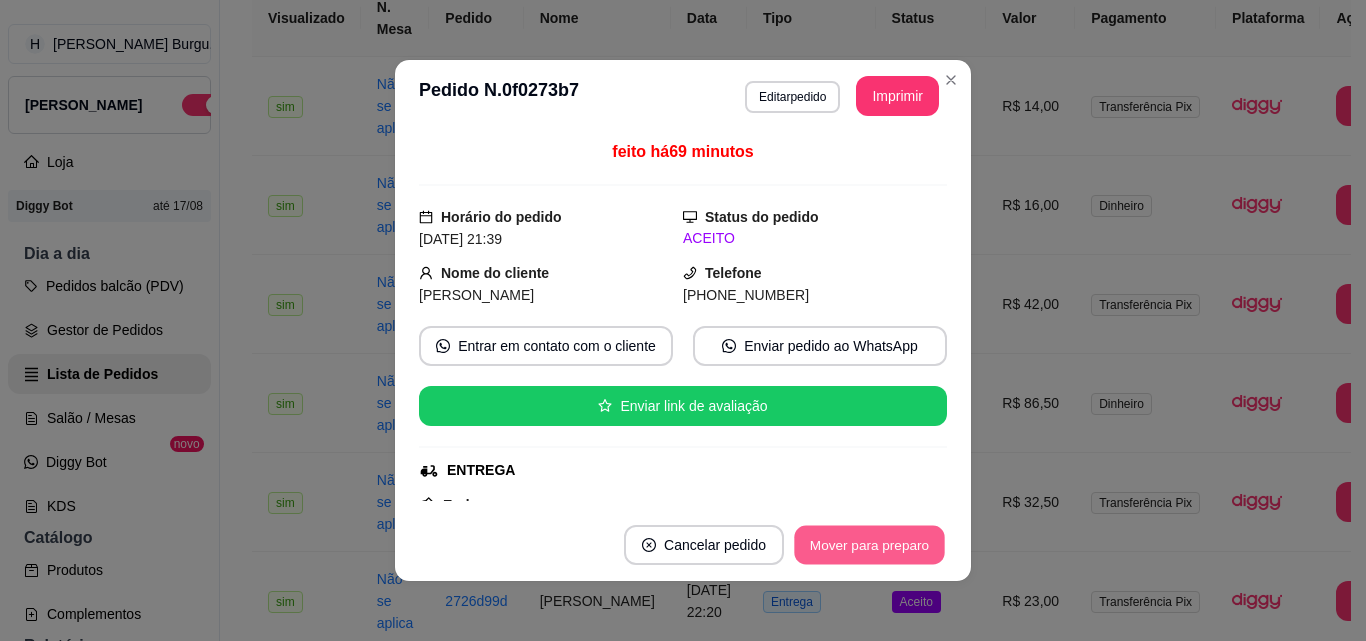 click on "Mover para preparo" at bounding box center [869, 545] 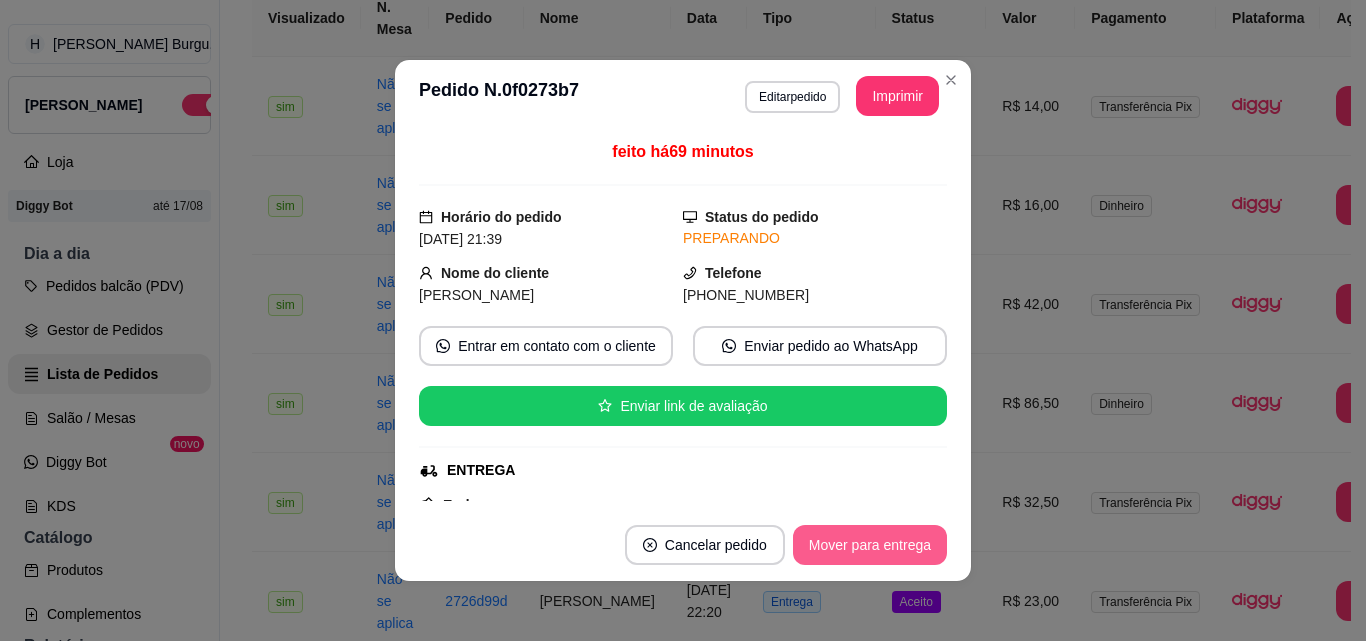 click on "Mover para entrega" at bounding box center (870, 545) 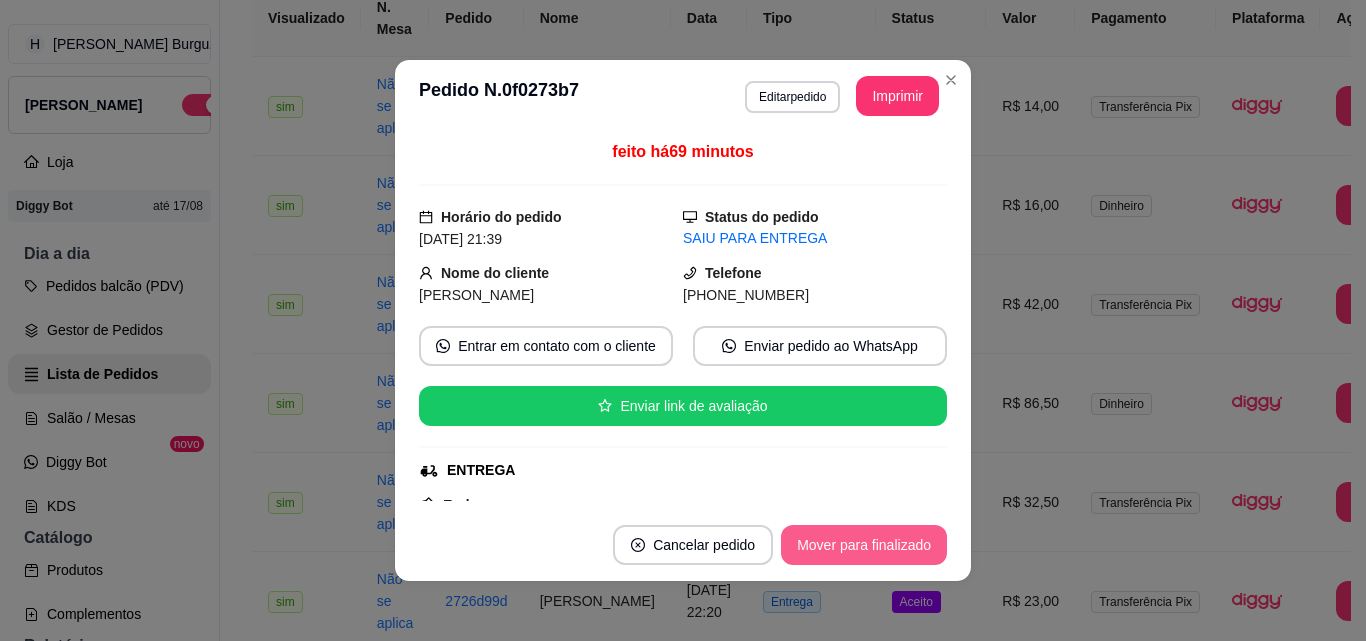 click on "Mover para finalizado" at bounding box center [864, 545] 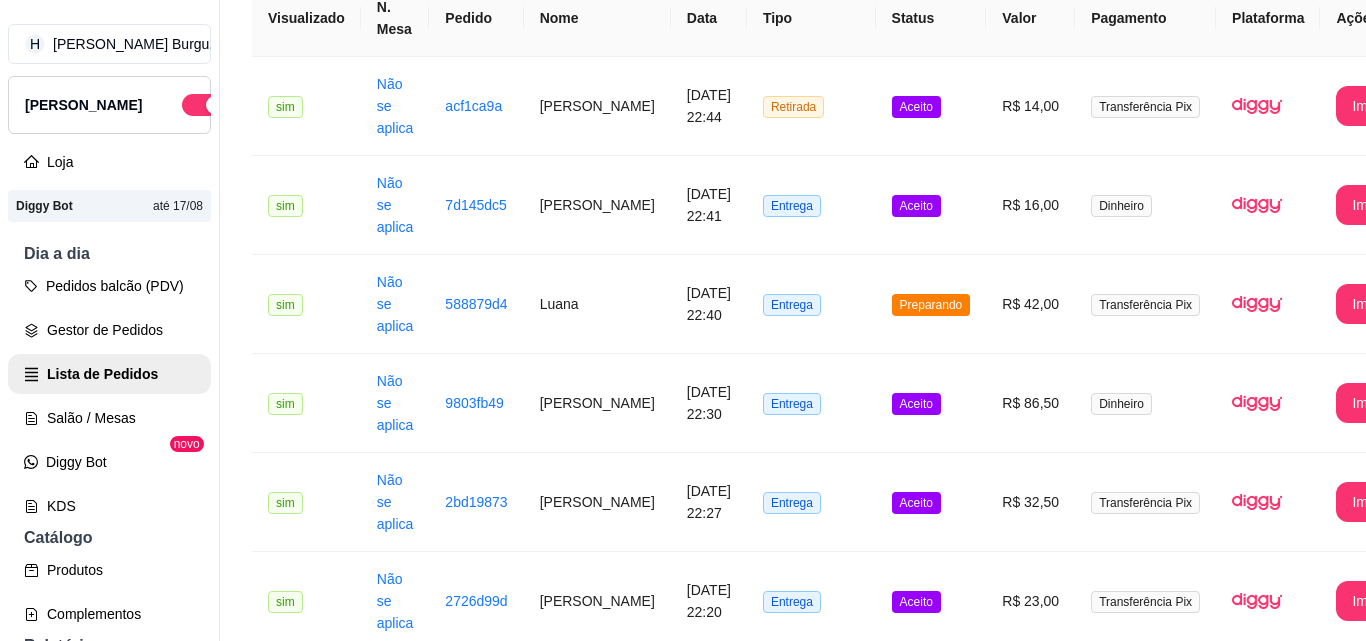 click on "Entrega" at bounding box center [811, 1096] 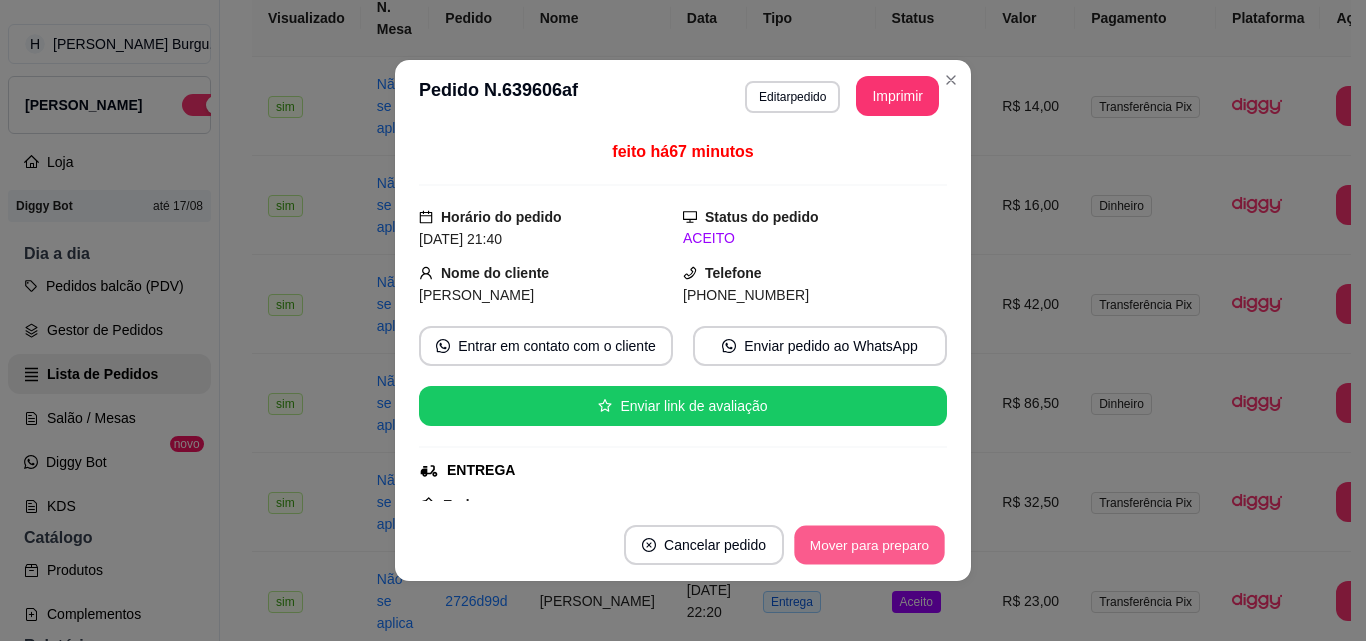 click on "Mover para preparo" at bounding box center [869, 545] 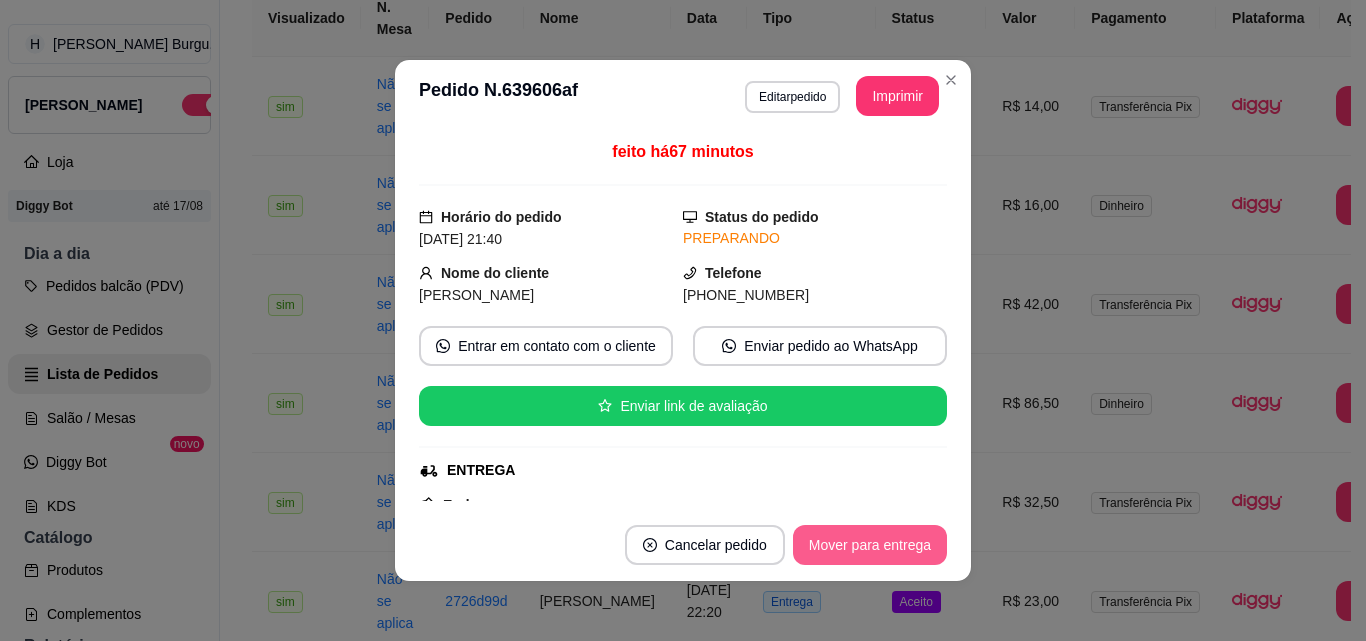 click on "Mover para entrega" at bounding box center [870, 545] 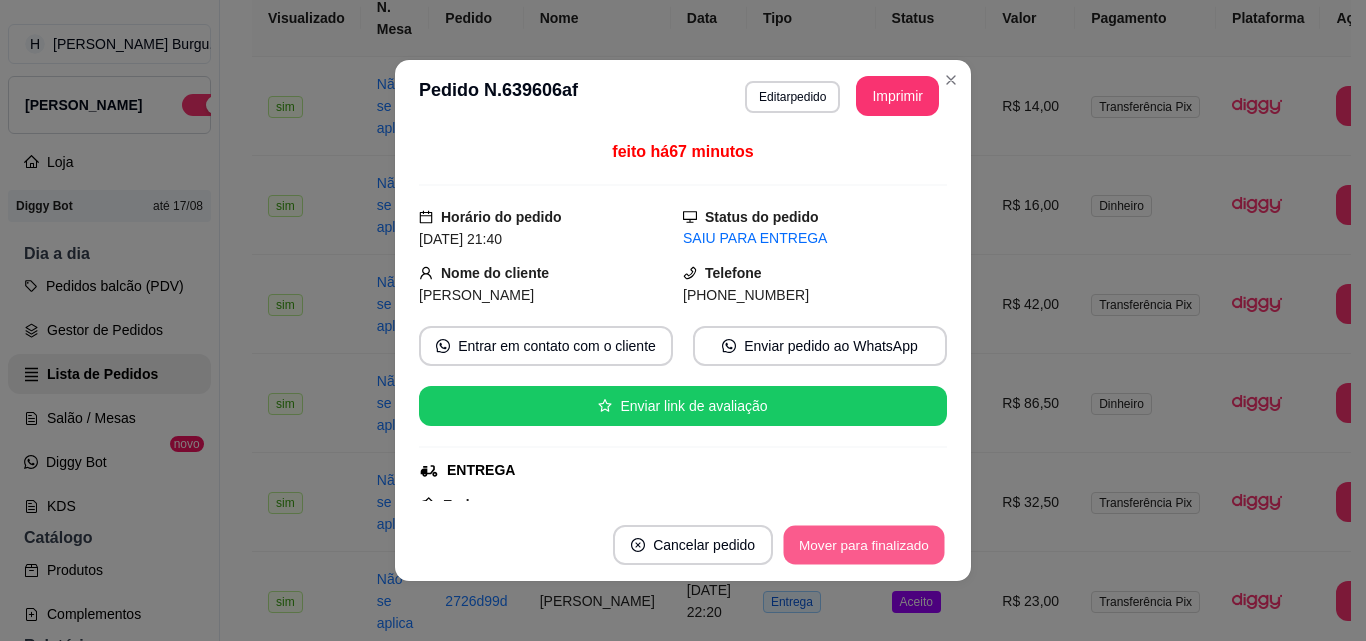 click on "Mover para finalizado" at bounding box center [864, 545] 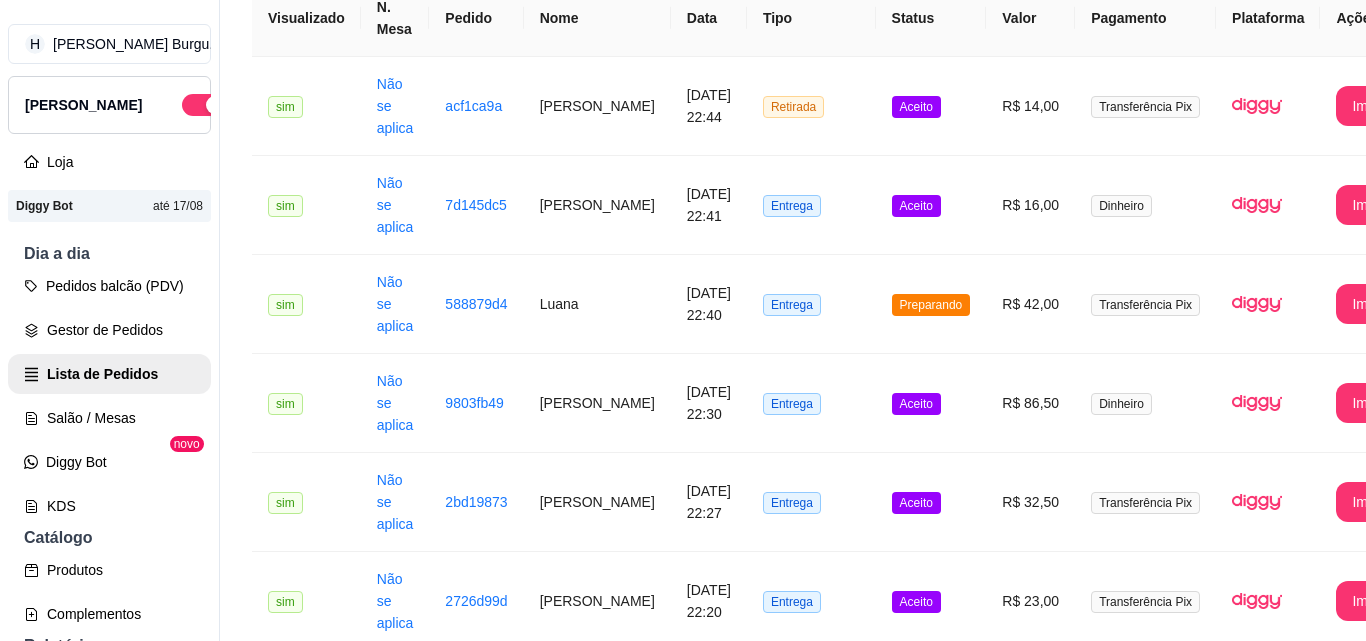 click on "Retirada" at bounding box center [811, 997] 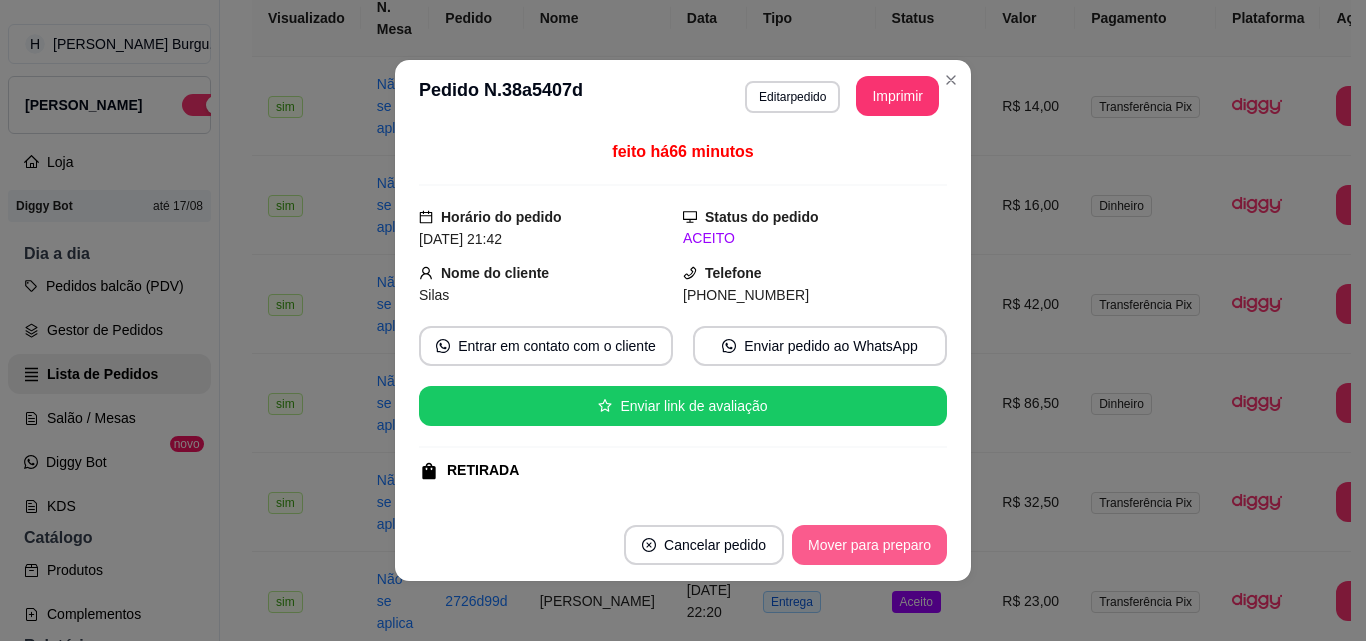 click on "Mover para preparo" at bounding box center [869, 545] 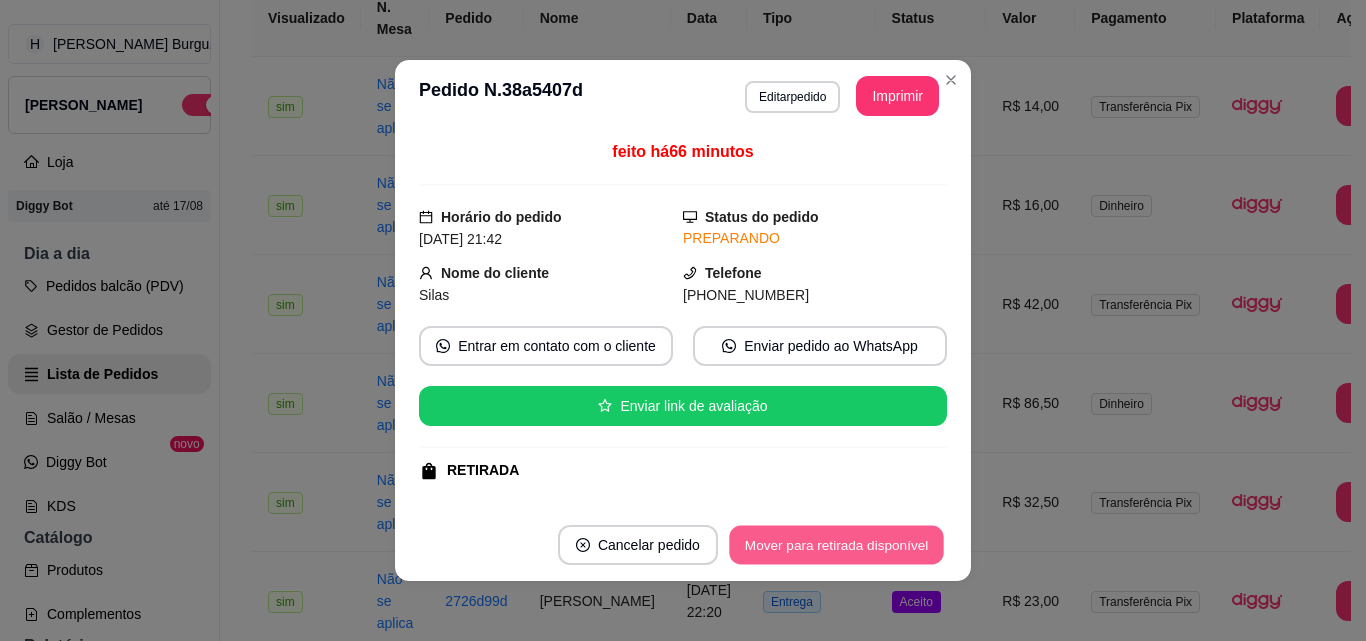 click on "Mover para retirada disponível" at bounding box center (836, 545) 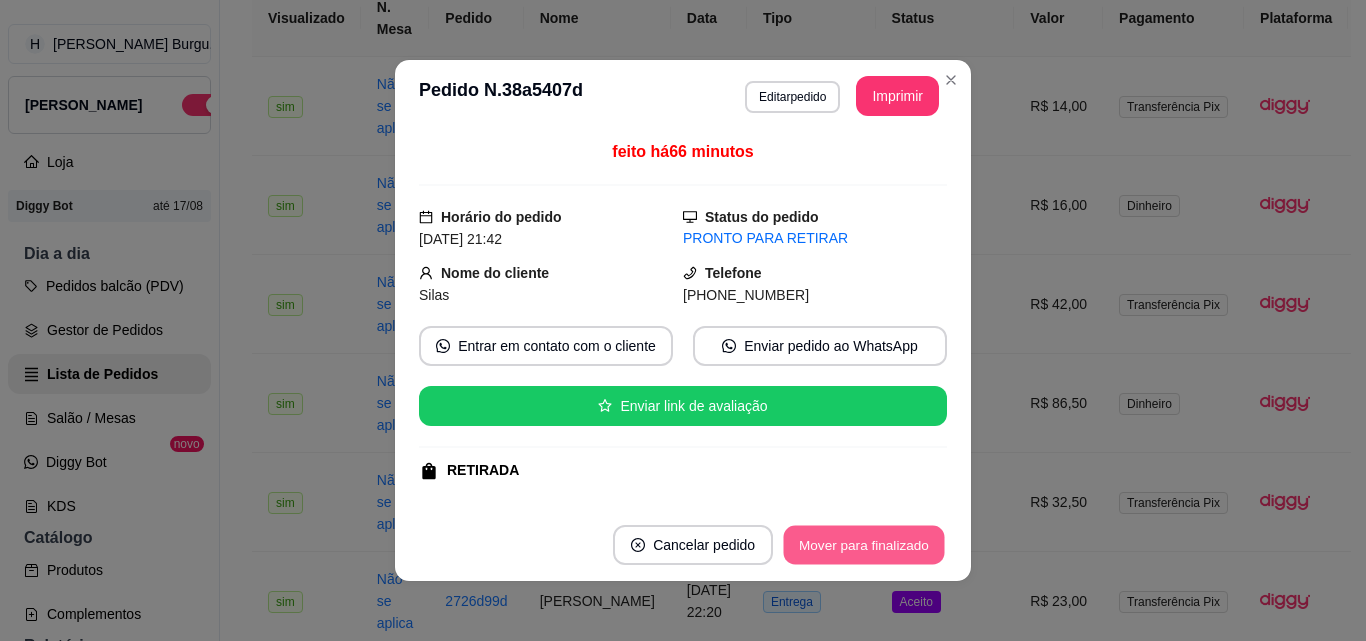 click on "Mover para finalizado" at bounding box center [864, 545] 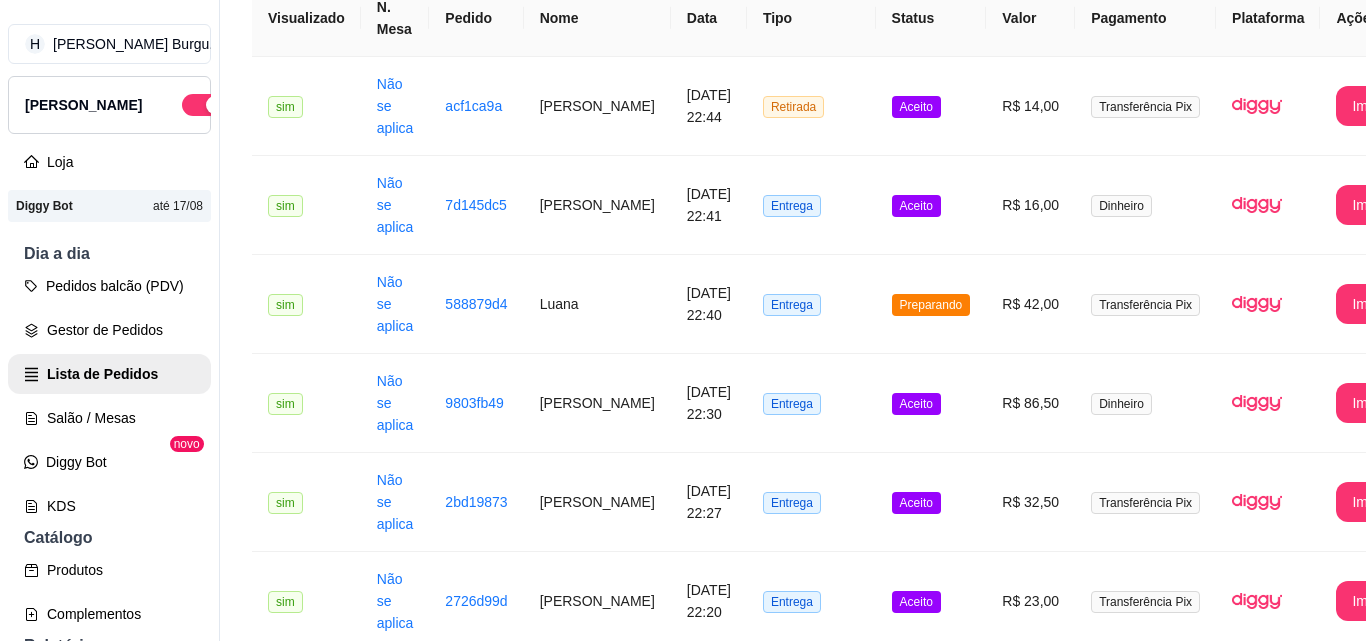 click on "Entrega" at bounding box center [811, 898] 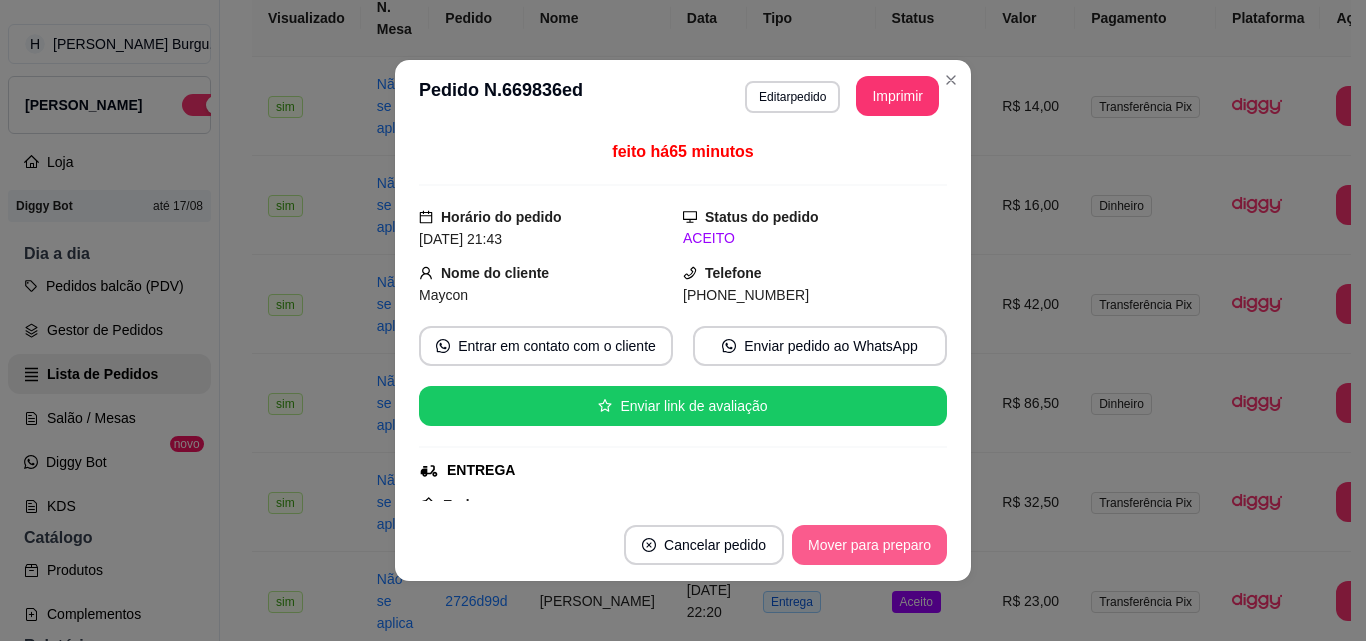 click on "Mover para preparo" at bounding box center [869, 545] 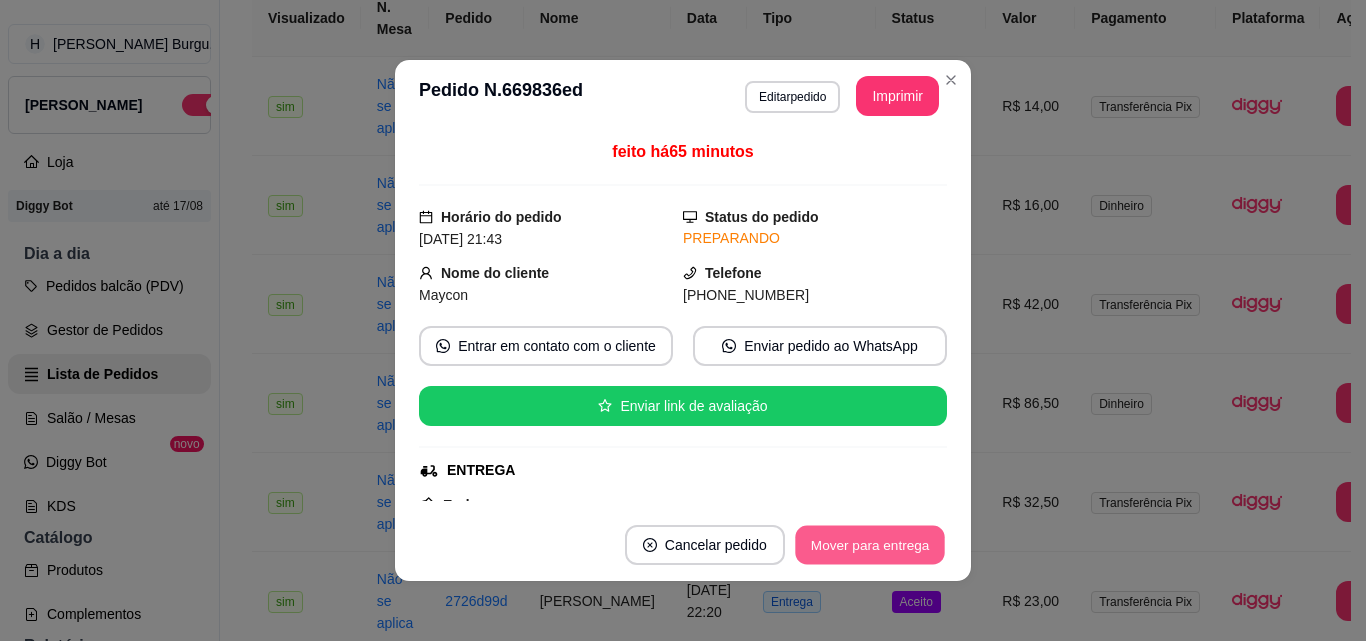 click on "Mover para entrega" at bounding box center [870, 545] 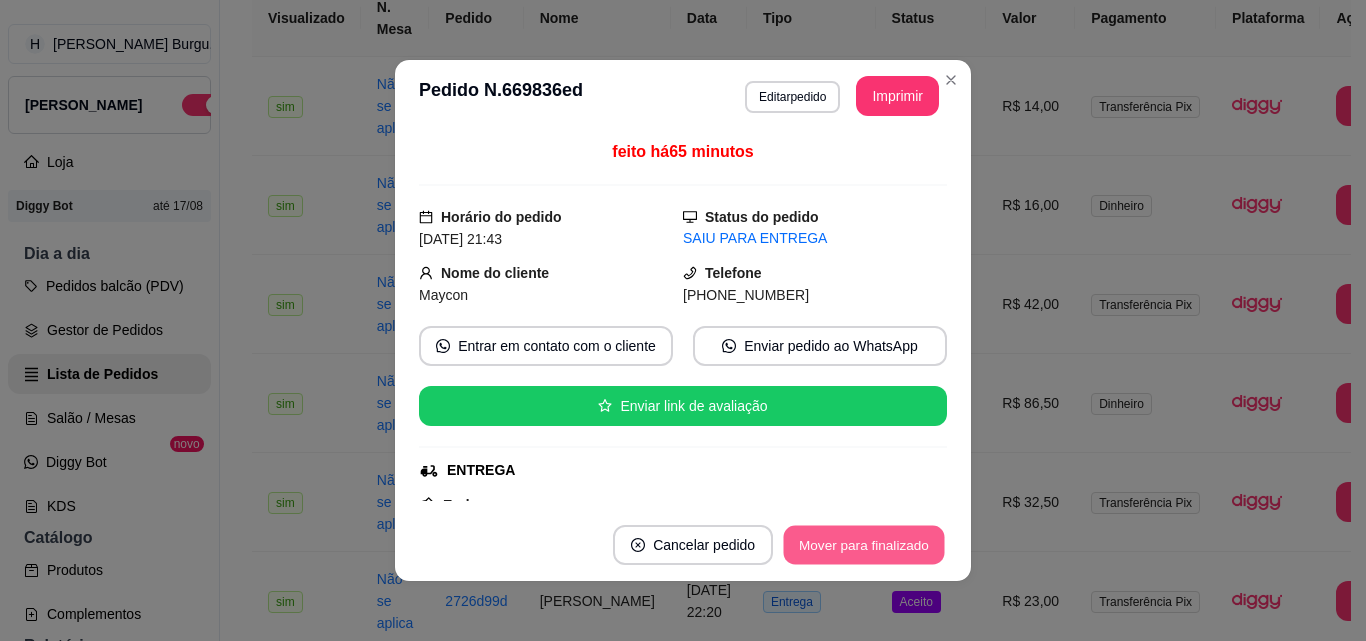 click on "Mover para finalizado" at bounding box center (864, 545) 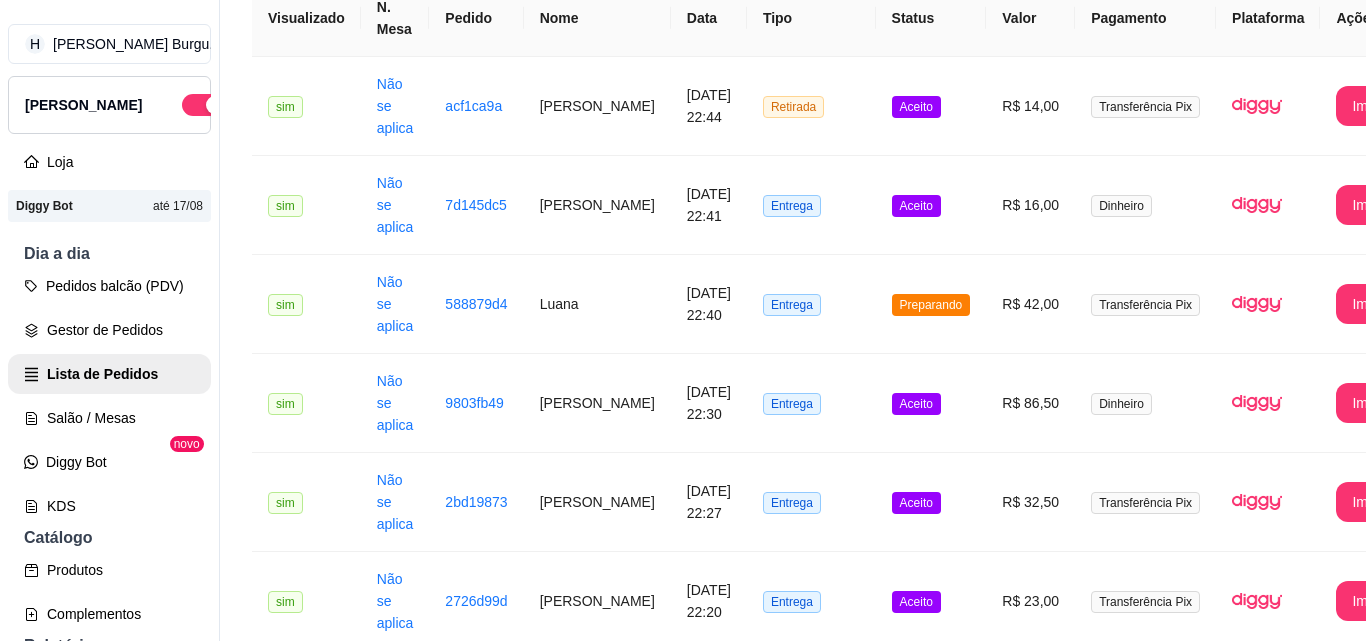 click on "Retirada" at bounding box center [811, 799] 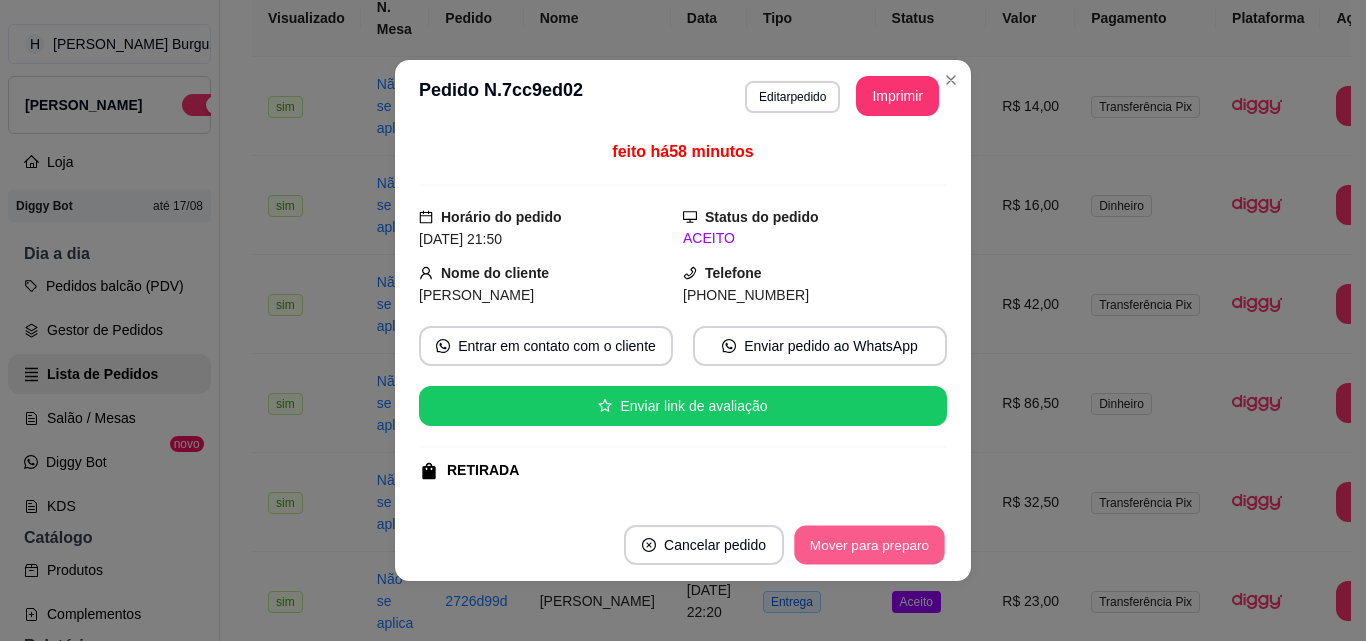 click on "Mover para preparo" at bounding box center (869, 545) 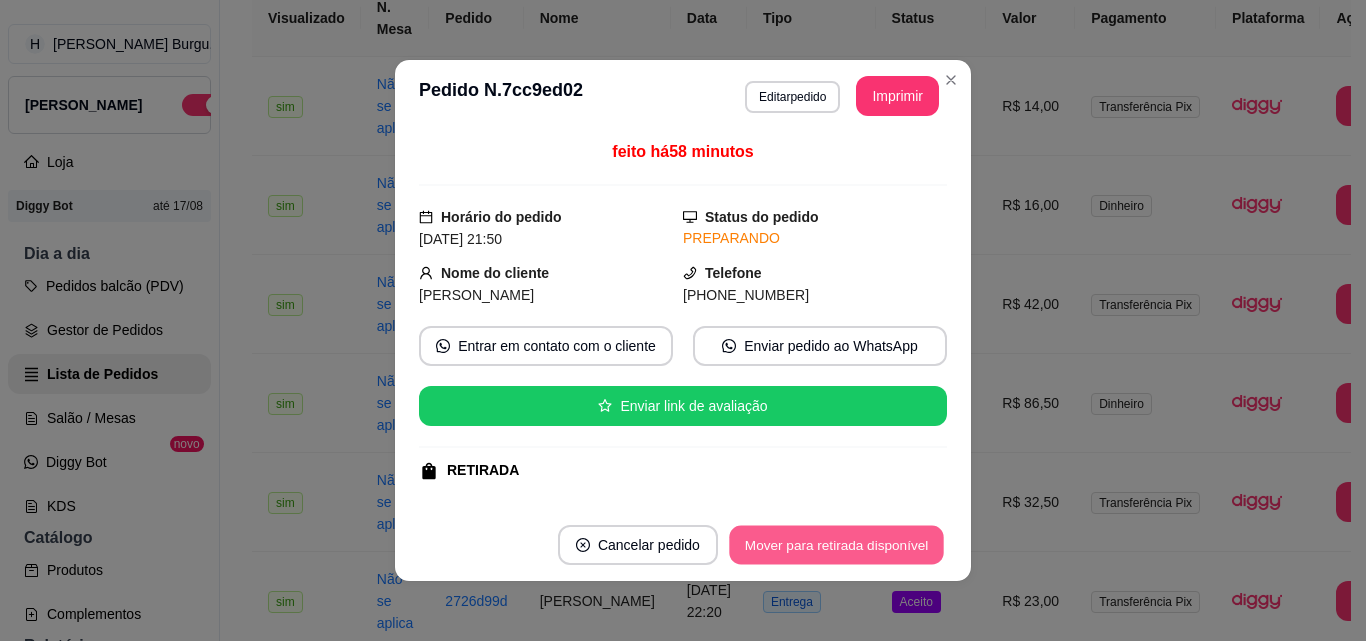 click on "Mover para retirada disponível" at bounding box center [836, 545] 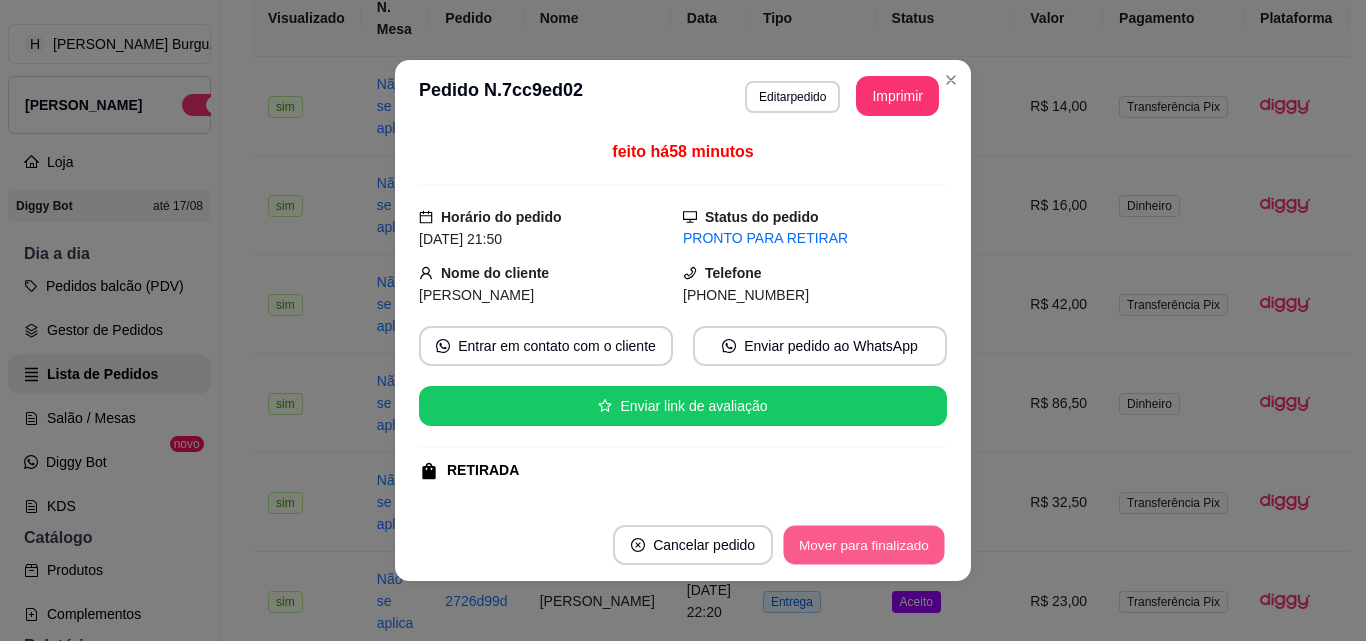 click on "Mover para finalizado" at bounding box center [864, 545] 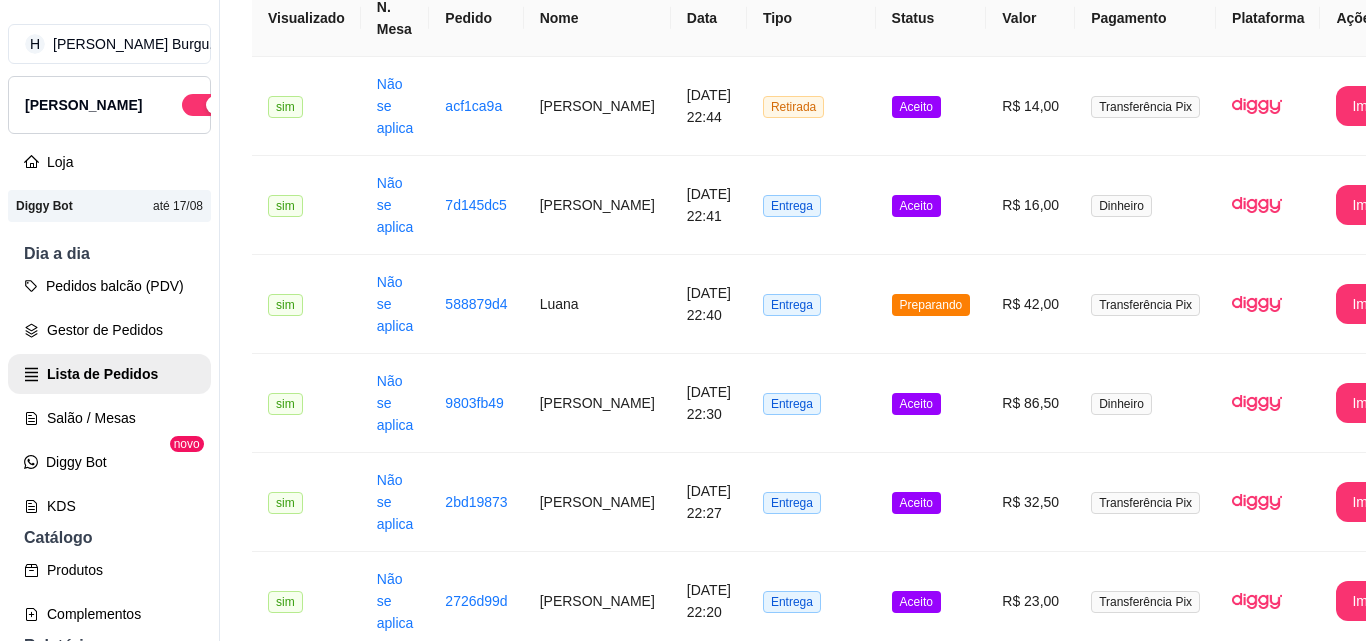 click on "Aceito" at bounding box center [931, 700] 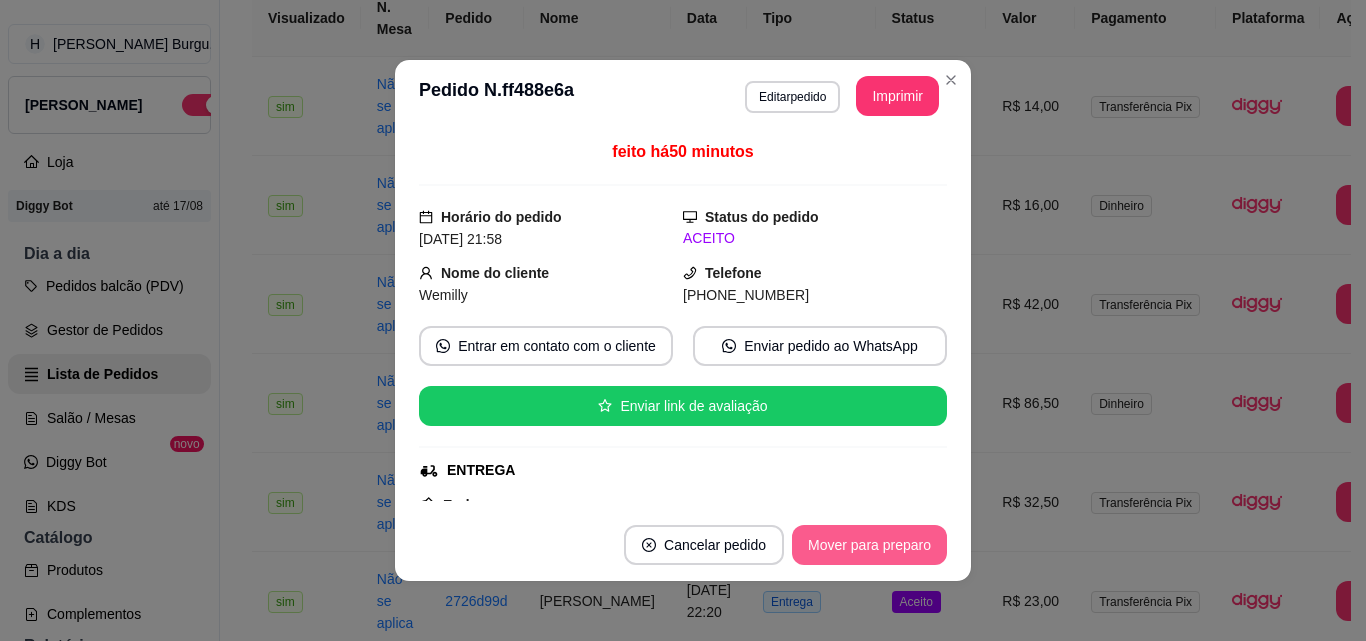 click on "Mover para preparo" at bounding box center [869, 545] 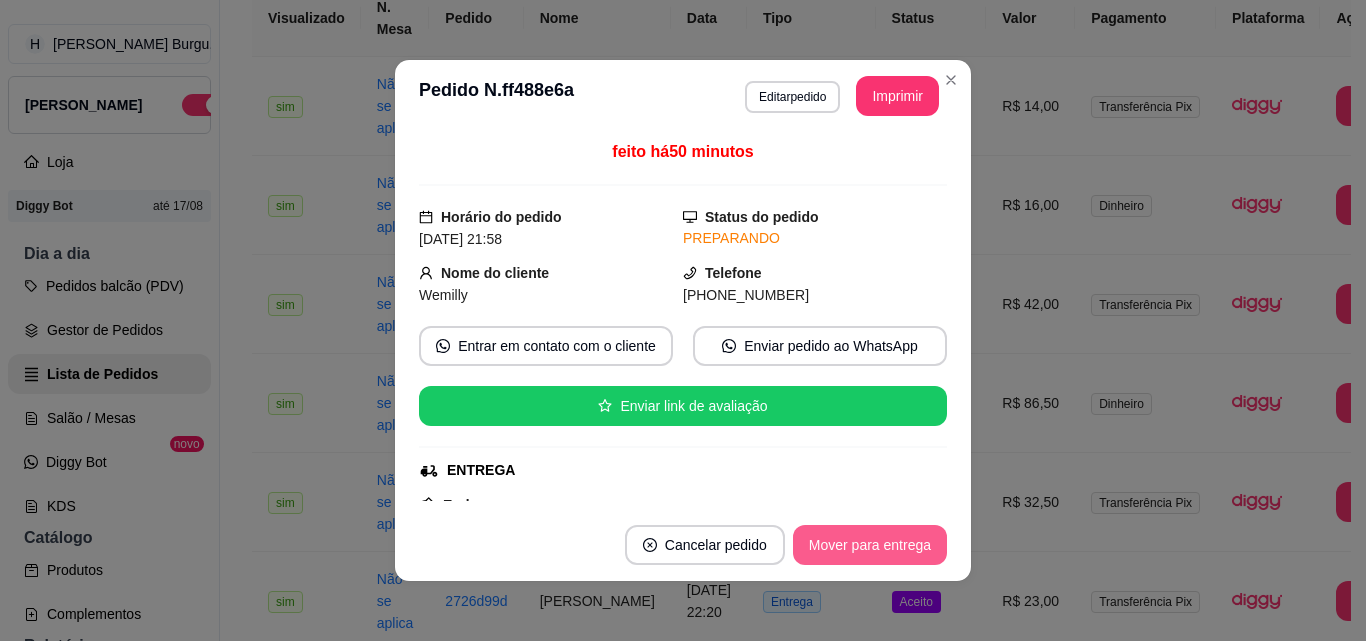 click on "Mover para entrega" at bounding box center (870, 545) 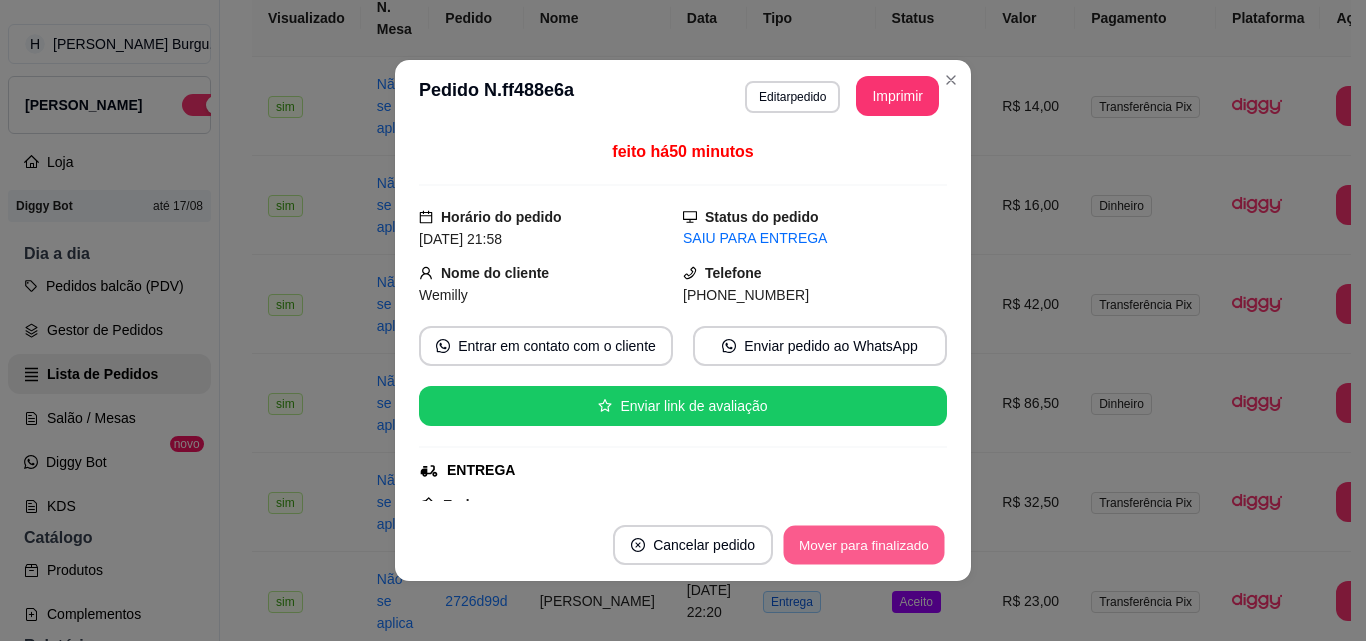 click on "Mover para finalizado" at bounding box center [864, 545] 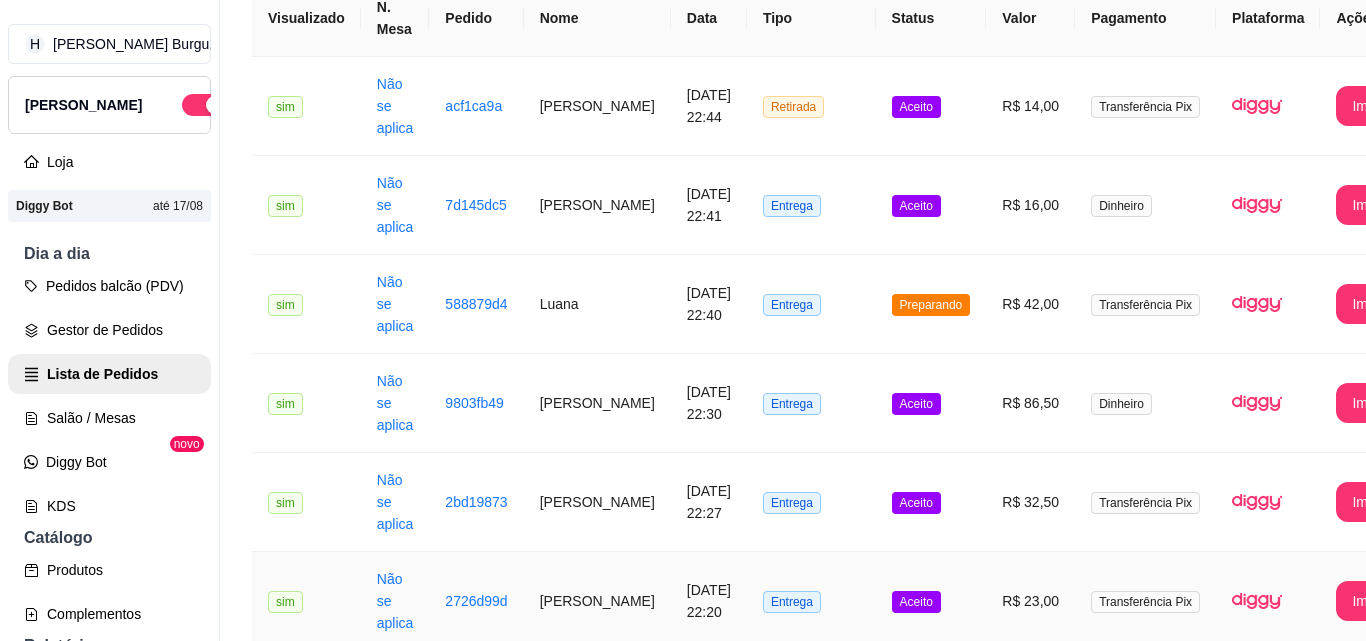 click on "Entrega" at bounding box center [811, 601] 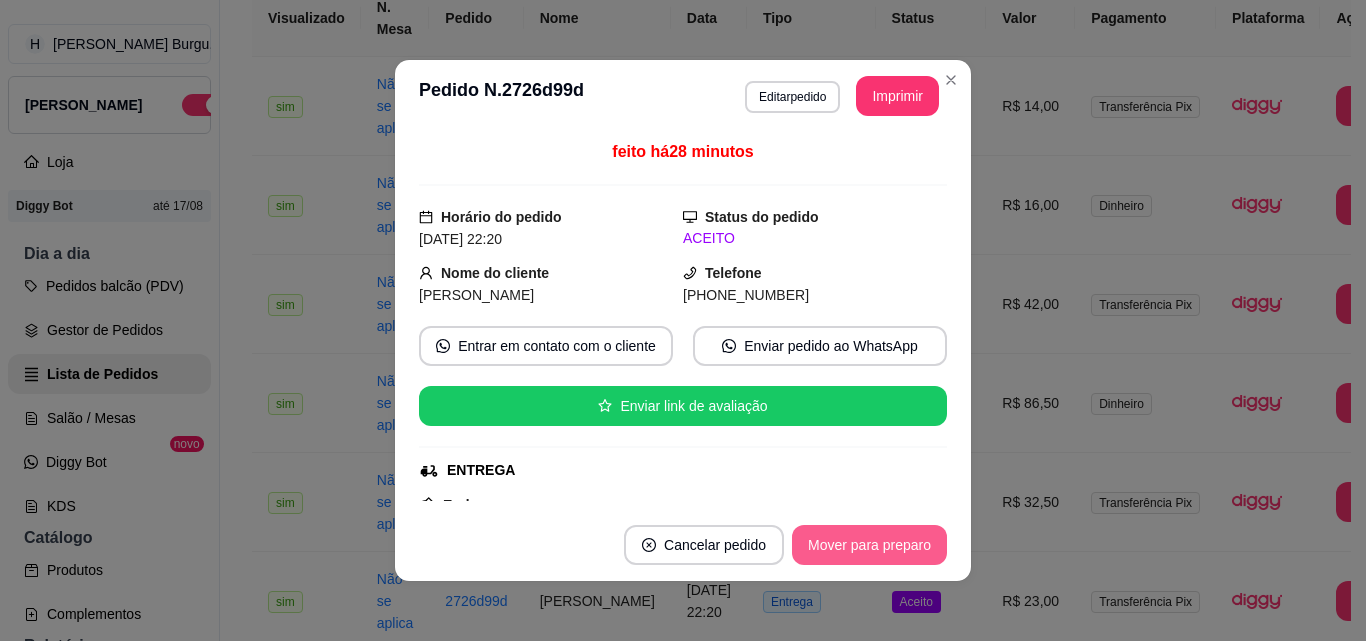 click on "Mover para preparo" at bounding box center (869, 545) 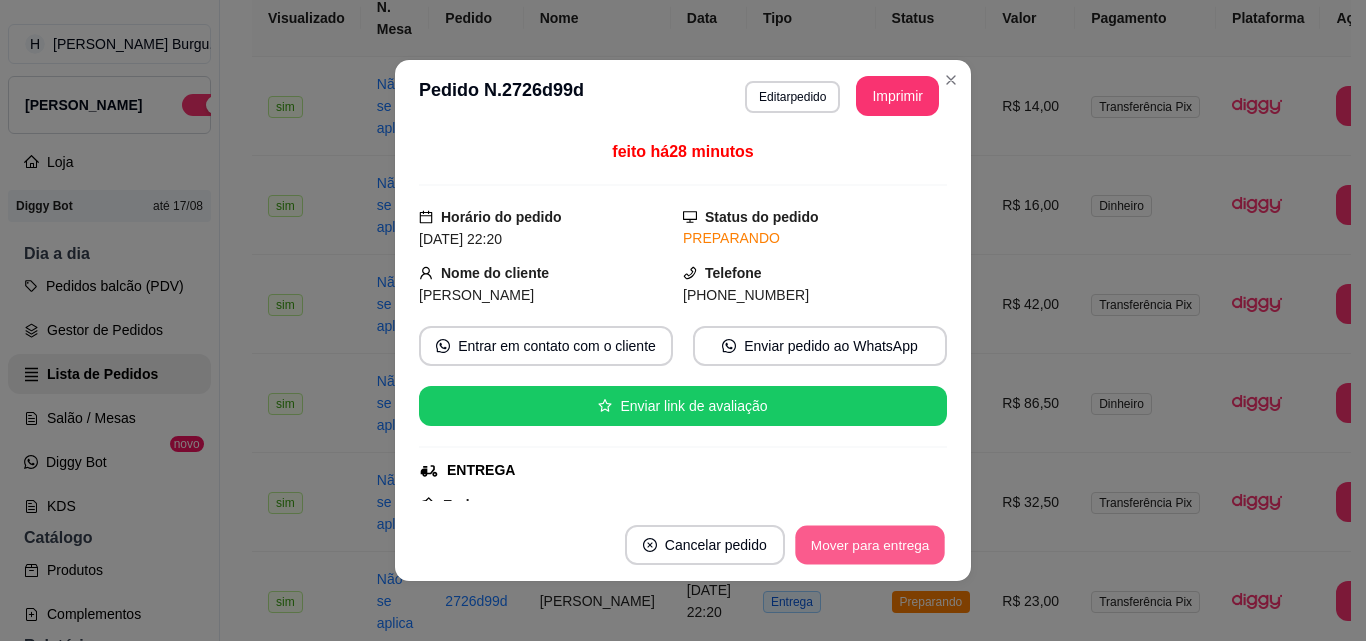 click on "Mover para entrega" at bounding box center (870, 545) 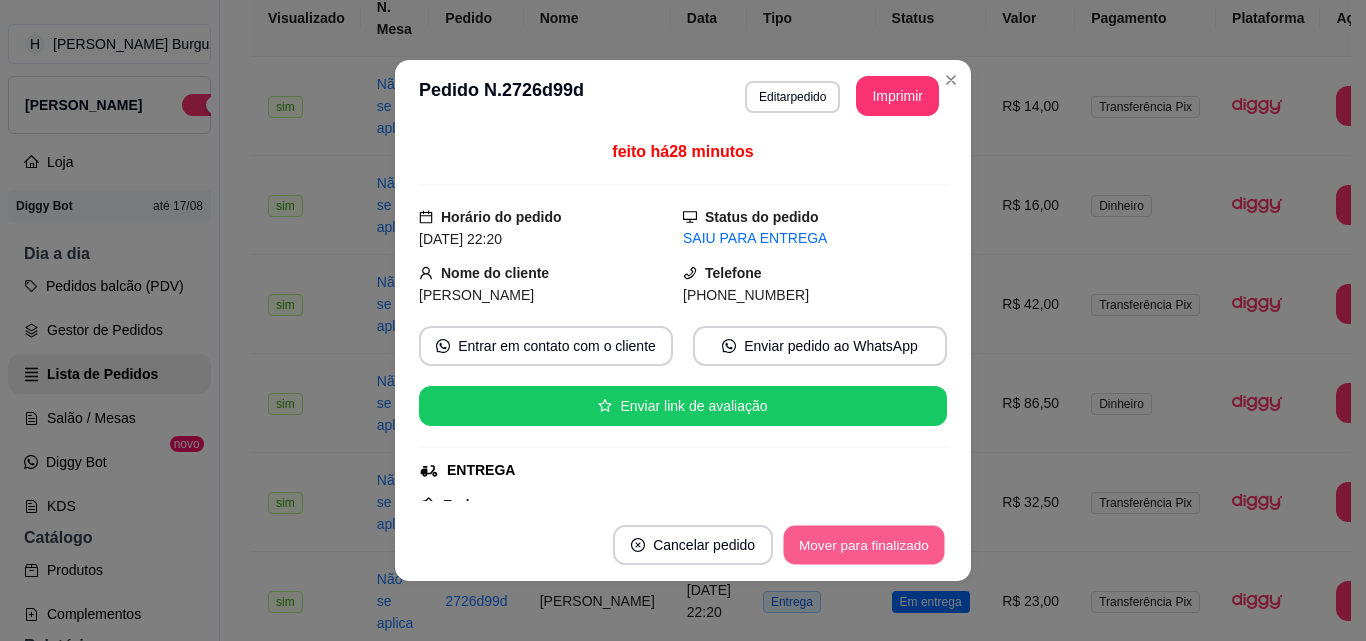 click on "Mover para finalizado" at bounding box center (864, 545) 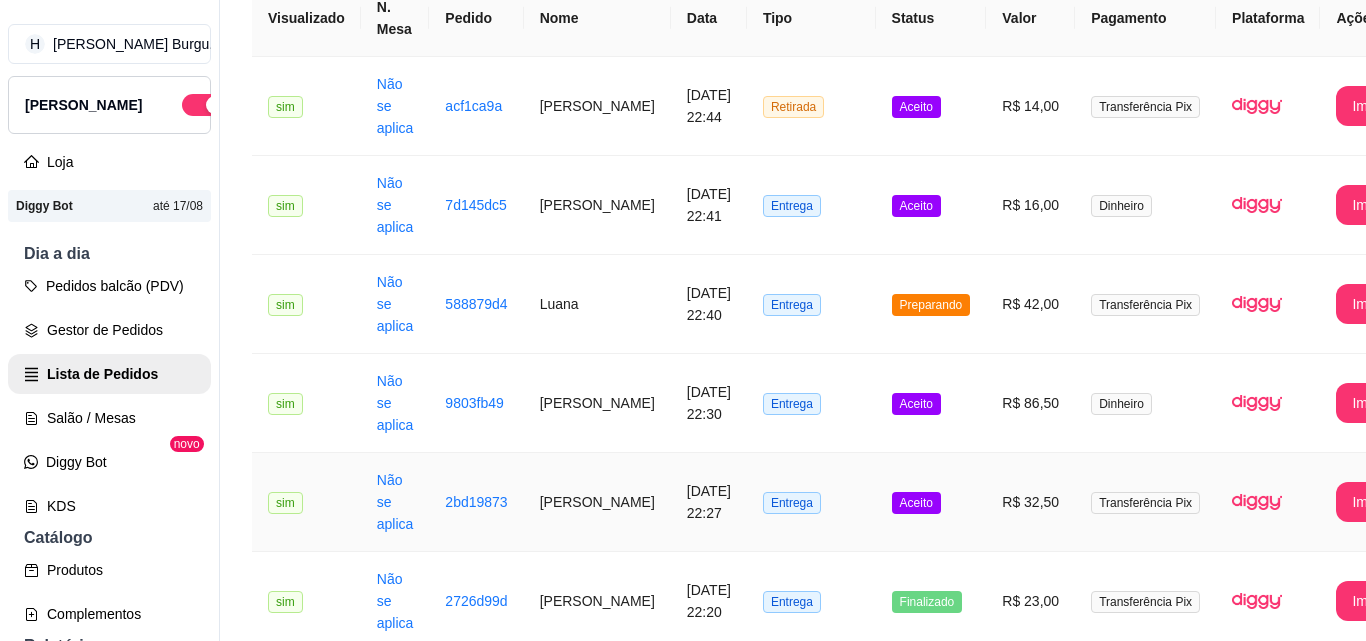 click on "Entrega" at bounding box center [811, 502] 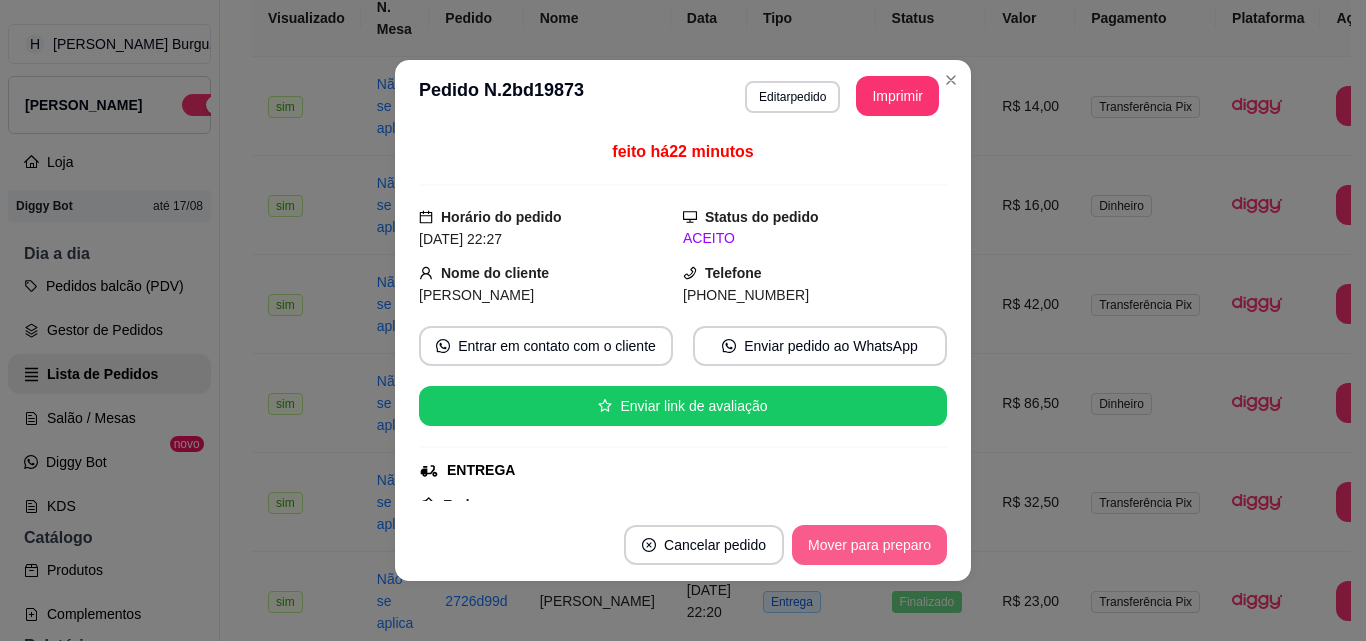 click on "Mover para preparo" at bounding box center (869, 545) 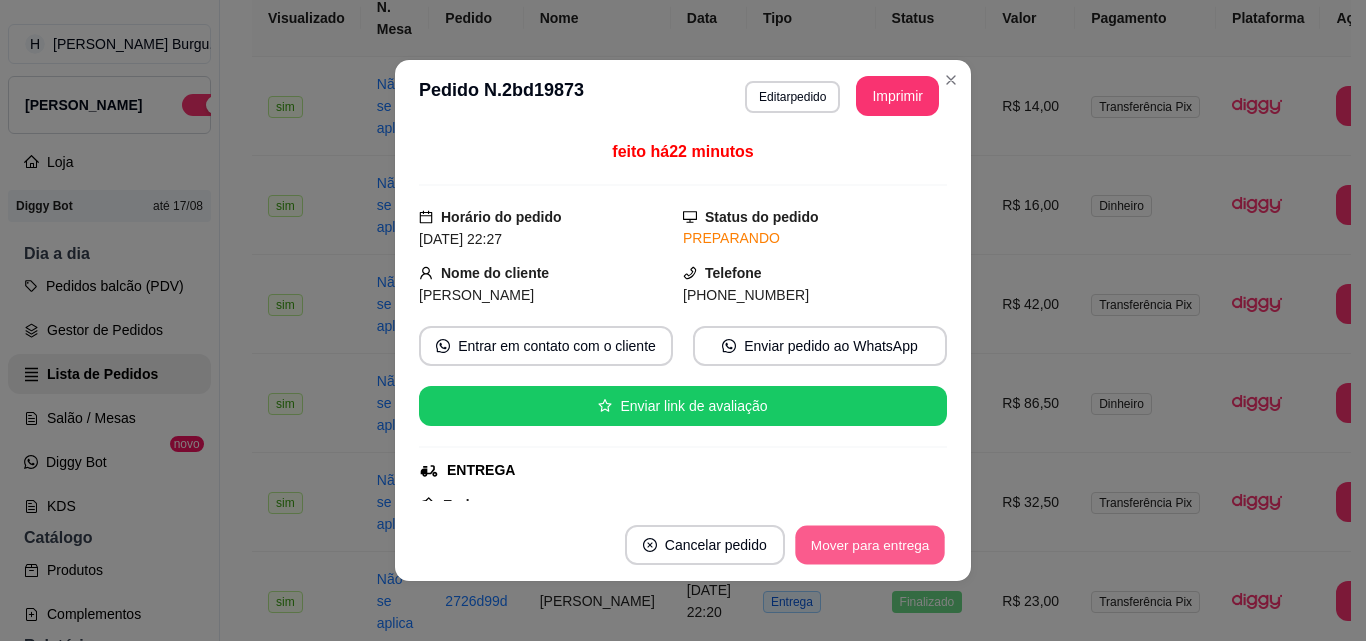 click on "Mover para entrega" at bounding box center [870, 545] 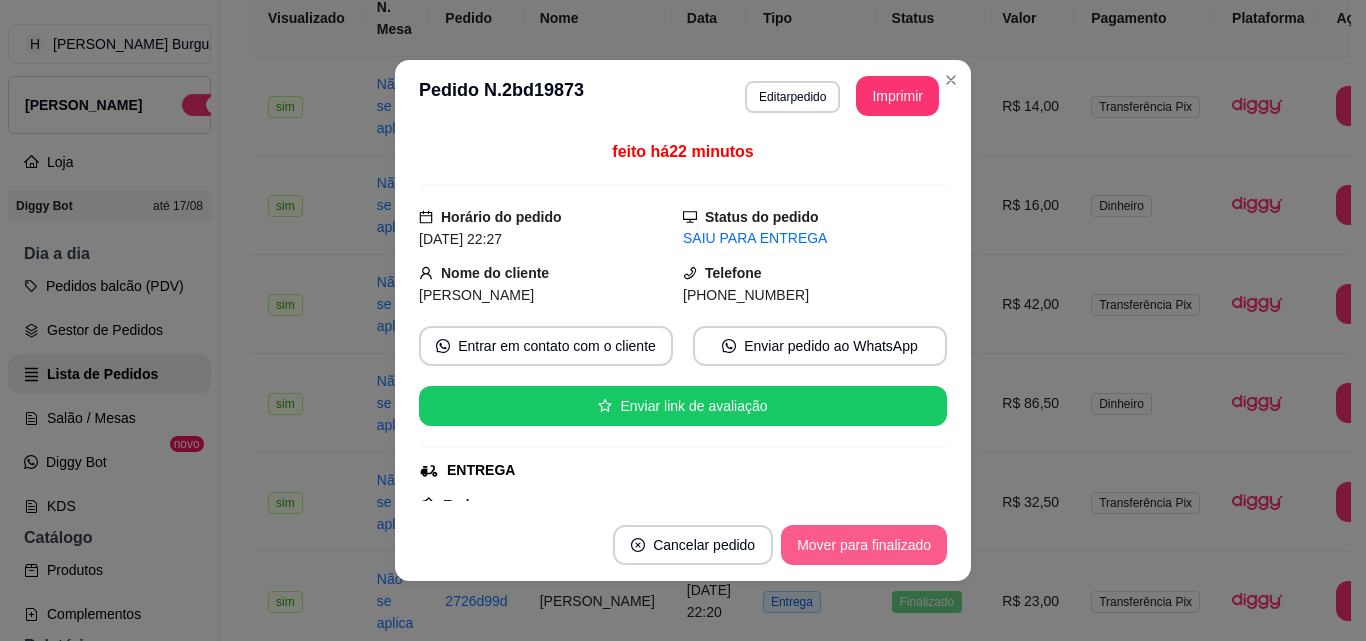 click on "Mover para finalizado" at bounding box center (864, 545) 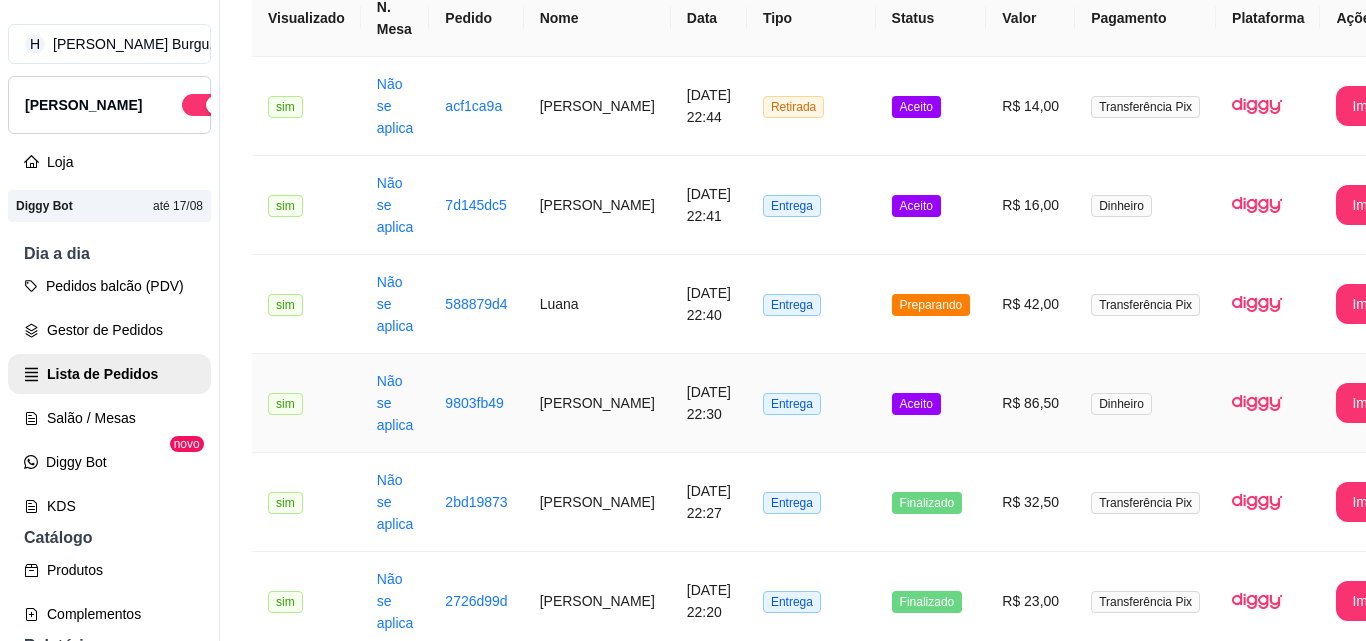 click on "Entrega" at bounding box center [811, 403] 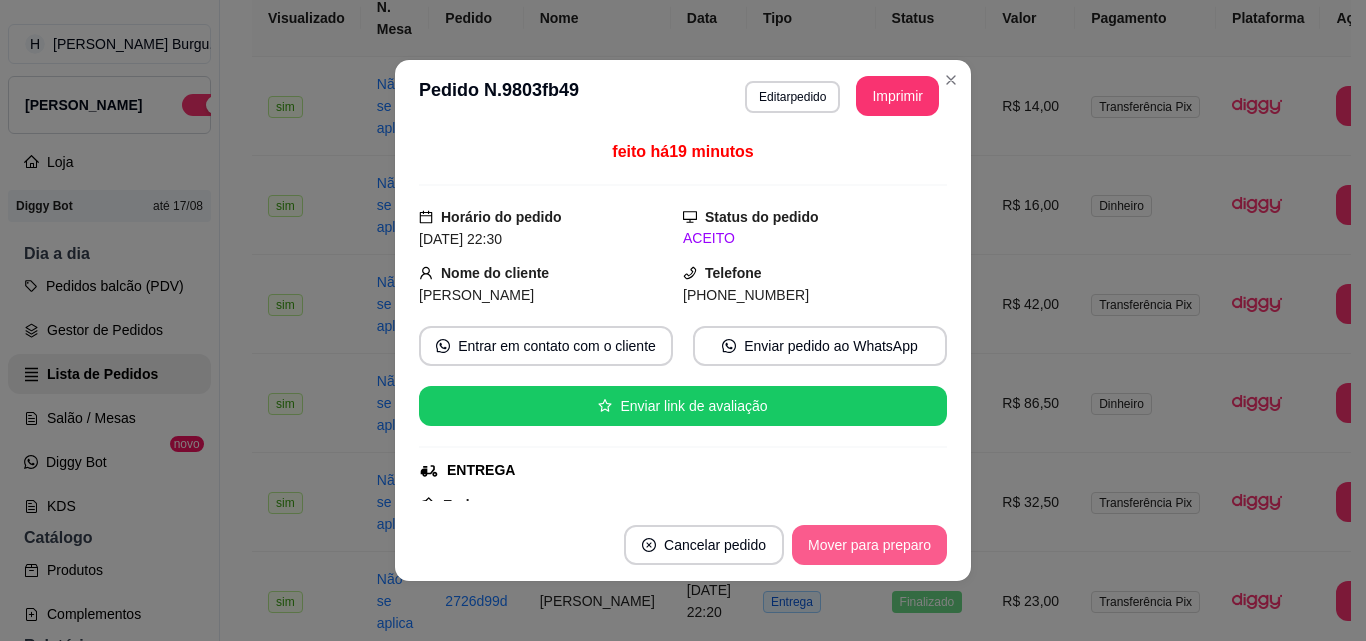 click on "Mover para preparo" at bounding box center [869, 545] 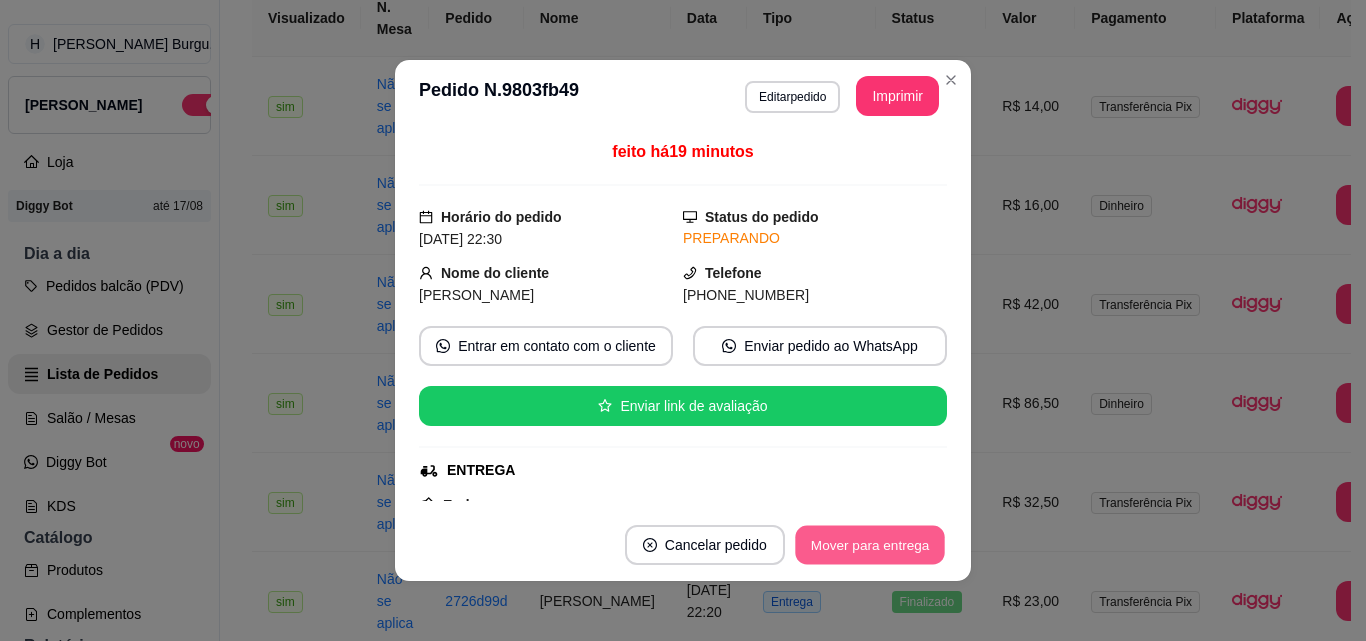 click on "Mover para entrega" at bounding box center [870, 545] 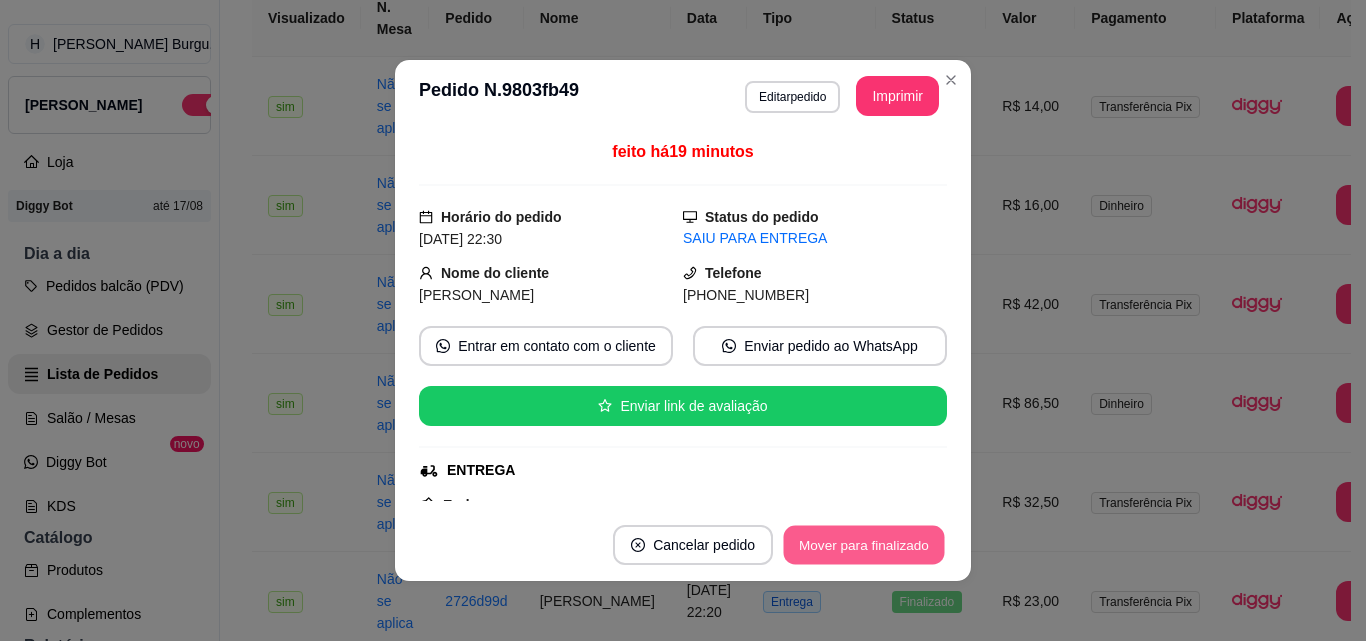 click on "Mover para finalizado" at bounding box center (864, 545) 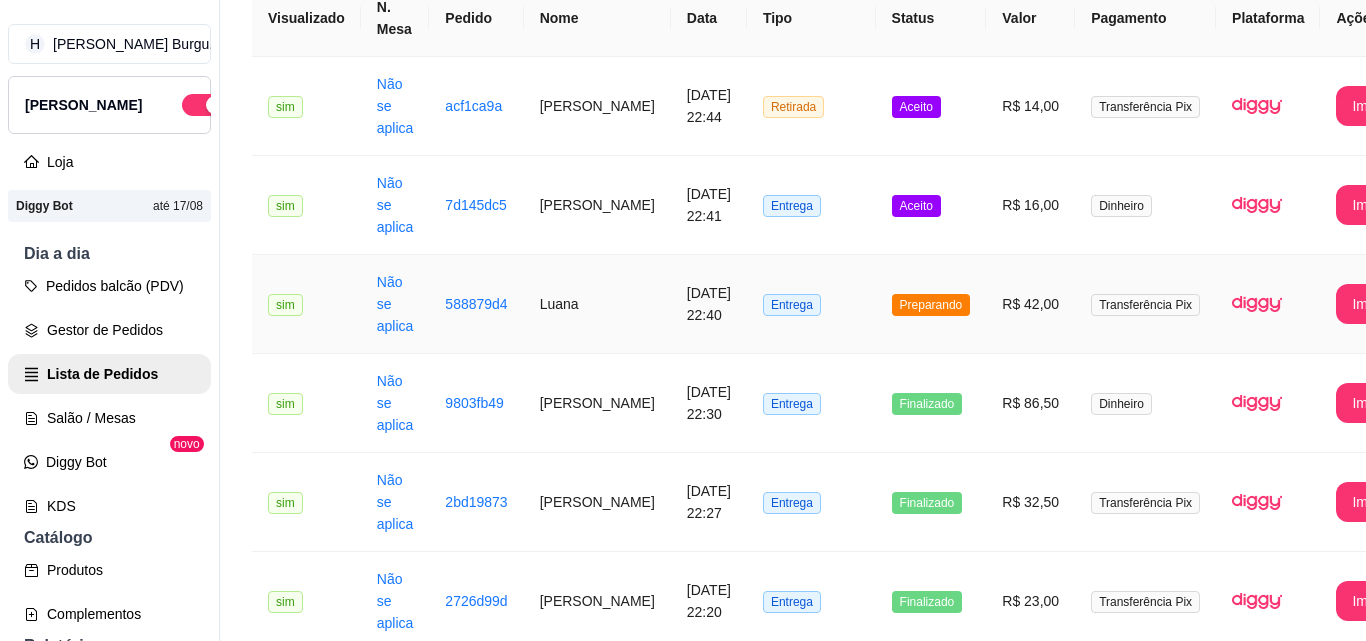 click on "Preparando" at bounding box center (931, 304) 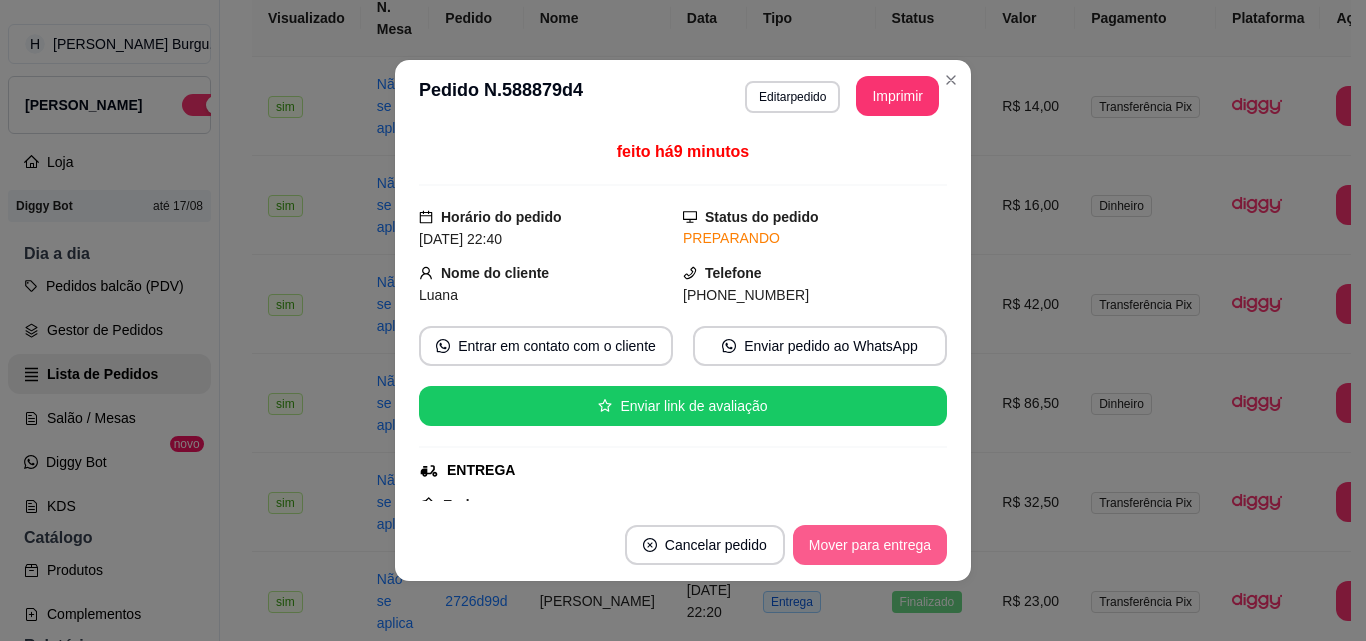 click on "Mover para entrega" at bounding box center [870, 545] 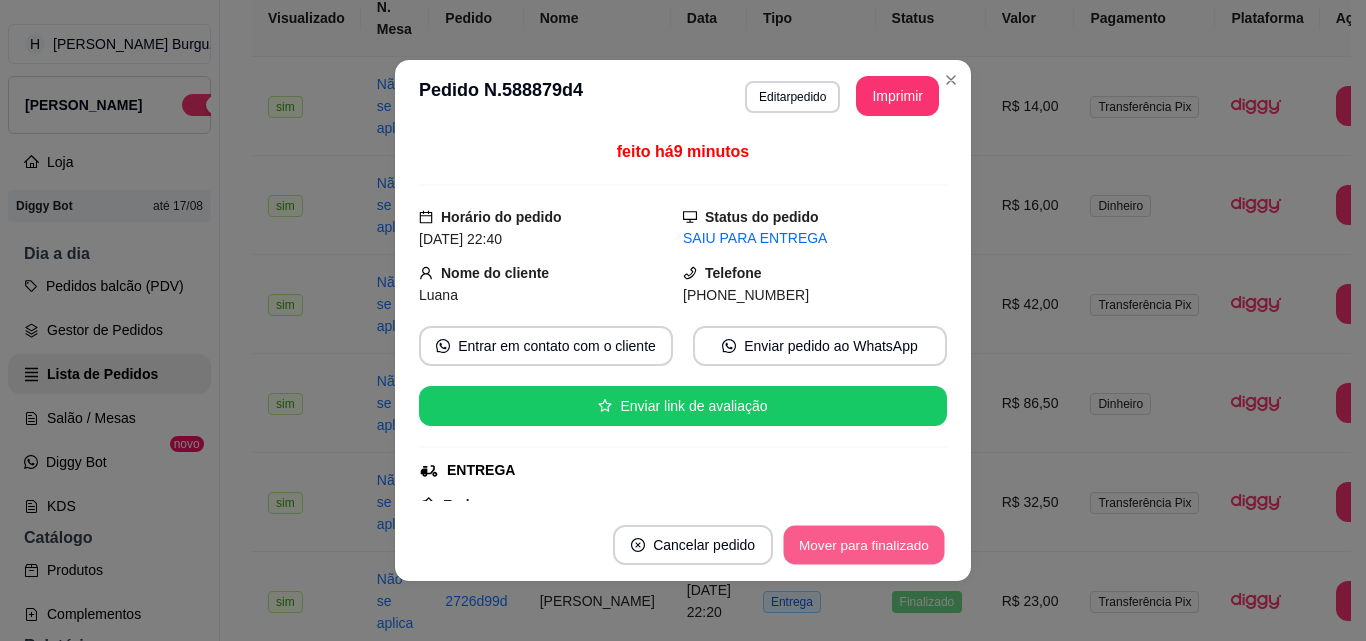 click on "Mover para finalizado" at bounding box center [864, 545] 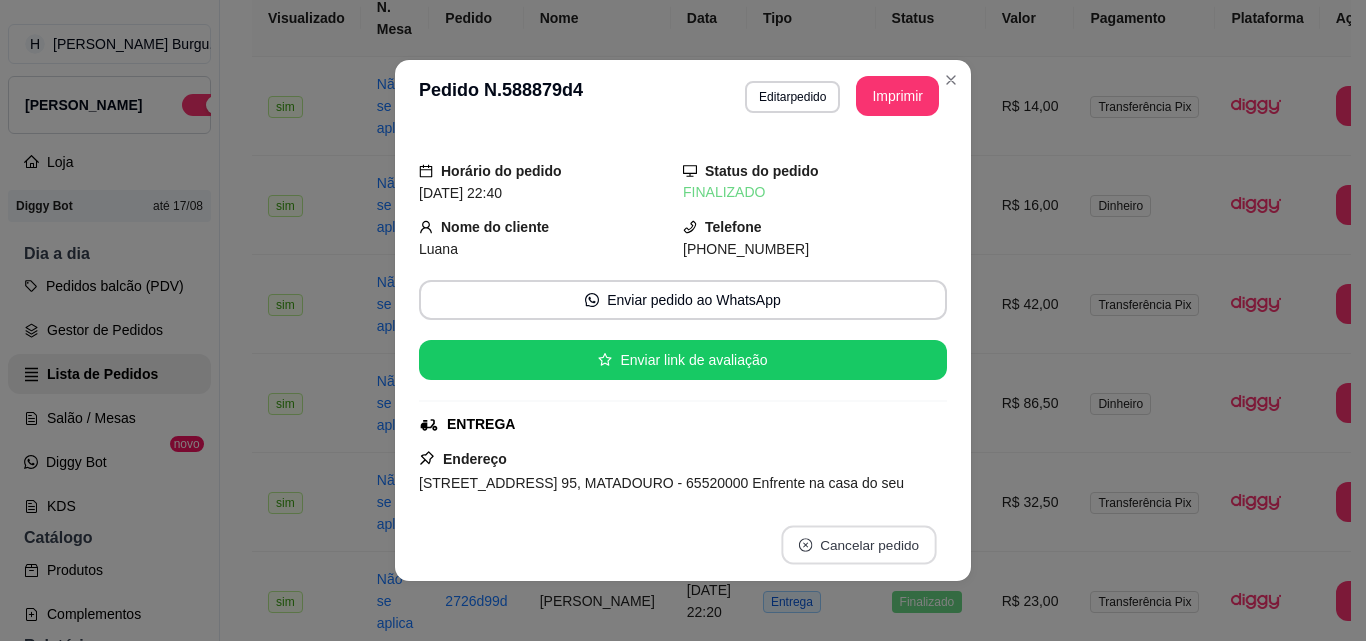 click on "Cancelar pedido" at bounding box center [858, 545] 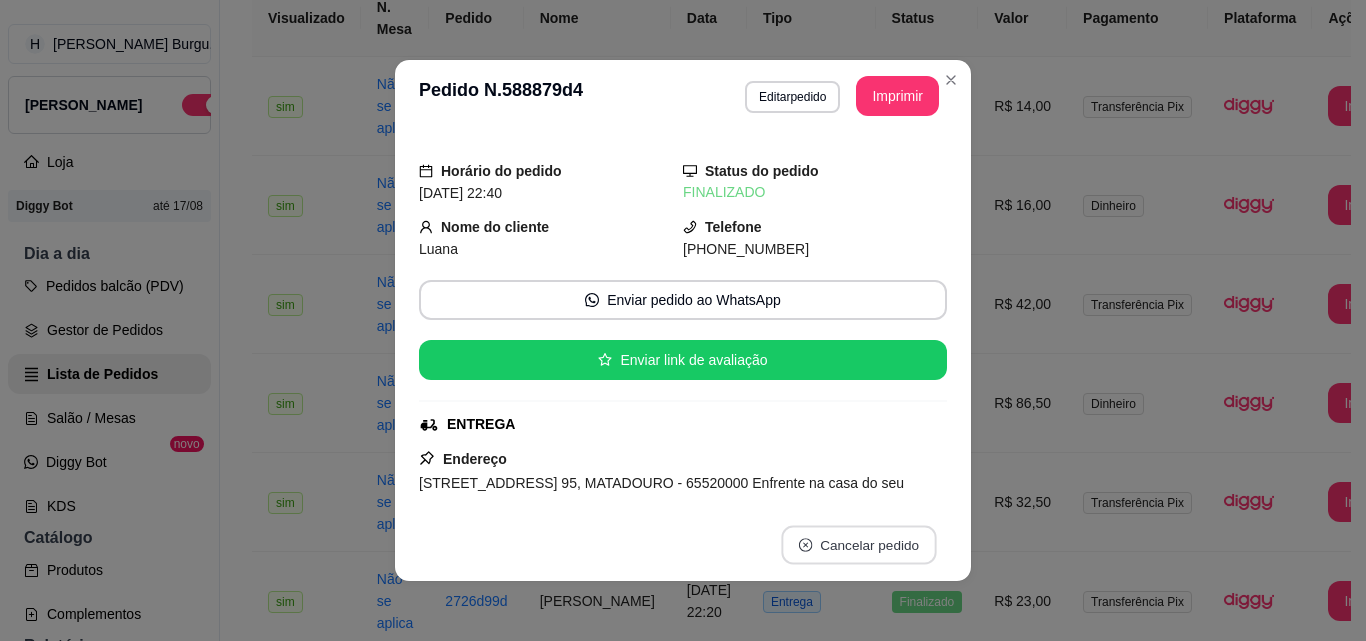 click on "Cancelar pedido" at bounding box center (858, 545) 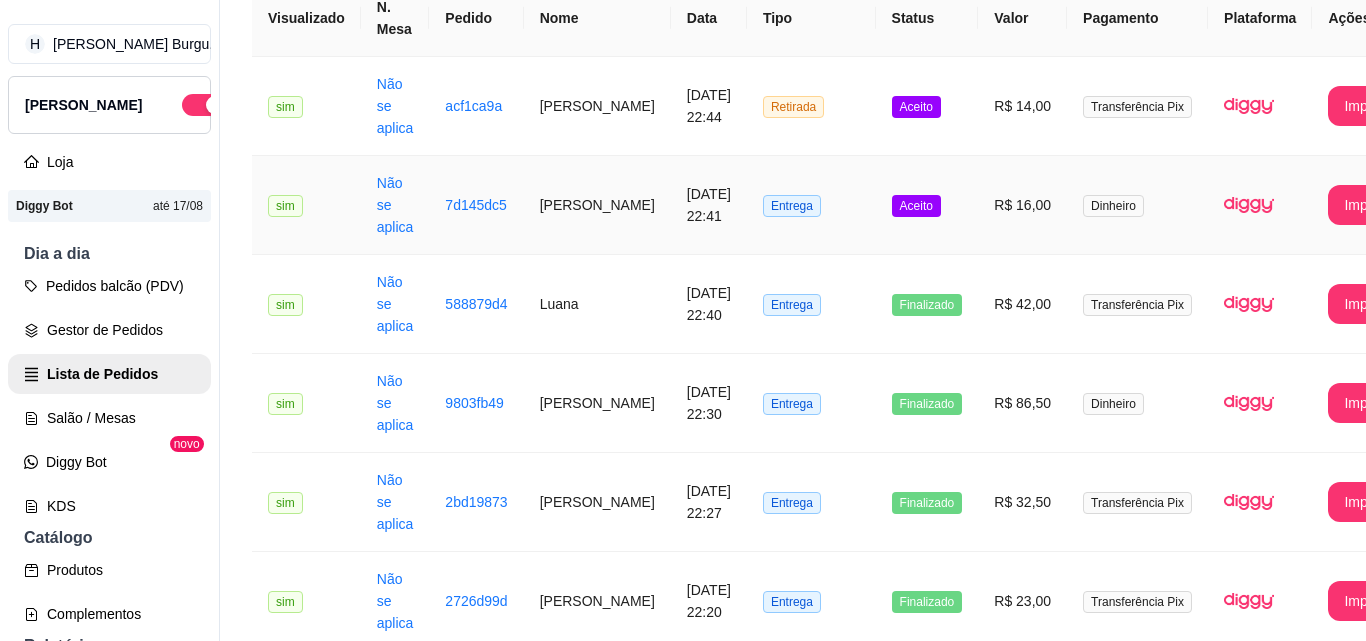 click on "Entrega" at bounding box center [811, 205] 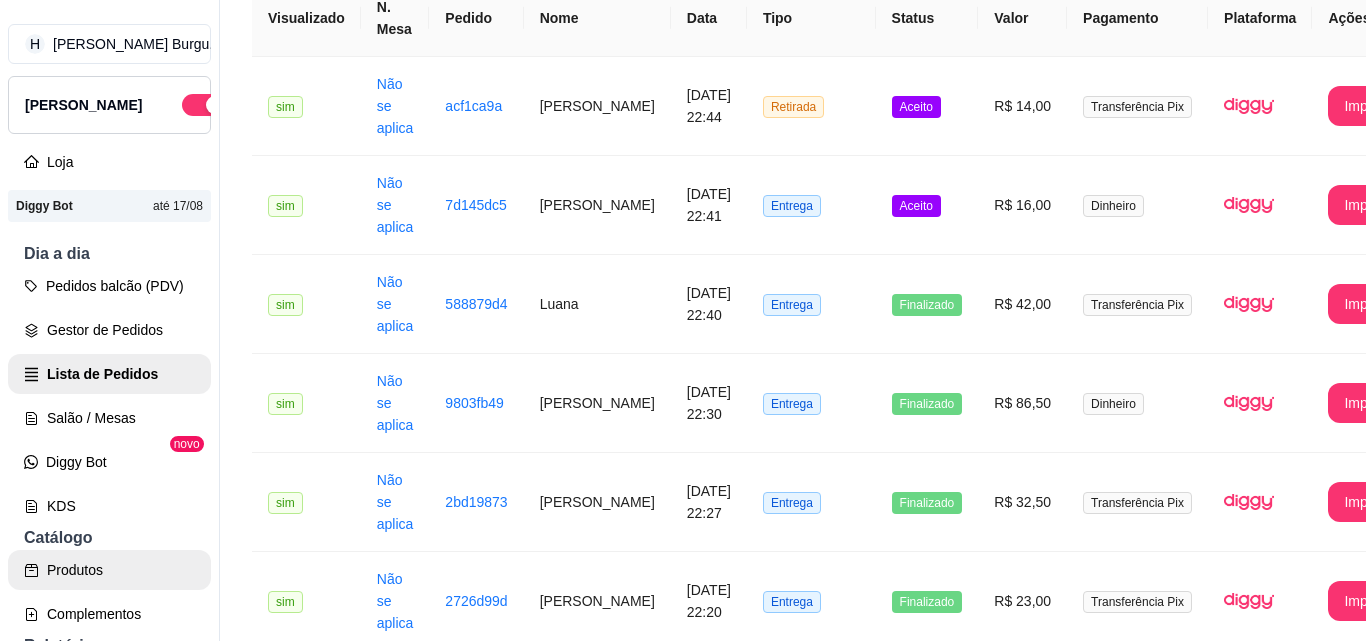 click on "Produtos" at bounding box center (109, 570) 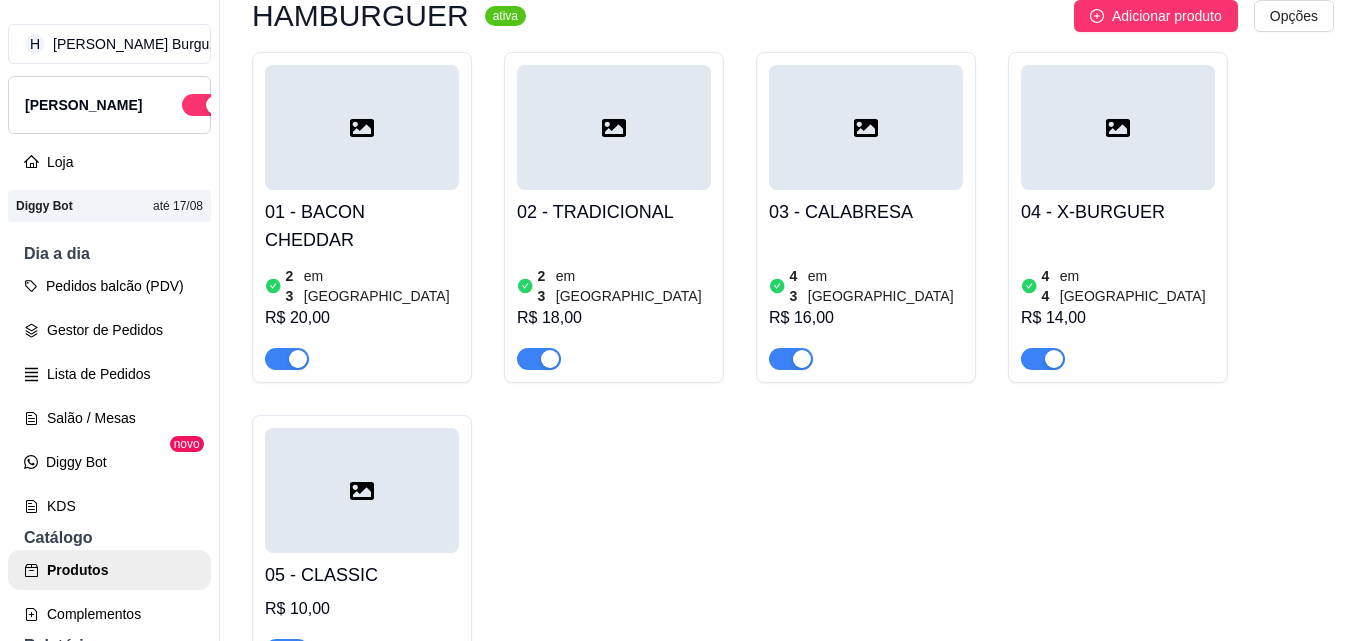 click on "R$ 5,00" at bounding box center [866, 2739] 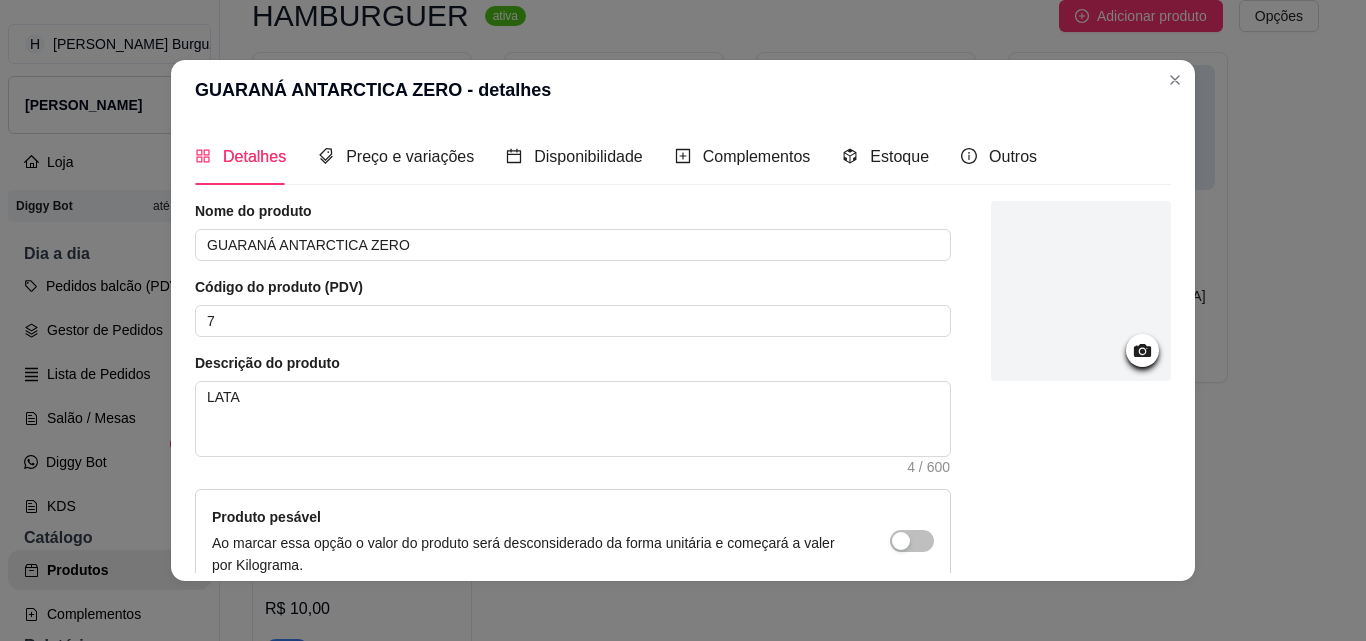click on "GUARANÁ ANTARCTICA ZERO - detalhes" at bounding box center [683, 90] 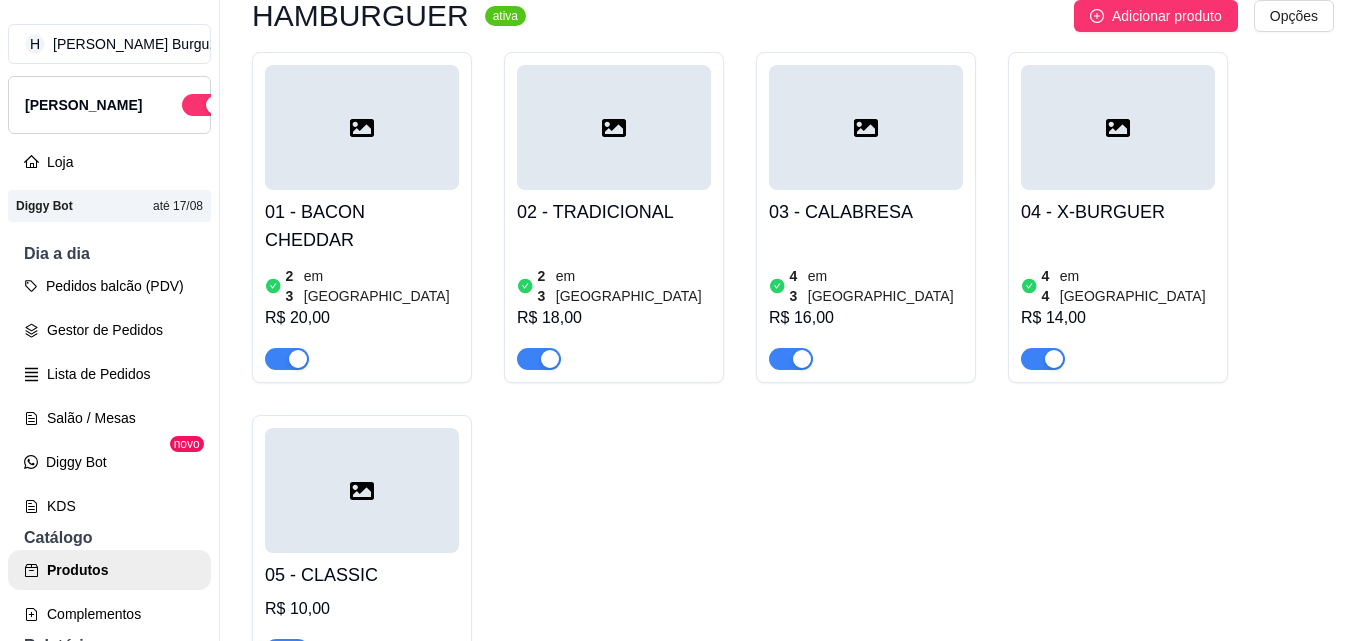click on "0 em estoque" at bounding box center (866, 2707) 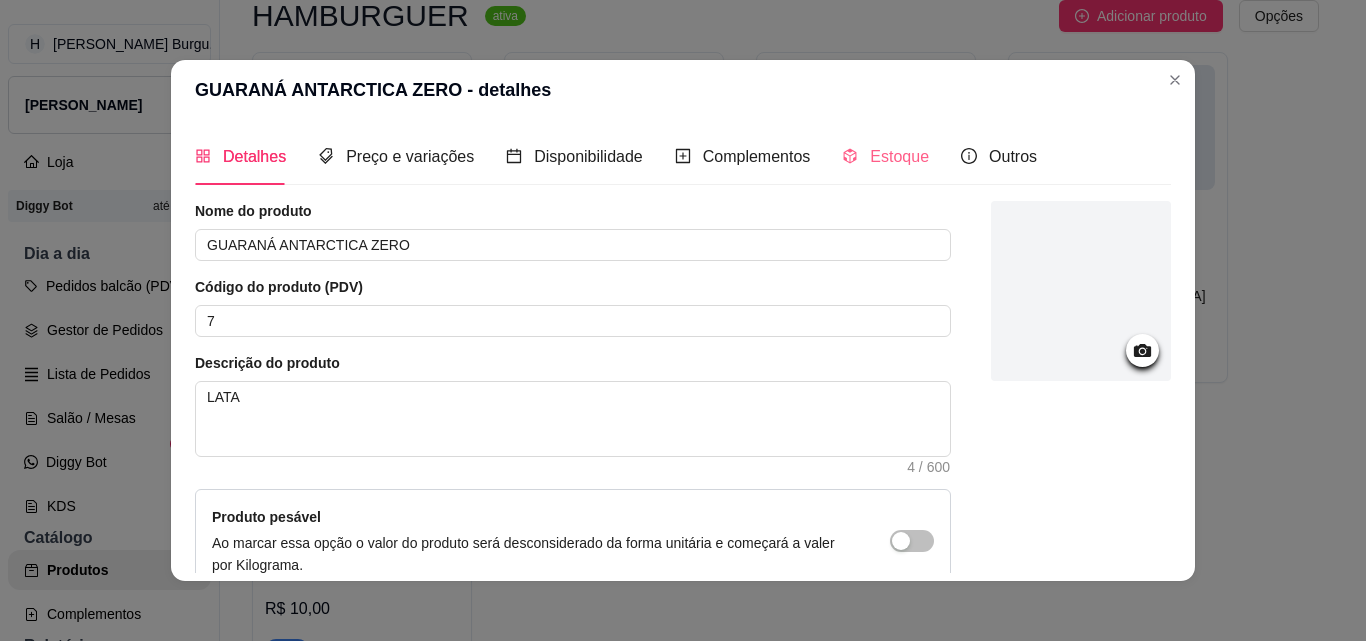 click on "Estoque" at bounding box center (885, 156) 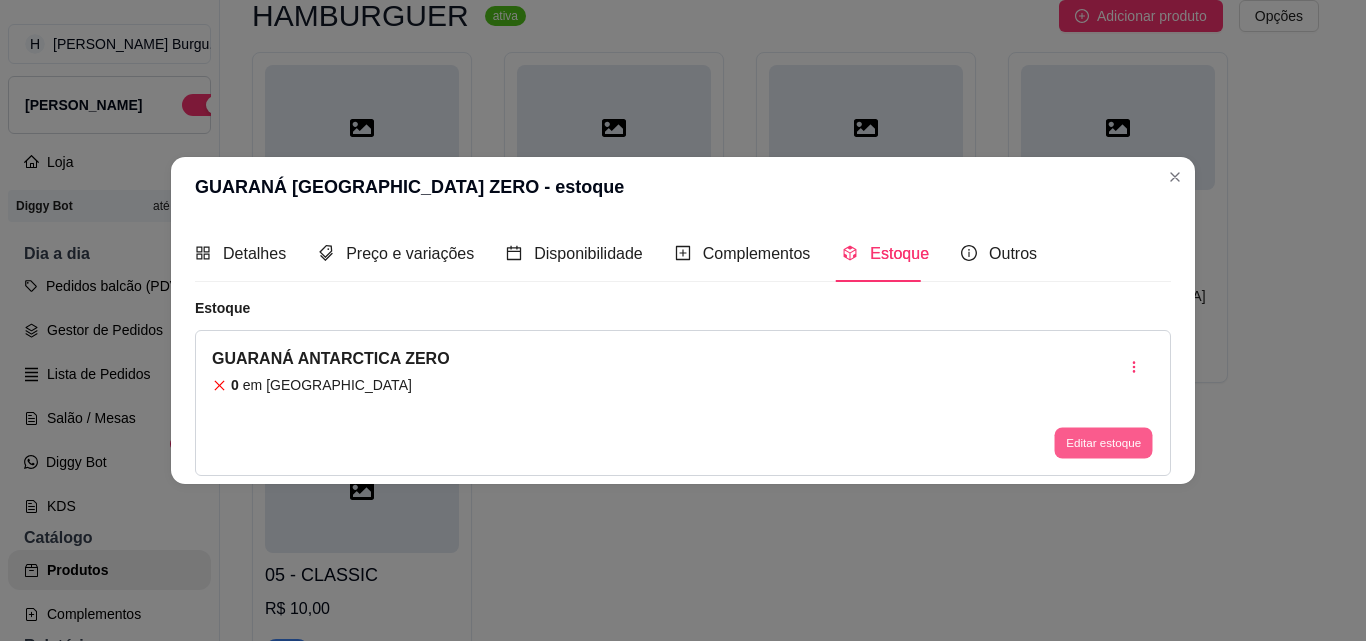 click on "Editar estoque" at bounding box center [1103, 443] 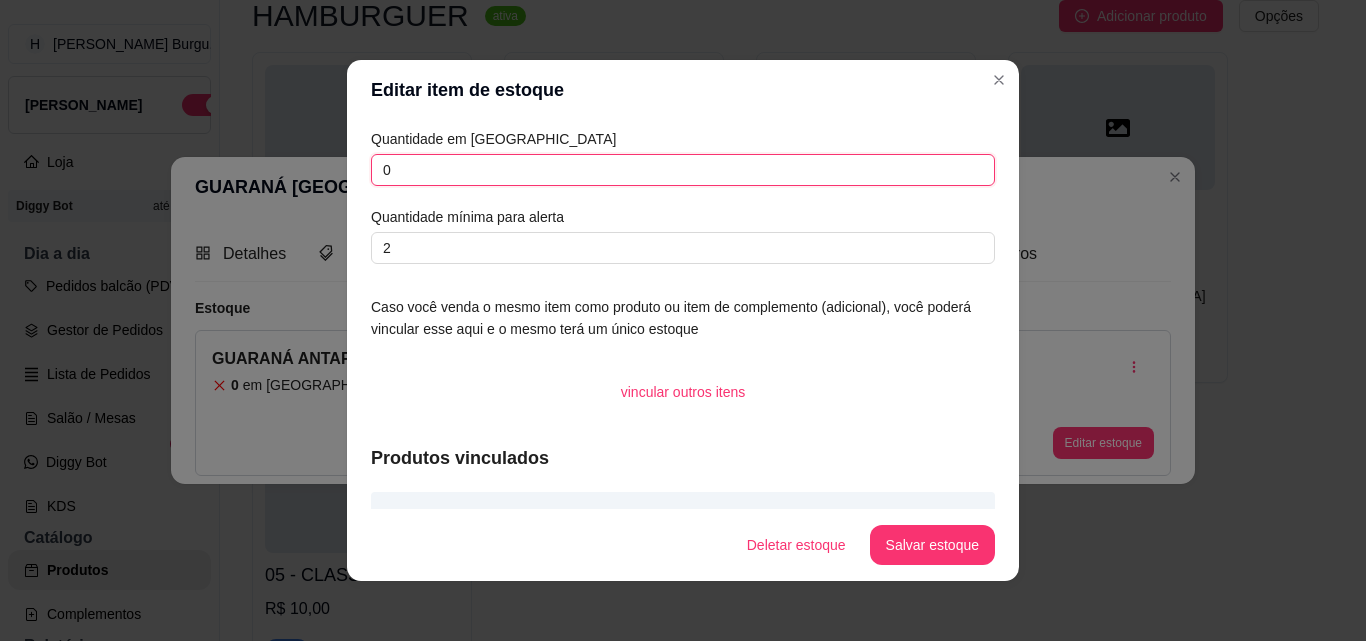 click on "0" at bounding box center (683, 170) 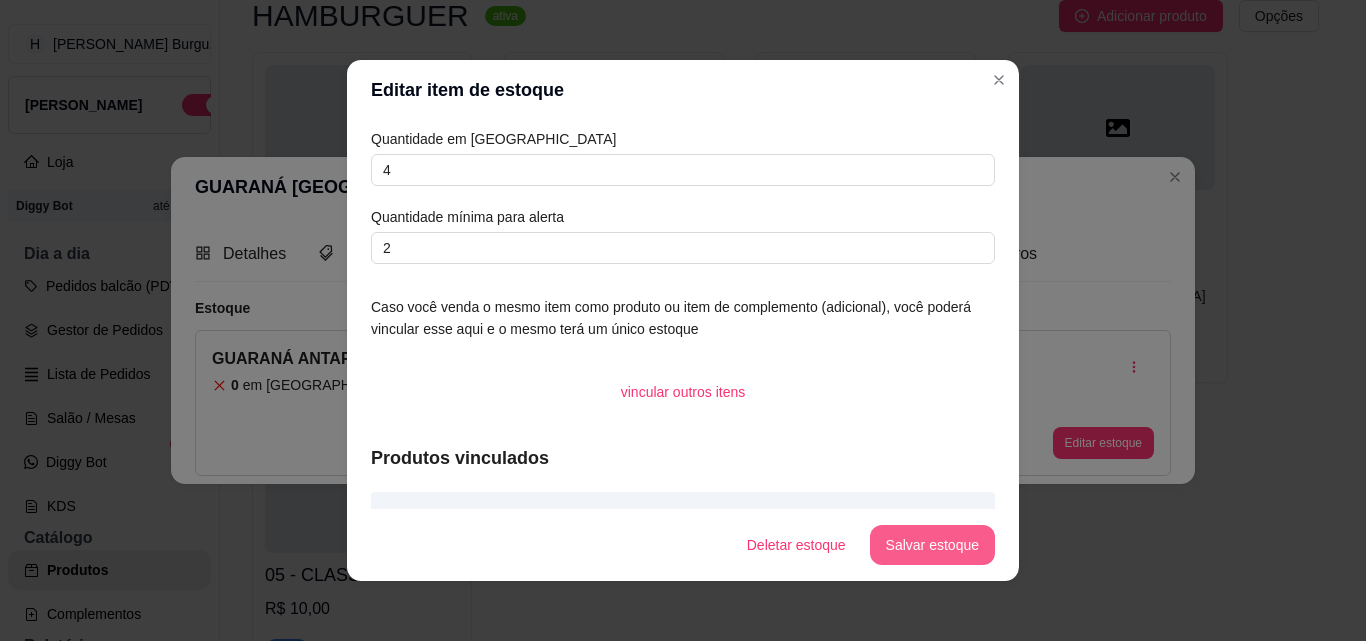 click on "Salvar estoque" at bounding box center [932, 545] 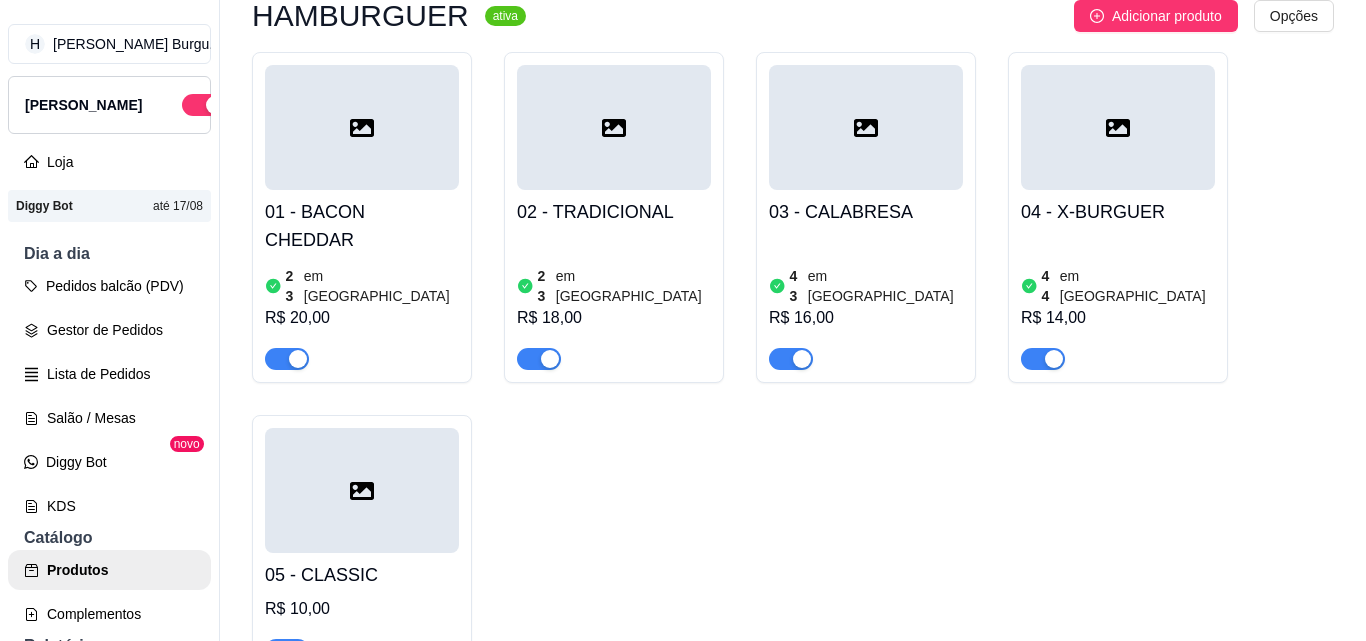 click at bounding box center (791, 3143) 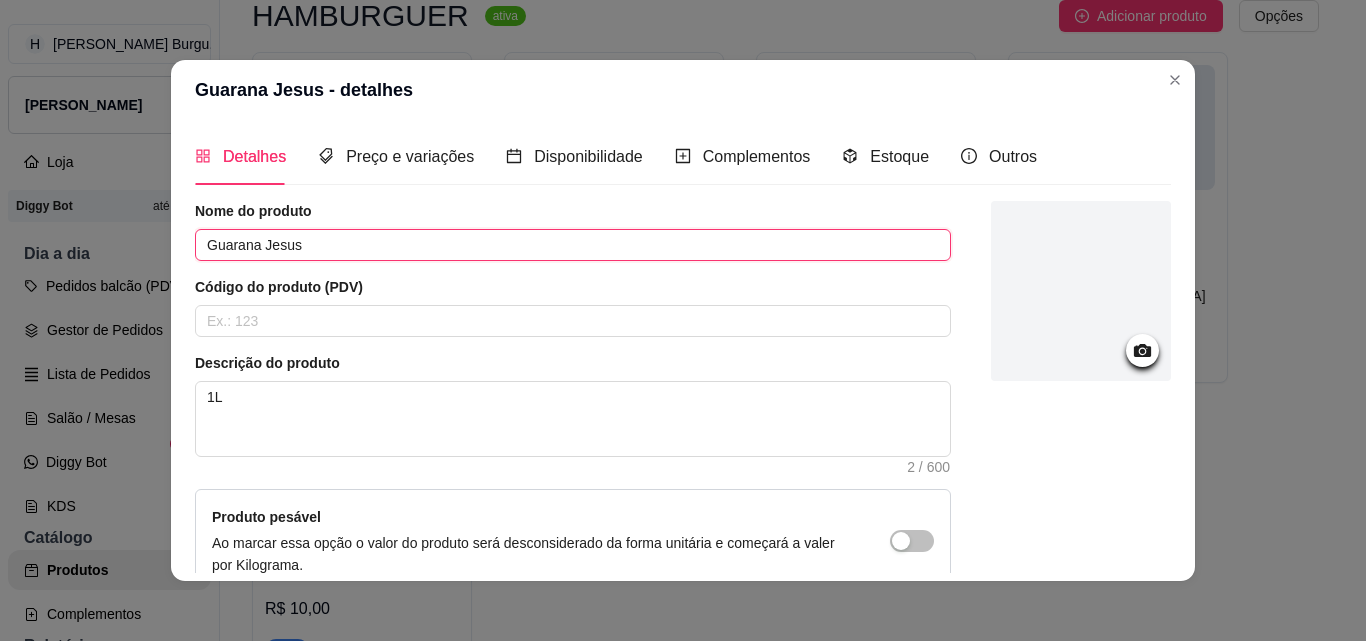click on "Guarana Jesus" at bounding box center [573, 245] 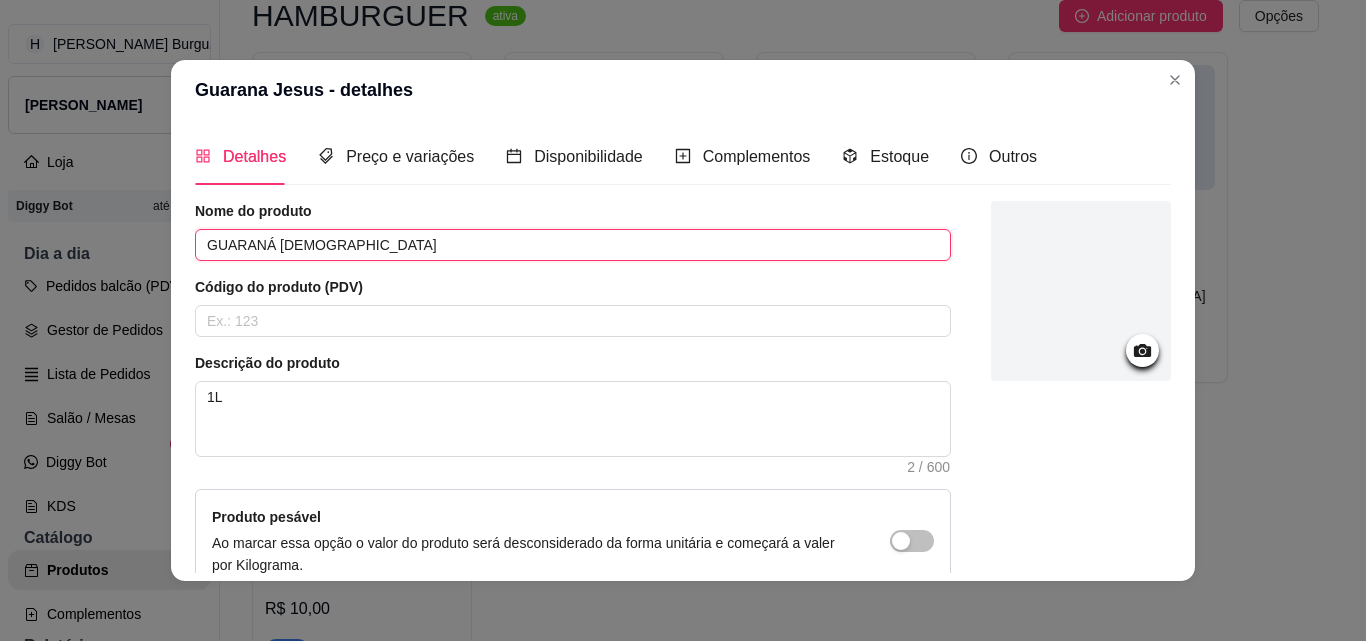 type on "GUARANÁ JESUS" 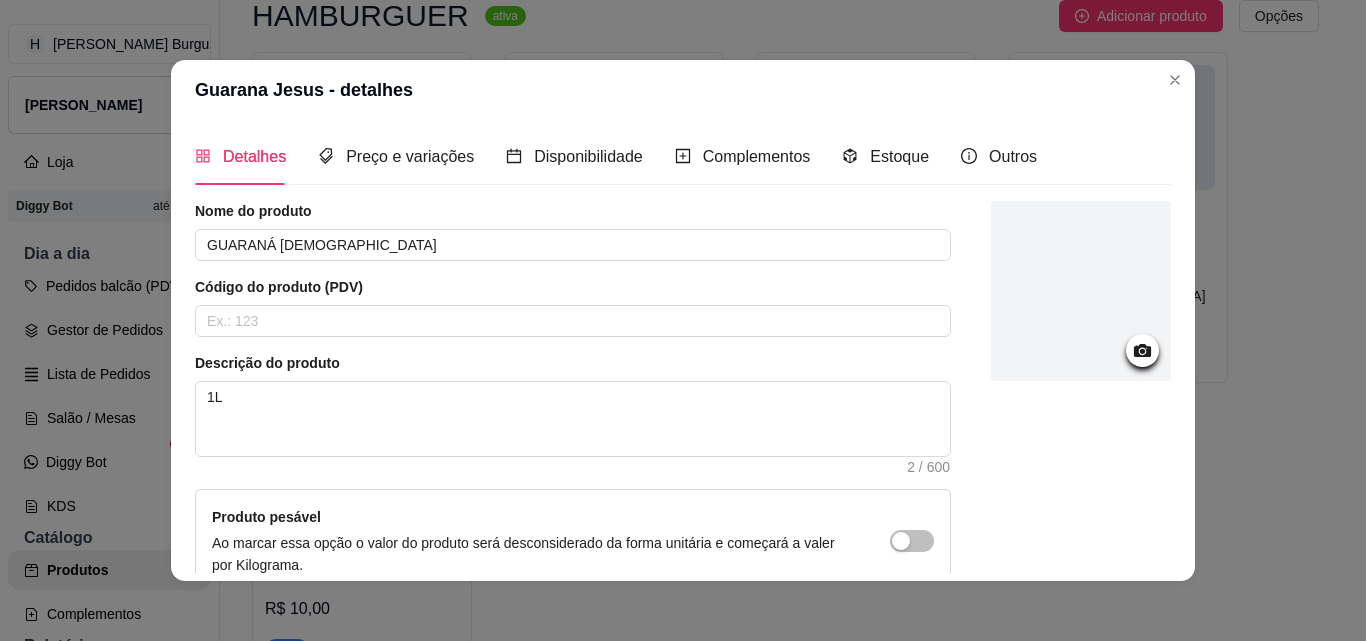click on "Salvar" at bounding box center [1131, 760] 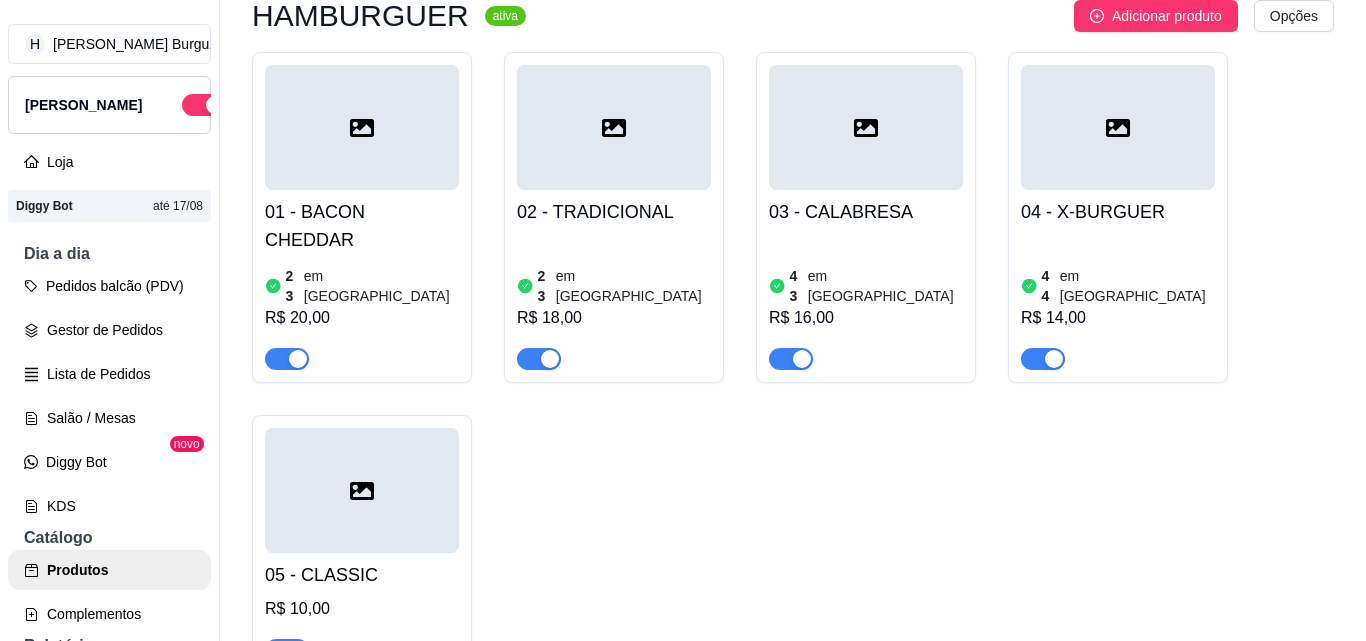 click at bounding box center (866, 3274) 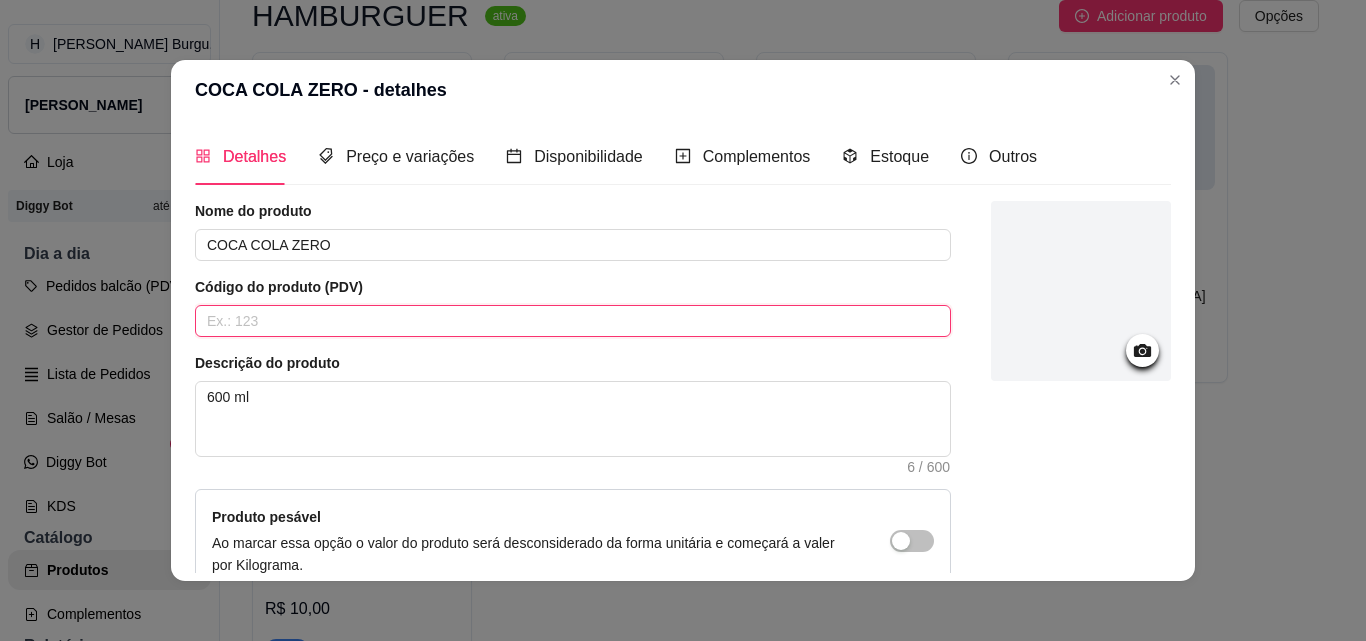 click at bounding box center [573, 321] 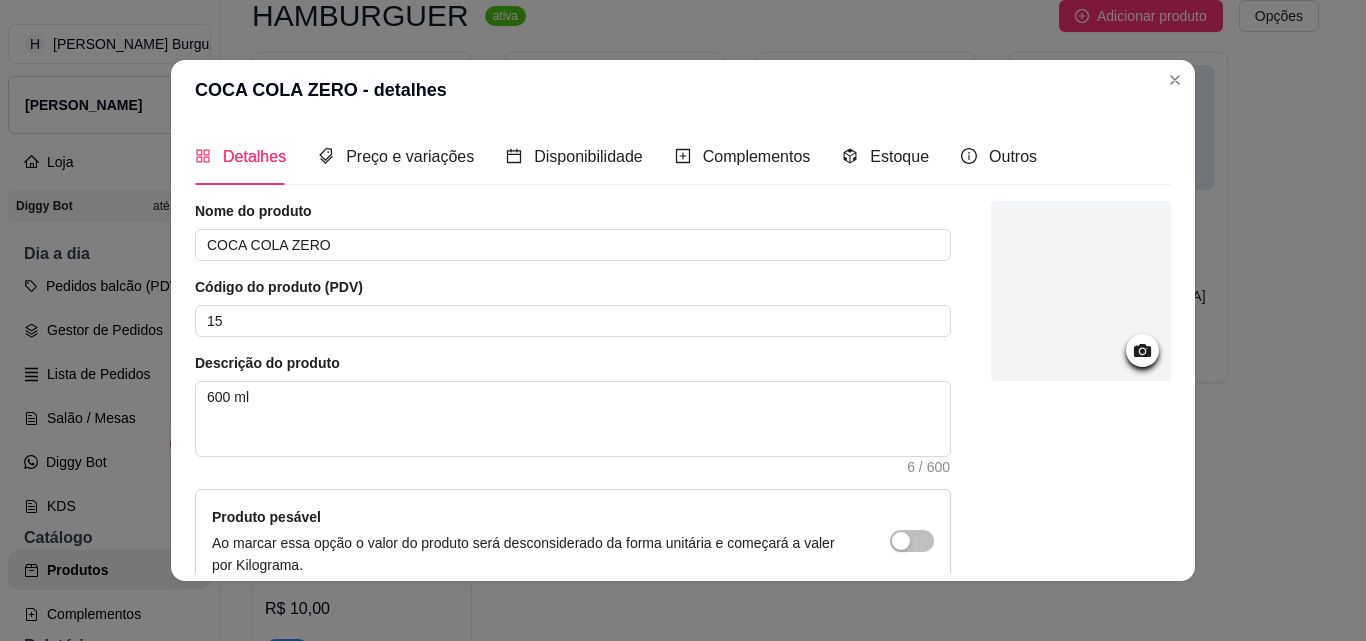 click on "Salvar" at bounding box center (1131, 760) 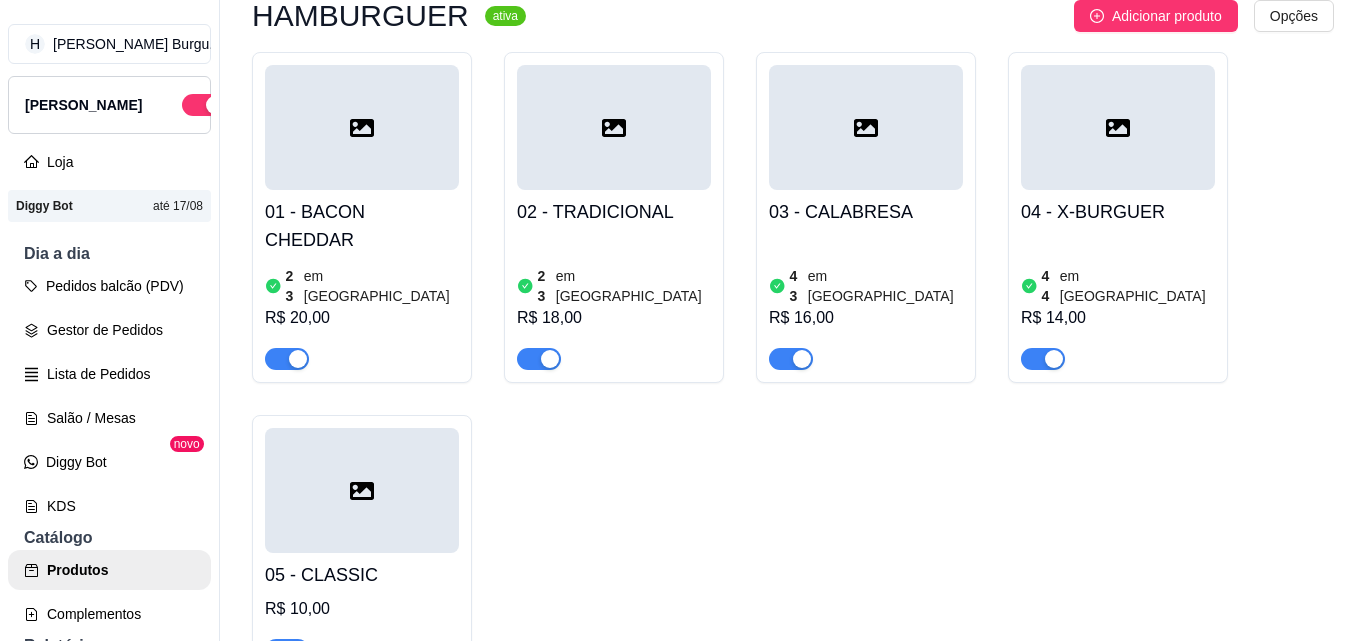 click 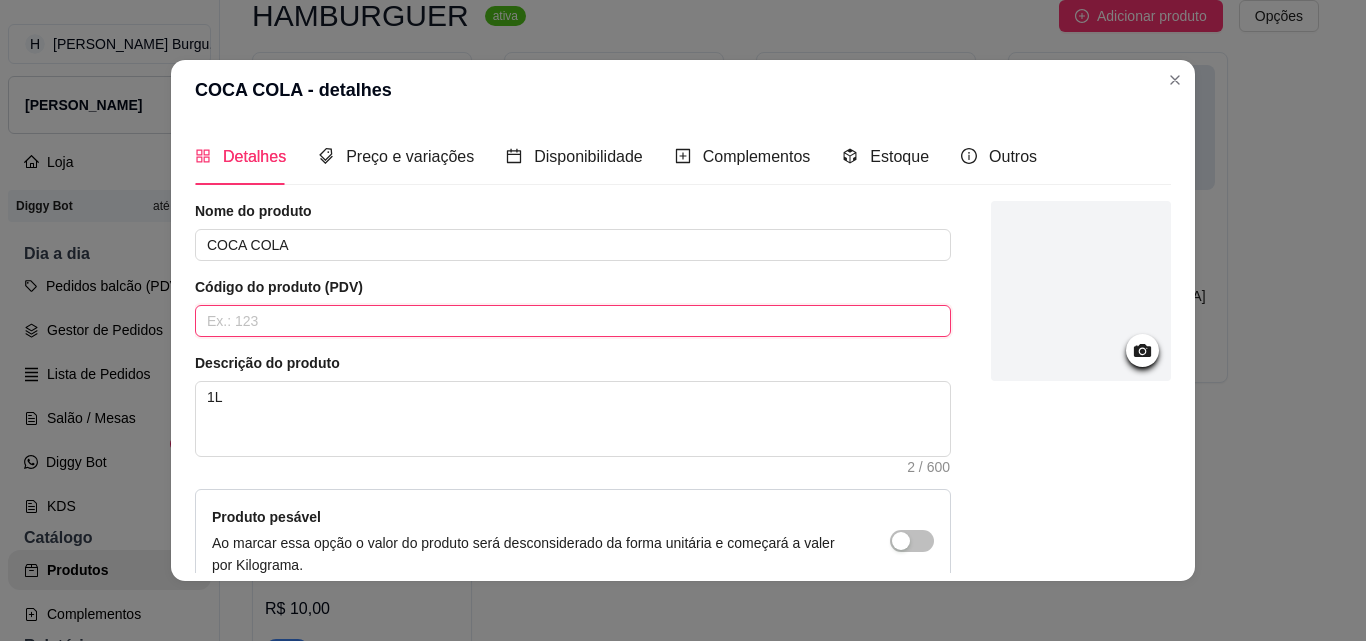click at bounding box center (573, 321) 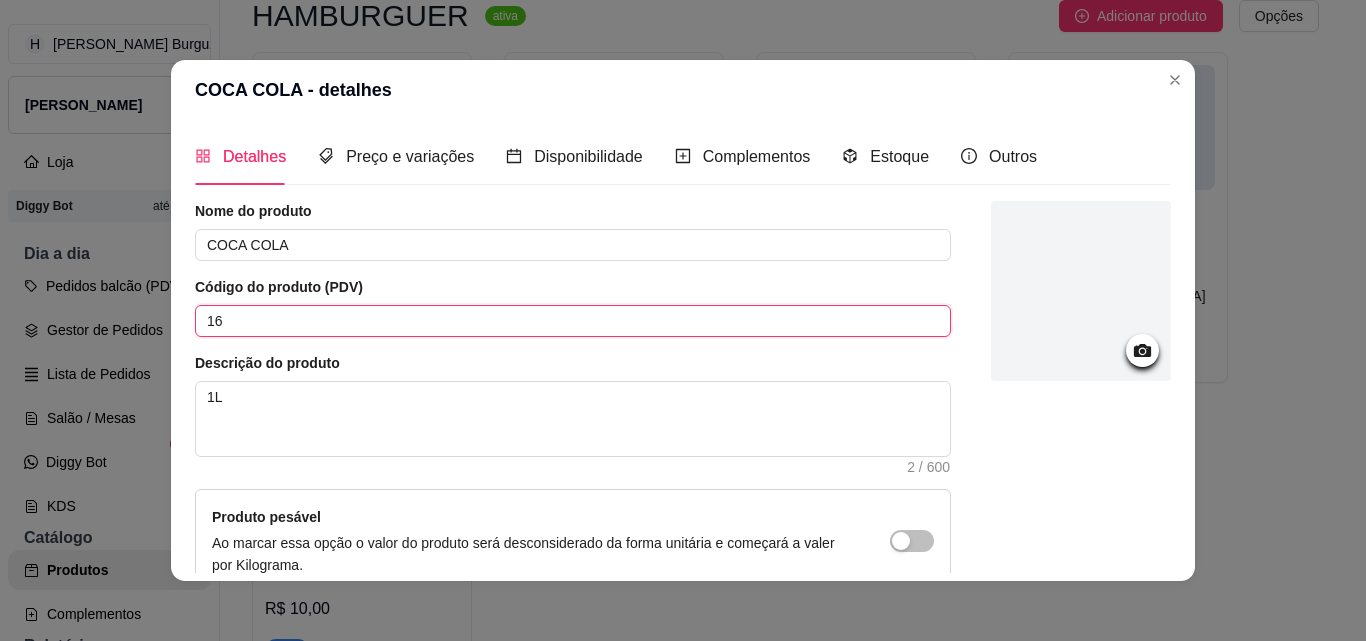 type on "16" 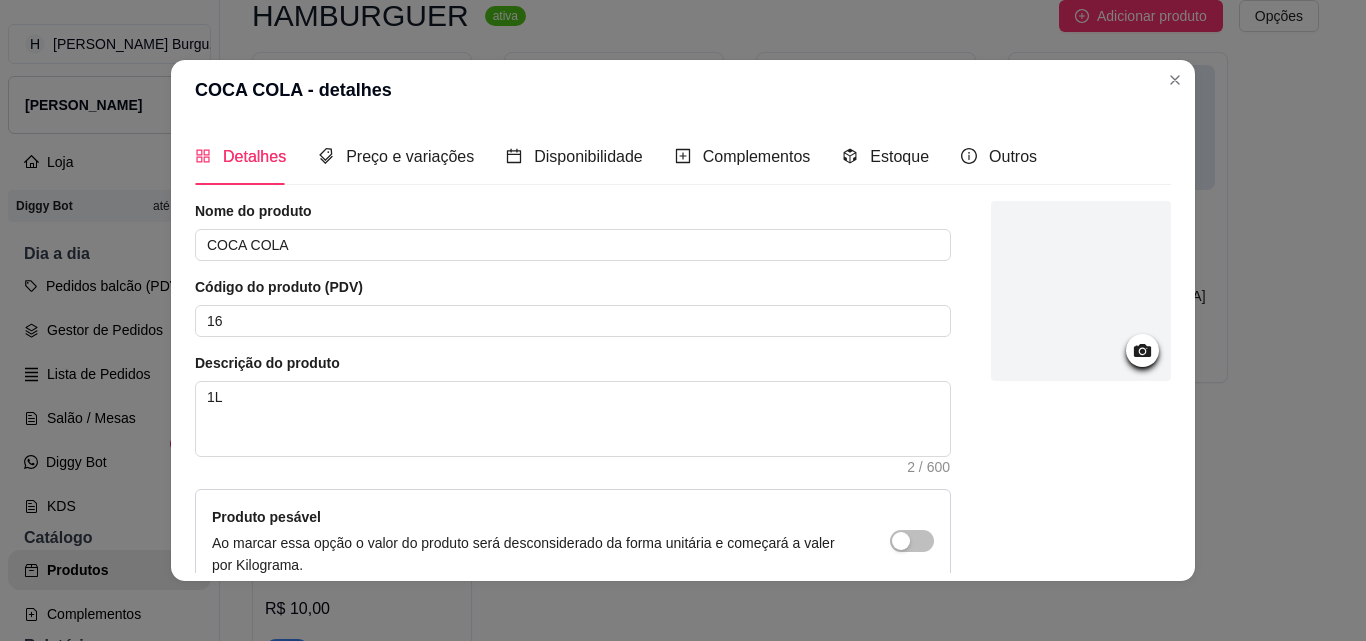 click on "Salvar" at bounding box center (1131, 760) 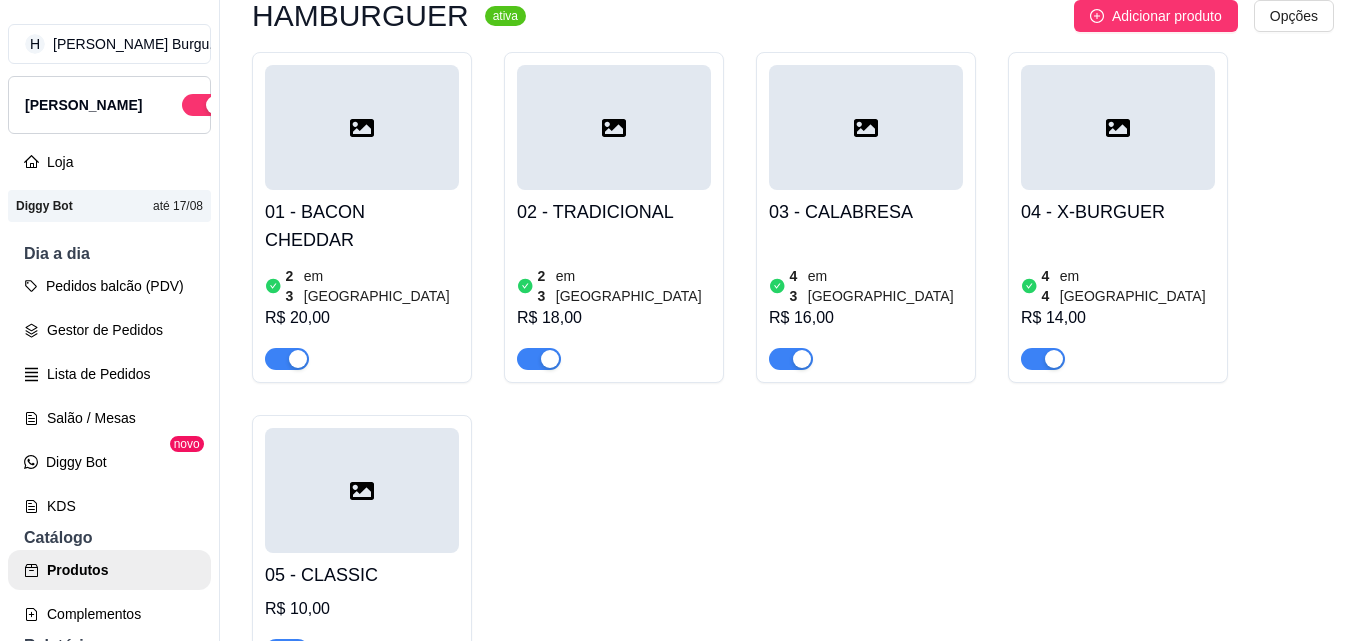 click at bounding box center [362, 3637] 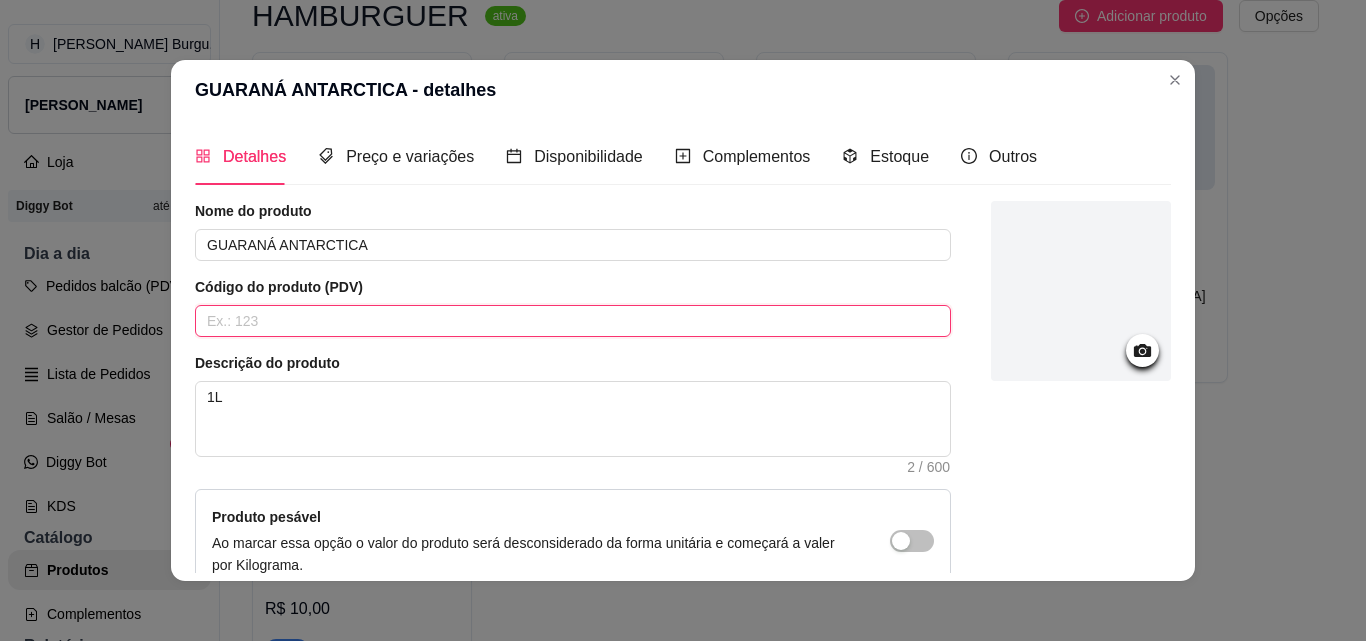 click at bounding box center (573, 321) 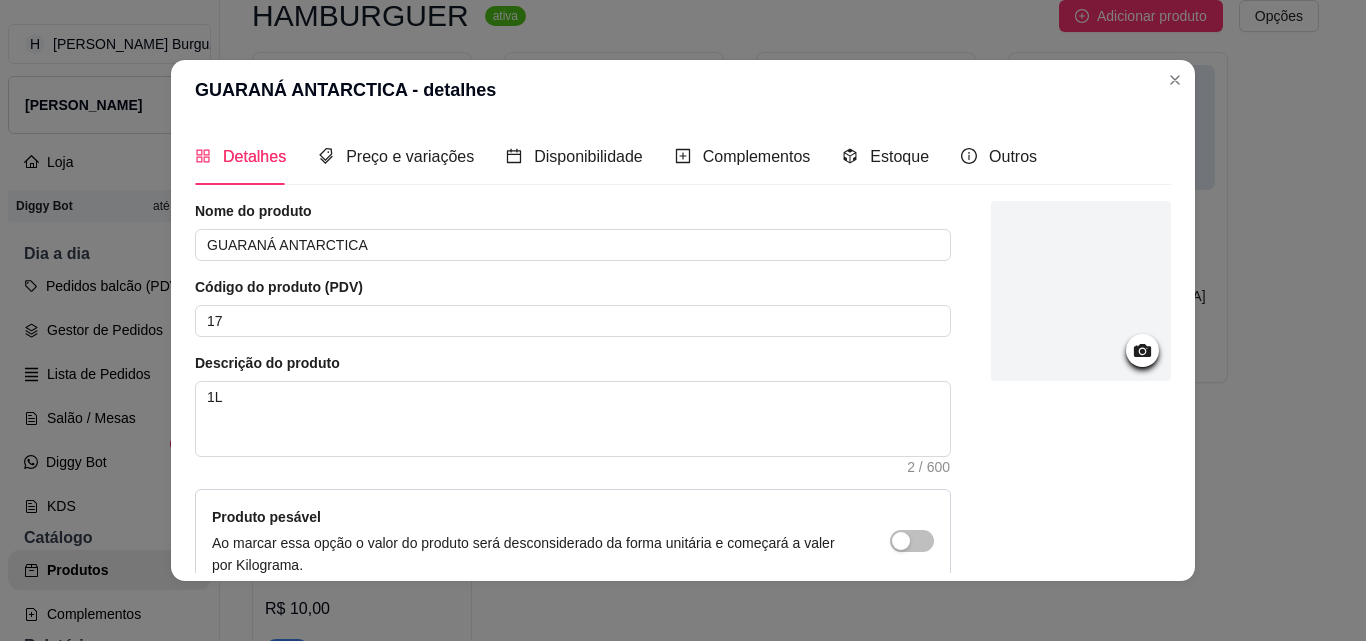 click on "Salvar" at bounding box center [1131, 760] 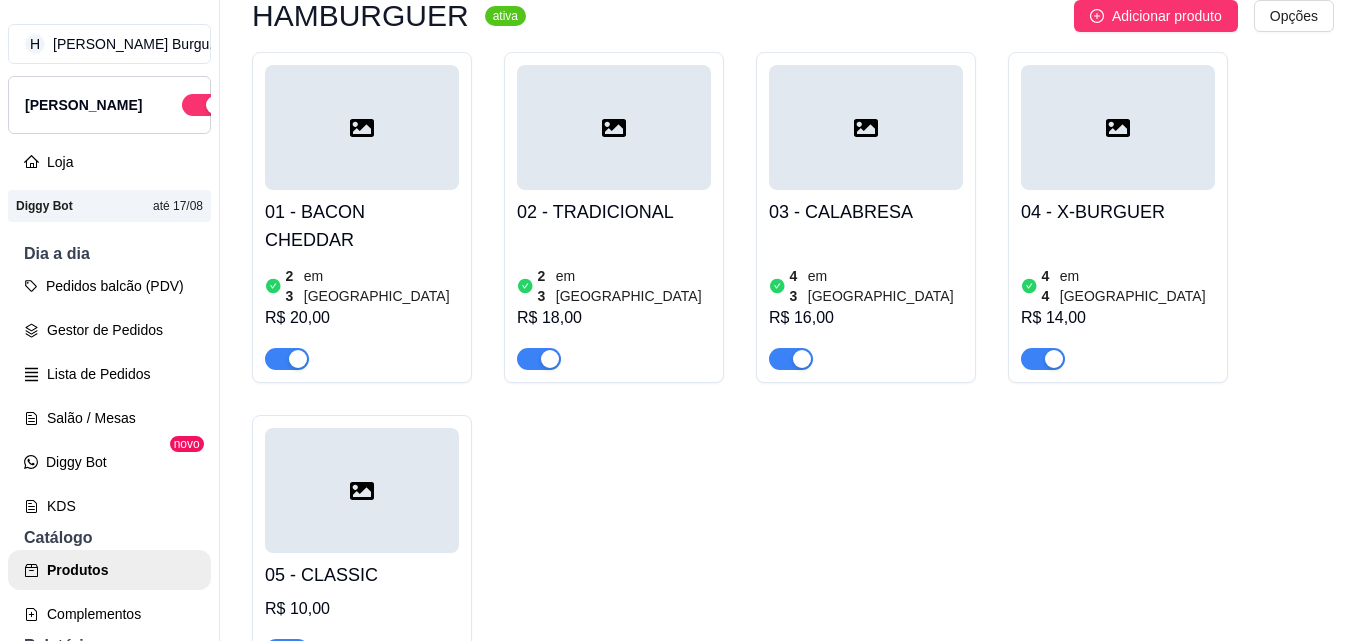 click at bounding box center (614, 3637) 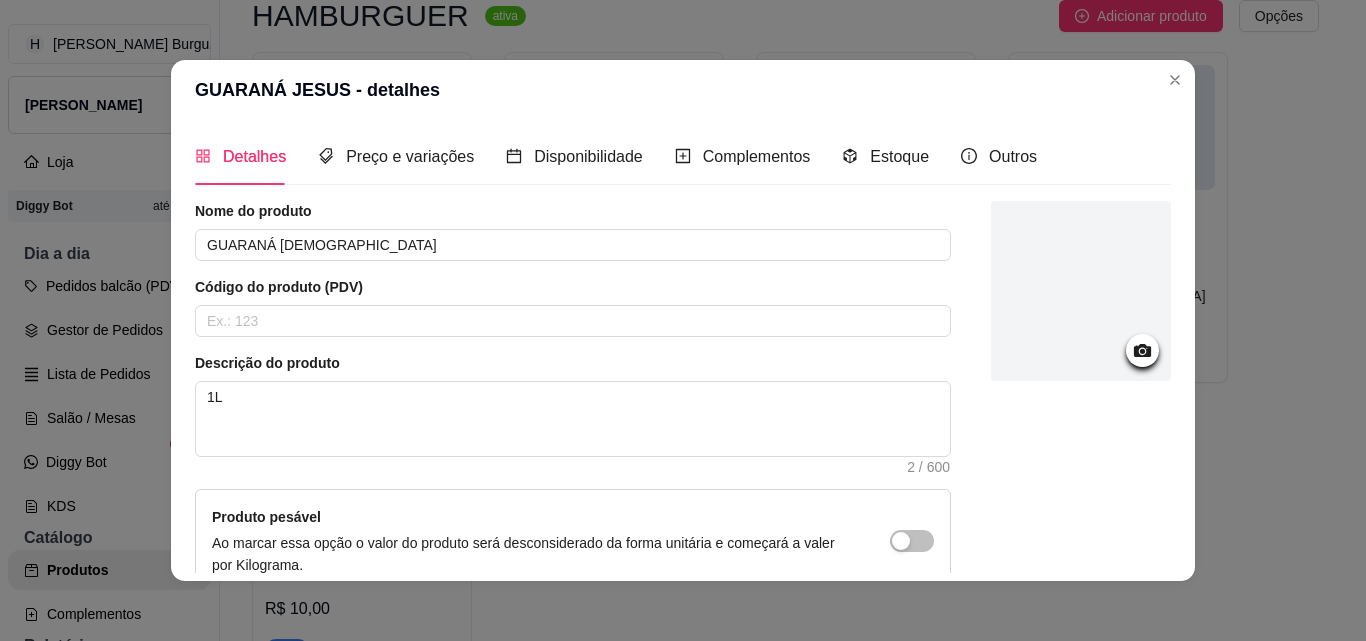 click on "GUARANÁ JESUS - detalhes" at bounding box center [683, 90] 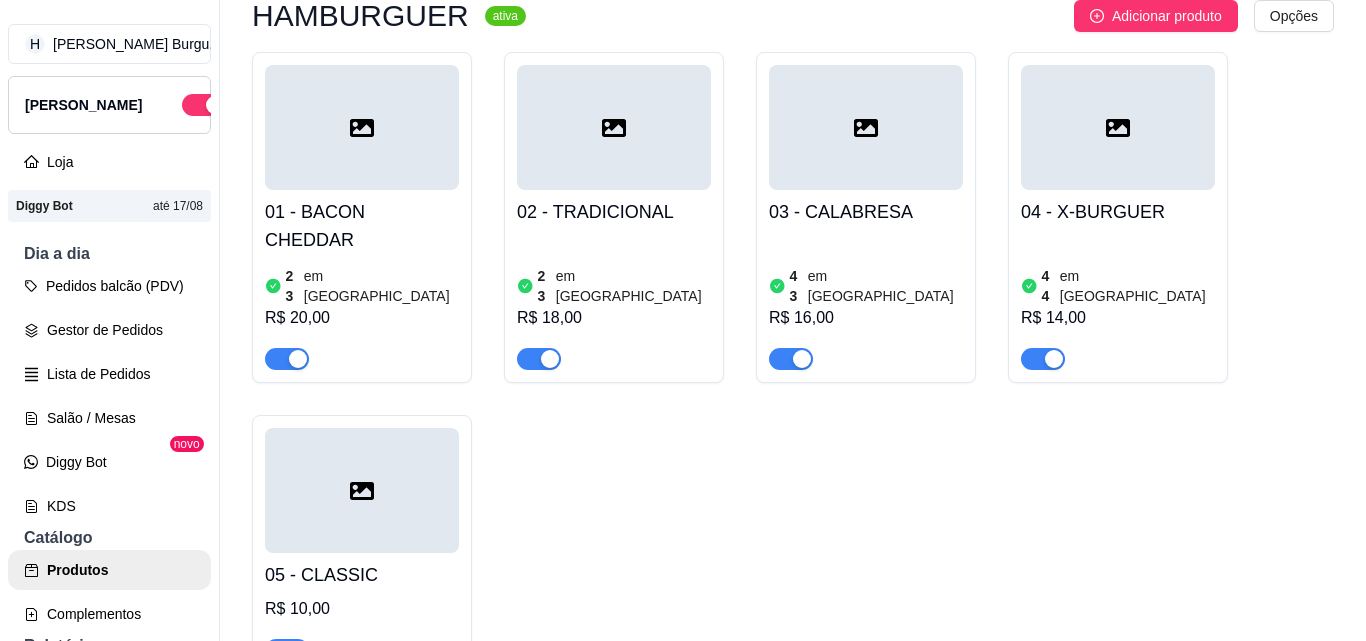 click at bounding box center [614, 3637] 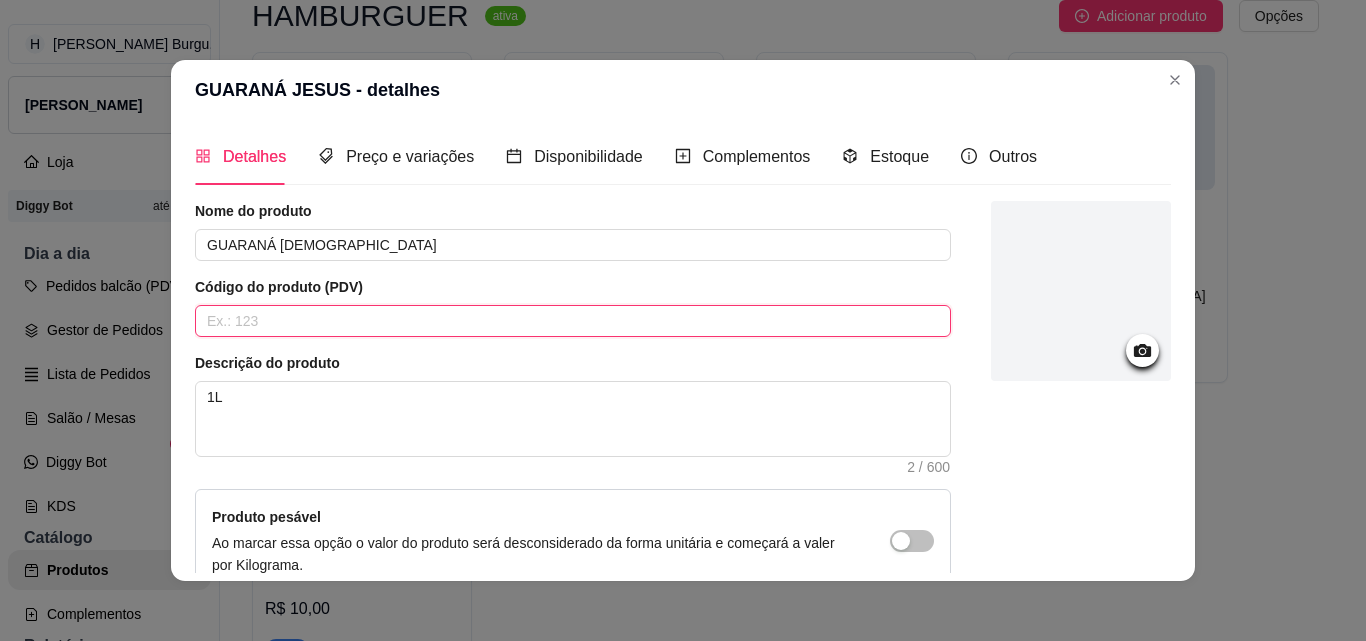 click at bounding box center [573, 321] 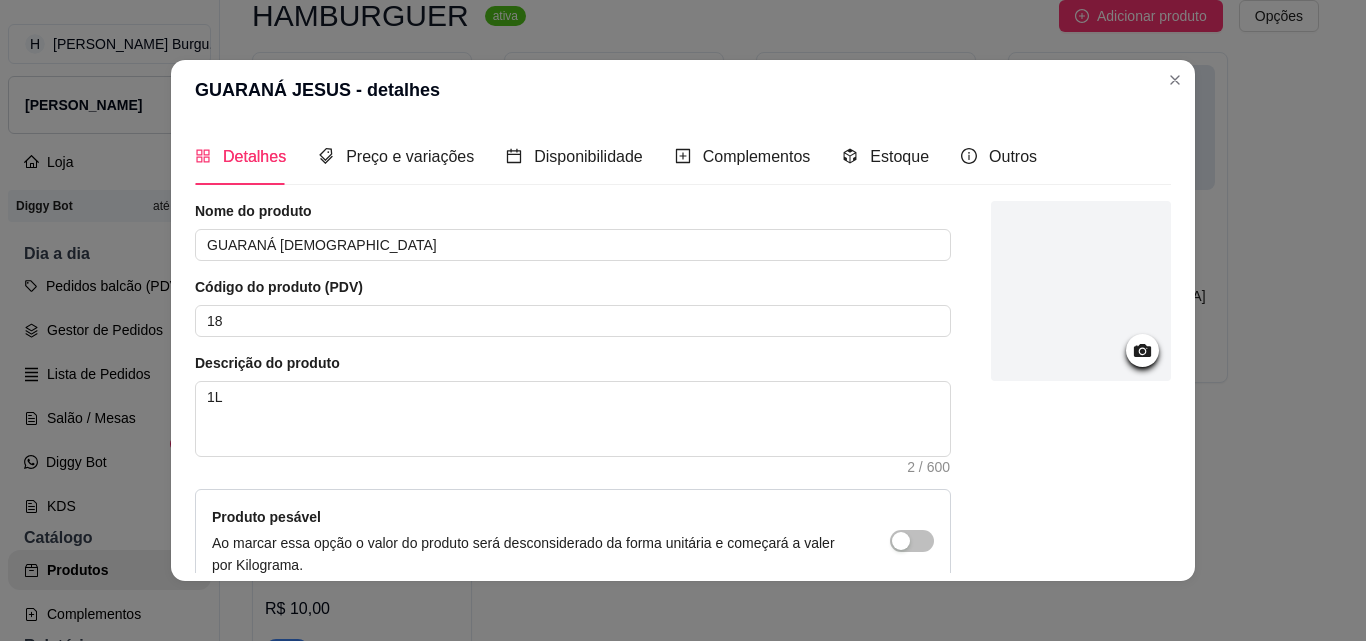 click on "Salvar" at bounding box center (1131, 760) 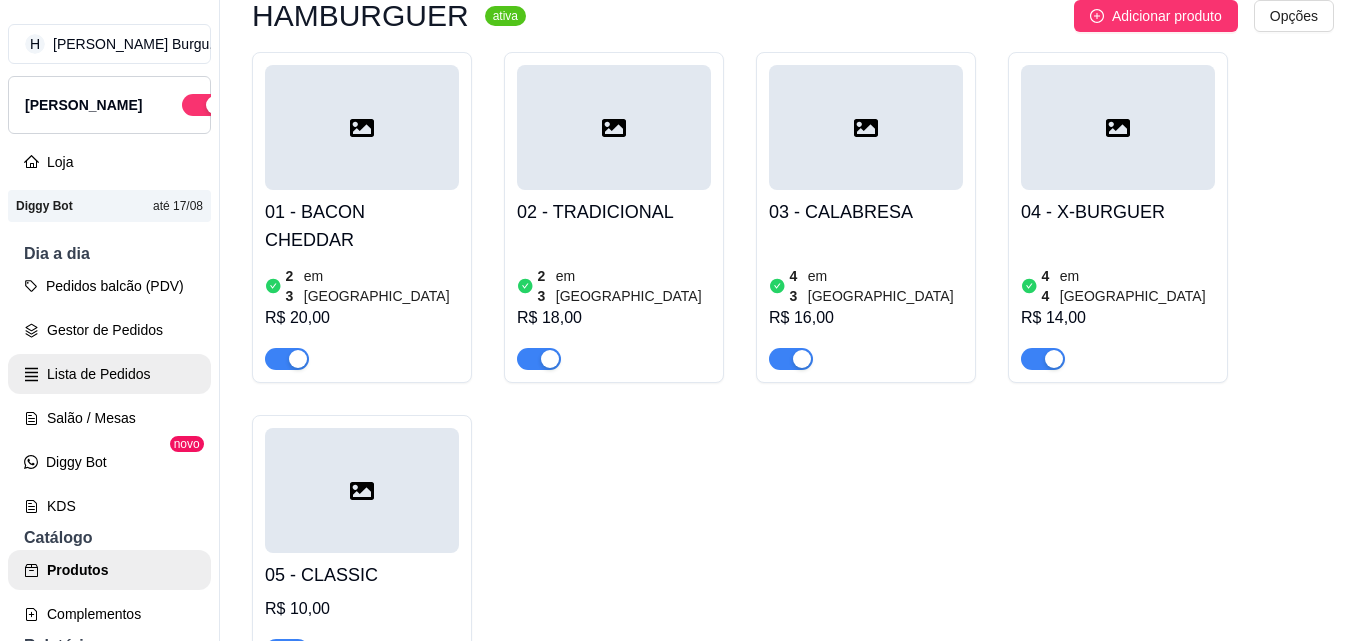 click on "Lista de Pedidos" at bounding box center [109, 374] 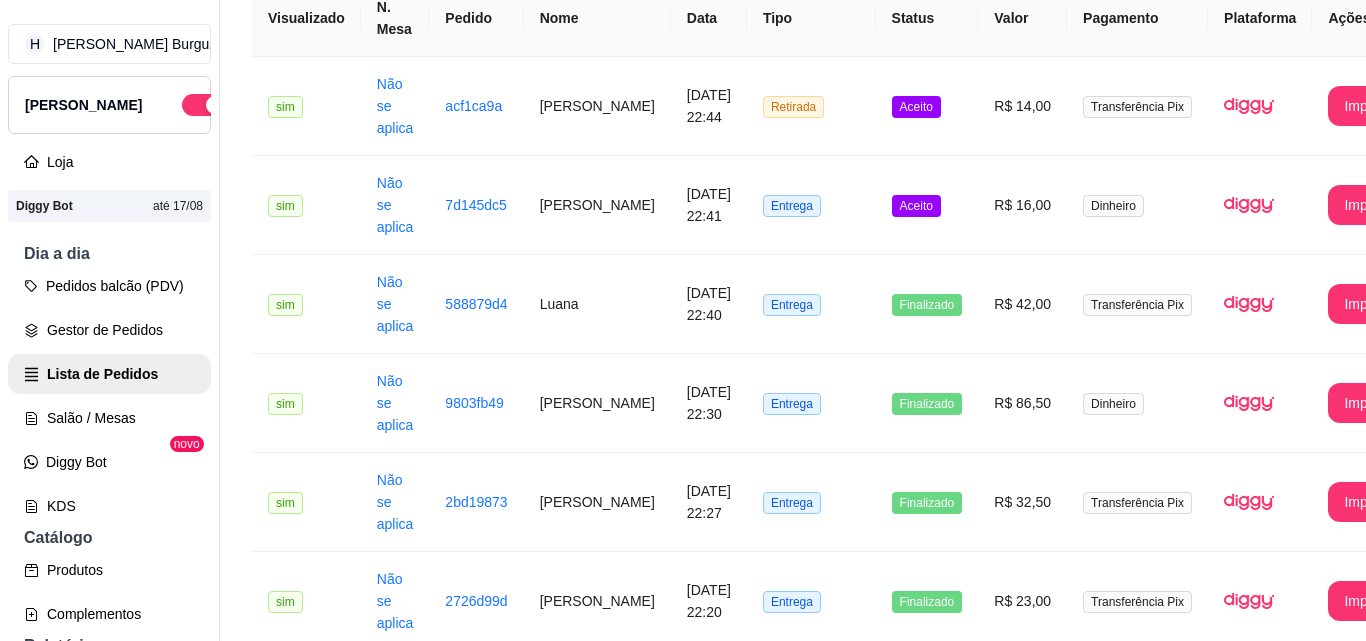 click on "Controle de caixa" at bounding box center (109, 918) 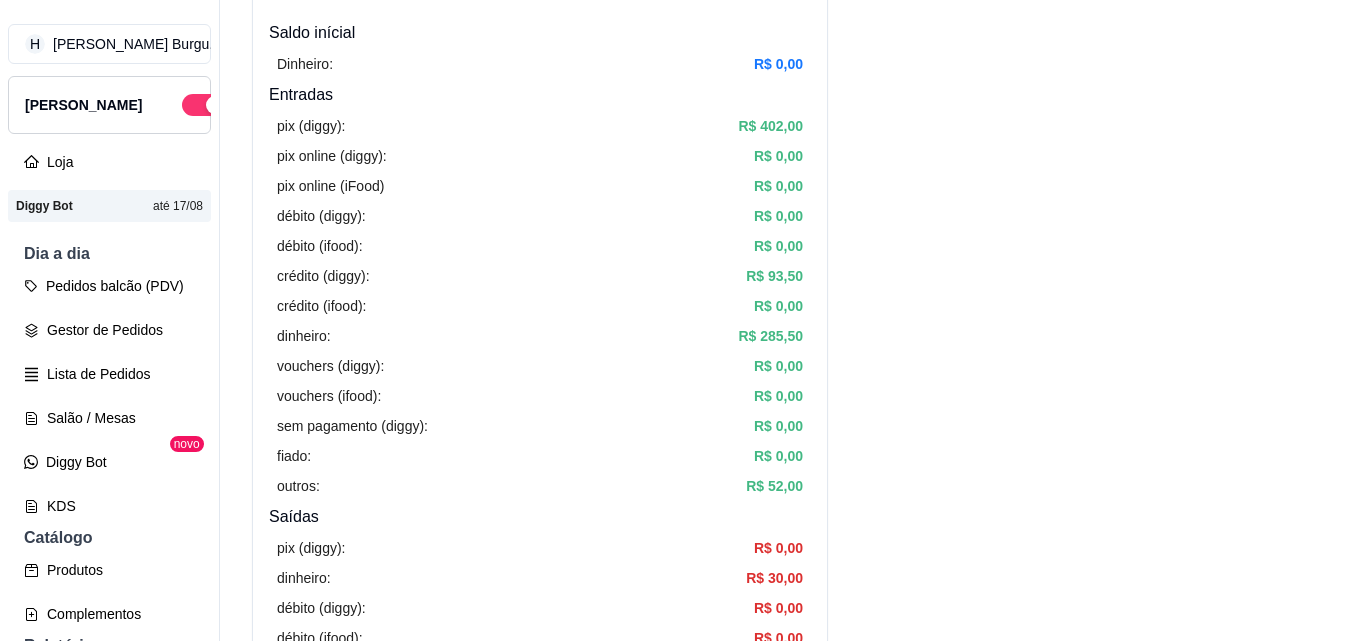 click on "Resumo Adicionar entrada/saída Data de abertura: 30 de jul de 2025 às 20:00 Saldo inícial Dinheiro: R$ 0,00 Entradas pix (diggy): R$ 402,00 pix online (diggy): R$ 0,00 pix online (iFood) R$ 0,00 débito (diggy): R$ 0,00 débito (ifood): R$ 0,00 crédito (diggy): R$ 93,50 crédito (ifood): R$ 0,00 dinheiro: R$ 285,50 vouchers (diggy): R$ 0,00 vouchers (ifood): R$ 0,00 sem pagamento (diggy): R$ 0,00 fiado: R$ 0,00 outros: R$ 52,00 Saídas pix (diggy): R$ 0,00 dinheiro: R$ 30,00 débito (diggy): R$ 0,00 débito (ifood): R$ 0,00 crédito (diggy): R$ 0,00 crédito (ifood): R$ 0,00 vouchers (diggy): R$ 0,00 vouchers (ifood): R$ 0,00 outros: R$ 0,00 Saldo final dinheiro em caixa: R$ 255,50 total: R$ 803,00 Todos Pix Dinheiro Crédito Débito Voucher Outros Entrada R$ 833,00 Saída R$ 30,00 Saldo R$ 803,00 Tipo de pagamento Data - Hora Entrada ou Saída Descrição Valor Descrição Dinheiro 30 de jul de 2025 às 22:56 Saída Arnon (carvão)  R$ 30,00 Editar Transferência Pix Entrada" at bounding box center (793, 1412) 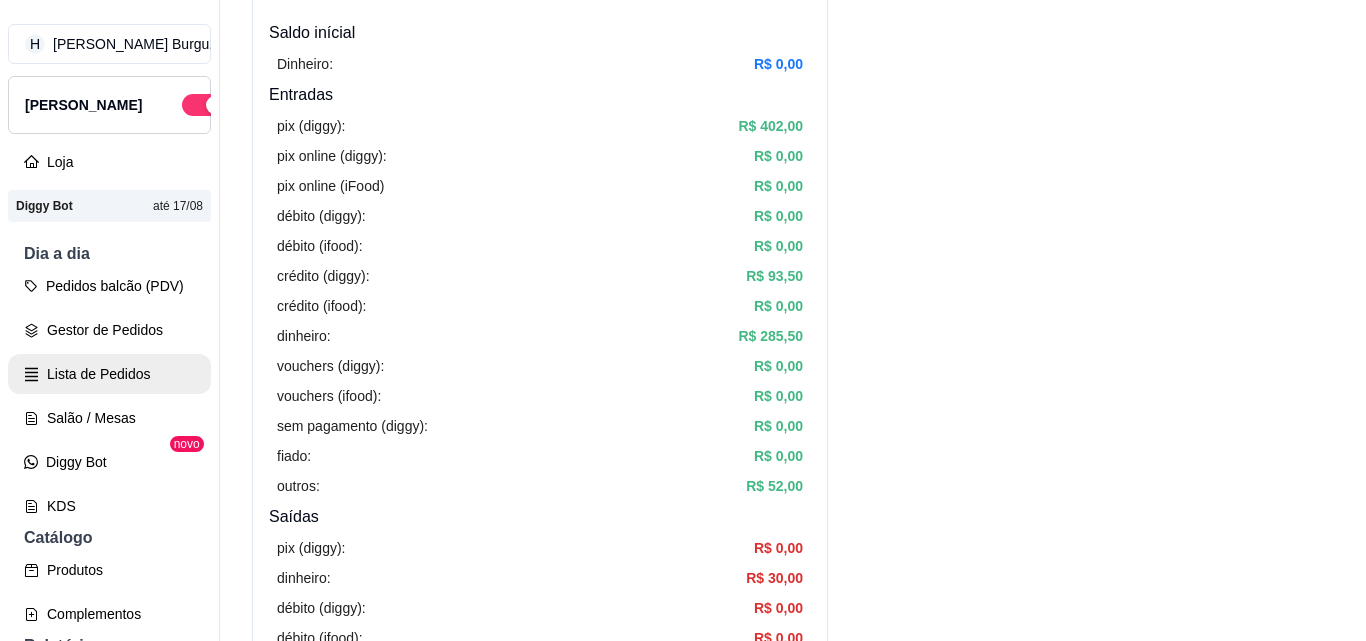 click on "Lista de Pedidos" at bounding box center [109, 374] 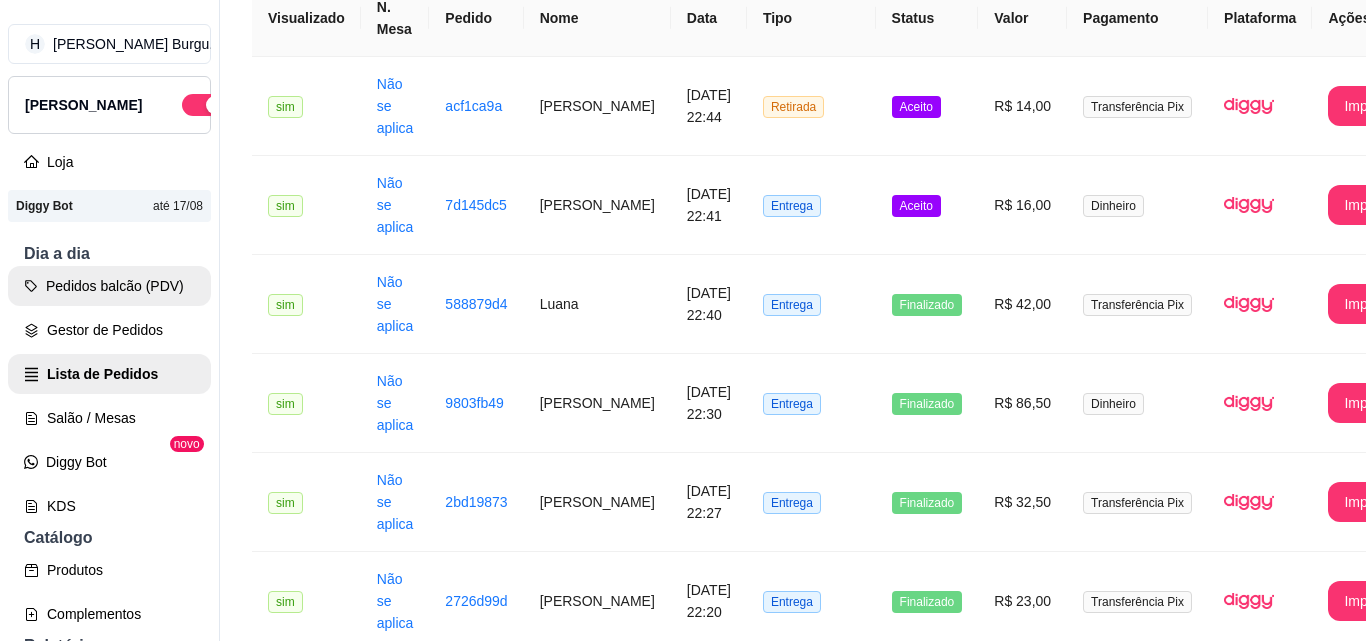 click on "Pedidos balcão (PDV)" at bounding box center [109, 286] 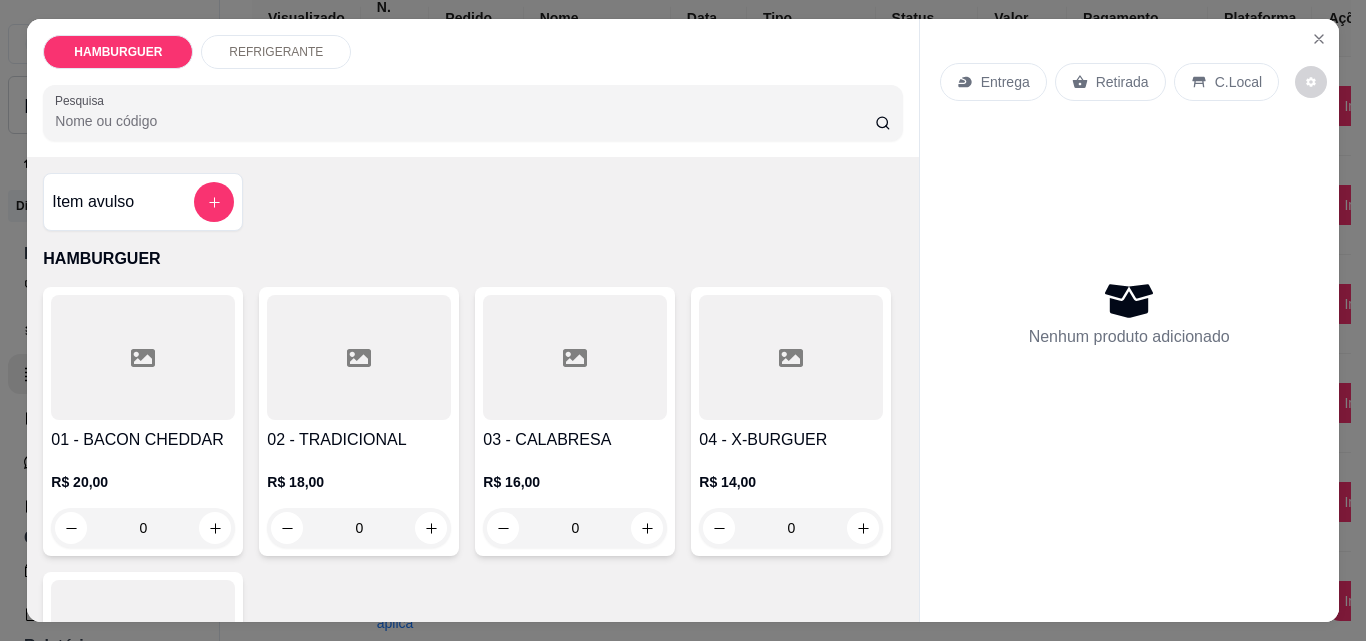 click on "0" at bounding box center [143, 813] 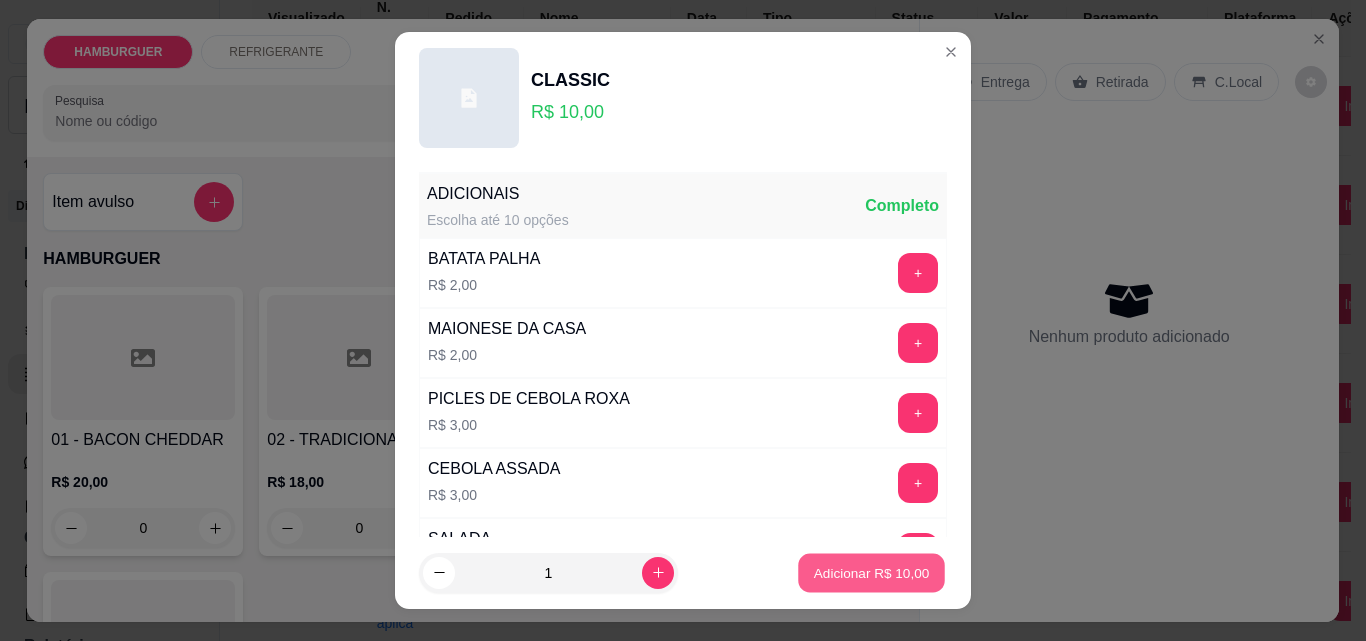 click on "Adicionar   R$ 10,00" at bounding box center [871, 573] 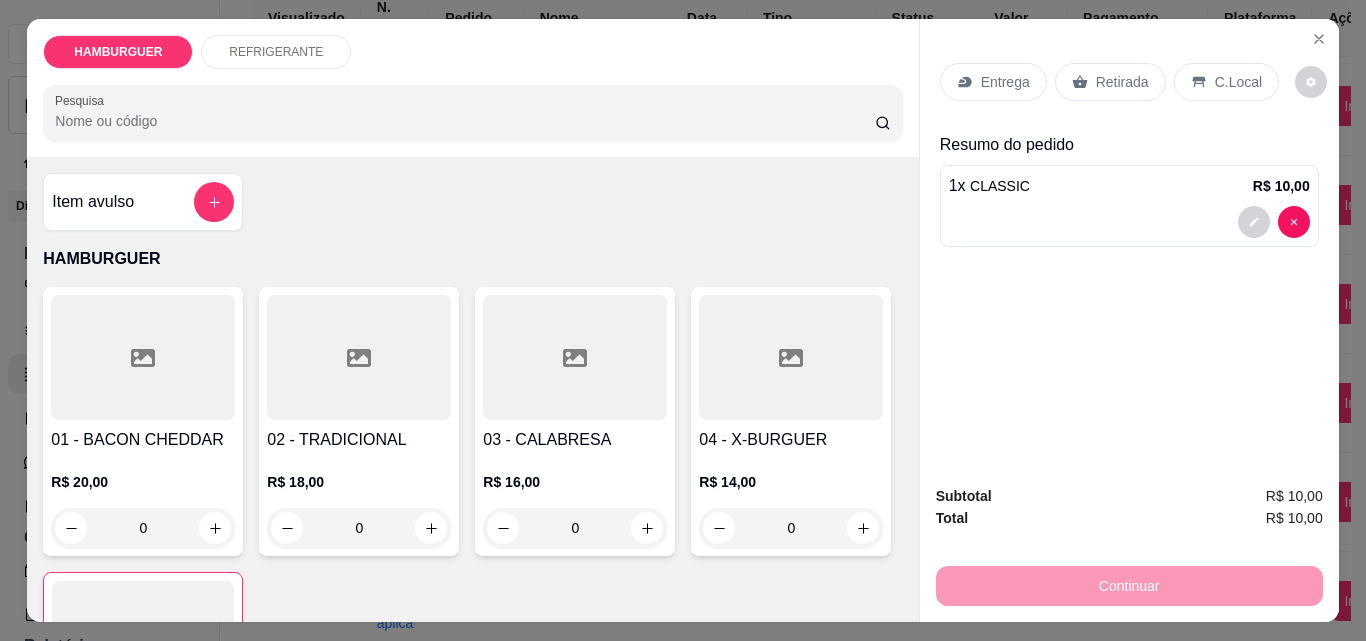click on "Retirada" at bounding box center (1122, 82) 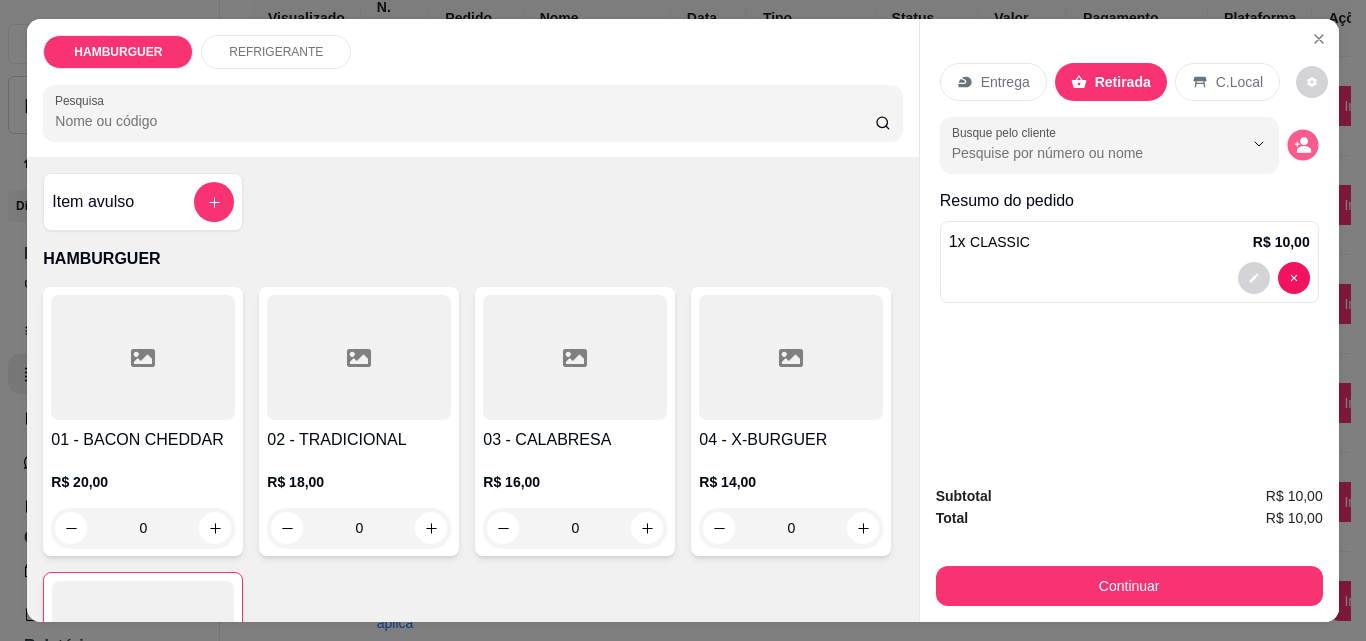 click at bounding box center [1302, 145] 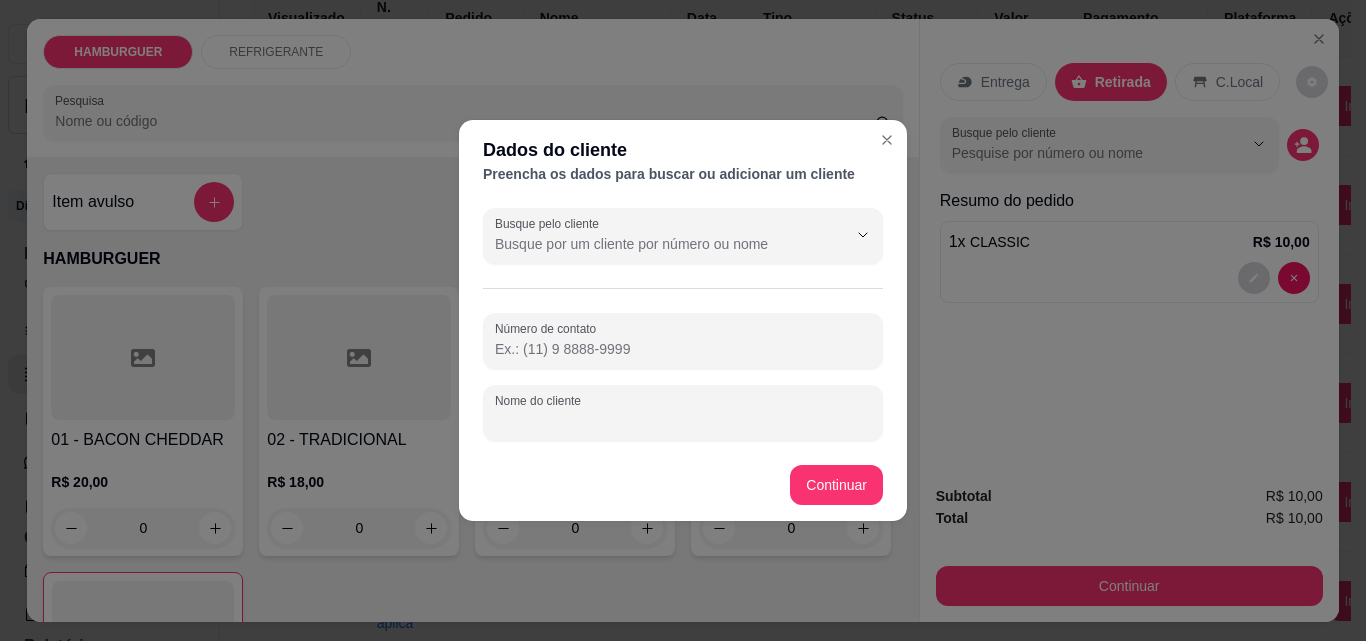 click on "Nome do cliente" at bounding box center [683, 421] 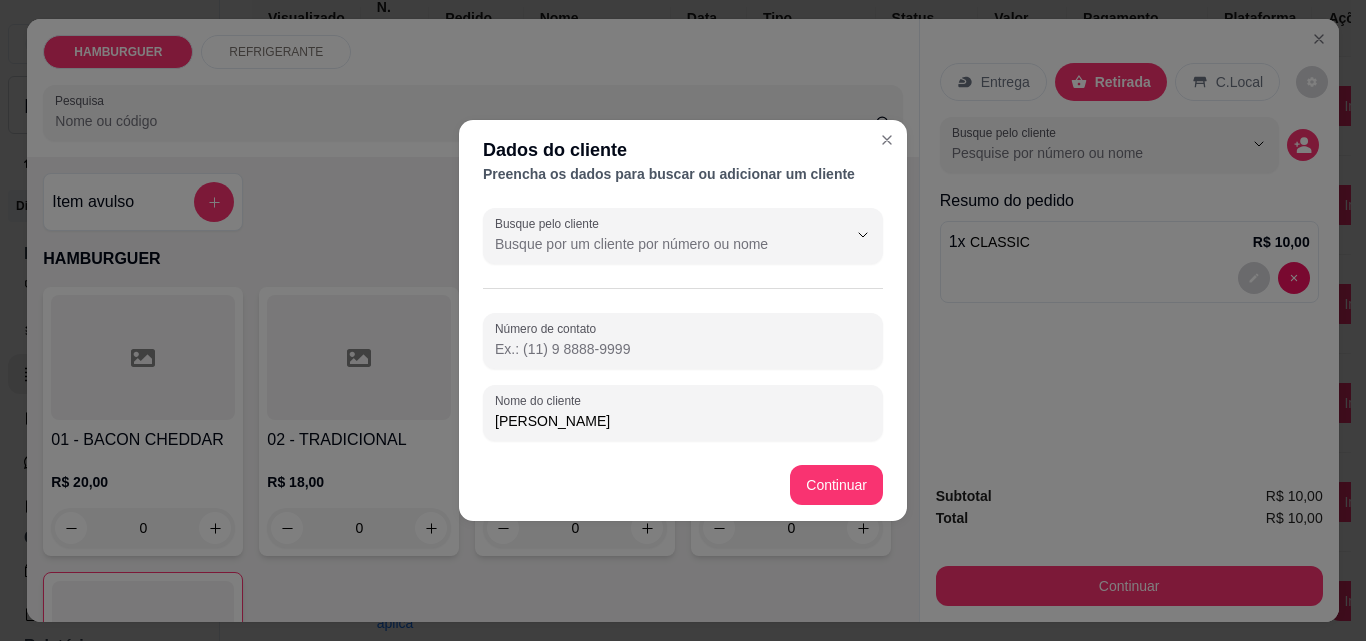 type on "Nicolas" 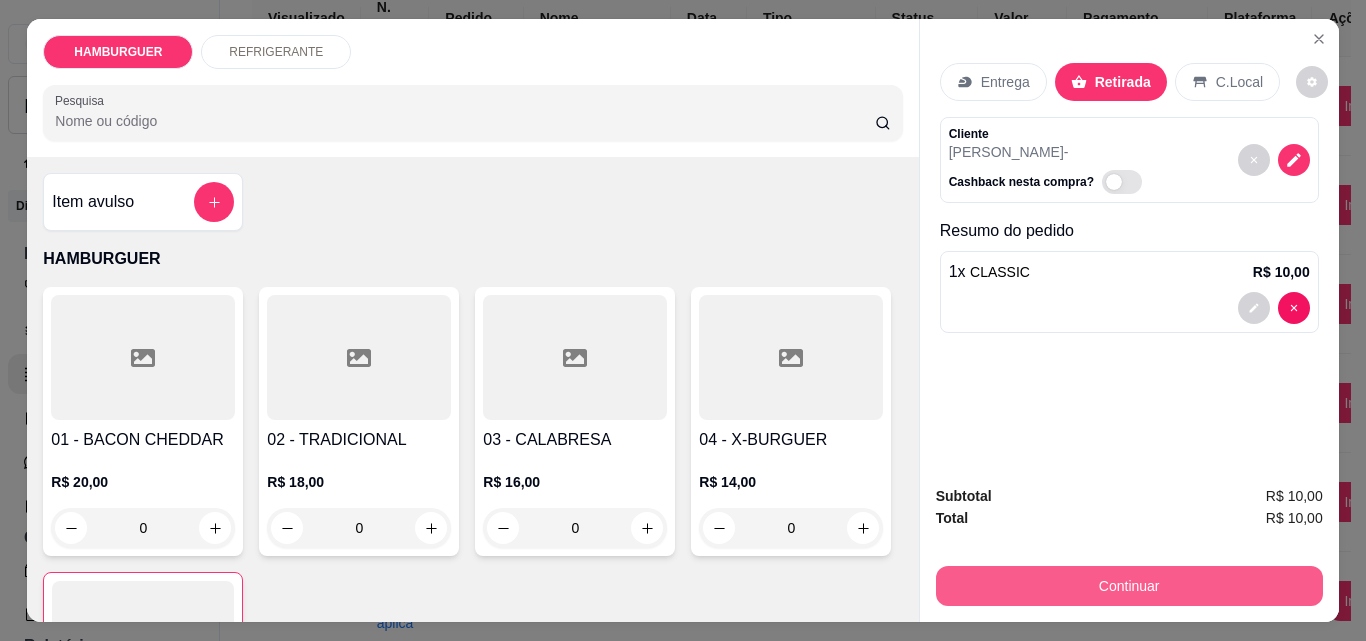 click on "Continuar" at bounding box center (1129, 586) 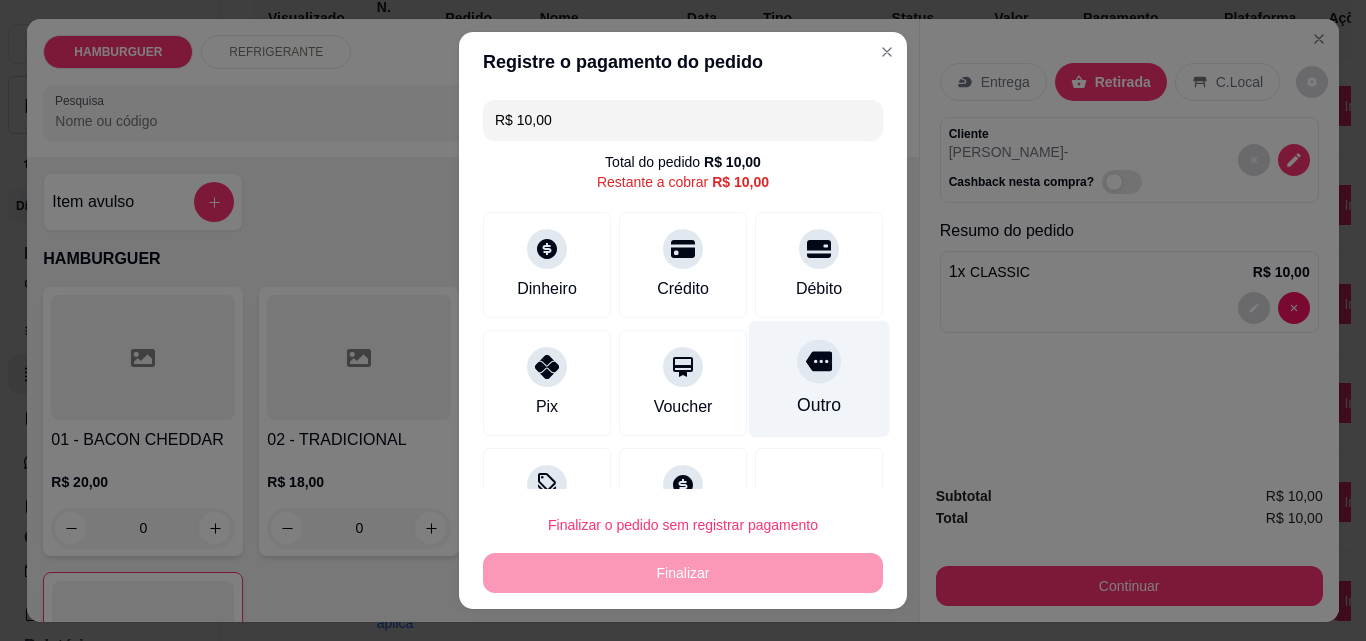 click 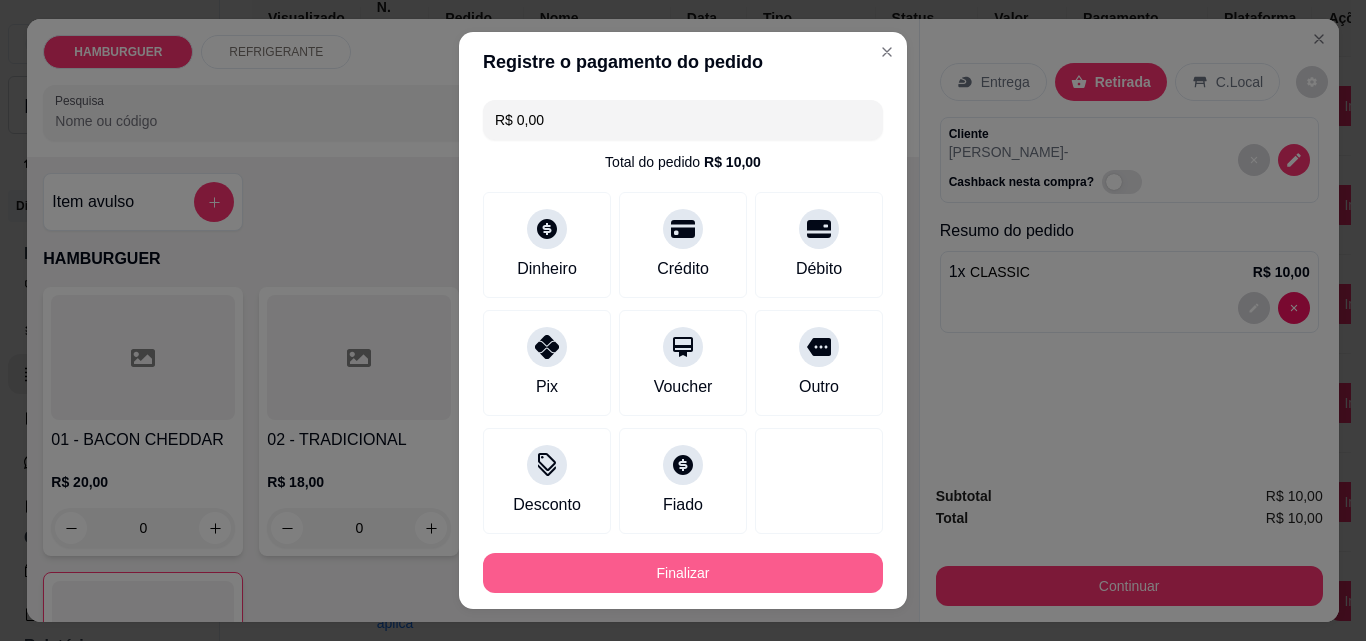 click on "Finalizar" at bounding box center [683, 573] 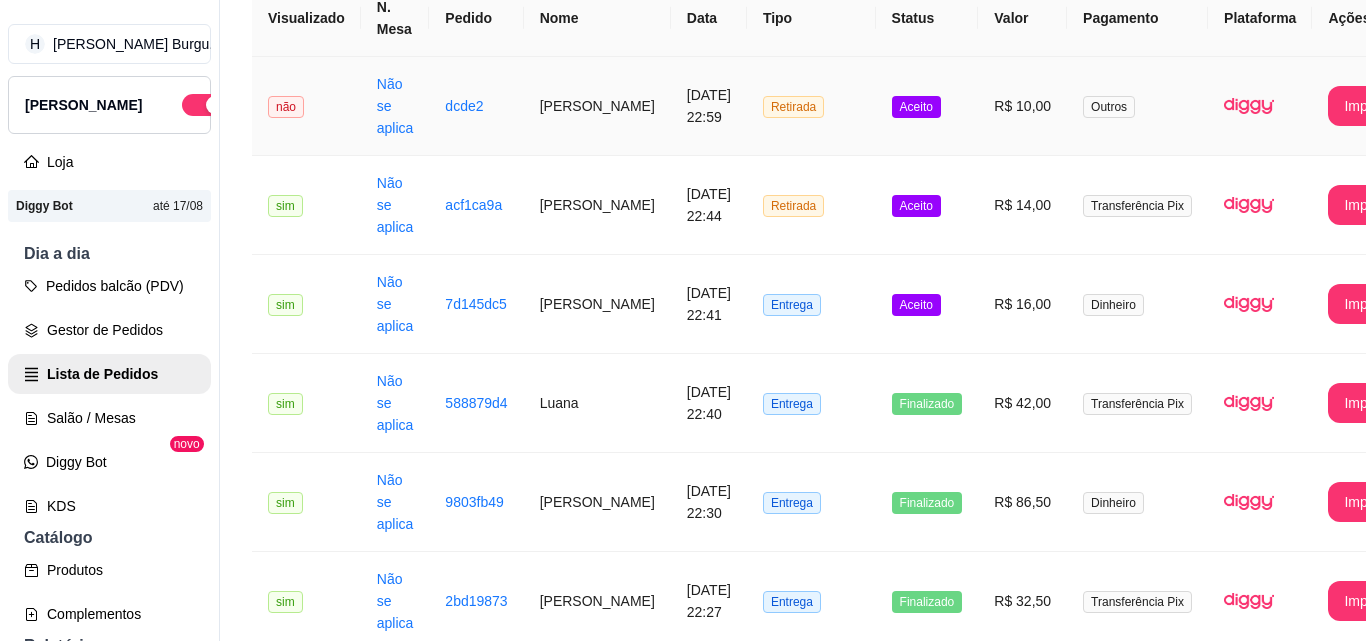 click on "Retirada" at bounding box center [811, 106] 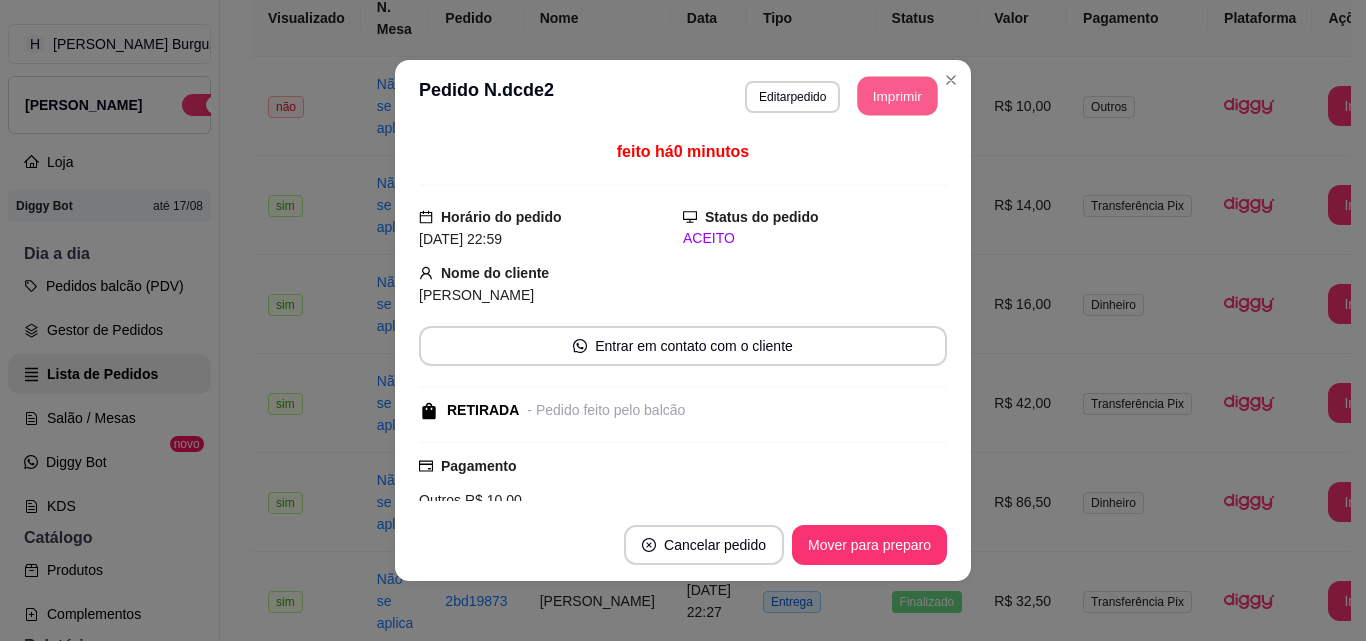 click on "Imprimir" at bounding box center (898, 96) 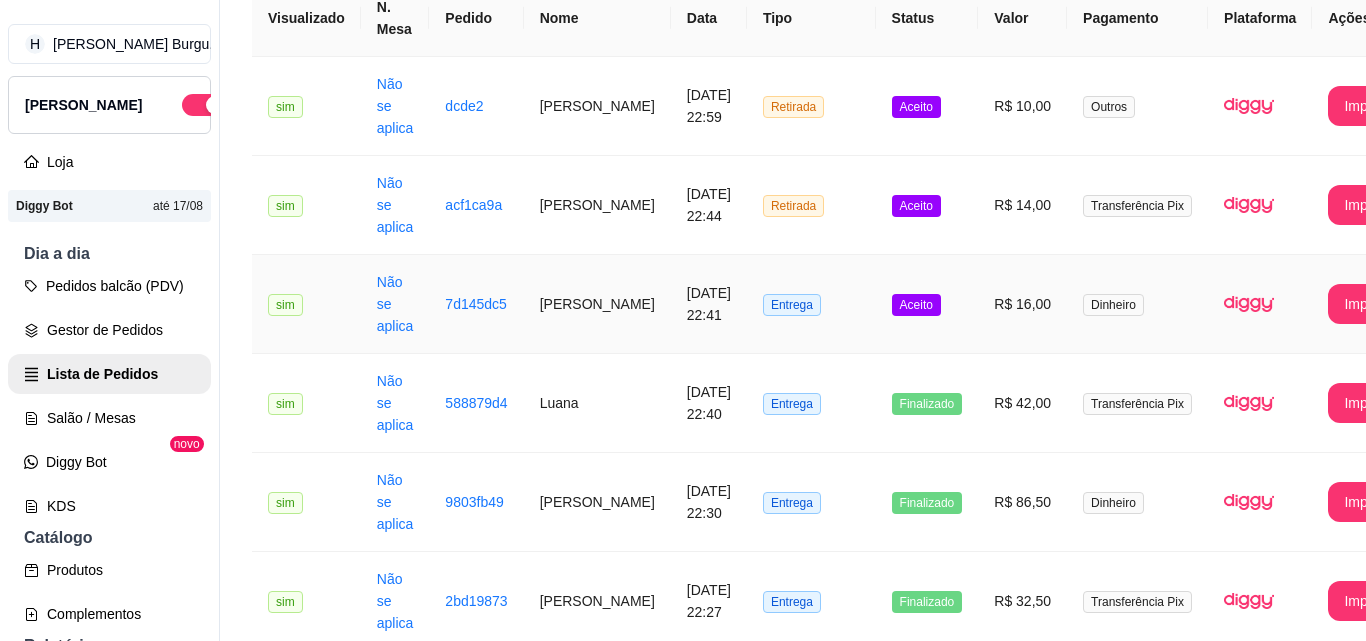 click on "Entrega" at bounding box center [811, 304] 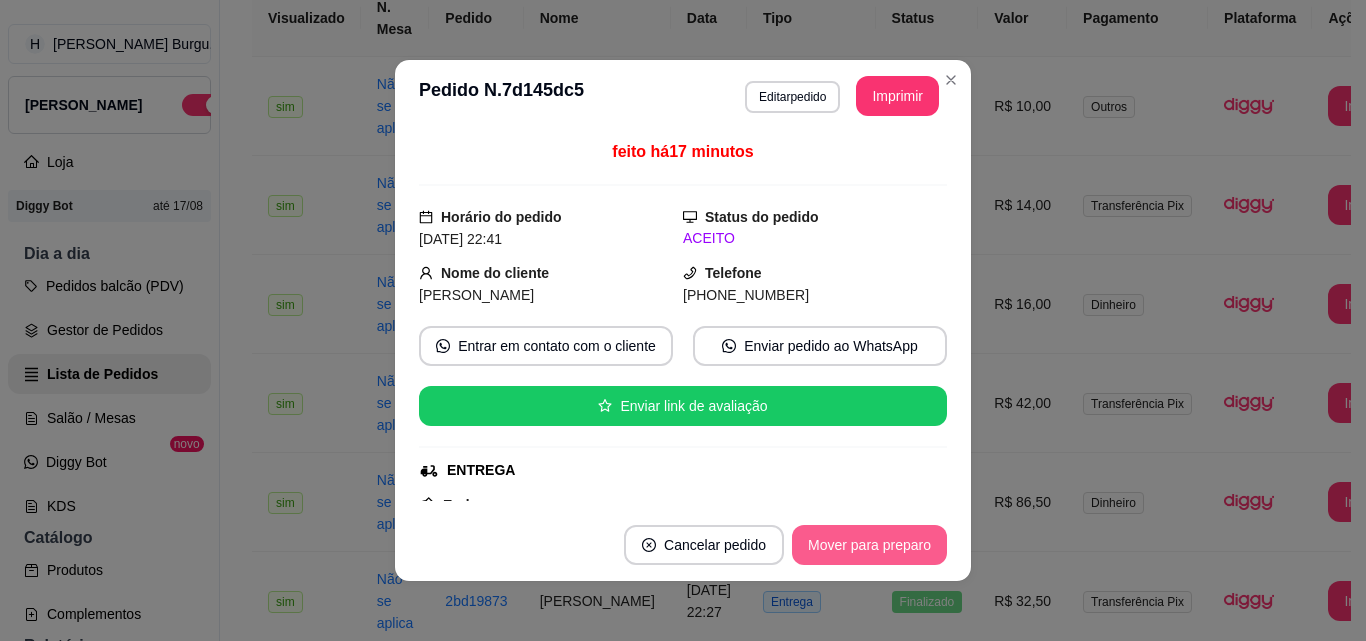 click on "Mover para preparo" at bounding box center [869, 545] 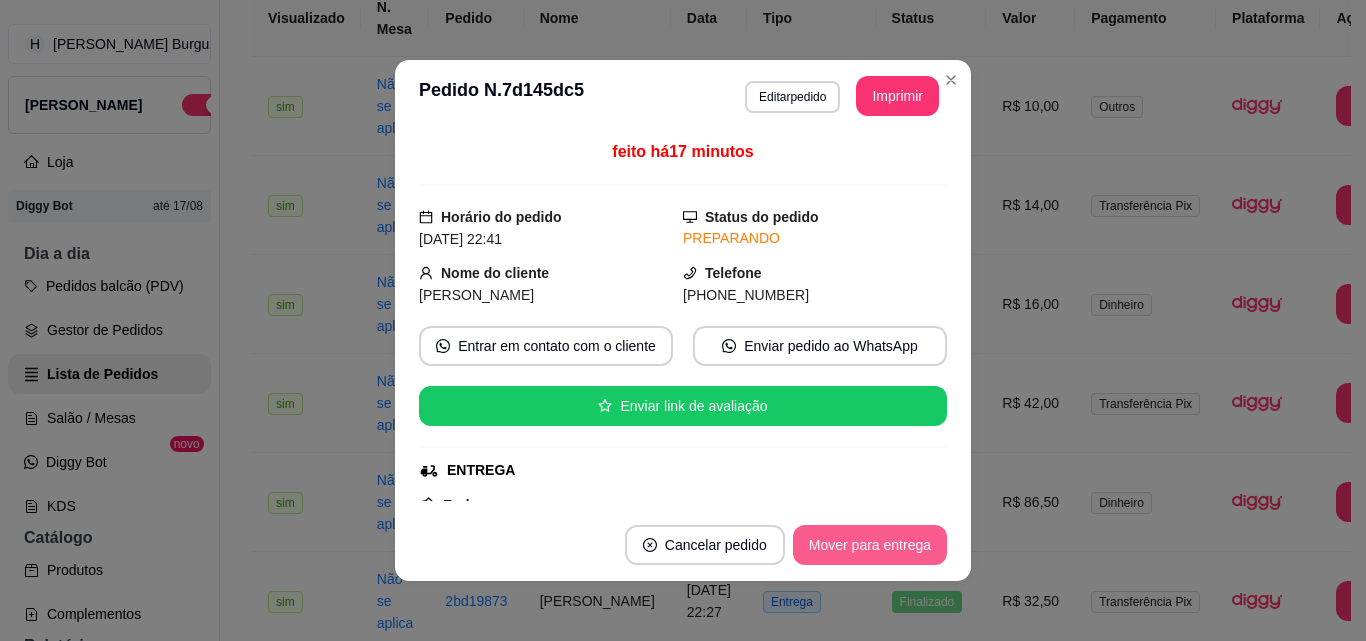 click on "Mover para entrega" at bounding box center [870, 545] 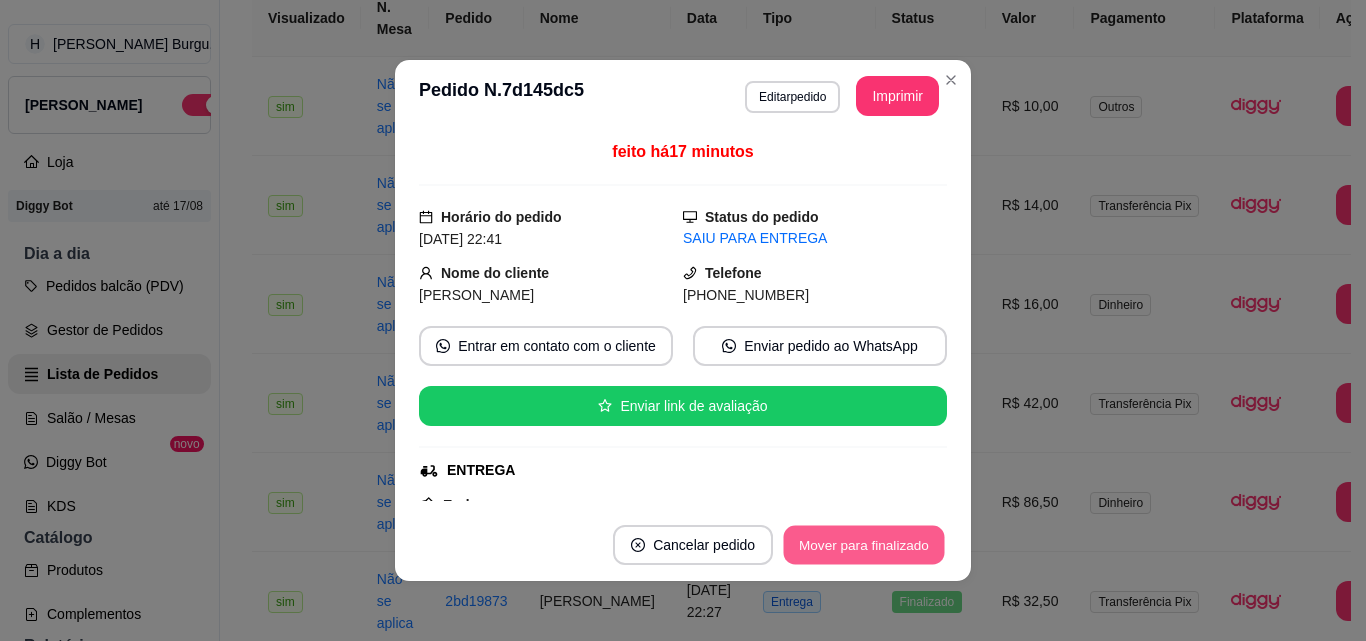 click on "Mover para finalizado" at bounding box center [864, 545] 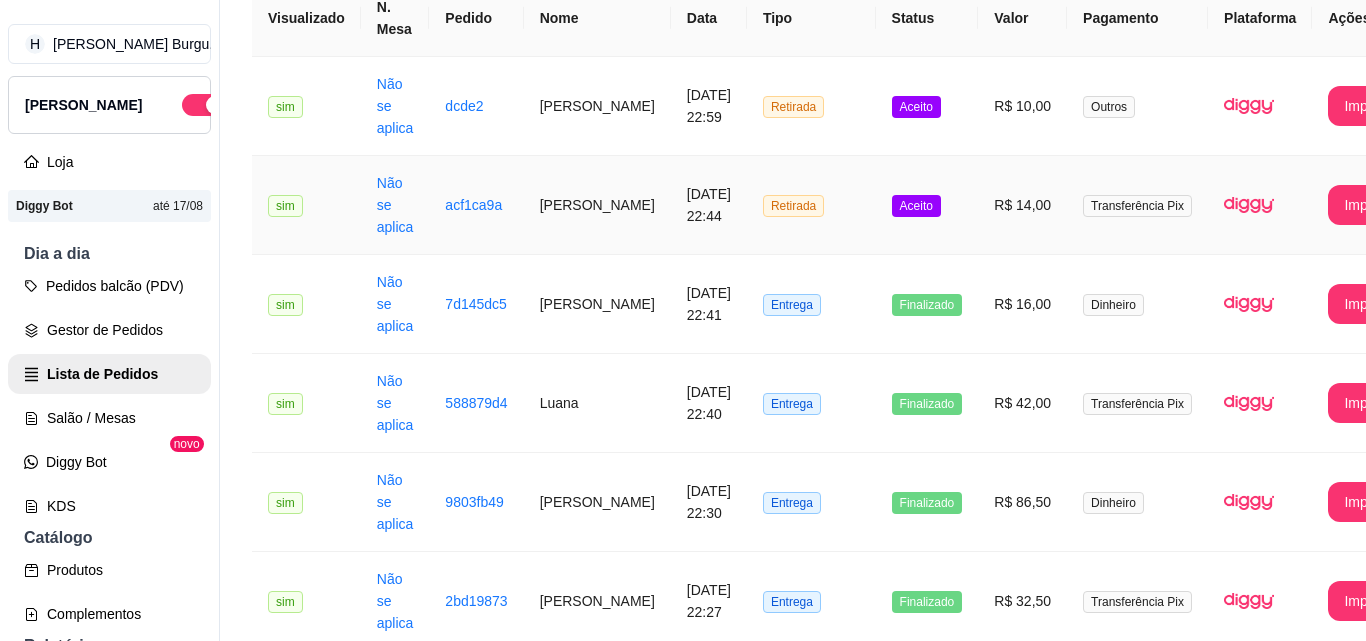 click on "Retirada" at bounding box center (811, 205) 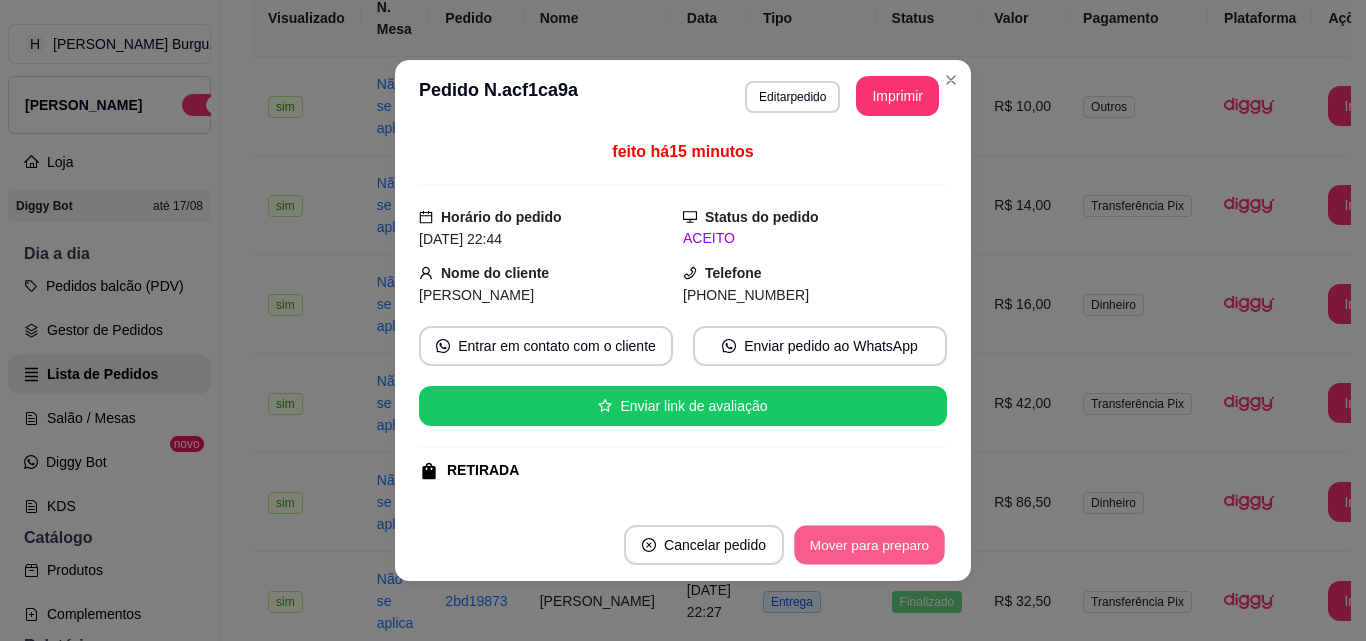 click on "Mover para preparo" at bounding box center (869, 545) 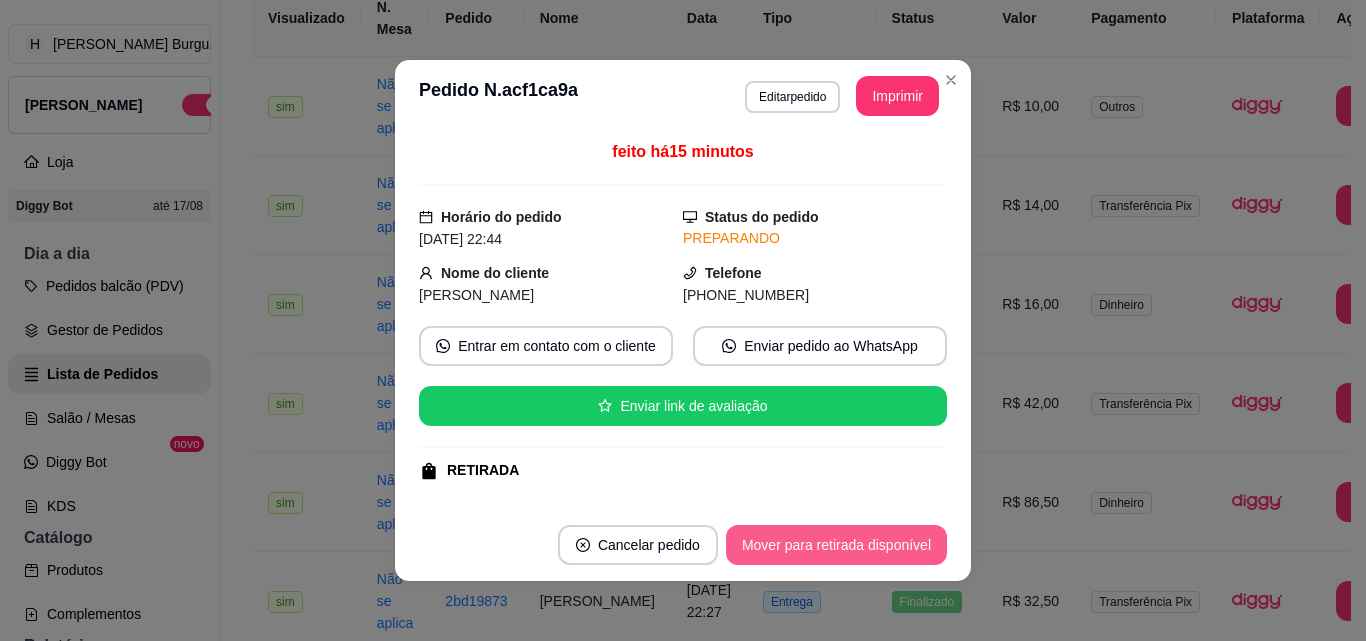 click on "Mover para retirada disponível" at bounding box center (836, 545) 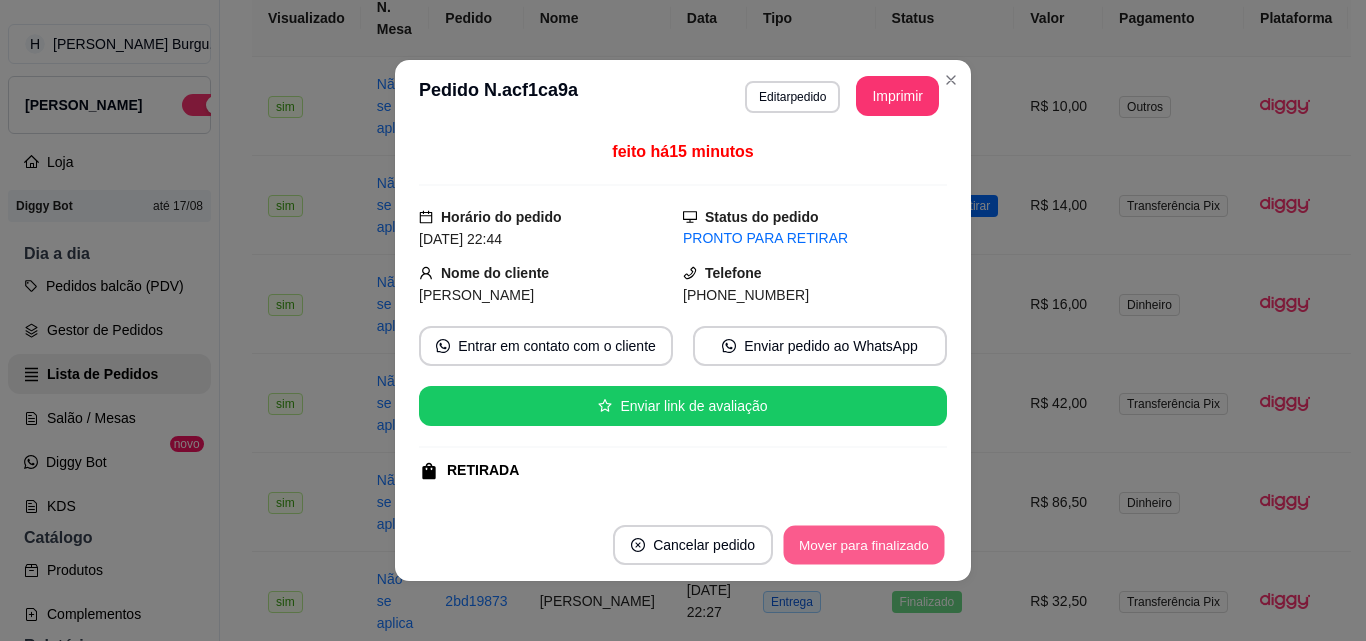 click on "Mover para finalizado" at bounding box center (864, 545) 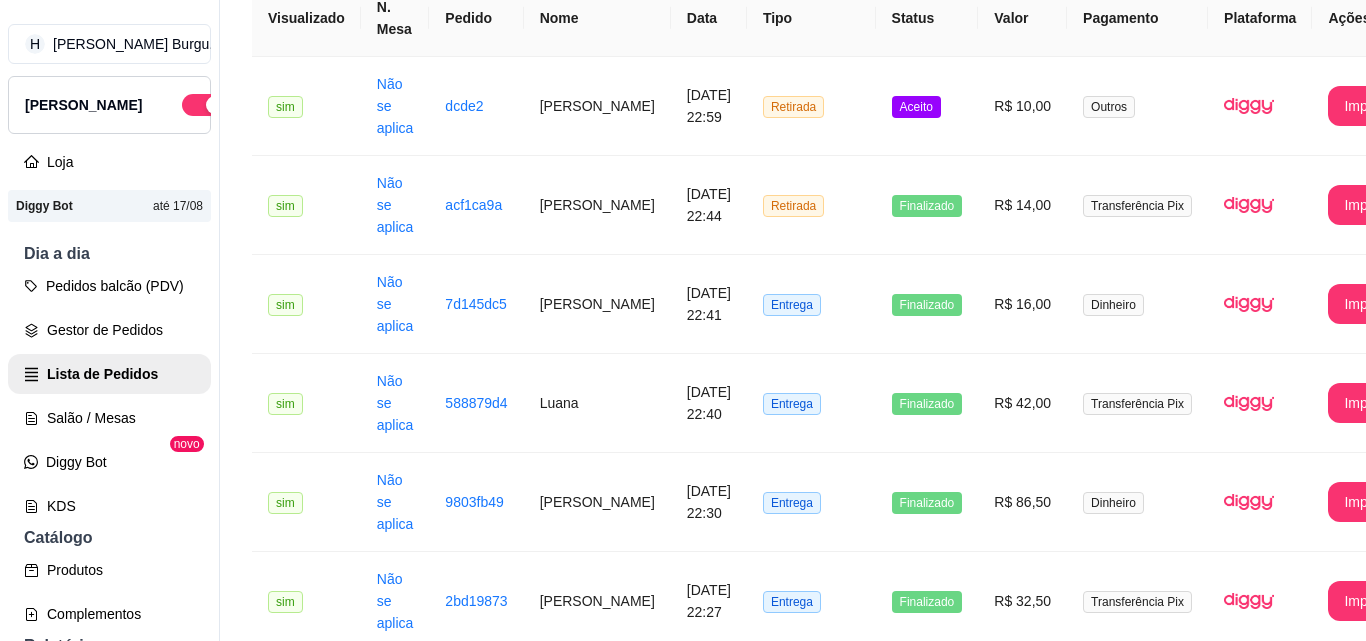 click on "Você está vendo os pedidos de   Hoje Selecione um período customizado para ver pedidos de outros dias Filtros" at bounding box center [793, -78] 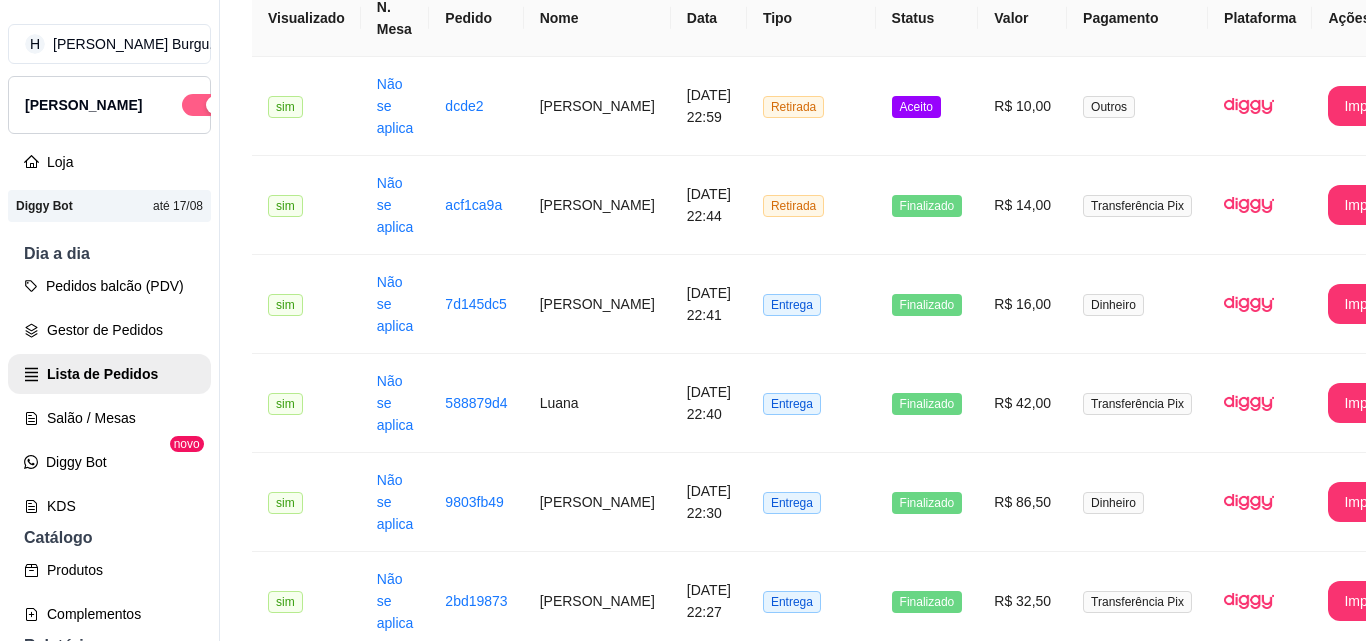 click at bounding box center [204, 105] 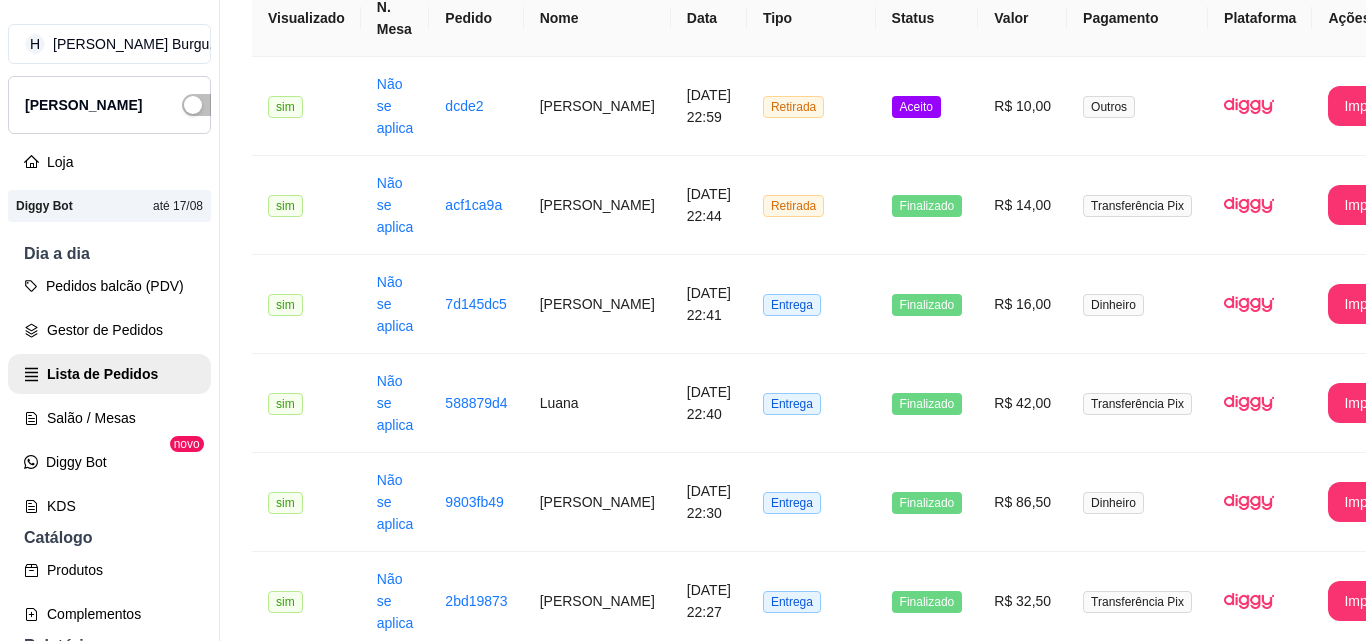 click on "Controle de caixa" at bounding box center (109, 918) 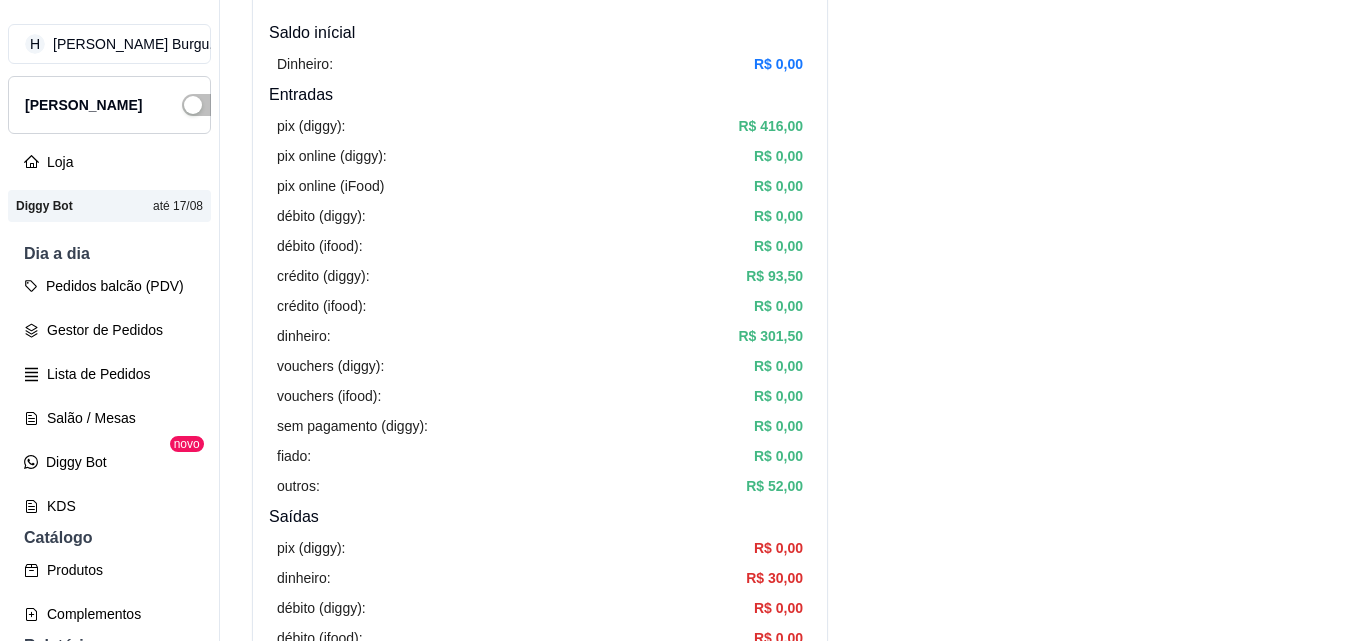 click on "Adicionar entrada/saída" at bounding box center [721, -59] 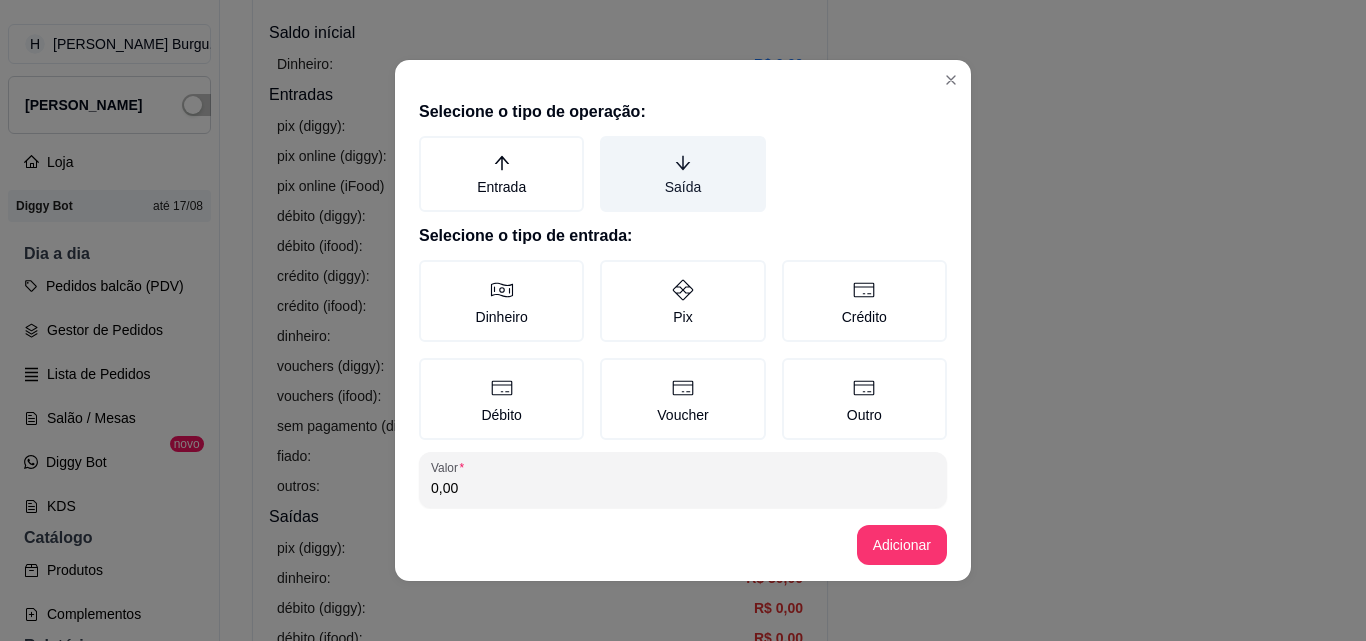 click 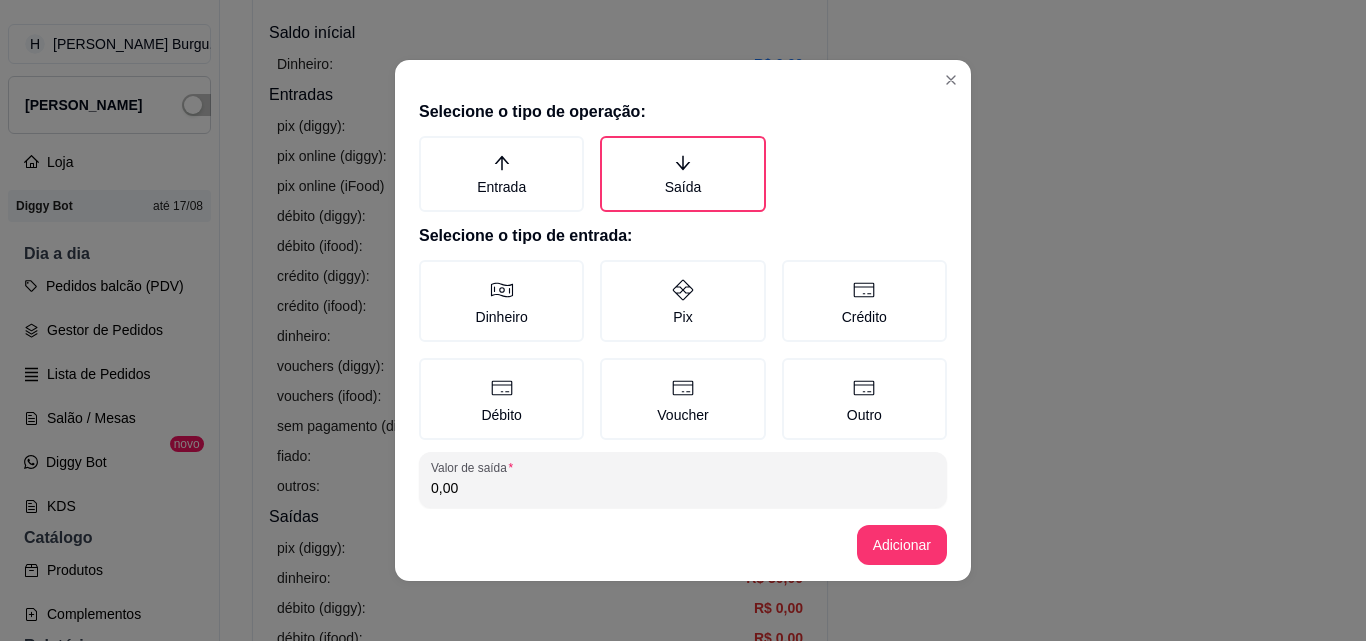click on "0,00" at bounding box center (683, 488) 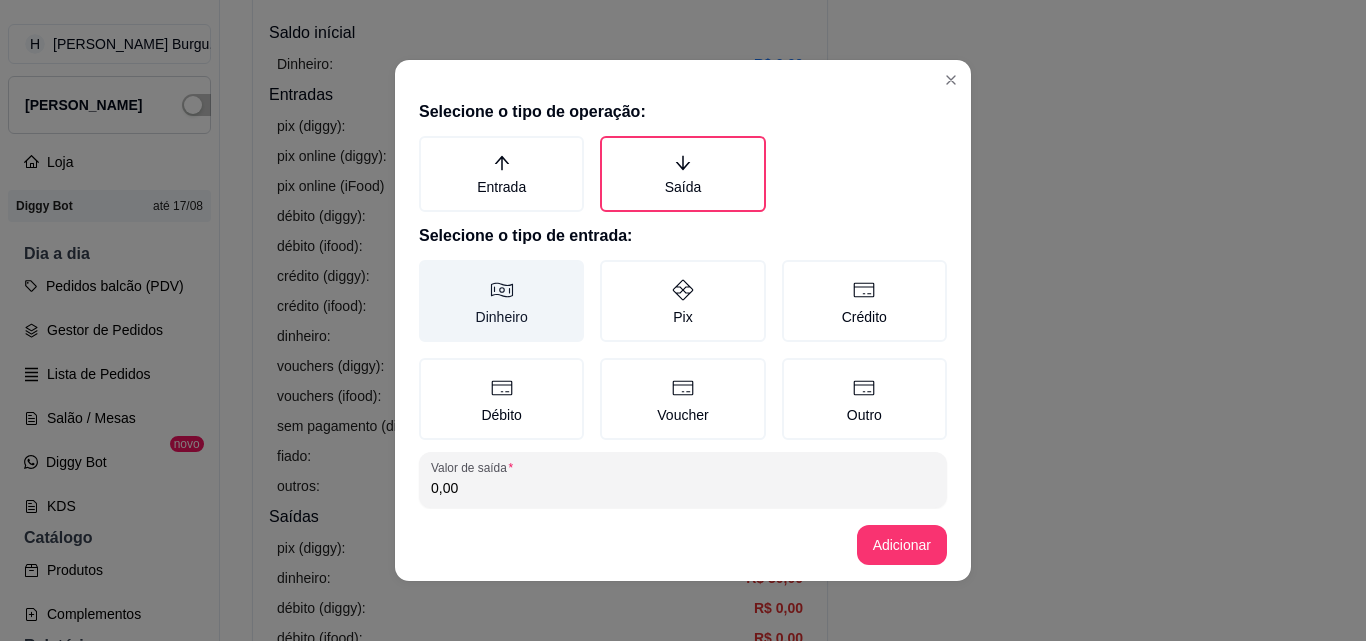 click 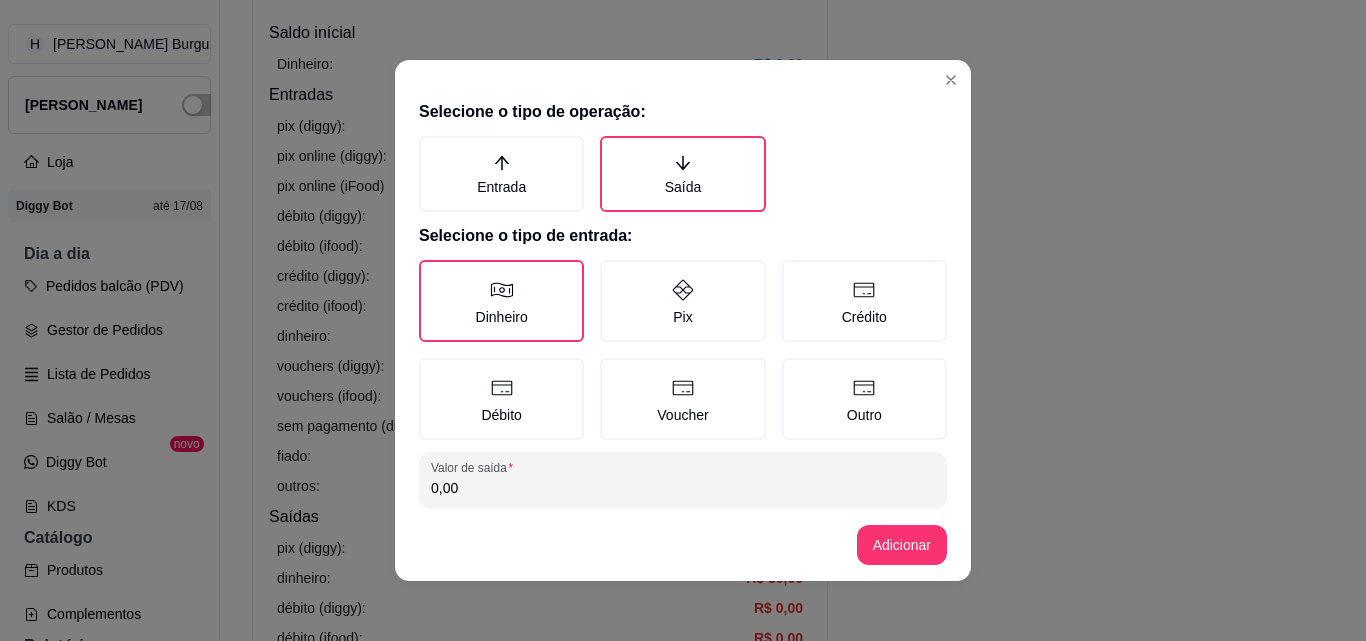 click on "0,00" at bounding box center (683, 488) 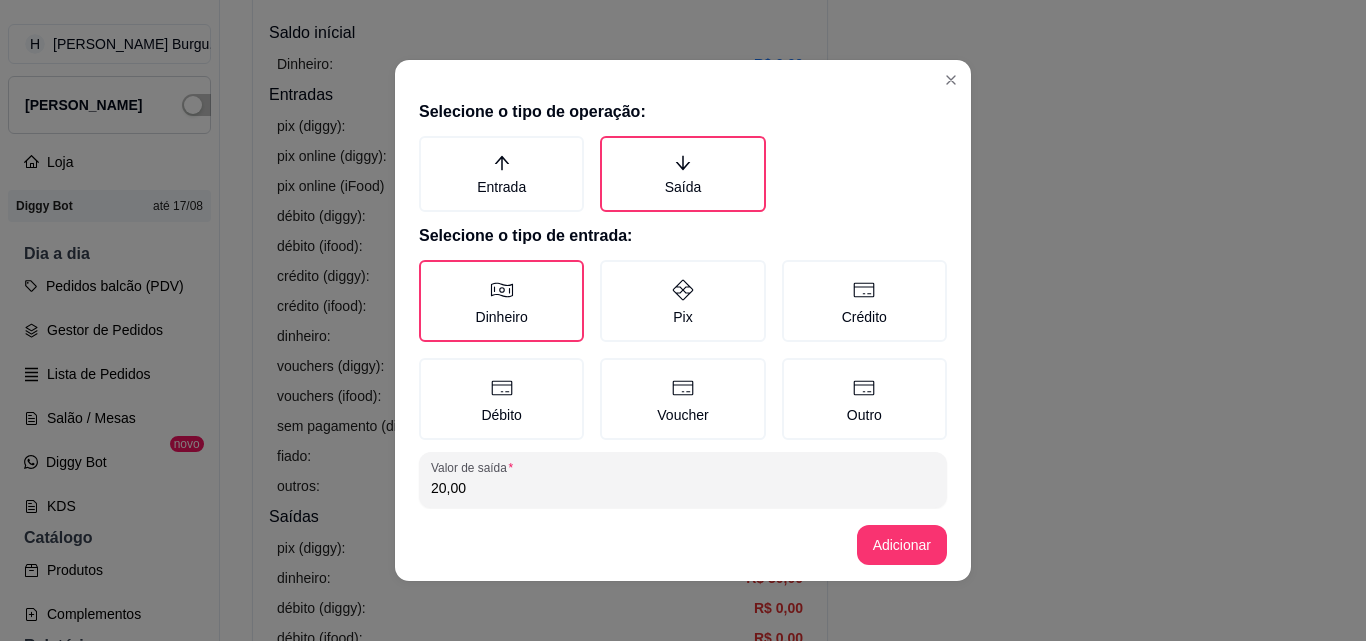 type on "20,00" 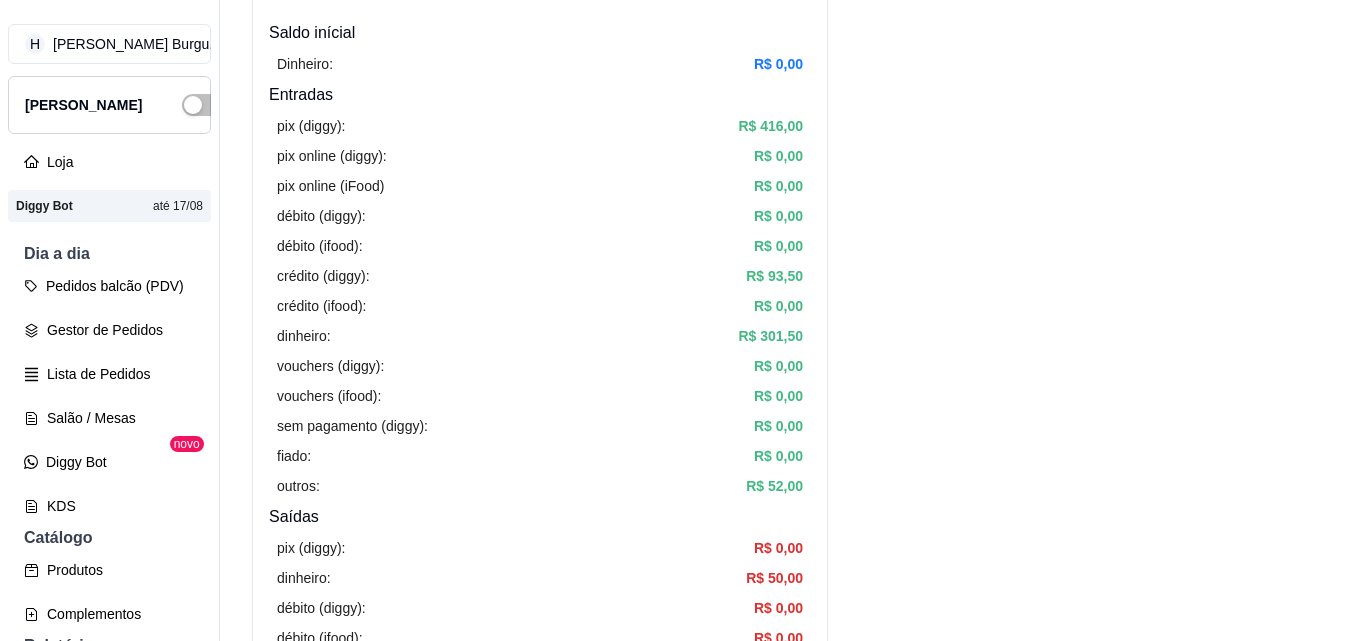 click on "Adicionar entrada/saída" at bounding box center (721, -59) 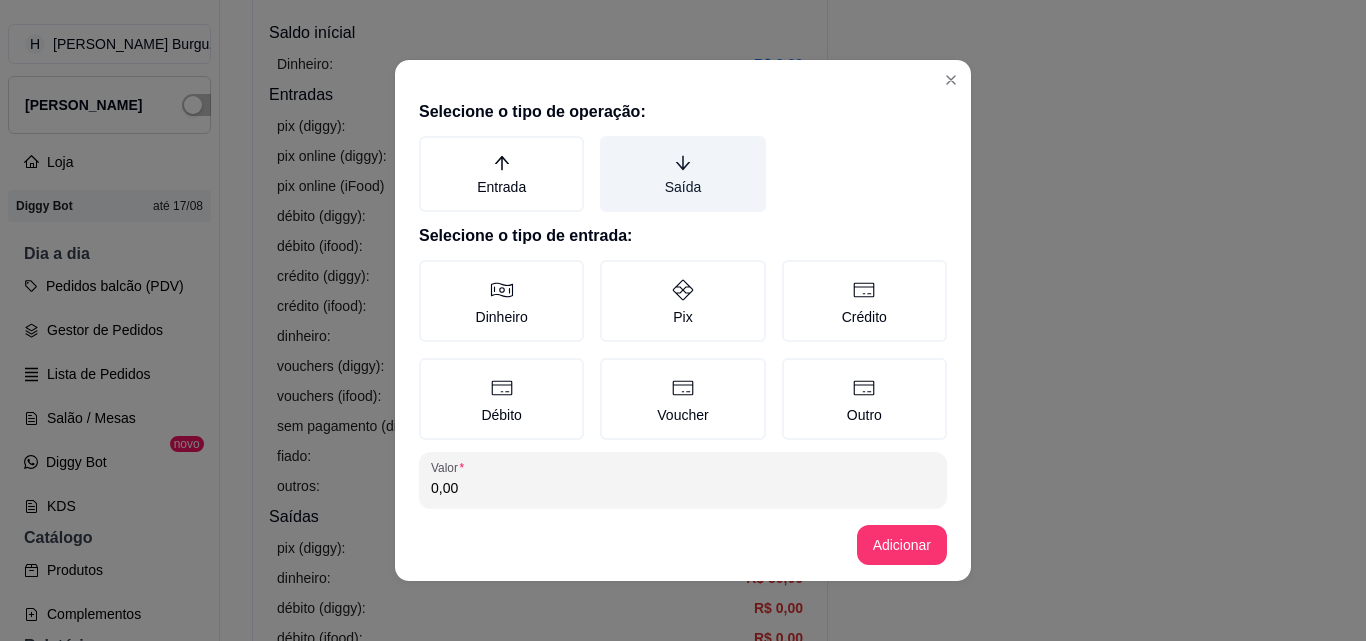 click on "Saída" at bounding box center [682, 174] 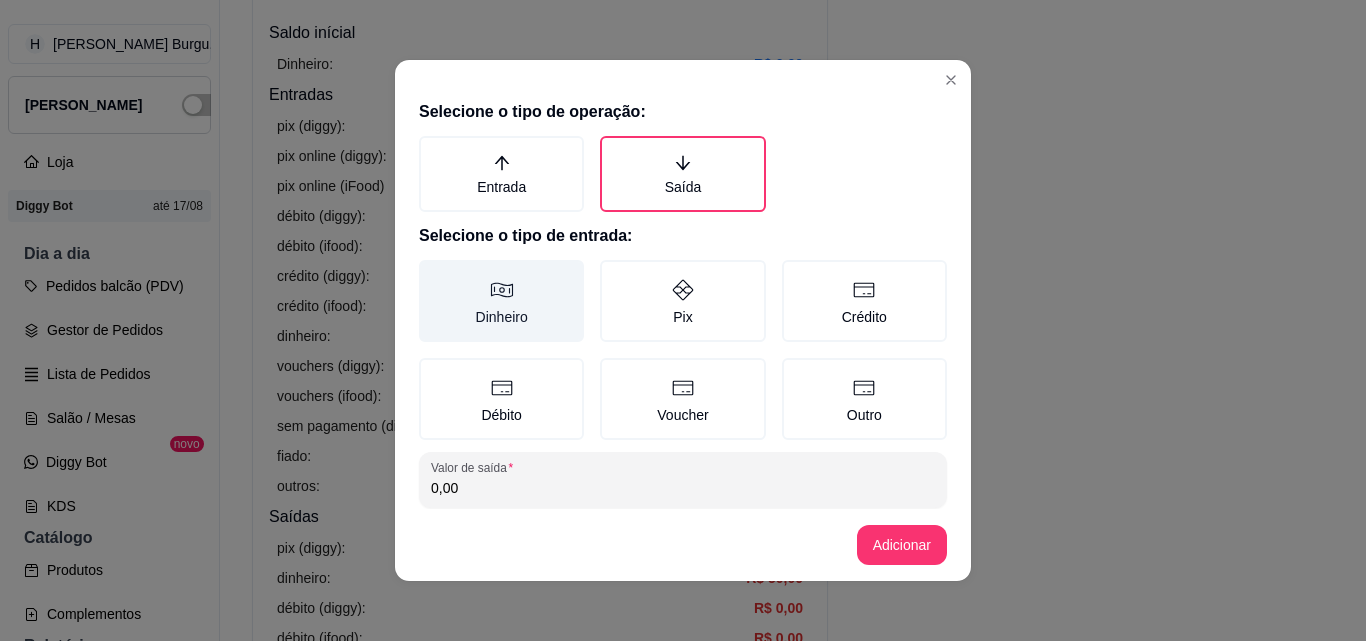 click on "Dinheiro" at bounding box center [501, 301] 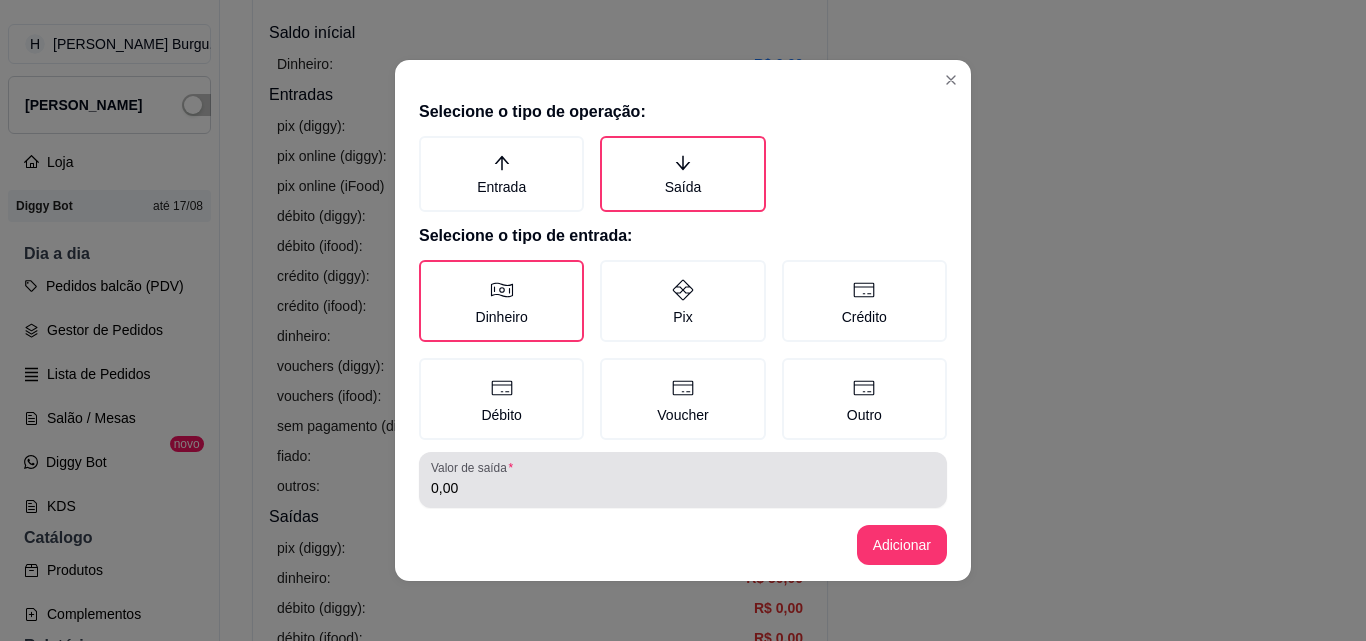 click on "0,00" at bounding box center (683, 480) 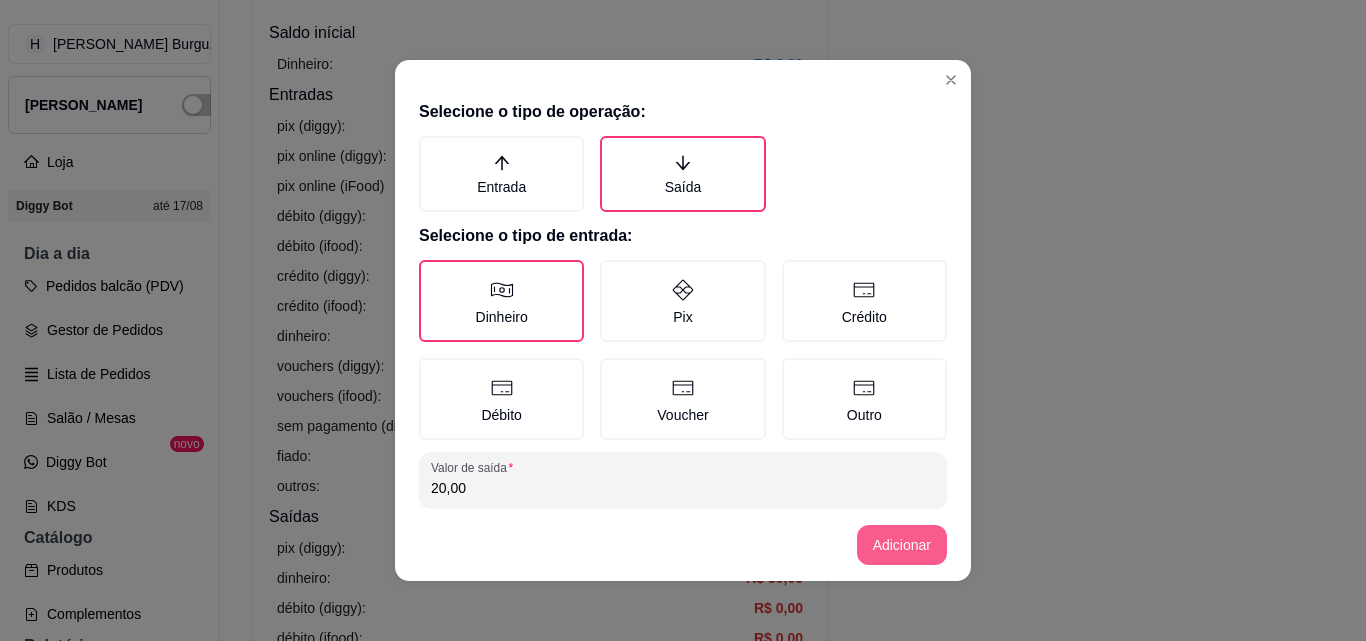 type on "20,00" 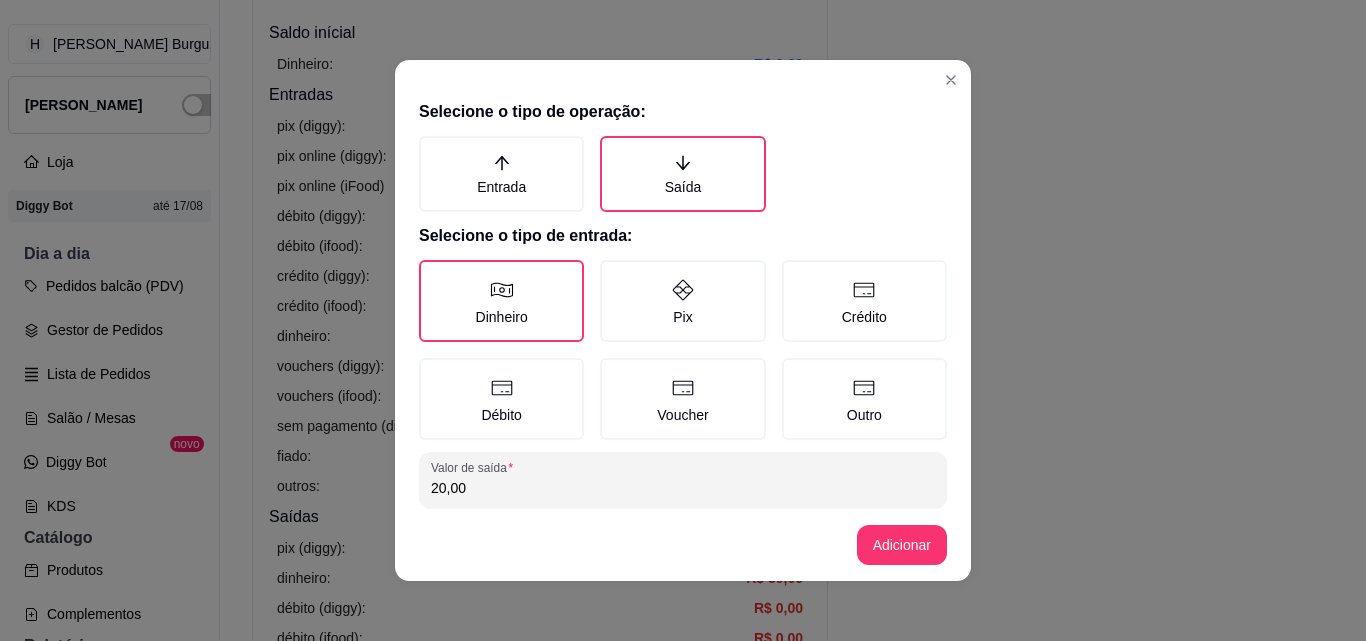 click on "Observação" at bounding box center [683, 564] 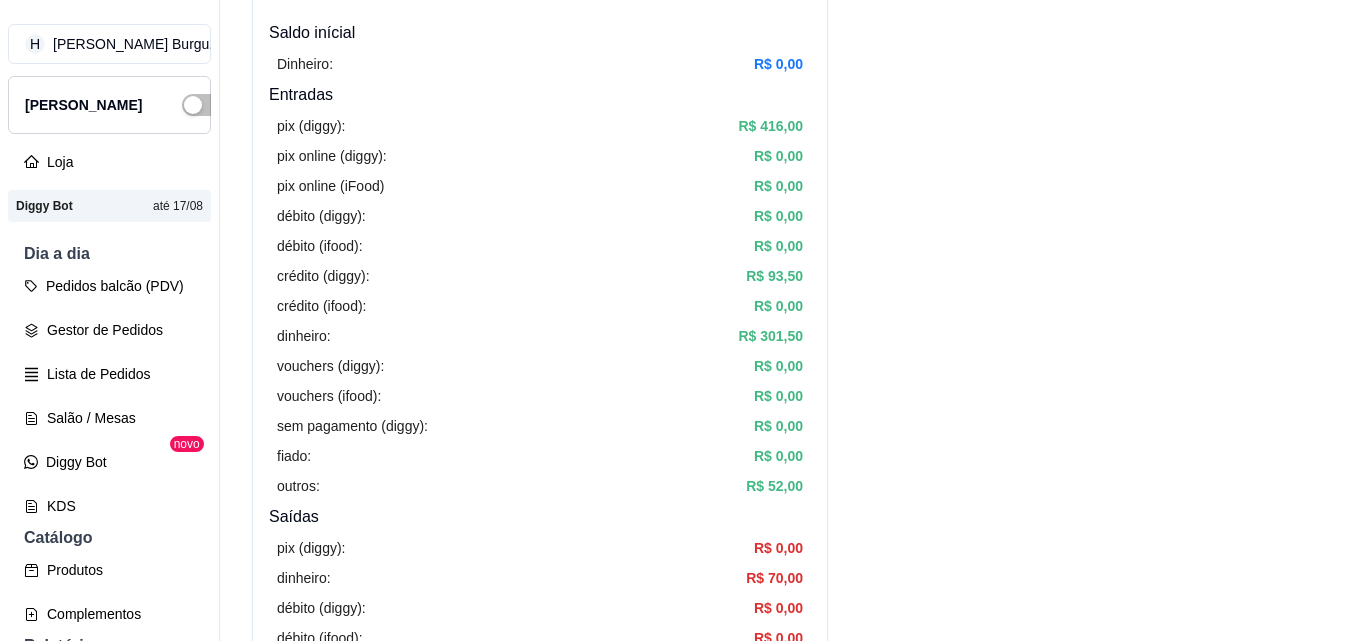 click on "Adicionar entrada/saída" at bounding box center (721, -59) 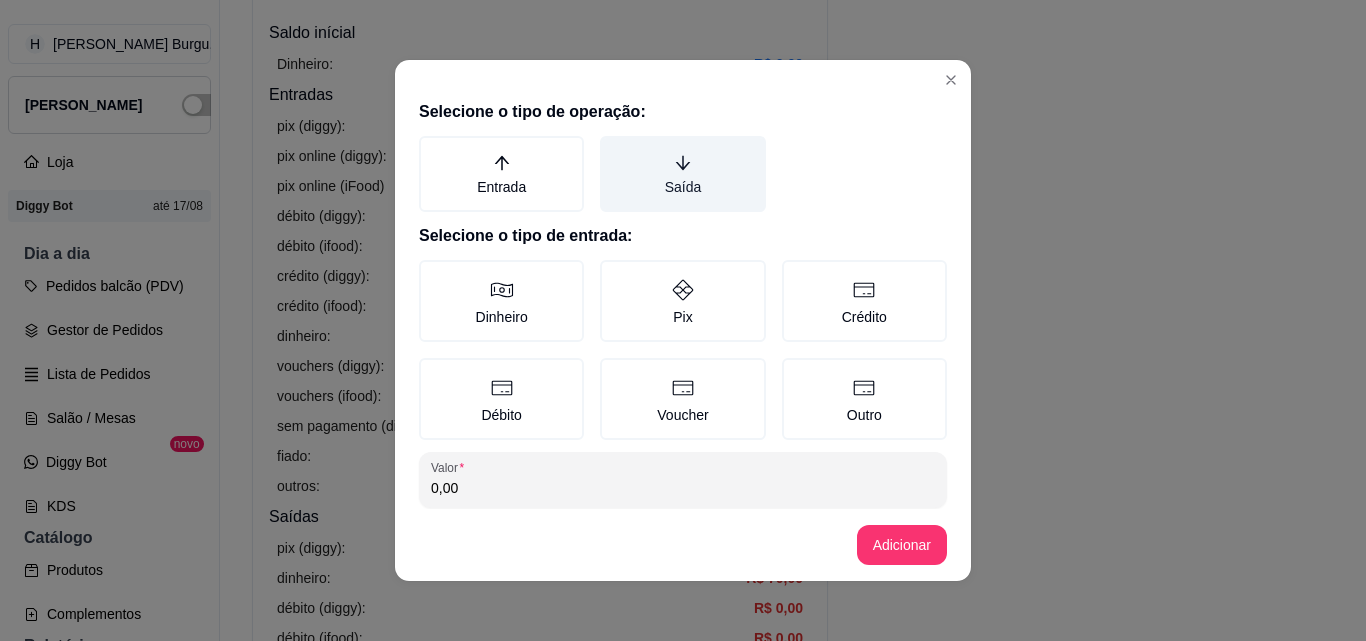 click on "Saída" at bounding box center [682, 174] 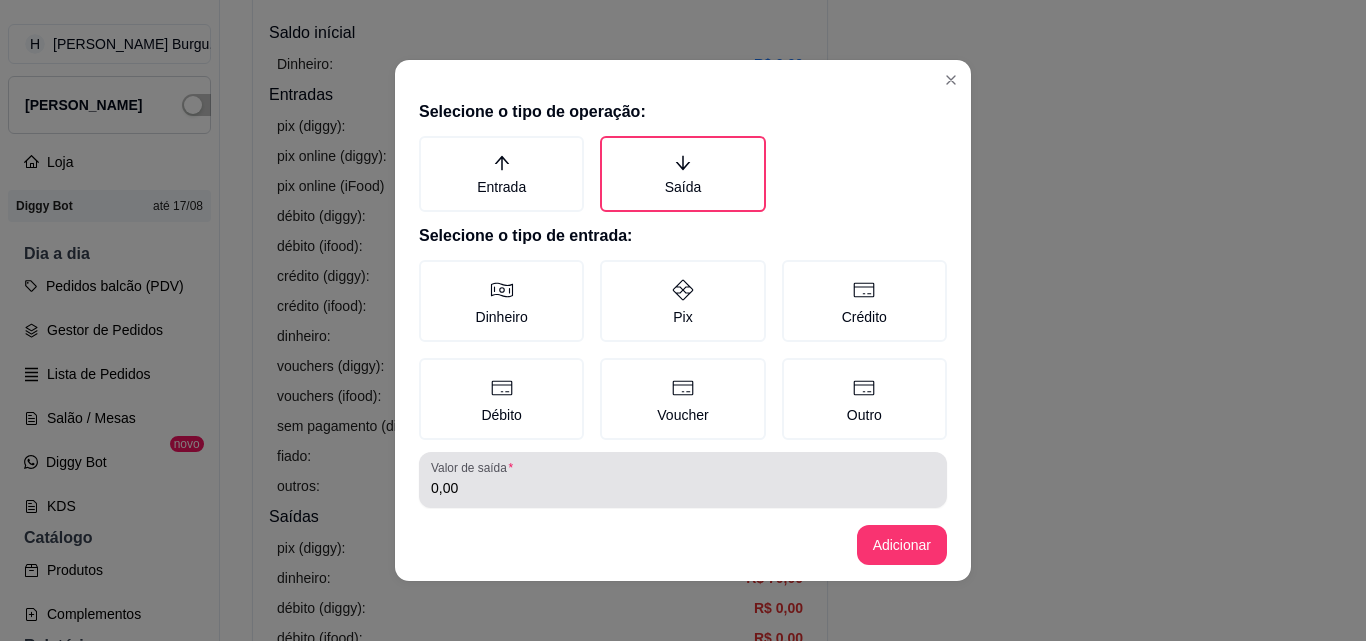 click on "0,00" at bounding box center (683, 480) 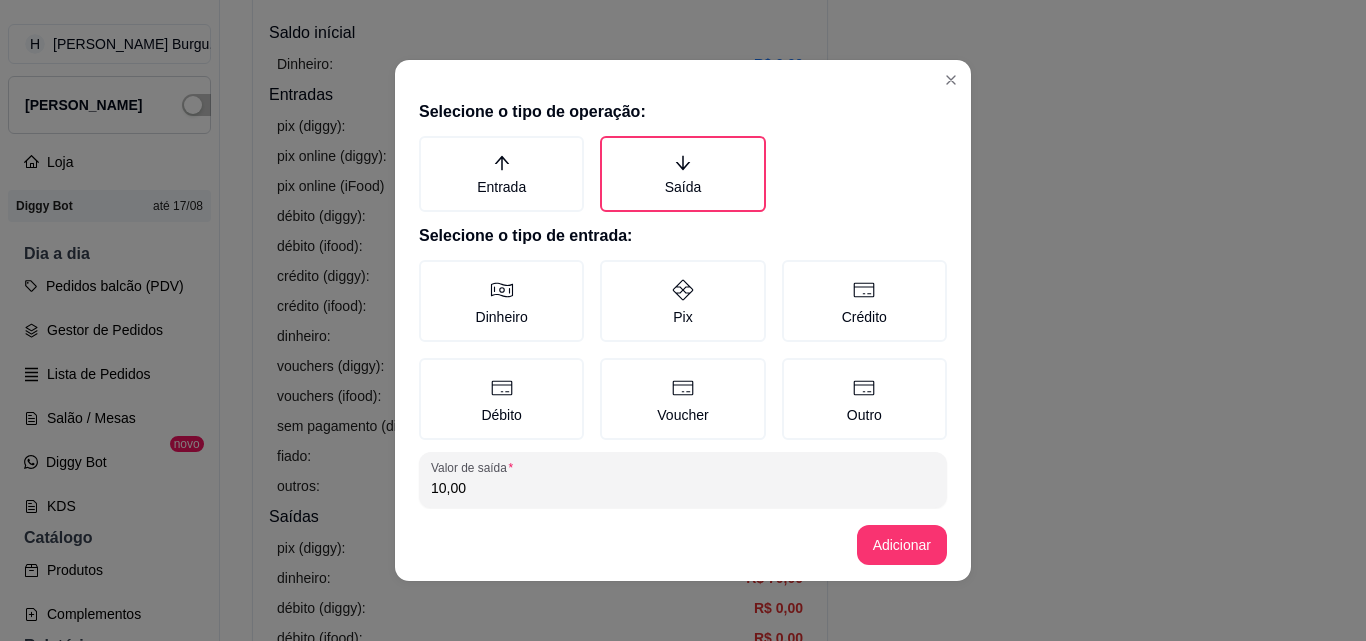 type on "10,00" 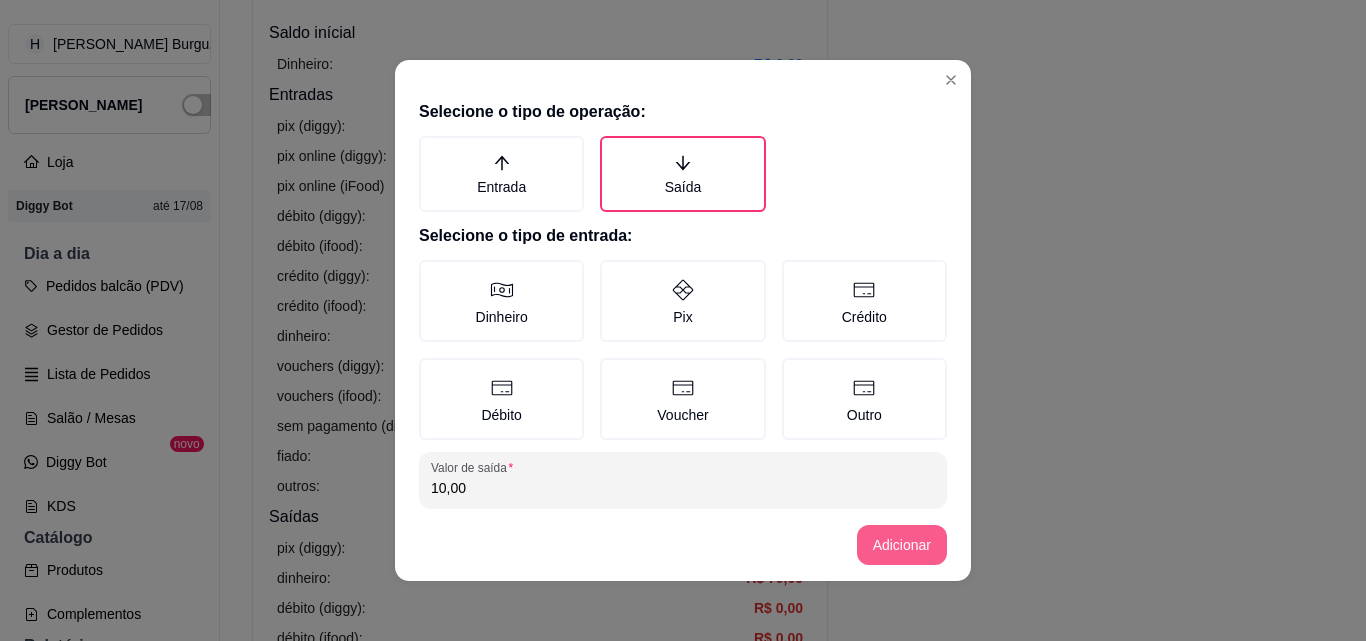 type on "xand" 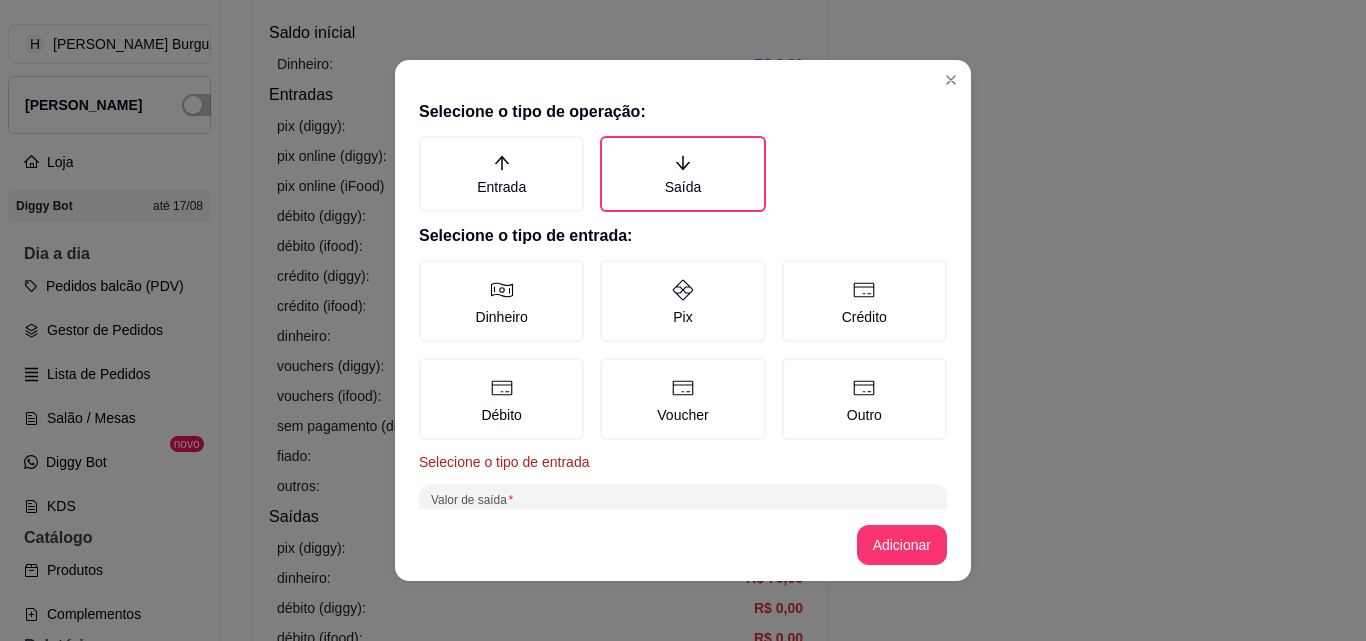 click on "Selecione o tipo de operação: Entrada Saída Selecione o tipo de entrada: Dinheiro Pix Crédito Débito Voucher Outro Selecione o tipo de entrada Valor
de saída 10,00 Observação xand 5/300" at bounding box center [683, 300] 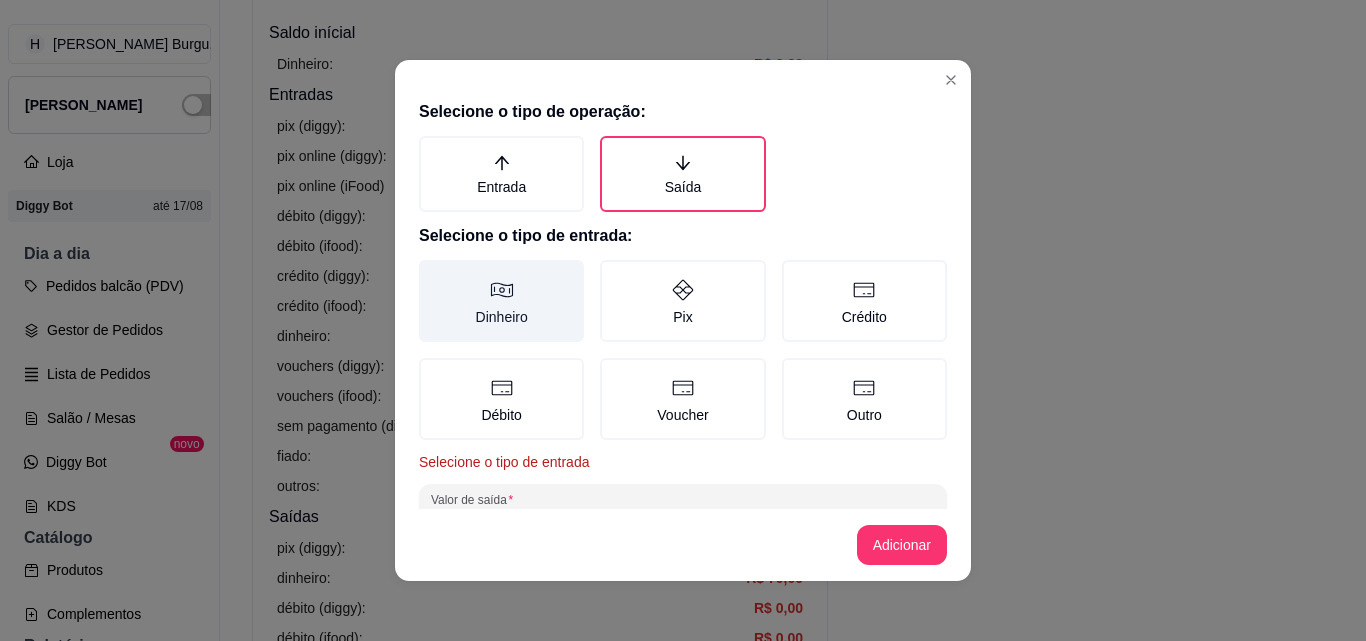 click 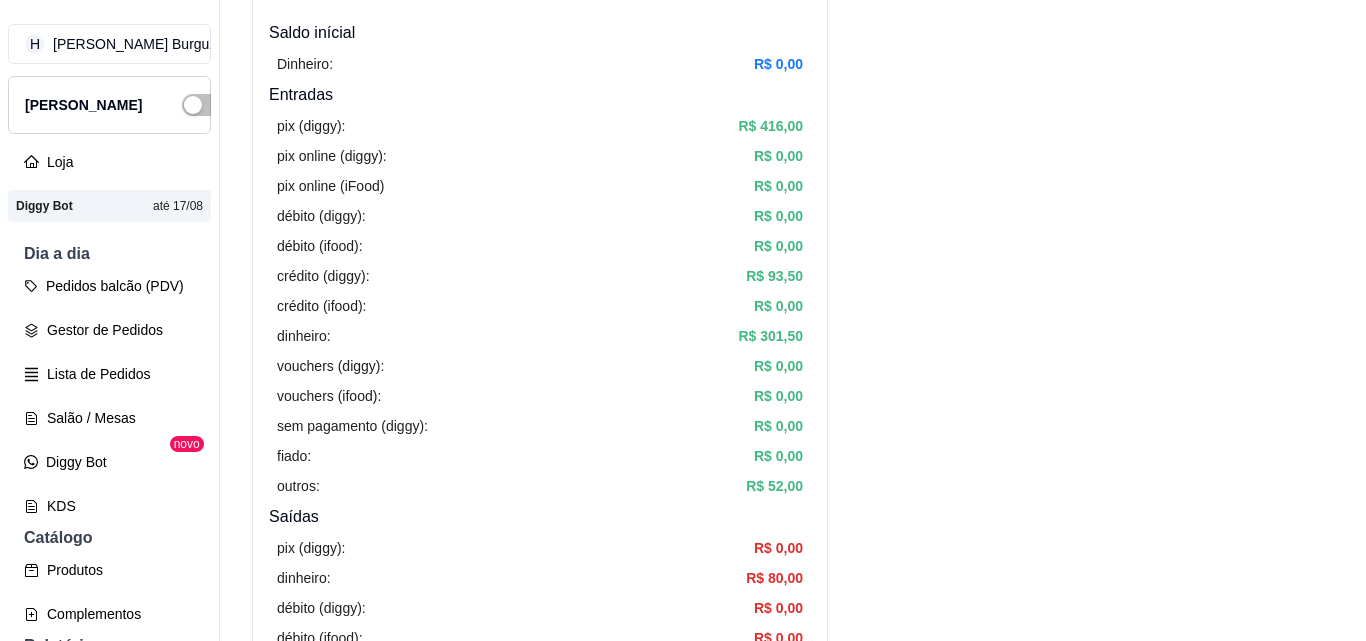 click on "Adicionar entrada/saída" at bounding box center (721, -59) 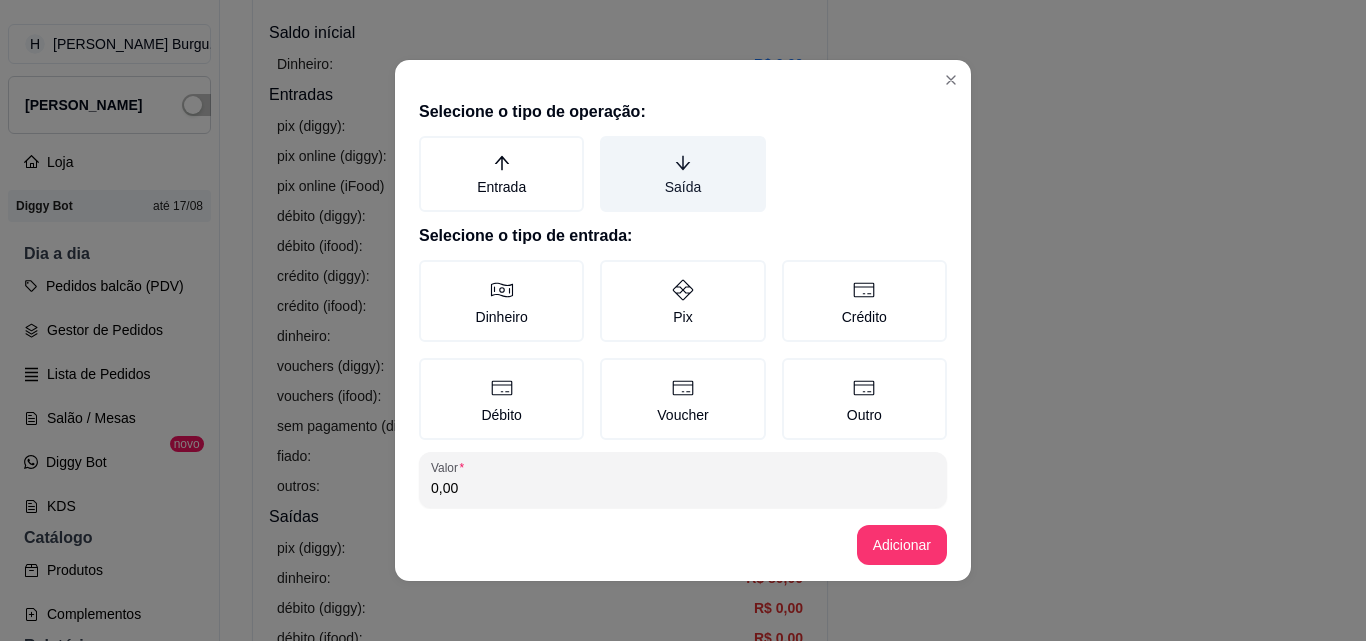 click on "Saída" at bounding box center [682, 174] 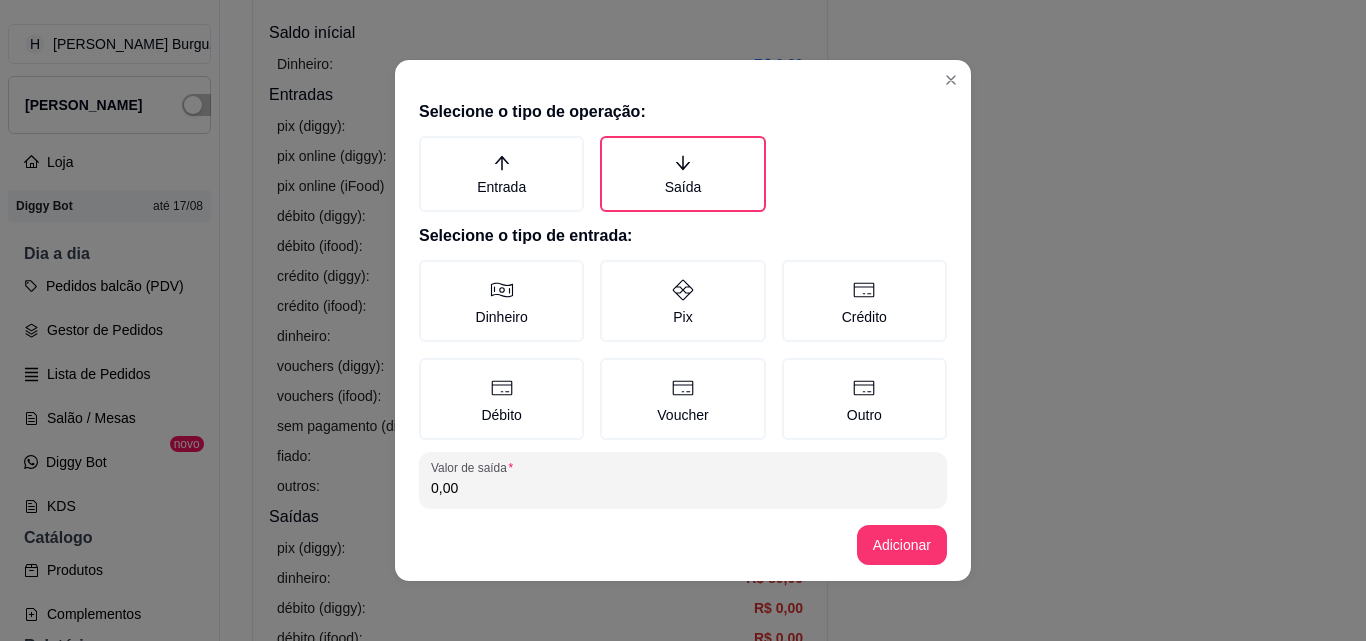 click on "0,00" at bounding box center [683, 488] 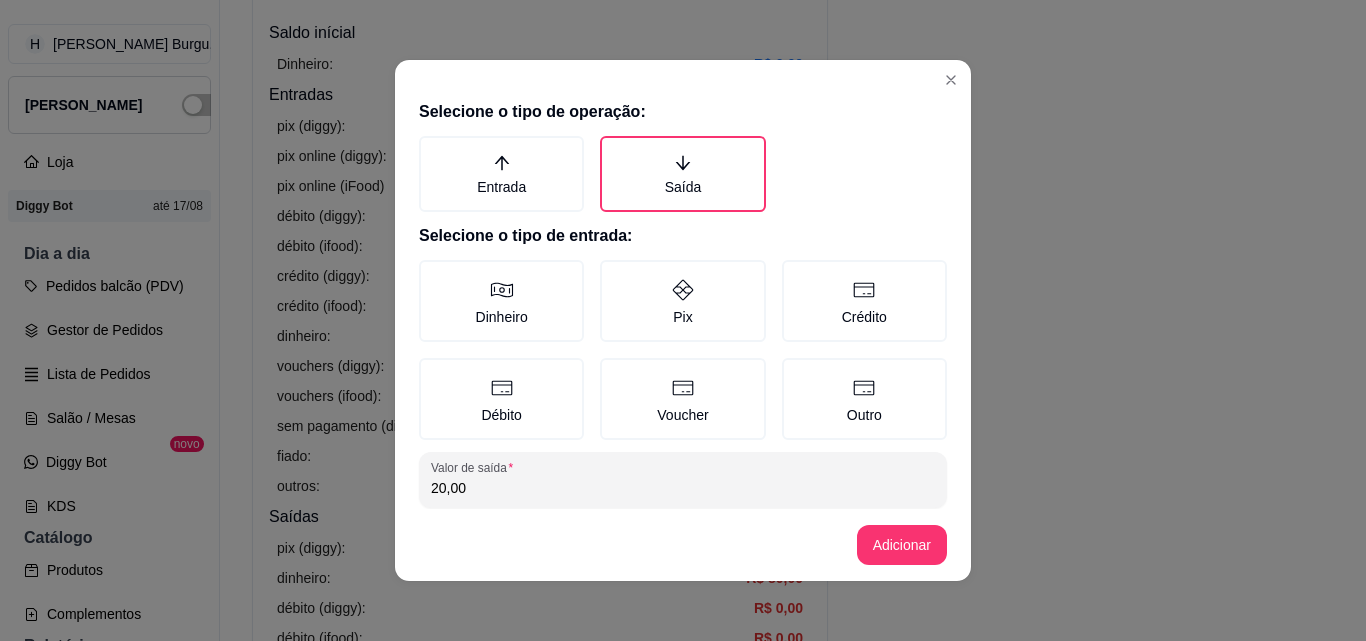 type on "20,00" 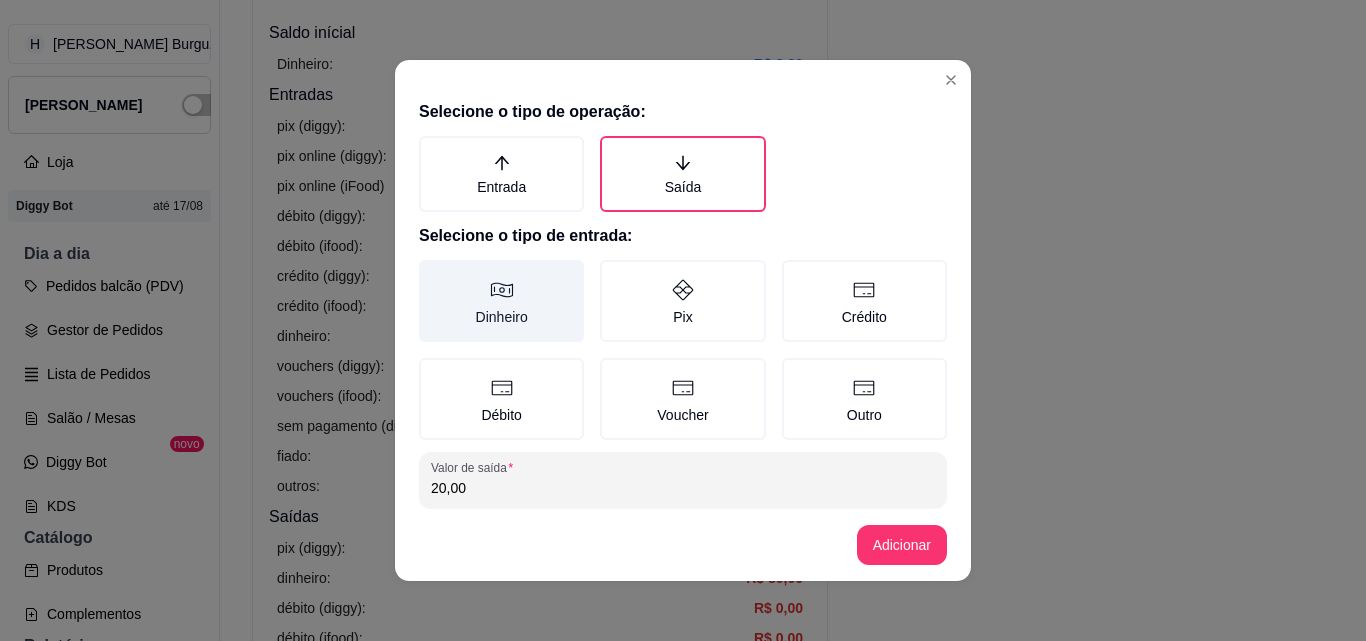 type on "nicolas" 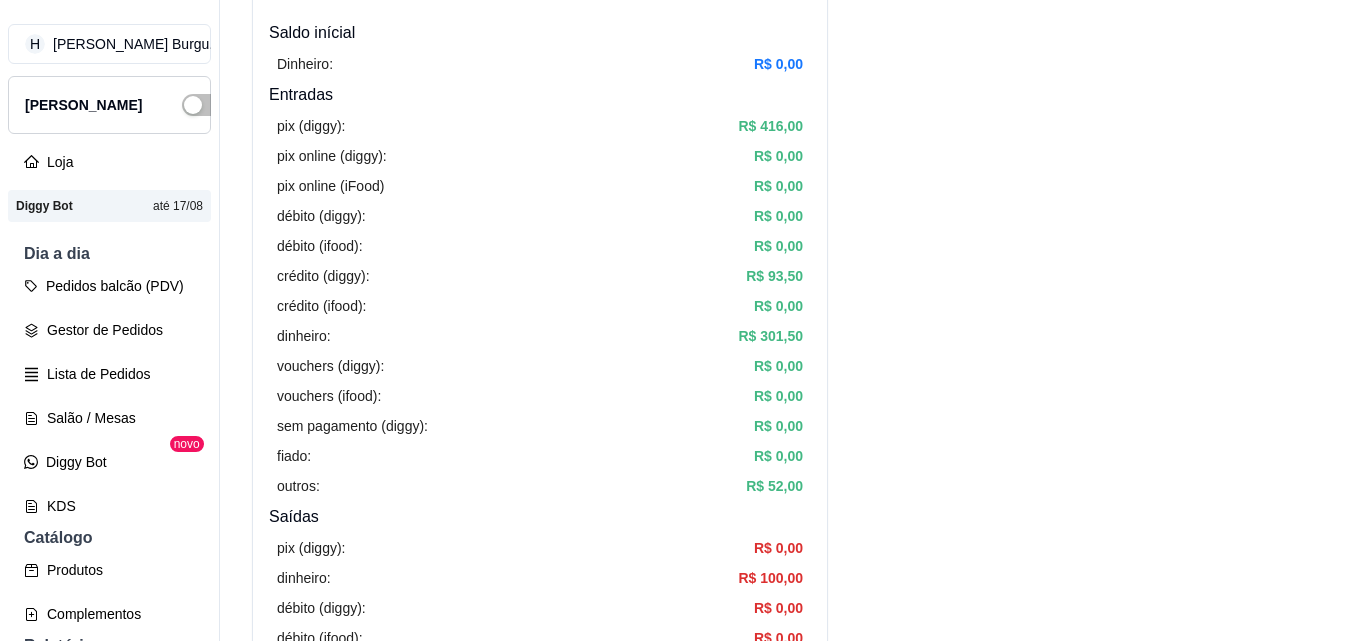 click on "Fechar caixa" at bounding box center [1278, -156] 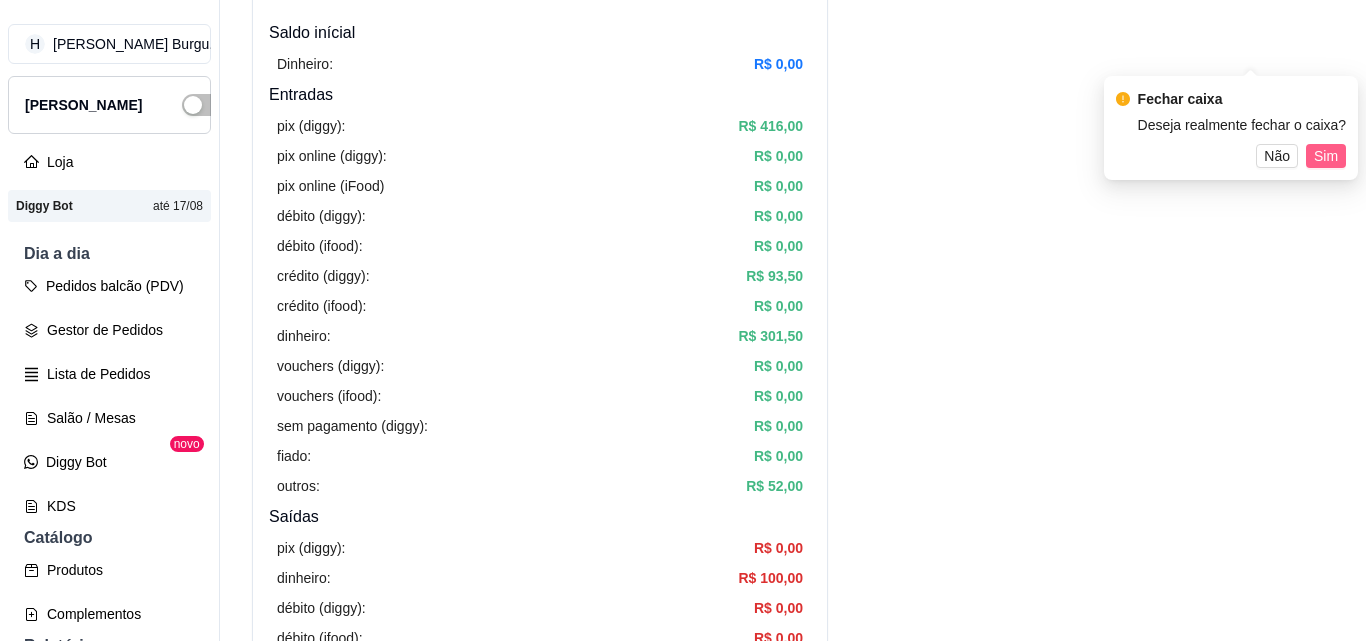 click on "Sim" at bounding box center (1326, 156) 